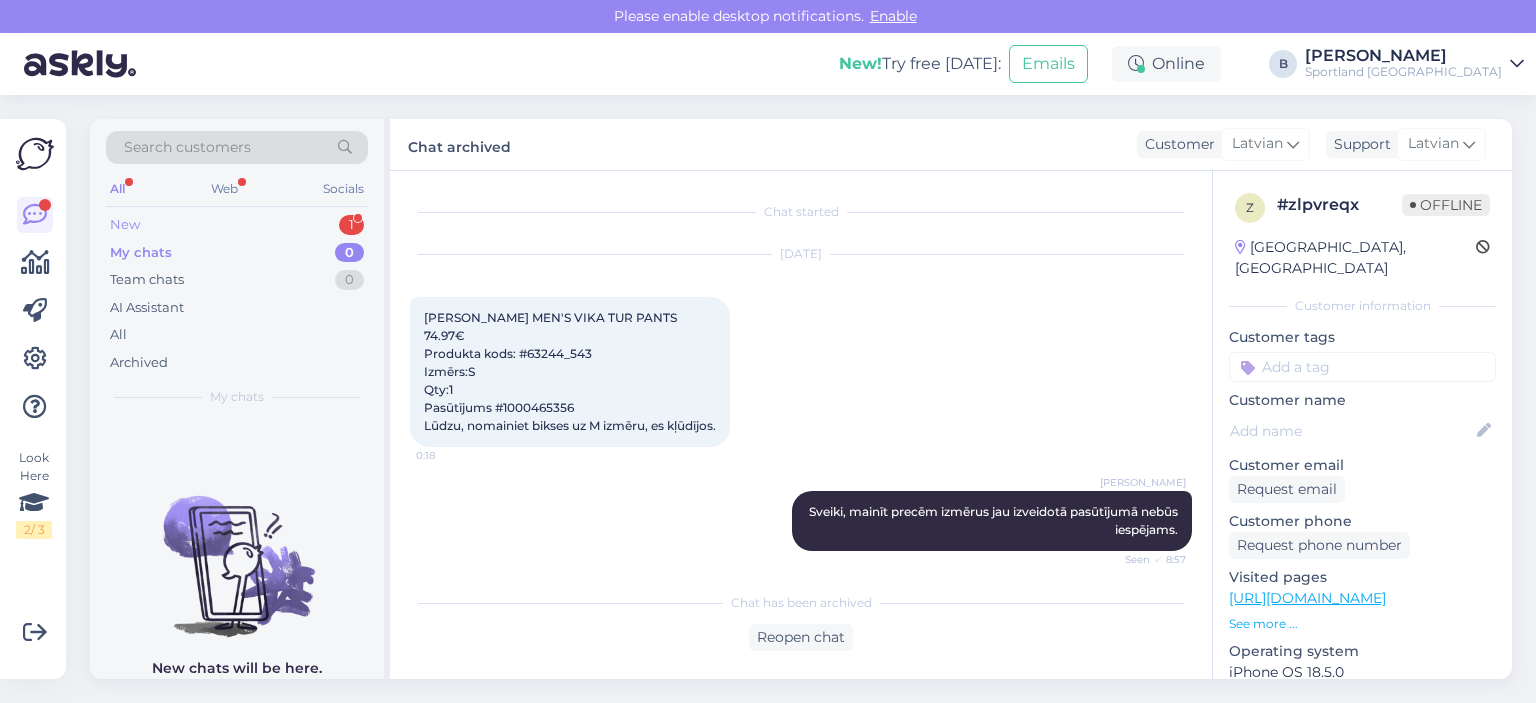 scroll, scrollTop: 0, scrollLeft: 0, axis: both 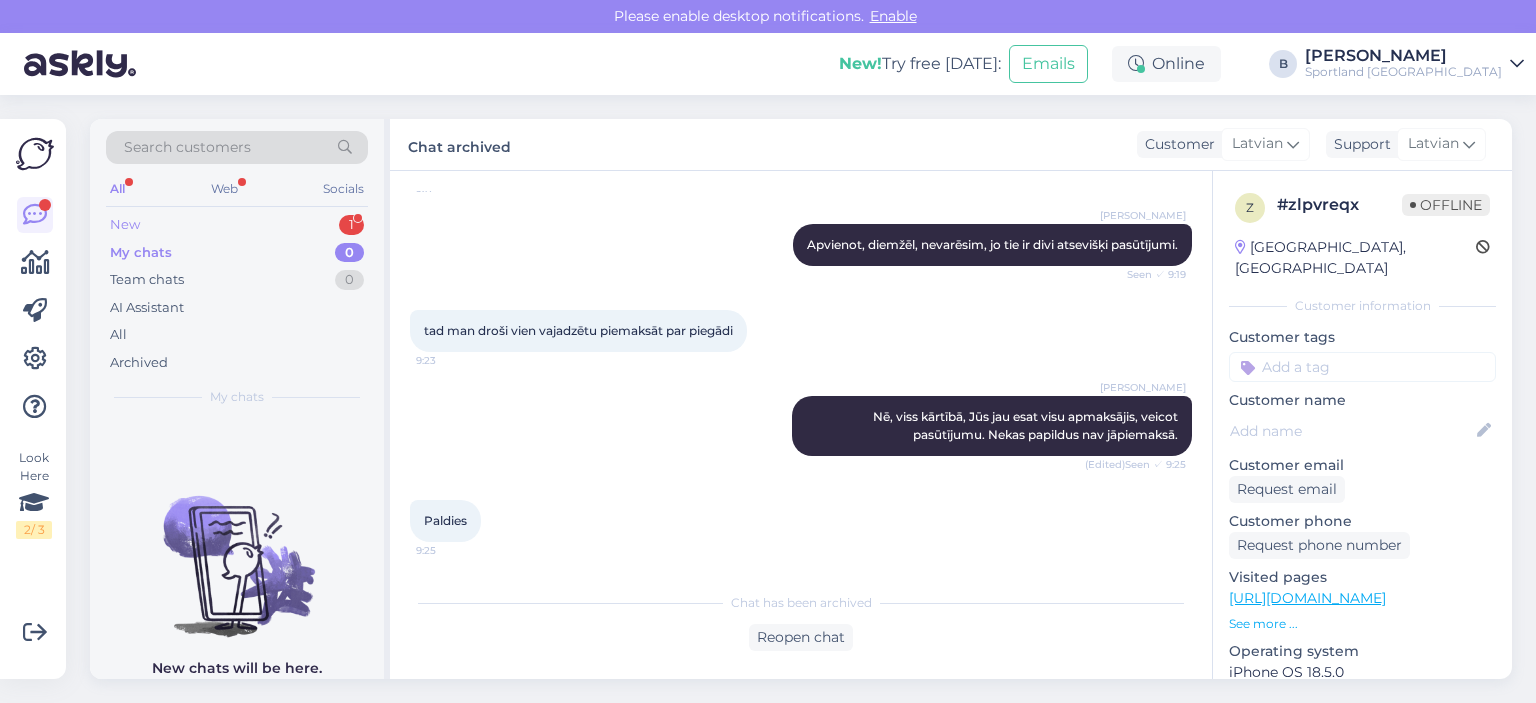 click on "New 1" at bounding box center [237, 225] 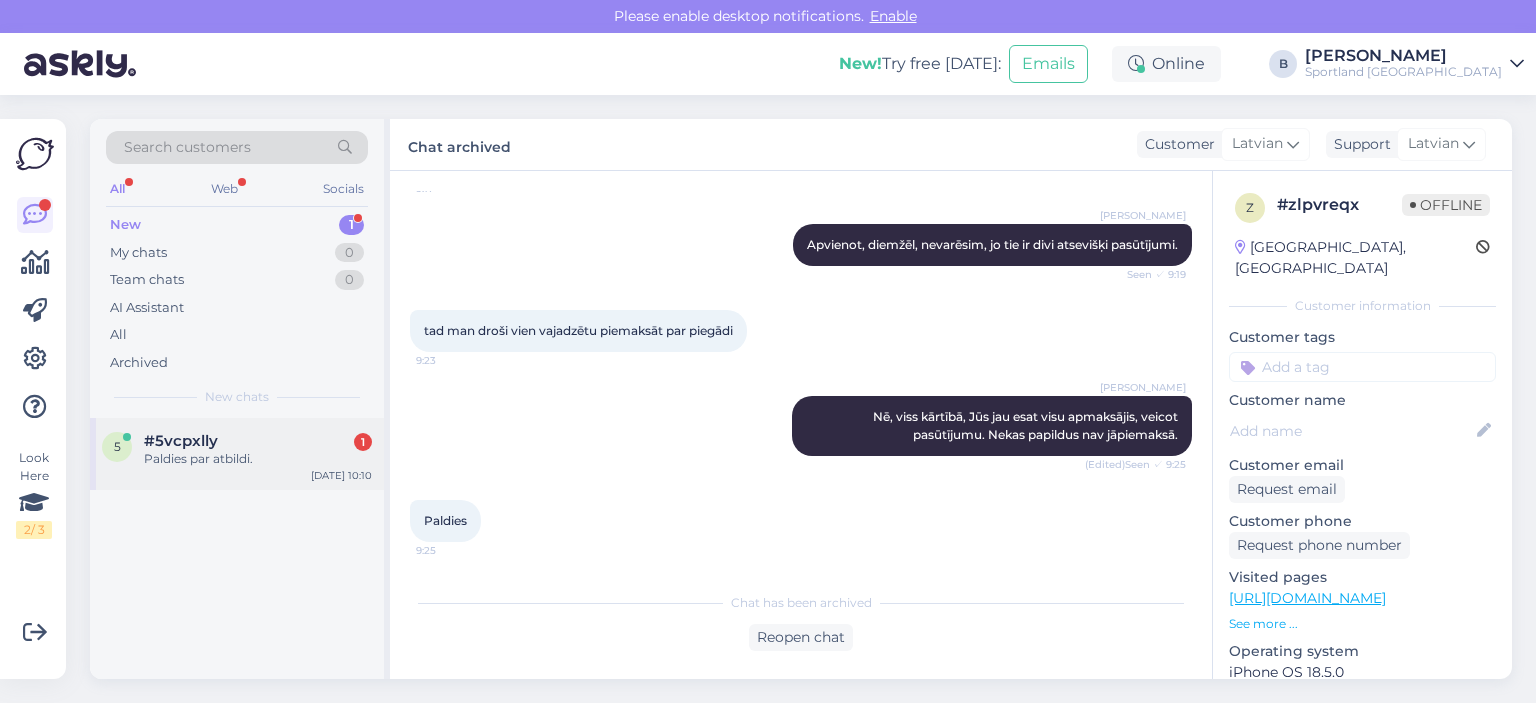 click on "#5vcpxlly 1" at bounding box center [258, 441] 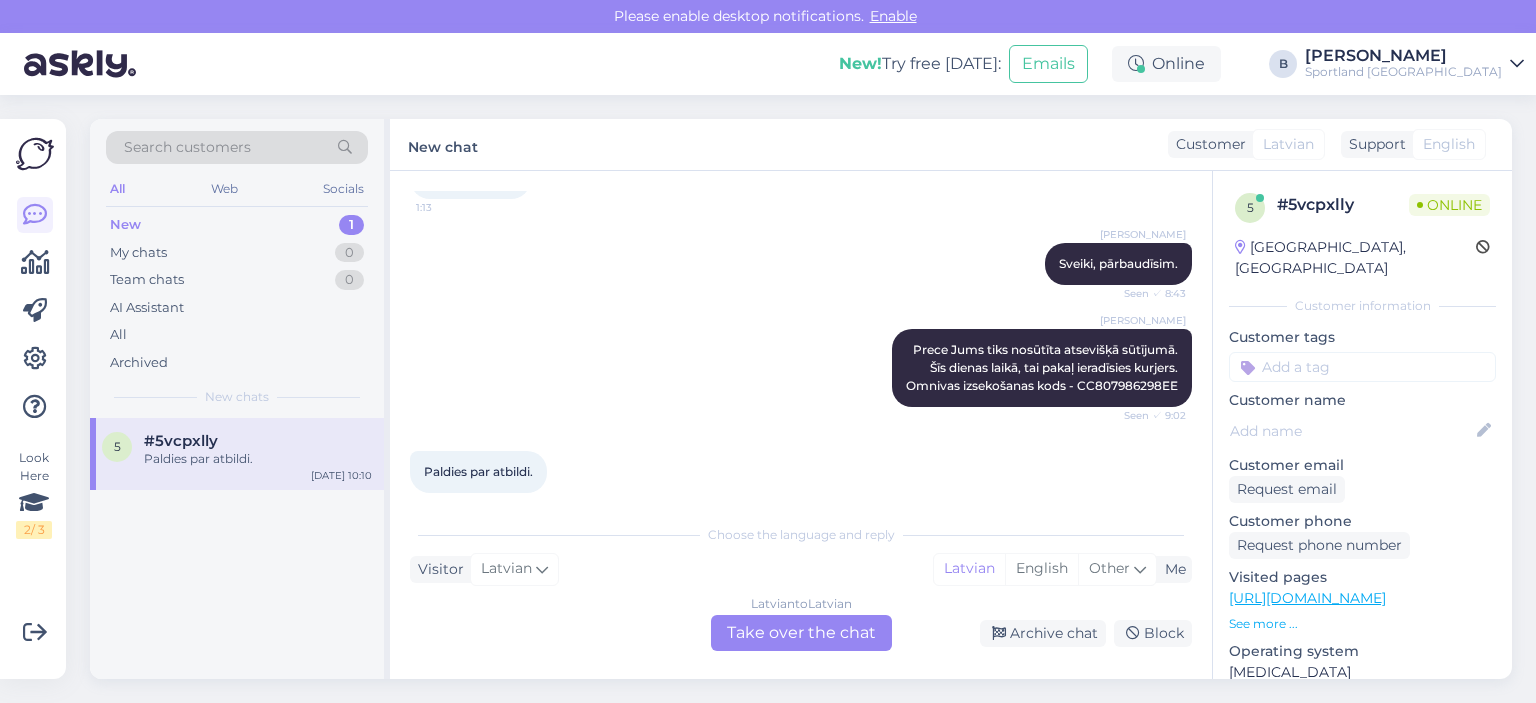 click on "Latvian  to  Latvian Take over the chat" at bounding box center [801, 633] 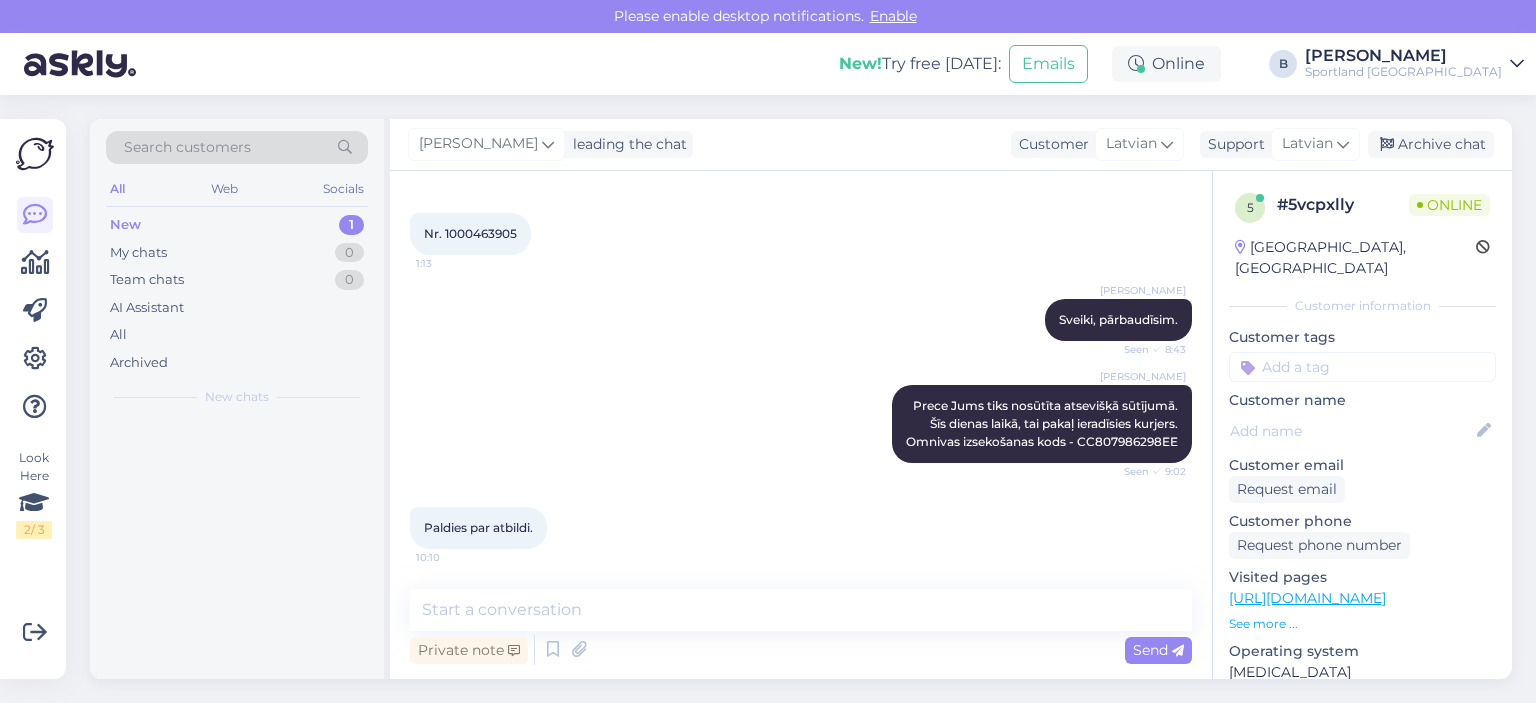 scroll, scrollTop: 334, scrollLeft: 0, axis: vertical 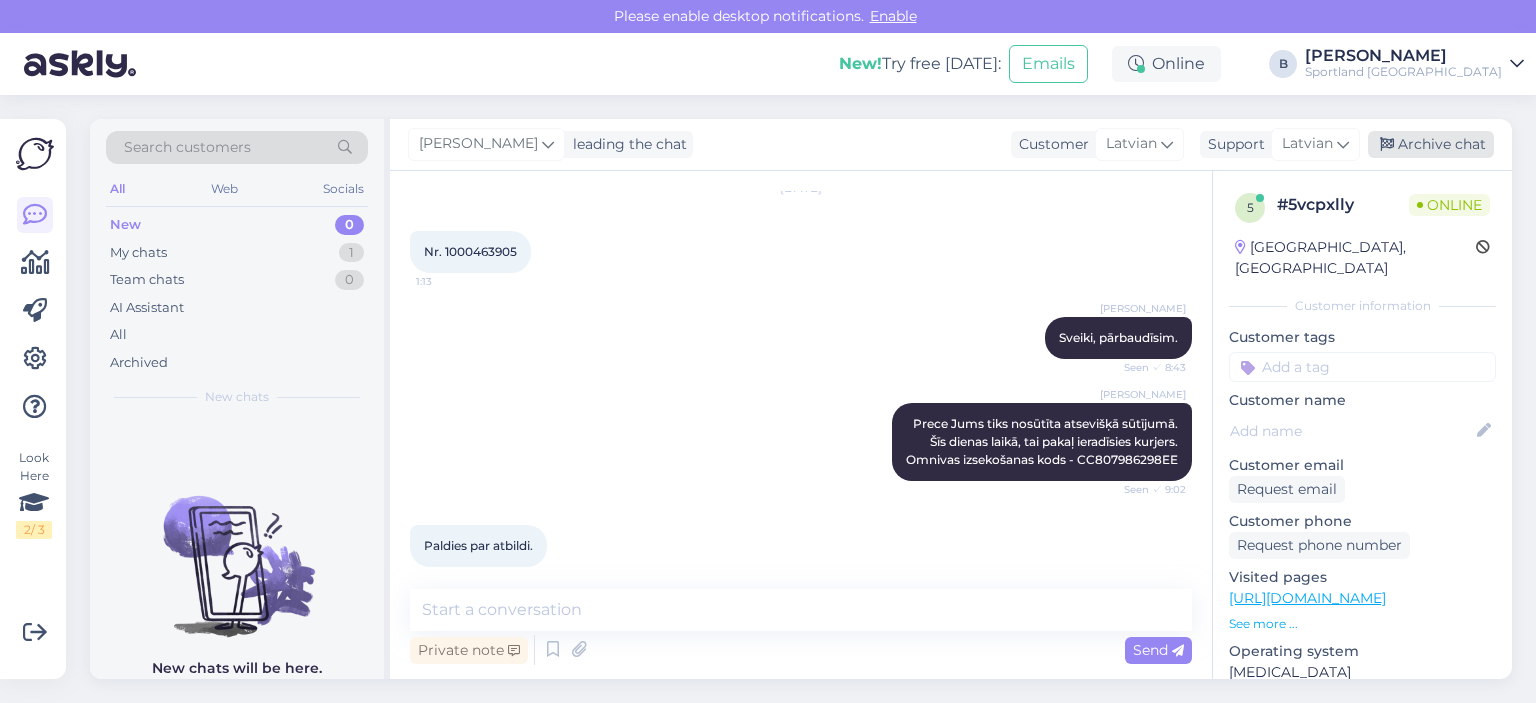 click on "Archive chat" at bounding box center (1431, 144) 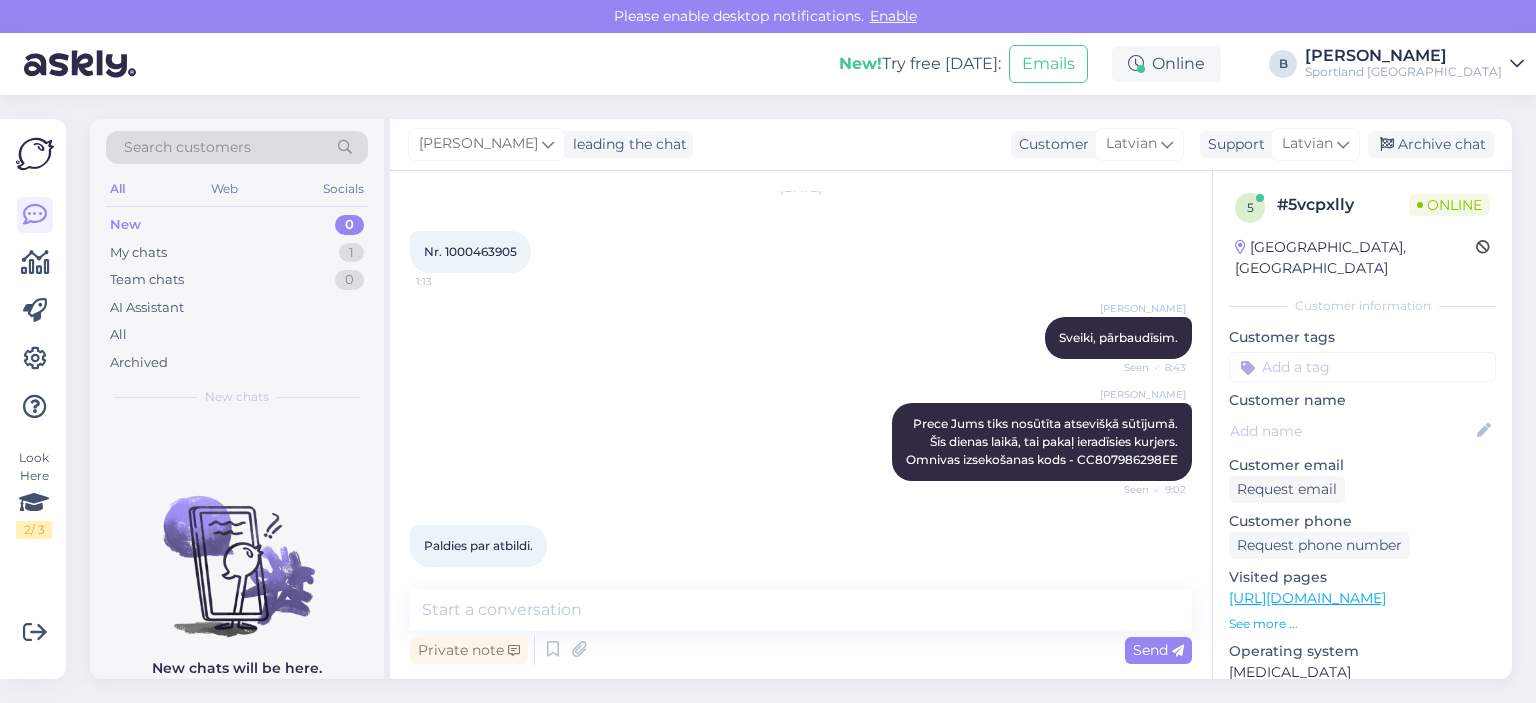 scroll, scrollTop: 340, scrollLeft: 0, axis: vertical 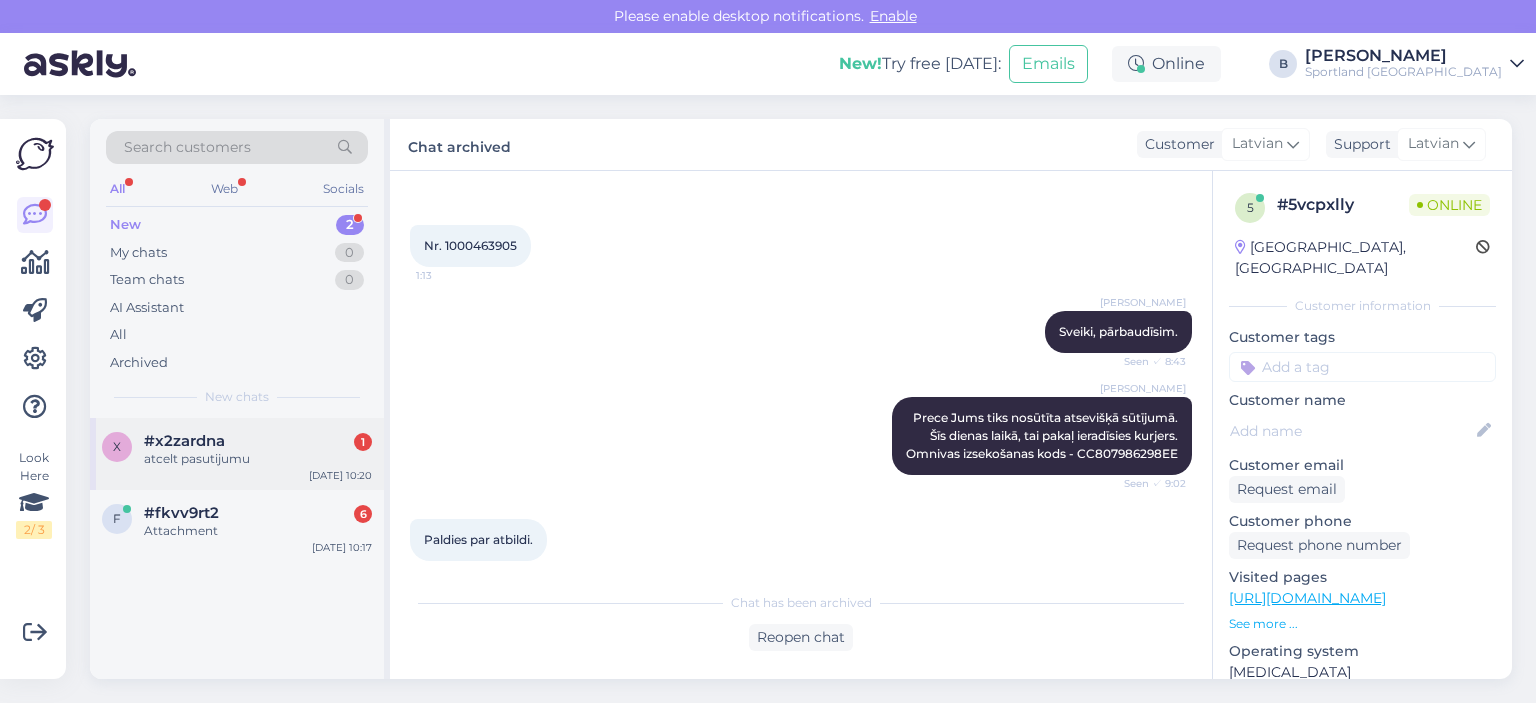click on "atcelt pasutijumu" at bounding box center [258, 459] 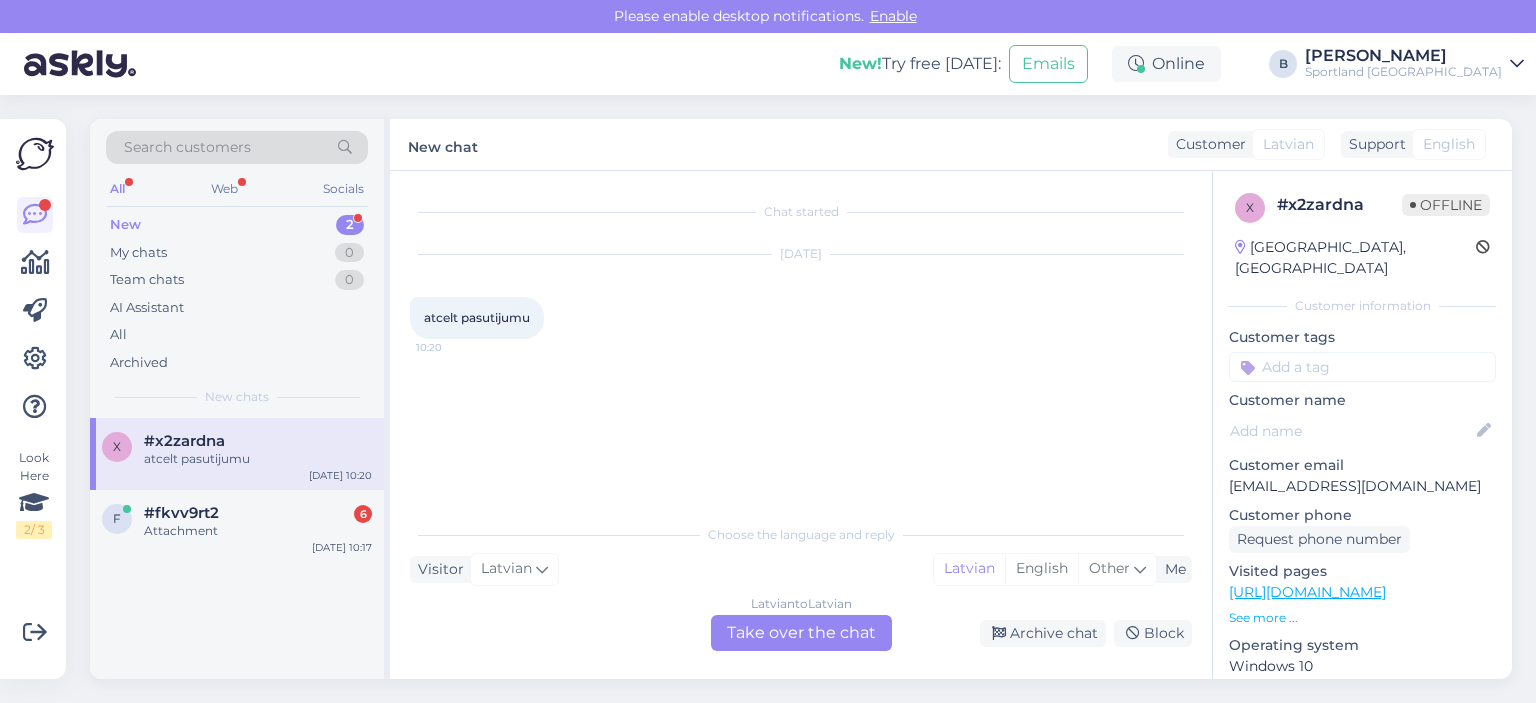 click on "Latvian  to  Latvian Take over the chat" at bounding box center [801, 633] 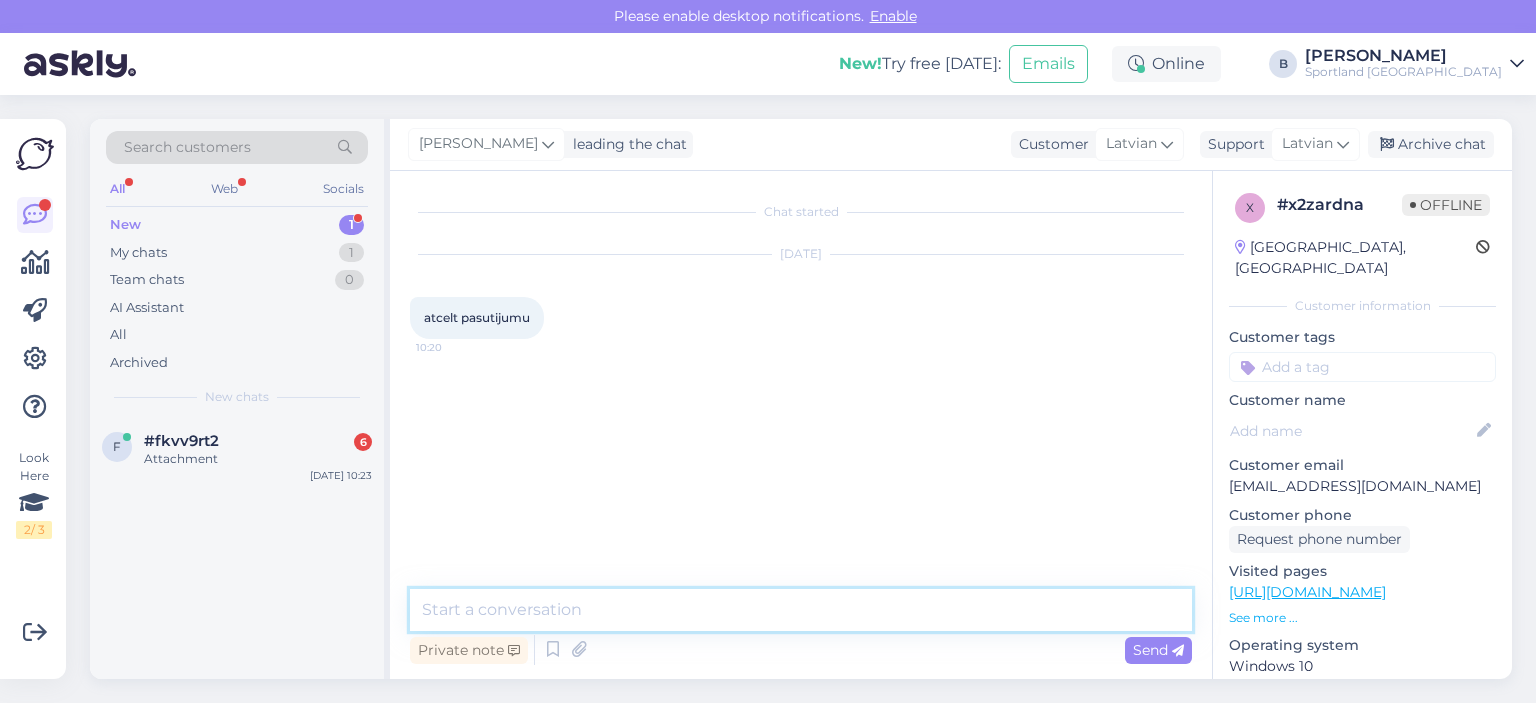 click at bounding box center (801, 610) 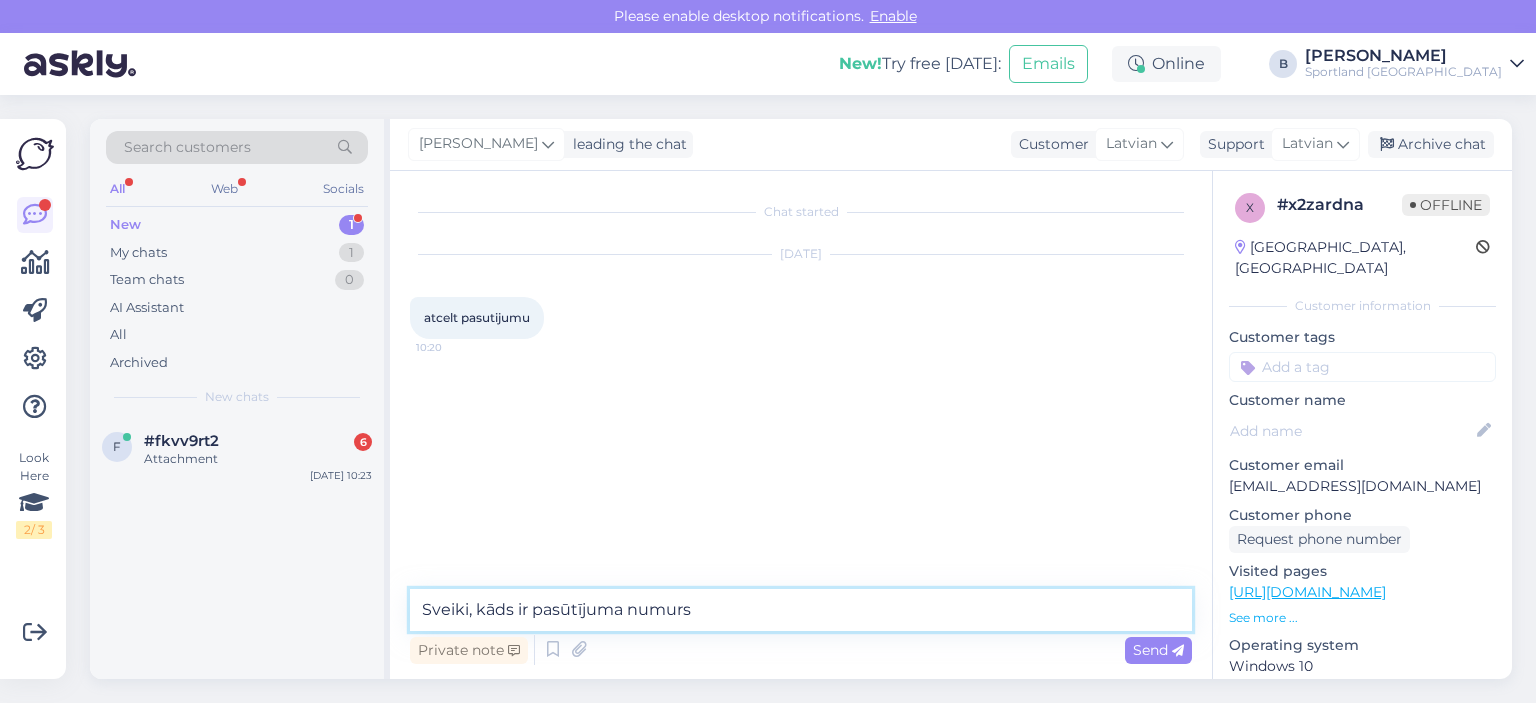 type on "Sveiki, kāds ir pasūtījuma numurs?" 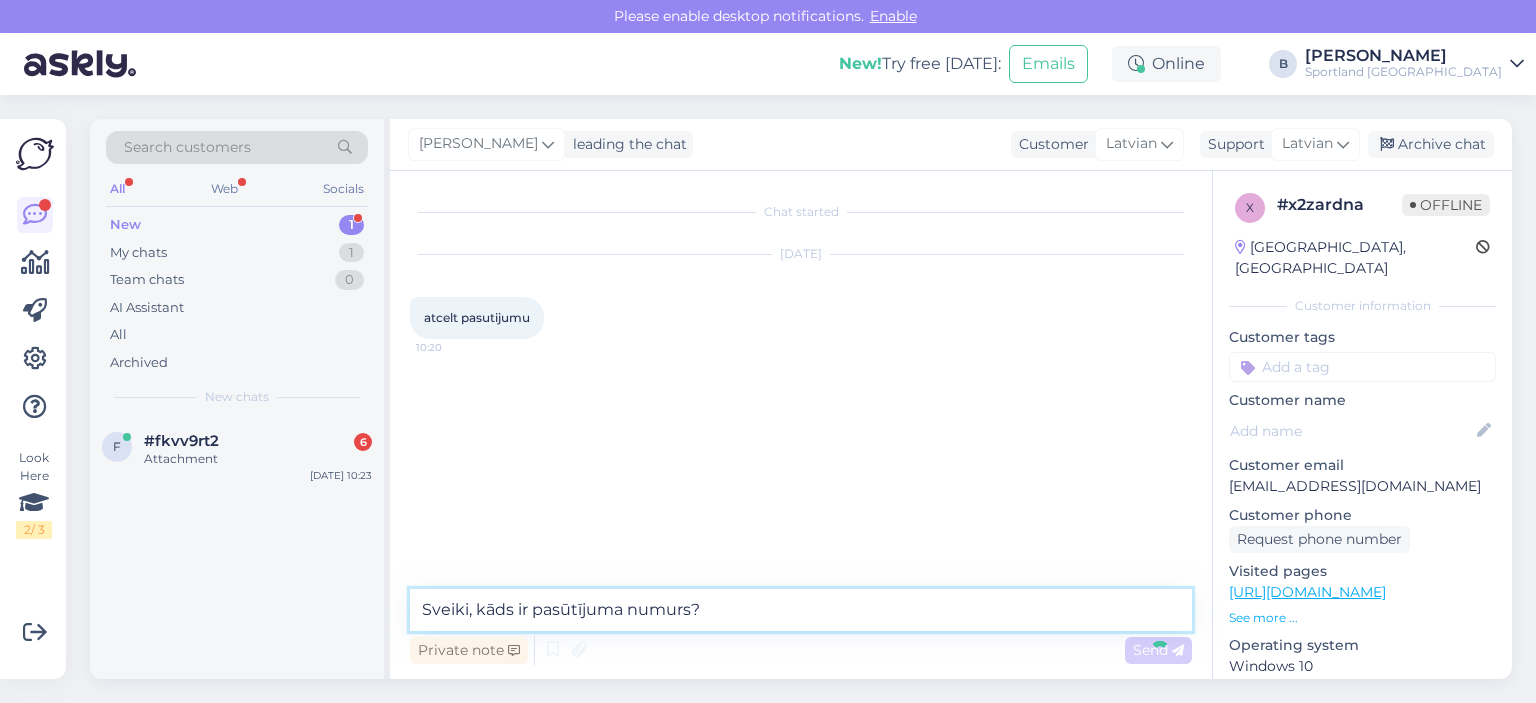 type 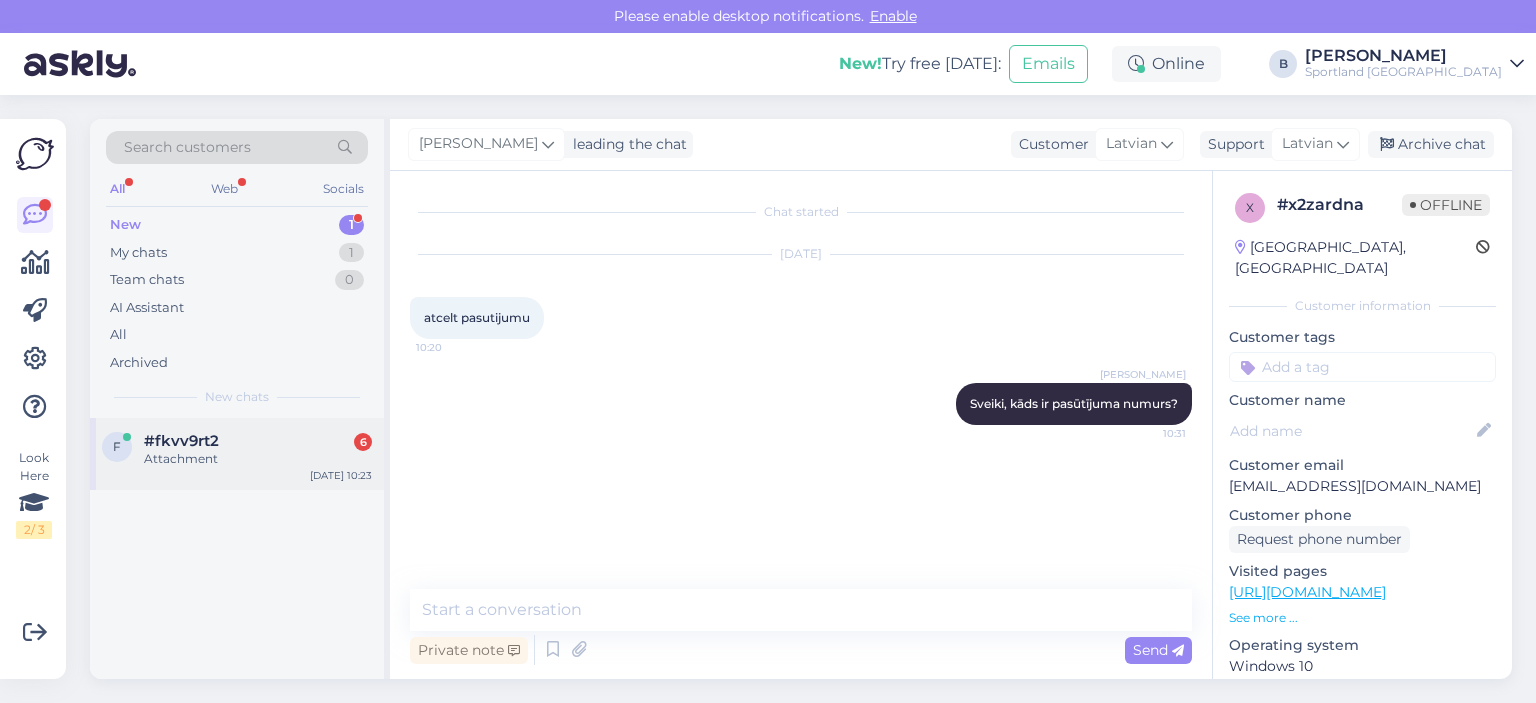click on "Attachment" at bounding box center [258, 459] 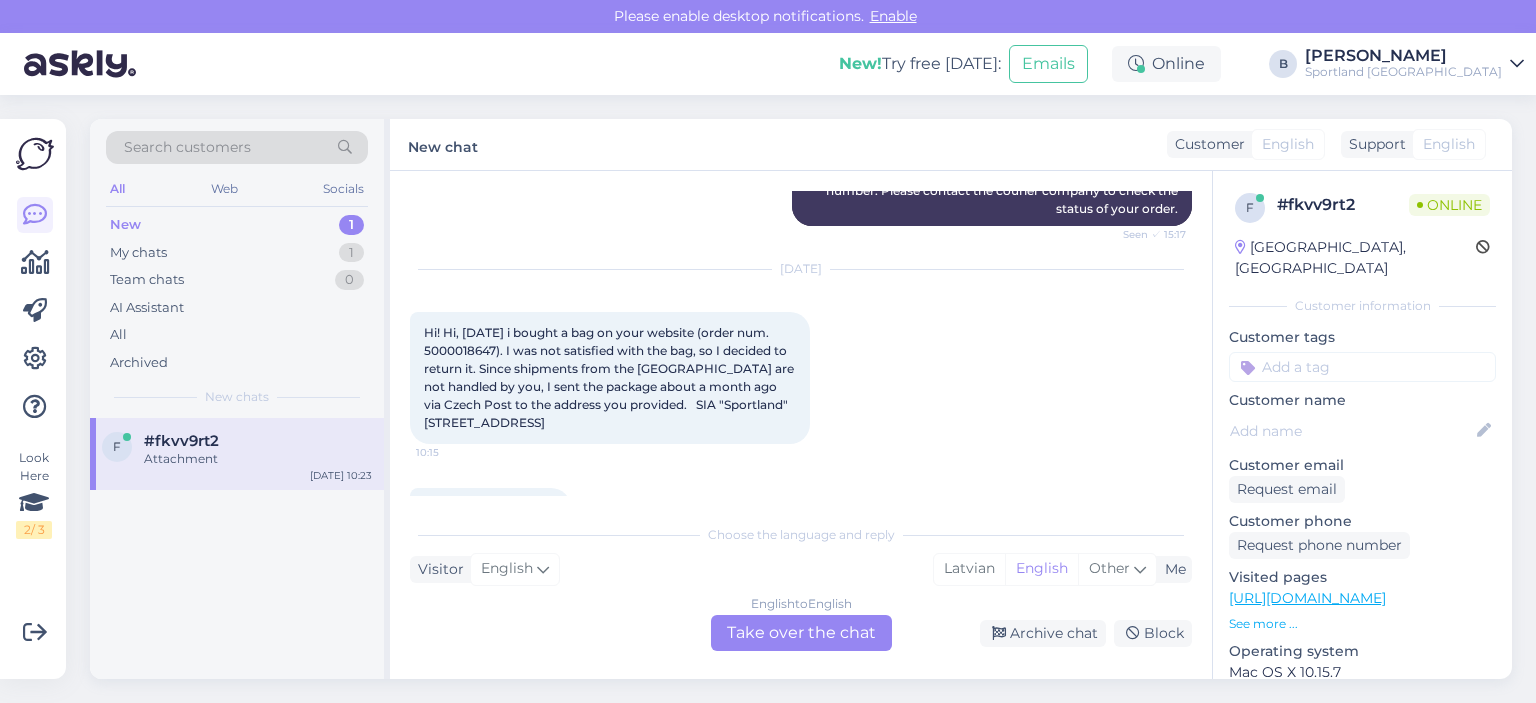 scroll, scrollTop: 1338, scrollLeft: 0, axis: vertical 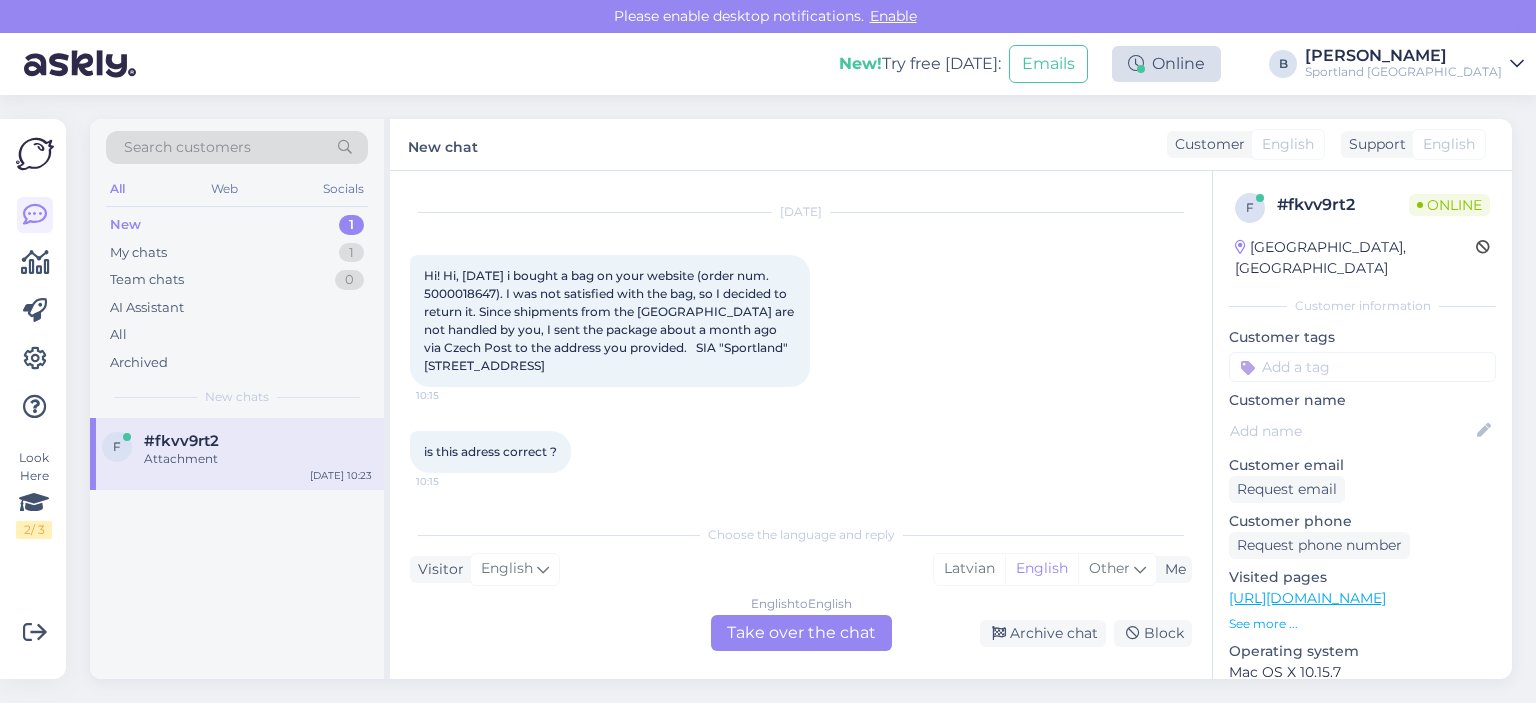 click on "Online" at bounding box center [1166, 64] 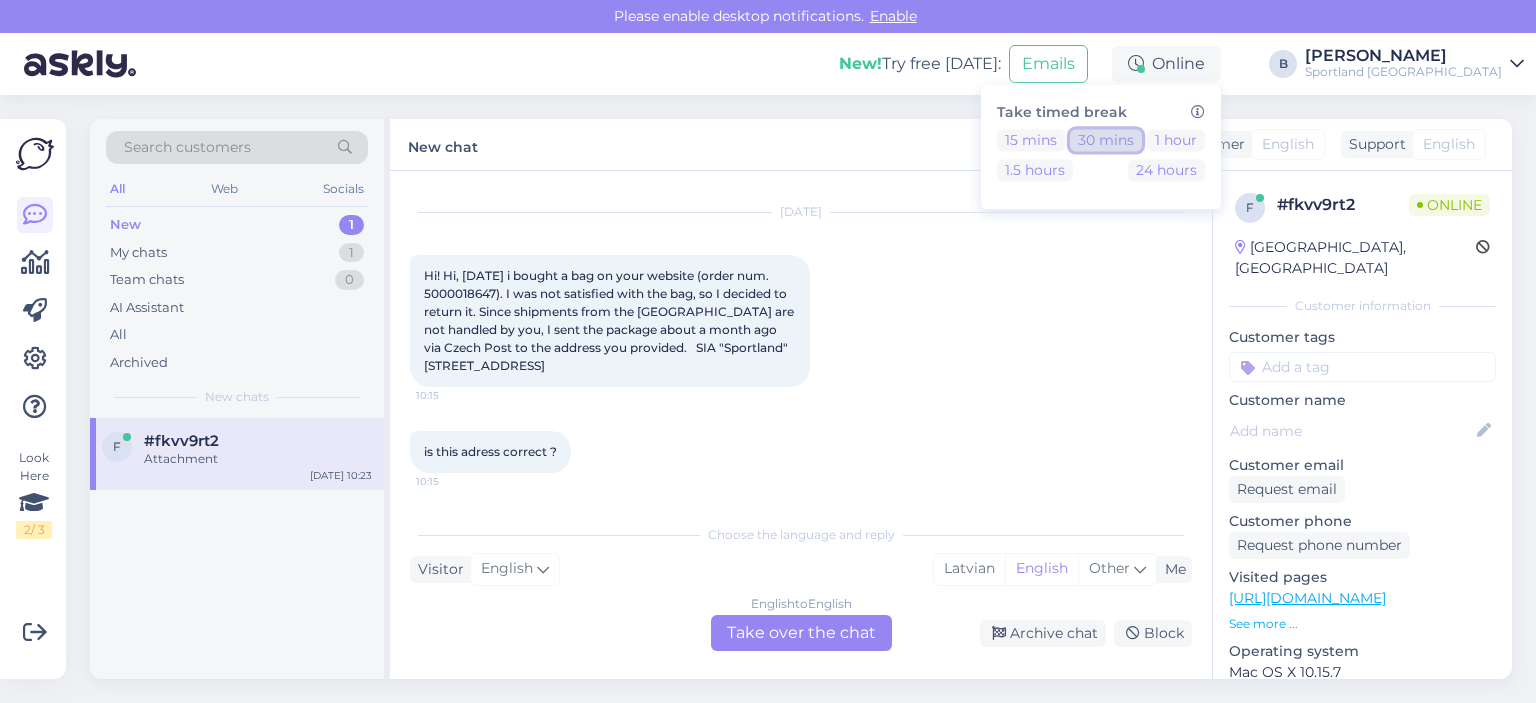 click on "30 mins" at bounding box center [1106, 140] 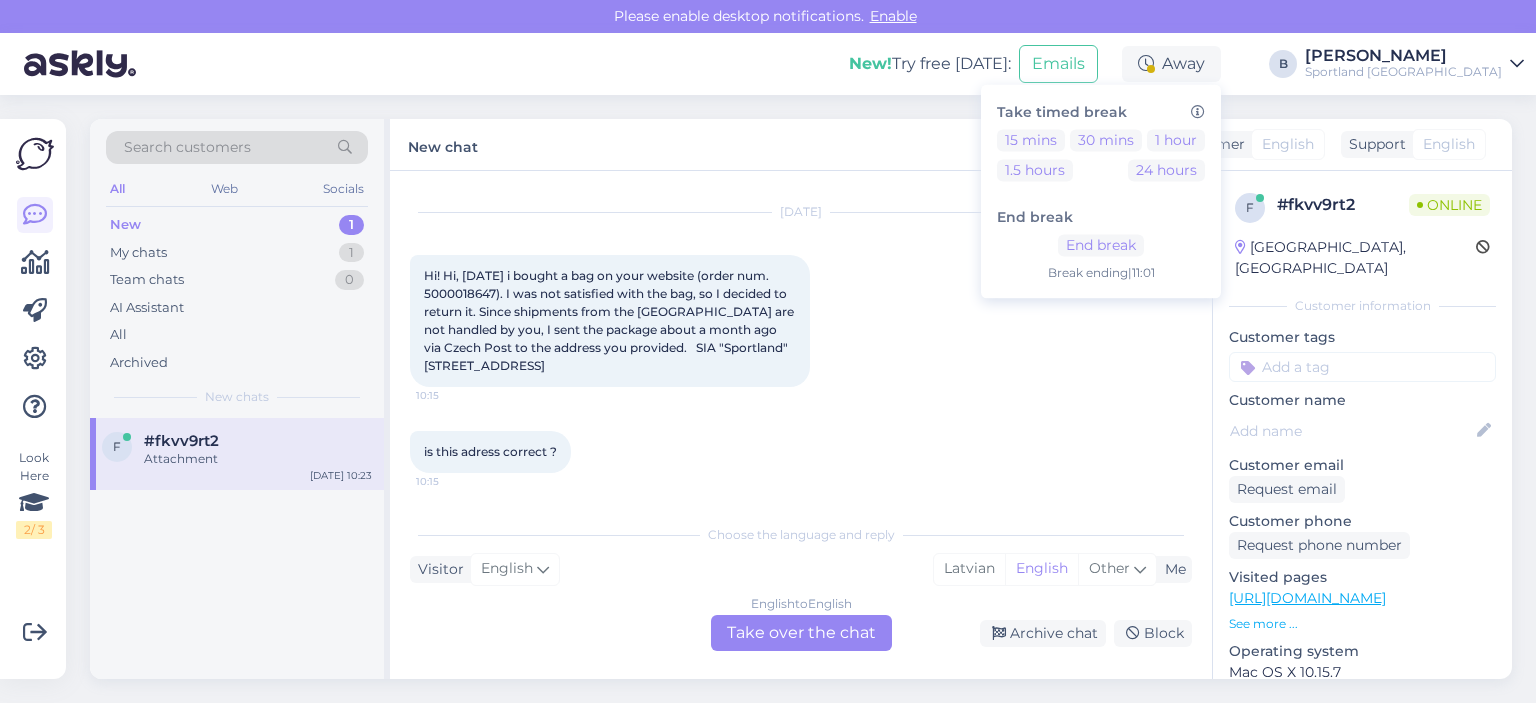 click on "[DATE] Hi! Hi, [DATE] i bought a bag on your website (order num. 5000018647). I was not satisfied with the bag, so I decided to return it. Since shipments from the [GEOGRAPHIC_DATA] are not handled by you, I sent the package about a month ago via Czech Post to the address you provided.   SIA "Sportland"
[STREET_ADDRESS]  10:15" at bounding box center [801, 300] 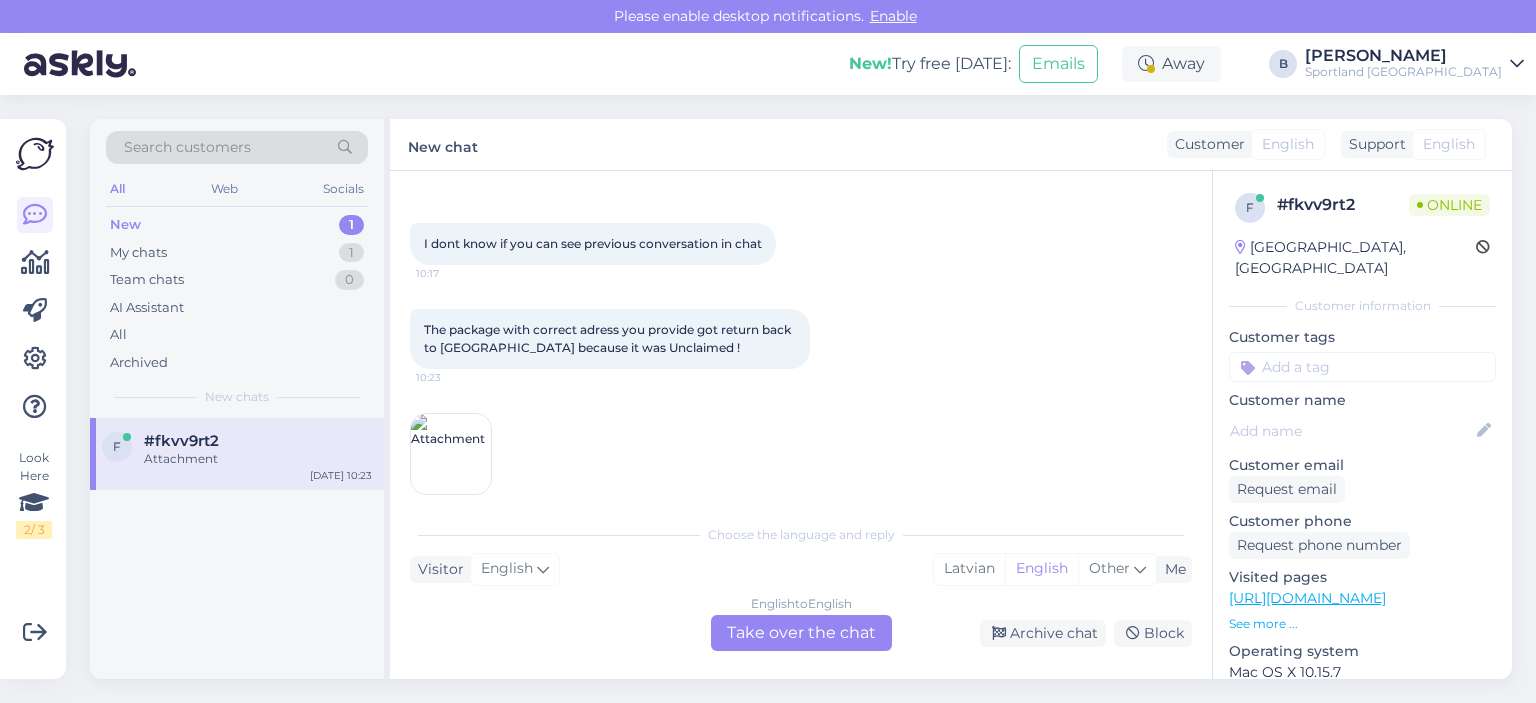 scroll, scrollTop: 1738, scrollLeft: 0, axis: vertical 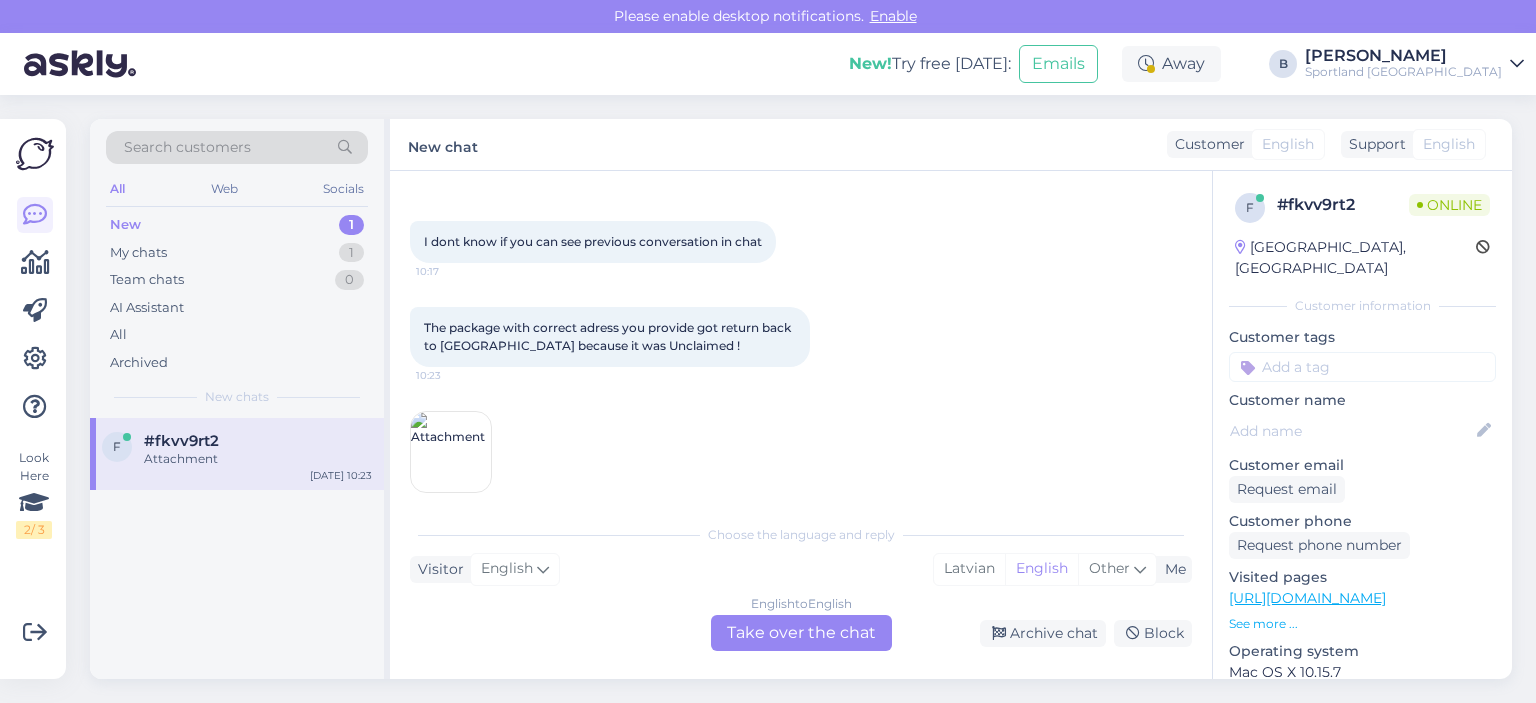 click at bounding box center (451, 452) 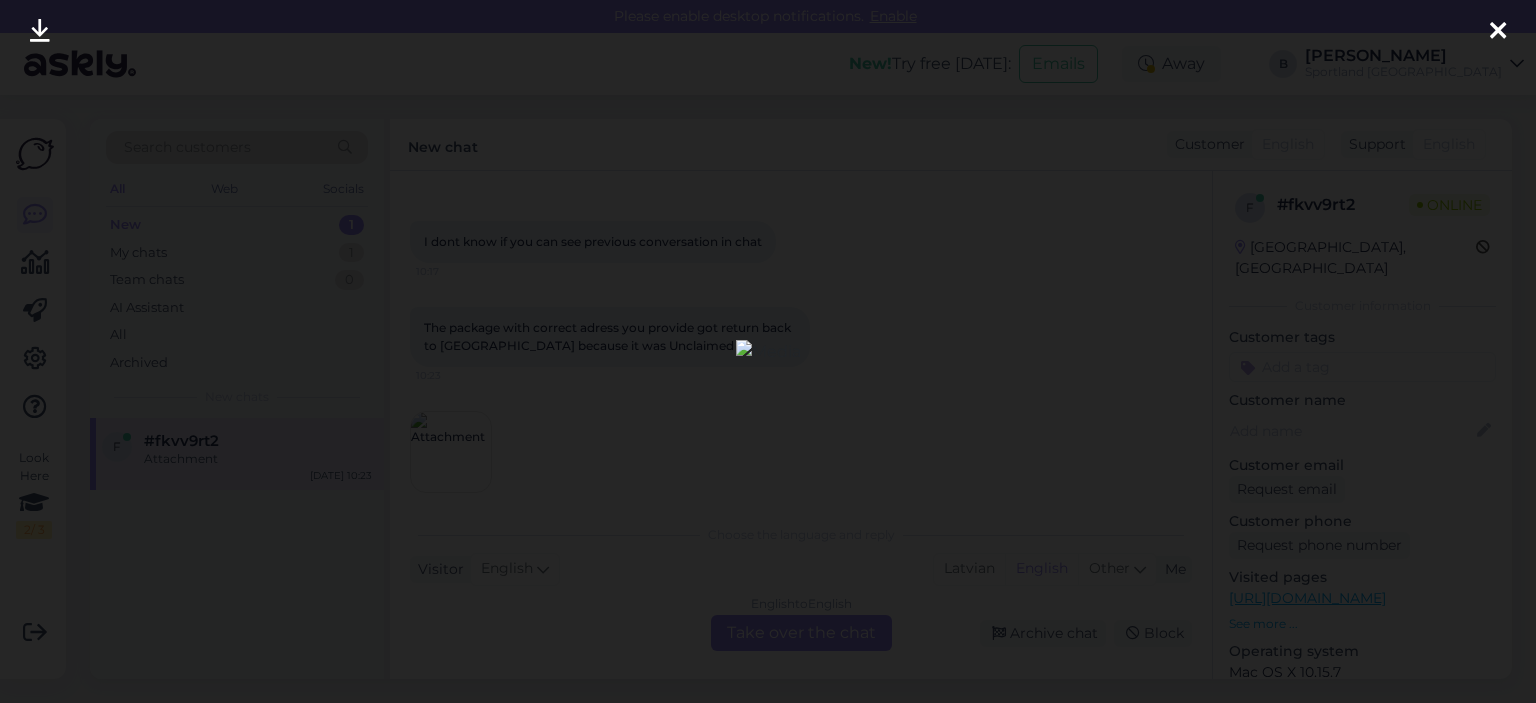 click at bounding box center [768, 352] 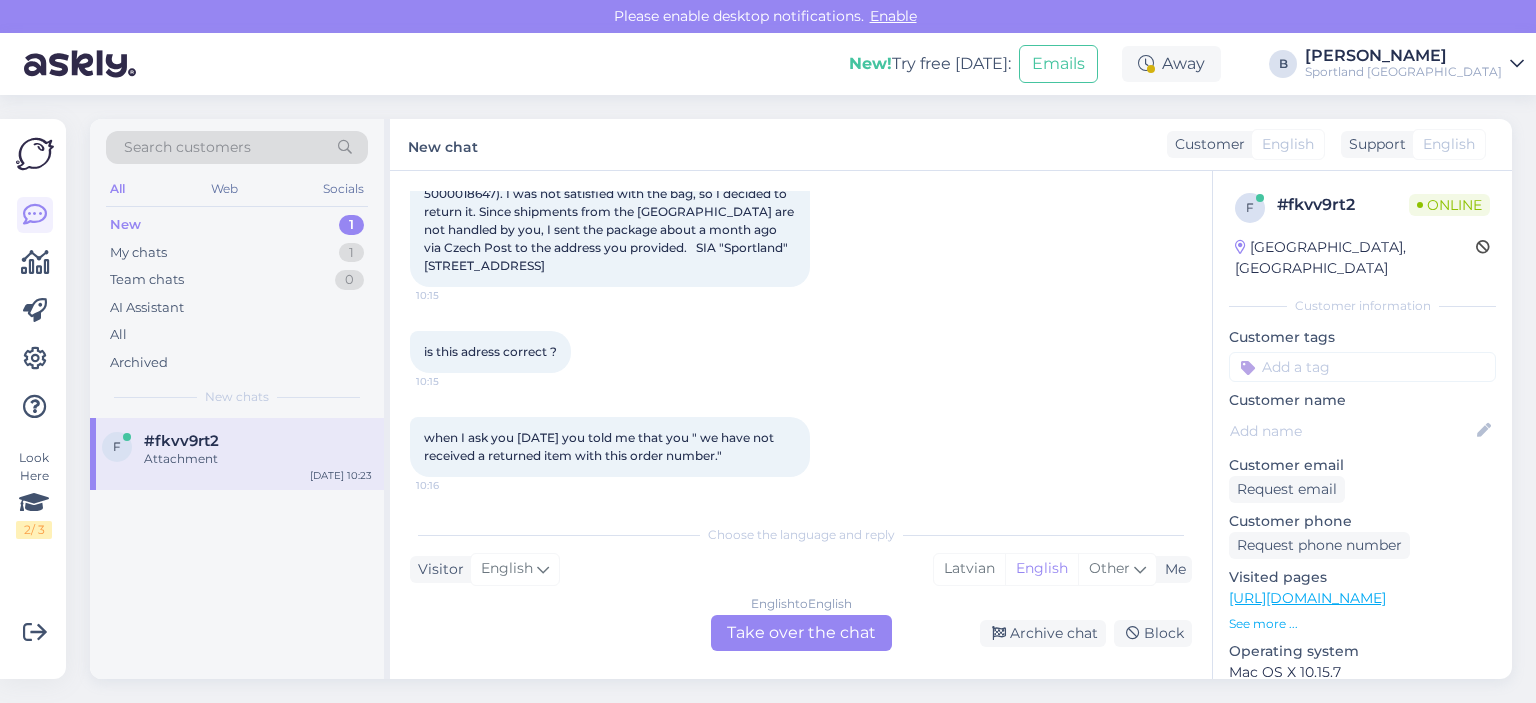 scroll, scrollTop: 1738, scrollLeft: 0, axis: vertical 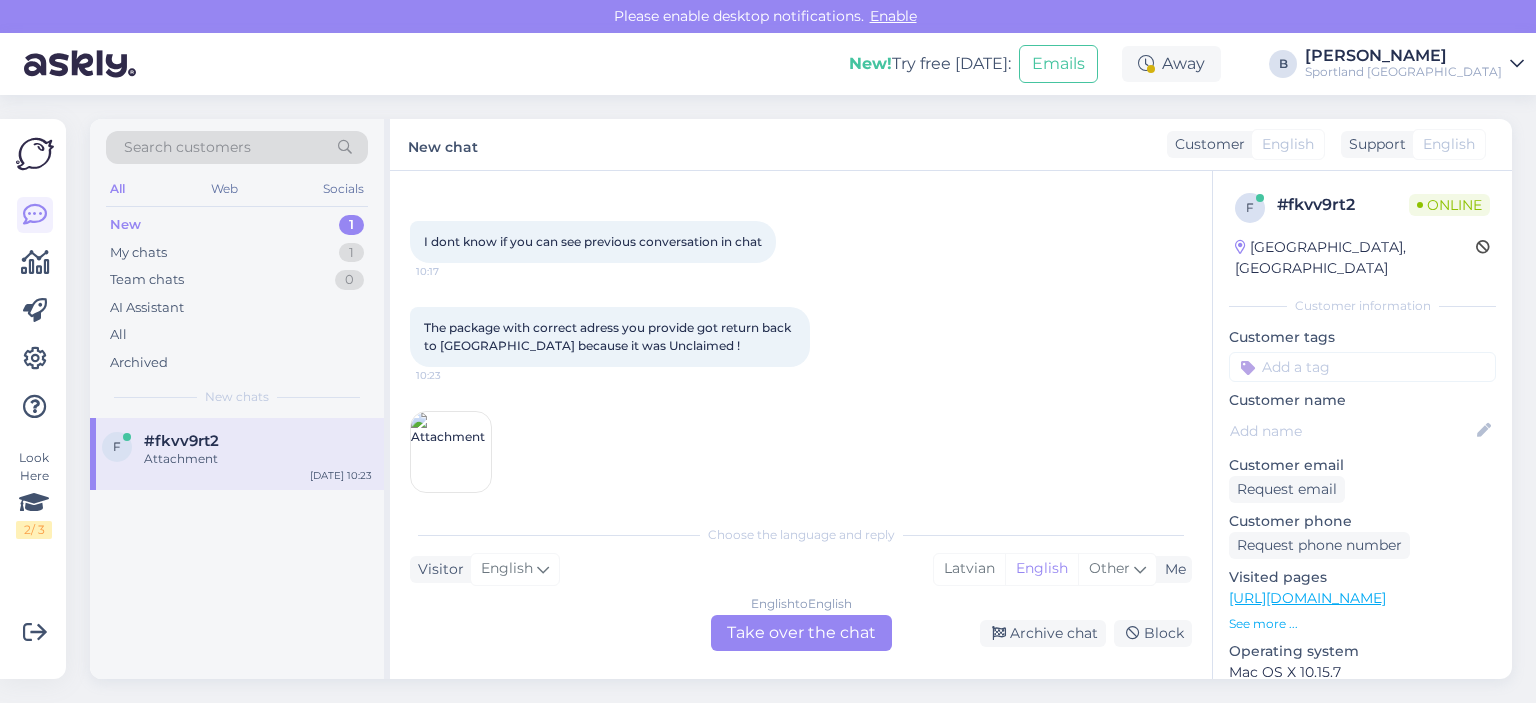 click on "English  to  English Take over the chat" at bounding box center [801, 633] 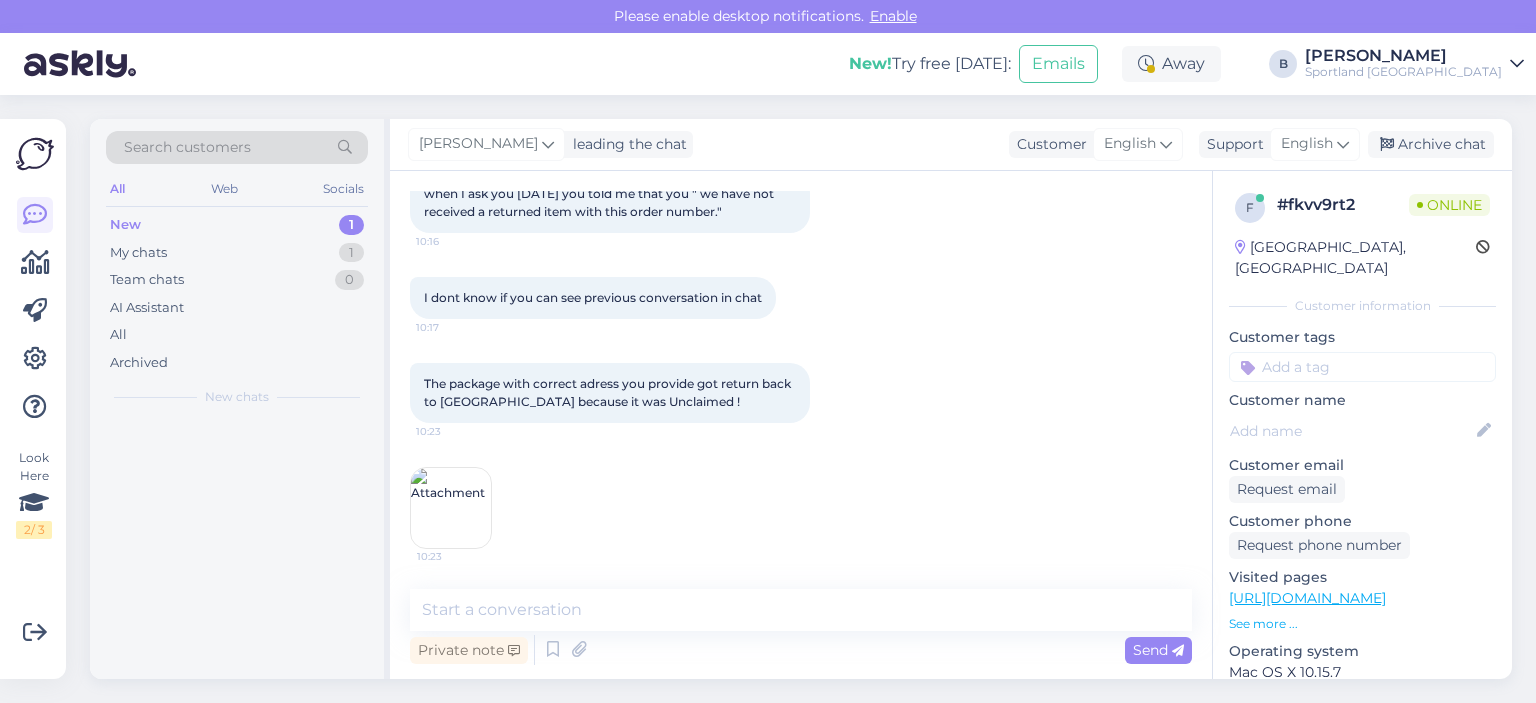 scroll, scrollTop: 1664, scrollLeft: 0, axis: vertical 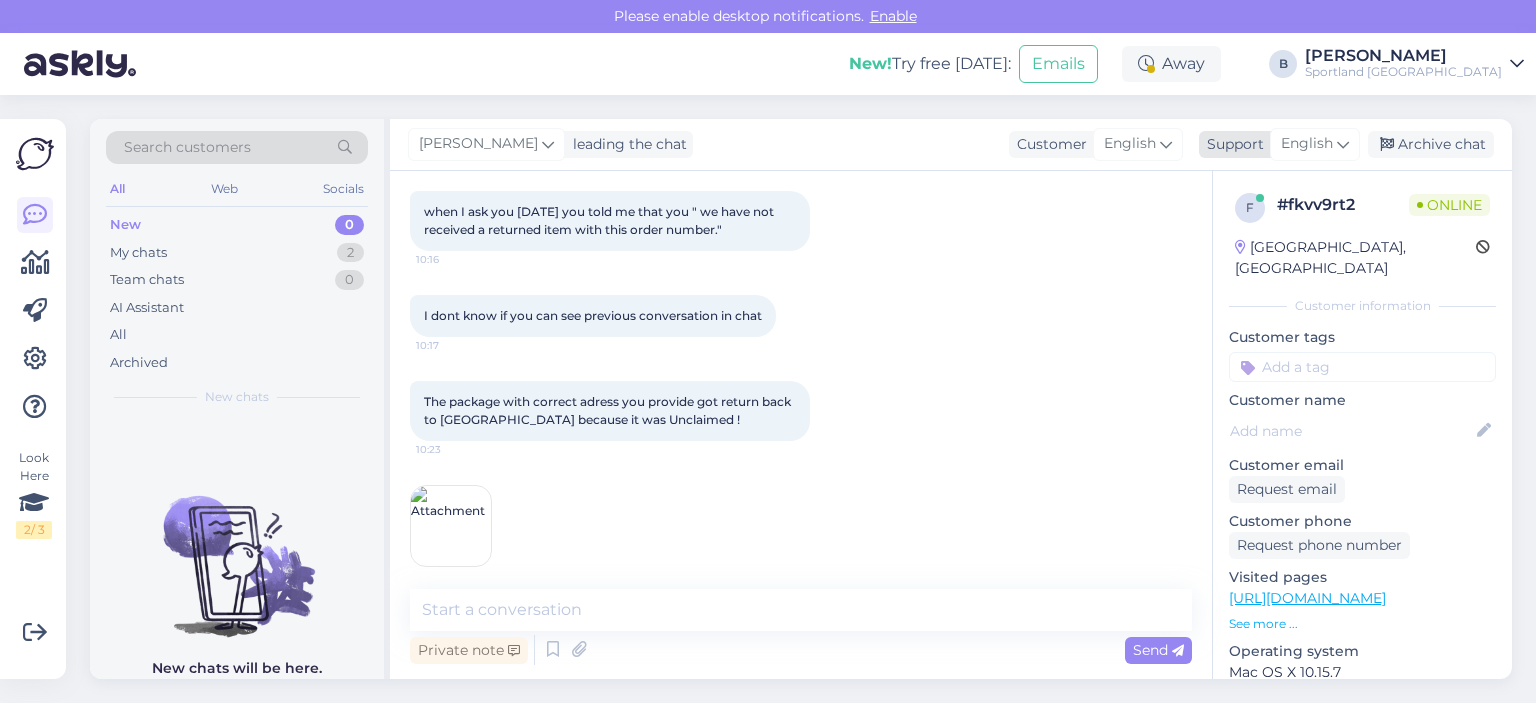 click on "English" at bounding box center [1307, 144] 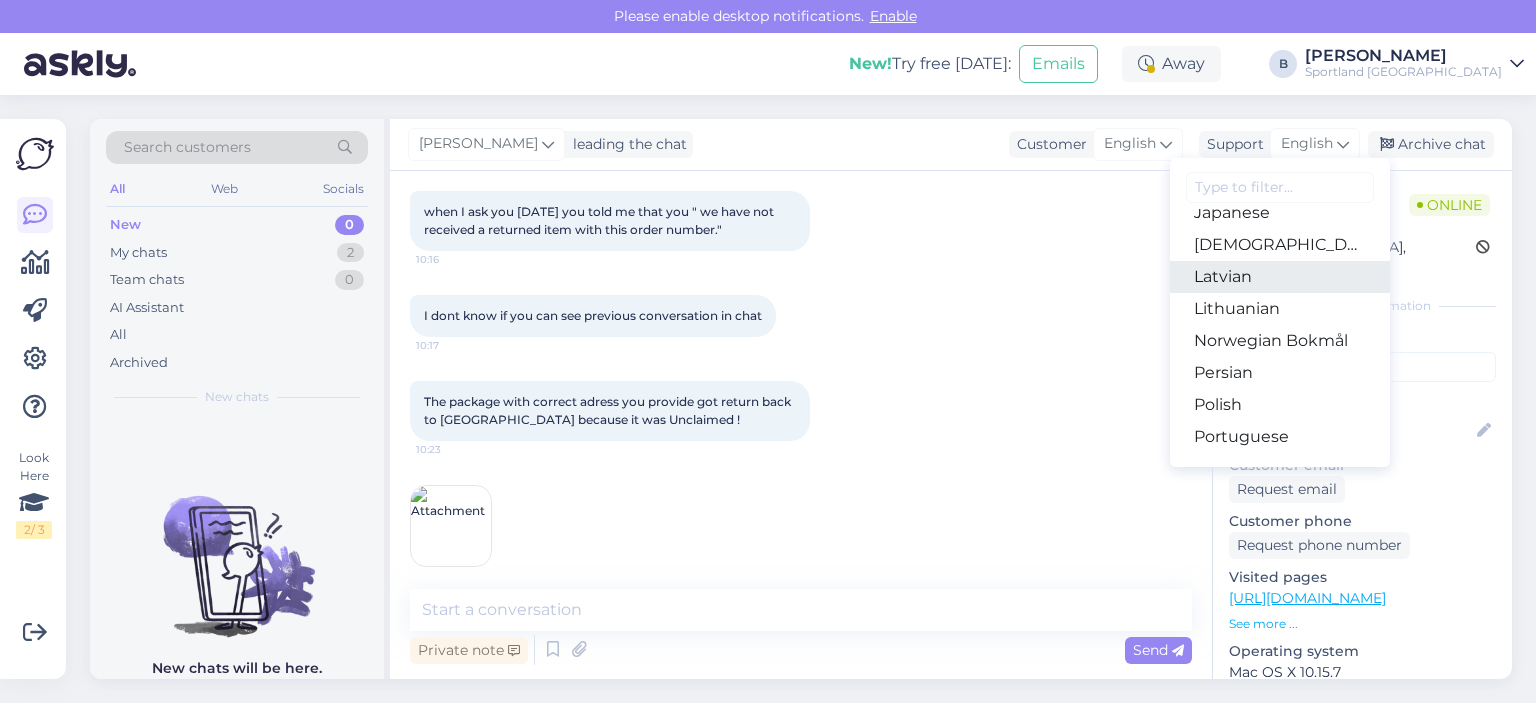 scroll, scrollTop: 500, scrollLeft: 0, axis: vertical 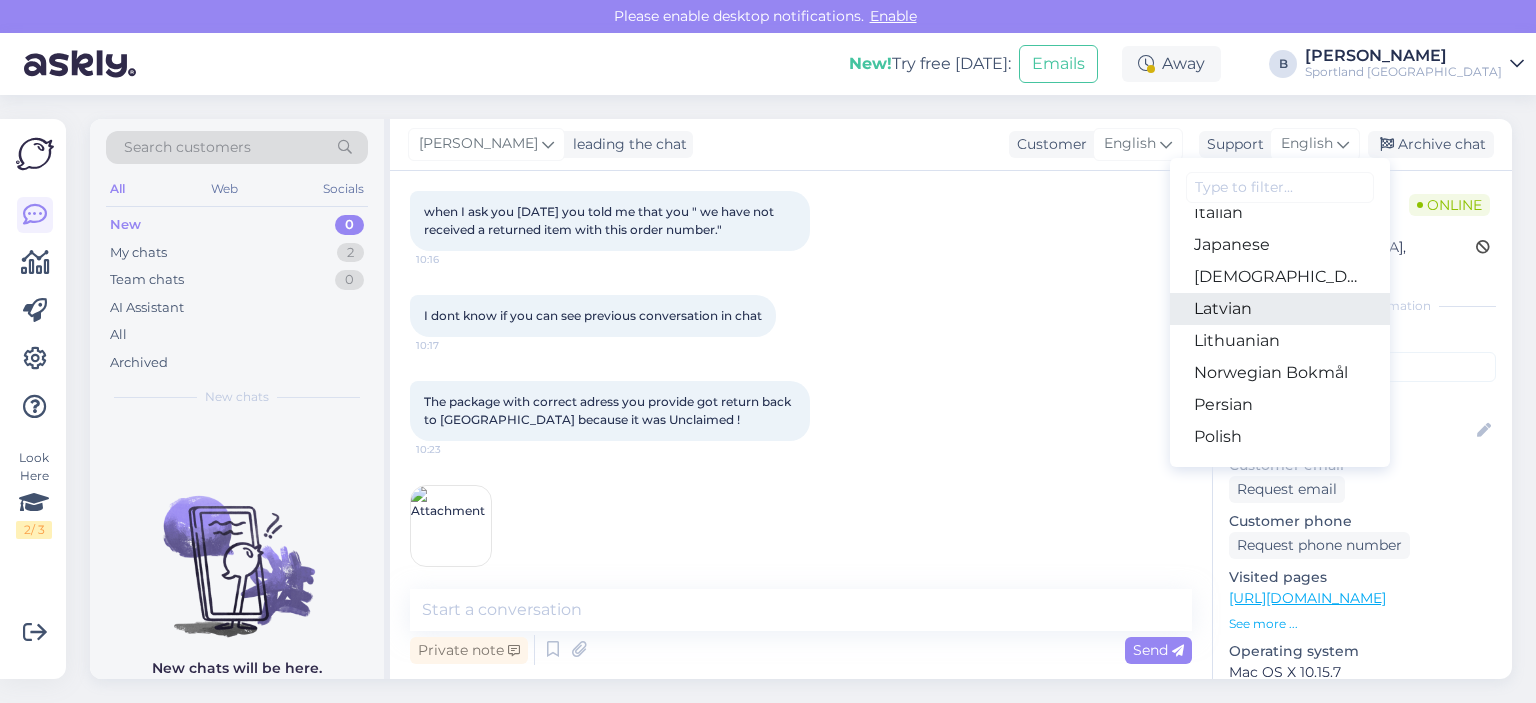 click on "Latvian" at bounding box center (1280, 309) 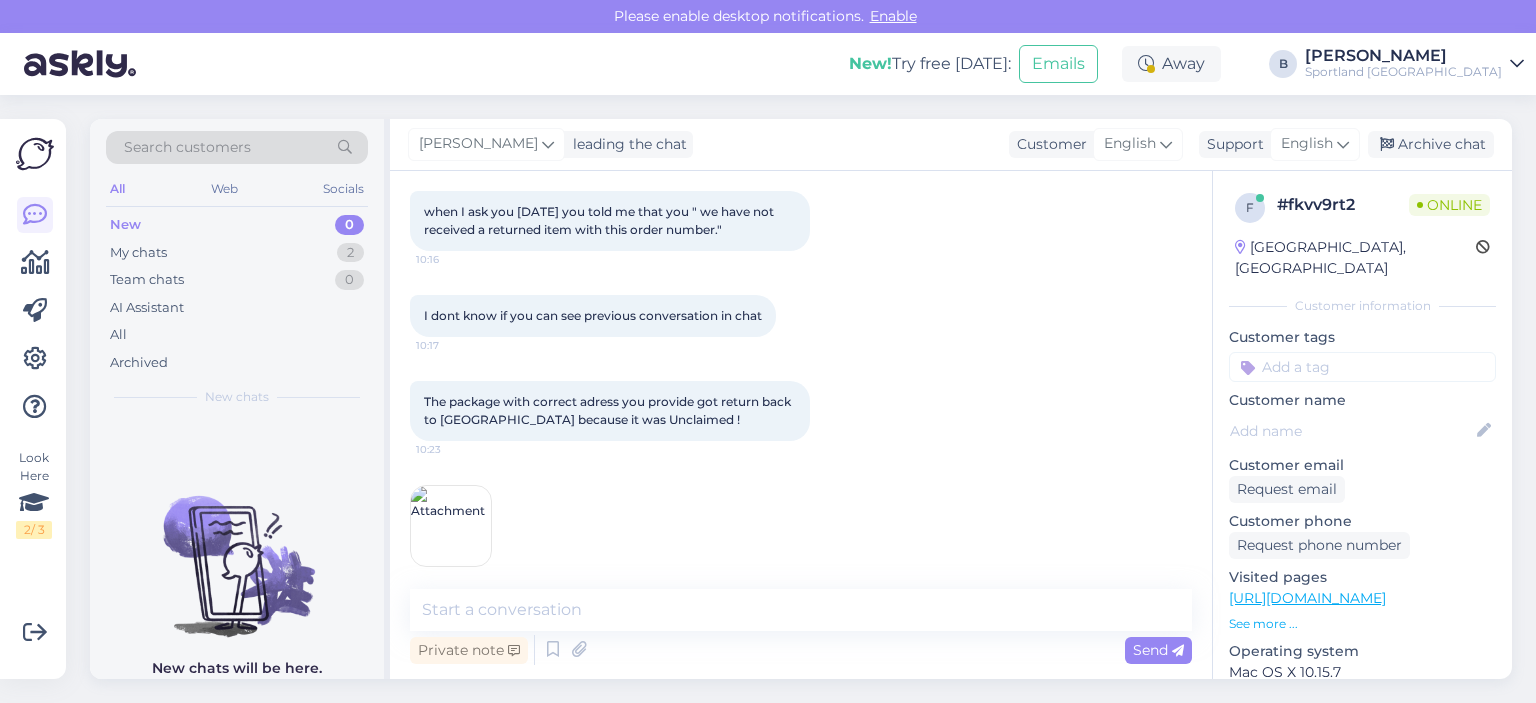 scroll, scrollTop: 1984, scrollLeft: 0, axis: vertical 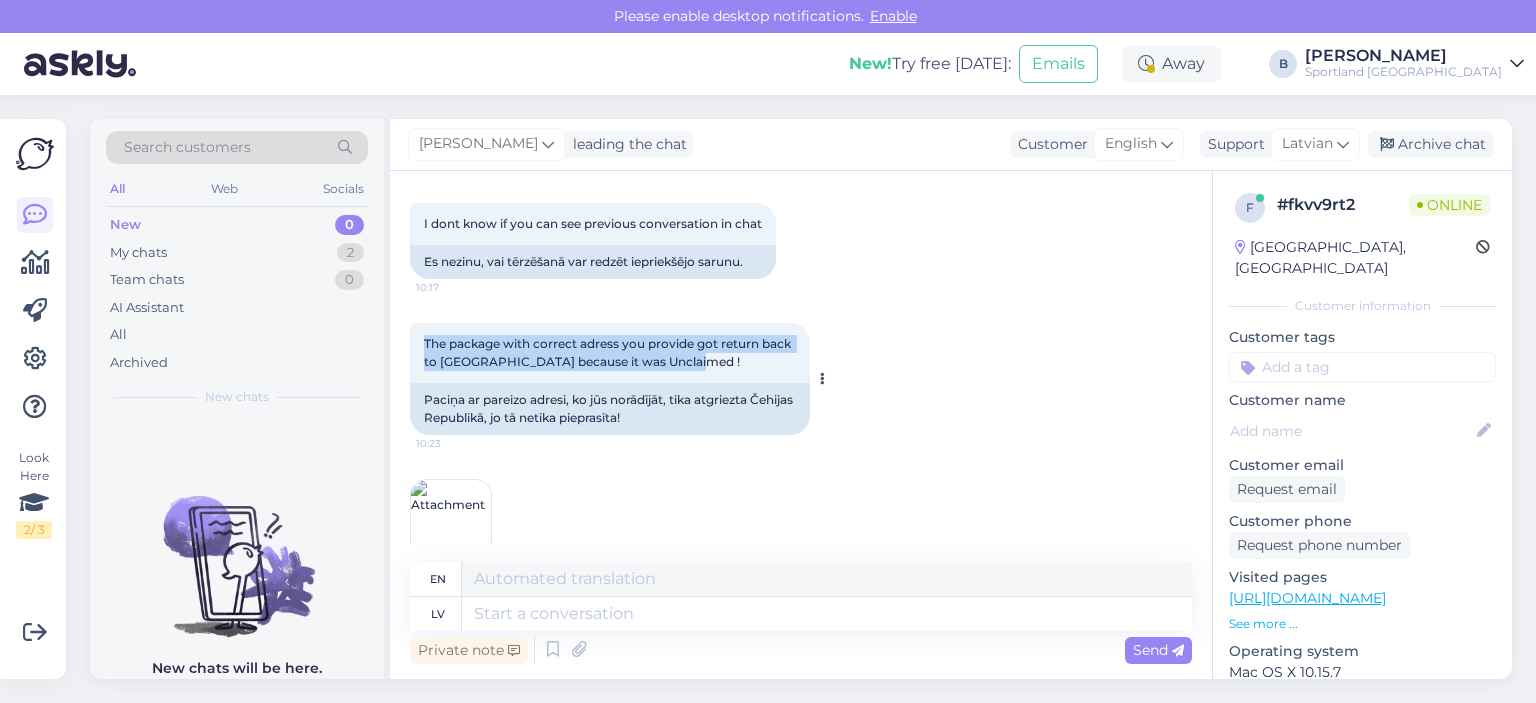 drag, startPoint x: 693, startPoint y: 363, endPoint x: 421, endPoint y: 345, distance: 272.59494 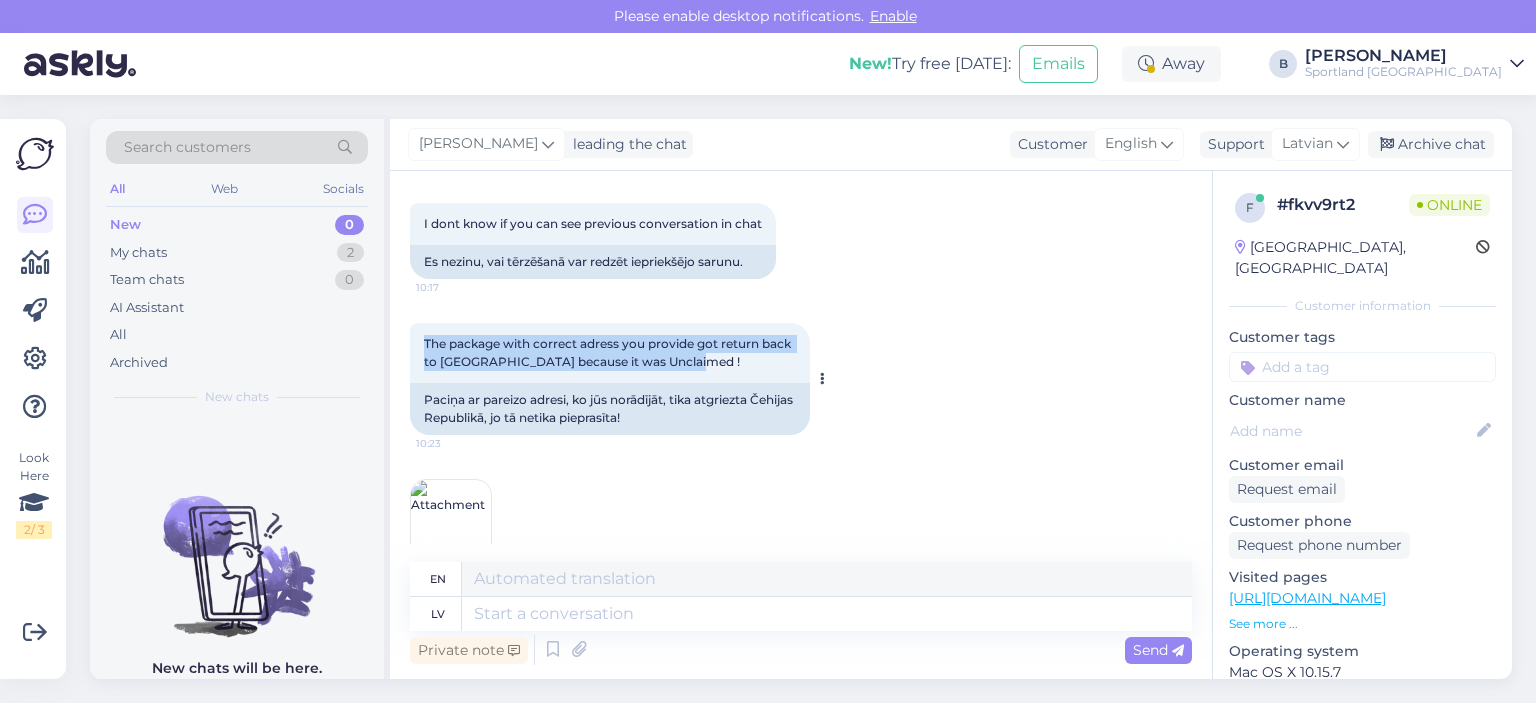 copy on "The package with correct adress you provide got return back to [GEOGRAPHIC_DATA] because it was Unclaimed" 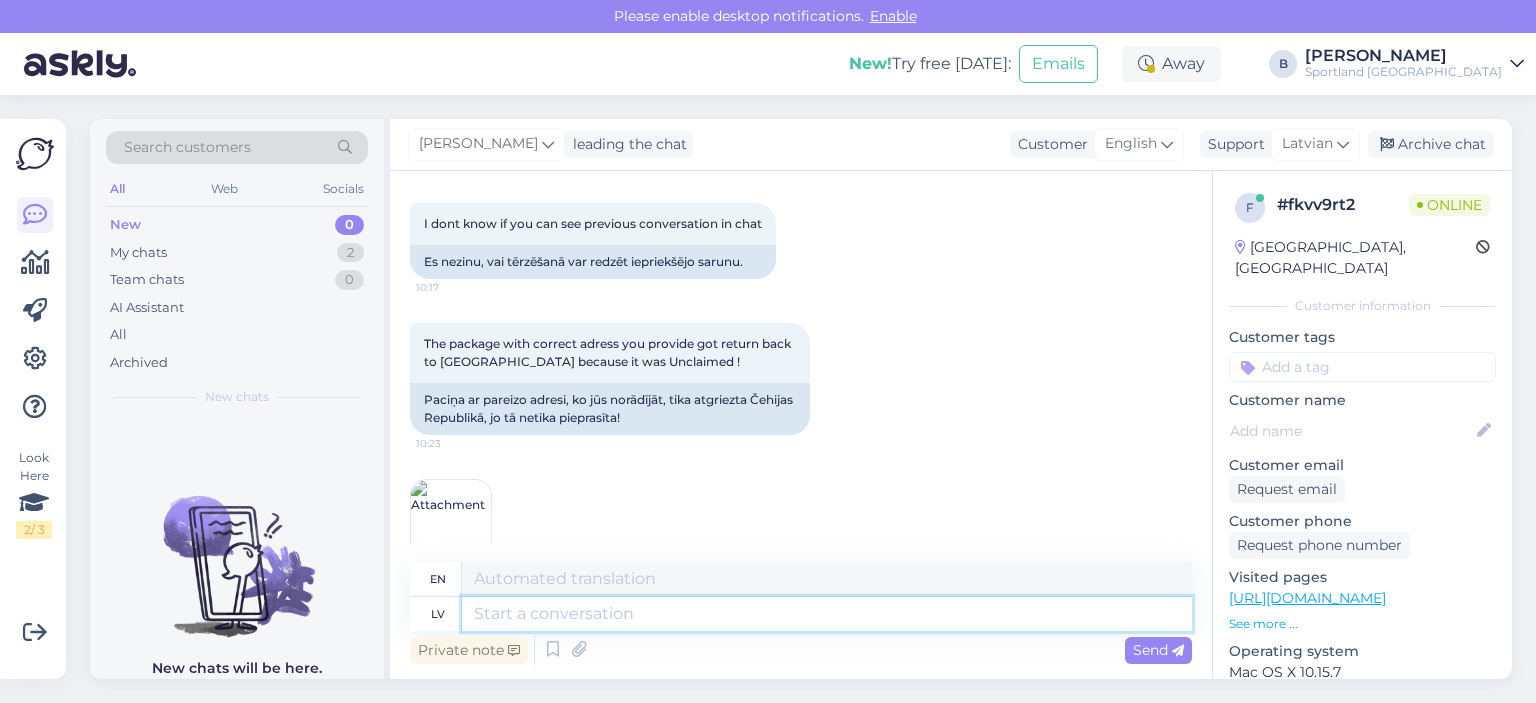 click at bounding box center (827, 614) 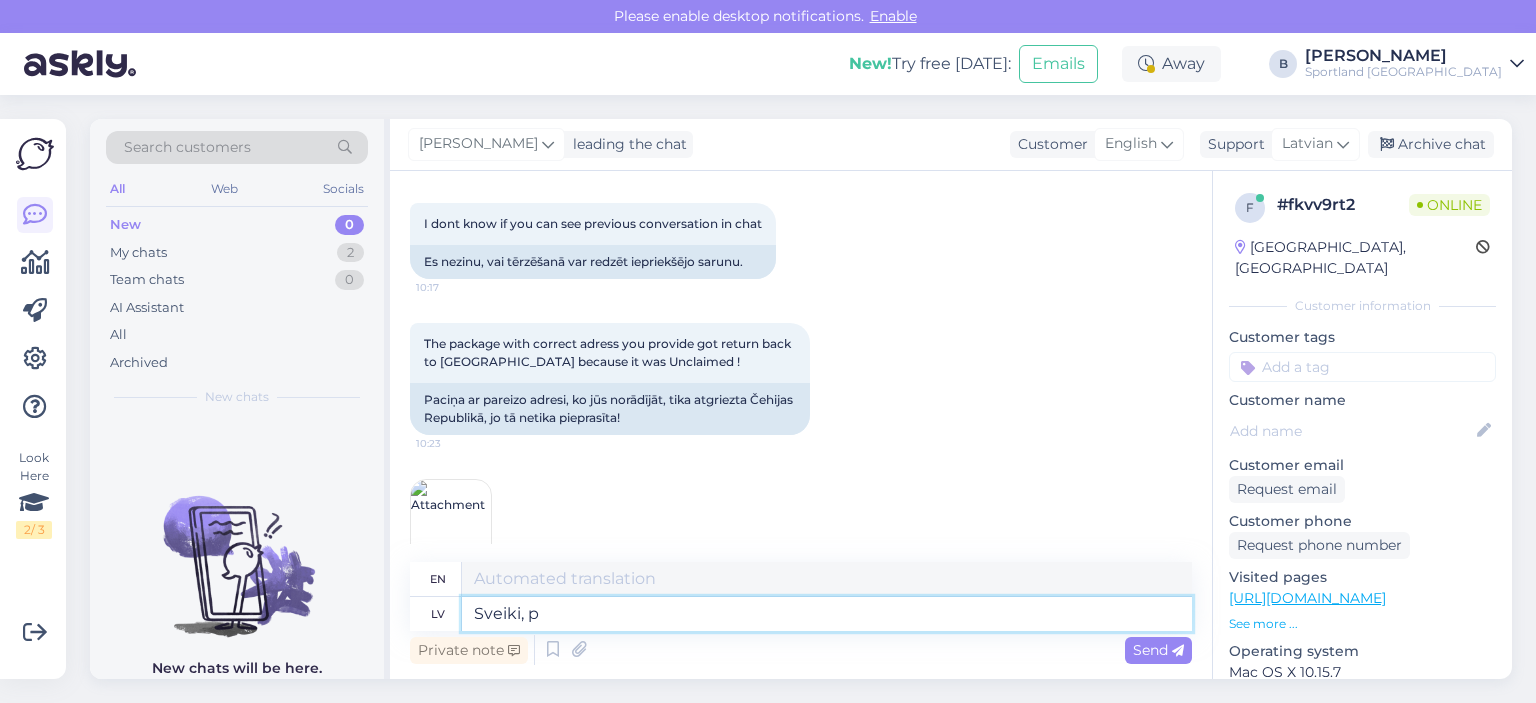 type on "Sveiki, [GEOGRAPHIC_DATA]" 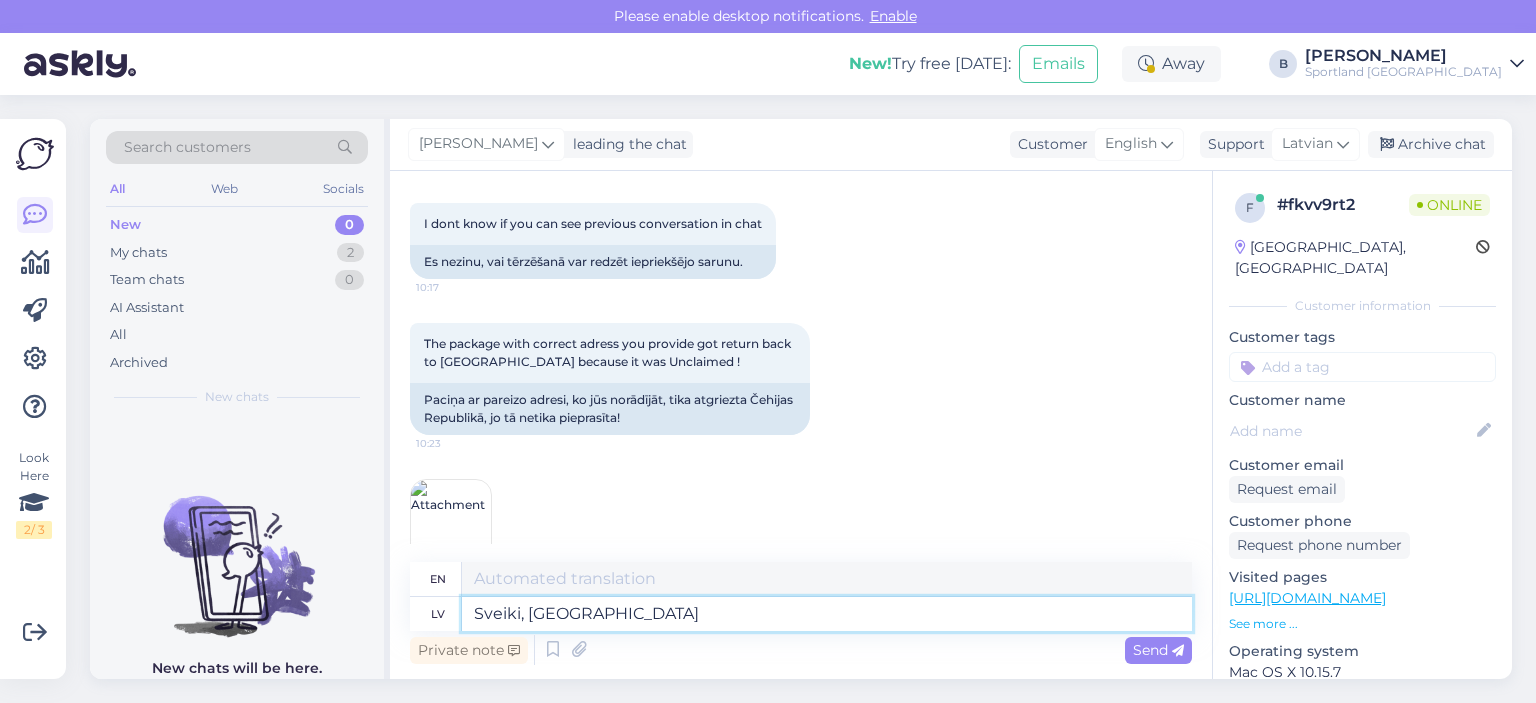 type on "Hello," 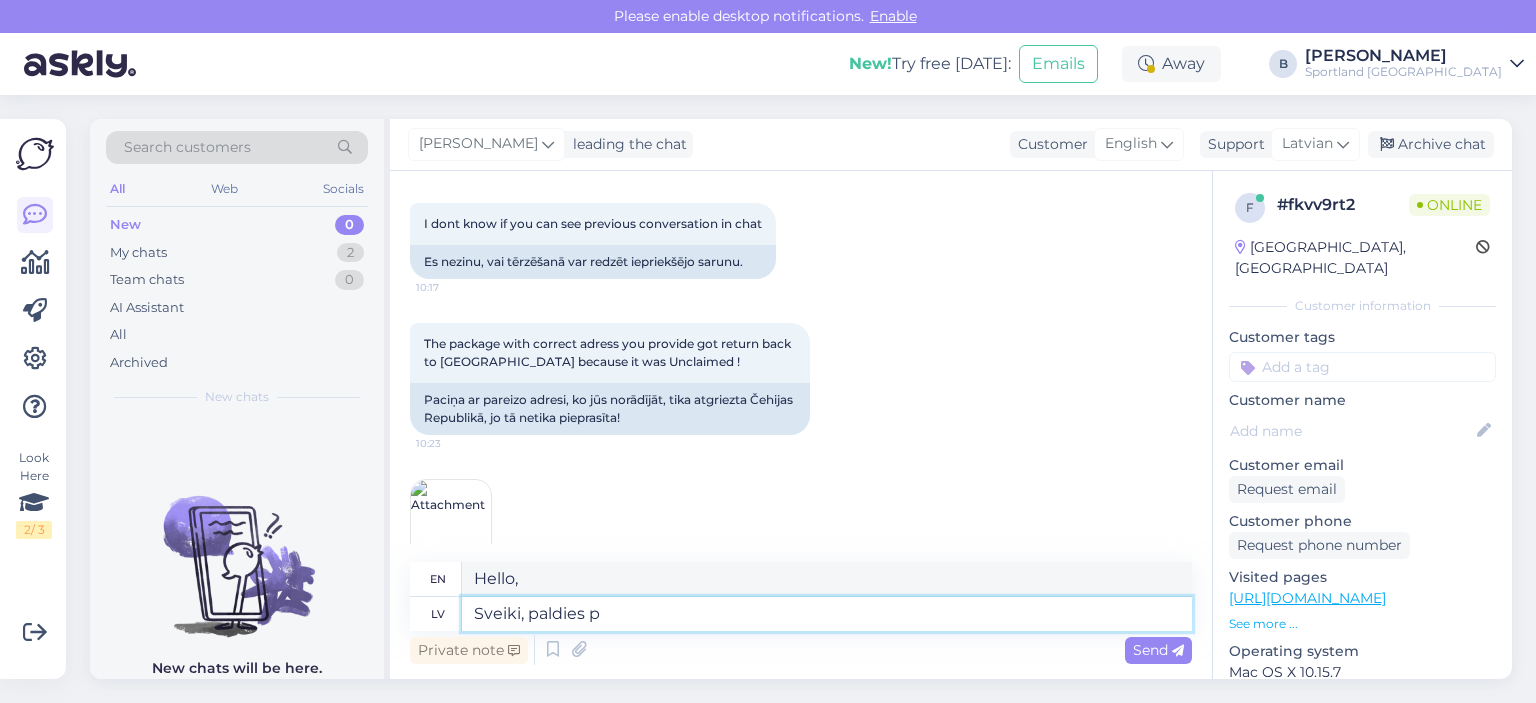 type on "Sveiki, paldies pa" 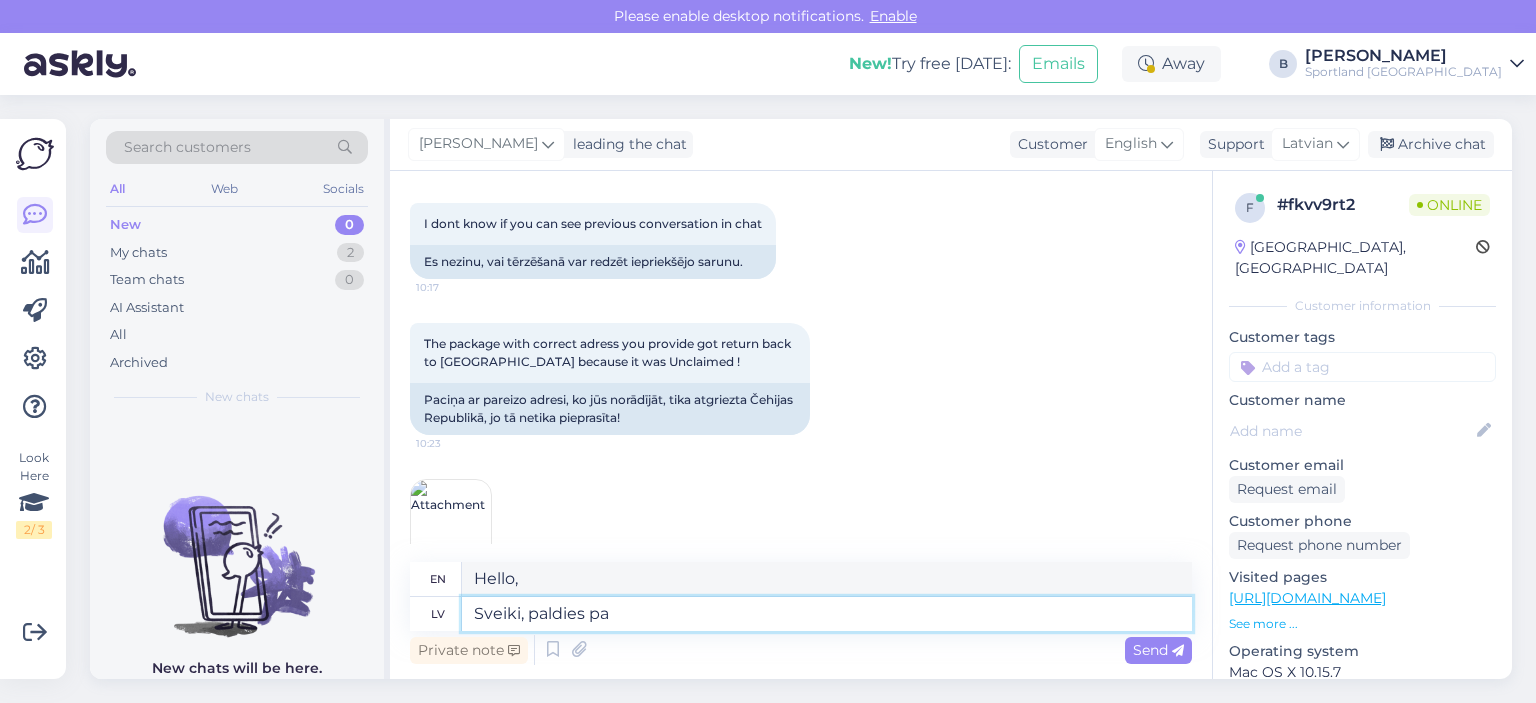 type on "Hello, thank you." 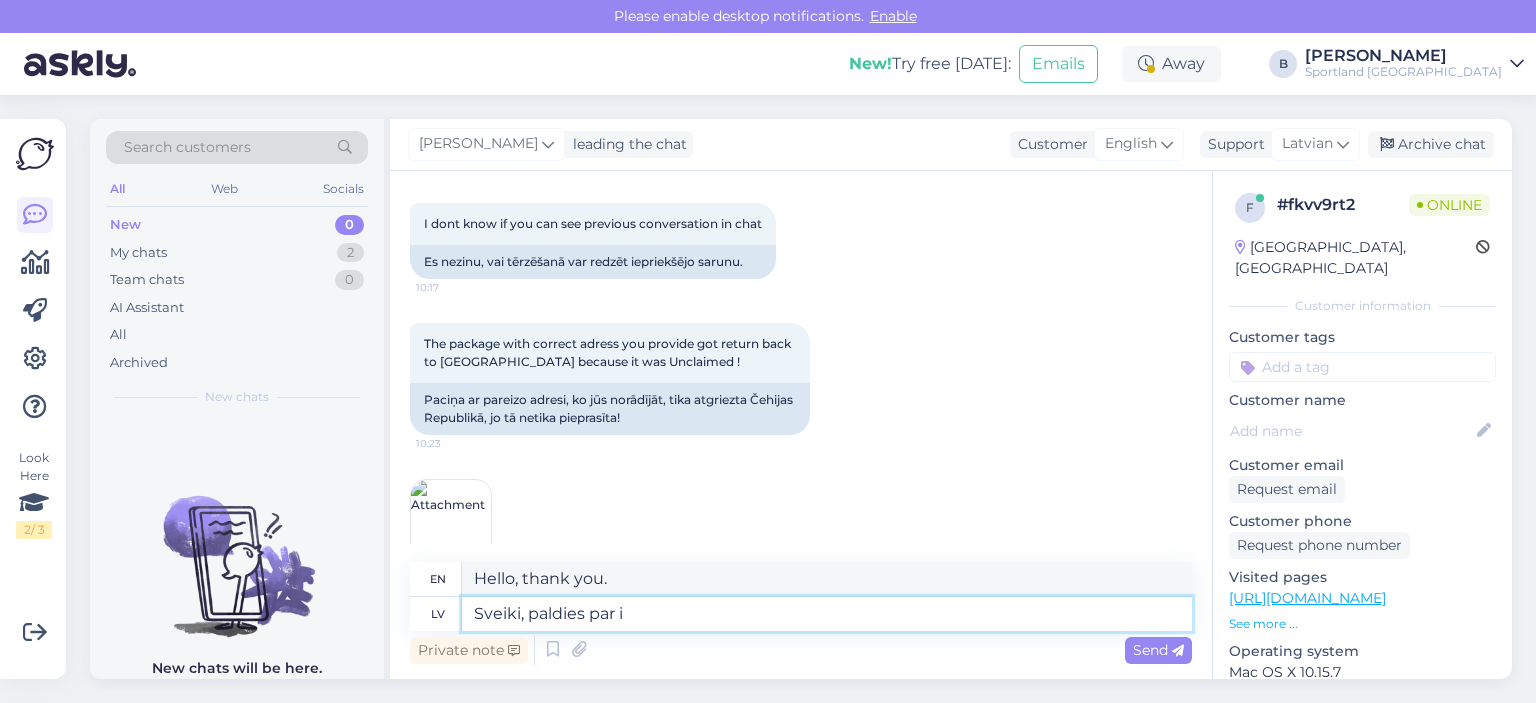 type on "Sveiki, paldies par in" 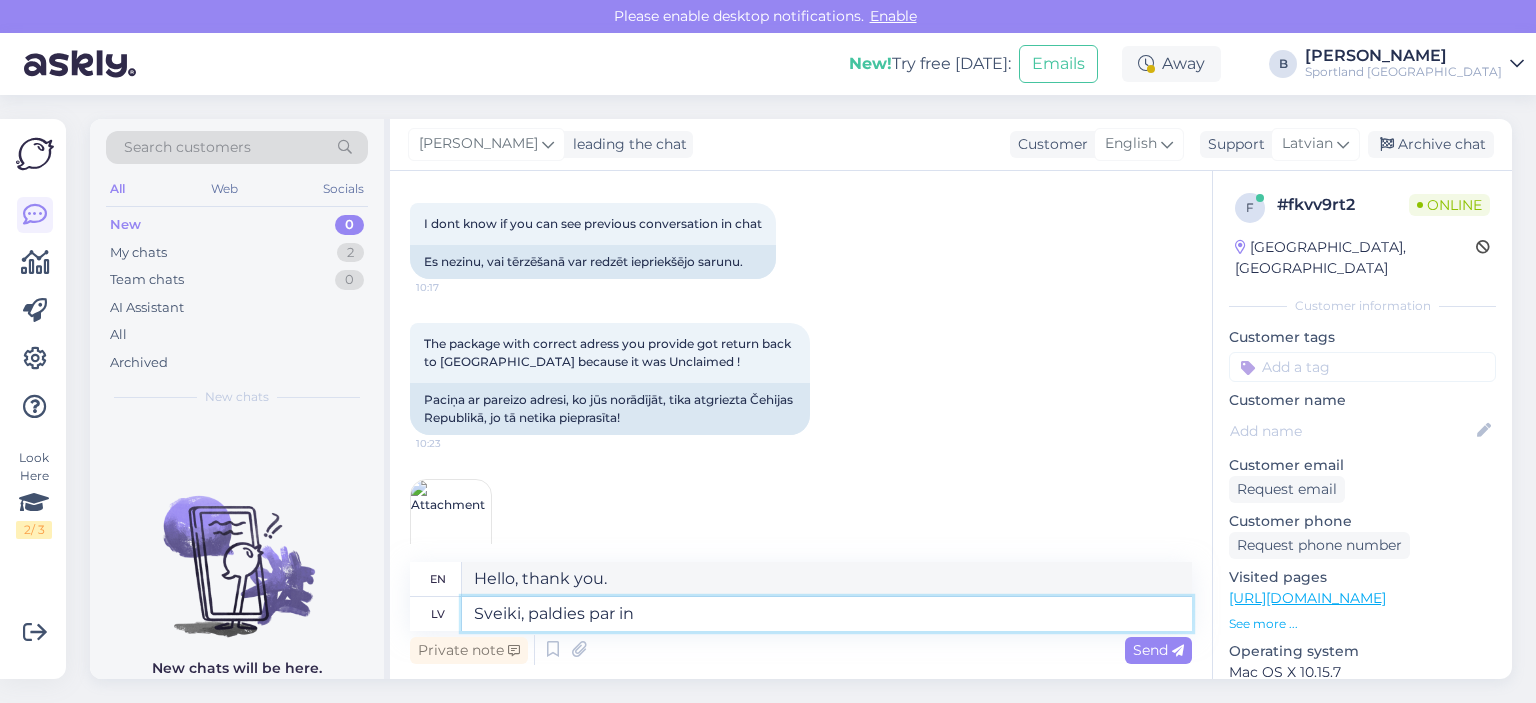 type on "Hello, thank you for" 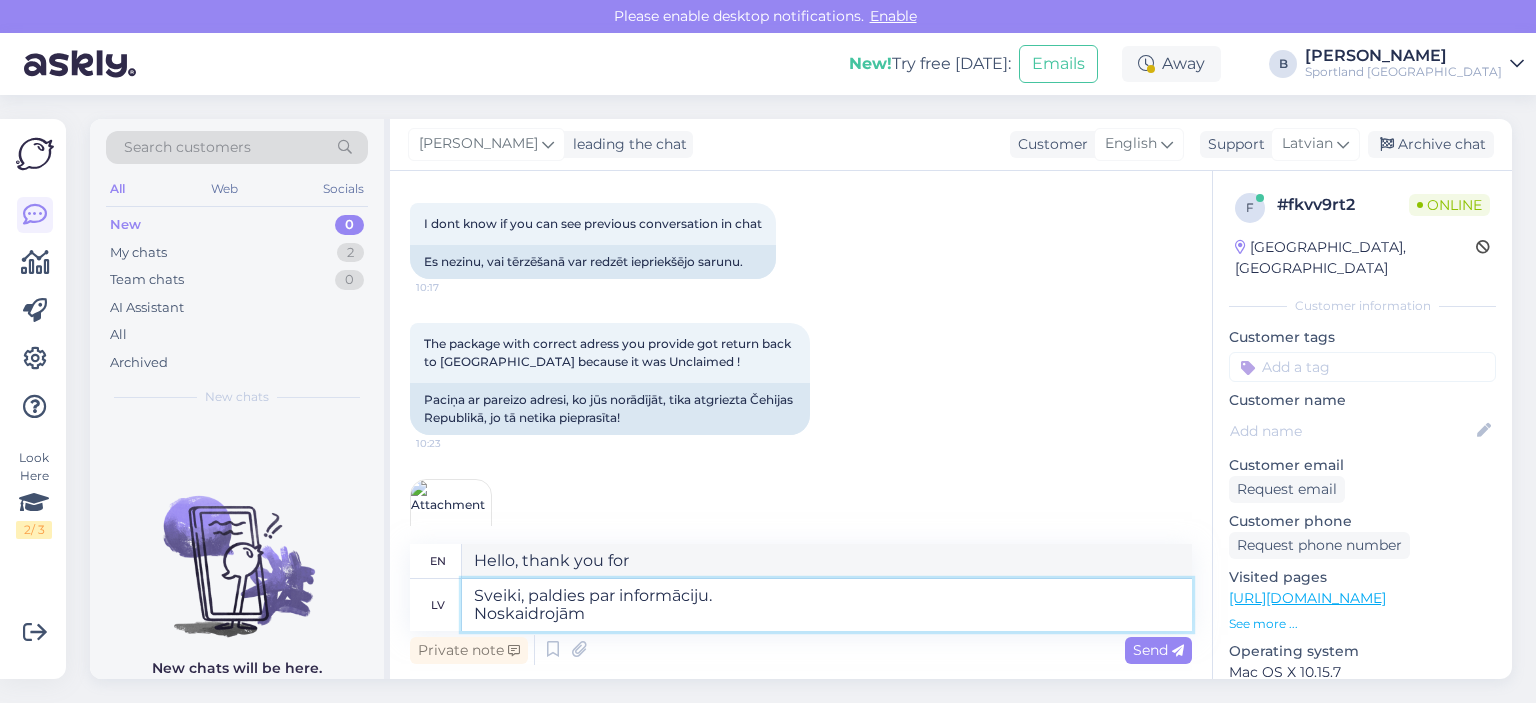 type on "Sveiki, paldies par informāciju.
Noskaidrojām n" 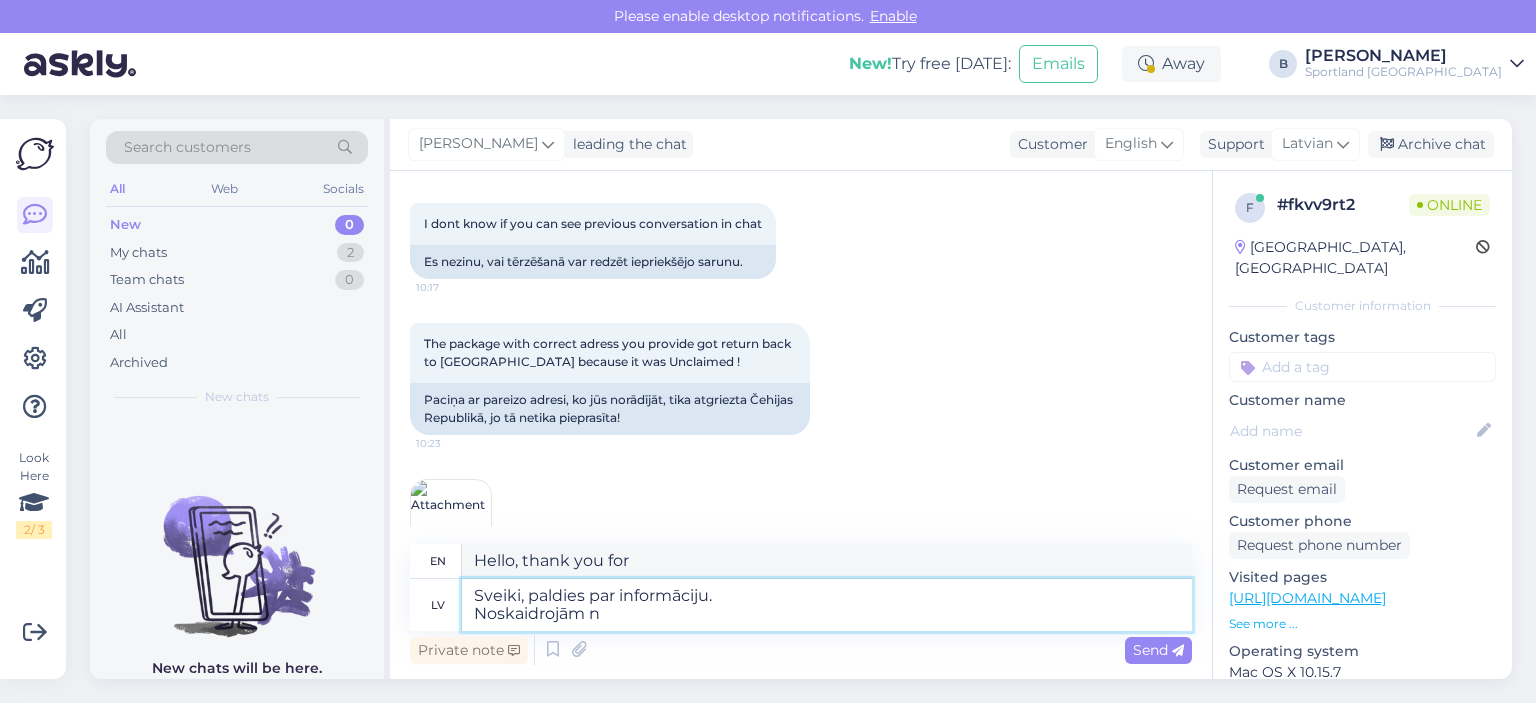 type on "Hi, thanks for the information.
We figured it out" 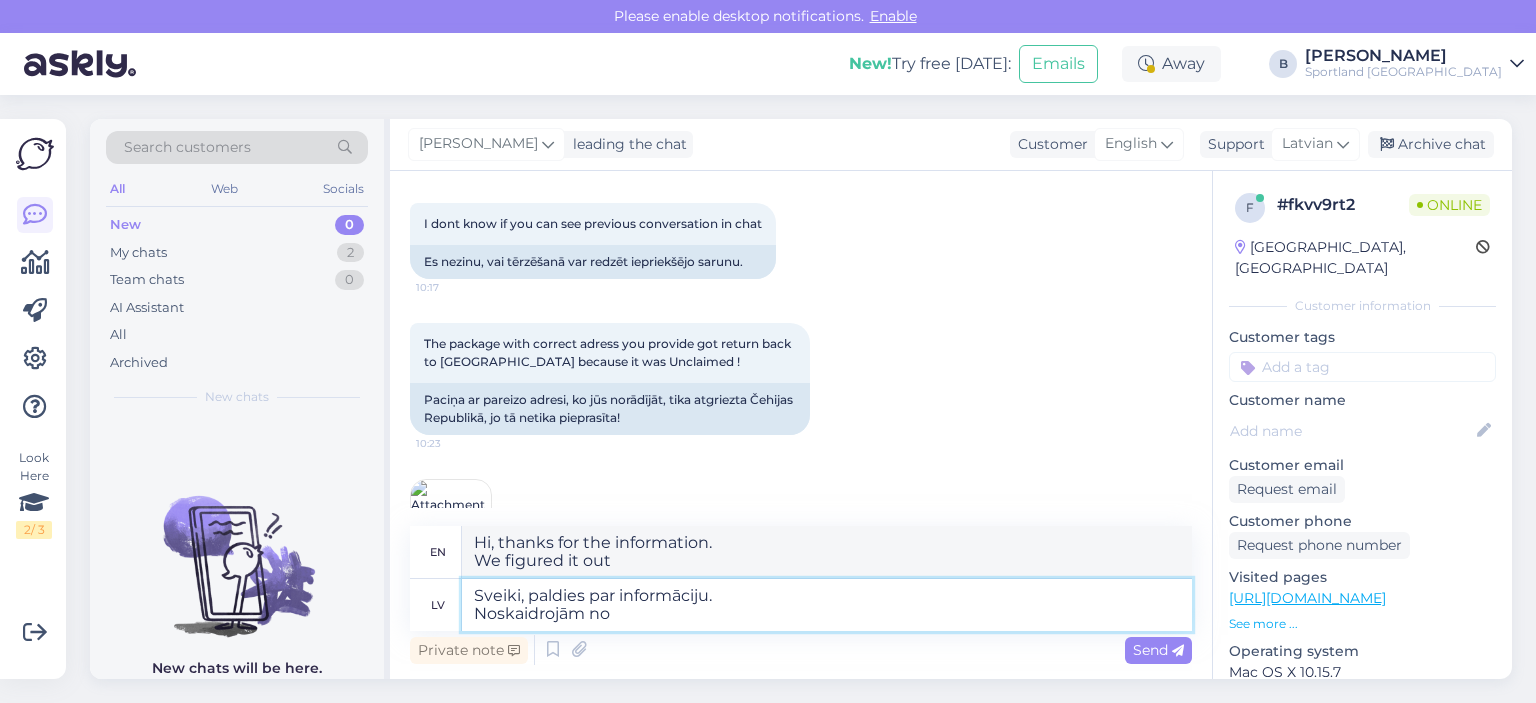 type on "Sveiki, paldies par informāciju.
Noskaidrojām no k" 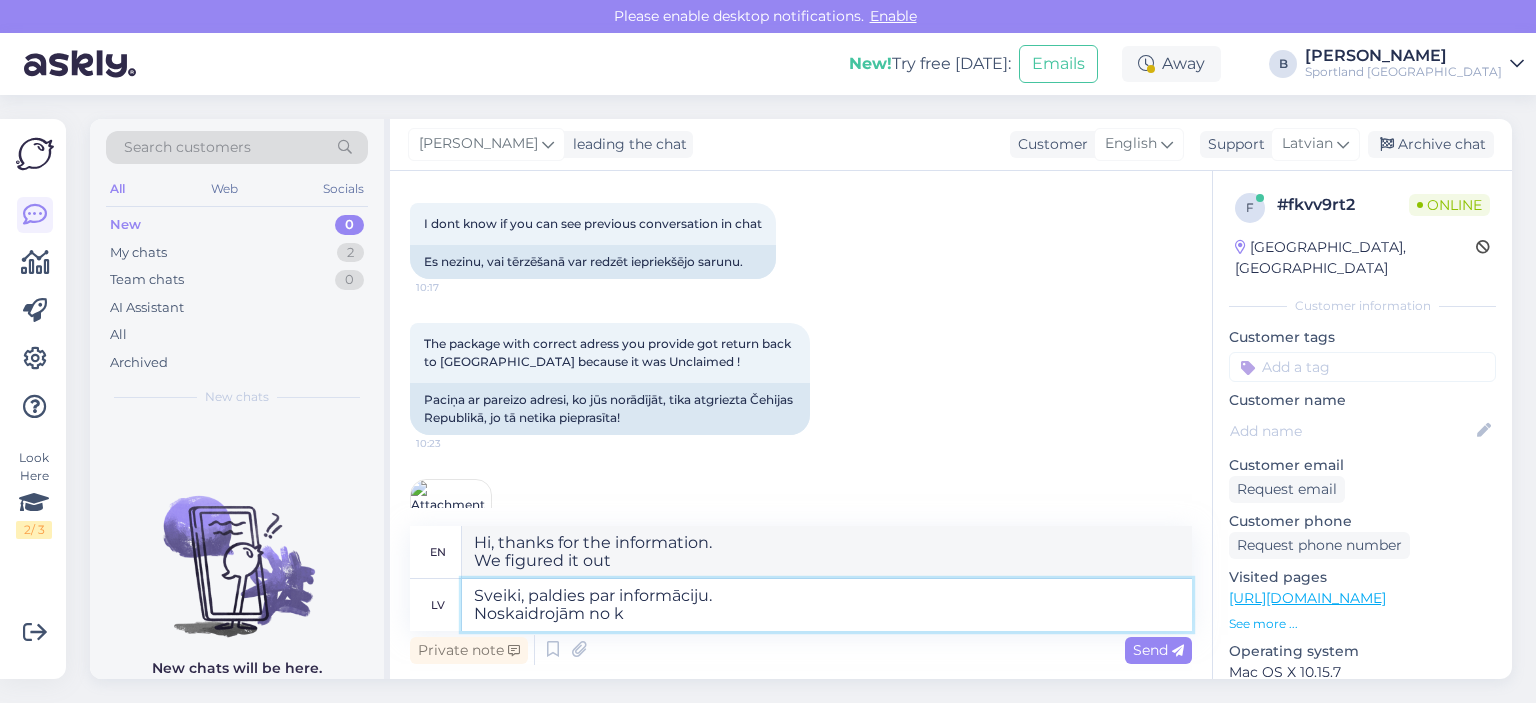 type on "Hello, thanks for the information.
We found out from" 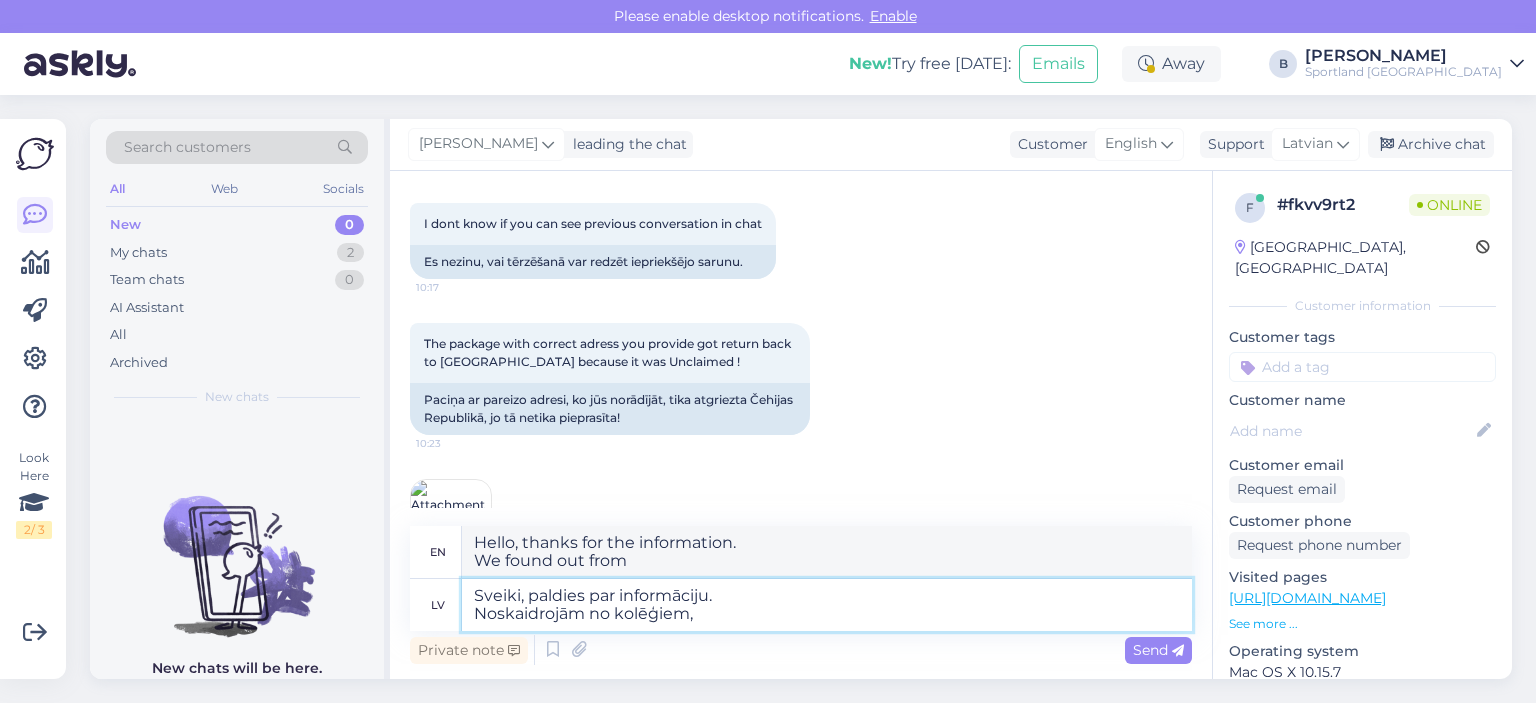 type on "Sveiki, paldies par informāciju.
Noskaidrojām no kolēģiem, k" 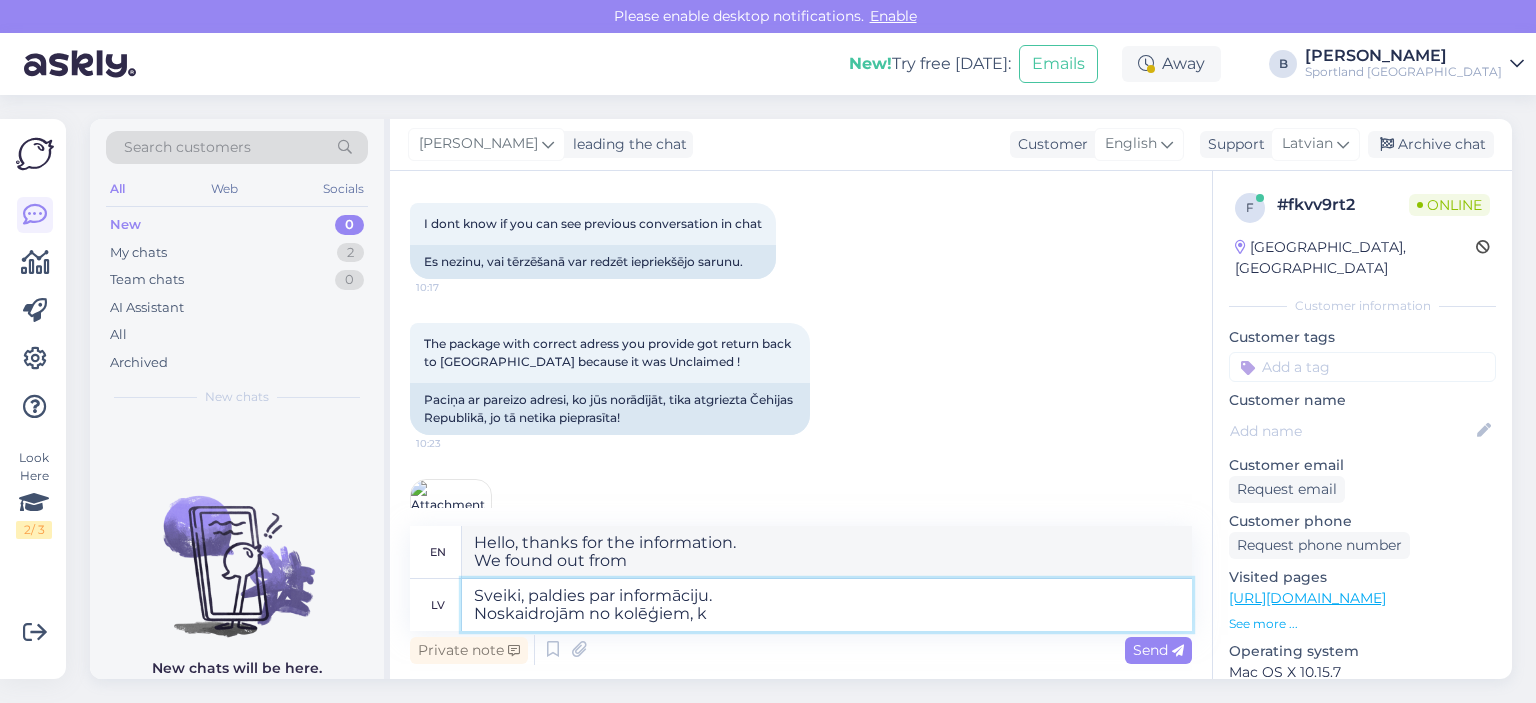 type on "Hello, thanks for the information.
We found out from our colleagues," 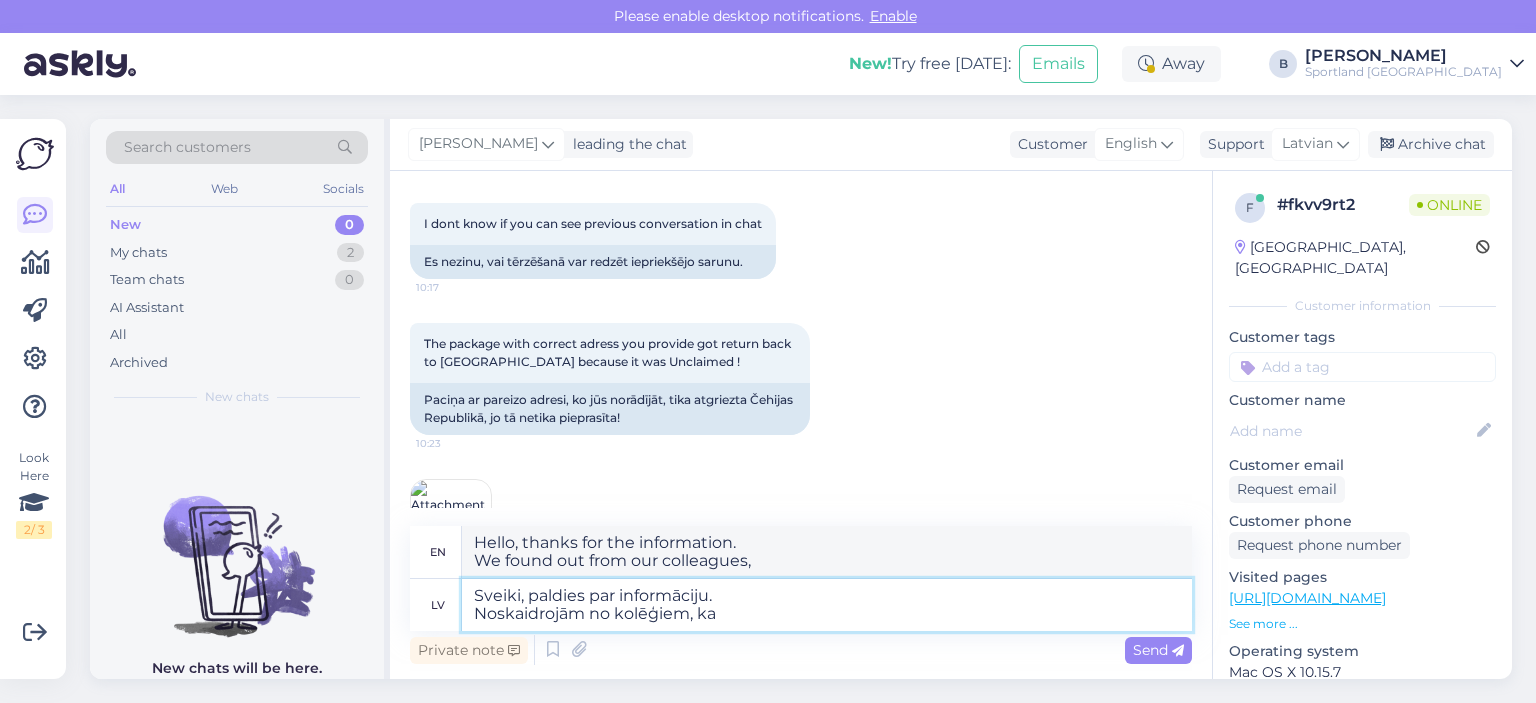 type on "Sveiki, paldies par informāciju.
Noskaidrojām no kolēģiem, ka" 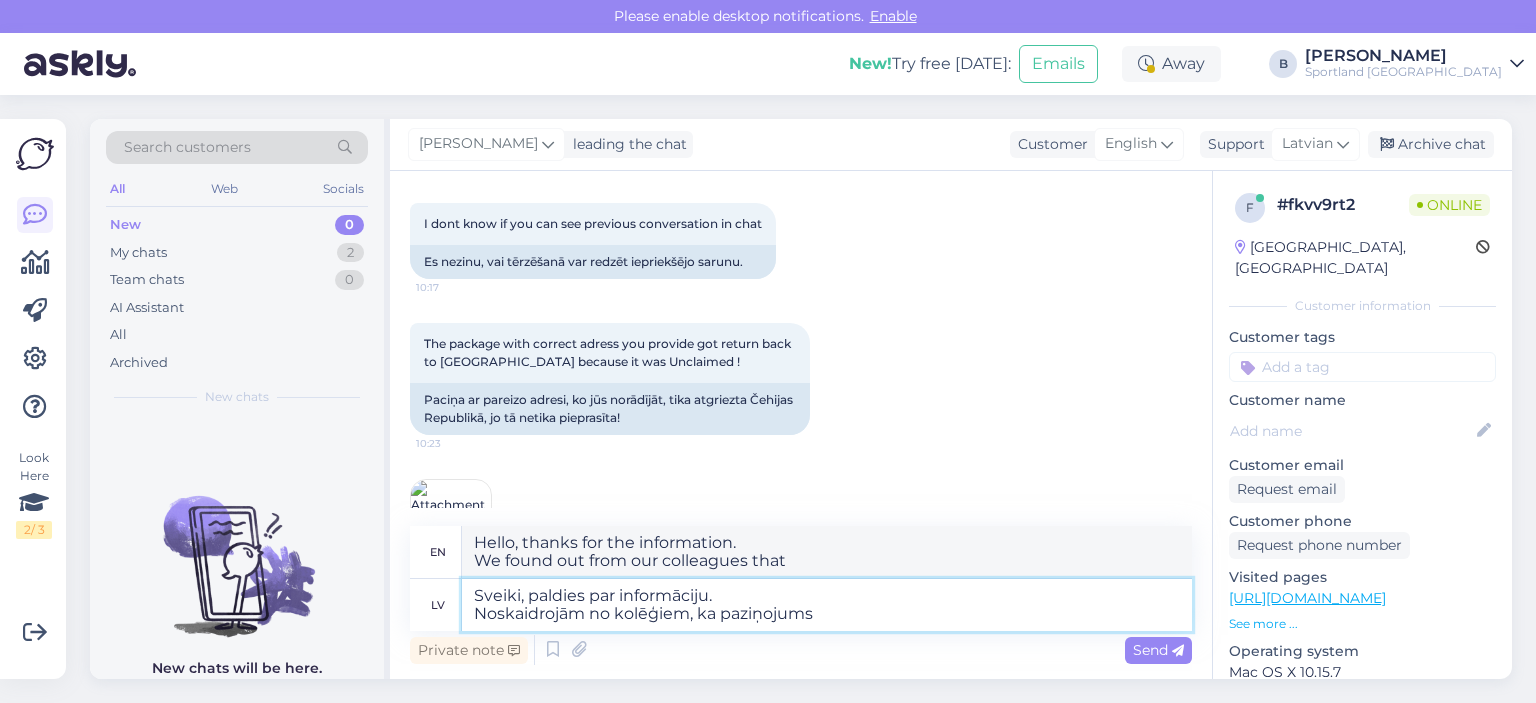 type on "Sveiki, paldies par informāciju.
Noskaidrojām no kolēģiem, ka paziņojums" 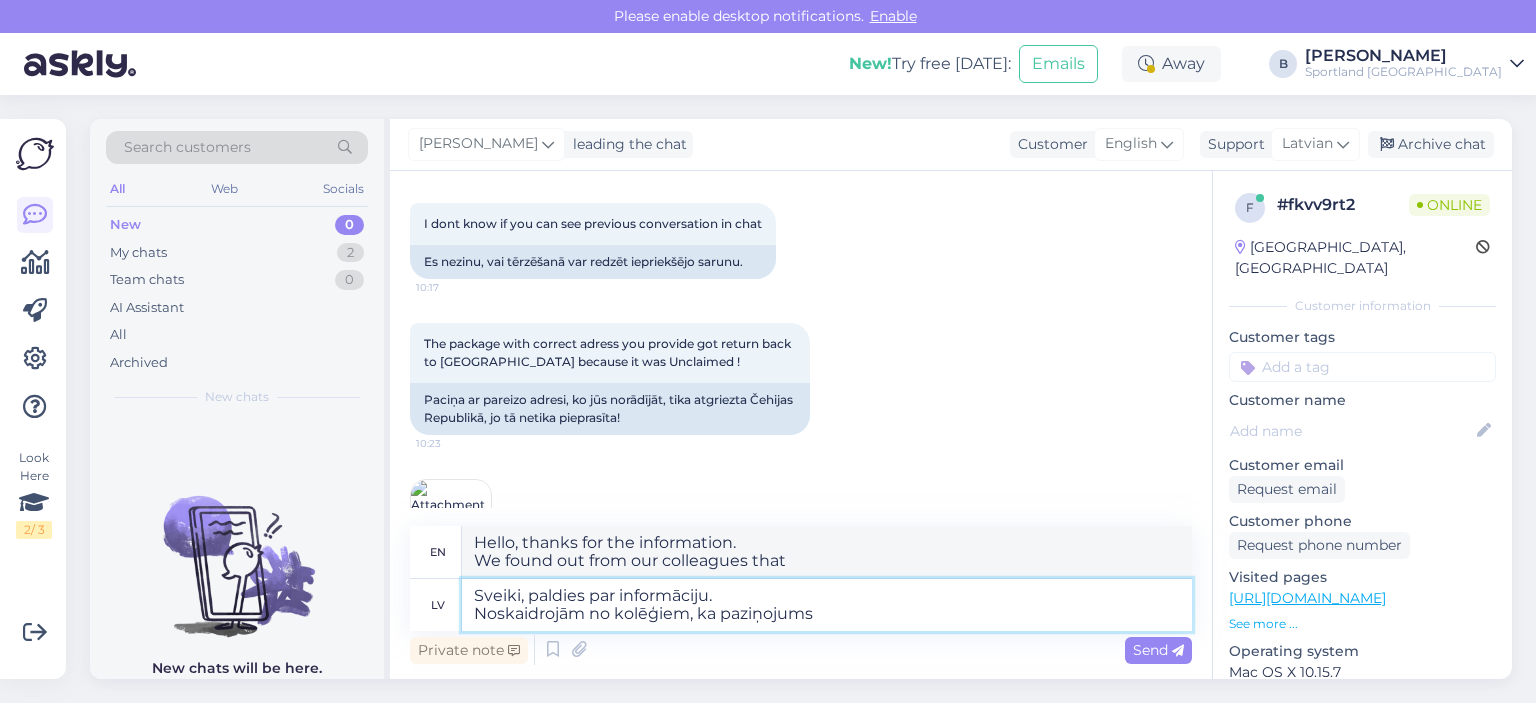 type on "Hello, thanks for the information.
We found out from our colleagues that the announcement" 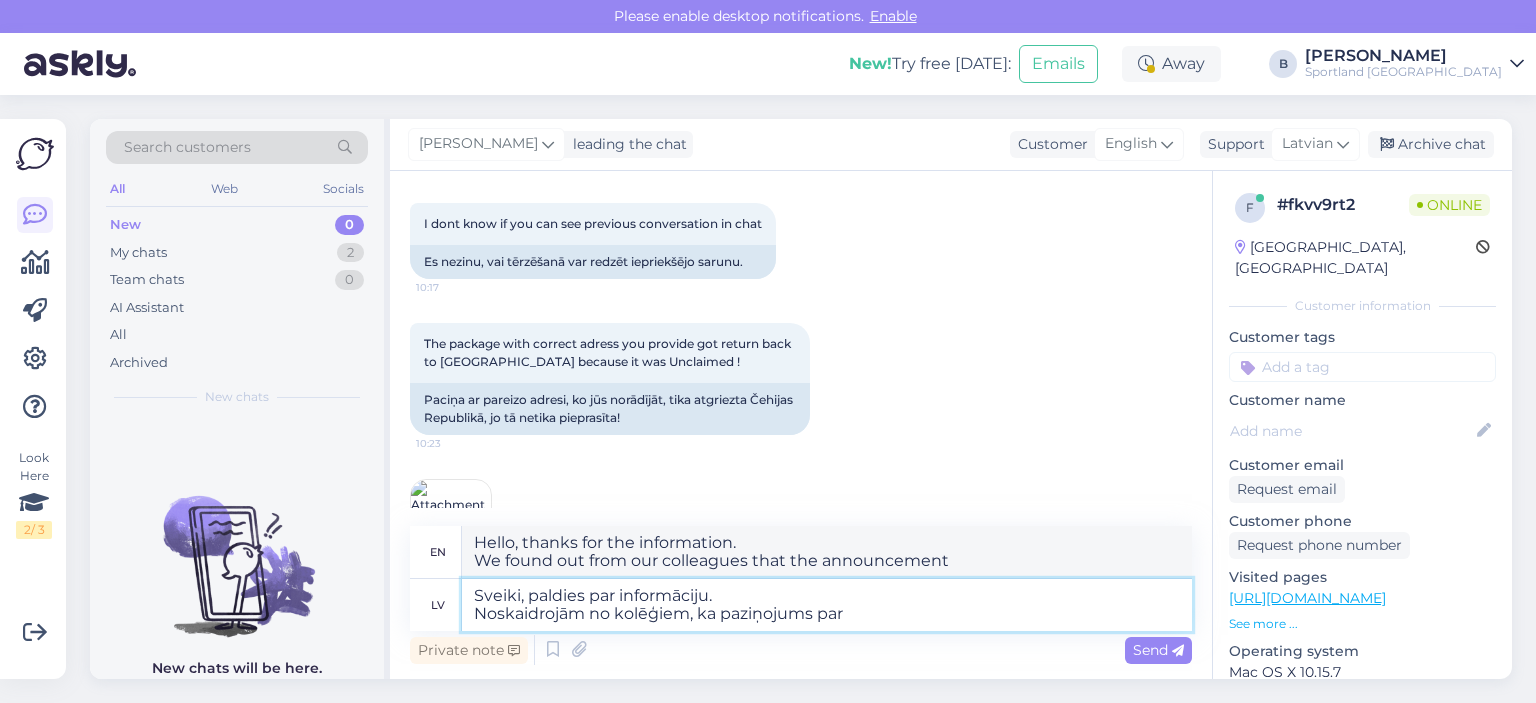 type on "Sveiki, paldies par informāciju.
Noskaidrojām no kolēģiem, ka paziņojums par" 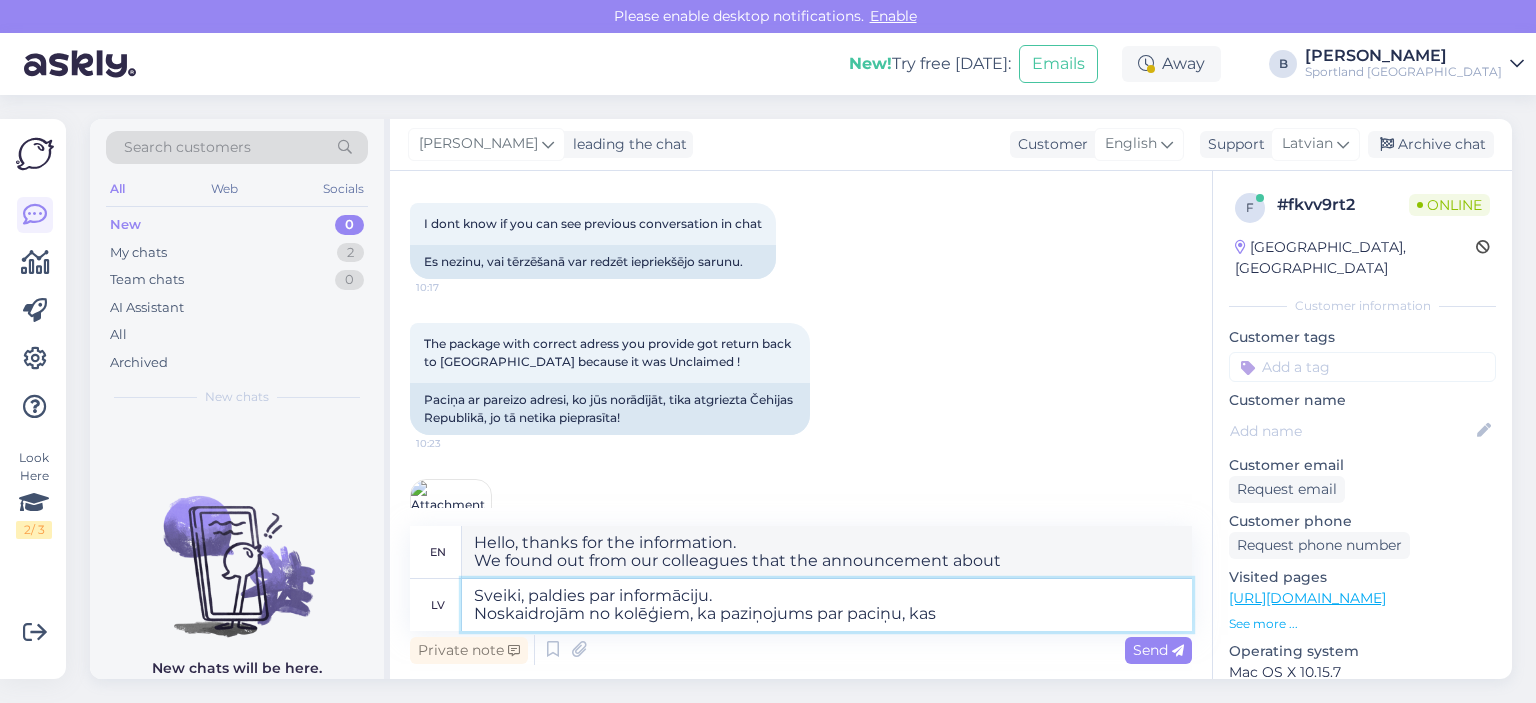 type on "Sveiki, paldies par informāciju.
Noskaidrojām no kolēģiem, ka paziņojums par paciņu, kas" 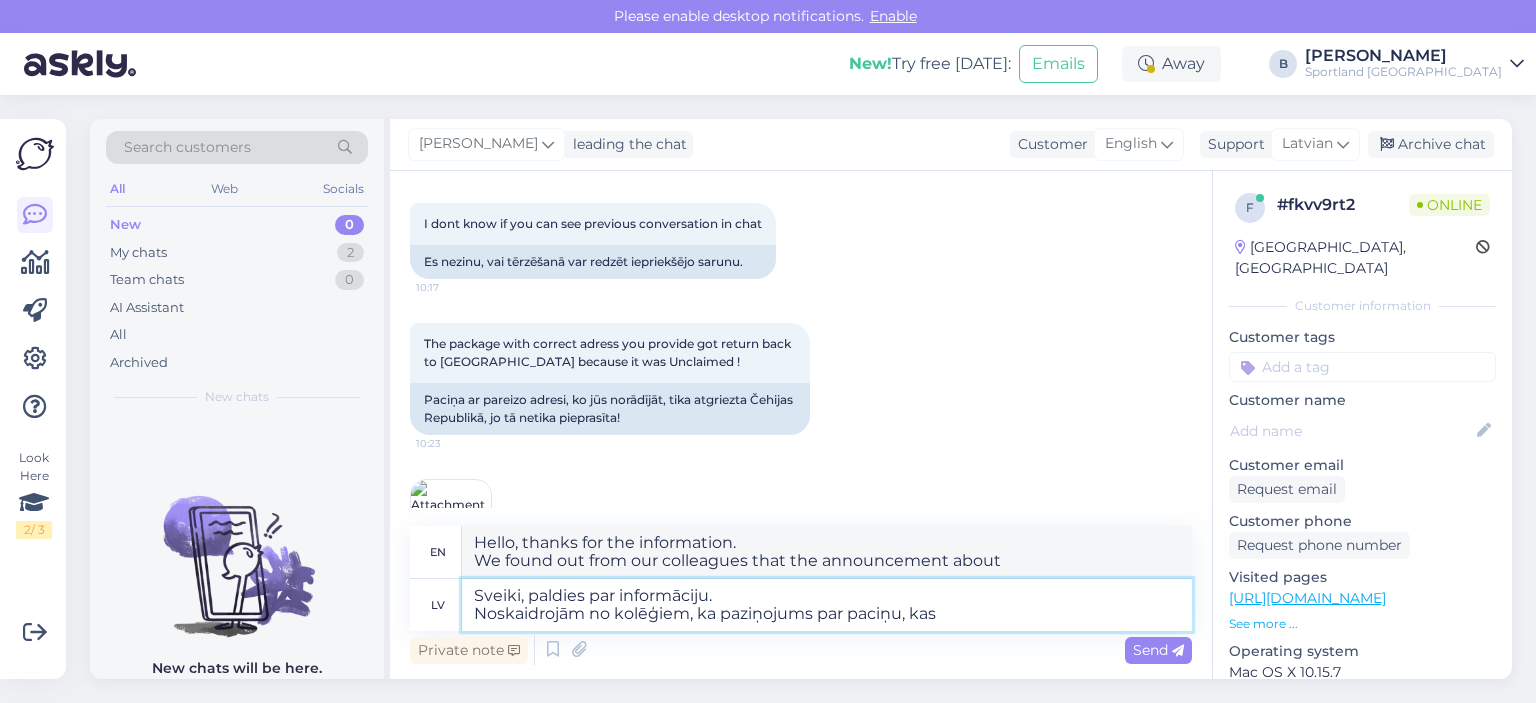 type on "Hello, thanks for the information.
We found out from our colleagues that the notification about the package," 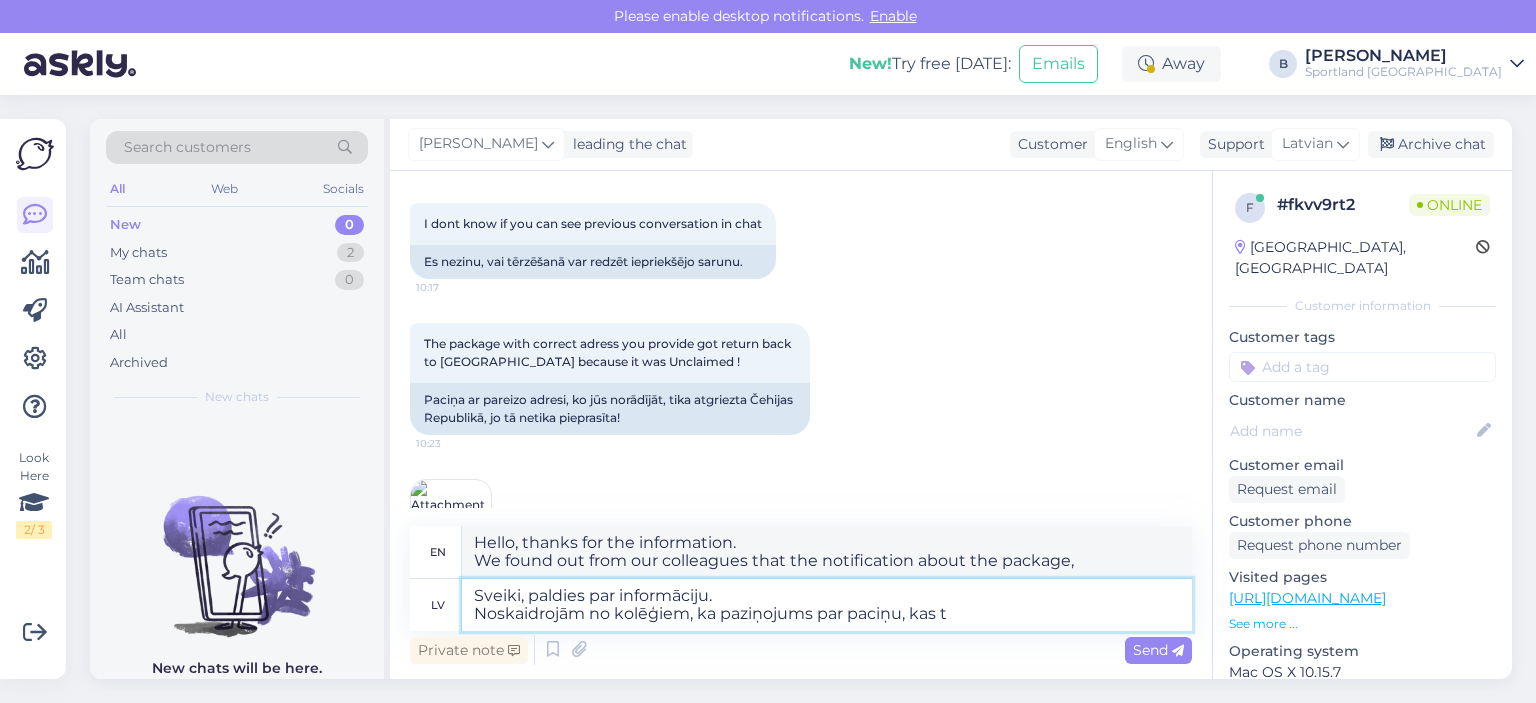 type on "Sveiki, paldies par informāciju.
Noskaidrojām no kolēģiem, ka paziņojums par paciņu, kas ti" 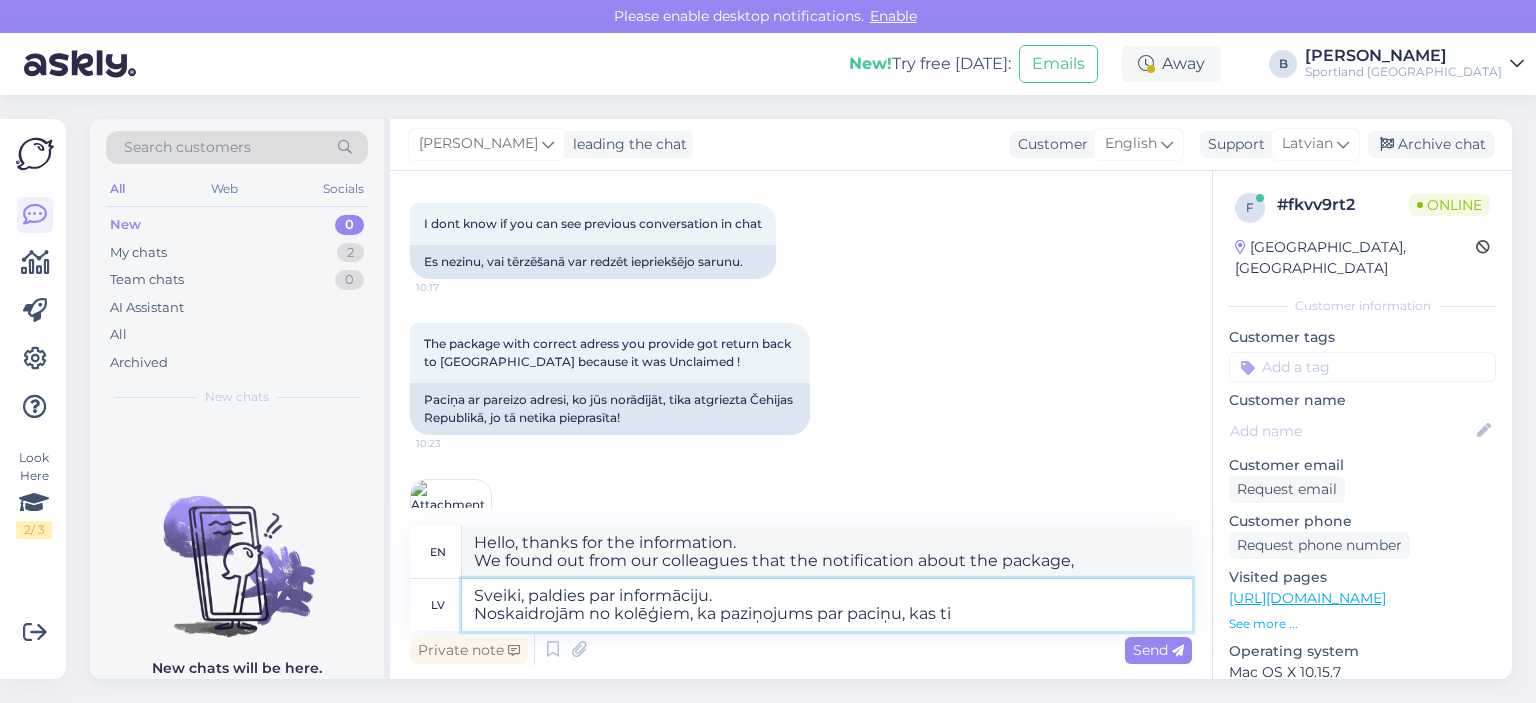 type on "Hello, thanks for the information.
We found out from our colleagues that the notification about the package, which" 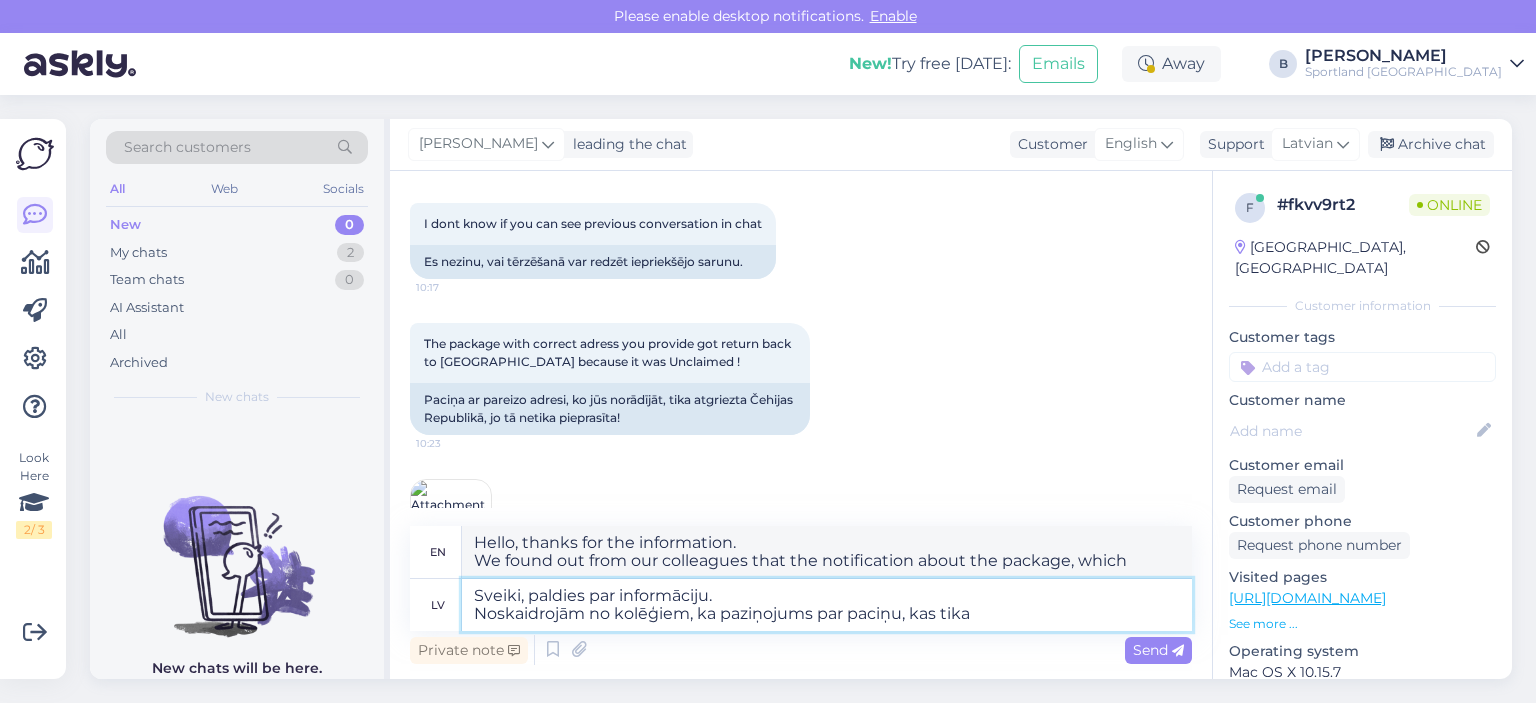 type on "Sveiki, paldies par informāciju.
Noskaidrojām no kolēģiem, ka paziņojums par paciņu, kas tika" 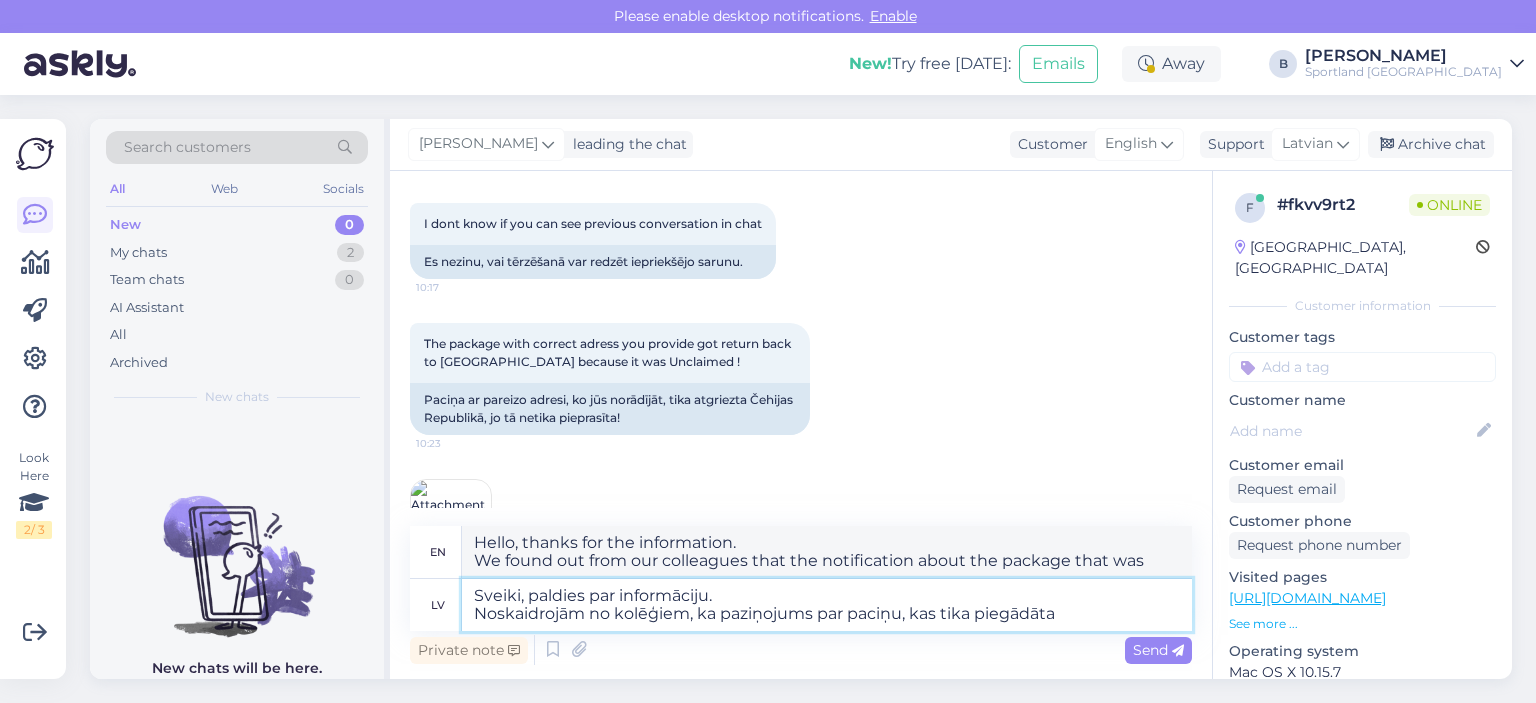 type on "Sveiki, paldies par informāciju.
Noskaidrojām no kolēģiem, ka paziņojums par paciņu, kas tika piegādāta" 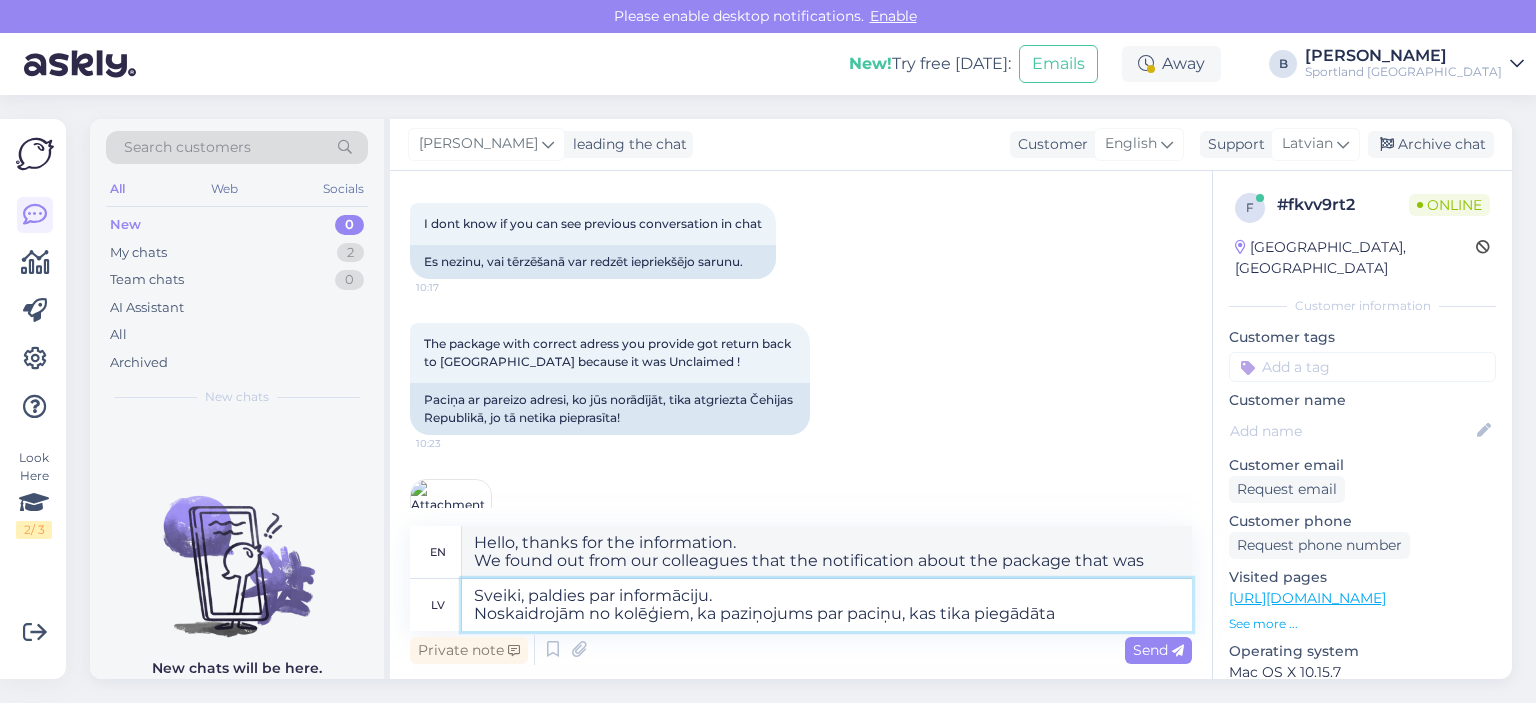 type on "Hello, thanks for the information.
We found out from our colleagues that the notification about the package that was delivered" 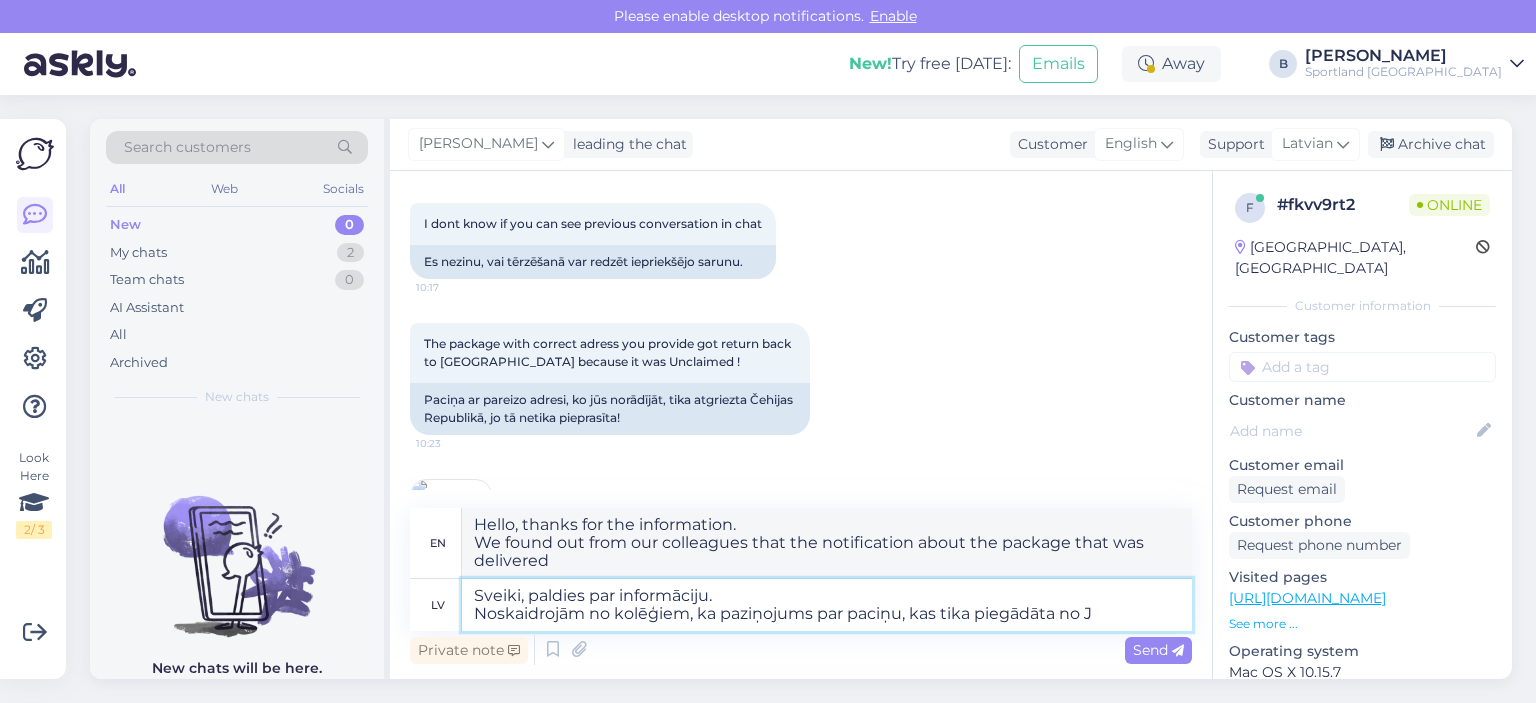 type on "Sveiki, paldies par informāciju.
Noskaidrojām no kolēģiem, ka paziņojums par paciņu, kas tika piegādāta no Ju" 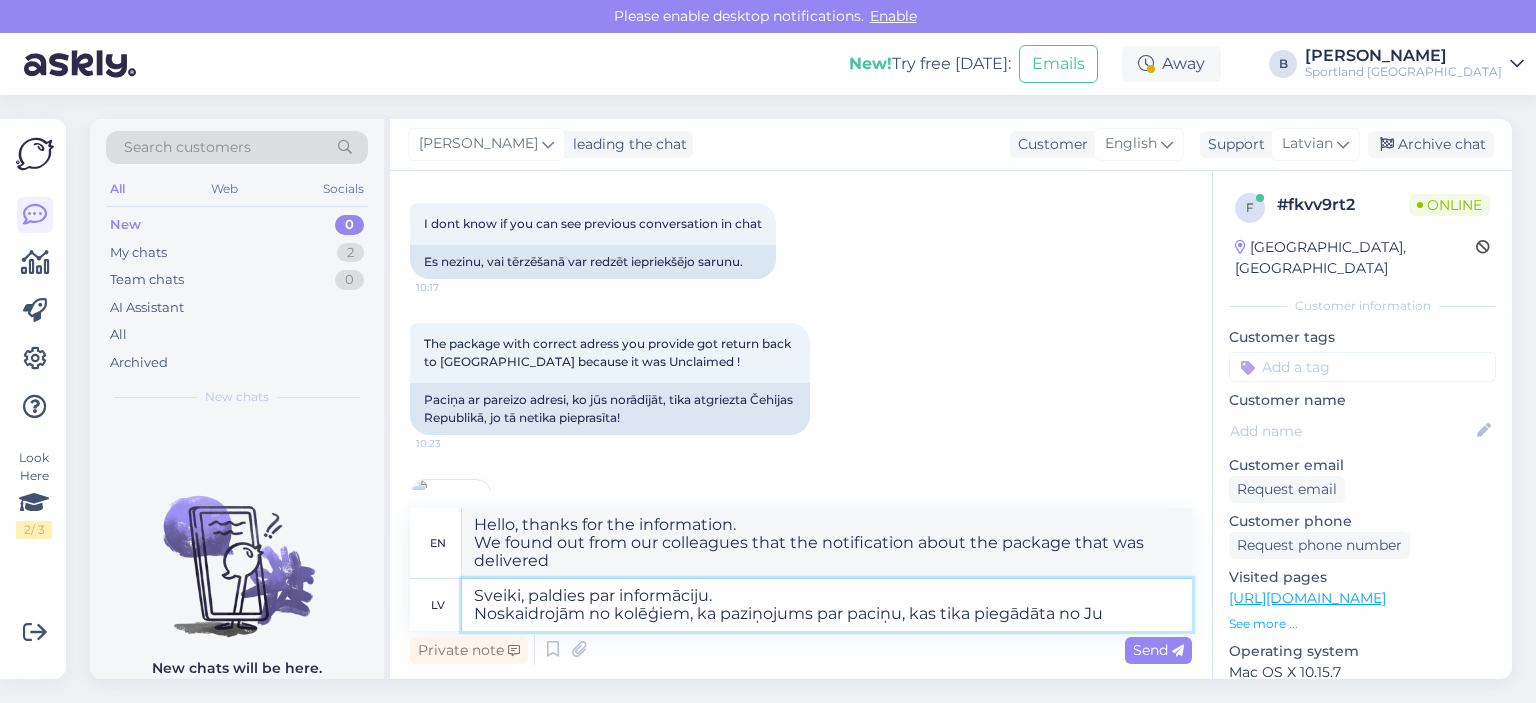 type on "Hello, thanks for the information.
We found out from our colleagues that the notification about the package that was delivered from" 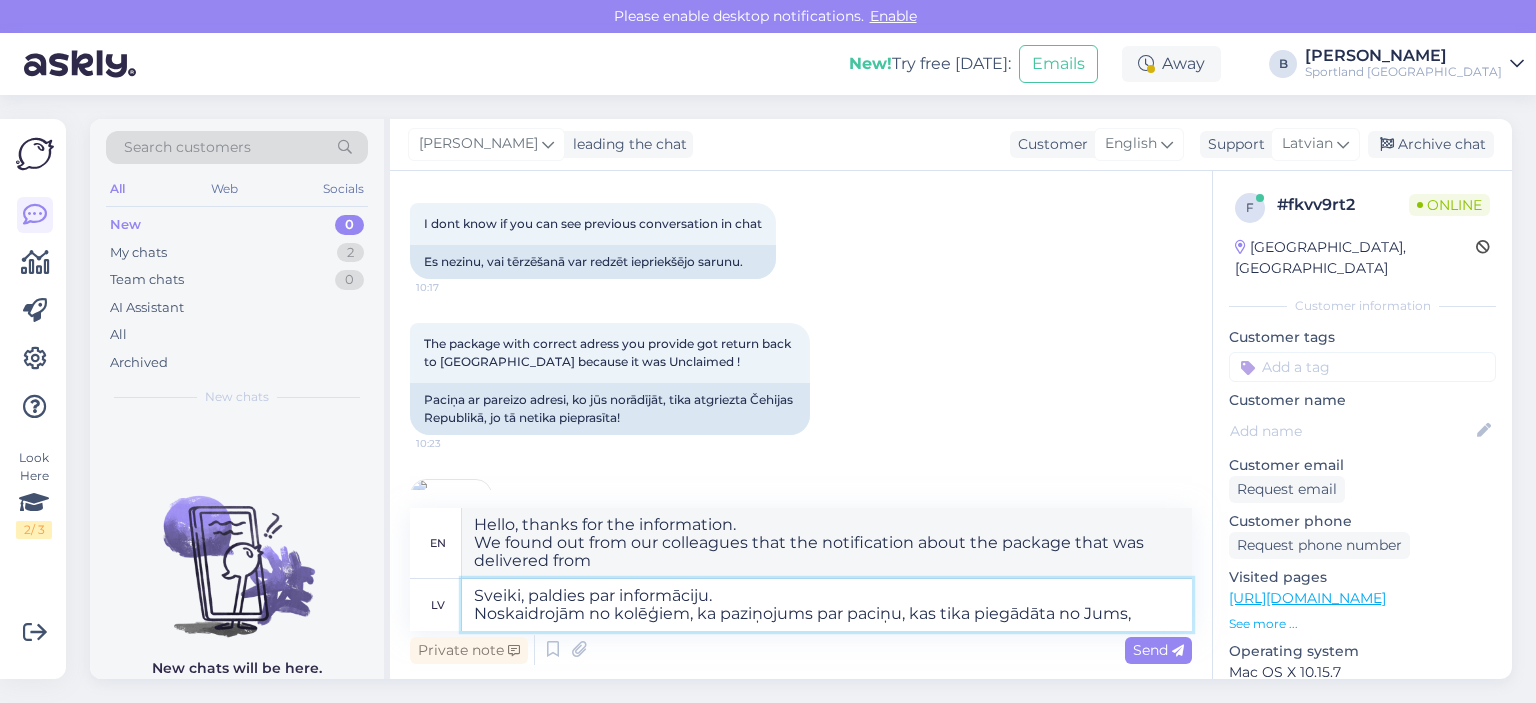 type on "Sveiki, paldies par informāciju.
Noskaidrojām no kolēģiem, ka paziņojums par paciņu, kas tika piegādāta no Jums," 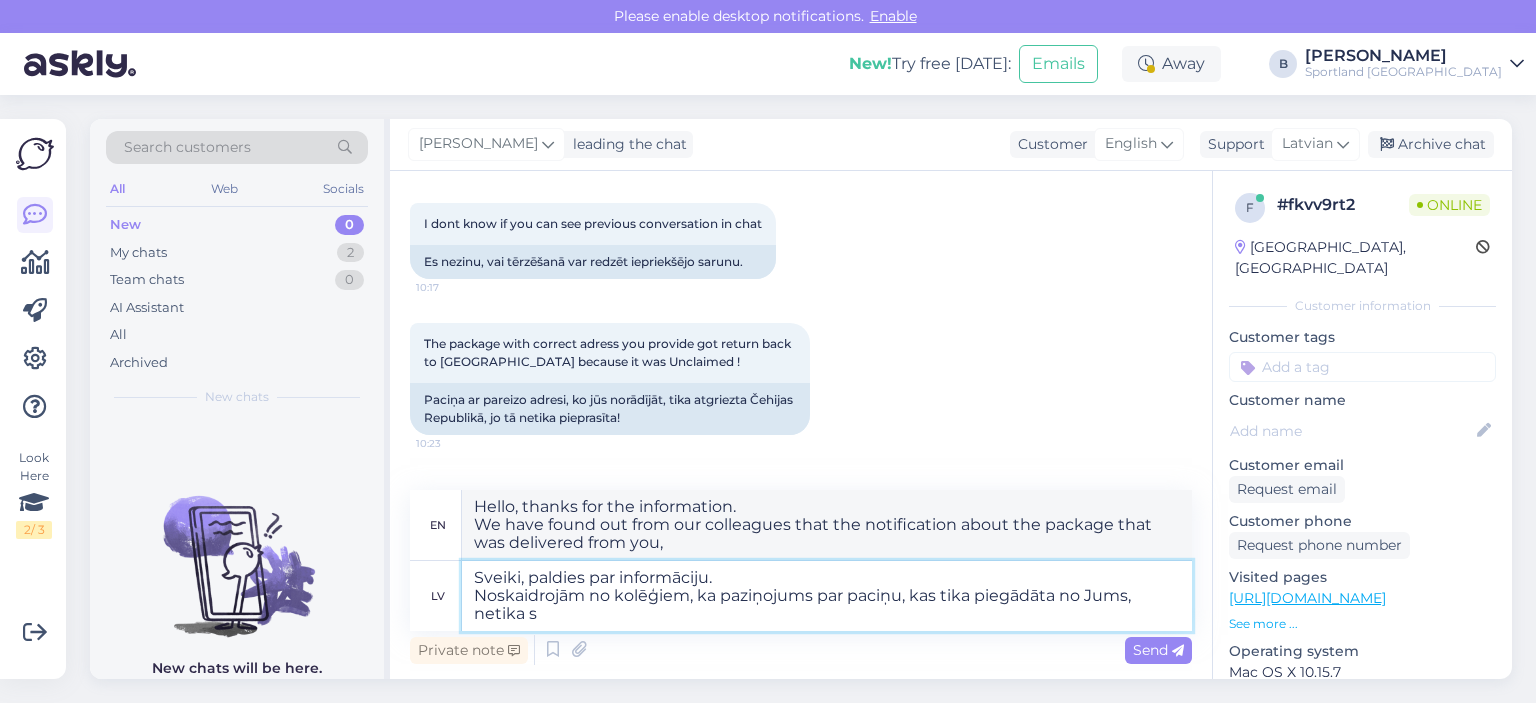 type on "Sveiki, paldies par informāciju.
Noskaidrojām no kolēģiem, ka paziņojums par paciņu, kas tika piegādāta no Jums, netika sa" 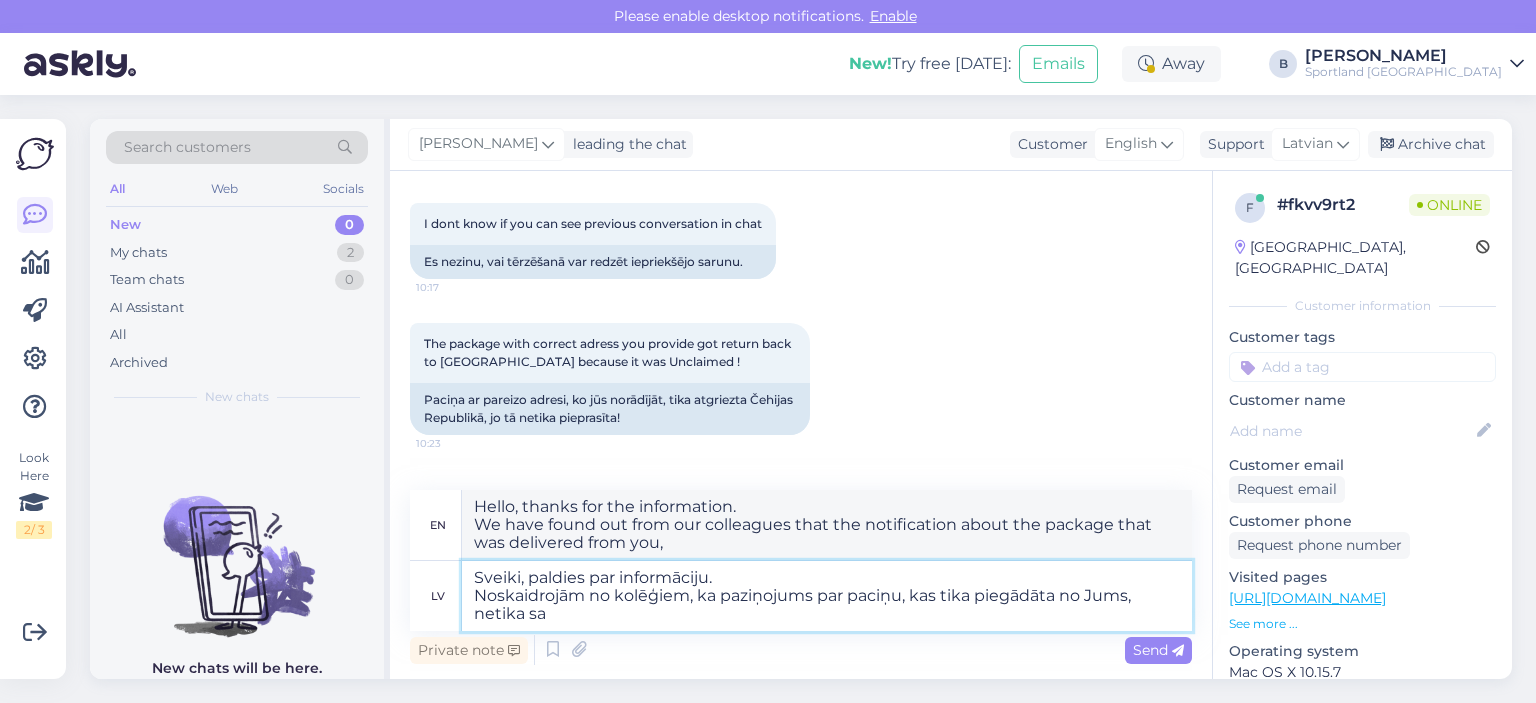 type on "Hello, thanks for the information.
We have found out from our colleagues that the notification about the package that was delivered from you was not received." 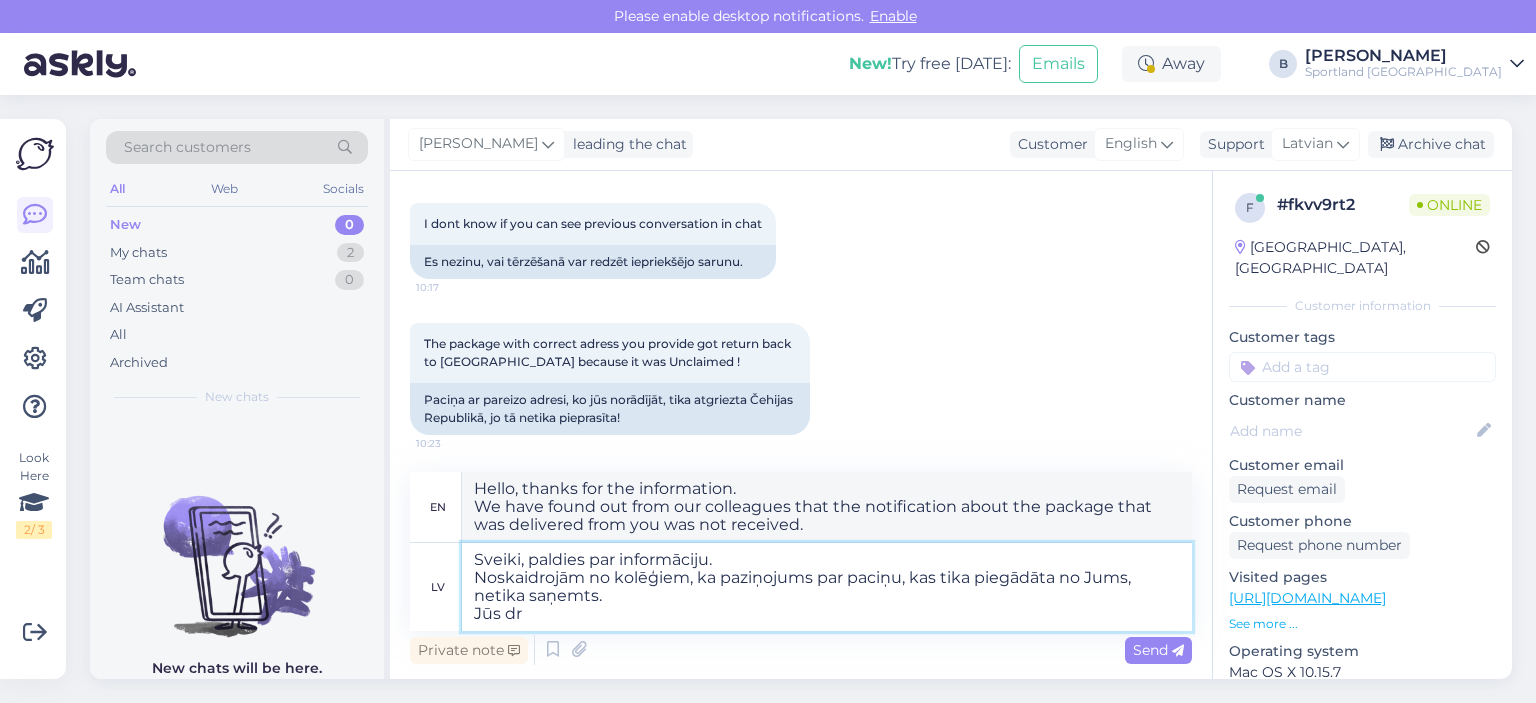 type on "Sveiki, paldies par informāciju.
Noskaidrojām no kolēģiem, ka paziņojums par paciņu, kas tika piegādāta no Jums, netika saņemts.
Jūs dro" 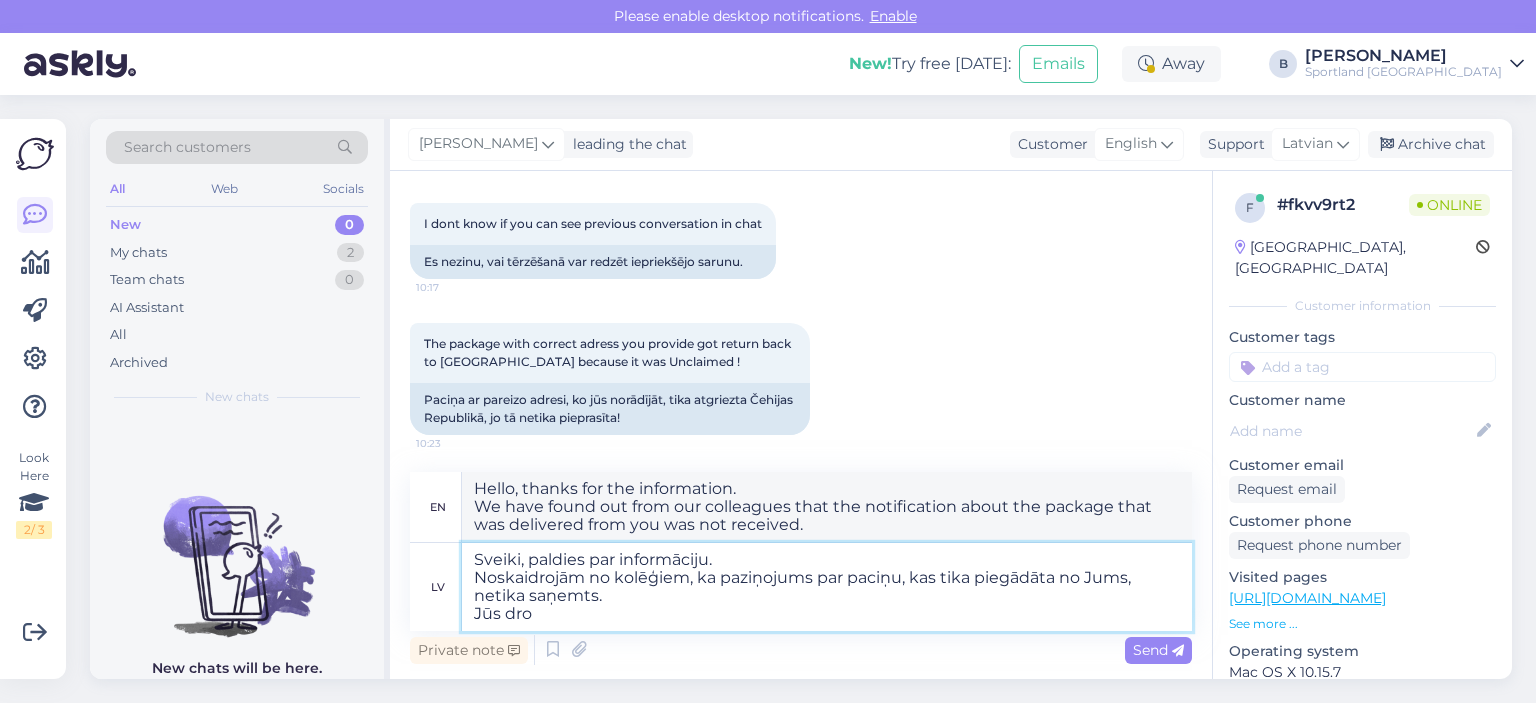 type on "Hello, thanks for the information.
We have found out from our colleagues that the notification about the package that was delivered from you was not received.
You" 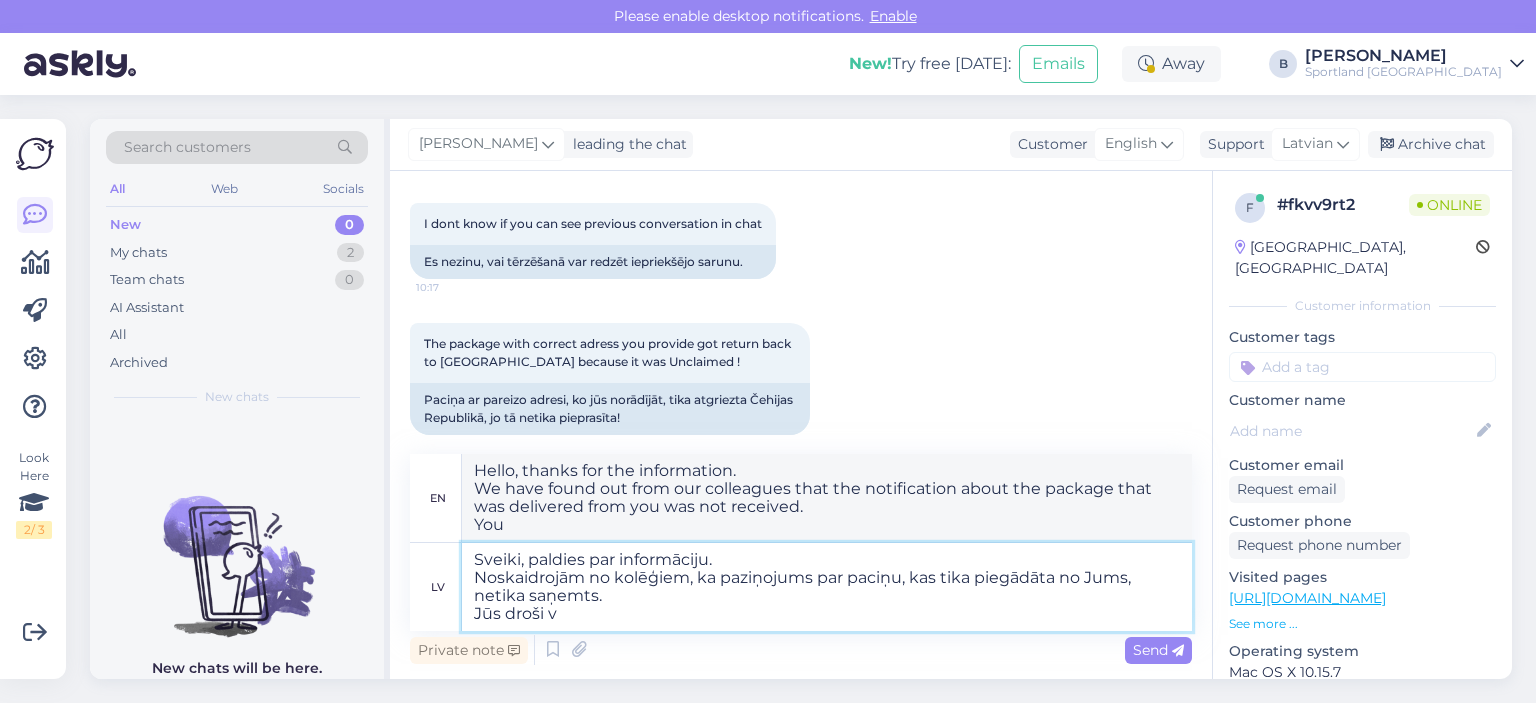 type on "Sveiki, paldies par informāciju.
Noskaidrojām no kolēģiem, ka paziņojums par paciņu, kas tika piegādāta no Jums, netika saņemts.
Jūs droši va" 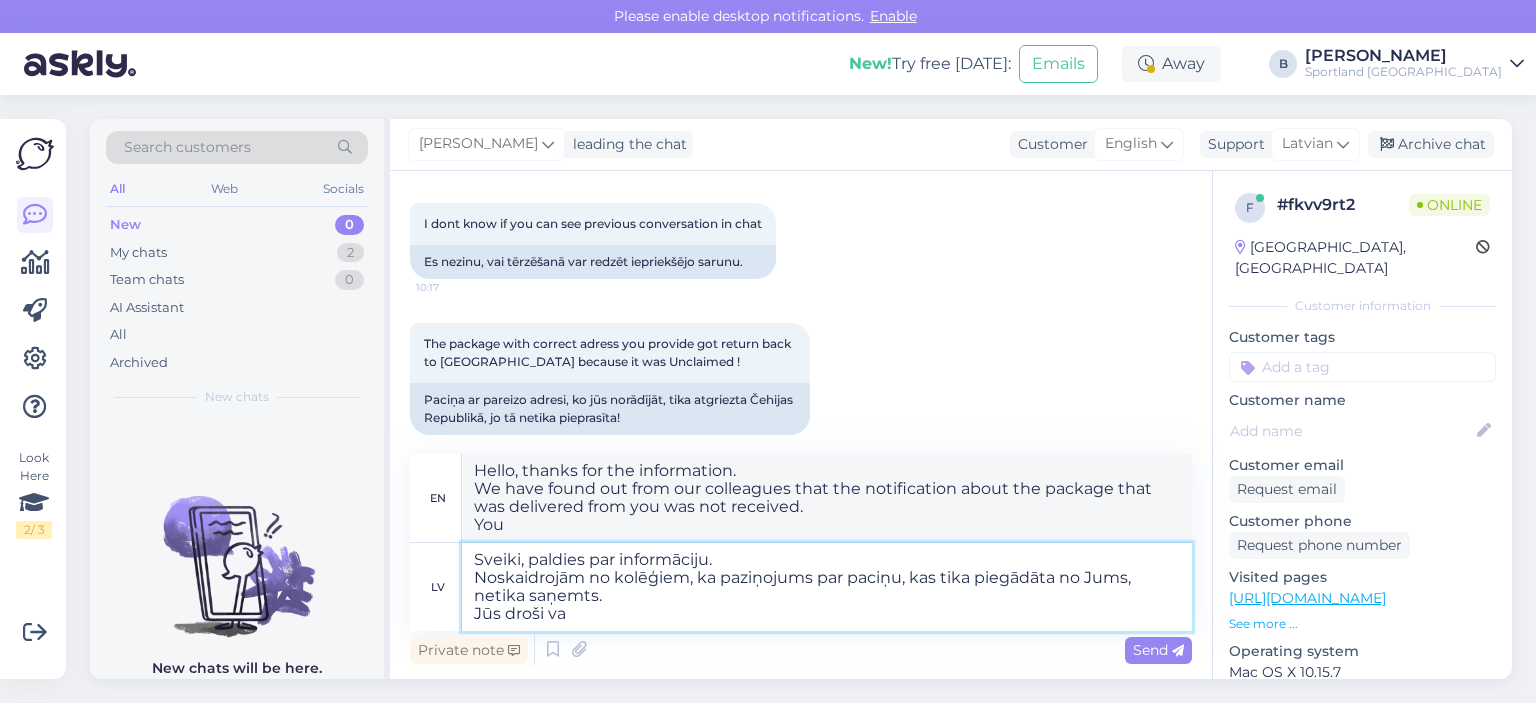 type on "Hello, thanks for the information.
We have found out from our colleagues that the notification about the package that was delivered from you was not received.
You are safe" 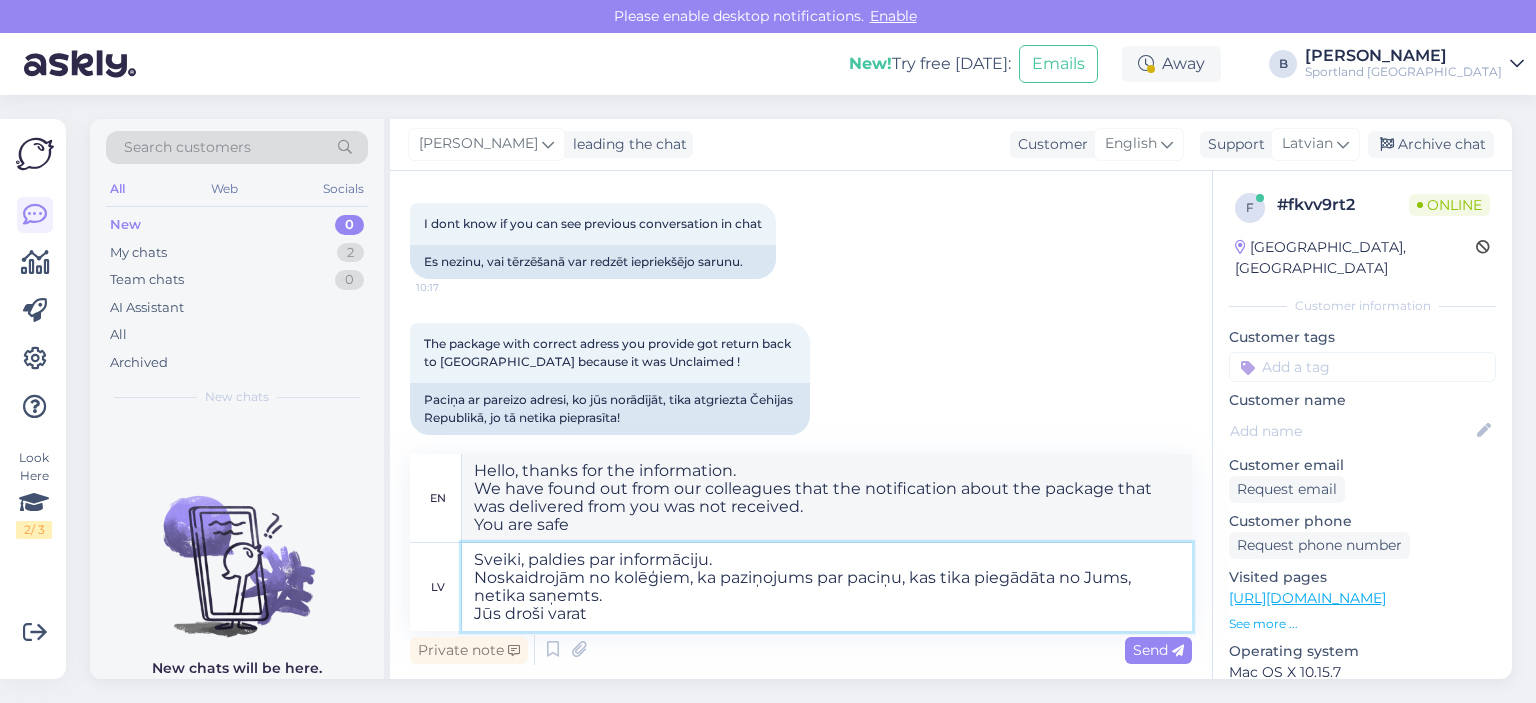 type on "Sveiki, paldies par informāciju.
Noskaidrojām no kolēģiem, ka paziņojums par paciņu, kas tika piegādāta no Jums, netika saņemts.
Jūs droši varat" 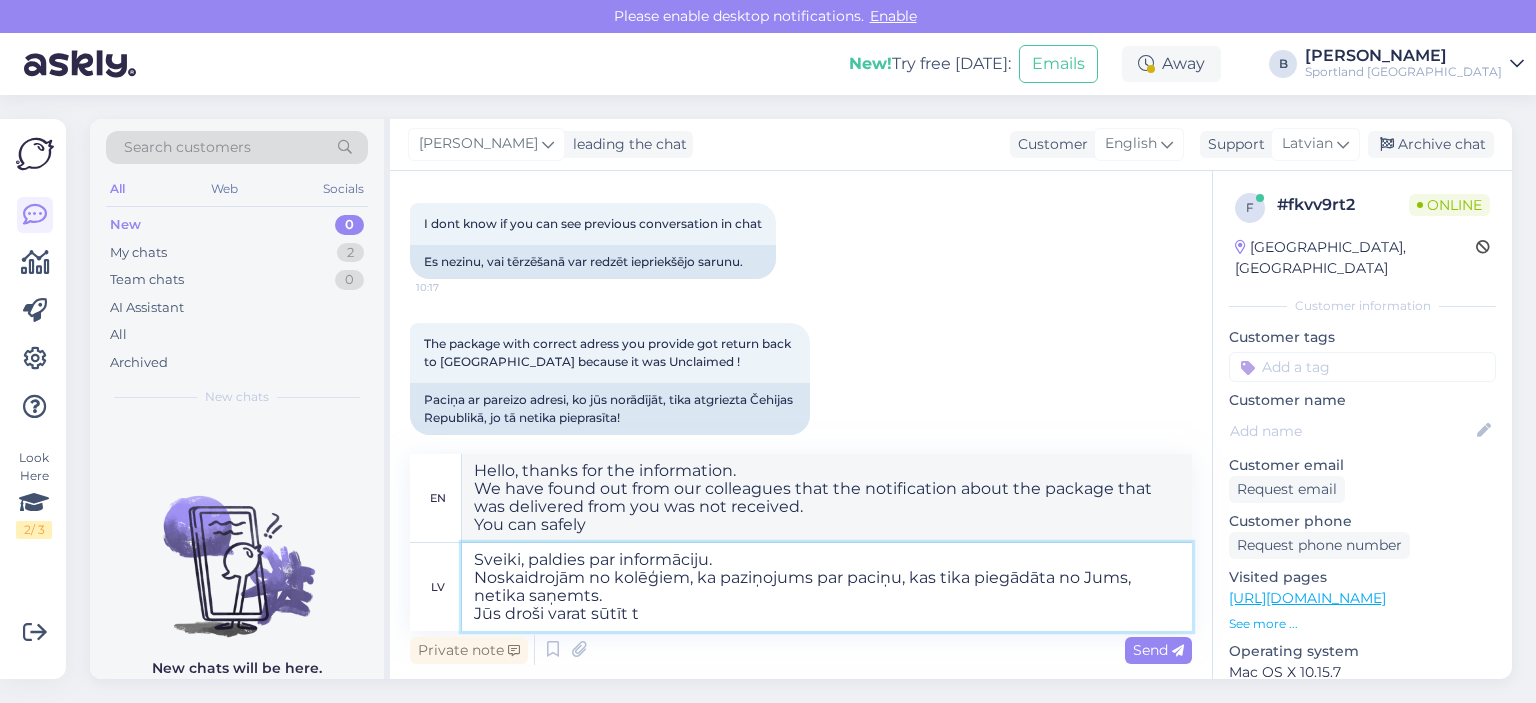 type on "Sveiki, paldies par informāciju.
Noskaidrojām no kolēģiem, ka paziņojums par paciņu, kas tika piegādāta no Jums, netika saņemts.
Jūs droši varat sūtīt to" 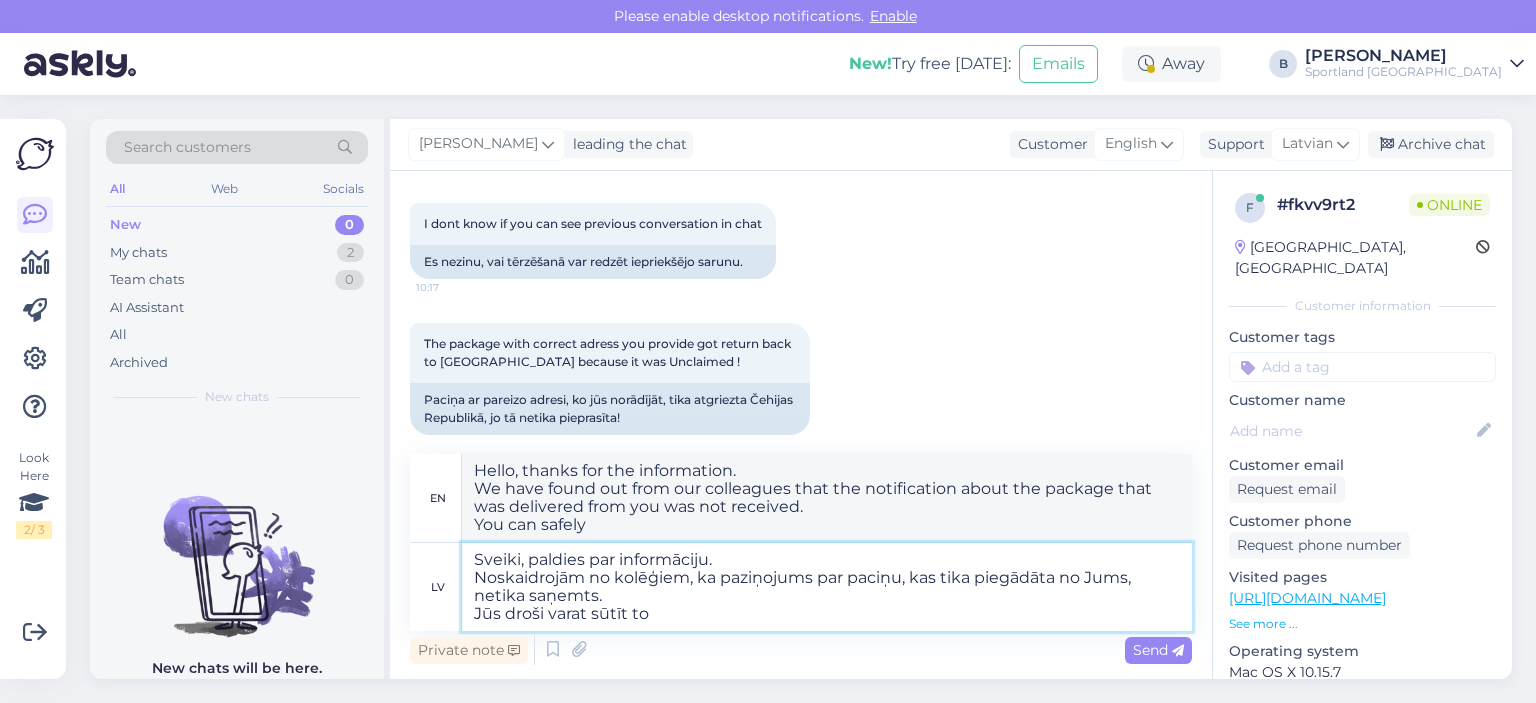 type on "Hello, thanks for the information.
We found out from our colleagues that the notification about the package that was delivered from you was not received.
You can safely send" 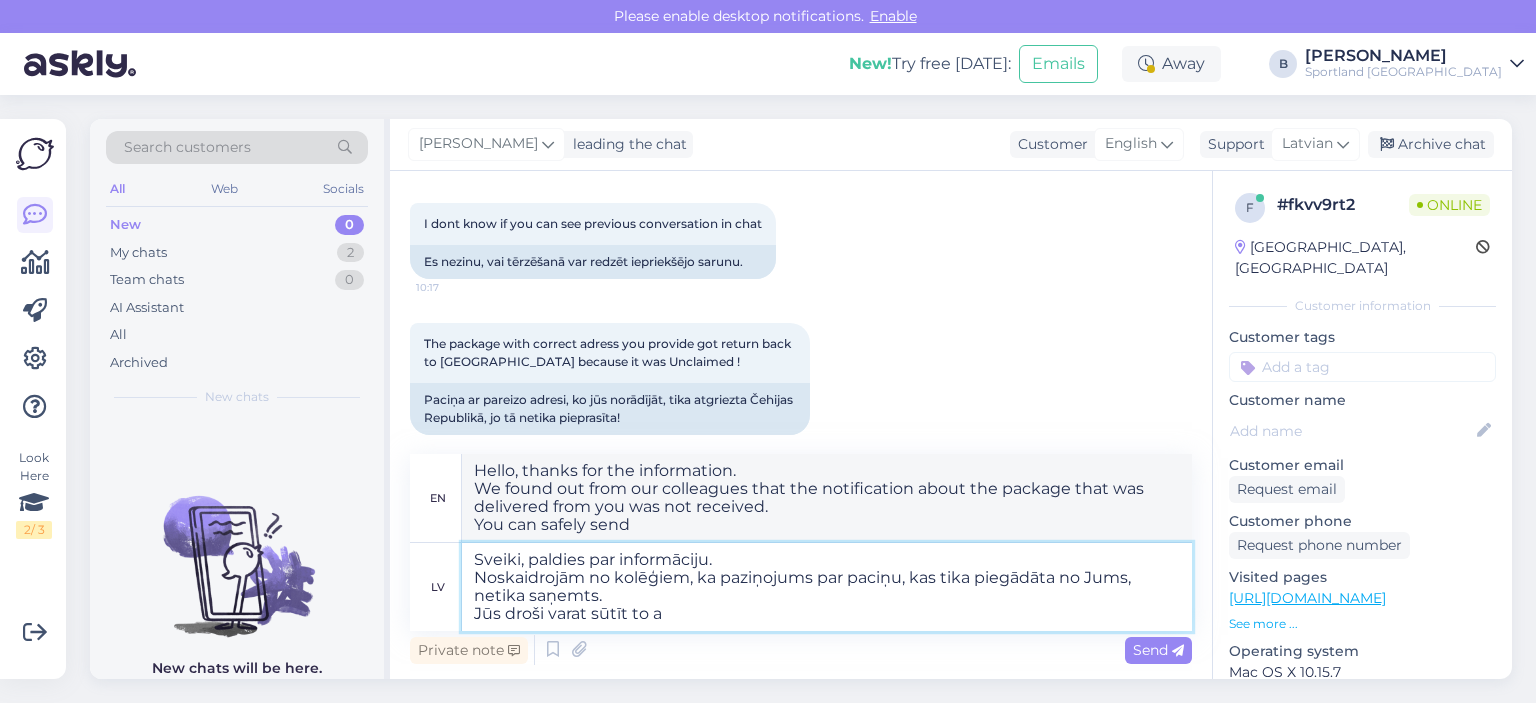 type on "Sveiki, paldies par informāciju.
Noskaidrojām no kolēģiem, ka paziņojums par paciņu, kas tika piegādāta no Jums, netika saņemts.
Jūs droši varat sūtīt to at" 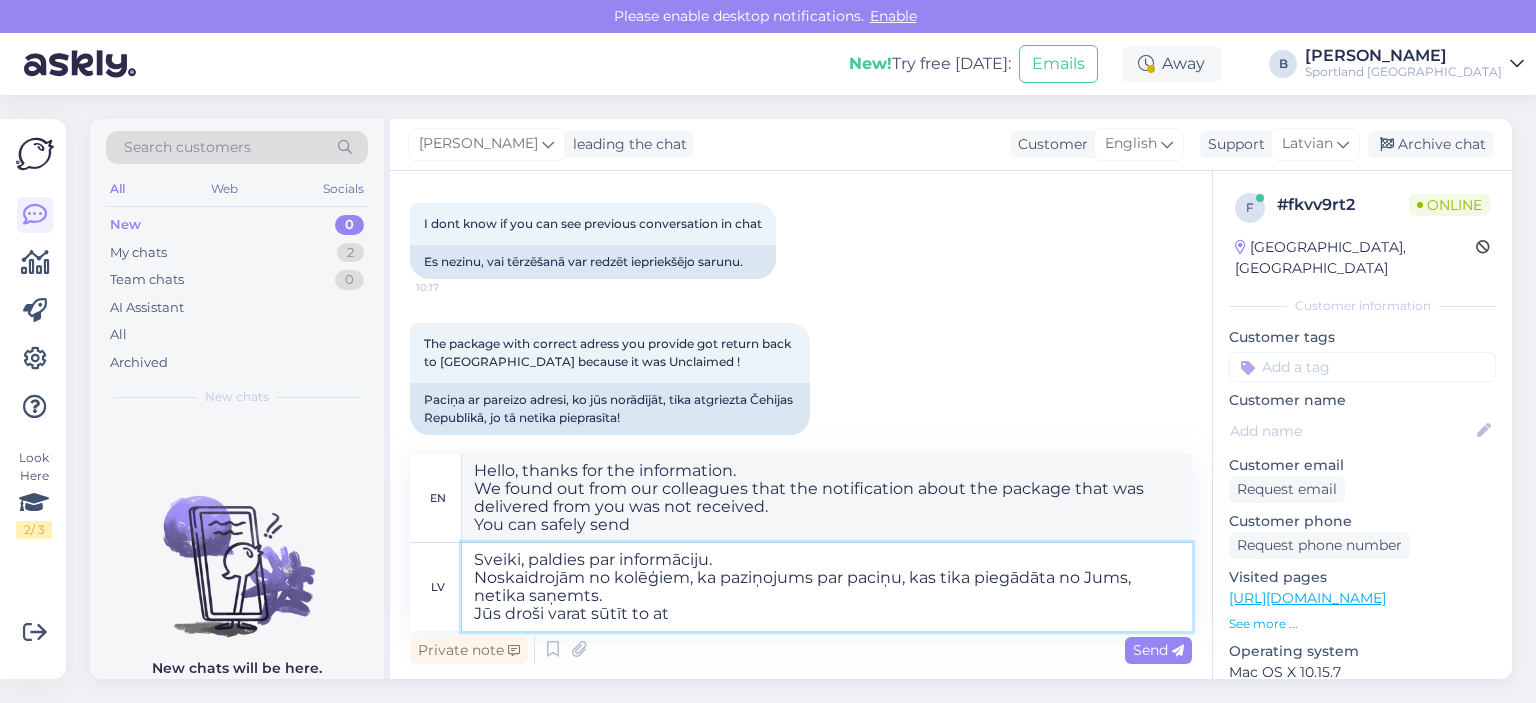 type on "Hello, thanks for the information.
We found out from our colleagues that the notification about the package that was delivered from you was not received.
You can safely send it" 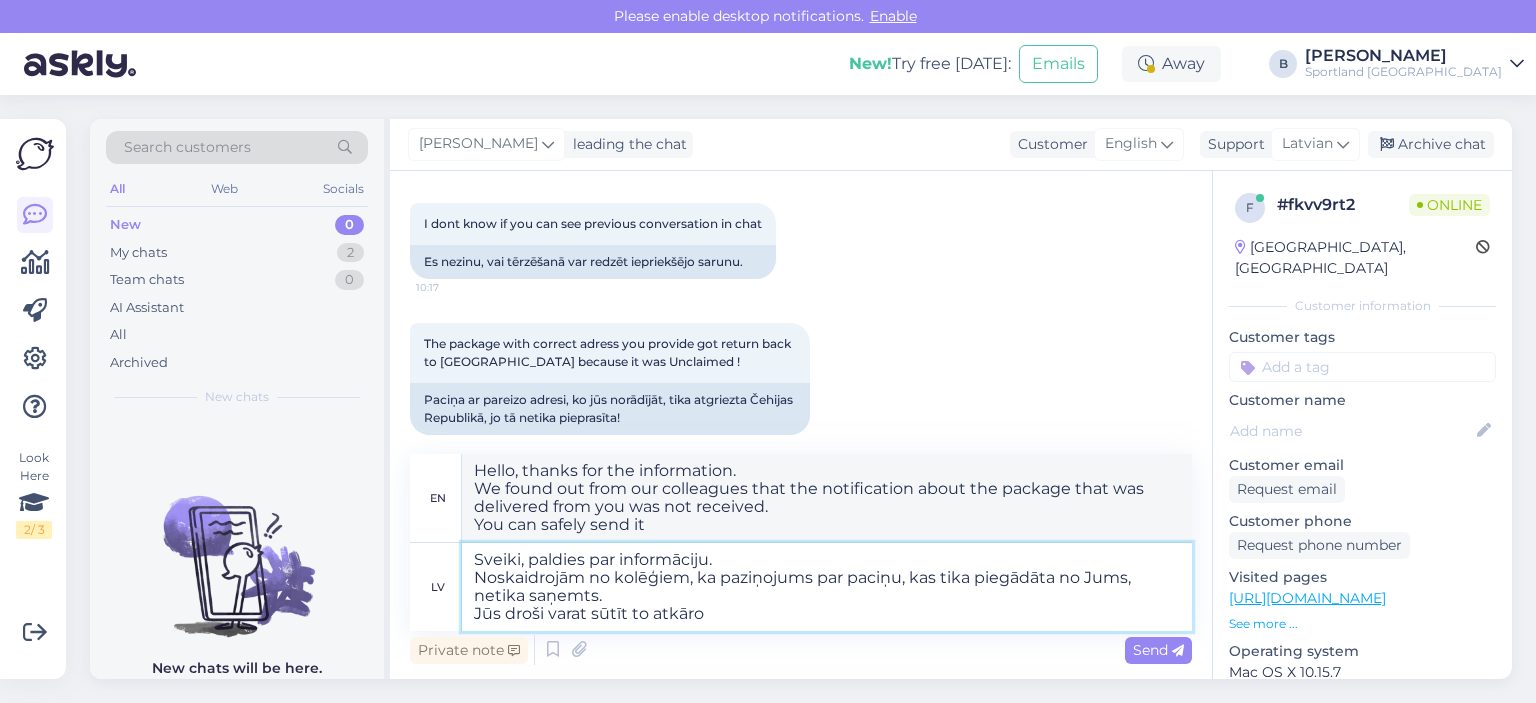 type on "Sveiki, paldies par informāciju.
Noskaidrojām no kolēģiem, ka paziņojums par paciņu, kas tika piegādāta no Jums, netika saņemts.
Jūs droši varat [DEMOGRAPHIC_DATA] to atkār" 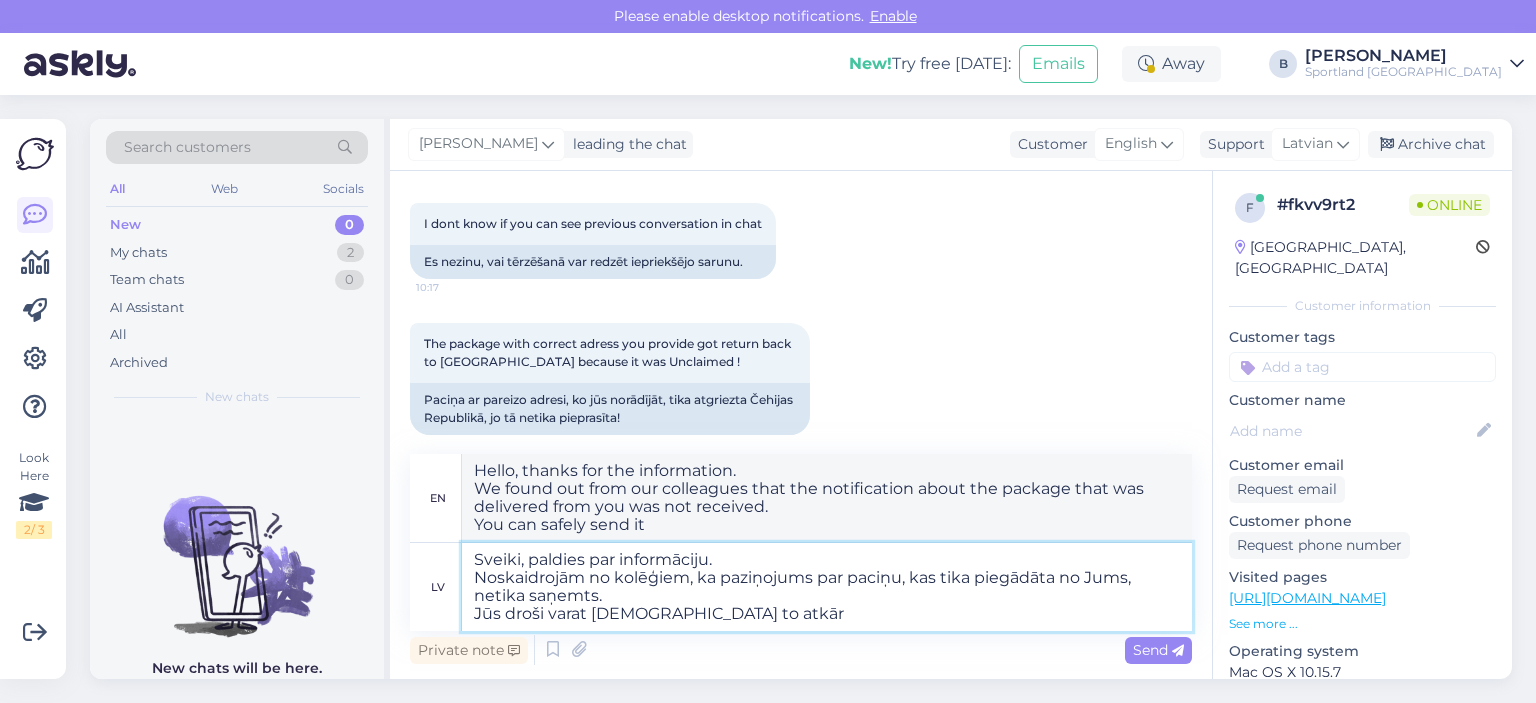 type on "Hello, thanks for the information.
We found out from our colleagues that the notification about the package that was delivered from you was not received.
You can safely send it again" 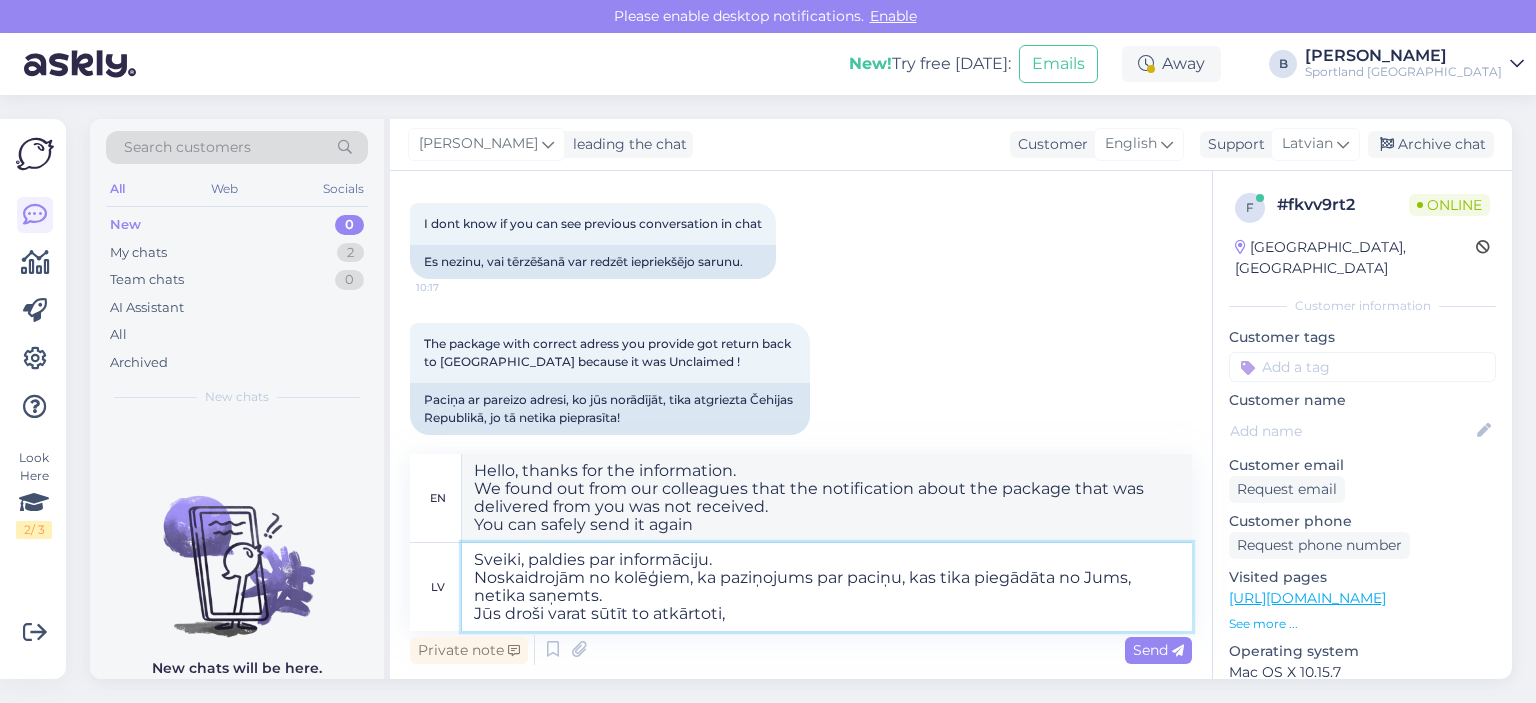 type on "Sveiki, paldies par informāciju.
Noskaidrojām no kolēģiem, ka paziņojums par paciņu, kas tika piegādāta no Jums, netika saņemts.
Jūs droši varat sūtīt to atkārtoti, j" 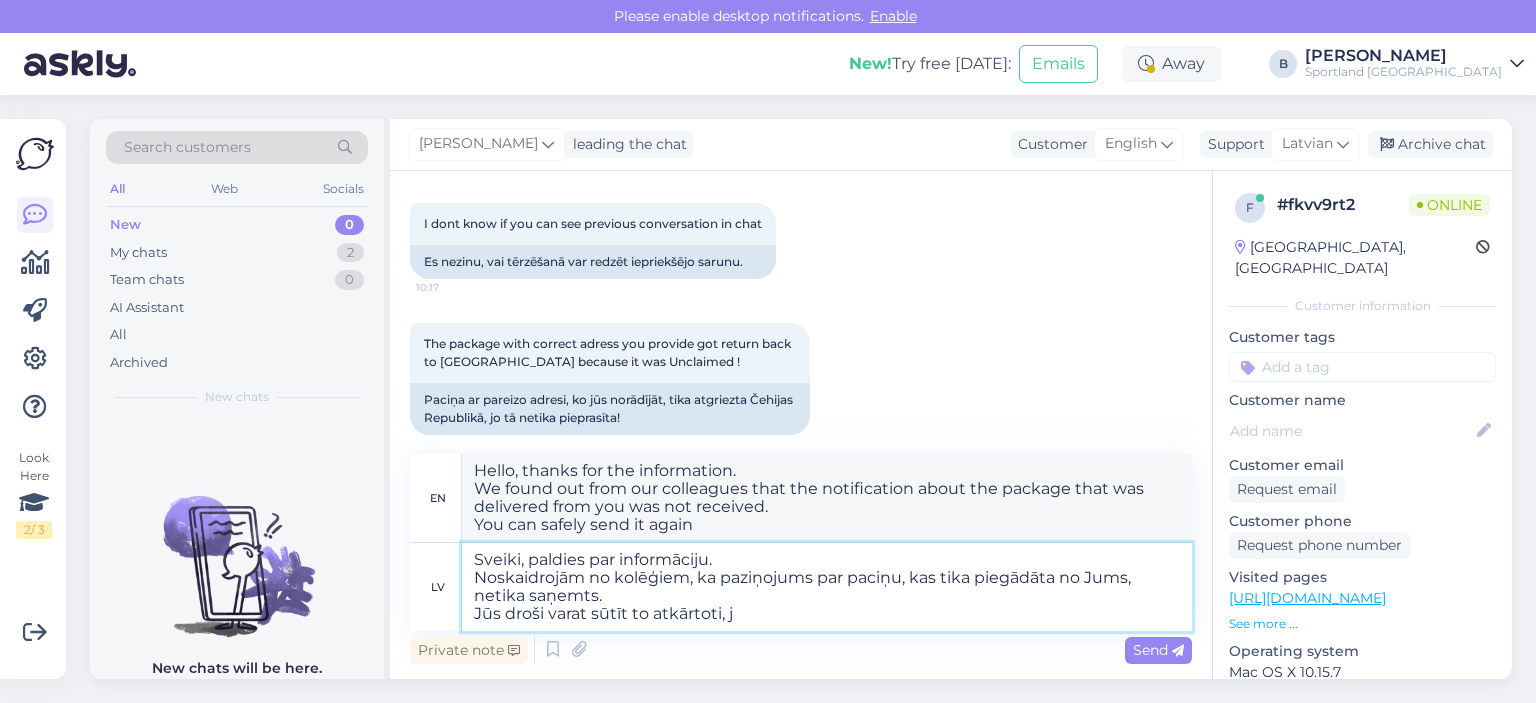 type on "Hello, thanks for the information.
We found out from our colleagues that the notification about the package that was delivered from you was not received.
You can safely resend it," 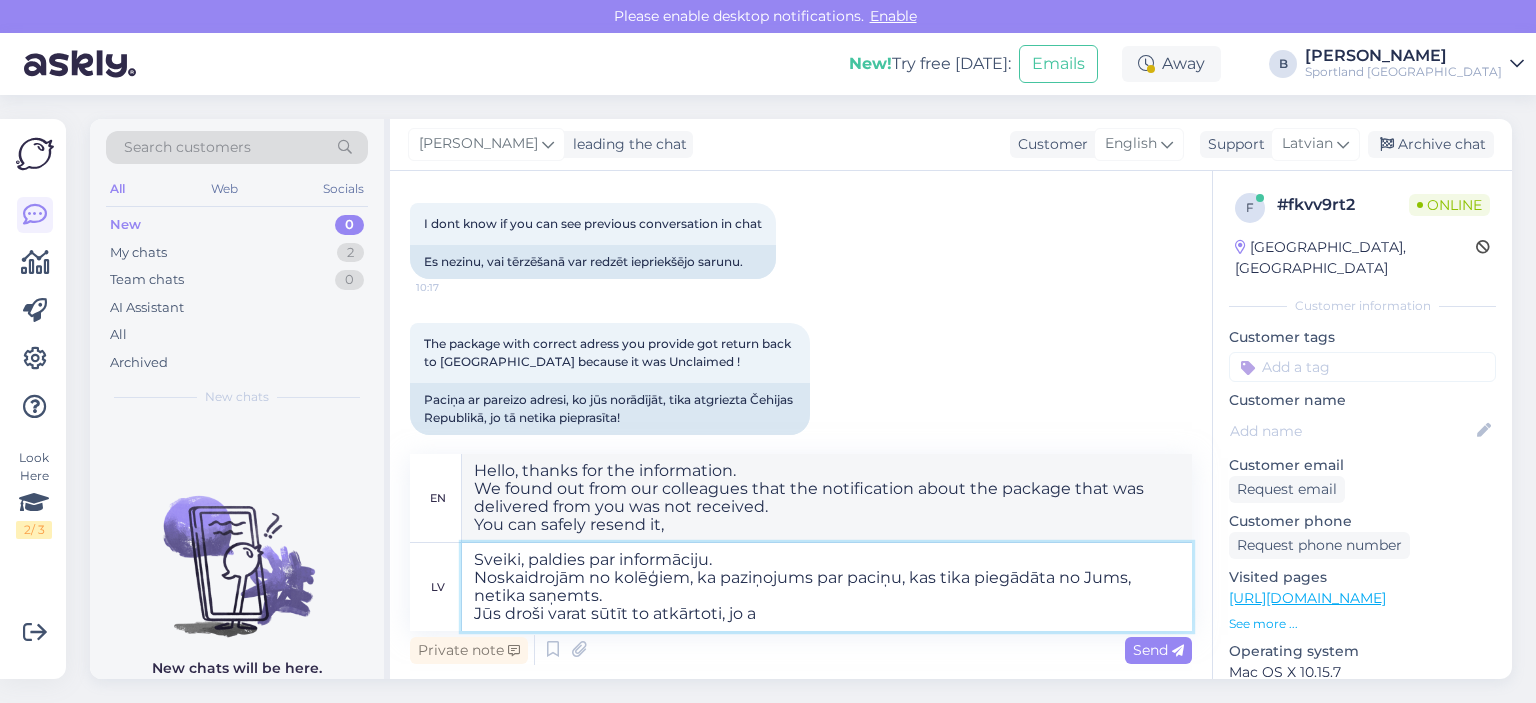 type on "Sveiki, paldies par informāciju.
Noskaidrojām no kolēģiem, ka paziņojums par paciņu, kas tika piegādāta no Jums, netika saņemts.
Jūs droši varat sūtīt to atkārtoti, jo ad" 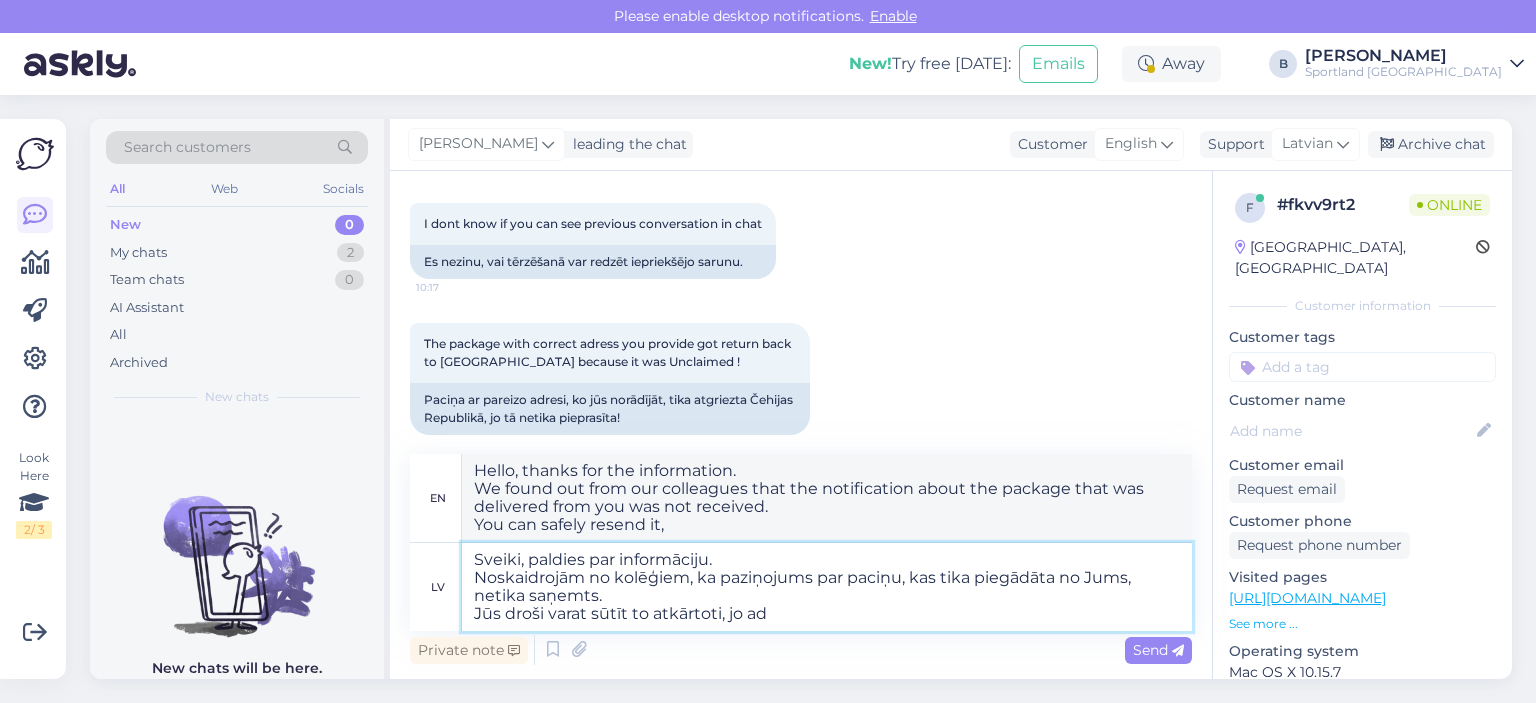 type on "Hello, thanks for the information.
We found out from our colleagues that the notification about the package that was delivered from you was not received.
You can safely resend it, because" 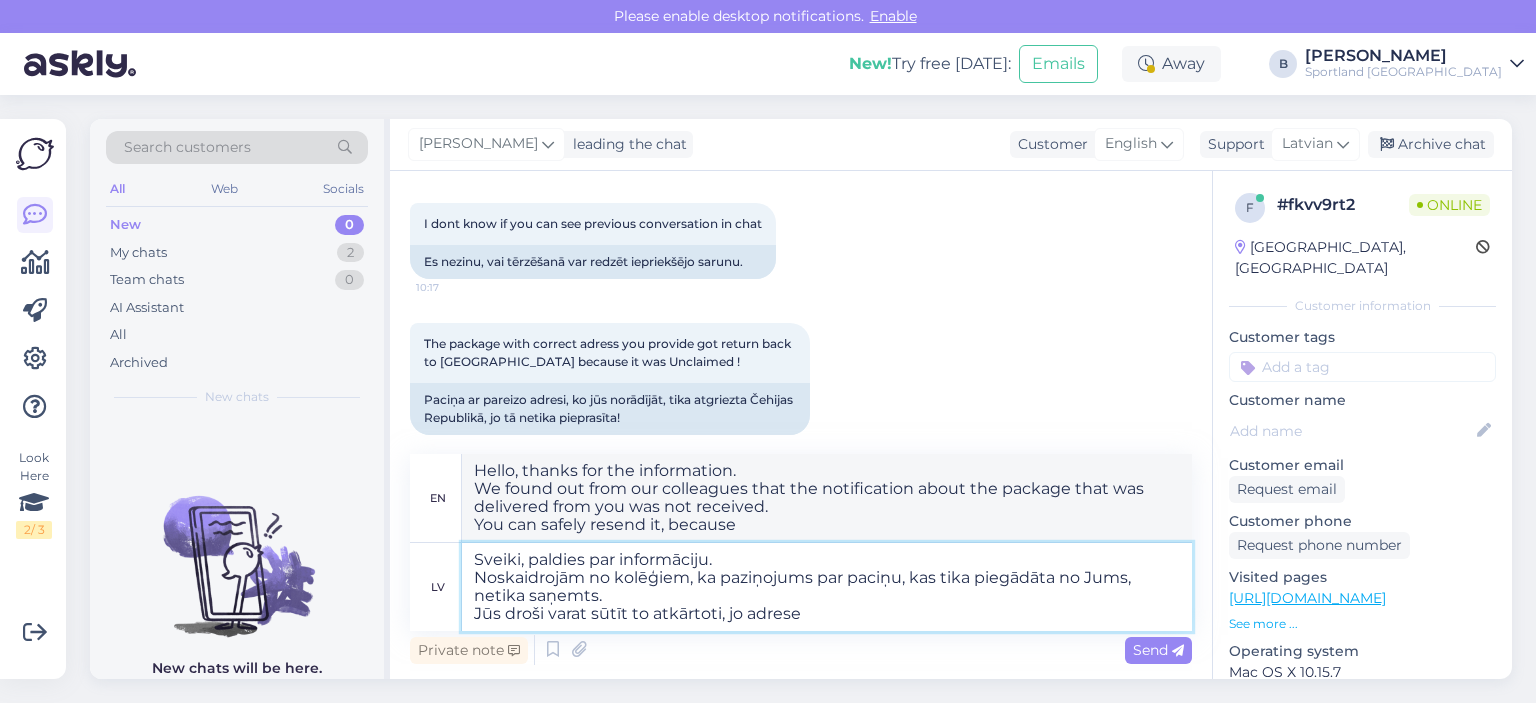 type on "Sveiki, paldies par informāciju.
Noskaidrojām no kolēģiem, ka paziņojums par paciņu, kas tika piegādāta no Jums, netika saņemts.
Jūs droši varat sūtīt to atkārtoti, jo adrese i" 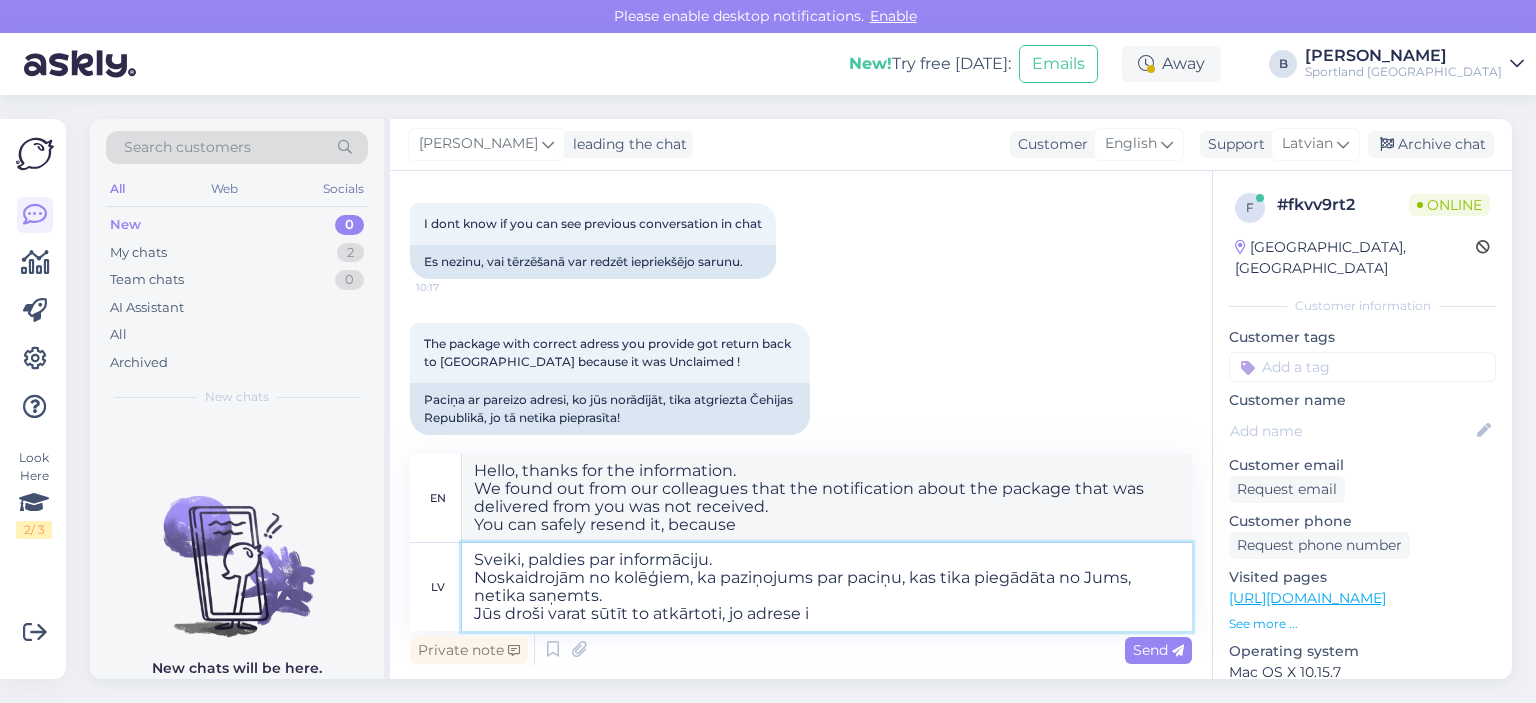 type on "Hello, thanks for the information.
We found out from our colleagues that the notification about the package that was delivered from you was not received.
You can safely resend it, because the address" 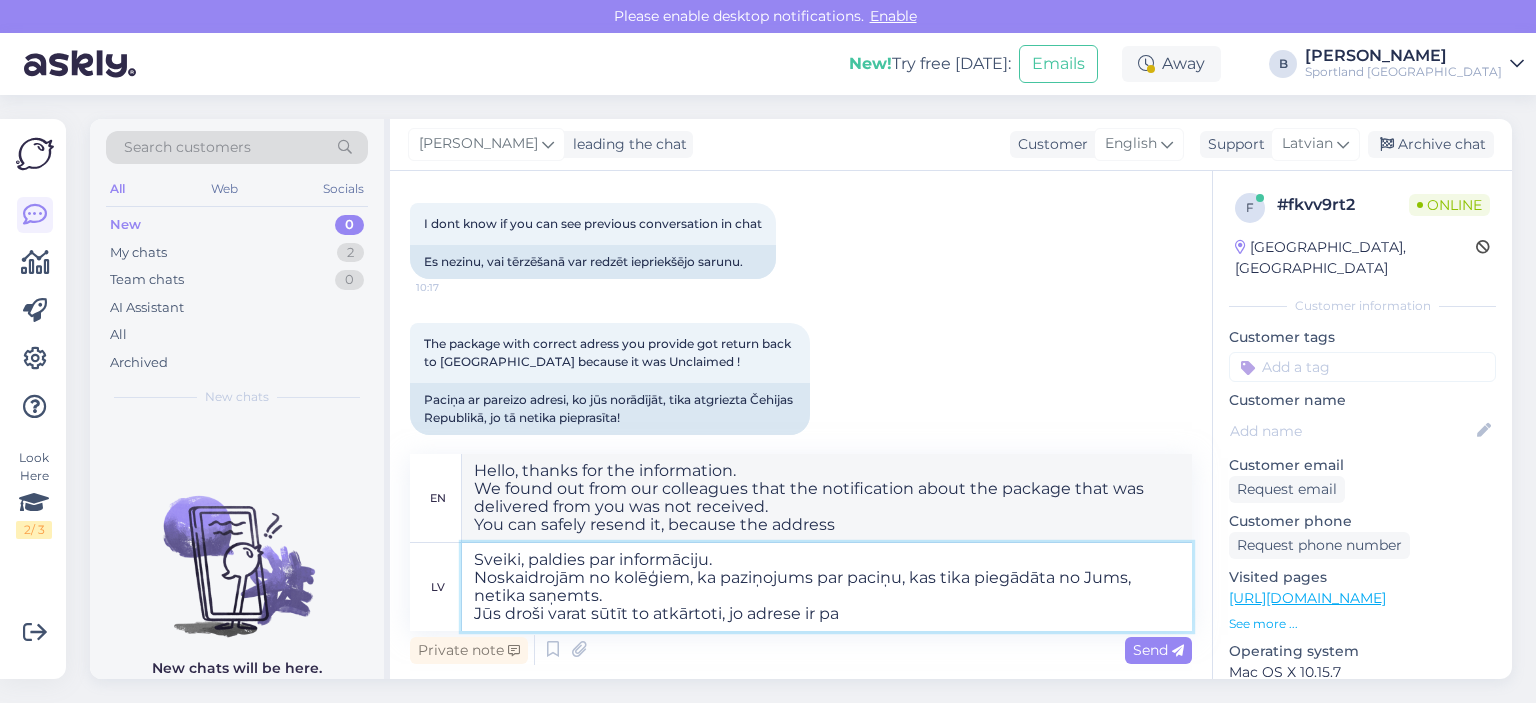 type on "Sveiki, paldies par informāciju.
Noskaidrojām no kolēģiem, ka paziņojums par paciņu, kas tika piegādāta no Jums, netika saņemts.
Jūs droši varat sūtīt to atkārtoti, jo adrese ir par" 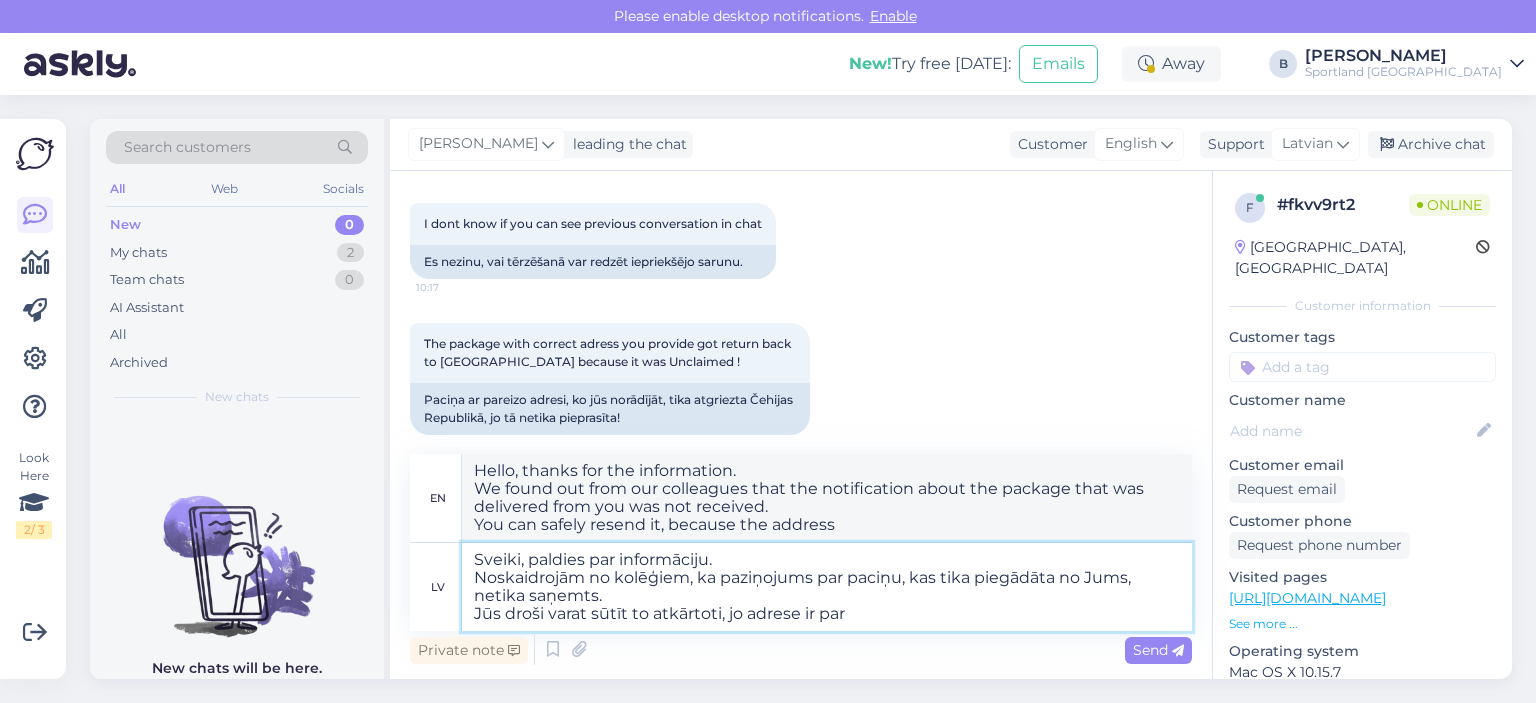 type on "Hello, thanks for the information.
We found out from our colleagues that the notification about the package that was delivered from you was not received.
You can safely resend it, because the address is" 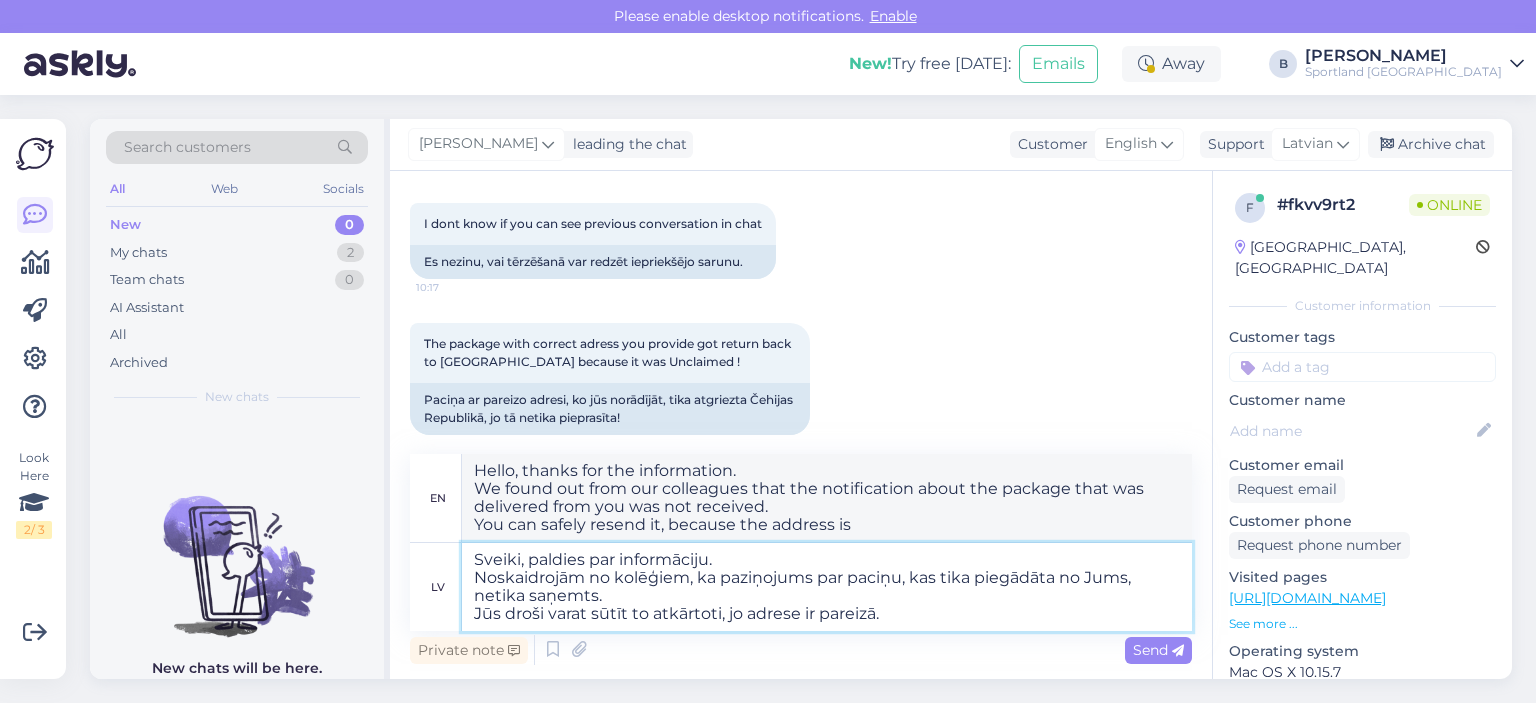 type on "Sveiki, paldies par informāciju.
Noskaidrojām no kolēģiem, ka paziņojums par paciņu, kas tika piegādāta no Jums, netika saņemts.
Jūs droši varat sūtīt to atkārtoti, jo adrese ir pareizā." 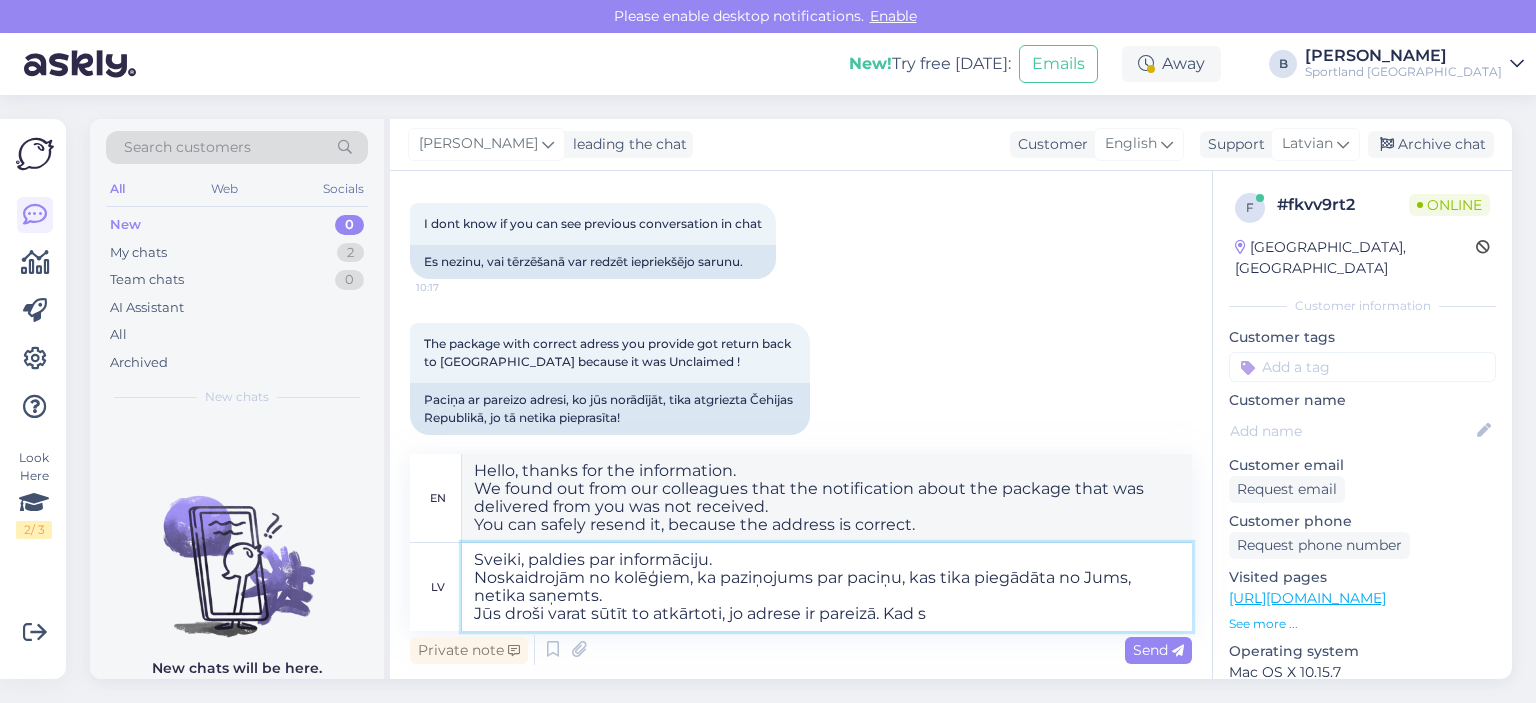 type on "Sveiki, paldies par informāciju.
Noskaidrojām no kolēģiem, ka paziņojums par paciņu, kas tika piegādāta no Jums, netika saņemts.
Jūs droši varat sūtīt to atkārtoti, jo adrese ir pareizā. Kad sa" 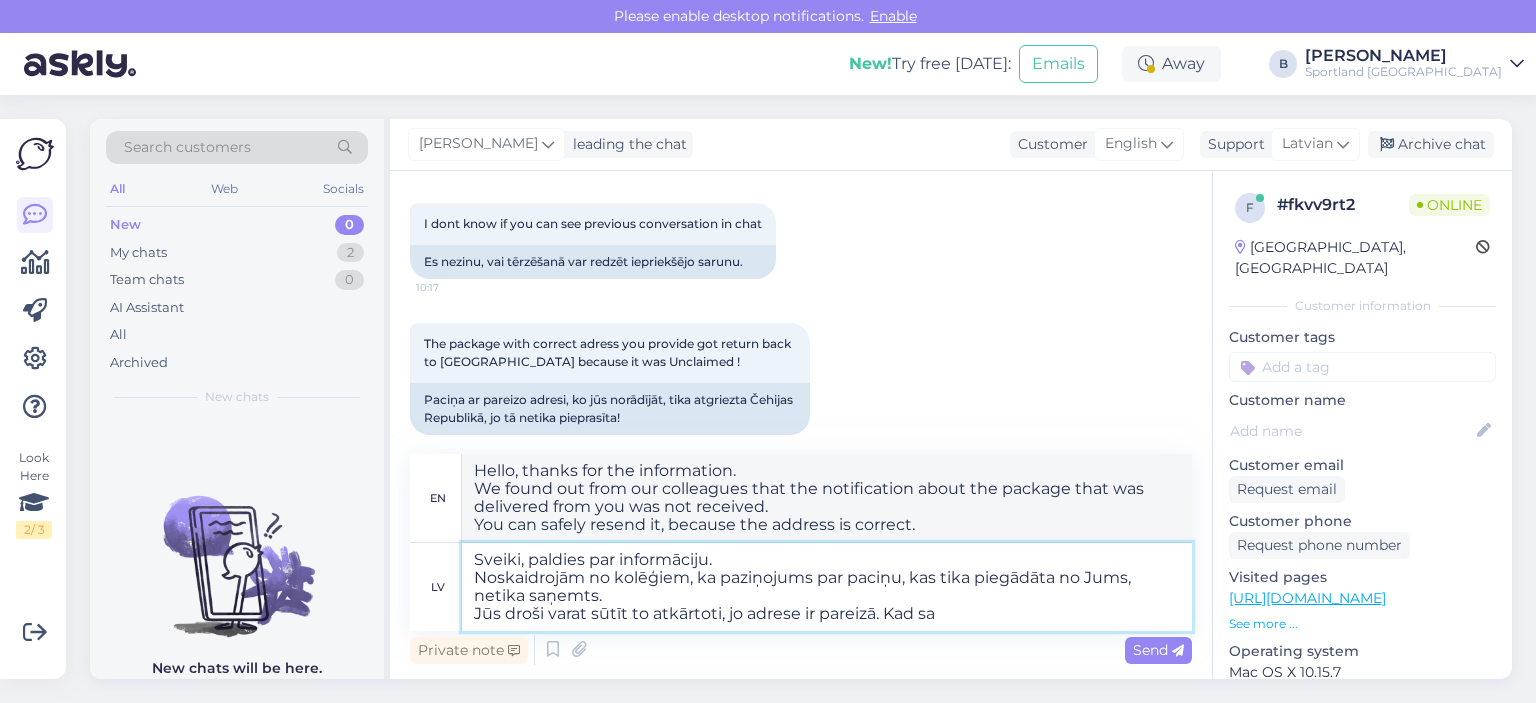 type on "Hello, thanks for the information.
We found out from our colleagues that the notification about the package that was delivered from you was not received.
You can safely resend it, because the address is correct. When" 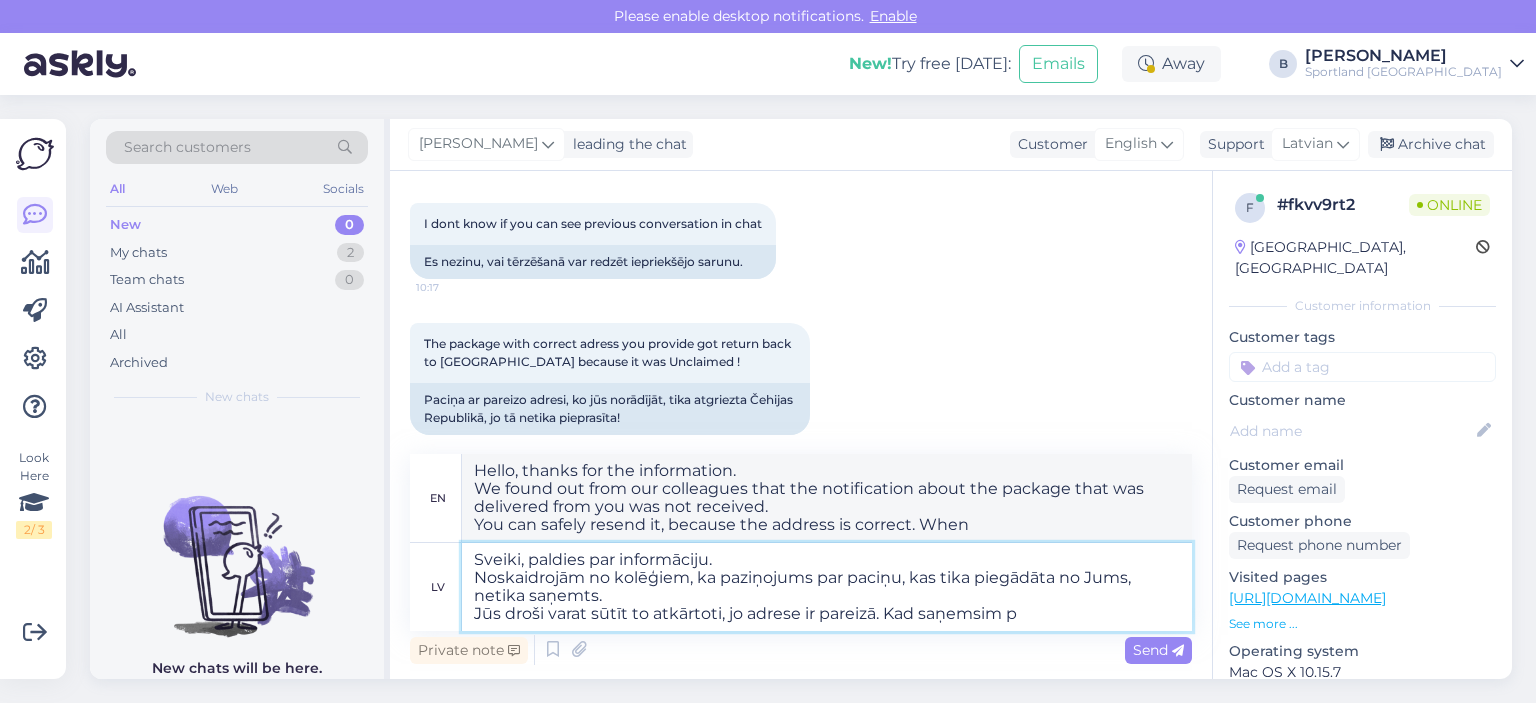 type on "Sveiki, paldies par informāciju.
Noskaidrojām no kolēģiem, ka paziņojums par paciņu, kas tika piegādāta no Jums, netika saņemts.
Jūs droši varat sūtīt to atkārtoti, jo adrese ir pareizā. Kad saņemsim pa" 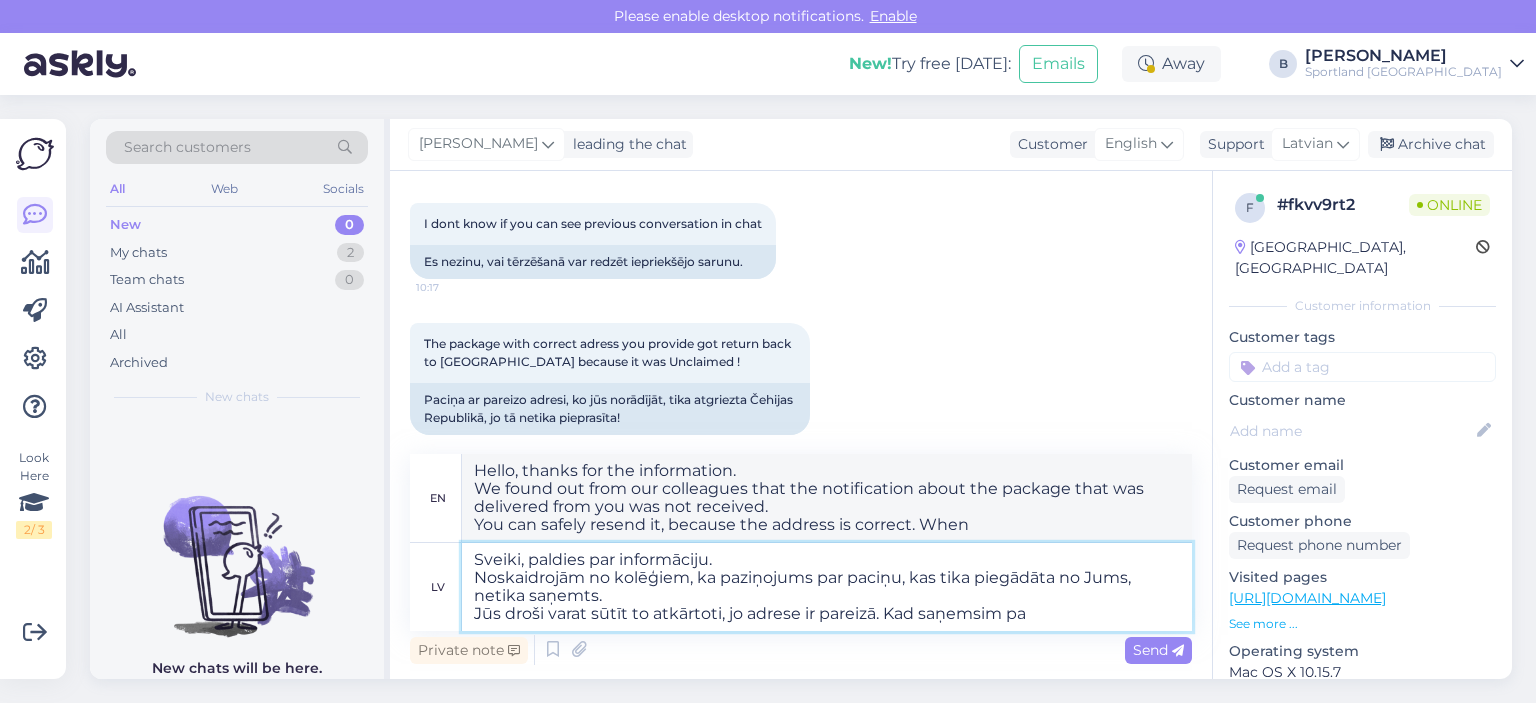 type on "Hello, thanks for the information.
We found out from our colleagues that the notification about the package that was delivered from you was not received.
You can safely resend it, because the address is correct. When will we receive" 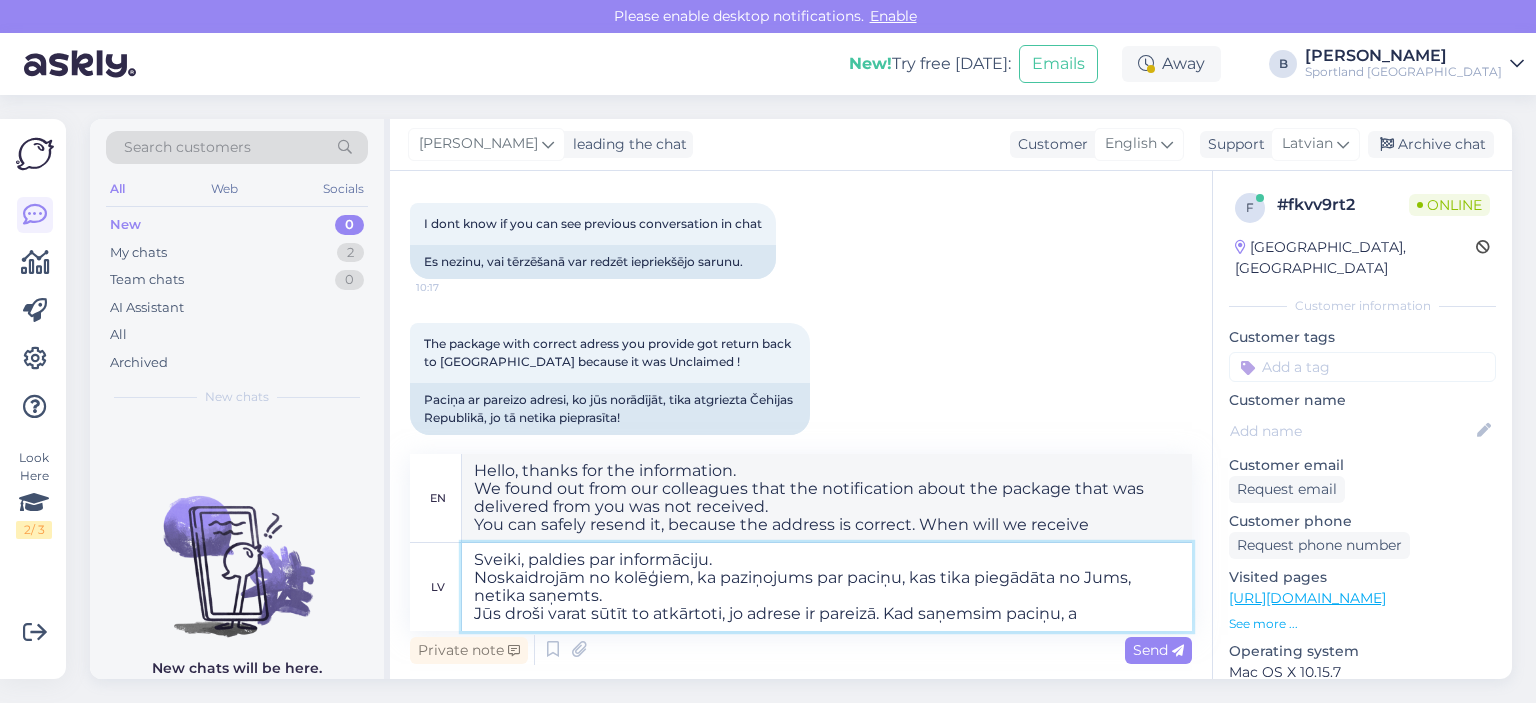 type on "Sveiki, paldies par informāciju.
Noskaidrojām no kolēģiem, ka paziņojums par paciņu, kas tika piegādāta no Jums, netika saņemts.
Jūs droši varat sūtīt to atkārtoti, jo adrese ir pareizā. Kad saņemsim paciņu, at" 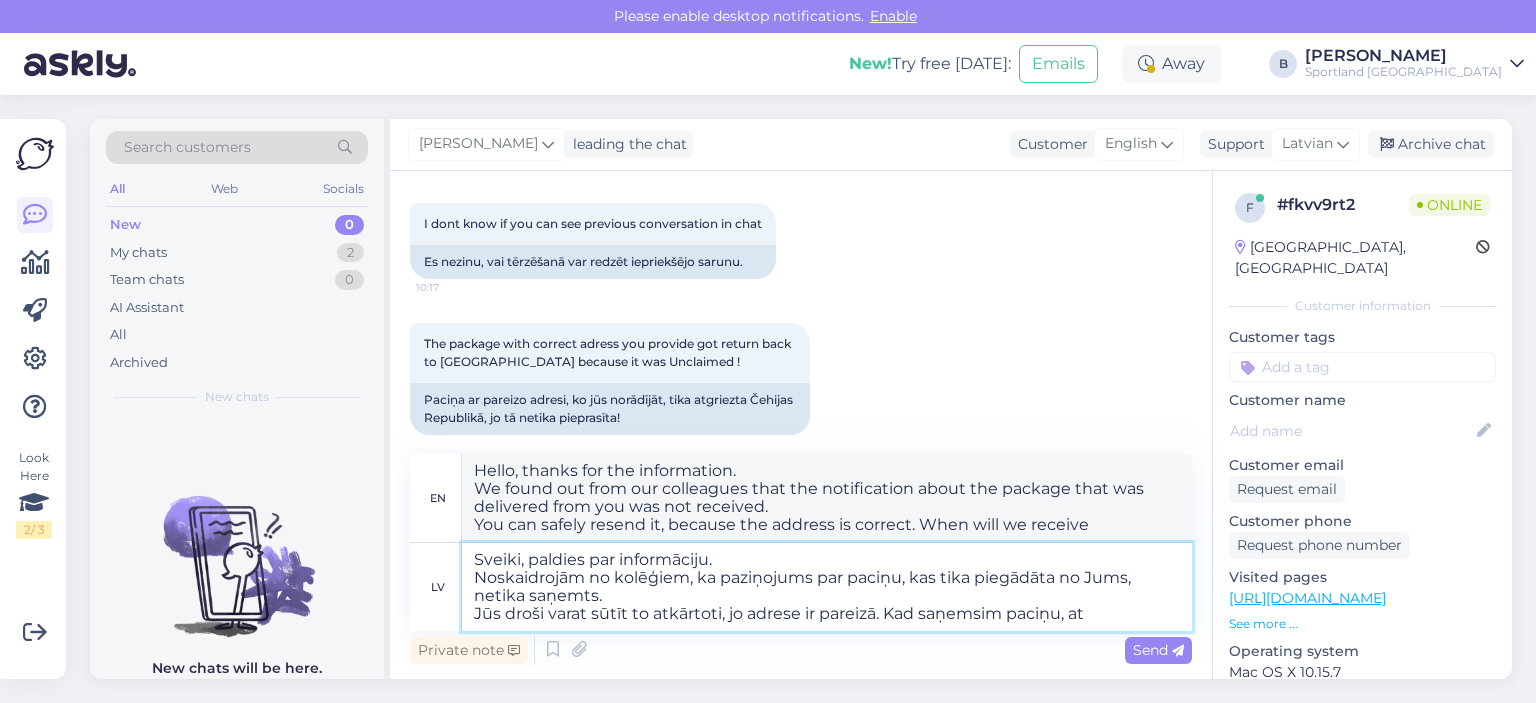 type on "Hello, thanks for the information.
We found out from our colleagues that the notification about the package that was delivered from you was not received.
You can safely resend it, because the address is correct. When we receive the package," 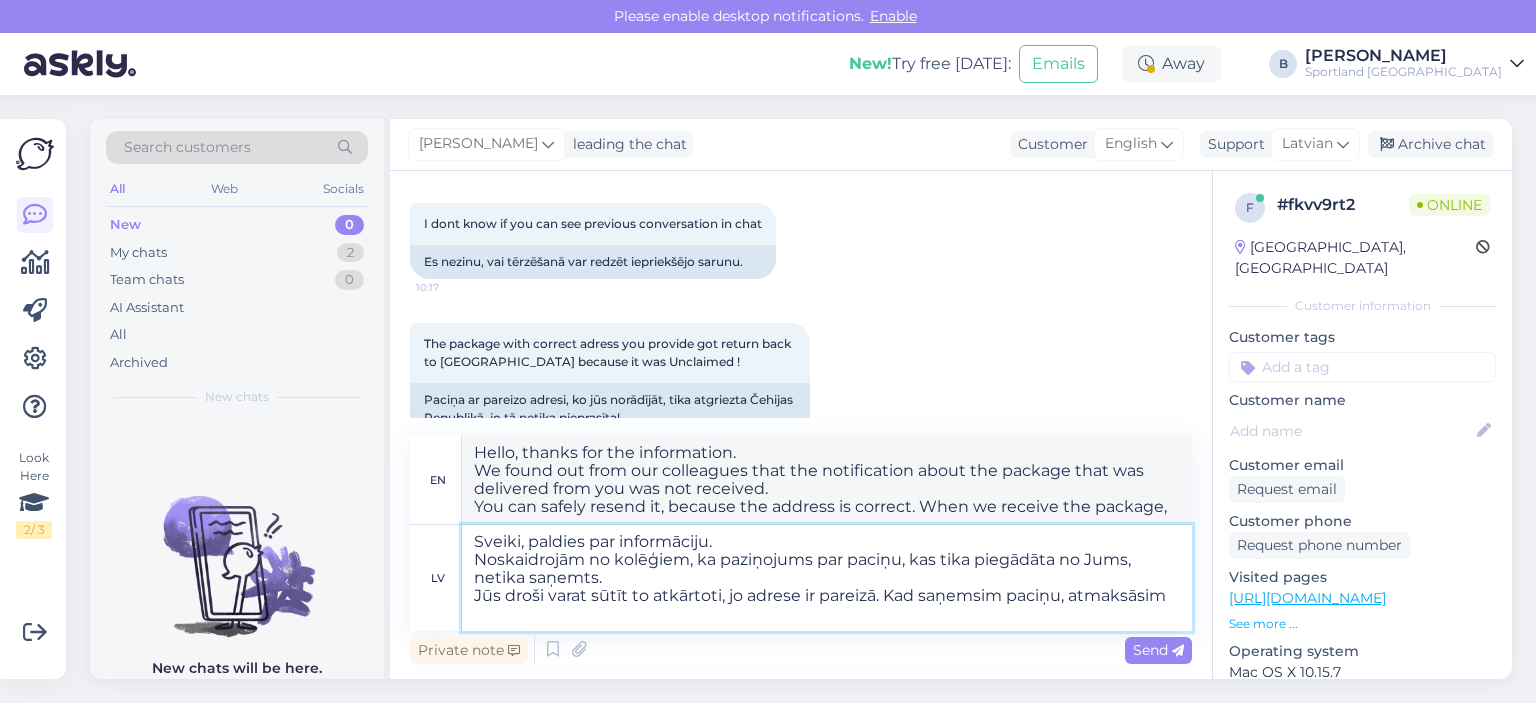 type on "Sveiki, paldies par informāciju.
Noskaidrojām no kolēģiem, ka paziņojums par paciņu, kas tika piegādāta no Jums, netika saņemts.
Jūs droši varat sūtīt to atkārtoti, jo adrese ir pareizā. Kad saņemsim paciņu, atmaksāsim" 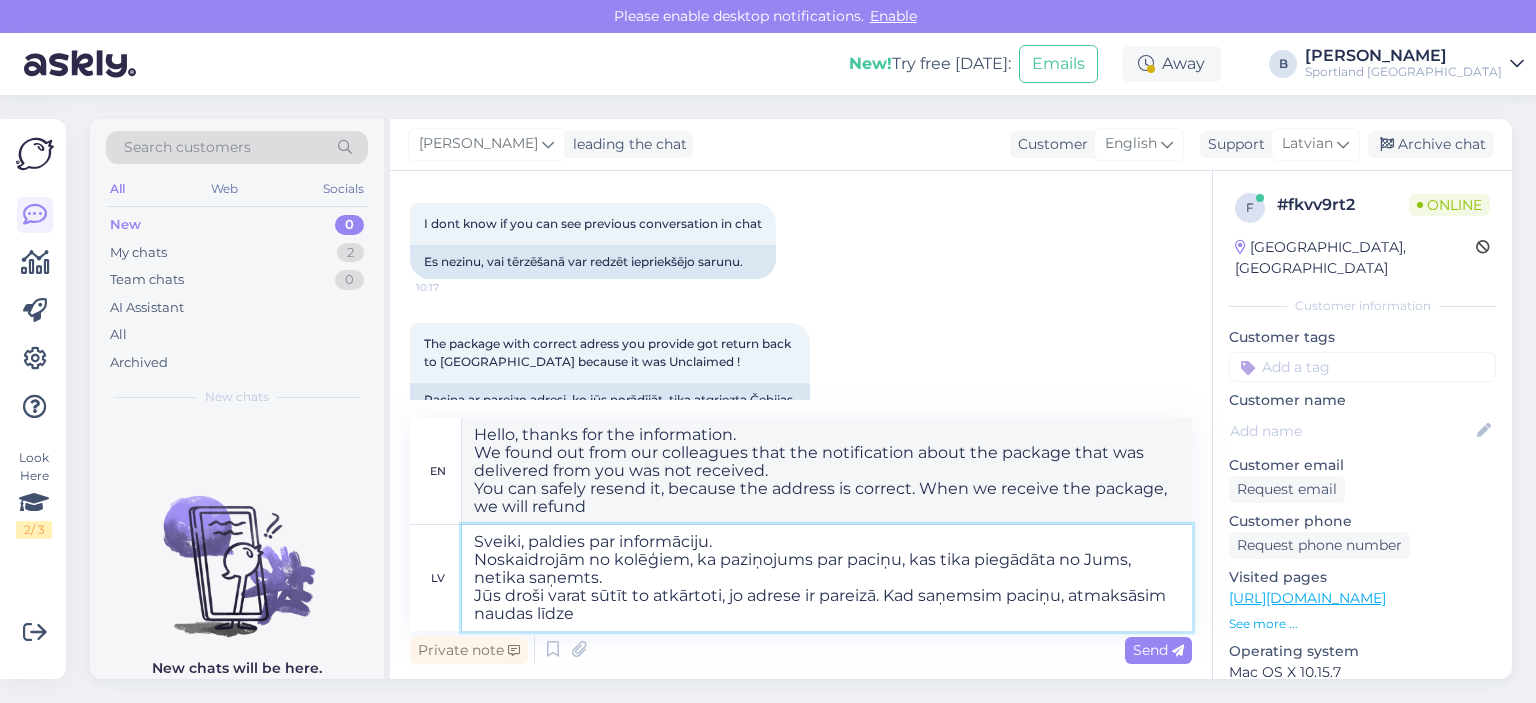 type on "Sveiki, paldies par informāciju.
Noskaidrojām no kolēģiem, ka paziņojums par paciņu, kas tika piegādāta no Jums, netika saņemts.
Jūs droši varat sūtīt to atkārtoti, jo adrese ir pareizā. Kad saņemsim paciņu, atmaksāsim naudas līdzek" 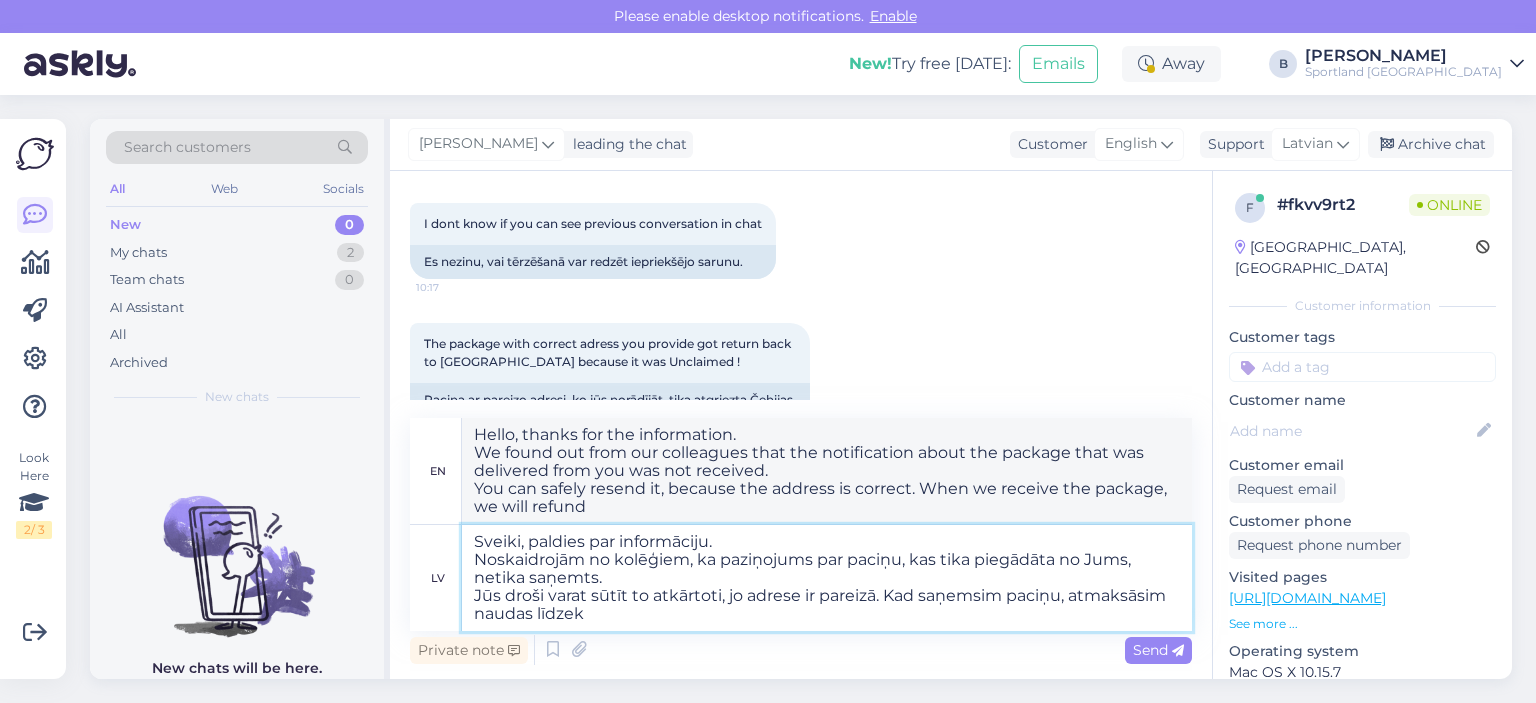 type on "Hello, thanks for the information.
We found out from our colleagues that the notification about the package that was delivered from you was not received.
You can safely resend it, because the address is correct. When we receive the package, we will refund the money" 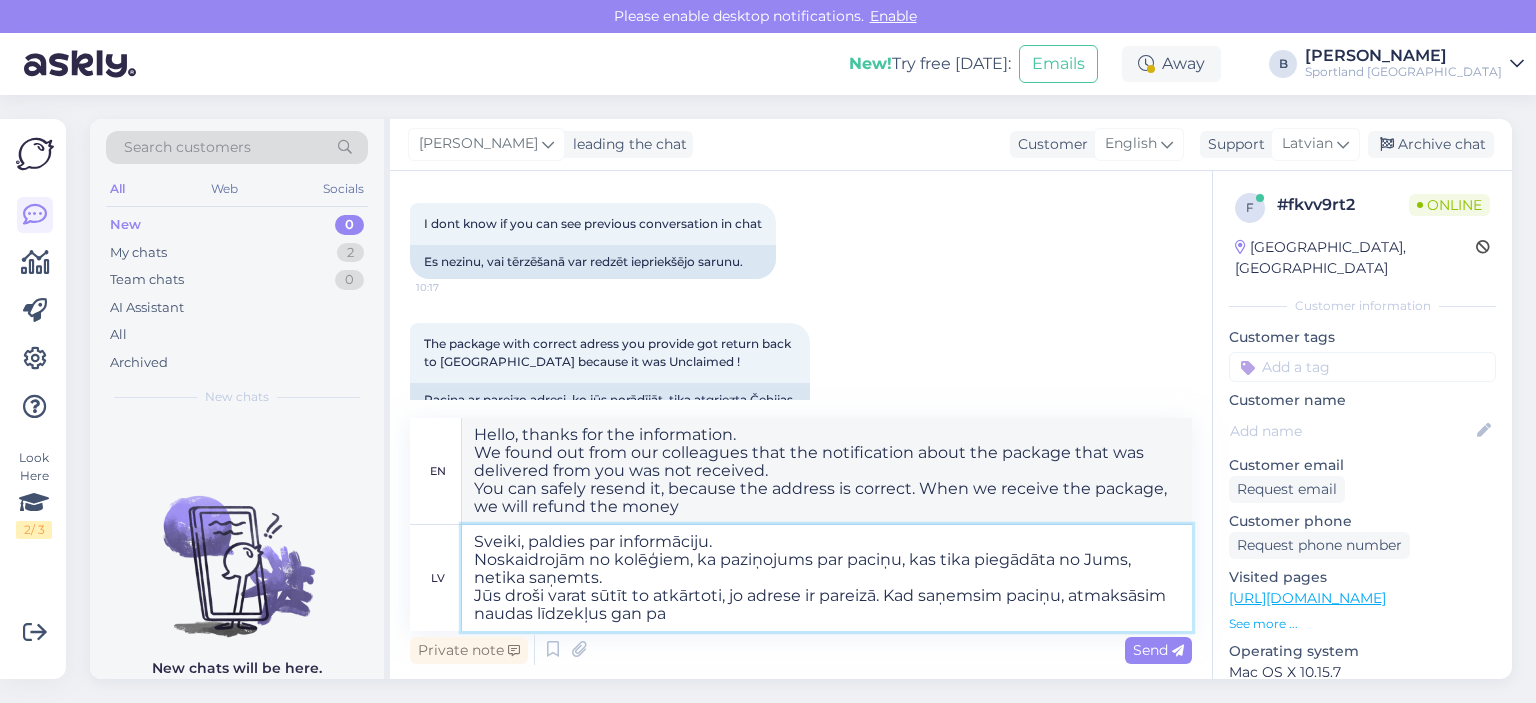 type on "Sveiki, paldies par informāciju.
Noskaidrojām no kolēģiem, ka paziņojums par paciņu, kas tika piegādāta no Jums, netika saņemts.
Jūs droši varat sūtīt to atkārtoti, jo adrese ir pareizā. Kad saņemsim paciņu, atmaksāsim naudas līdzekļus gan par" 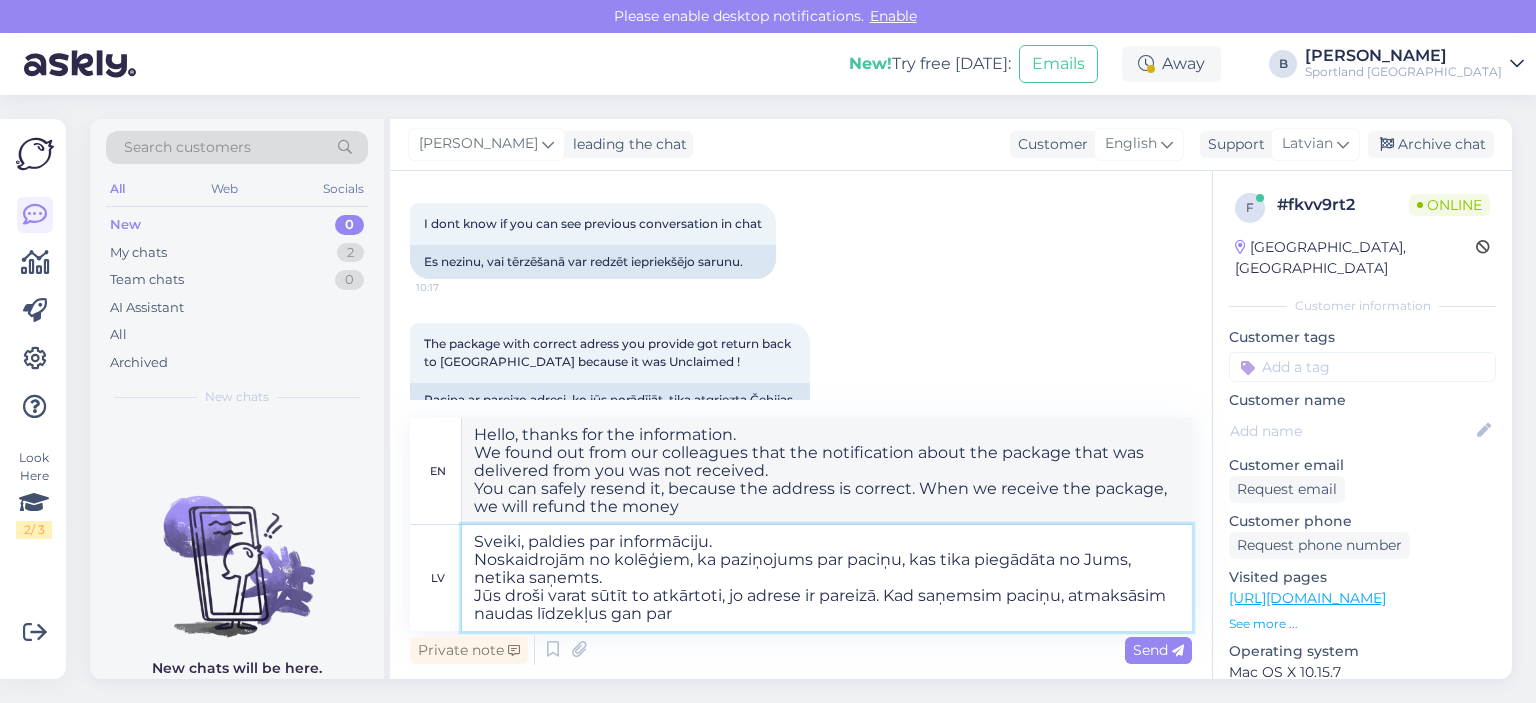type on "Hello, thanks for the information.
We found out from our colleagues that the notification about the package that was delivered from you was not received.
You can safely send it again, because the address is correct. When we receive the package, we will refund the money to both" 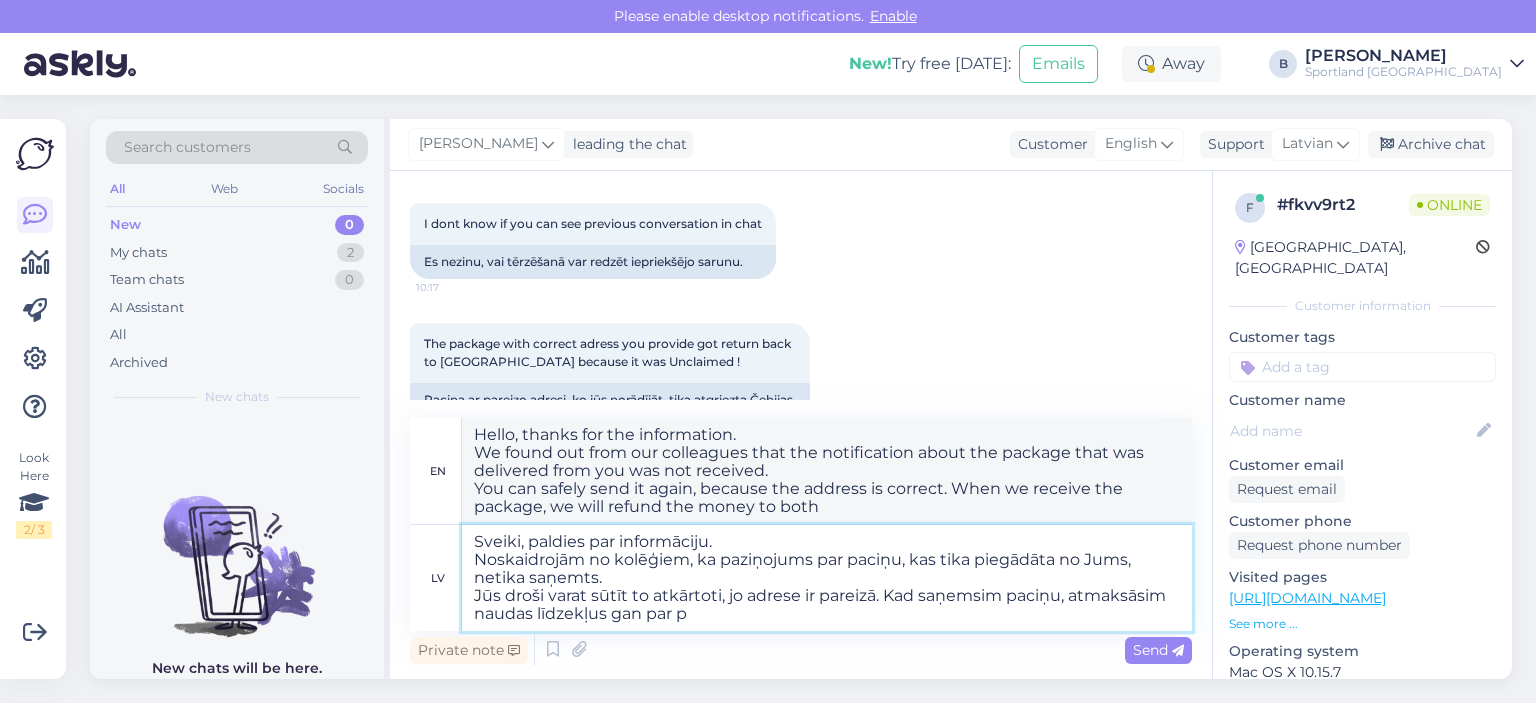 type on "Sveiki, paldies par informāciju.
Noskaidrojām no kolēģiem, ka paziņojums par paciņu, kas tika piegādāta no Jums, netika saņemts.
Jūs droši varat sūtīt to atkārtoti, jo adrese ir pareizā. Kad saņemsim paciņu, atmaksāsim naudas līdzekļus gan par pr" 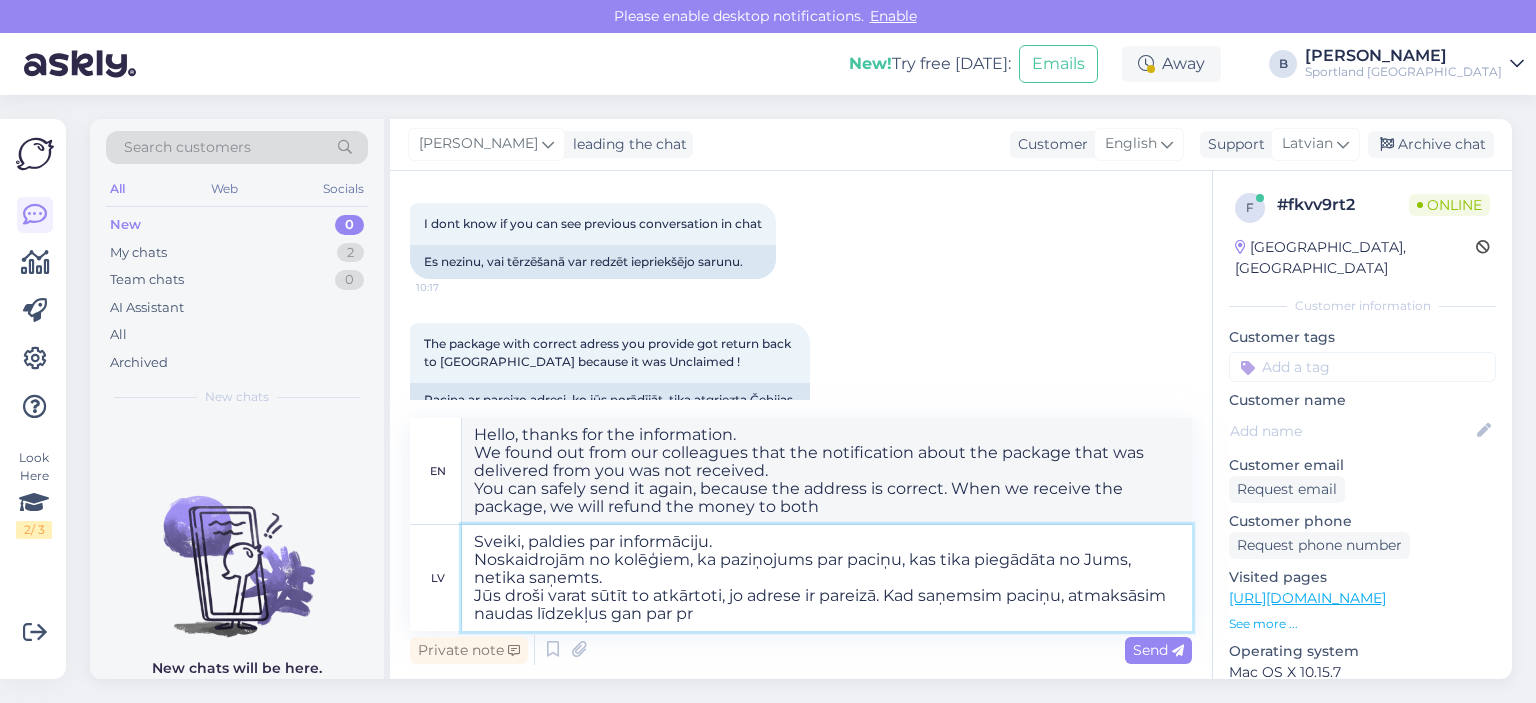 type on "Hello, thanks for the information.
We found out from our colleagues that the notification about the package that was delivered from you was not received.
You can safely send it again, because the address is correct. When we receive the package, we will refund the money for both" 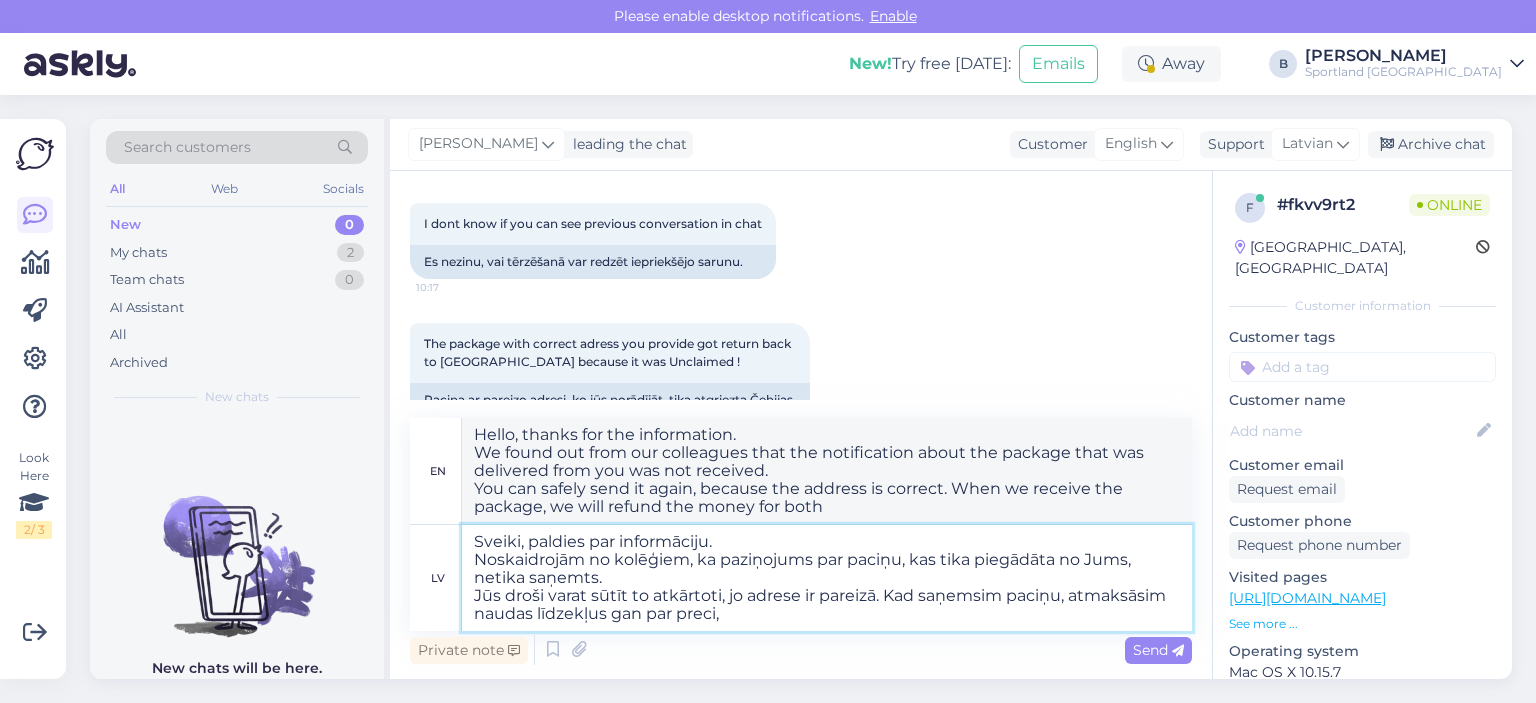 type on "Sveiki, paldies par informāciju.
Noskaidrojām no kolēģiem, ka paziņojums par paciņu, kas tika piegādāta no Jums, netika saņemts.
Jūs droši varat sūtīt to atkārtoti, jo adrese ir pareizā. Kad saņemsim paciņu, atmaksāsim naudas līdzekļus gan par preci, g" 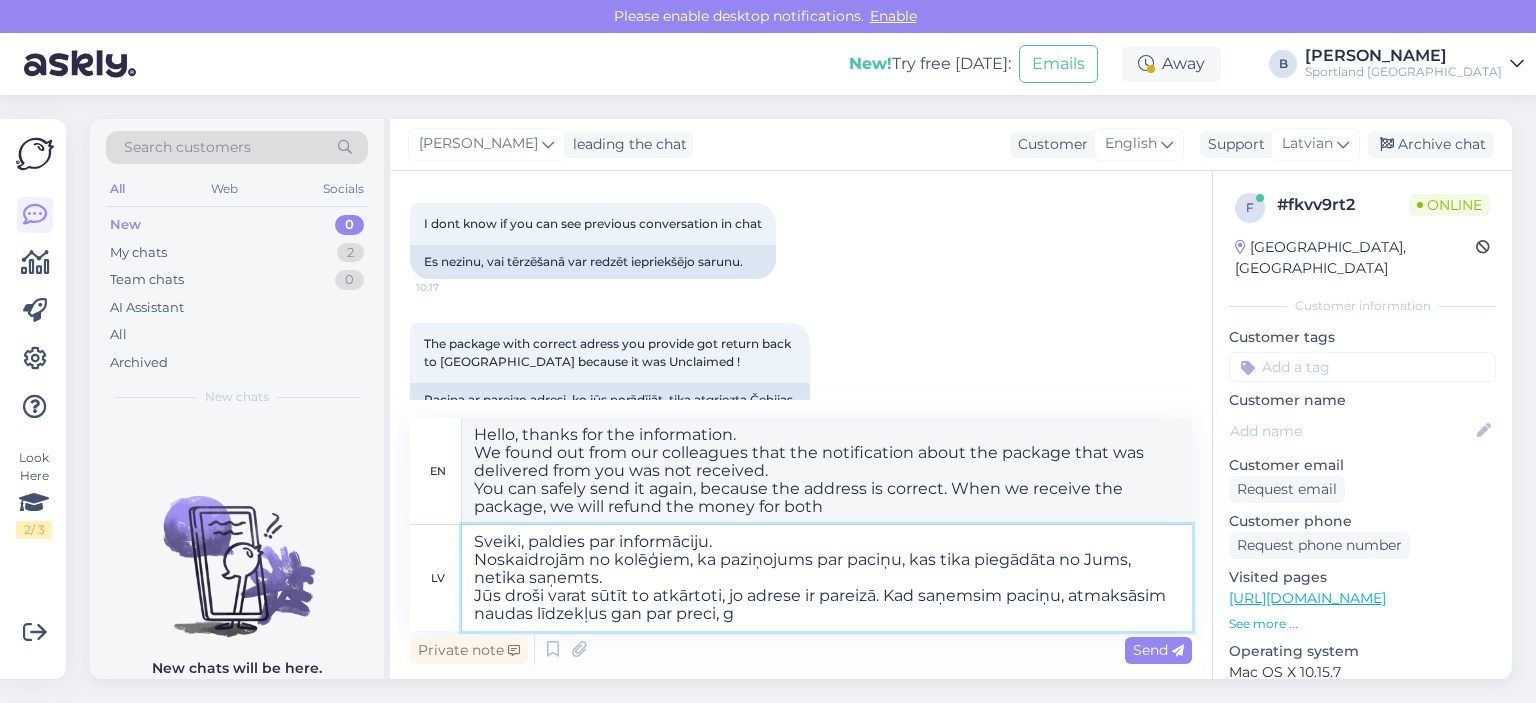 type on "Hello, thanks for the information.
We found out from our colleagues that the notification about the package that was delivered from you was not received.
You can safely send it again, because the address is correct. When we receive the package, we will refund the money for both the product," 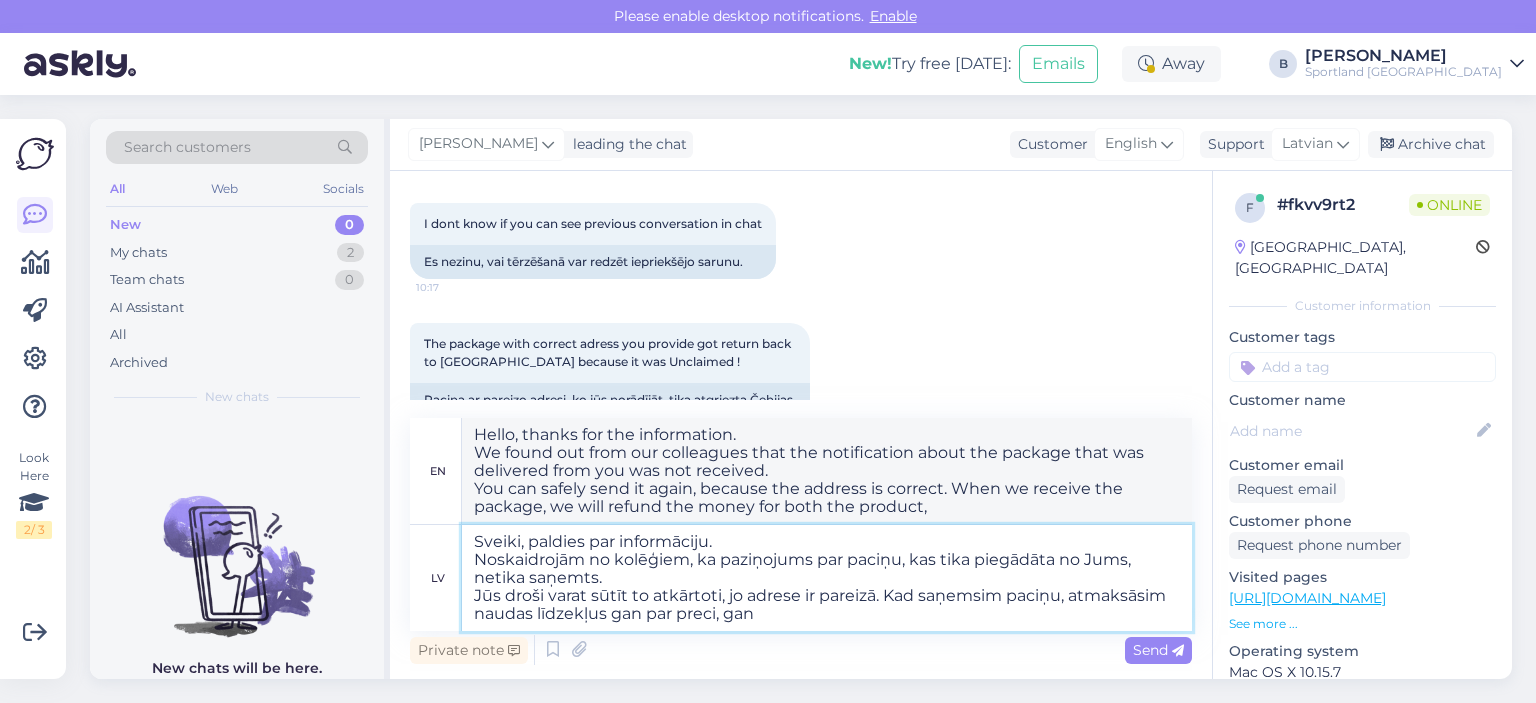 type on "Sveiki, paldies par informāciju.
Noskaidrojām no kolēģiem, ka paziņojums par paciņu, kas tika piegādāta no Jums, netika saņemts.
Jūs droši varat sūtīt to atkārtoti, jo adrese ir pareizā. Kad saņemsim paciņu, atmaksāsim naudas līdzekļus gan par preci, gan" 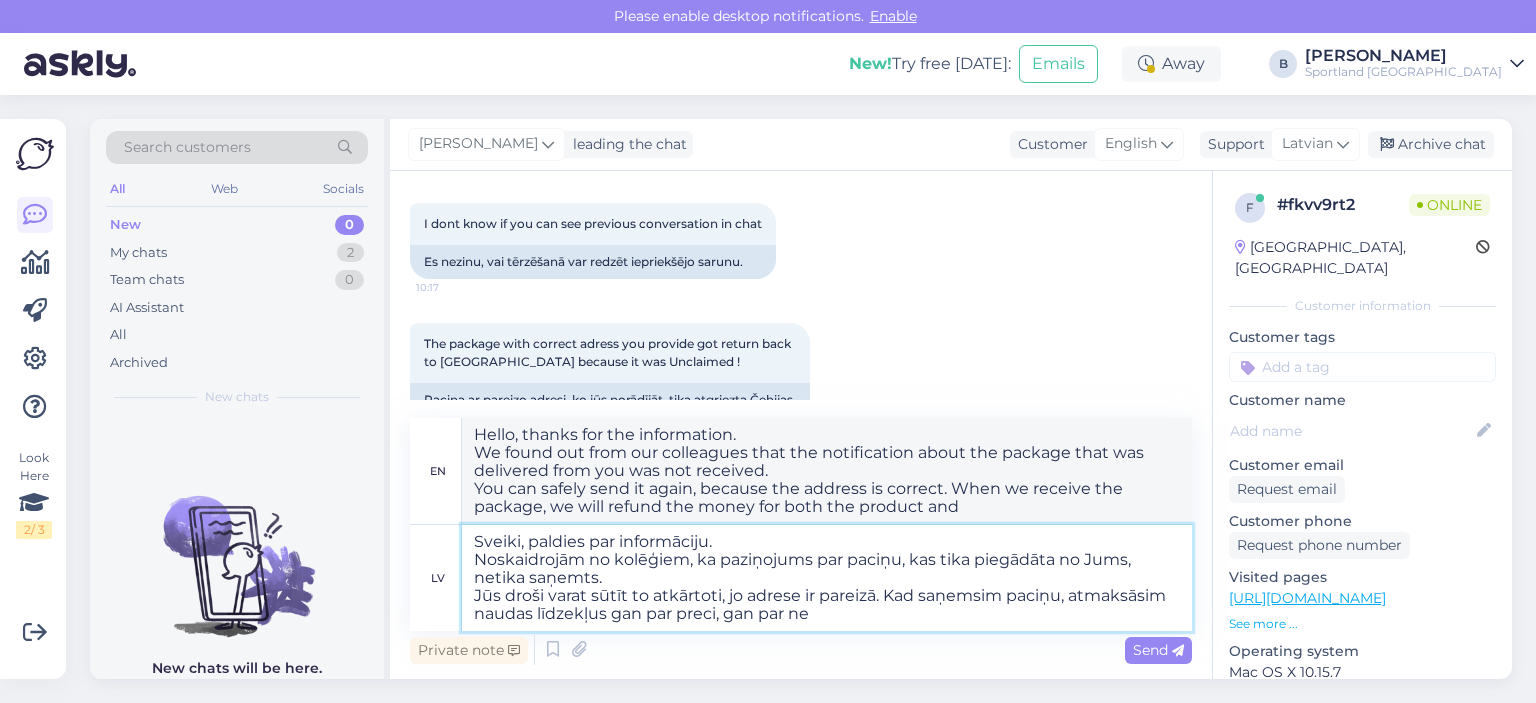 type on "Sveiki, paldies par informāciju.
Noskaidrojām no kolēģiem, ka paziņojums par paciņu, kas tika piegādāta no Jums, netika saņemts.
Jūs droši varat sūtīt to atkārtoti, jo adrese ir pareizā. Kad saņemsim paciņu, atmaksāsim naudas līdzekļus gan par preci, gan par nei" 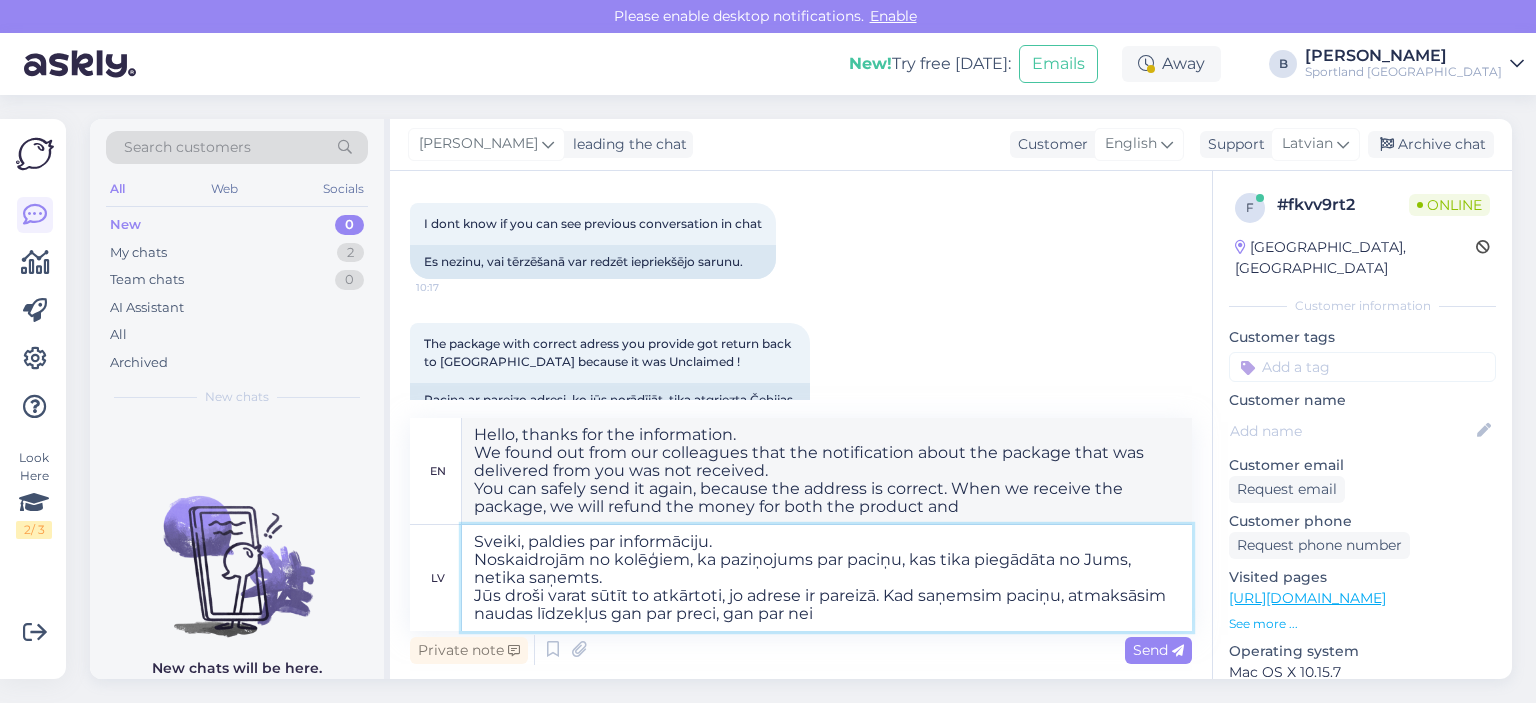 type on "Hello, thanks for the information.
We found out from our colleagues that the notification about the package that was delivered from you was not received.
You can safely send it again, because the address is correct. When we receive the package, we will refund the money for both the product and the" 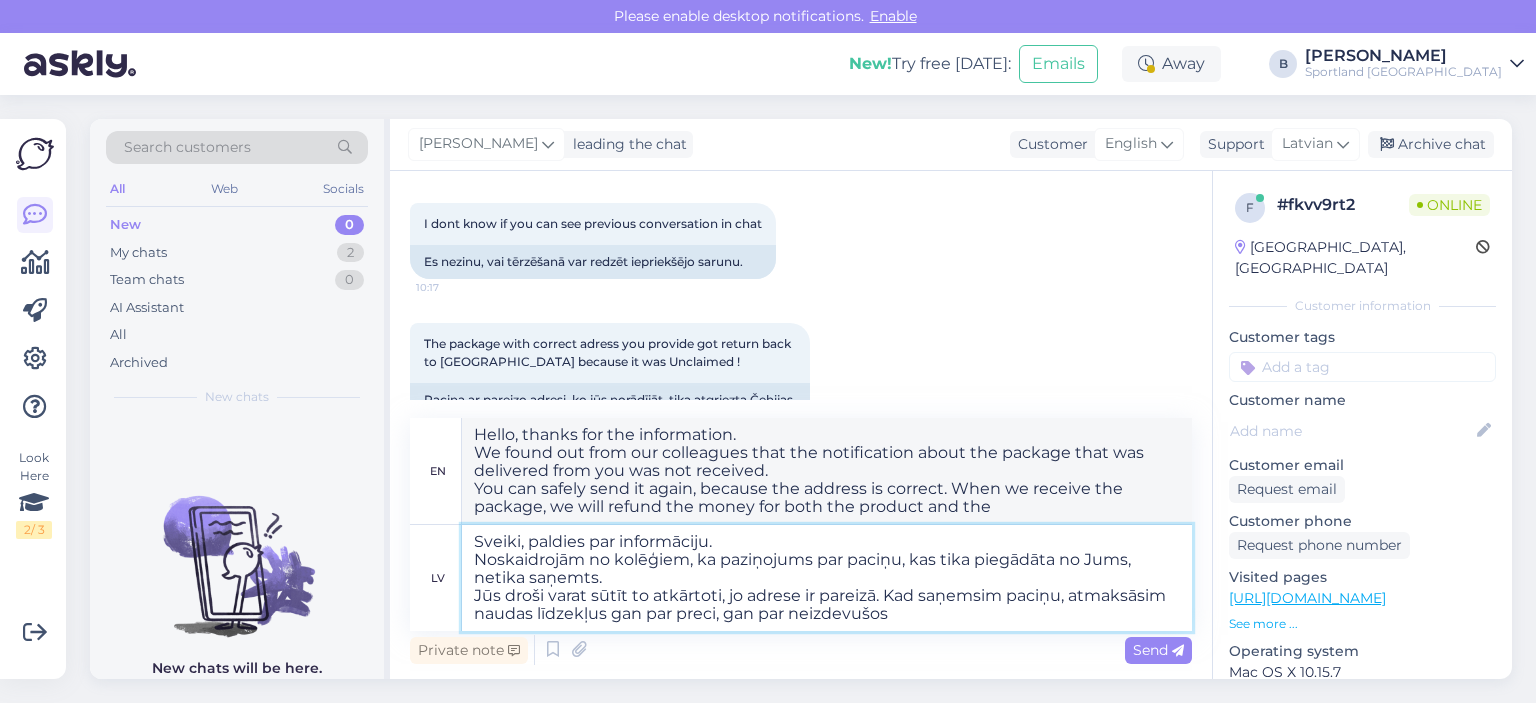 type on "Sveiki, paldies par informāciju.
Noskaidrojām no kolēģiem, ka paziņojums par paciņu, kas tika piegādāta no Jums, netika saņemts.
Jūs droši varat sūtīt to atkārtoti, jo adrese ir pareizā. Kad saņemsim paciņu, atmaksāsim naudas līdzekļus gan par preci, gan par neizdevušos p" 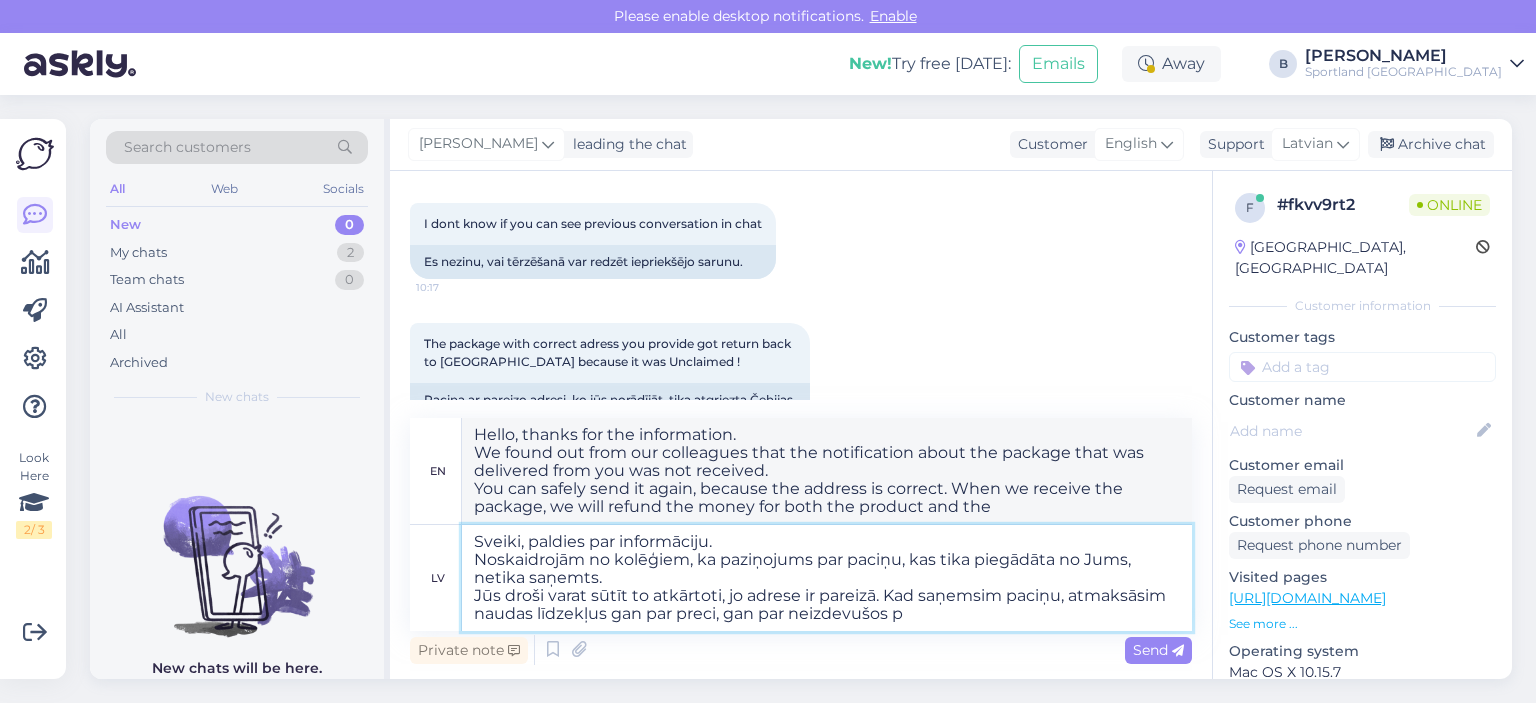 type on "Hello, thanks for the information.
We found out from our colleagues that the notification about the package that was delivered from you was not received.
You can safely send it again, because the address is correct. When we receive the package, we will refund the money for both the product and the failed" 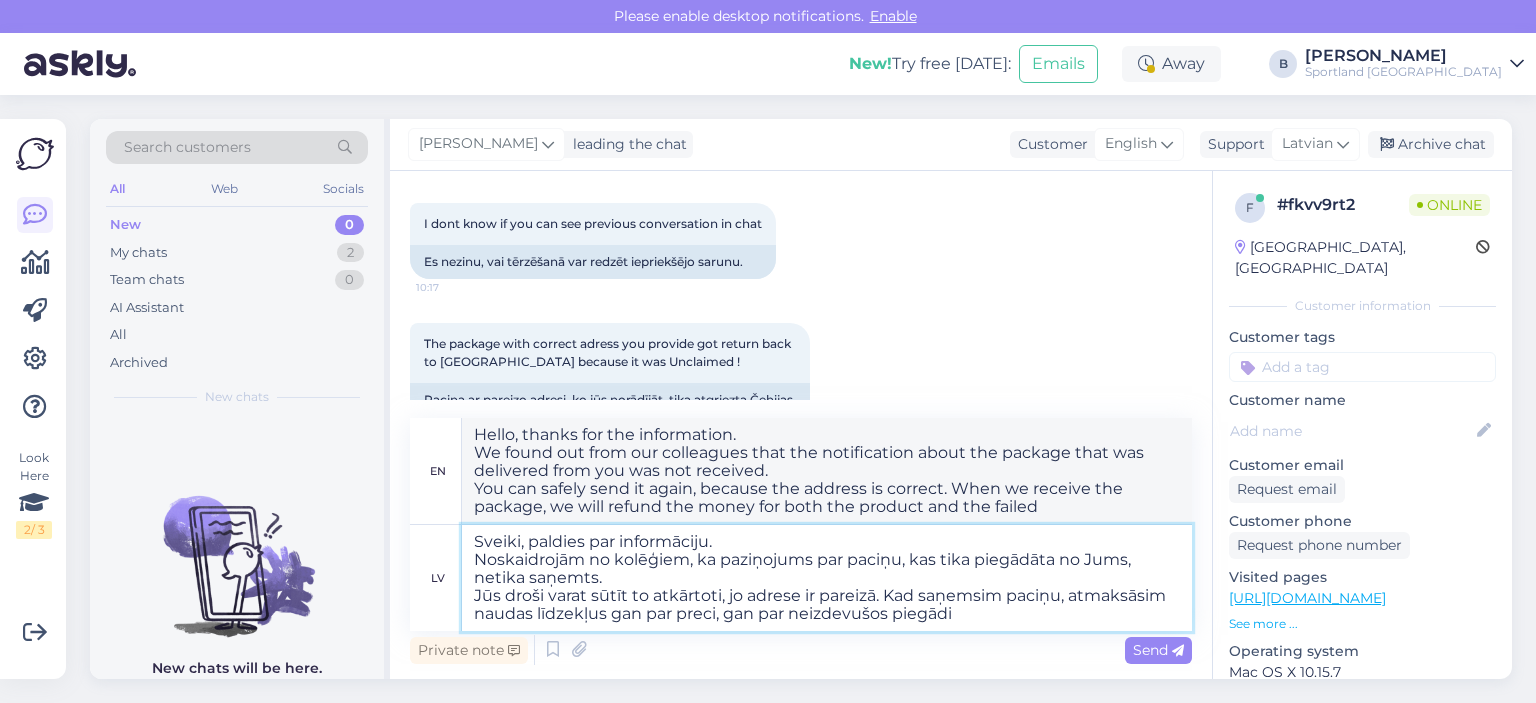type on "Sveiki, paldies par informāciju.
Noskaidrojām no kolēģiem, ka paziņojums par paciņu, kas tika piegādāta no Jums, netika saņemts.
Jūs droši varat sūtīt to atkārtoti, jo adrese ir pareizā. Kad saņemsim paciņu, atmaksāsim naudas līdzekļus gan par preci, gan par neizdevušos piegādi." 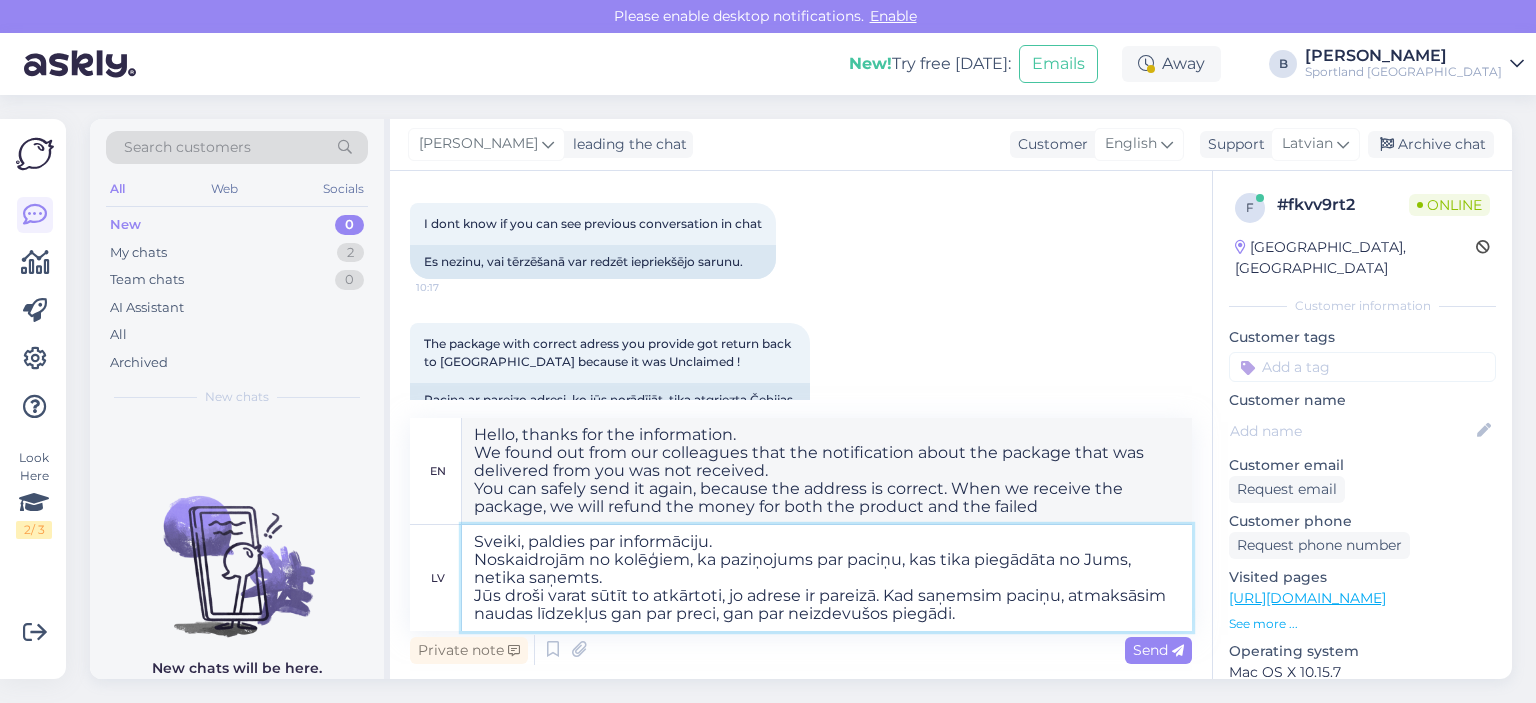 type on "Hello, thanks for the information.
We found out from our colleagues that the notification about the package that was delivered from you was not received.
You can safely send it again, because the address is correct. When we receive the package, we will refund the money for both the product and the failed delivery." 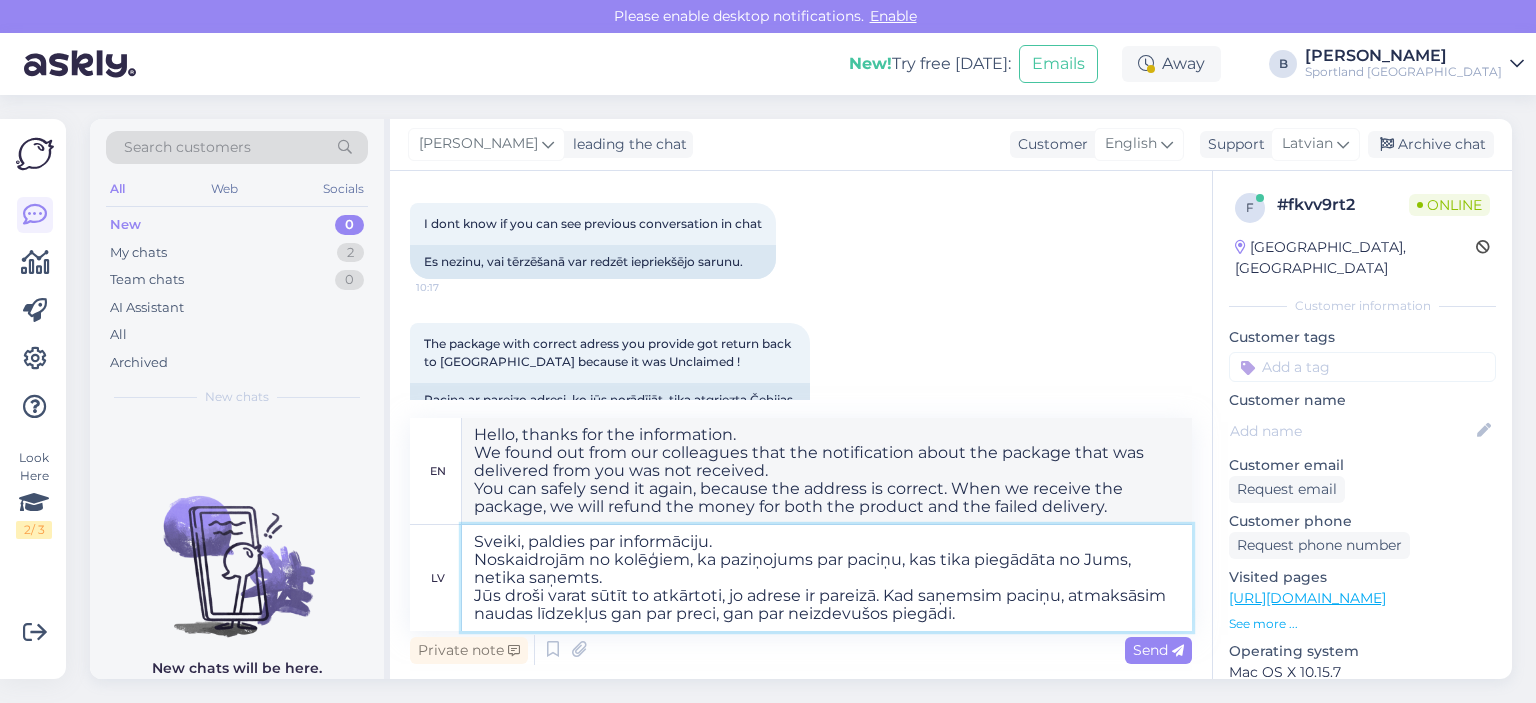type 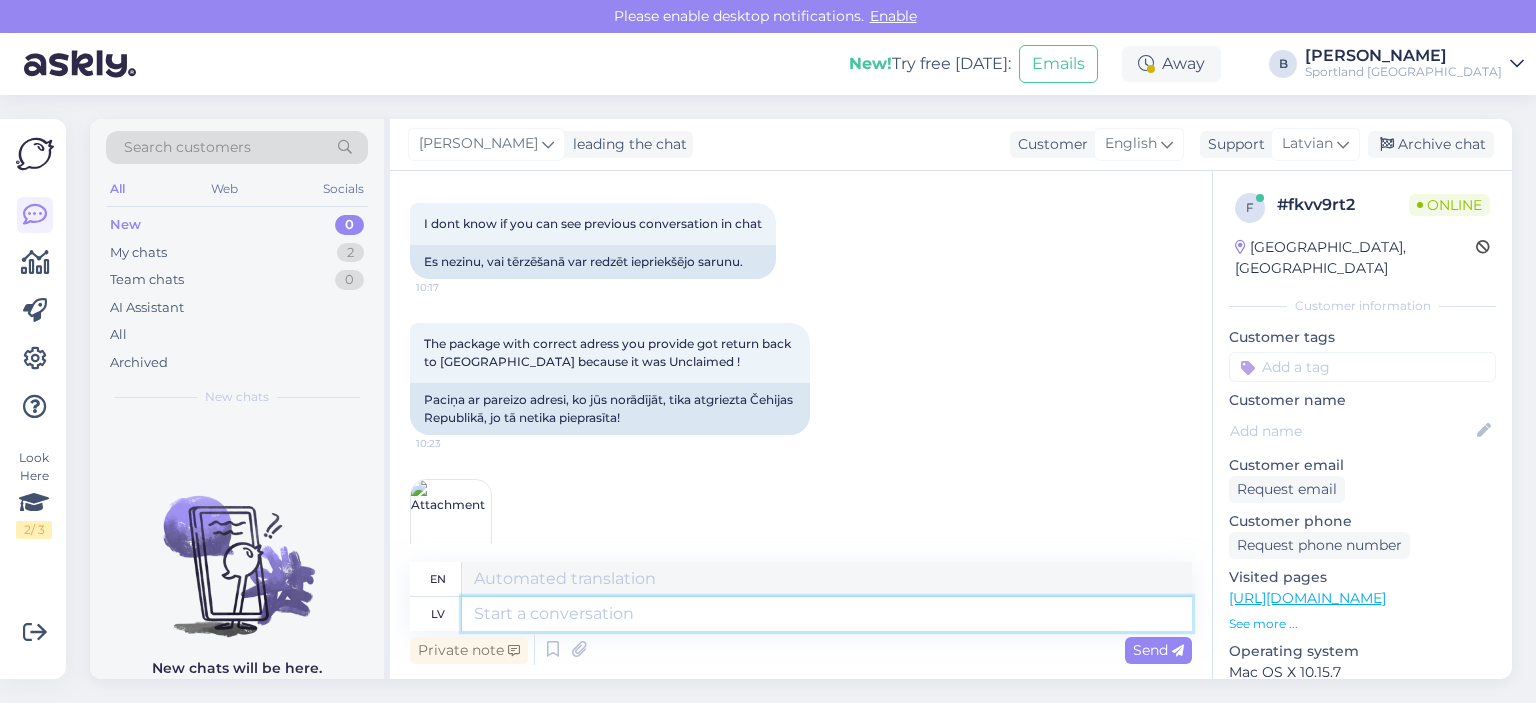 scroll, scrollTop: 2340, scrollLeft: 0, axis: vertical 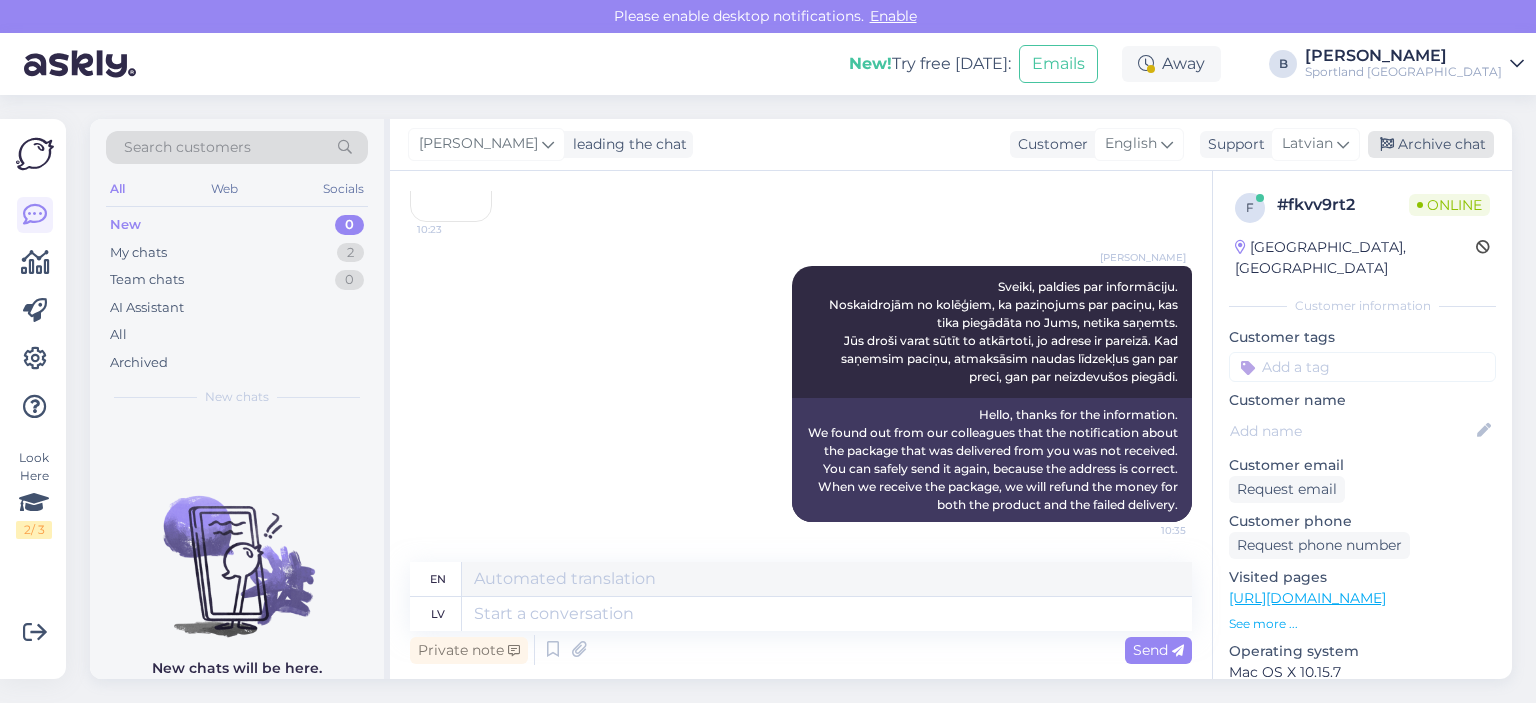click on "Archive chat" at bounding box center [1431, 144] 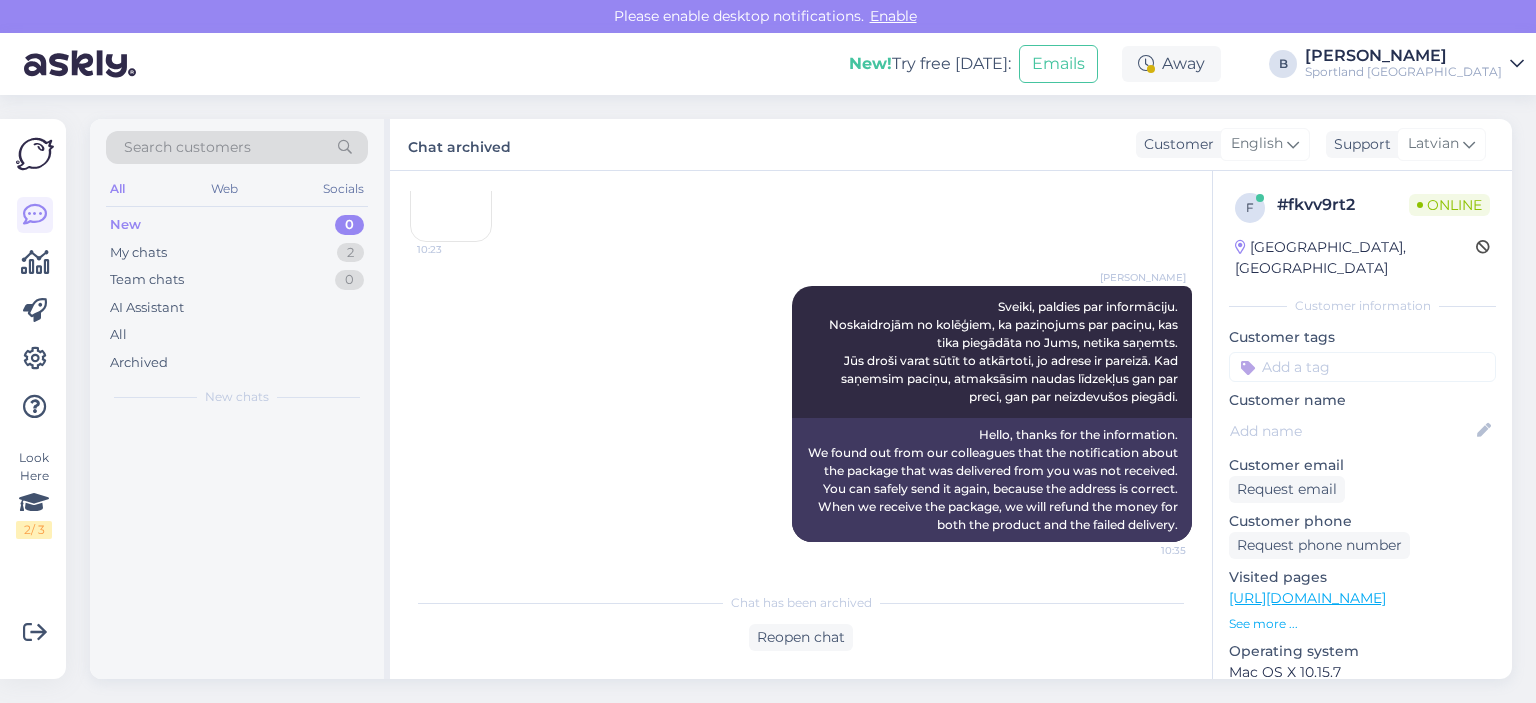 scroll, scrollTop: 2320, scrollLeft: 0, axis: vertical 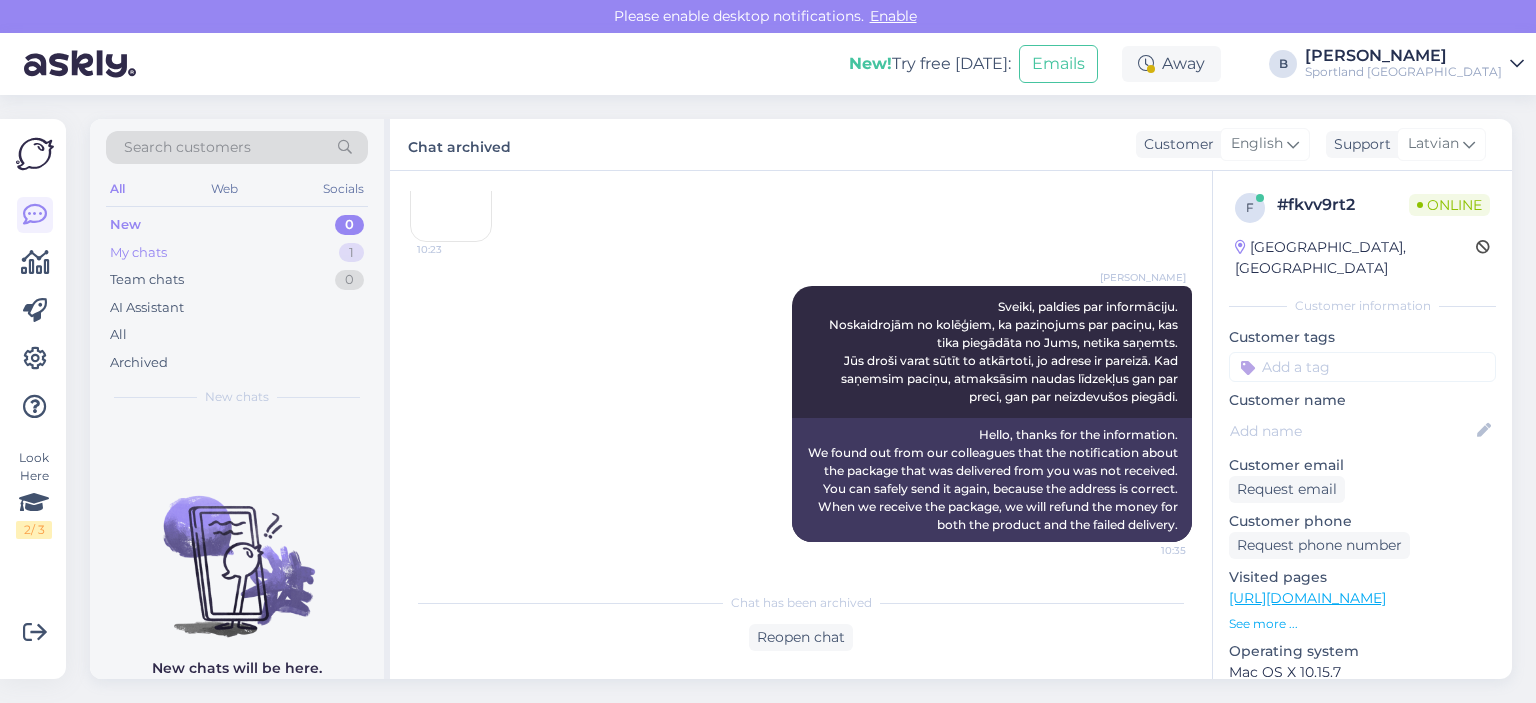 click on "My chats" at bounding box center (138, 253) 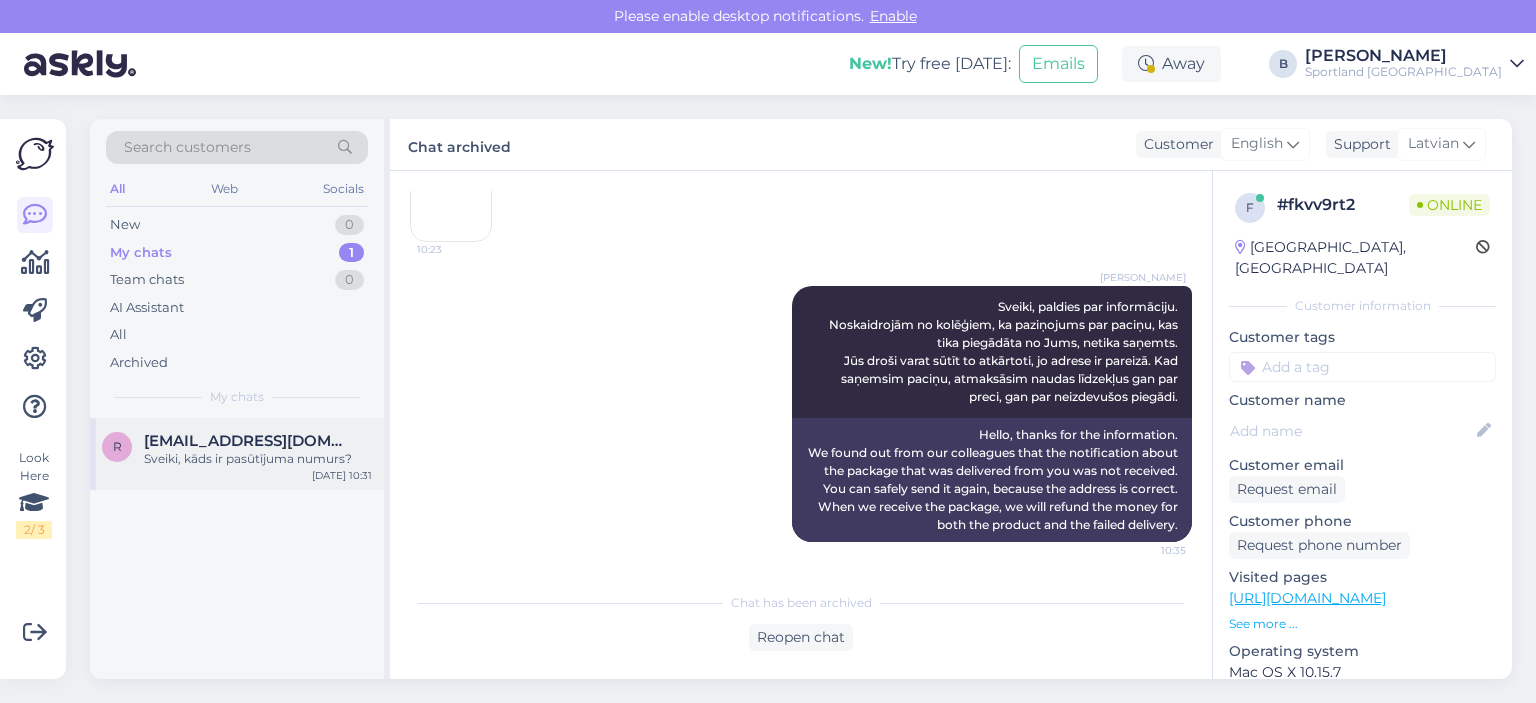 click on "r [EMAIL_ADDRESS][DOMAIN_NAME] Sveiki, kāds ir pasūtījuma numurs? [DATE] 10:31" at bounding box center [237, 454] 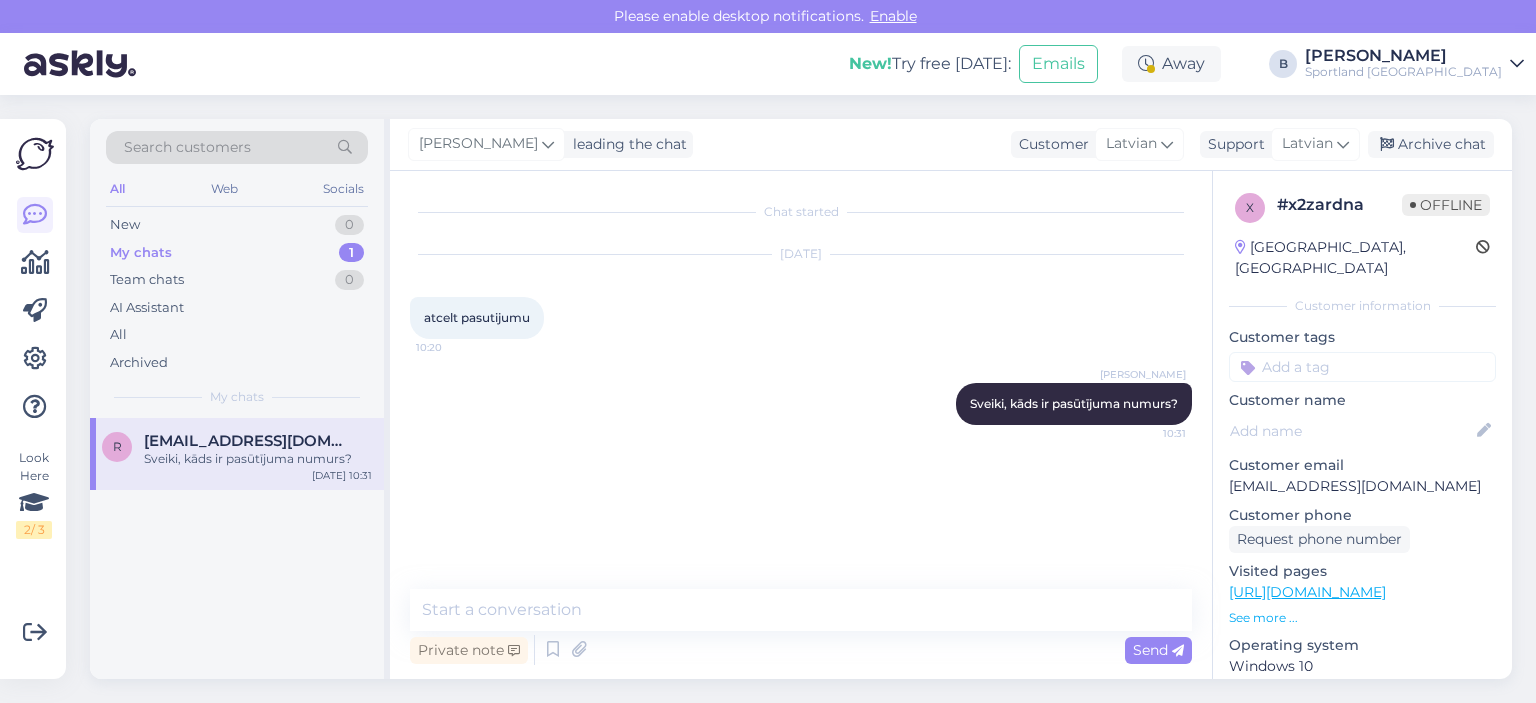 scroll, scrollTop: 0, scrollLeft: 0, axis: both 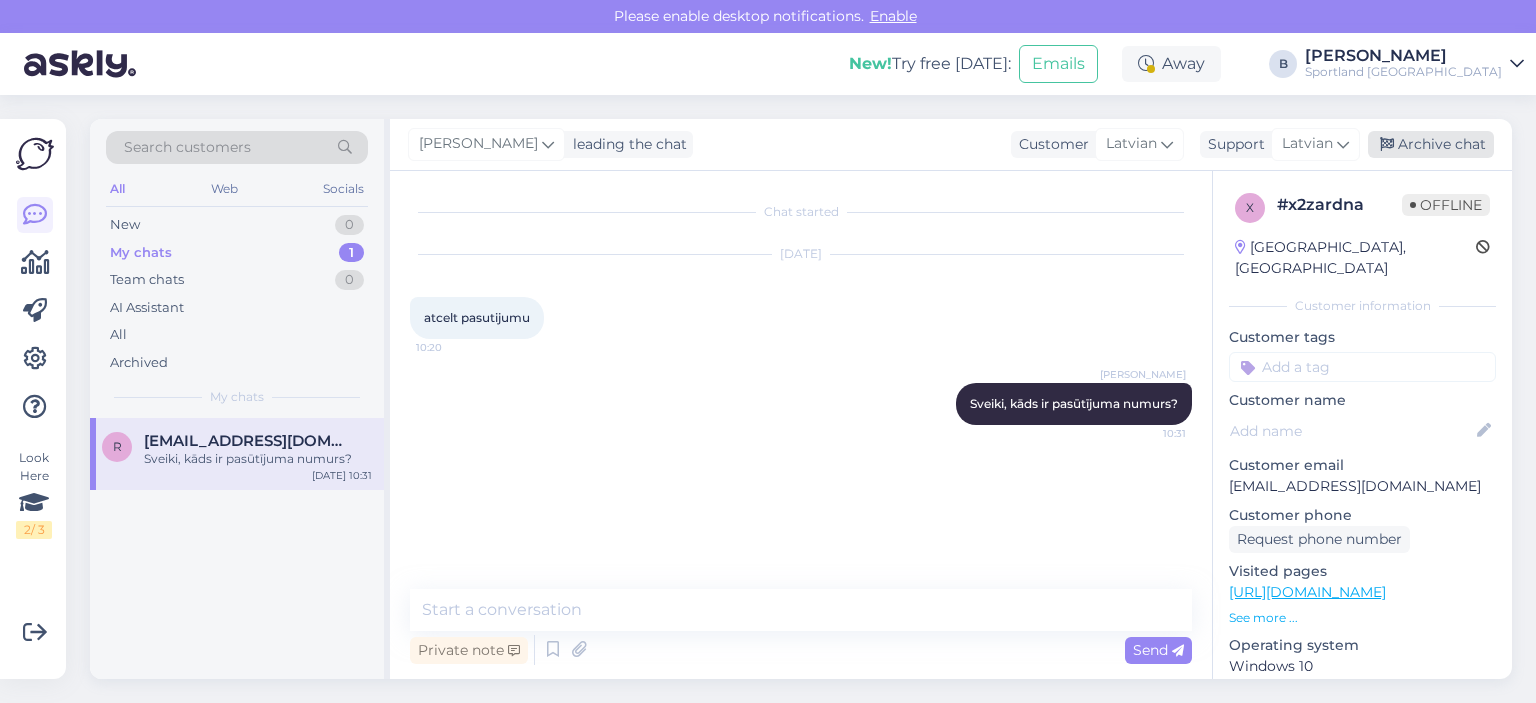 click on "Archive chat" at bounding box center (1431, 144) 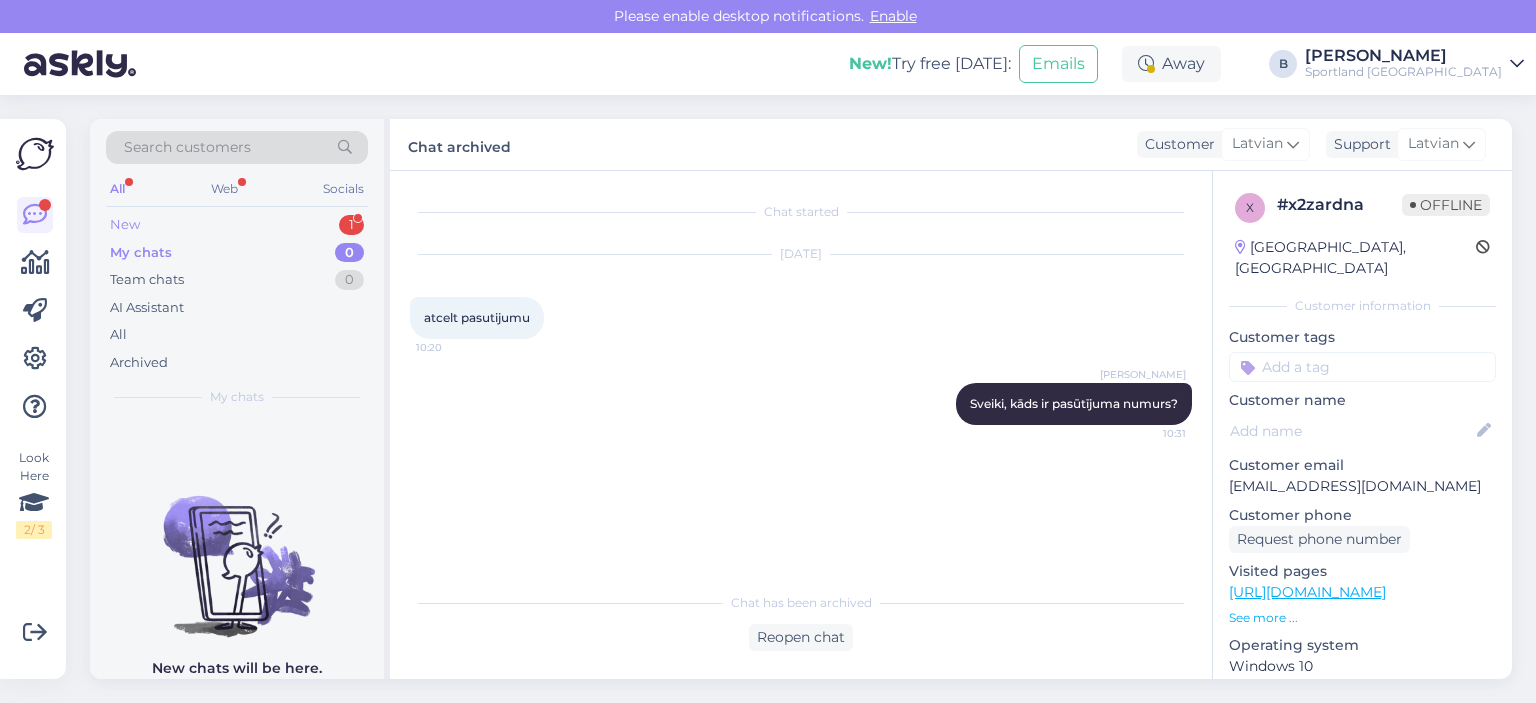 click on "New 1" at bounding box center [237, 225] 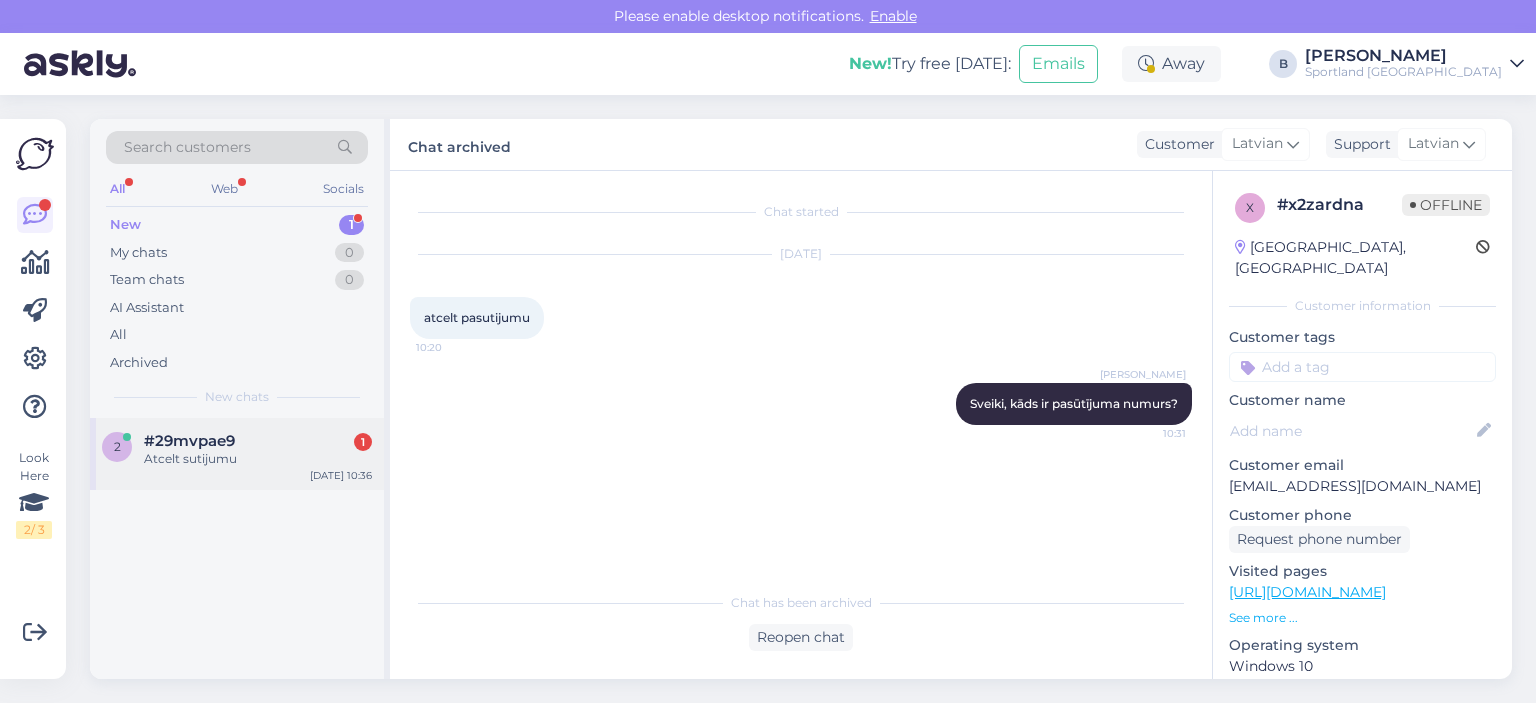 click on "#29mvpae9" at bounding box center [189, 441] 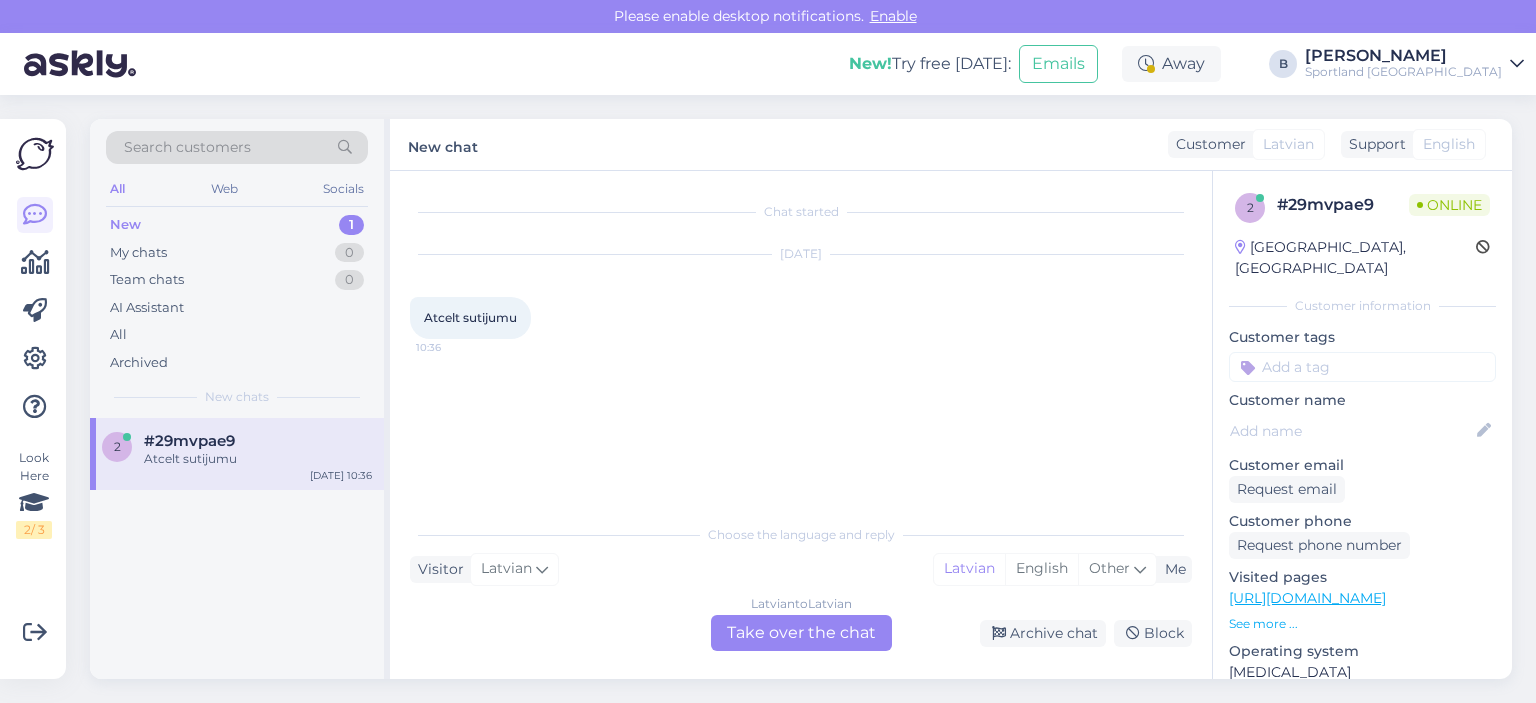 click on "Latvian  to  Latvian Take over the chat" at bounding box center (801, 633) 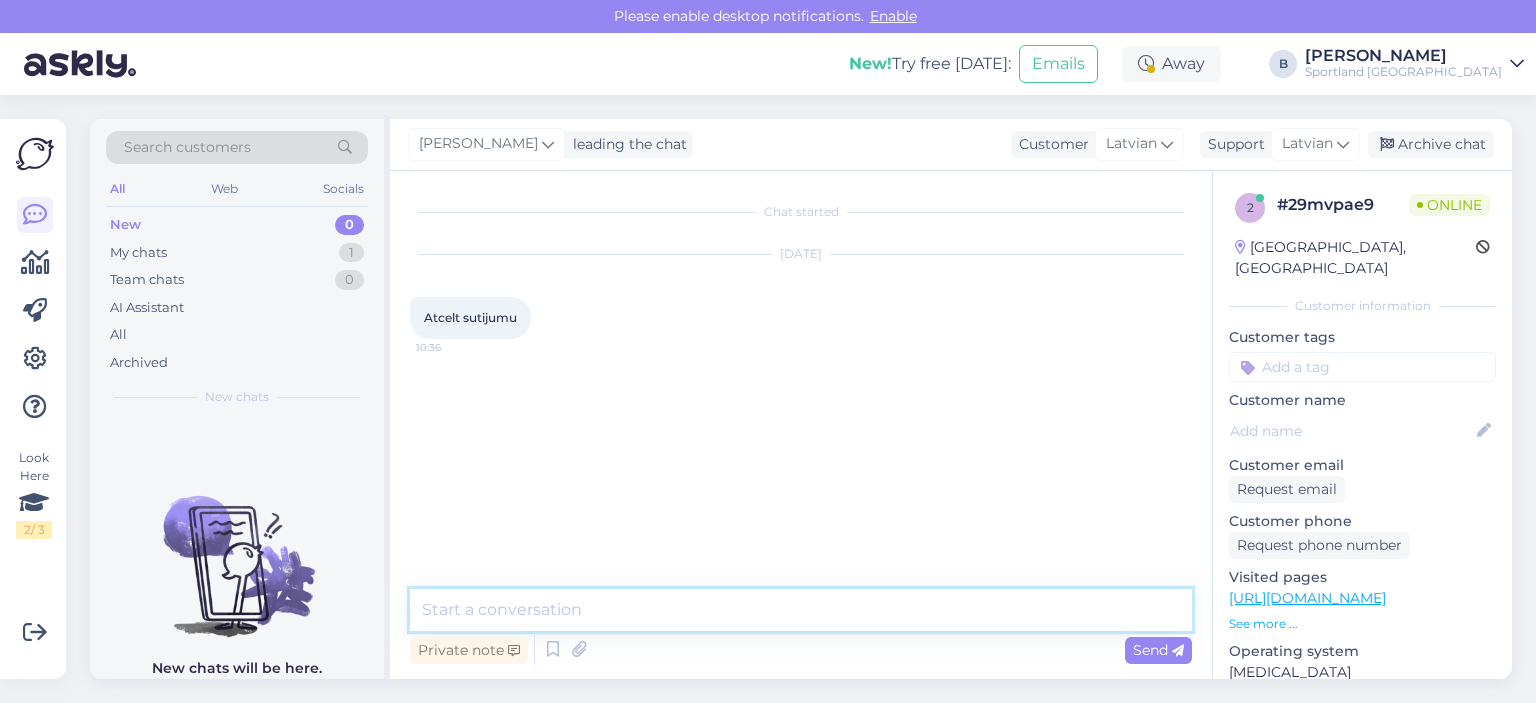 click at bounding box center (801, 610) 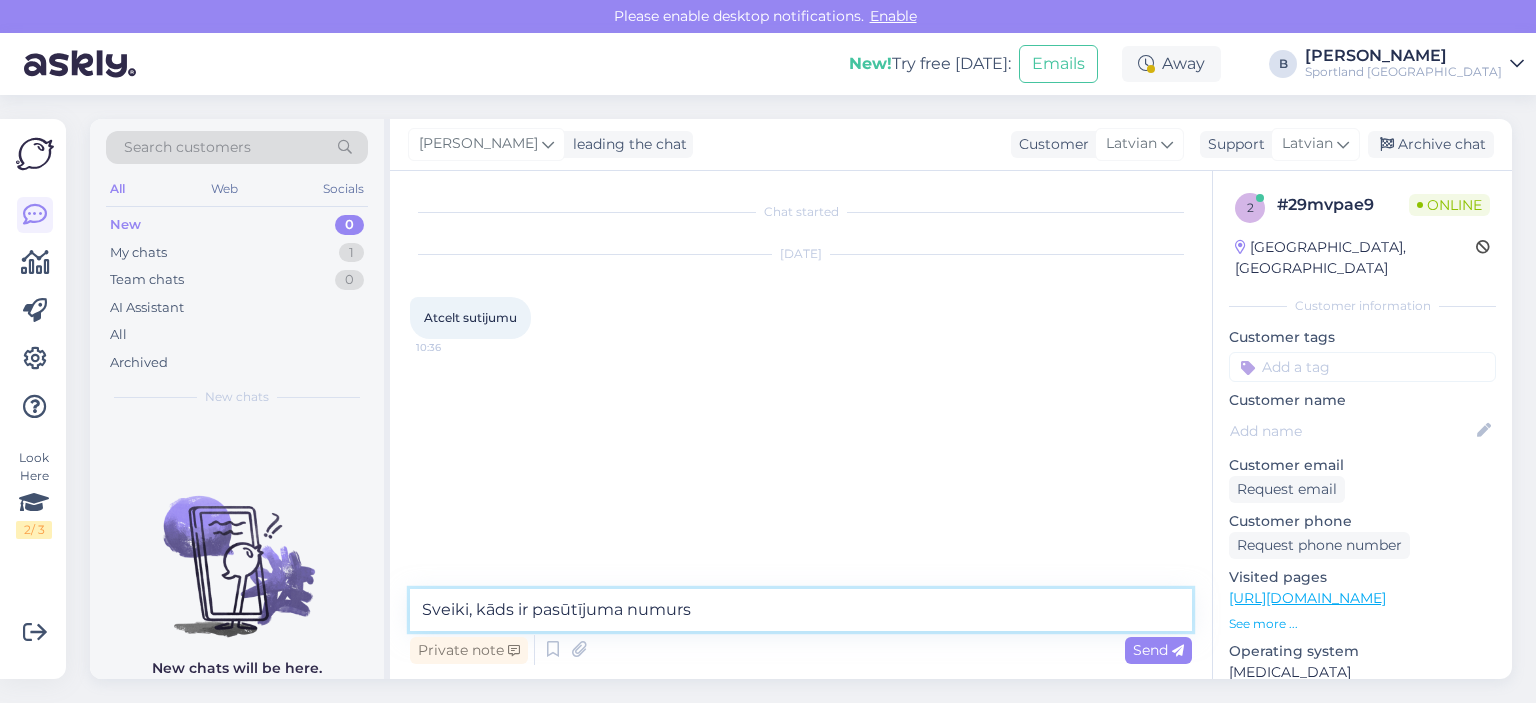 type on "Sveiki, kāds ir pasūtījuma numurs?" 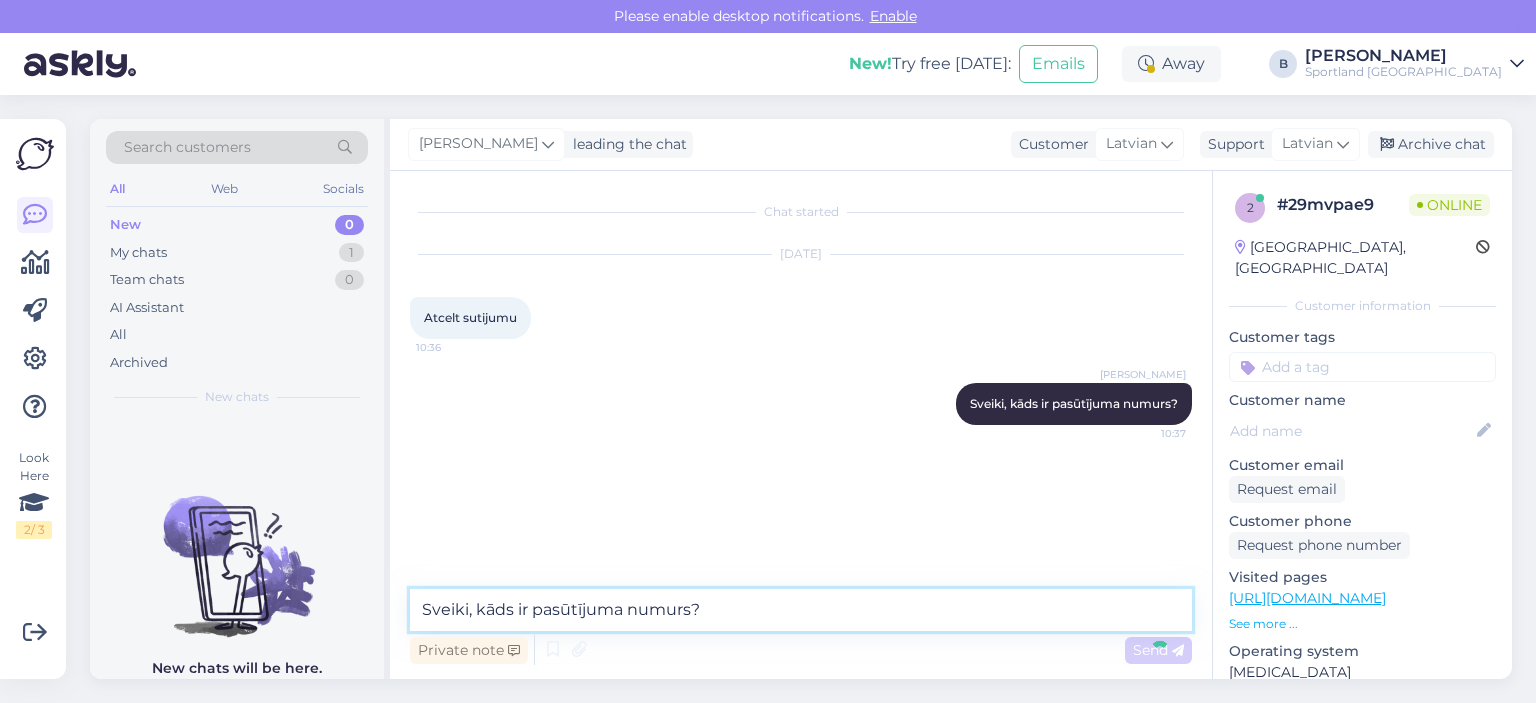 type 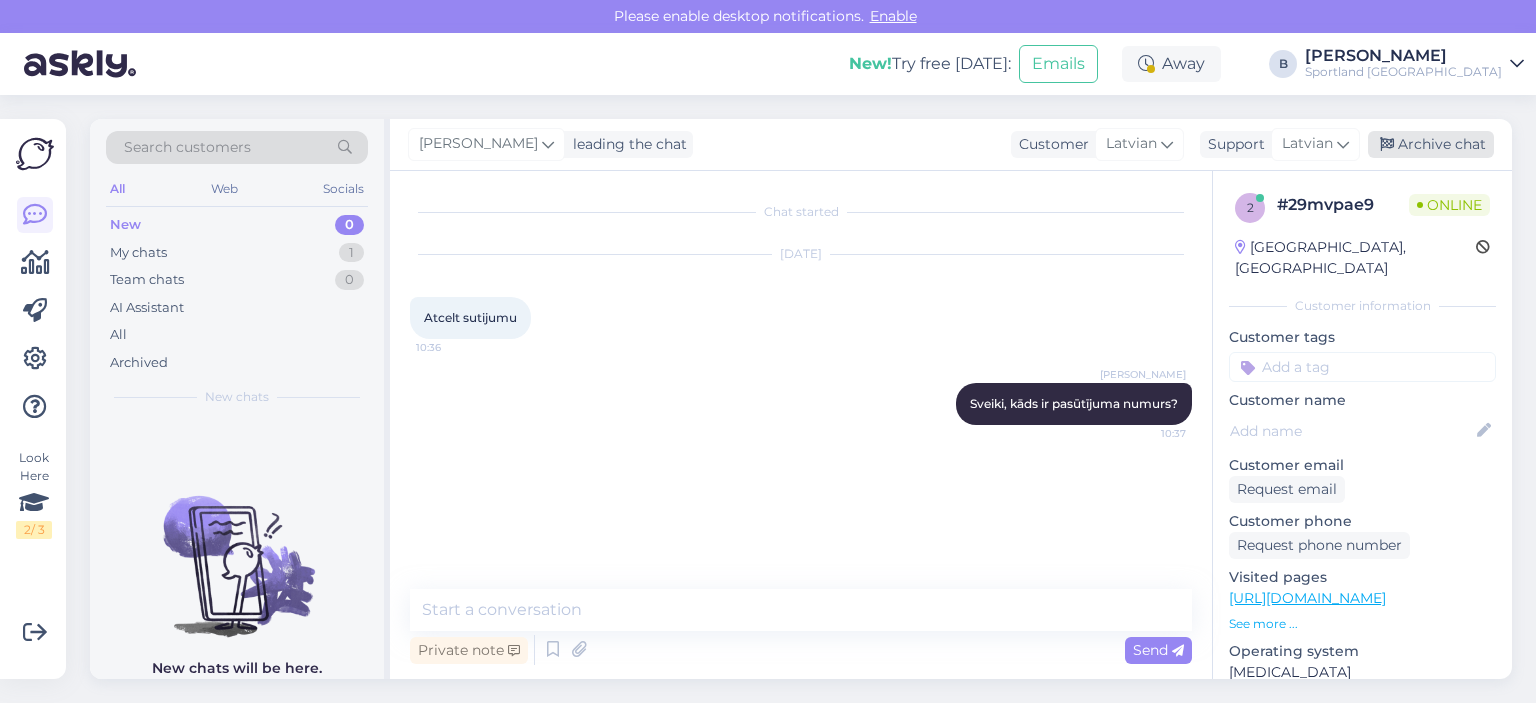 click on "Archive chat" at bounding box center [1431, 144] 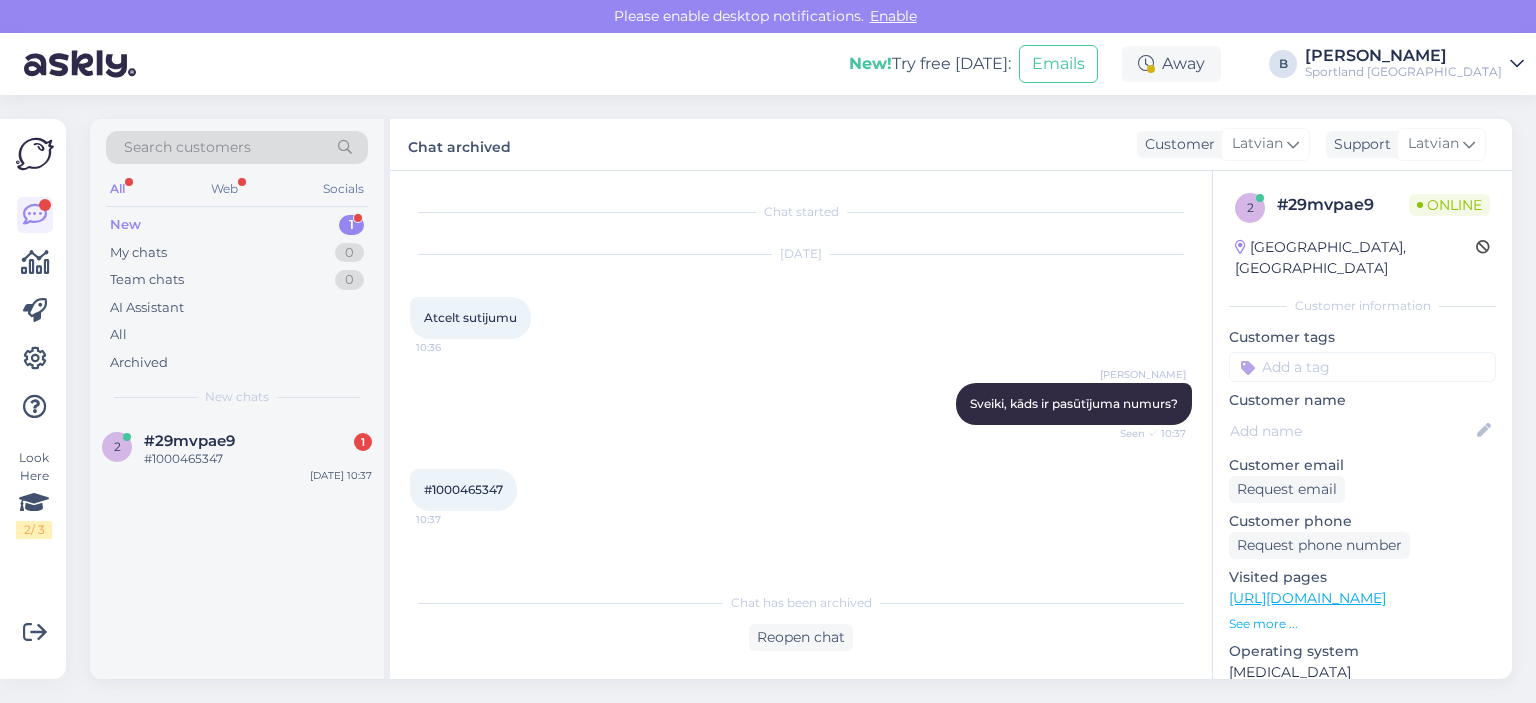 click on "#1000465347" at bounding box center [463, 489] 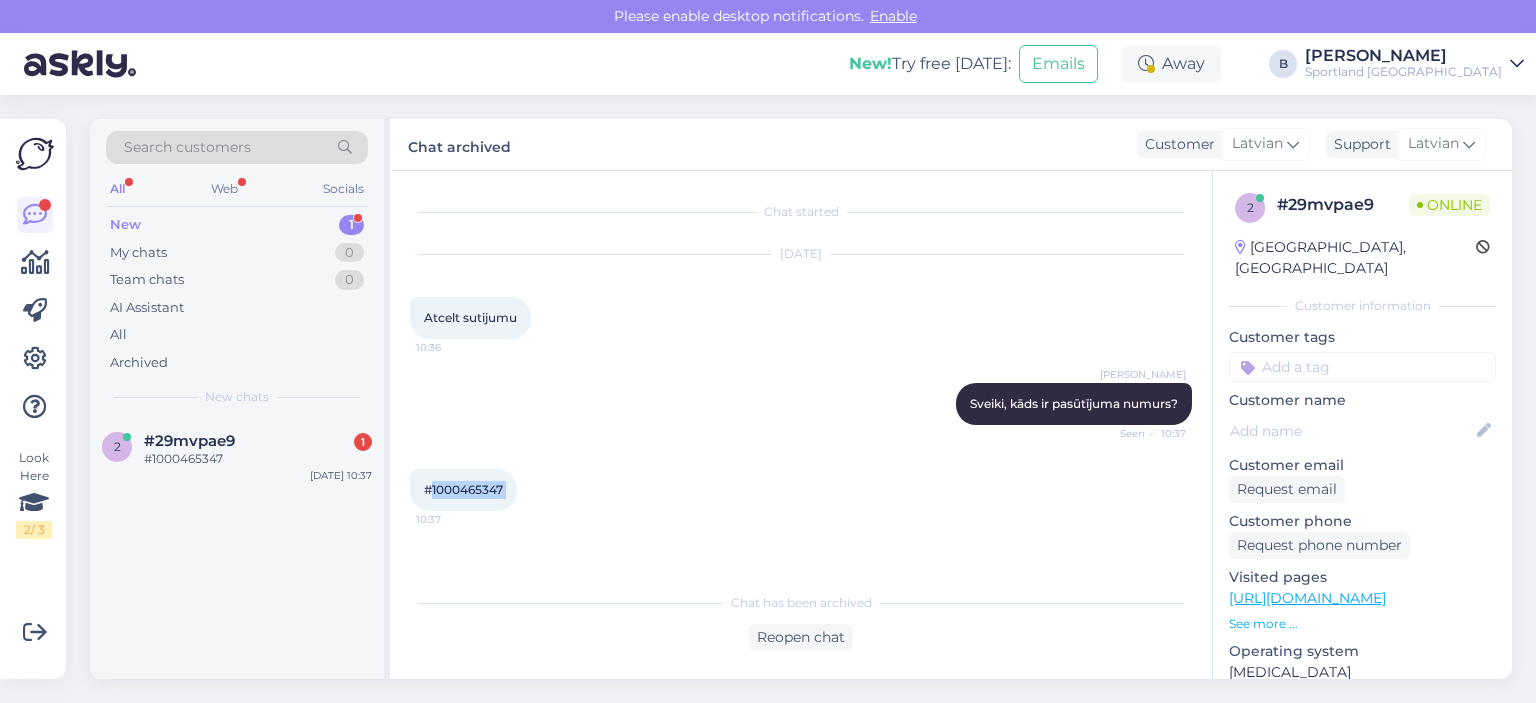 click on "#1000465347" at bounding box center (463, 489) 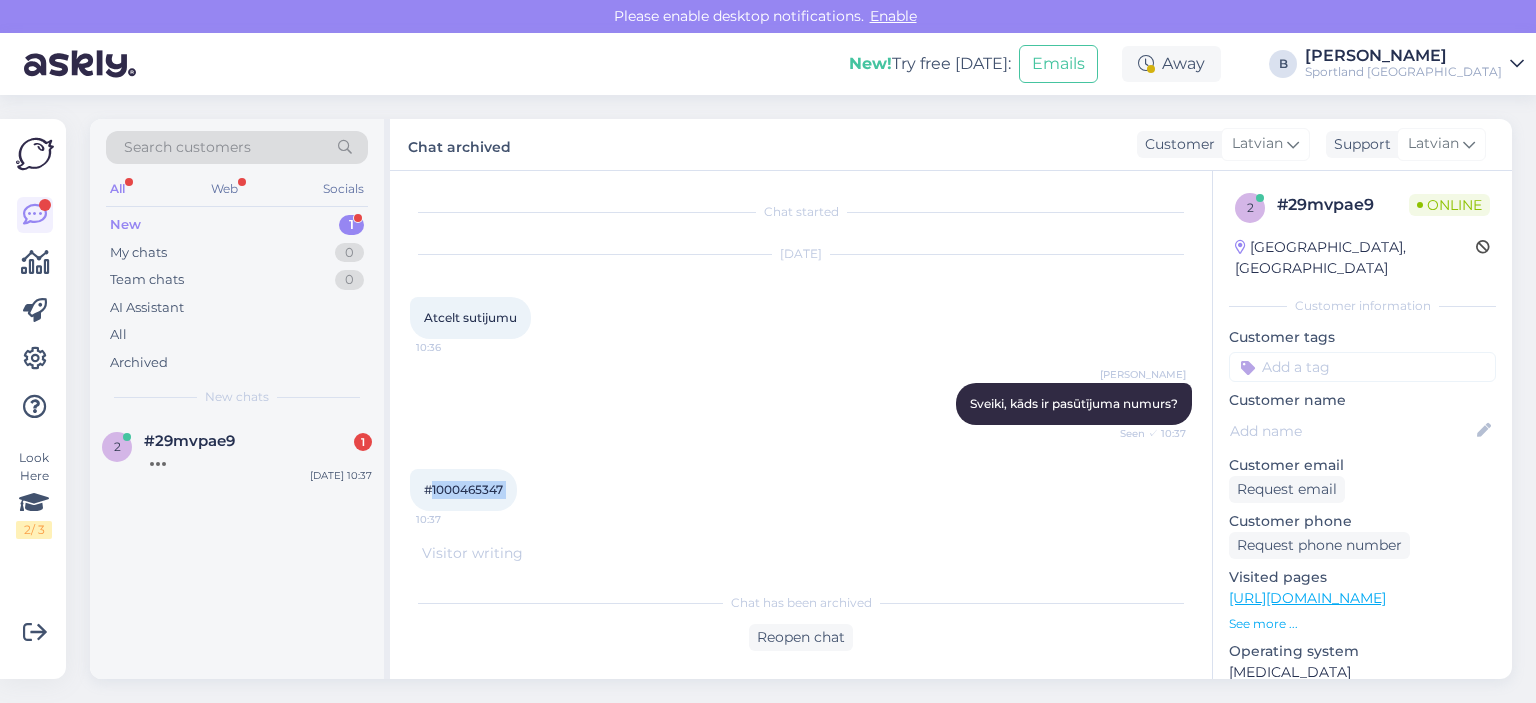 copy on "1000465347 10:37" 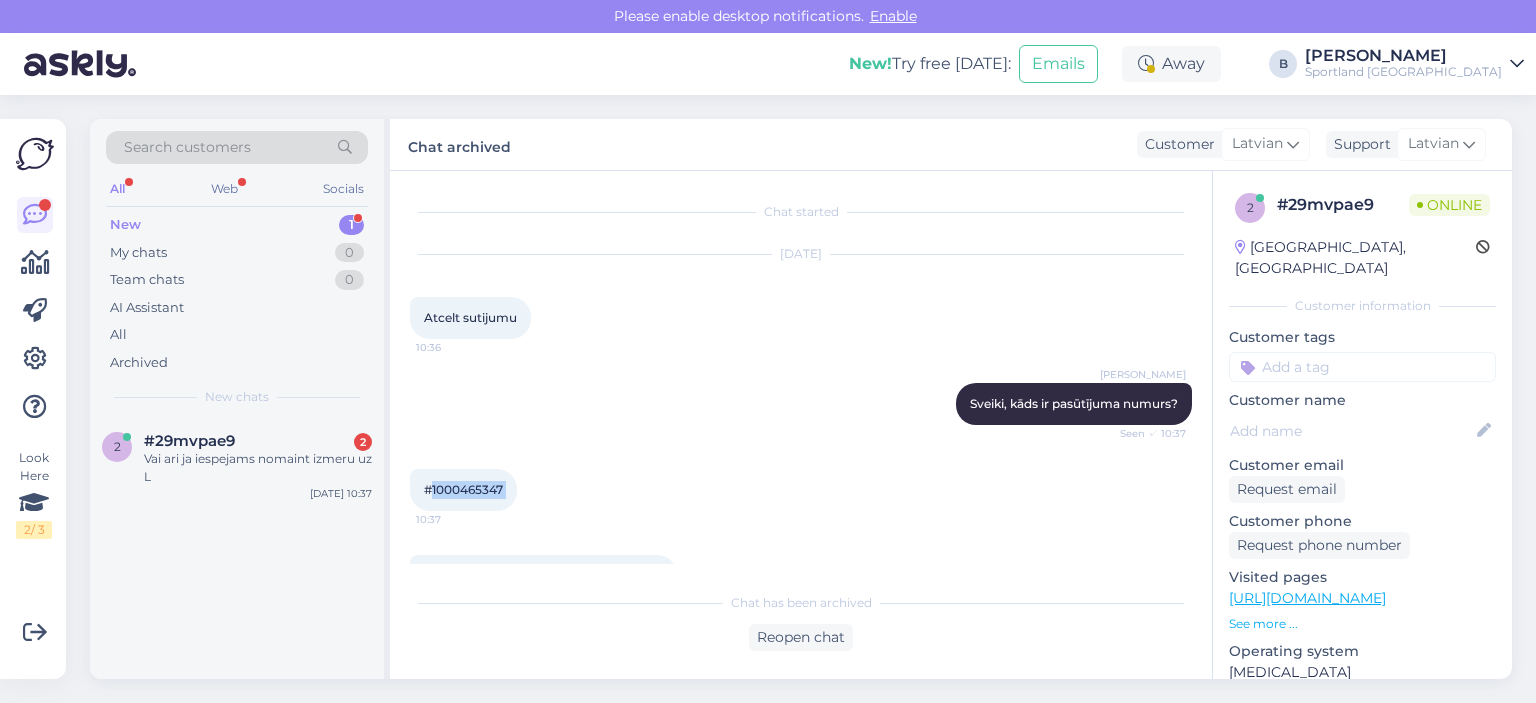 scroll, scrollTop: 54, scrollLeft: 0, axis: vertical 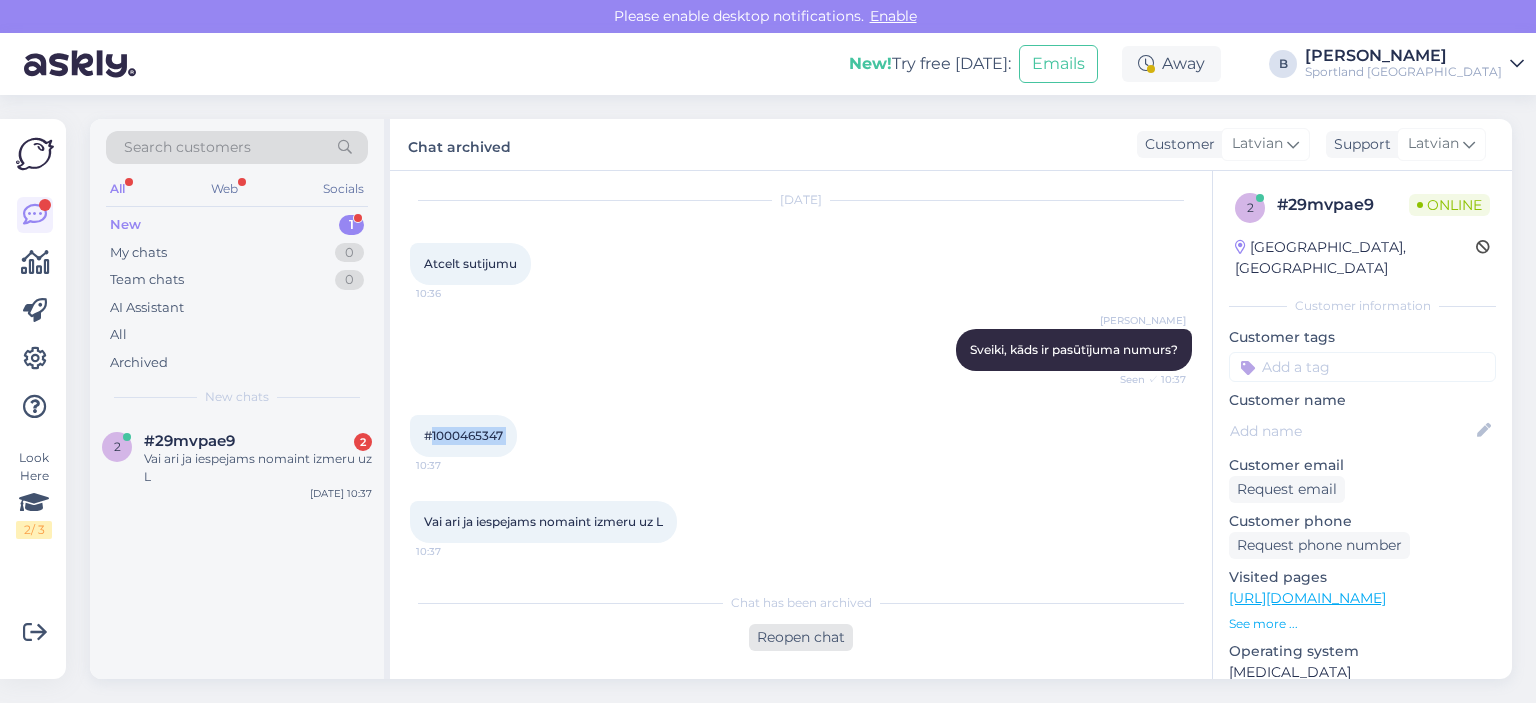 click on "Reopen chat" at bounding box center [801, 637] 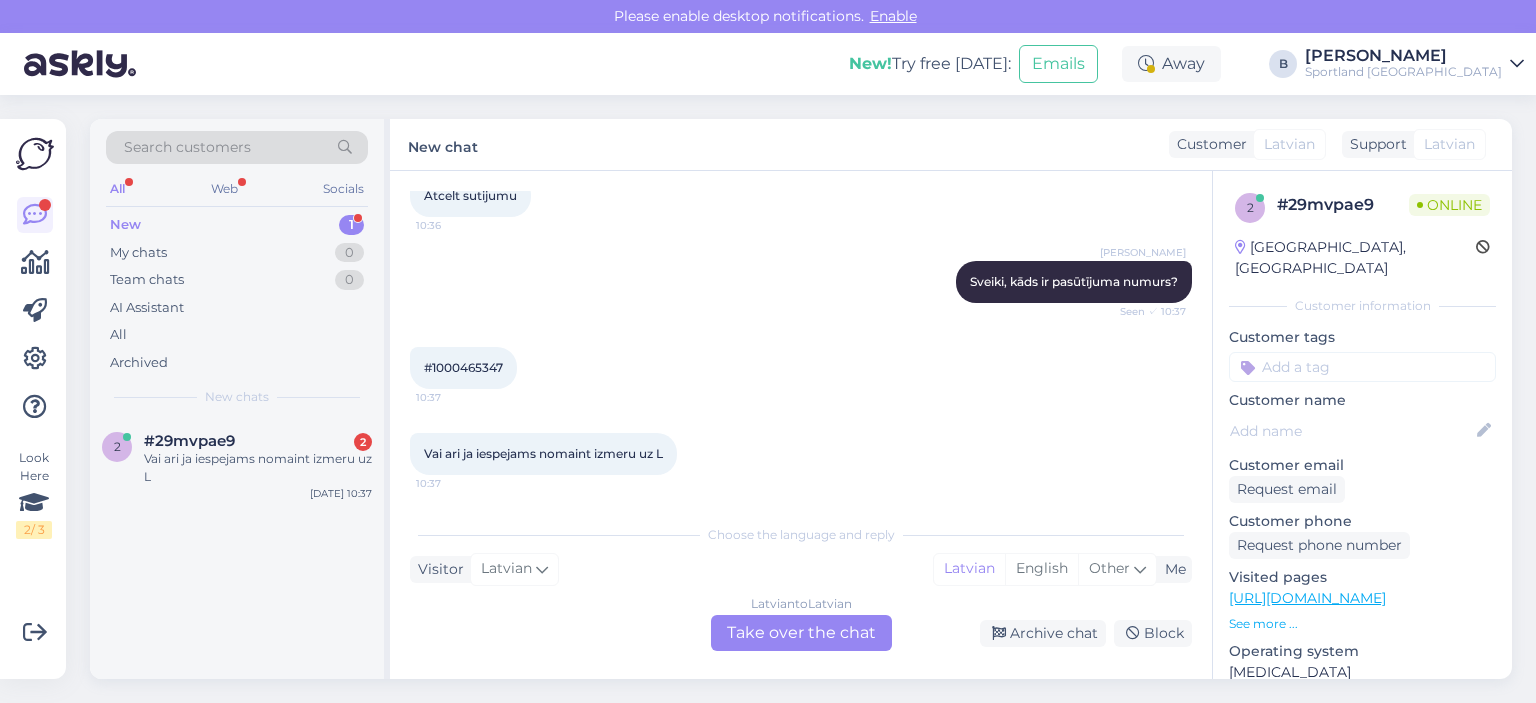 click on "Latvian  to  Latvian Take over the chat" at bounding box center [801, 633] 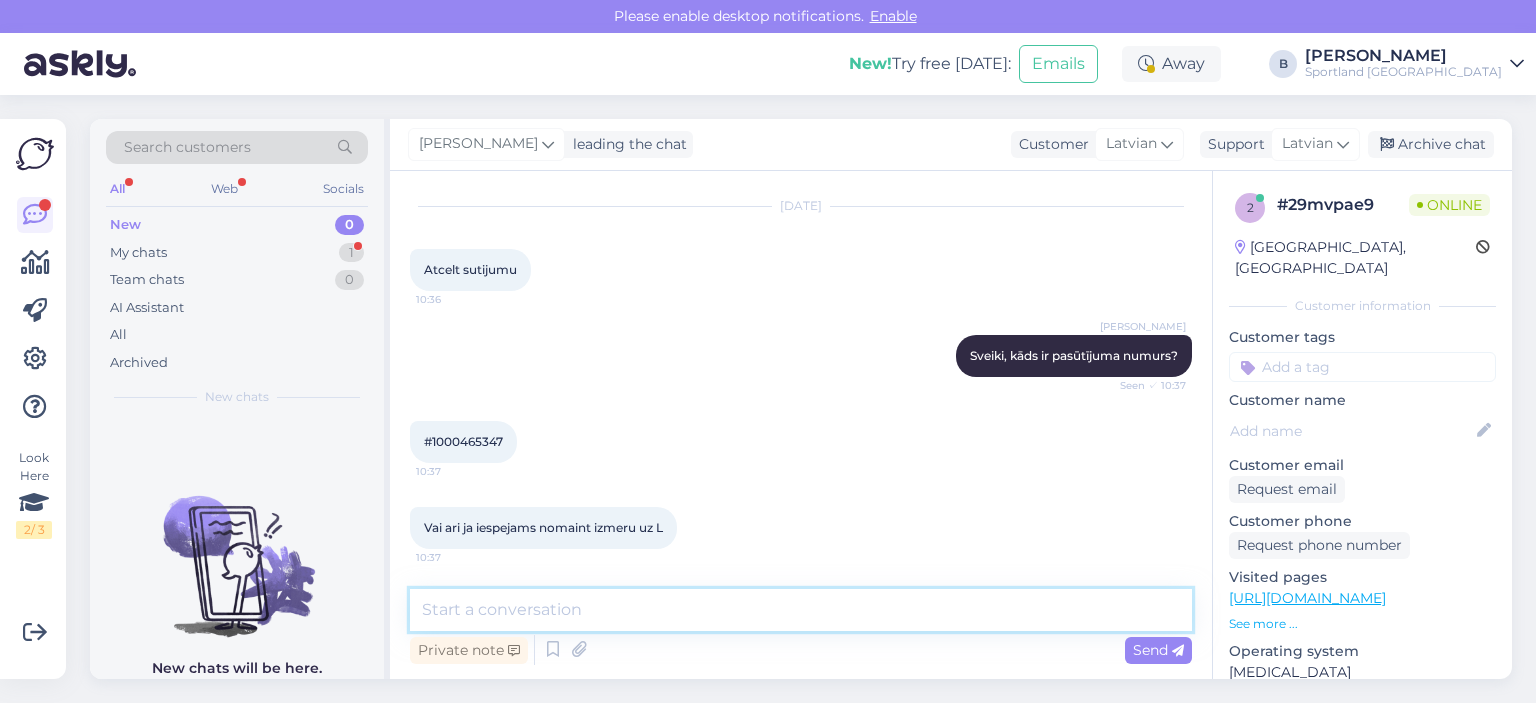 click at bounding box center [801, 610] 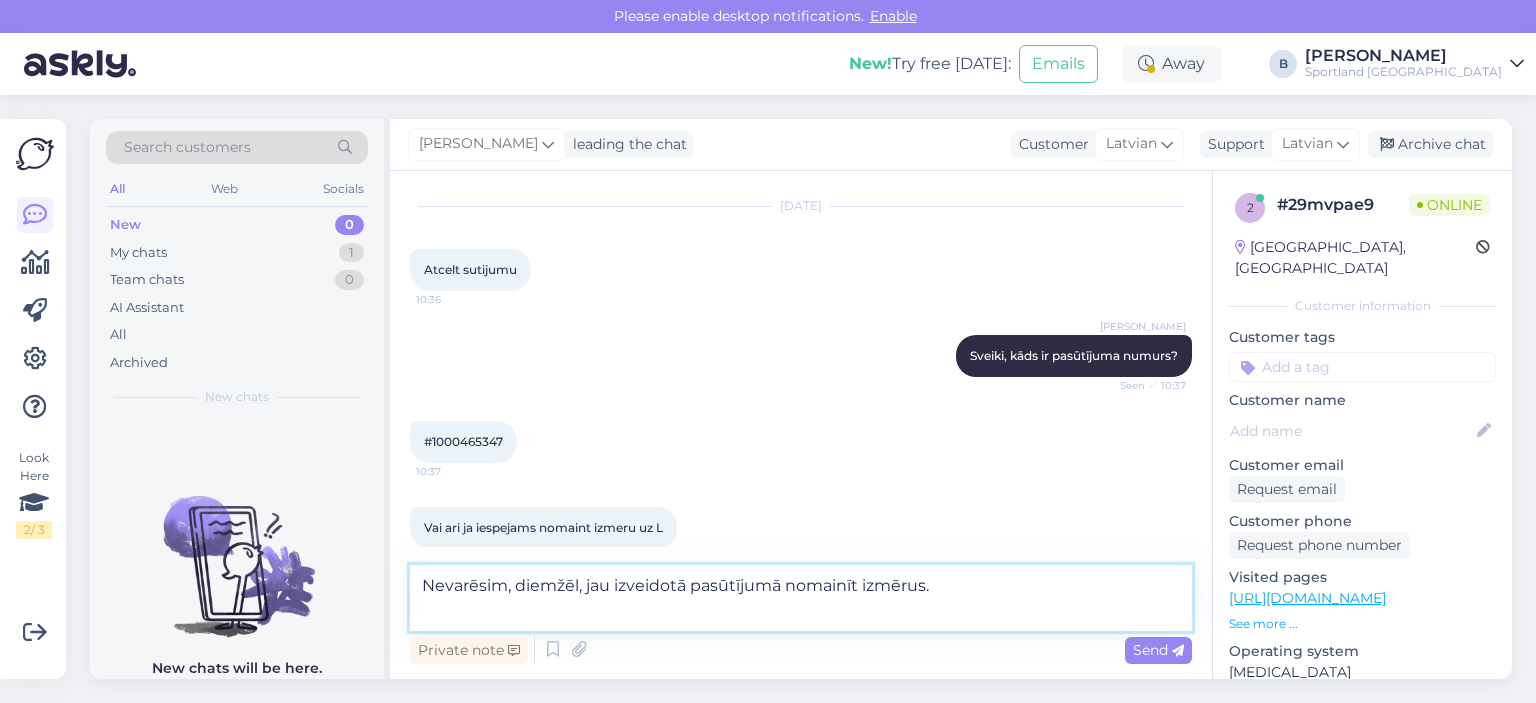 scroll, scrollTop: 72, scrollLeft: 0, axis: vertical 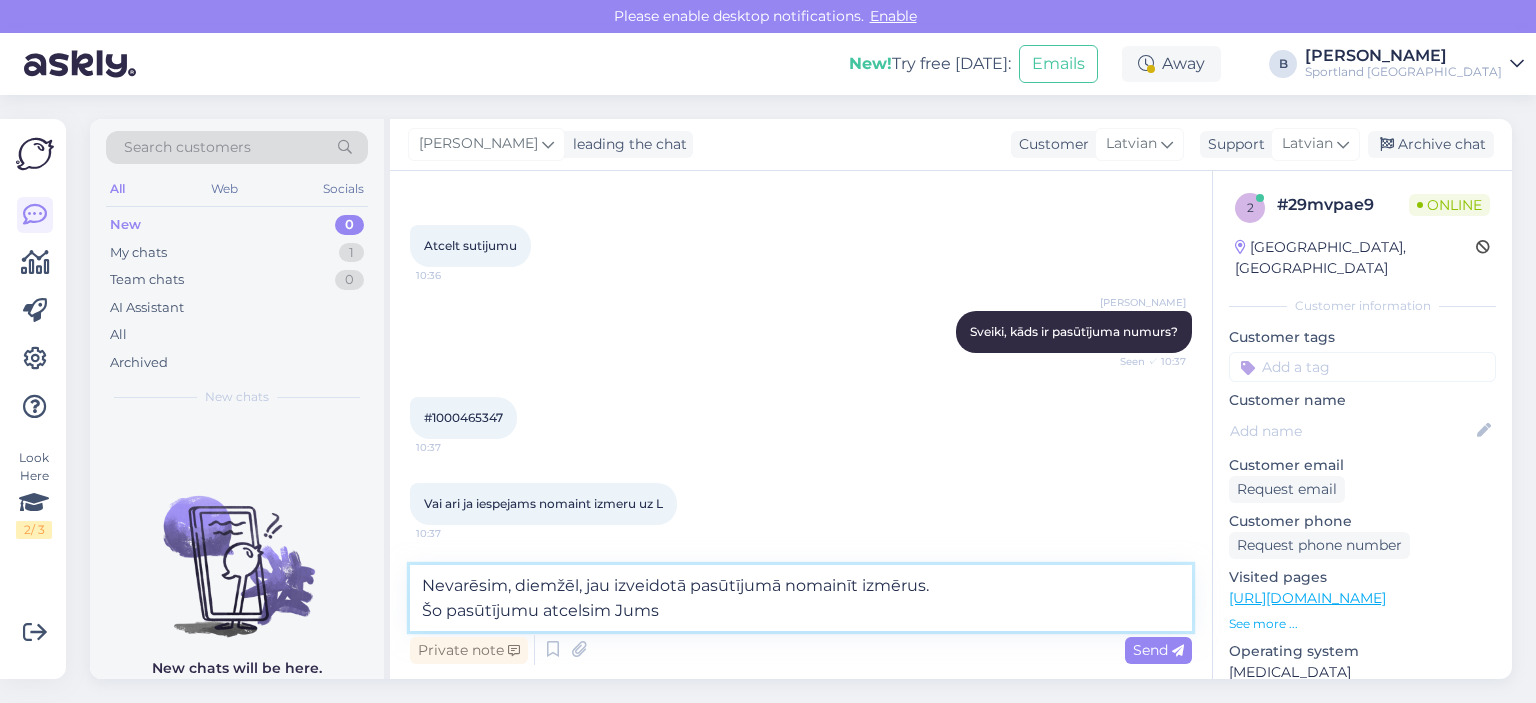type on "Nevarēsim, diemžēl, jau izveidotā pasūtījumā nomainīt izmērus.
Šo pasūtījumu atcelsim Jums." 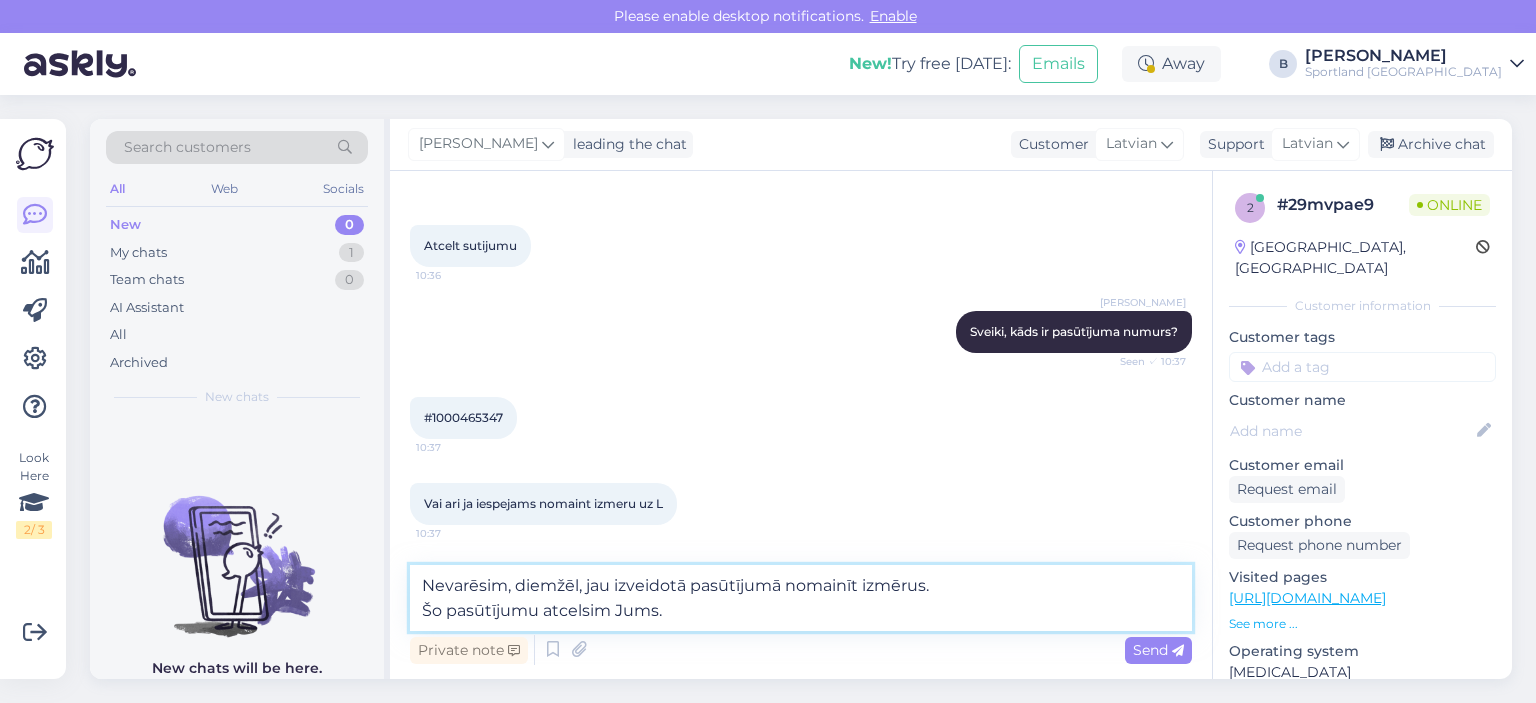 type 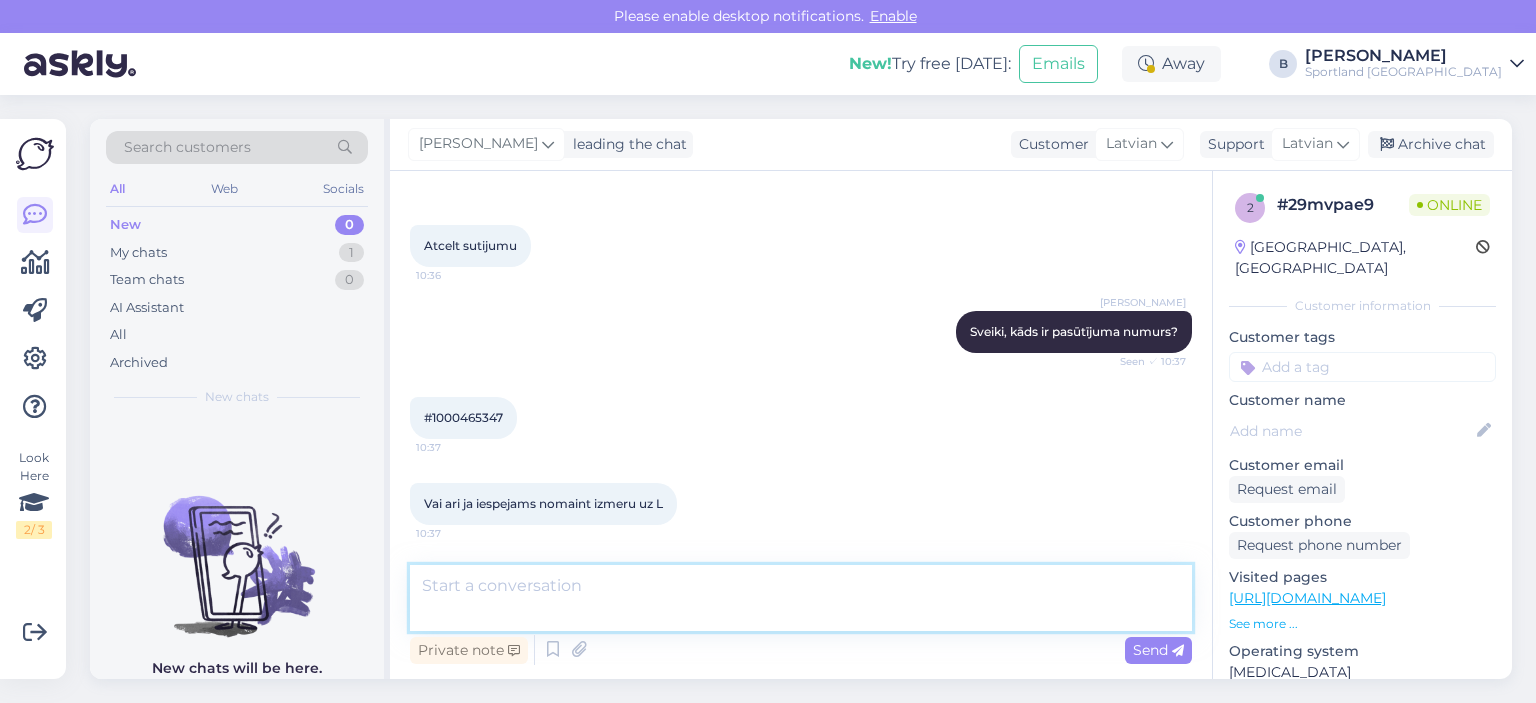 scroll, scrollTop: 170, scrollLeft: 0, axis: vertical 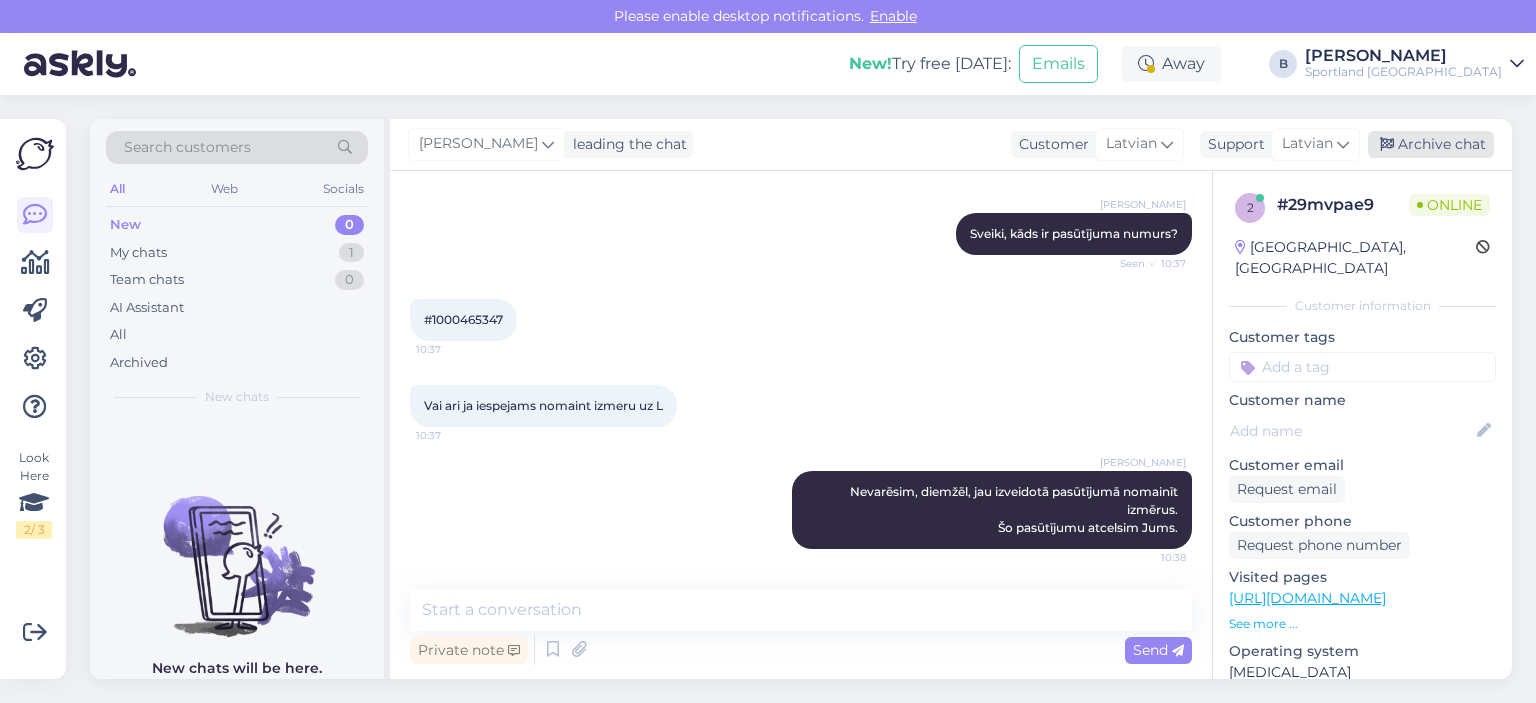 click on "Archive chat" at bounding box center [1431, 144] 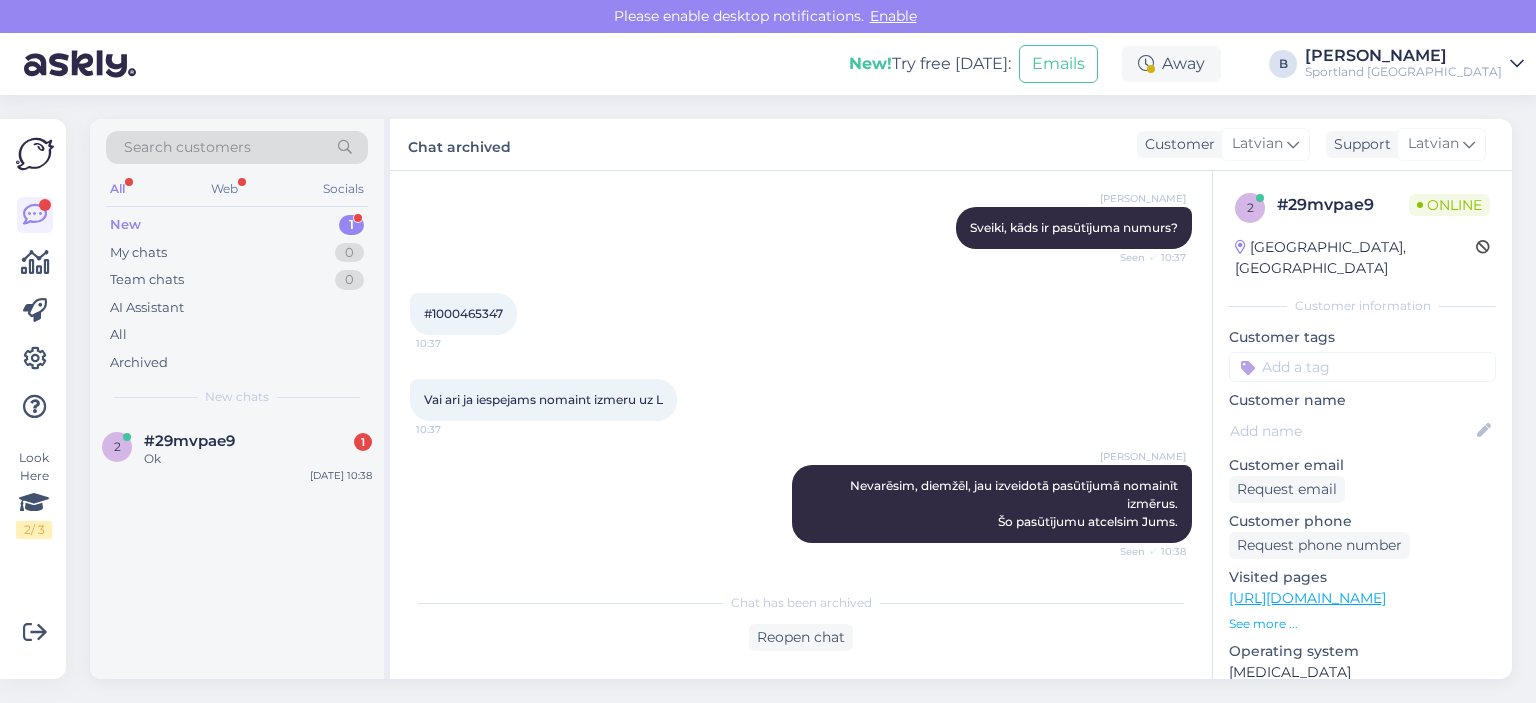 scroll, scrollTop: 262, scrollLeft: 0, axis: vertical 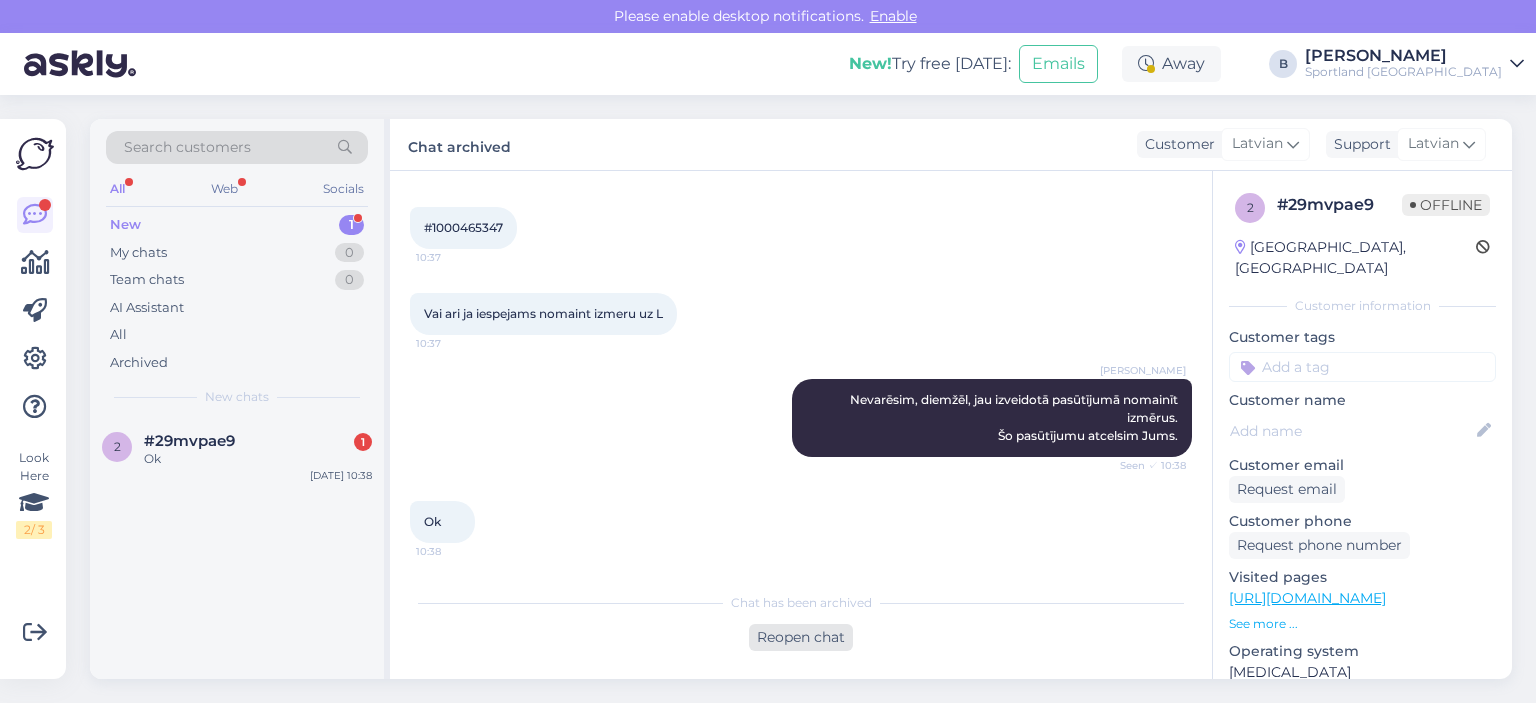 click on "Reopen chat" at bounding box center [801, 637] 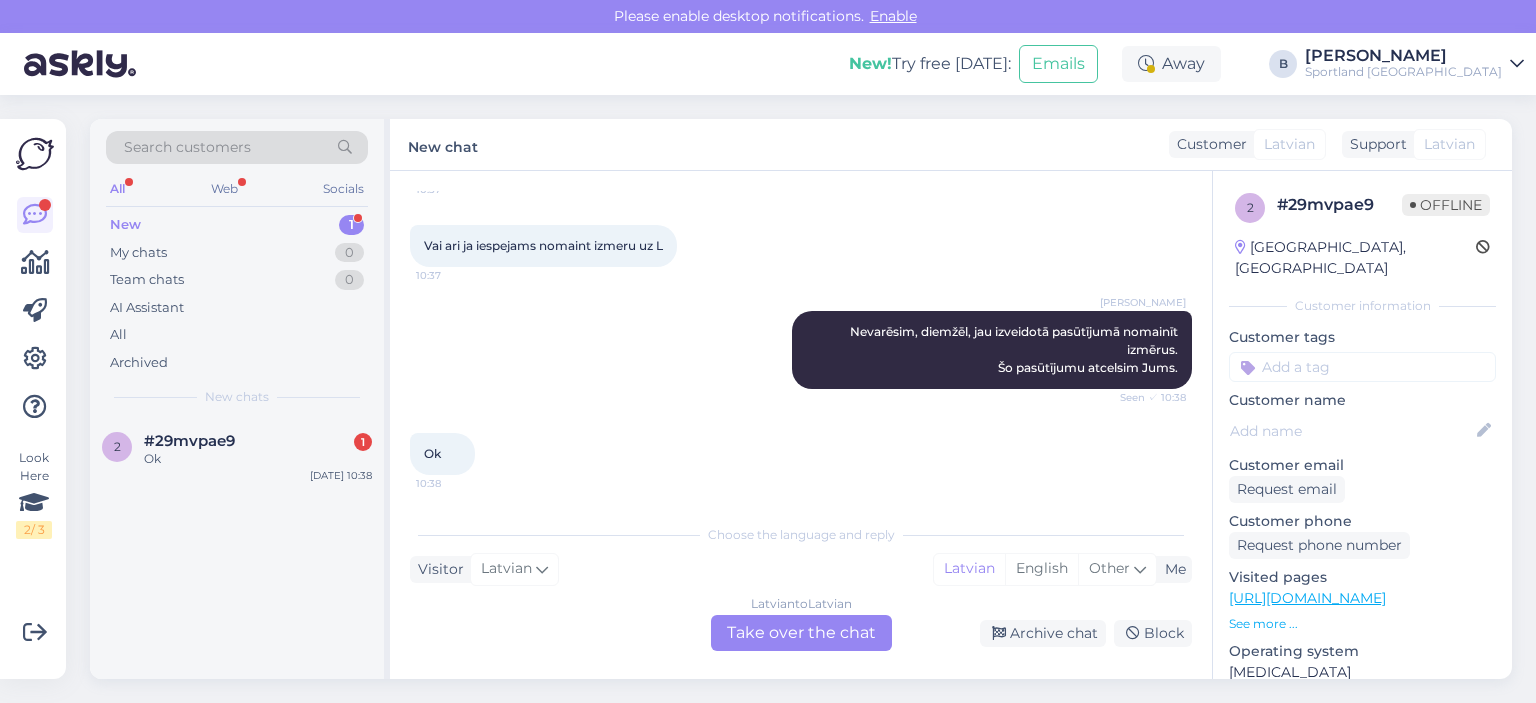 click on "Latvian  to  Latvian Take over the chat" at bounding box center [801, 633] 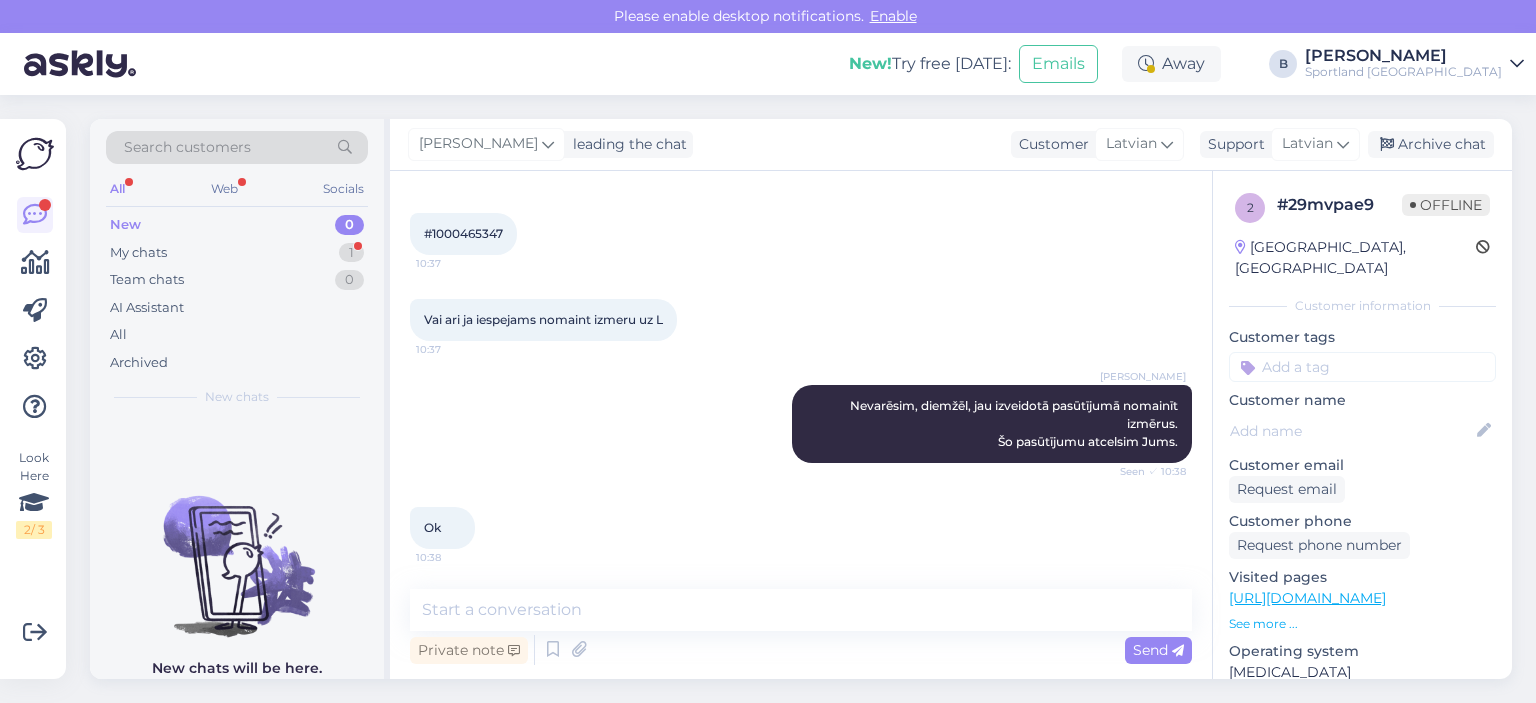 scroll, scrollTop: 256, scrollLeft: 0, axis: vertical 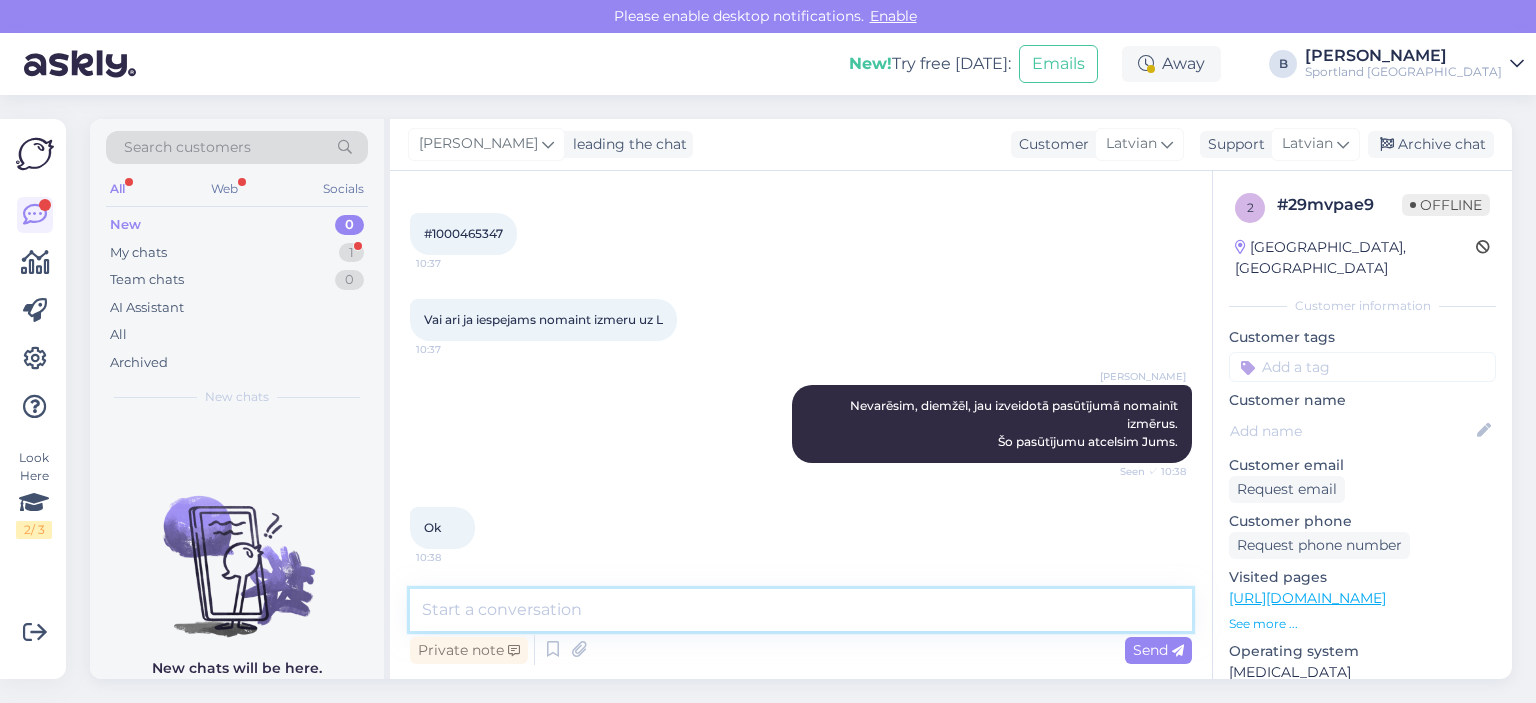 click at bounding box center (801, 610) 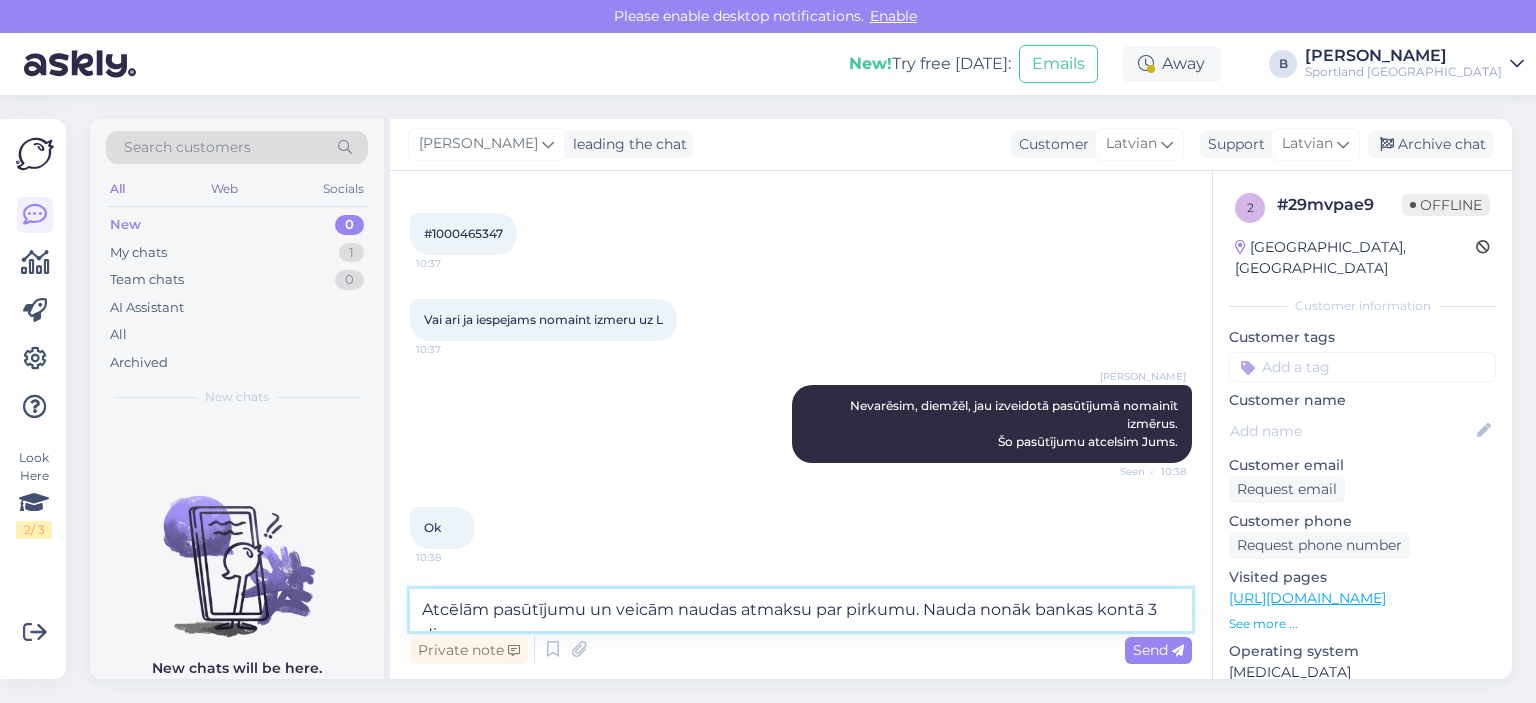 scroll, scrollTop: 280, scrollLeft: 0, axis: vertical 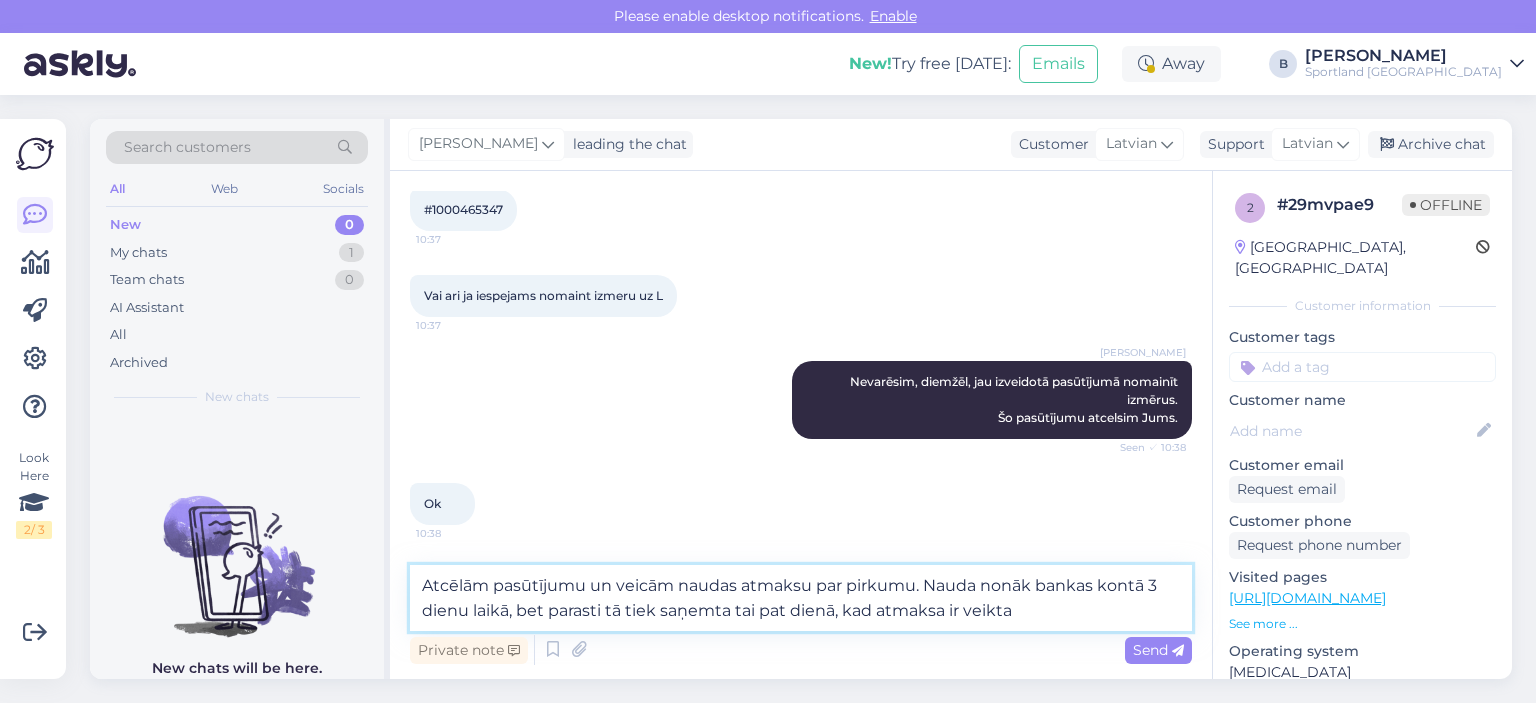 type on "Atcēlām pasūtījumu un veicām naudas atmaksu par pirkumu. Nauda nonāk bankas kontā 3 dienu laikā, bet parasti tā tiek saņemta tai pat dienā, kad atmaksa ir veikta." 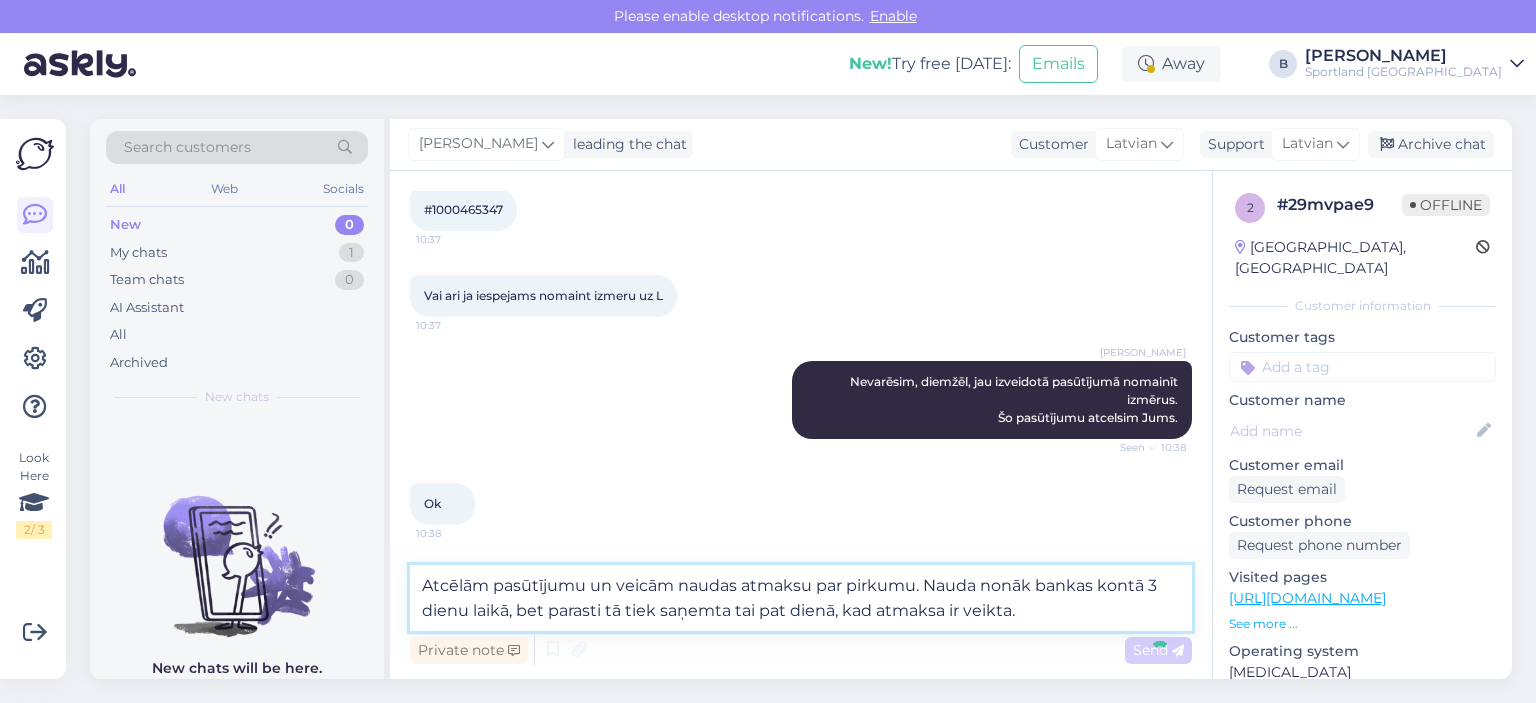 type 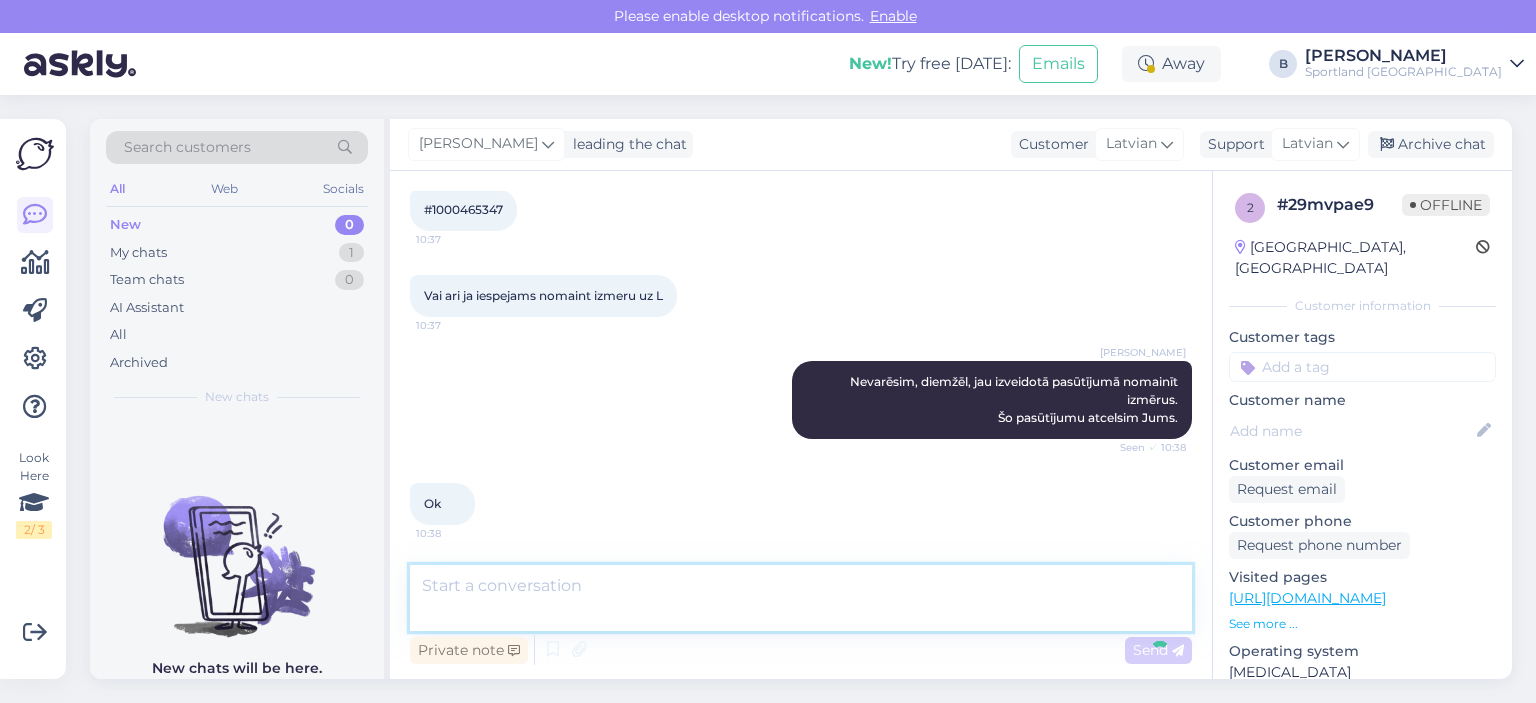 scroll, scrollTop: 378, scrollLeft: 0, axis: vertical 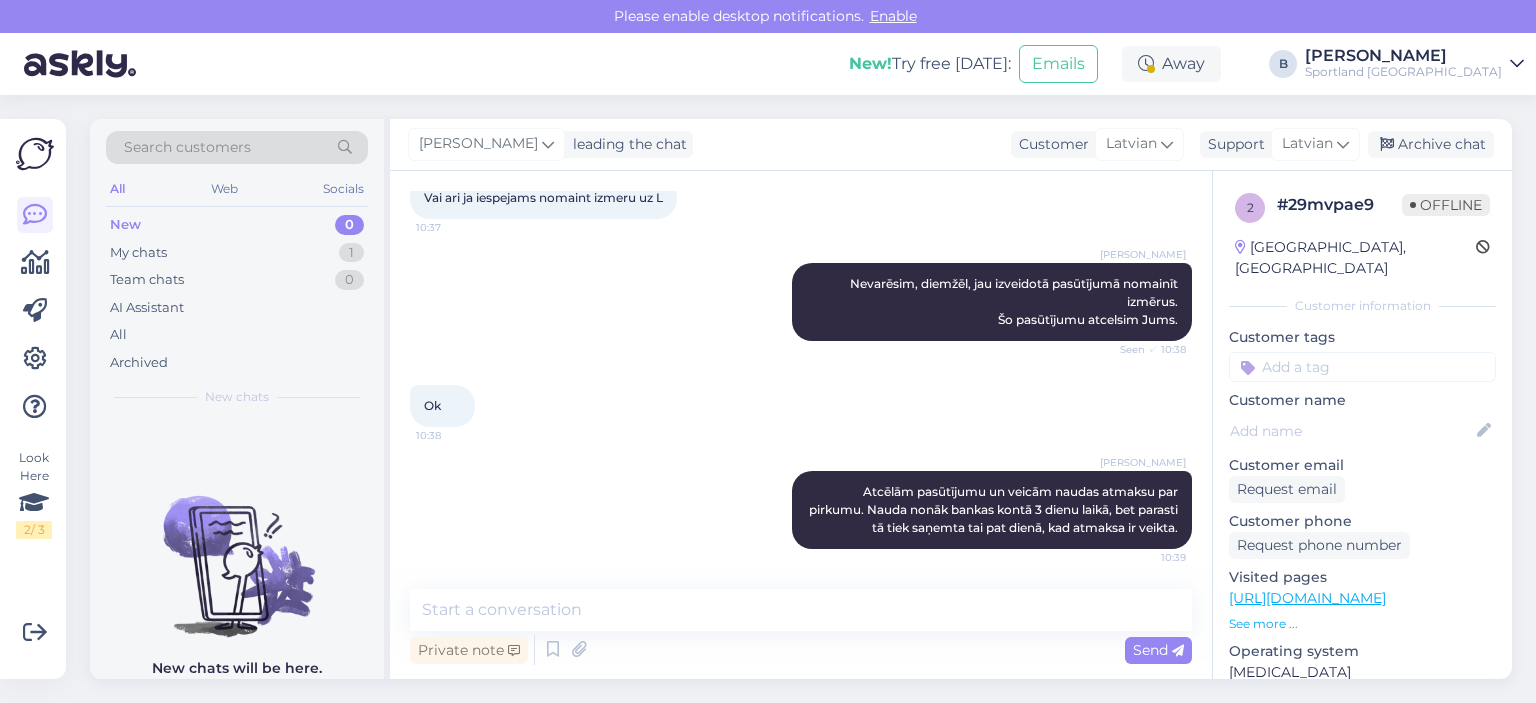 drag, startPoint x: 1452, startPoint y: 147, endPoint x: 1208, endPoint y: 111, distance: 246.64143 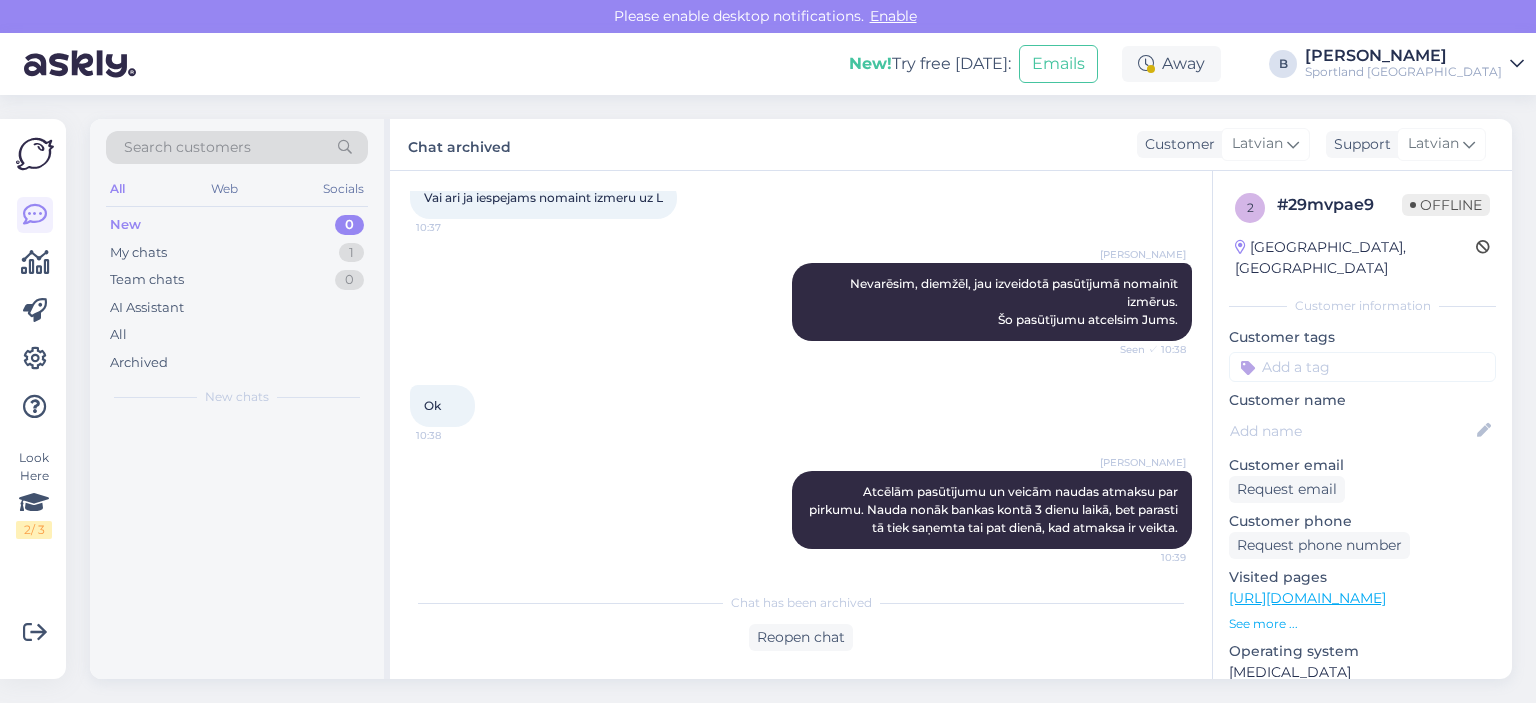scroll, scrollTop: 384, scrollLeft: 0, axis: vertical 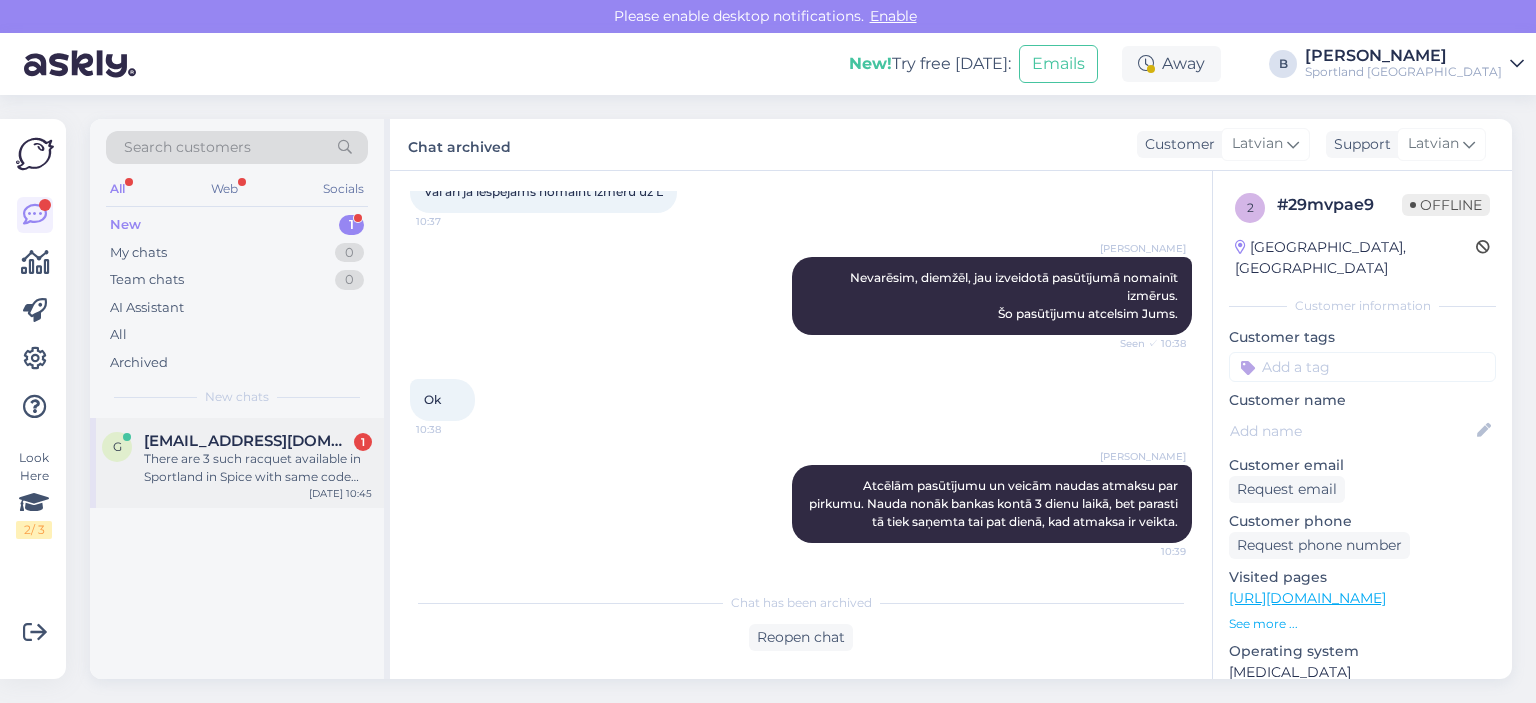 click on "[DATE] 10:45" at bounding box center [340, 493] 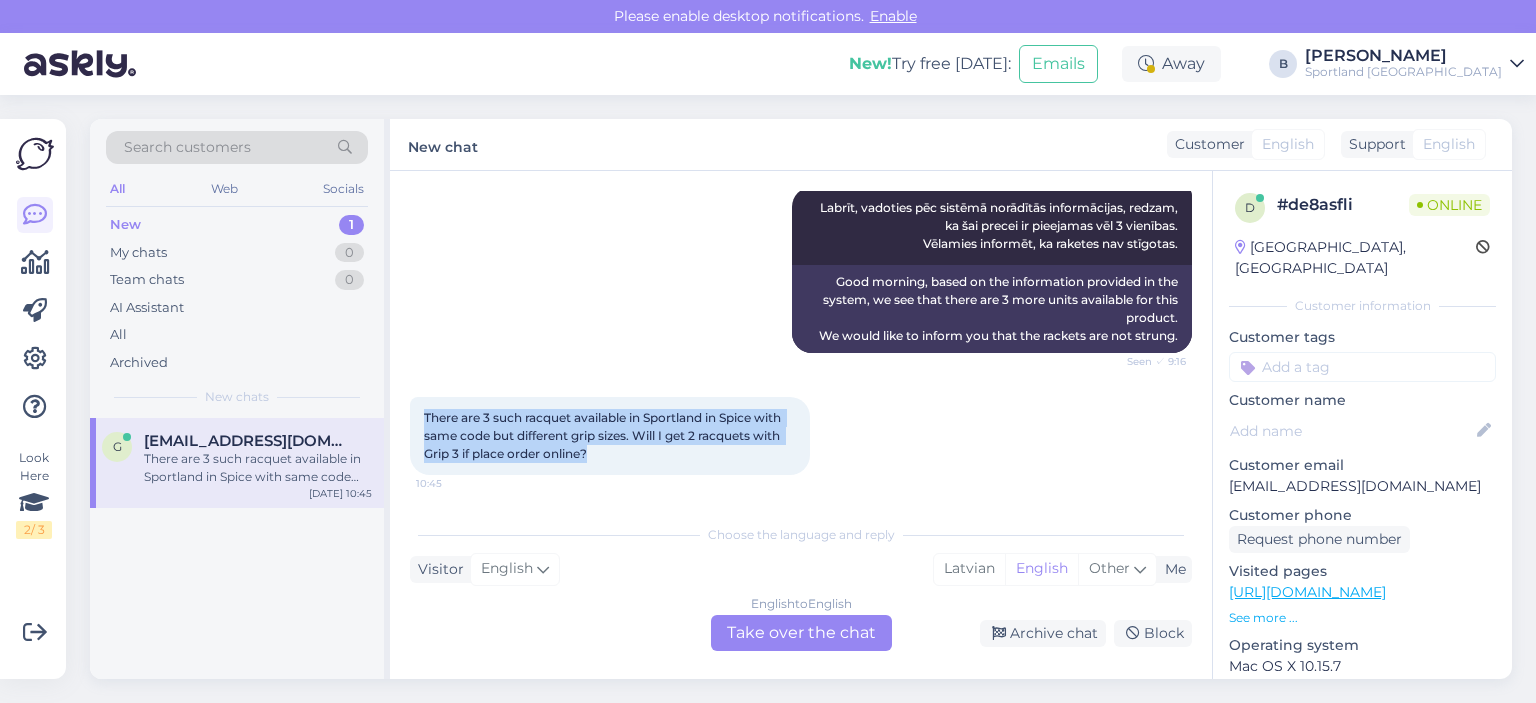 drag, startPoint x: 593, startPoint y: 455, endPoint x: 422, endPoint y: 413, distance: 176.08237 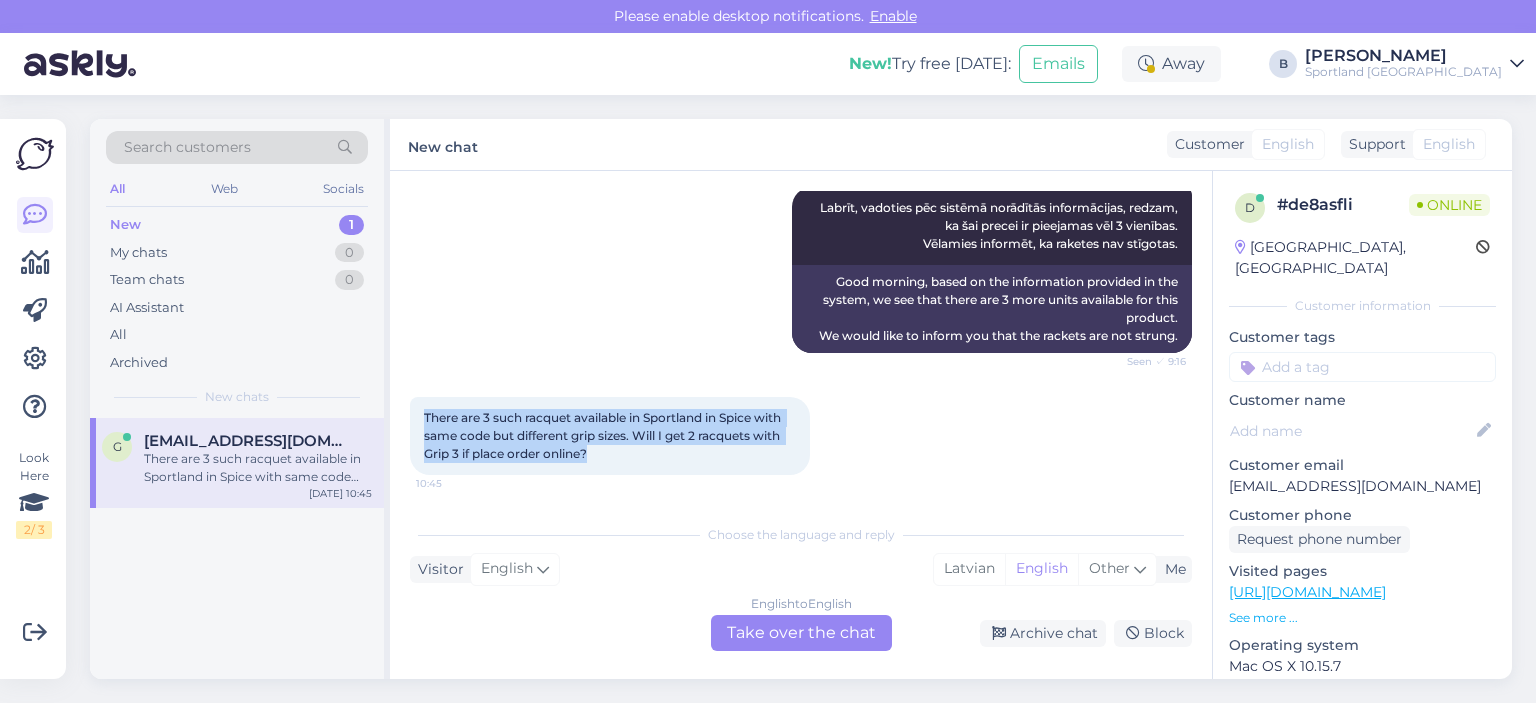 scroll, scrollTop: 0, scrollLeft: 0, axis: both 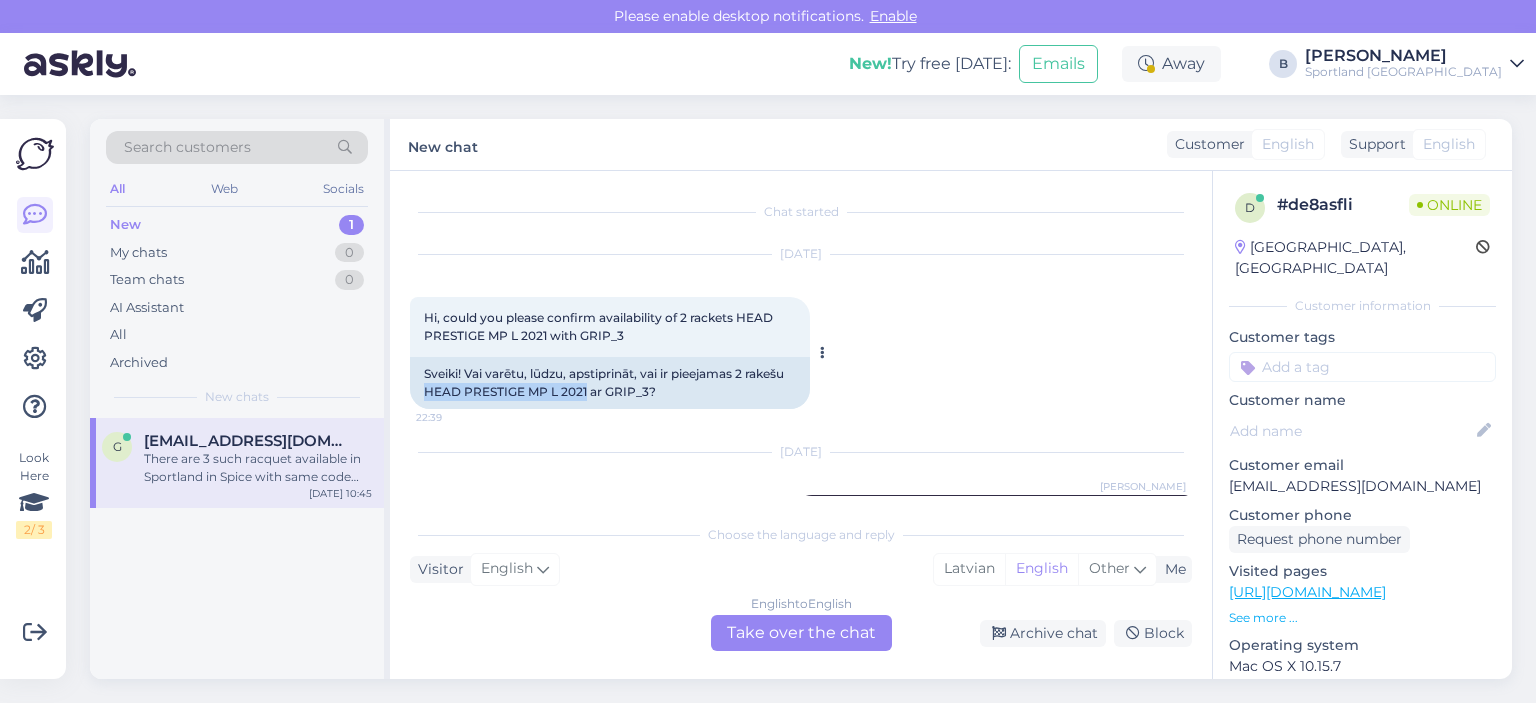 drag, startPoint x: 586, startPoint y: 391, endPoint x: 424, endPoint y: 399, distance: 162.19742 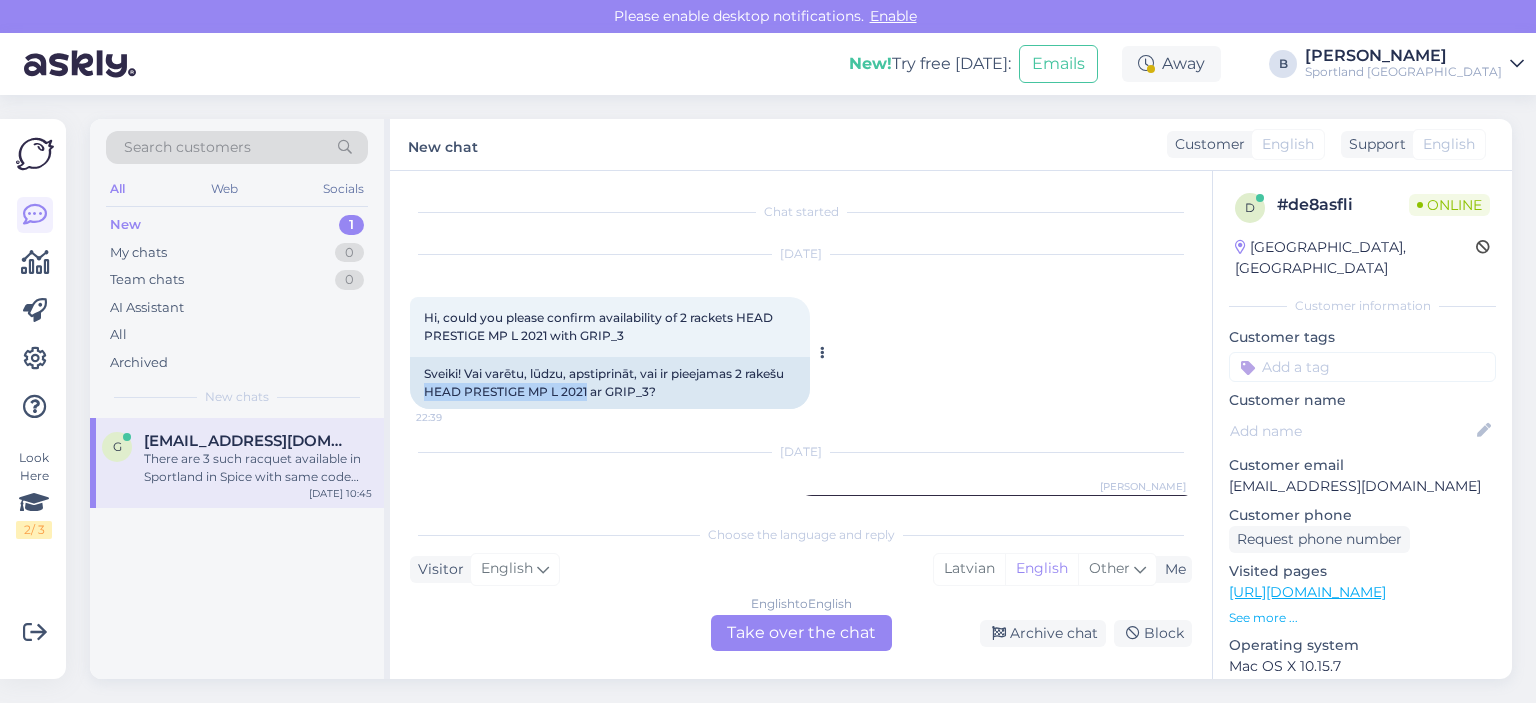 click on "Sveiki! Vai varētu, lūdzu, apstiprināt, vai ir pieejamas 2 rakešu HEAD PRESTIGE MP L 2021 ar GRIP_3?" at bounding box center [610, 383] 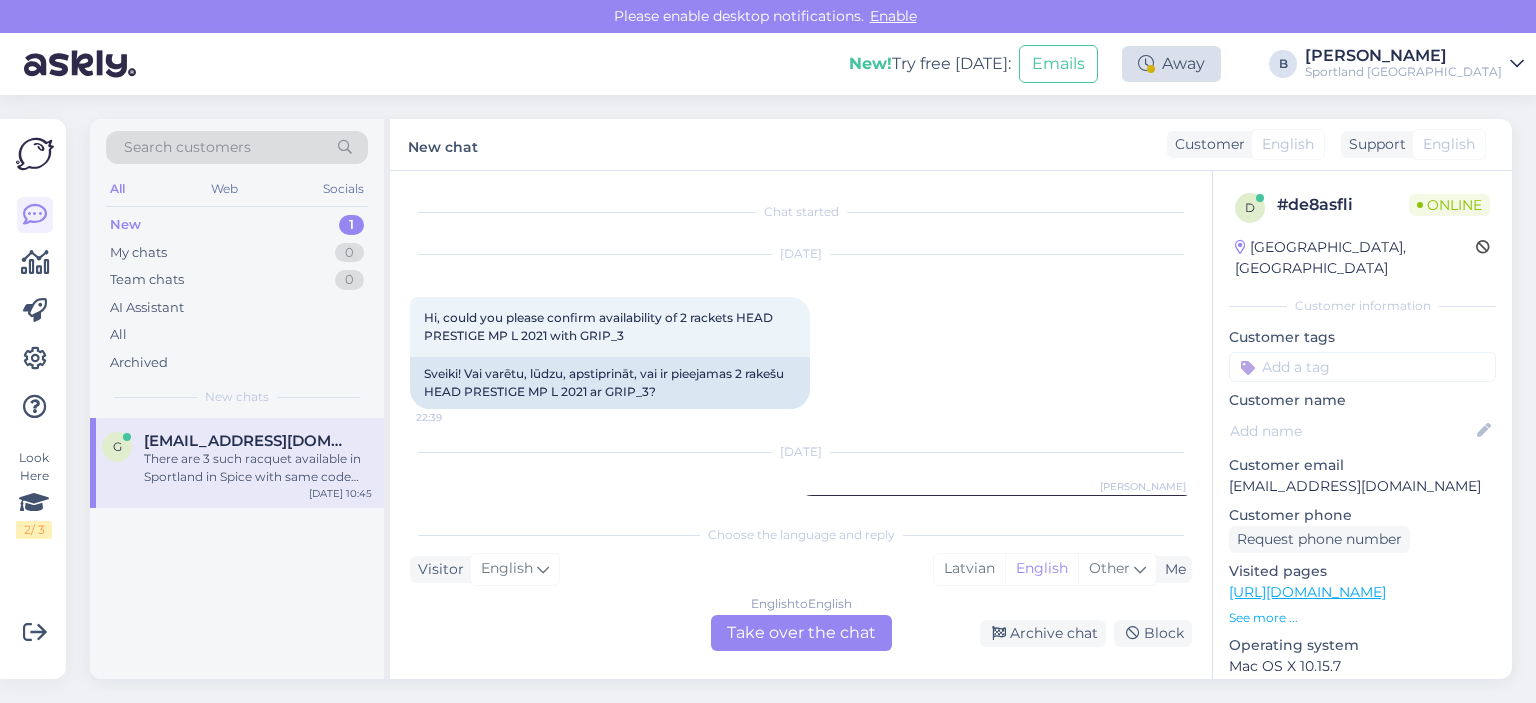 drag, startPoint x: 453, startPoint y: 383, endPoint x: 1252, endPoint y: 68, distance: 858.85156 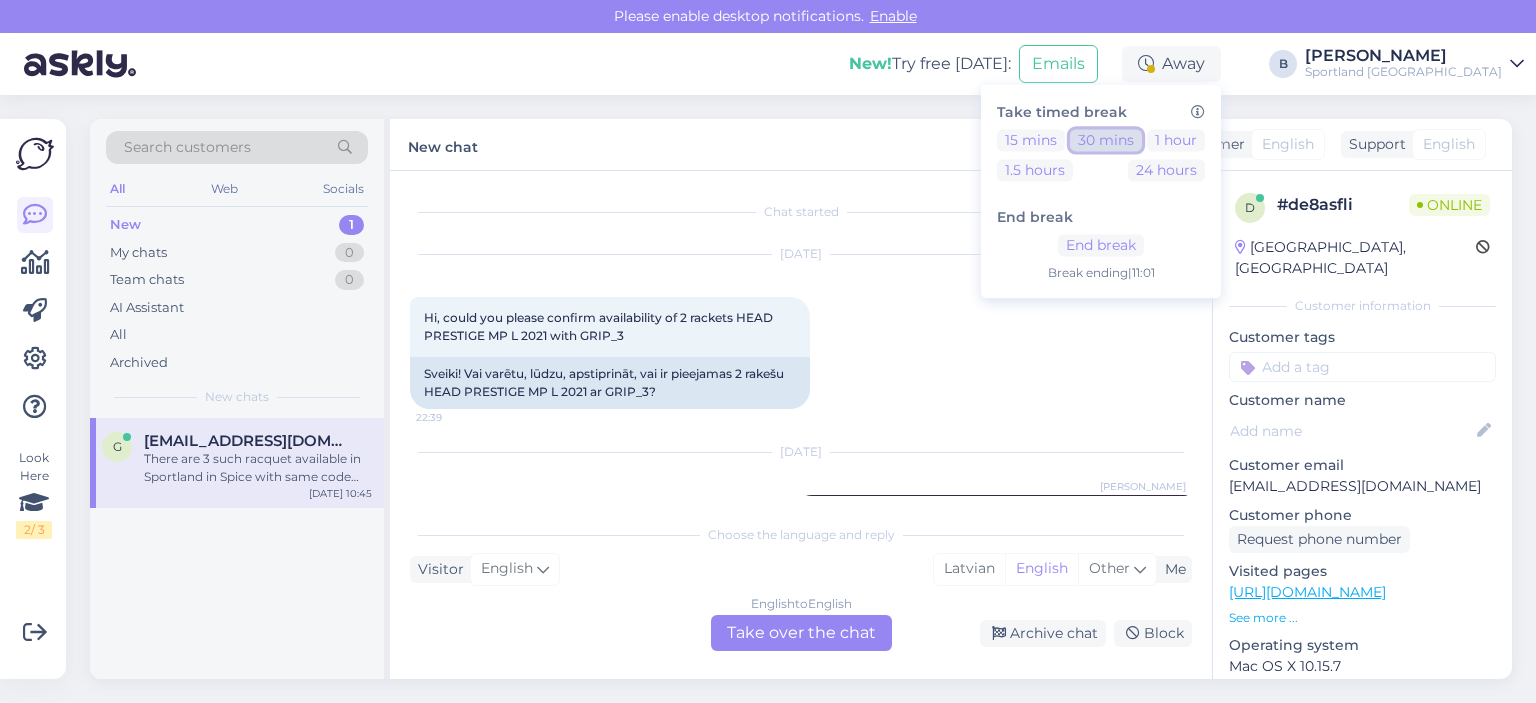 click on "30 mins" at bounding box center (1106, 140) 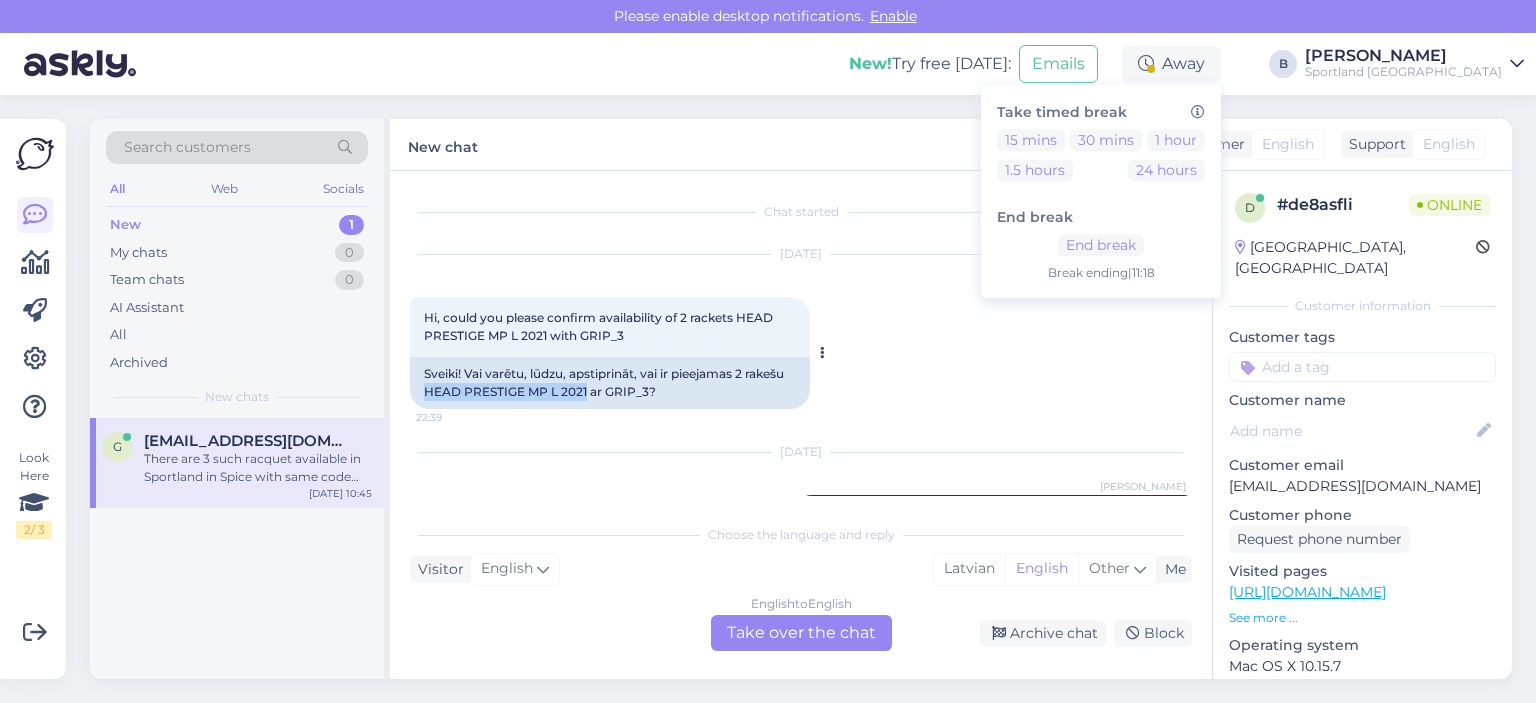 drag, startPoint x: 496, startPoint y: 390, endPoint x: 411, endPoint y: 390, distance: 85 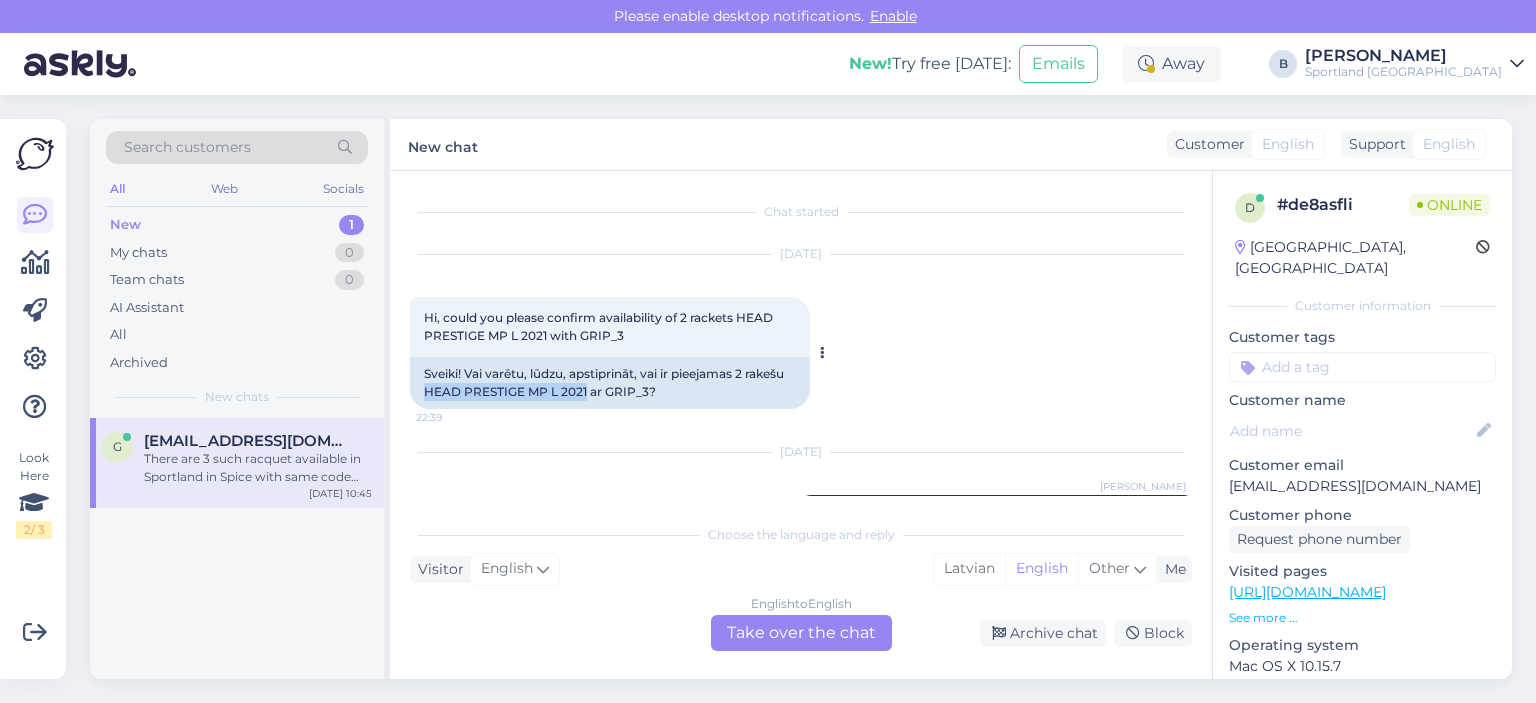 copy on "HEAD PRESTIGE MP L 2021" 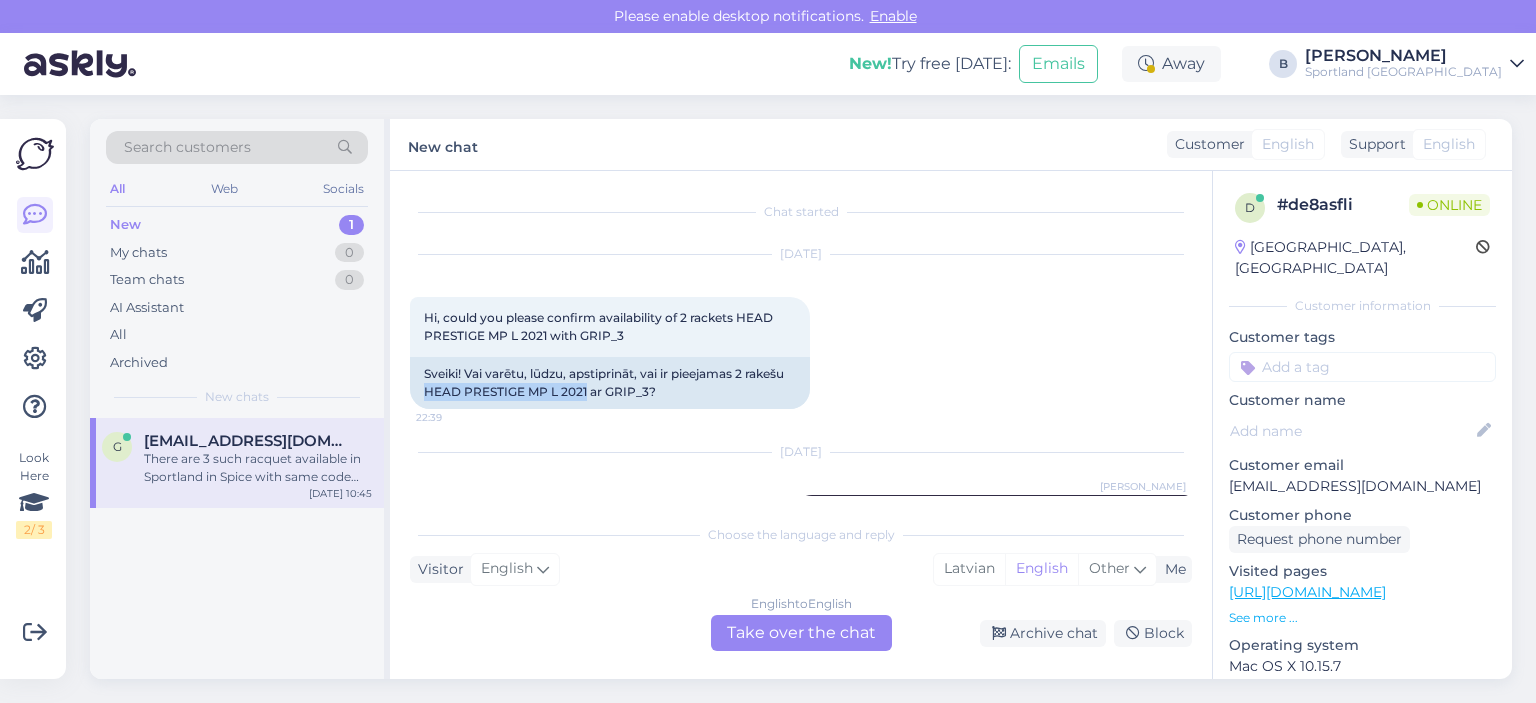 scroll, scrollTop: 308, scrollLeft: 0, axis: vertical 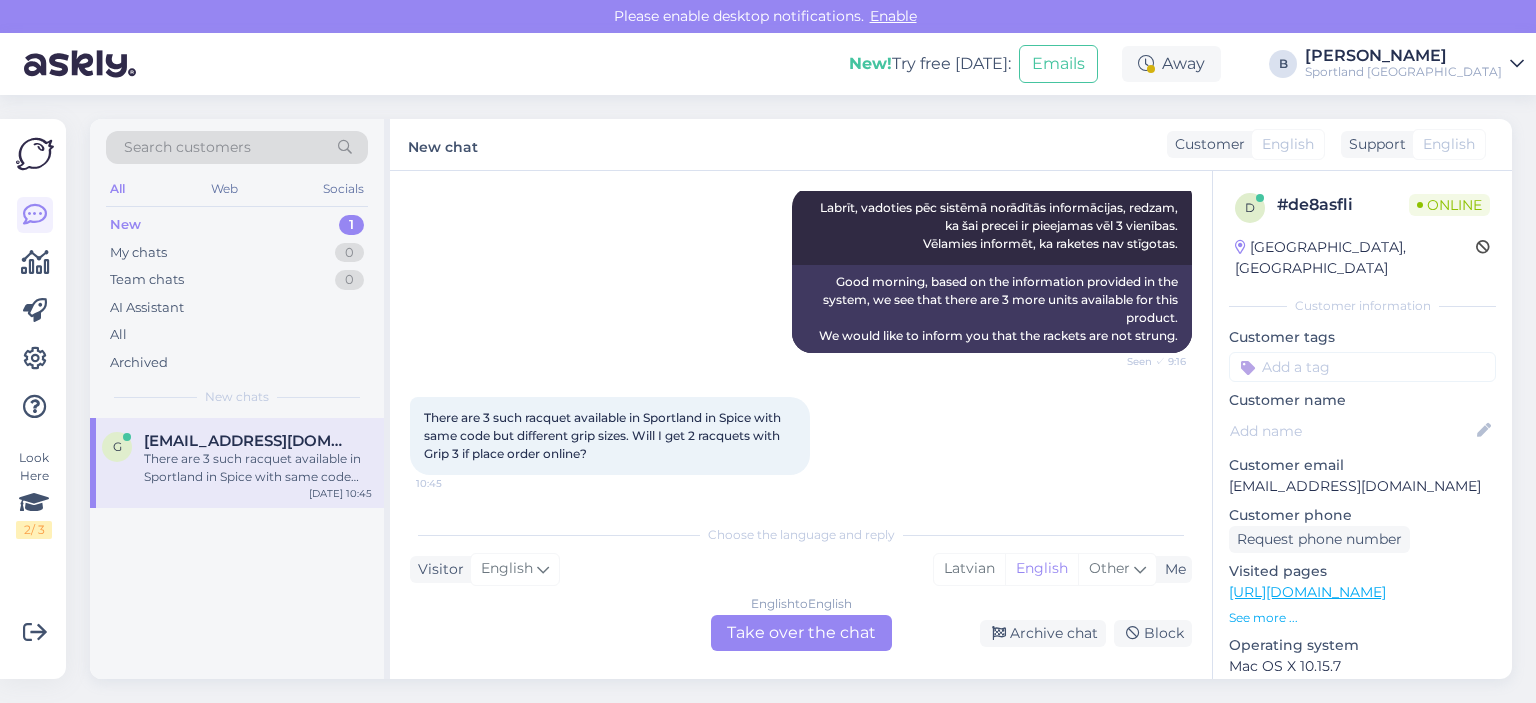 click on "English  to  English Take over the chat" at bounding box center [801, 633] 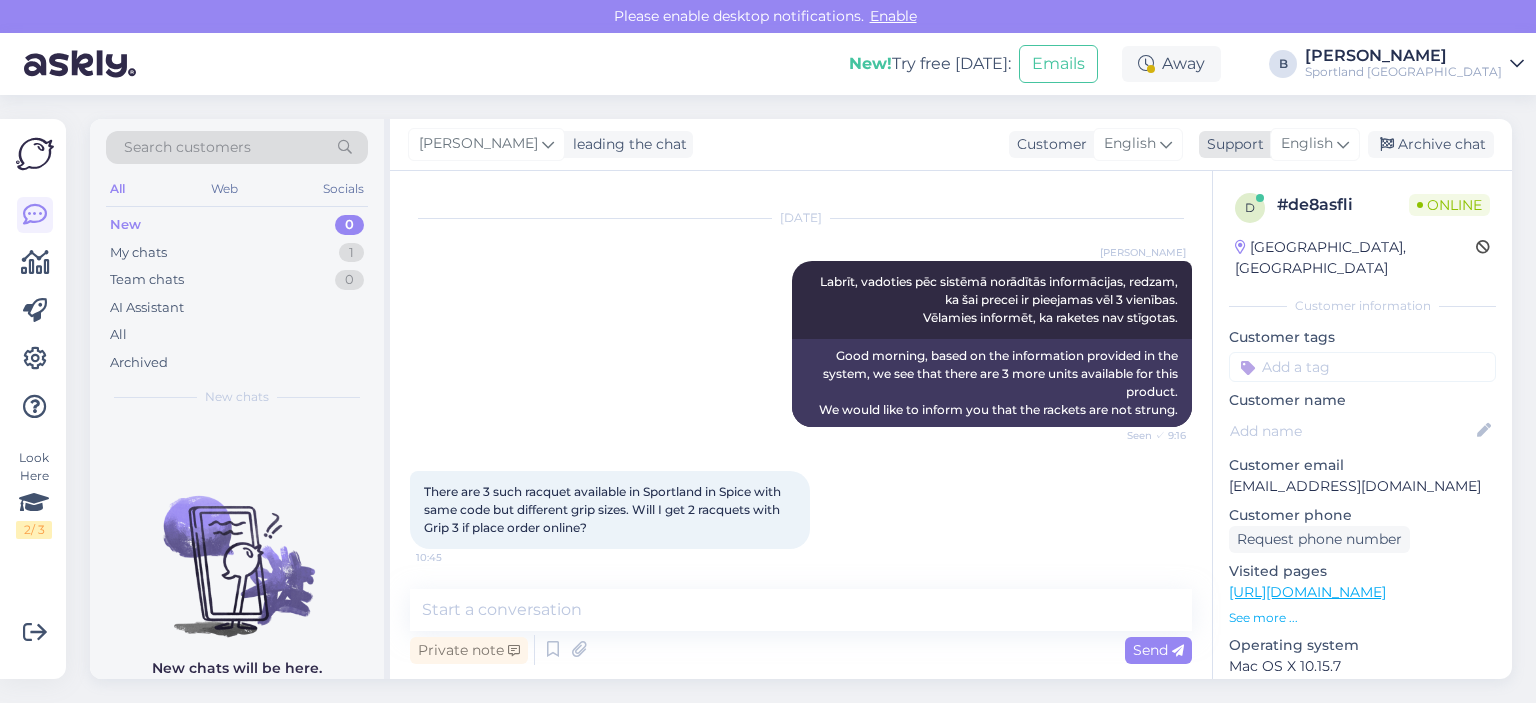 click on "English" at bounding box center [1307, 144] 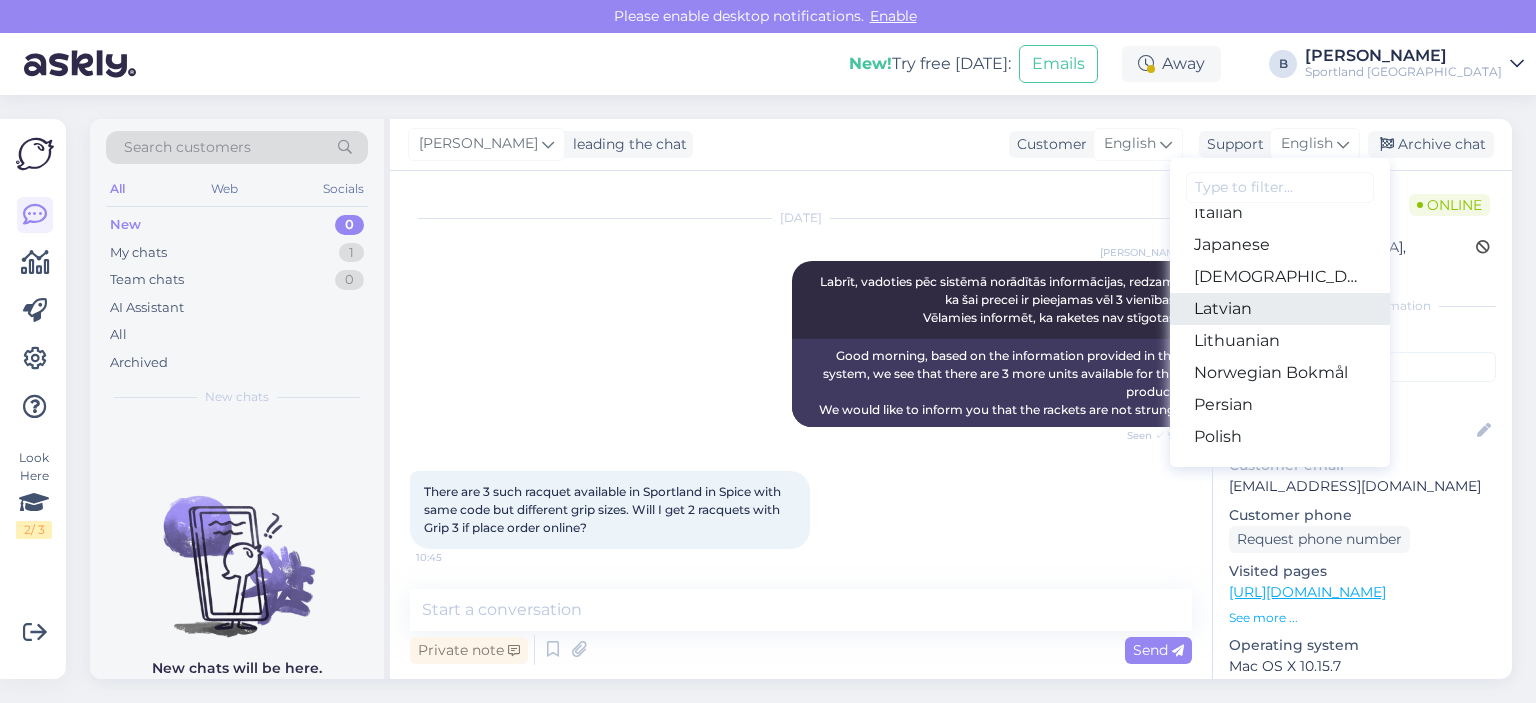 click on "Latvian" at bounding box center (1280, 309) 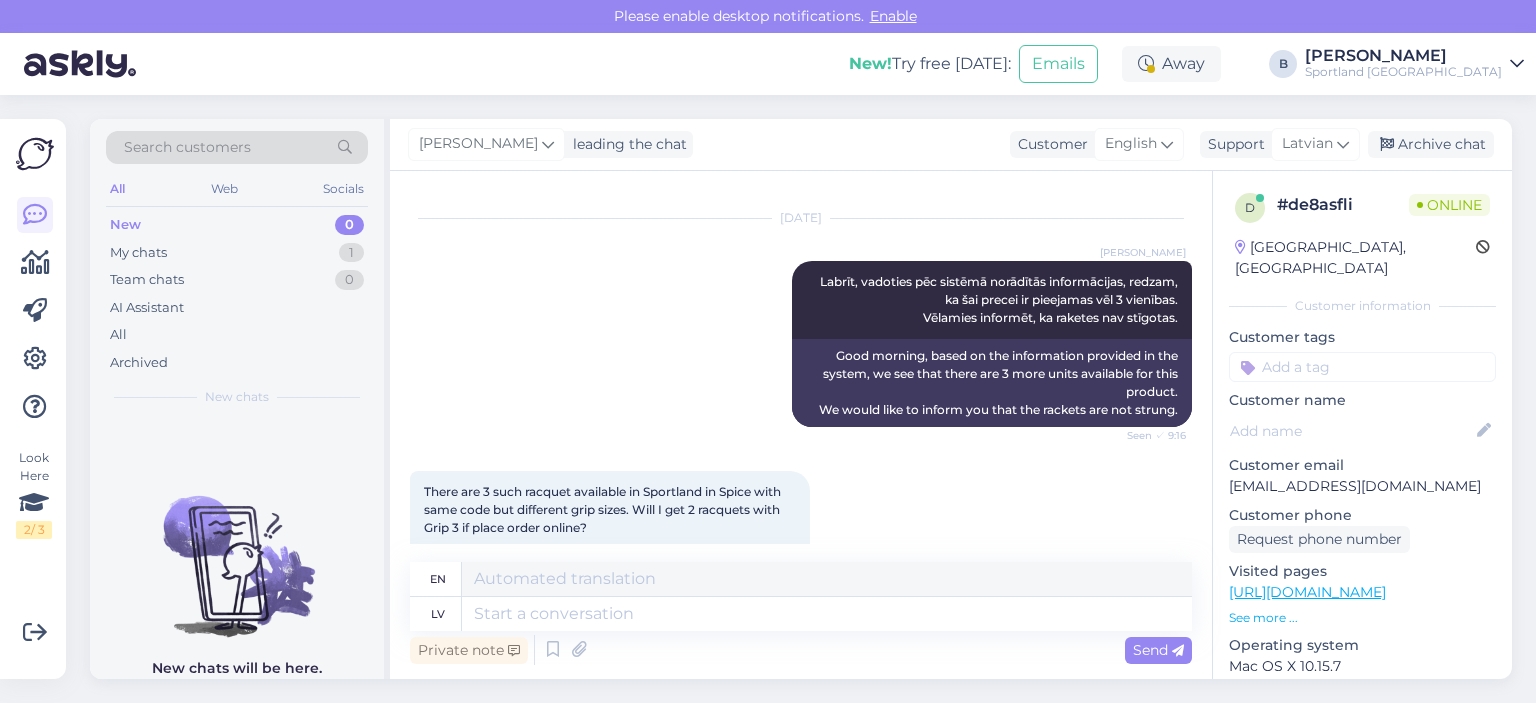 scroll, scrollTop: 308, scrollLeft: 0, axis: vertical 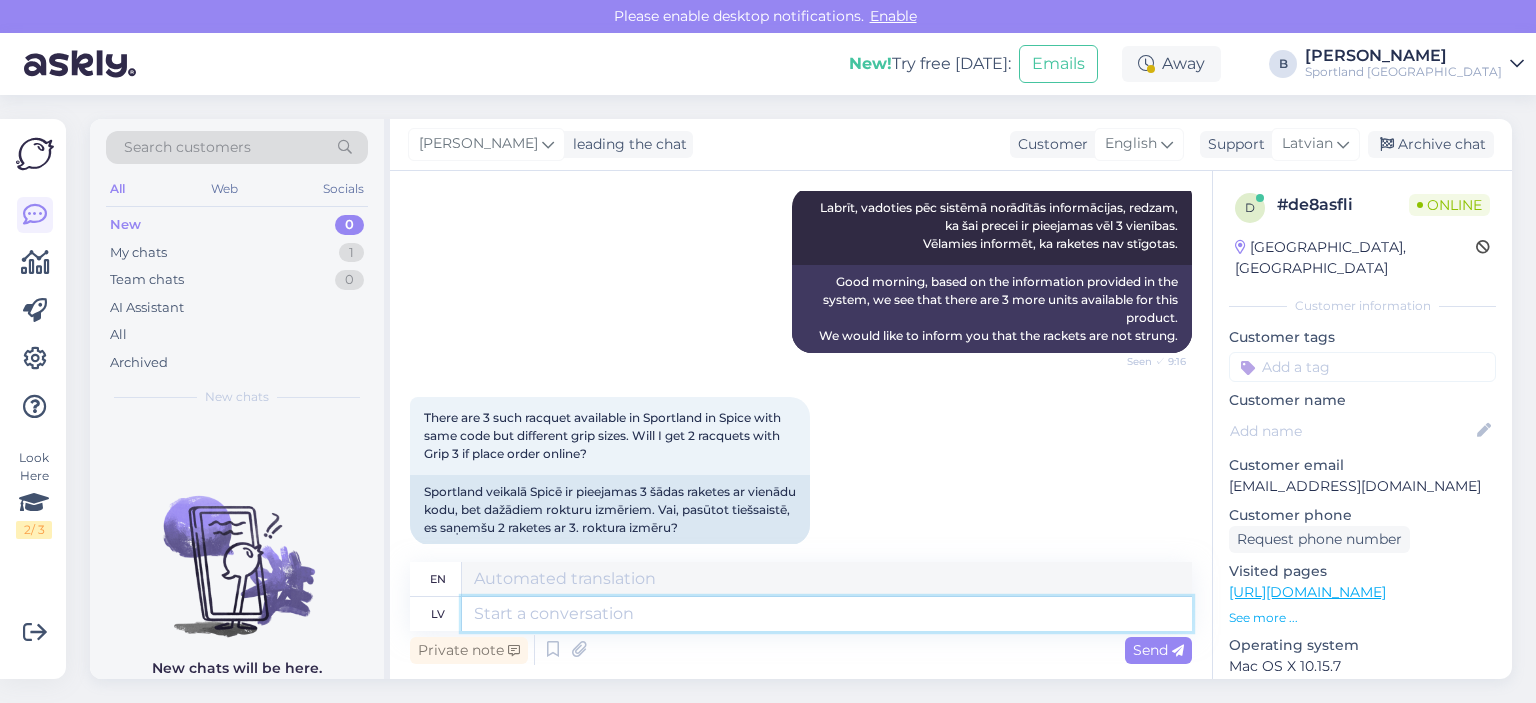 click at bounding box center (827, 614) 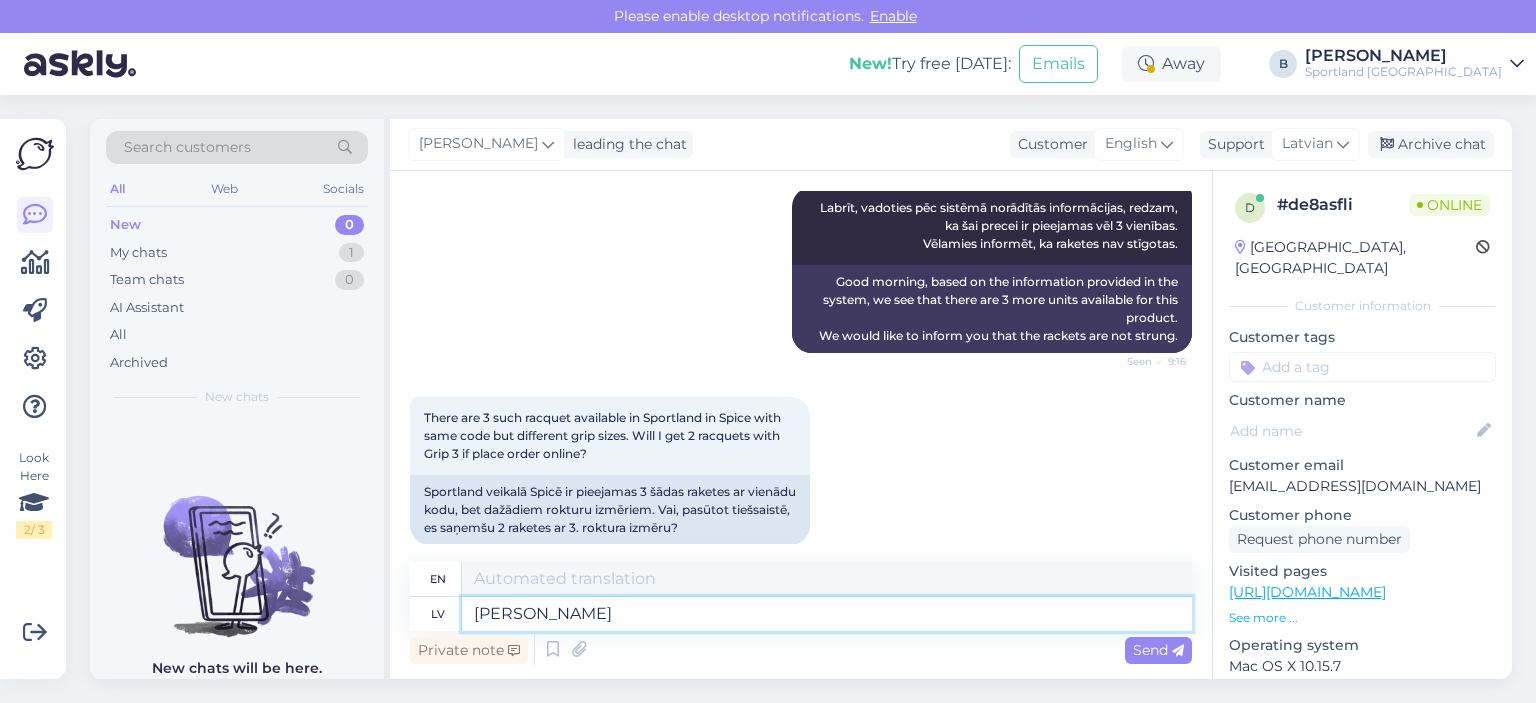 type on "Ja i" 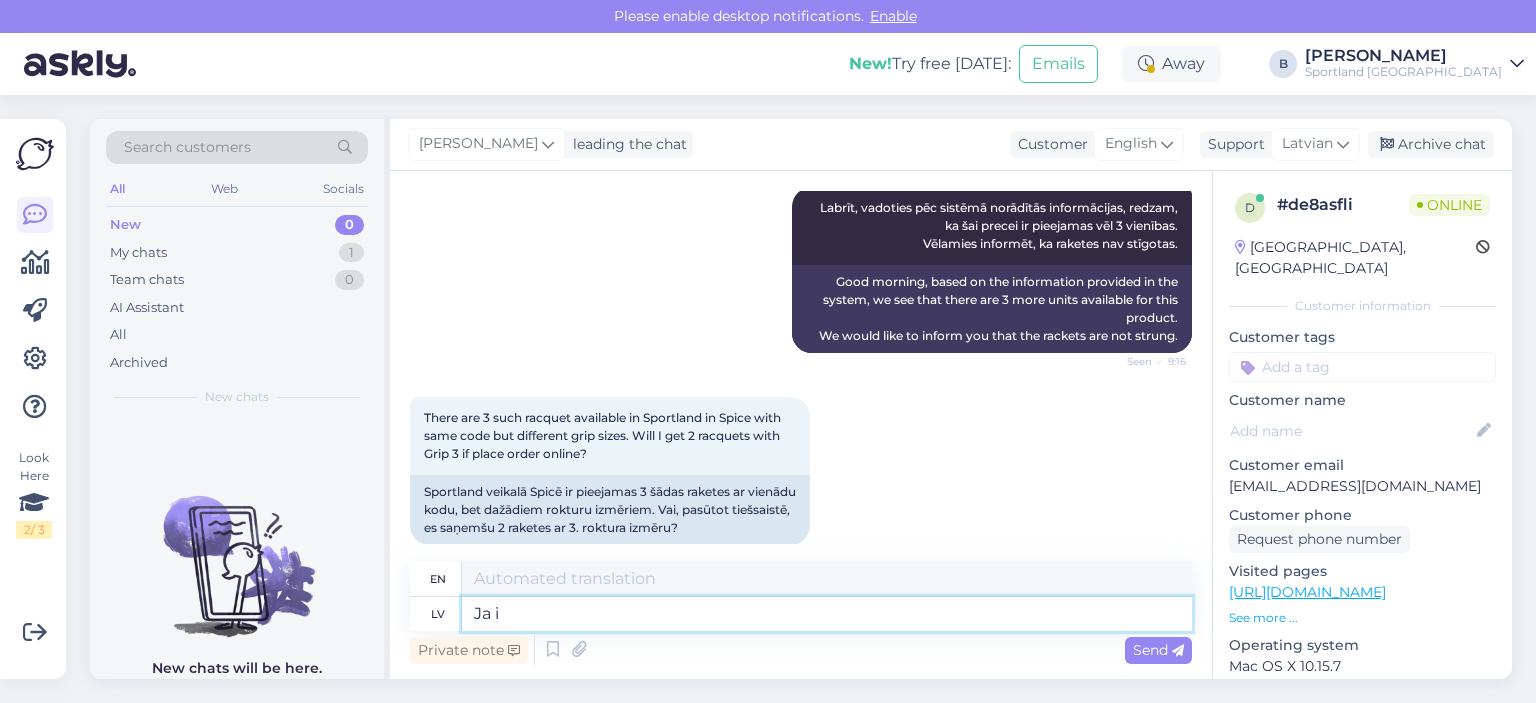 type on "If" 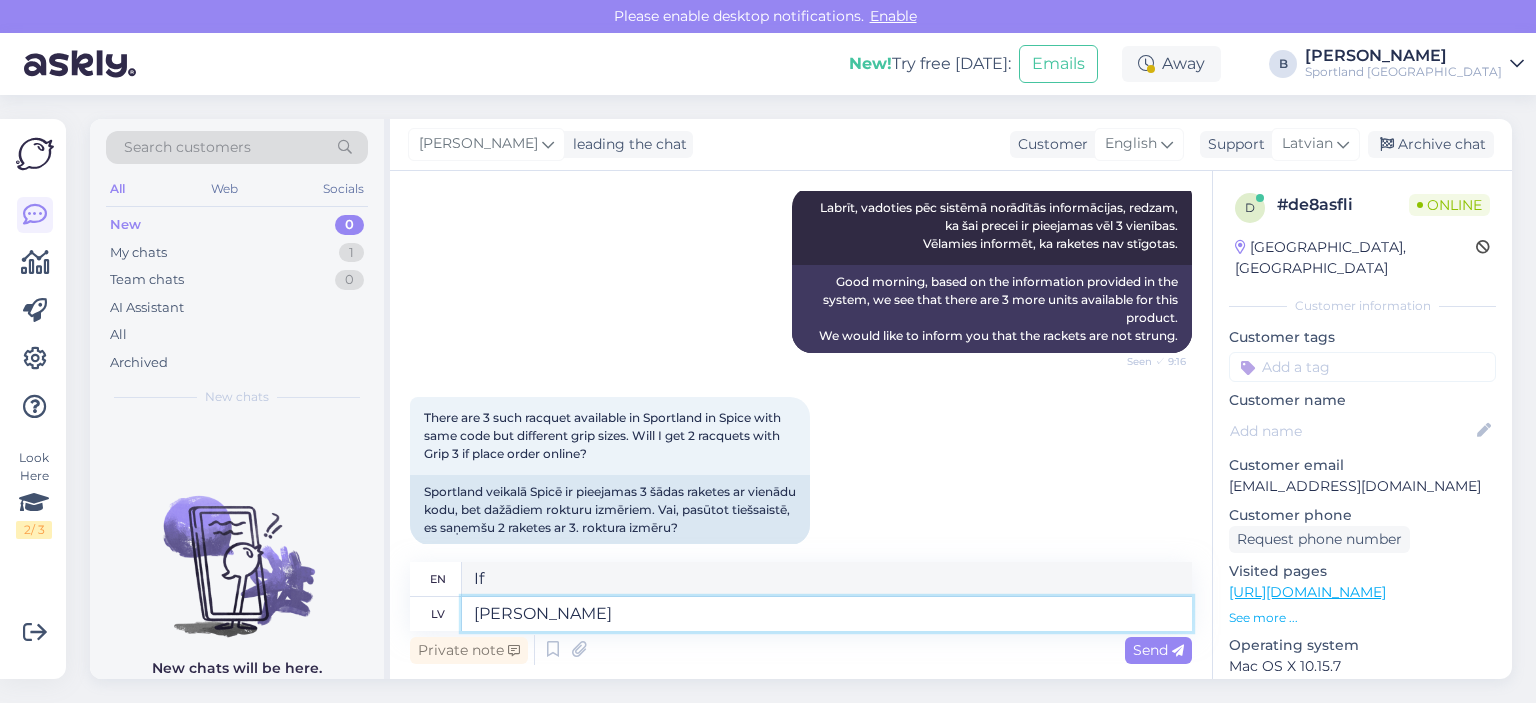 type on "J" 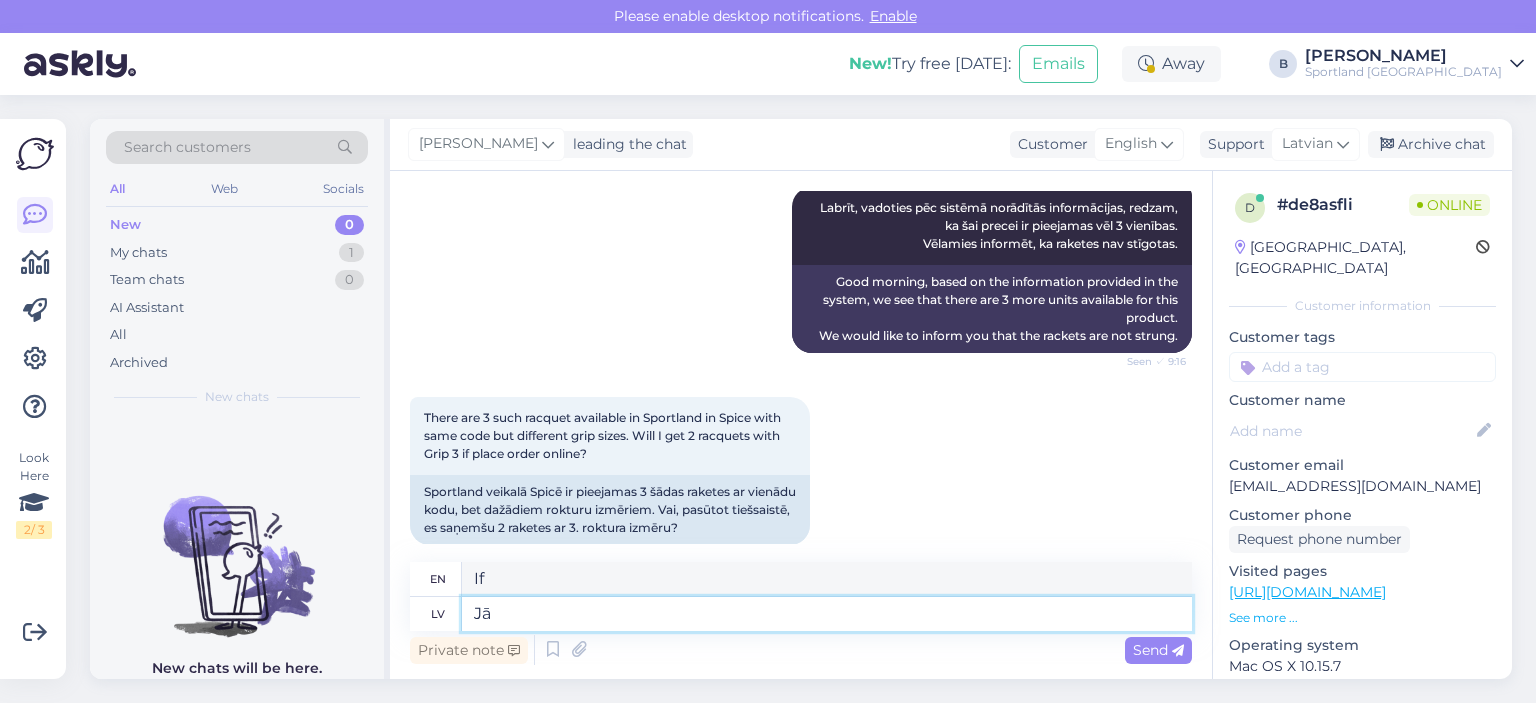 type on "Jā t" 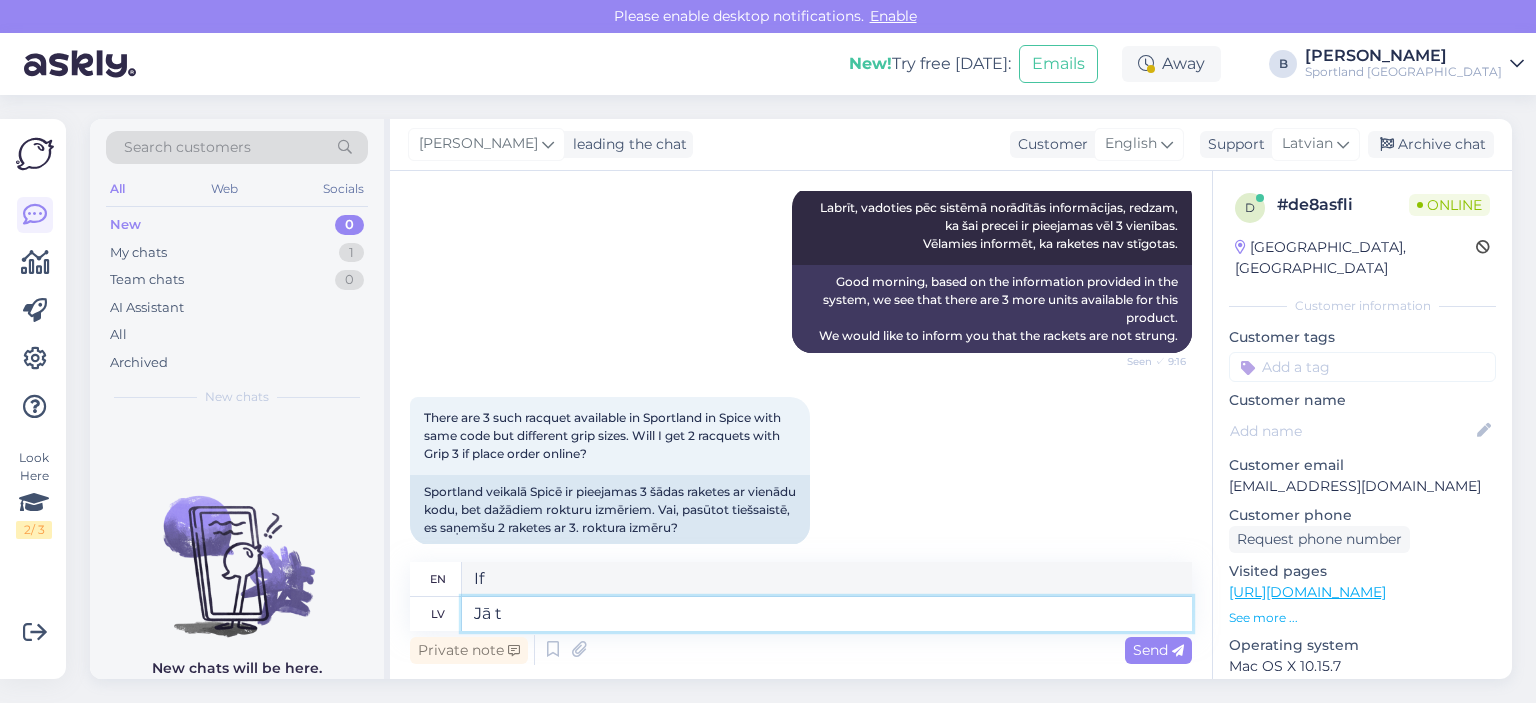 type on "Yes" 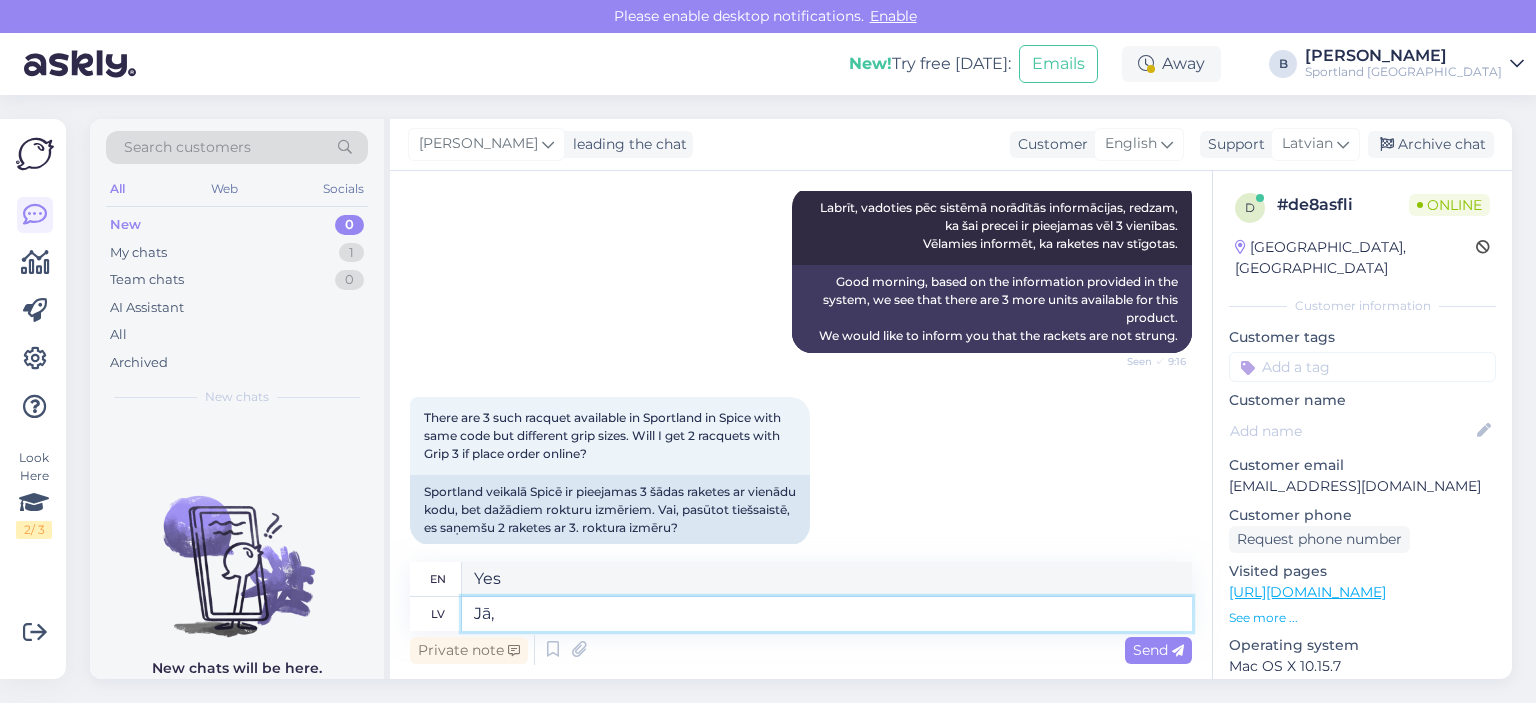 type on "Jā, t" 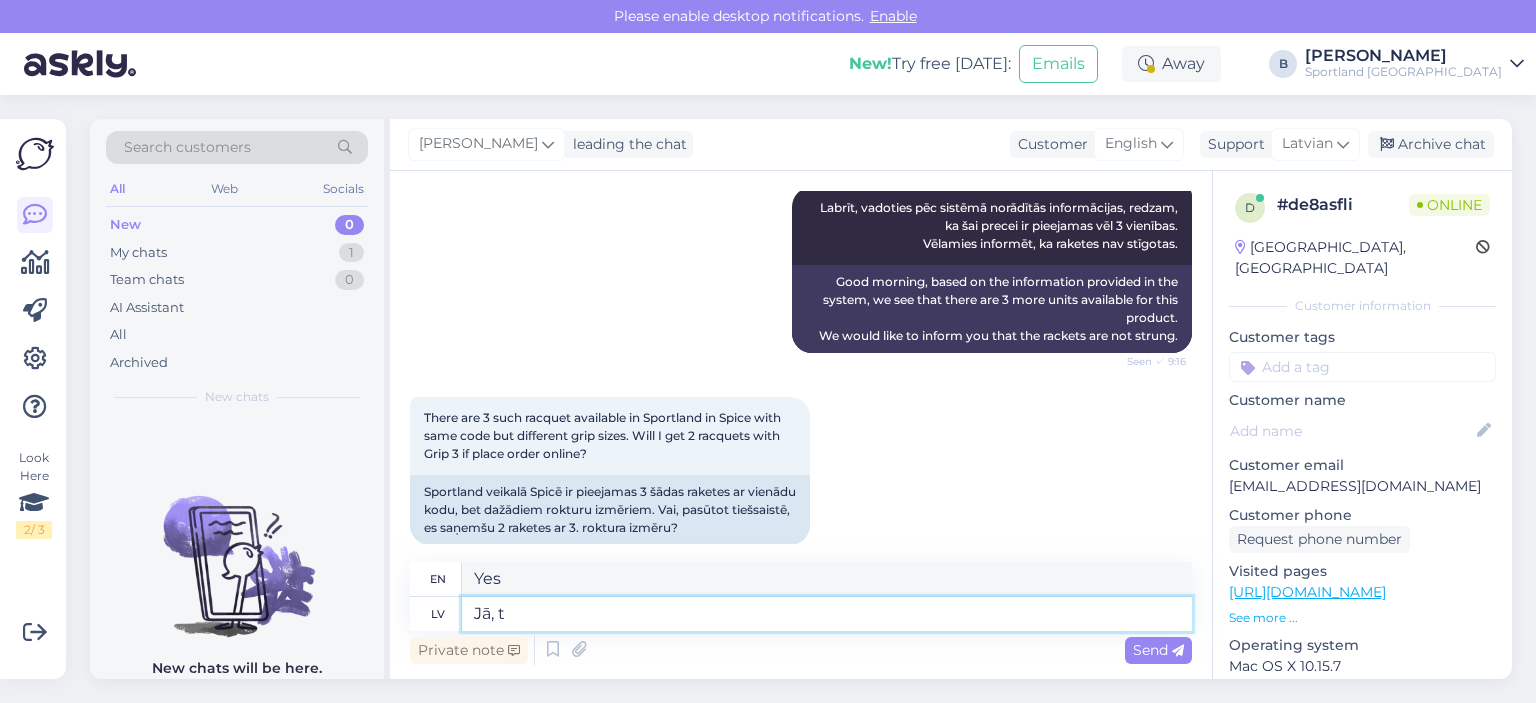 type on "Yes," 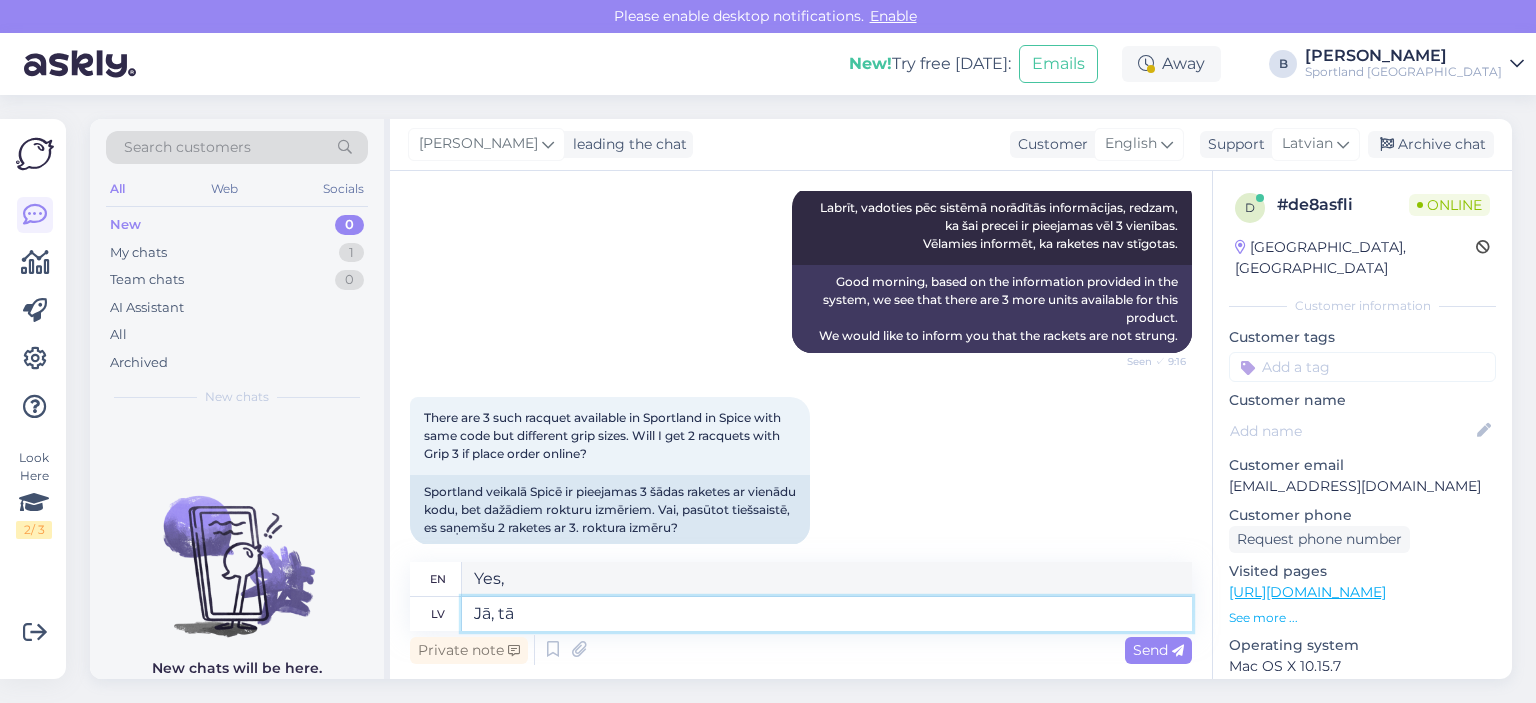 type on "Jā, tā v" 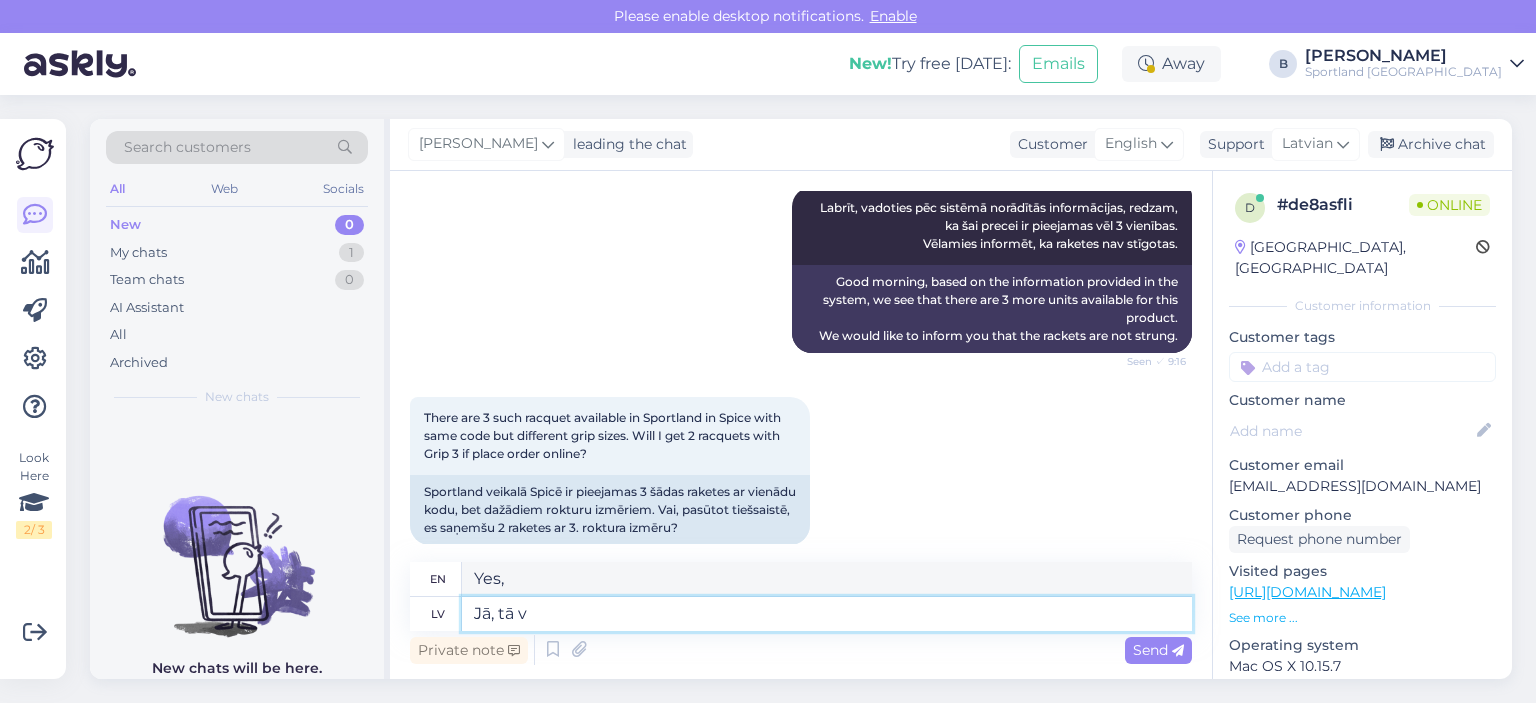 type on "Yes, that's right." 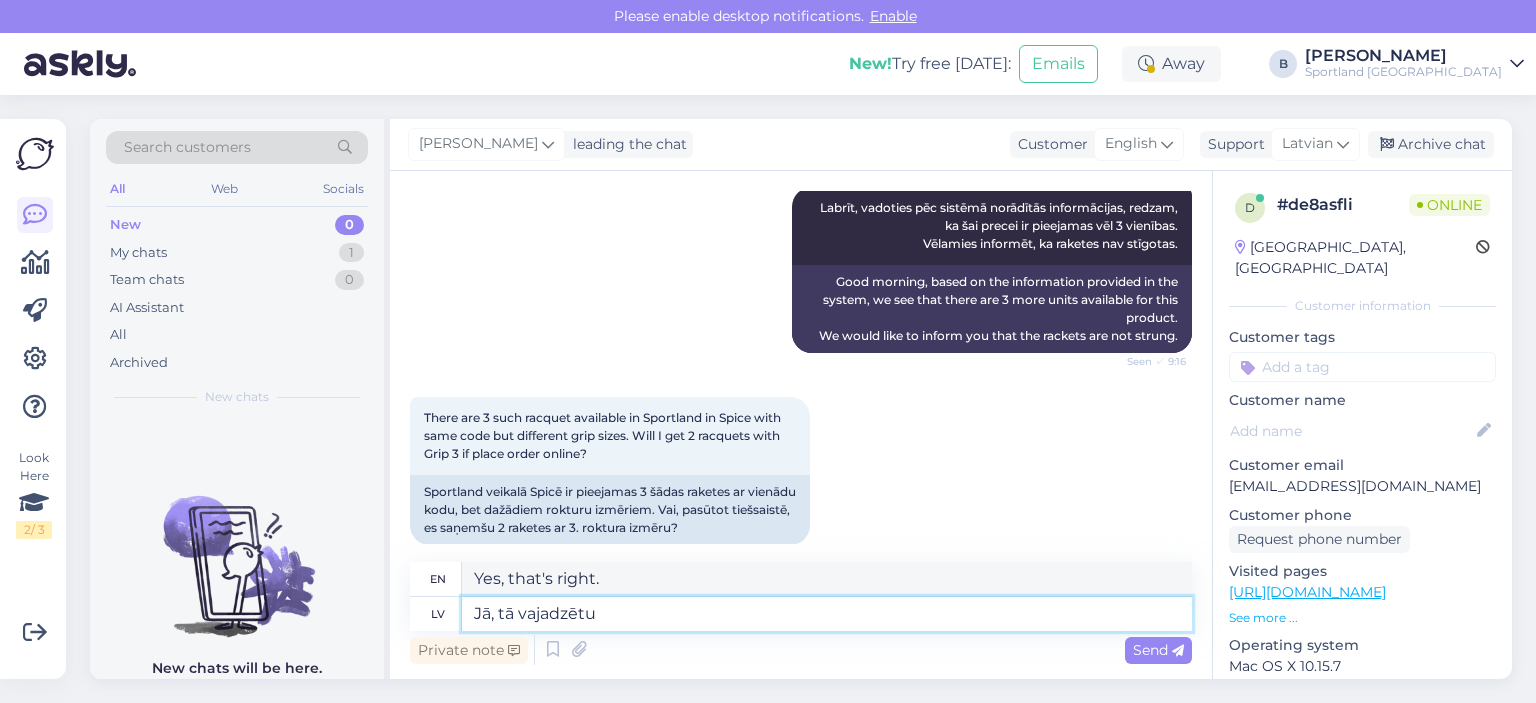 type on "Jā, tā vajadzētu b" 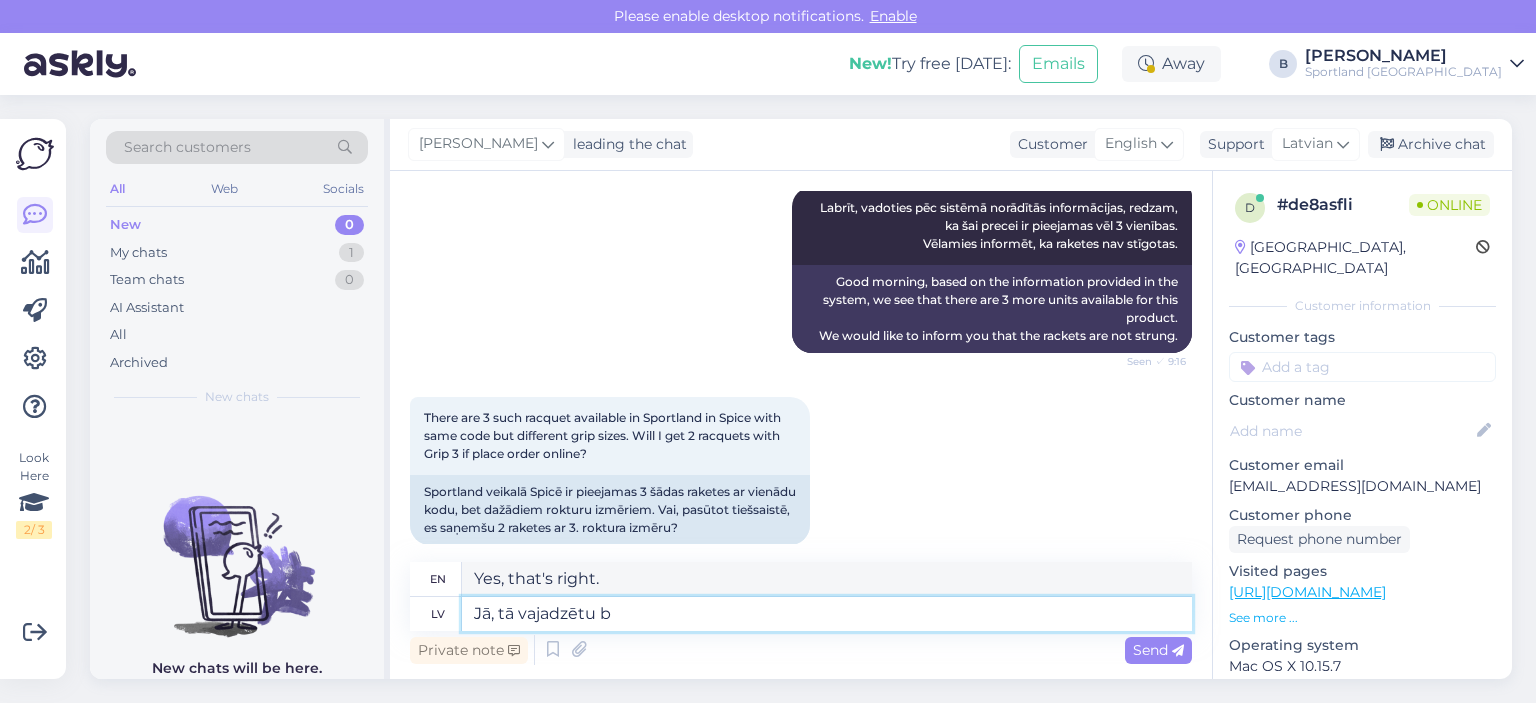 type on "Yes, it should." 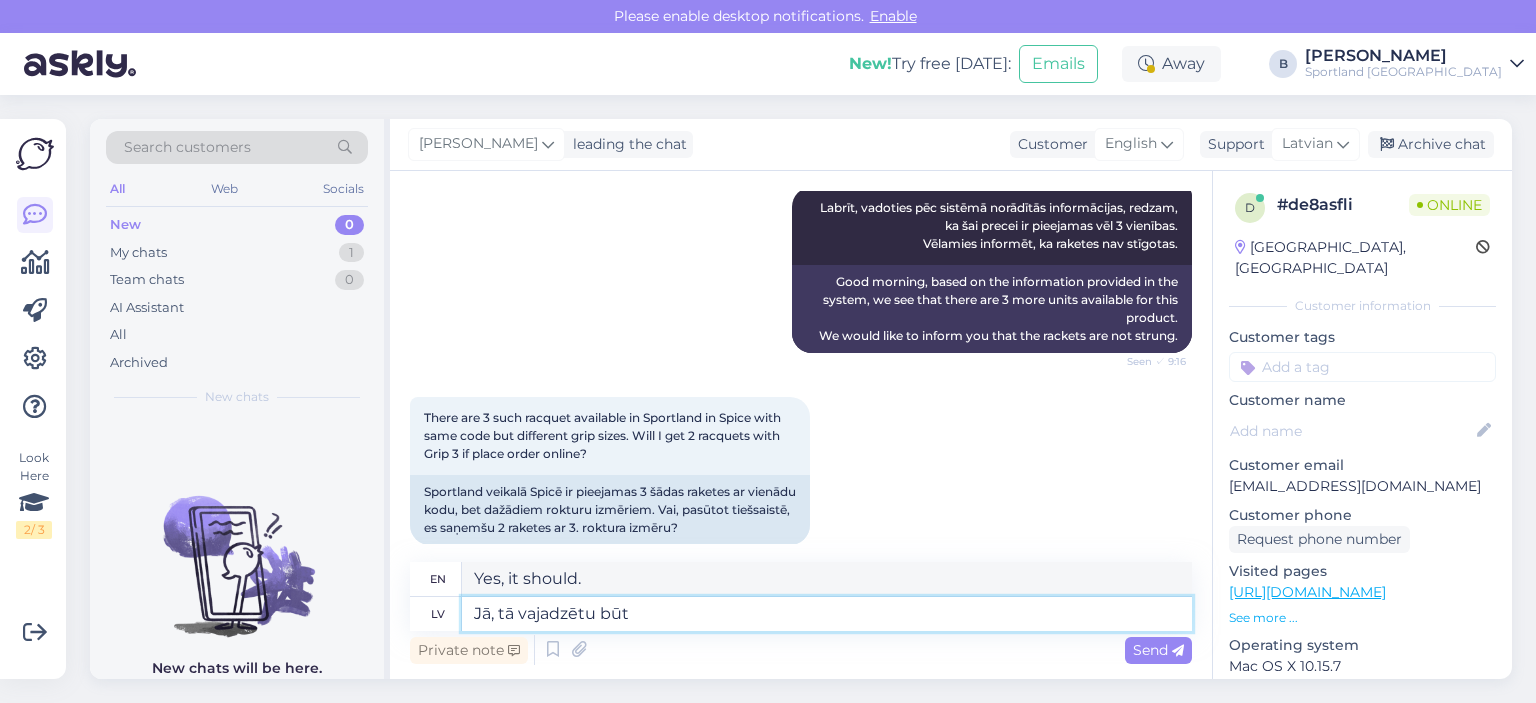 type on "Jā, tā vajadzētu būt." 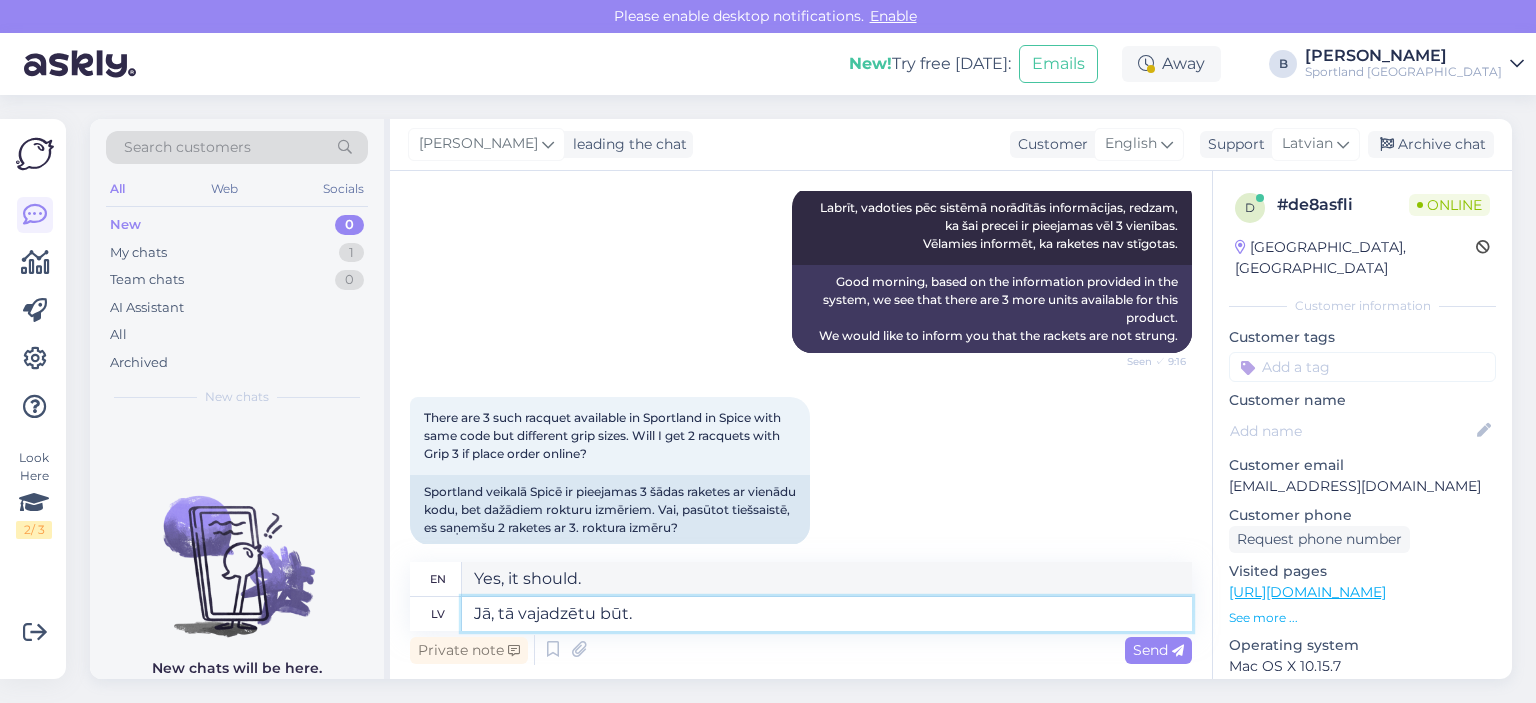 type on "Yes, that's how it should be." 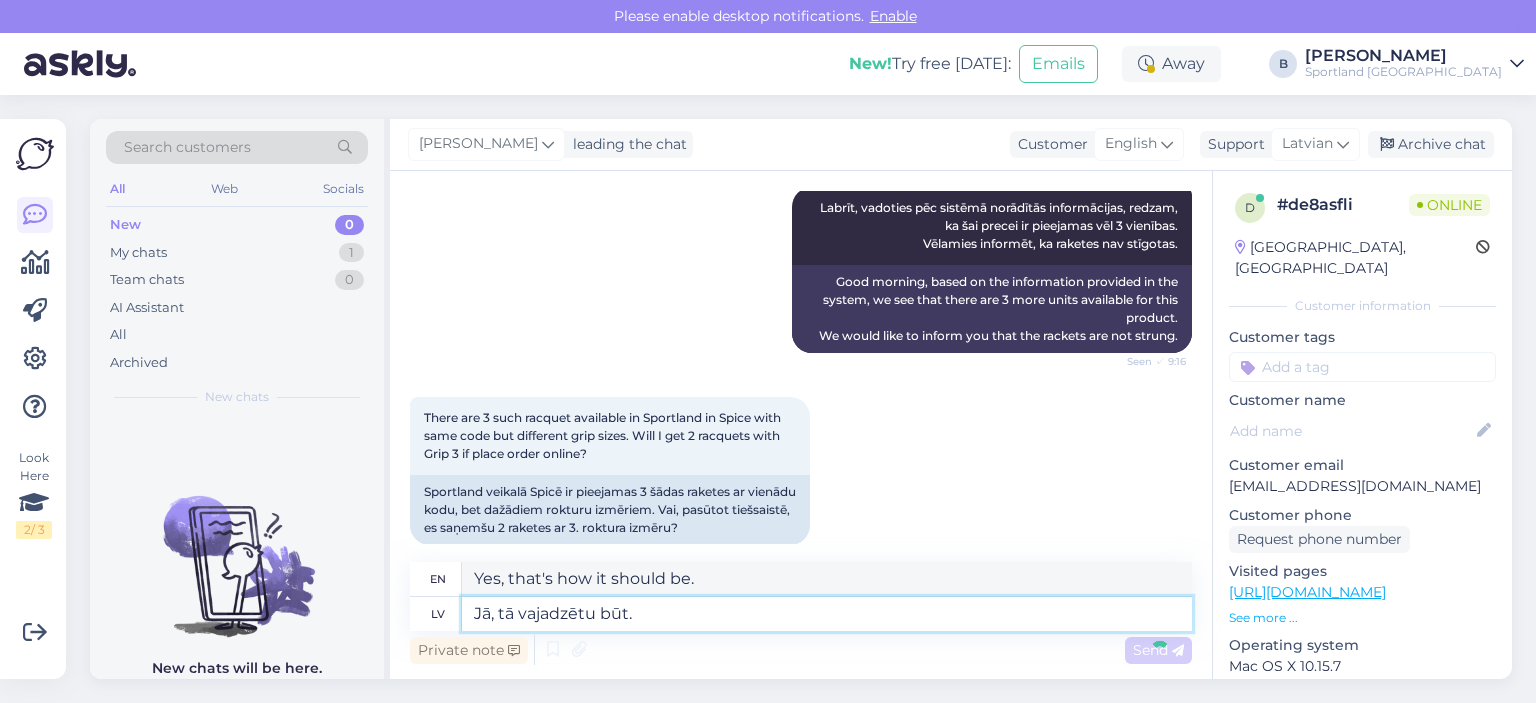 type 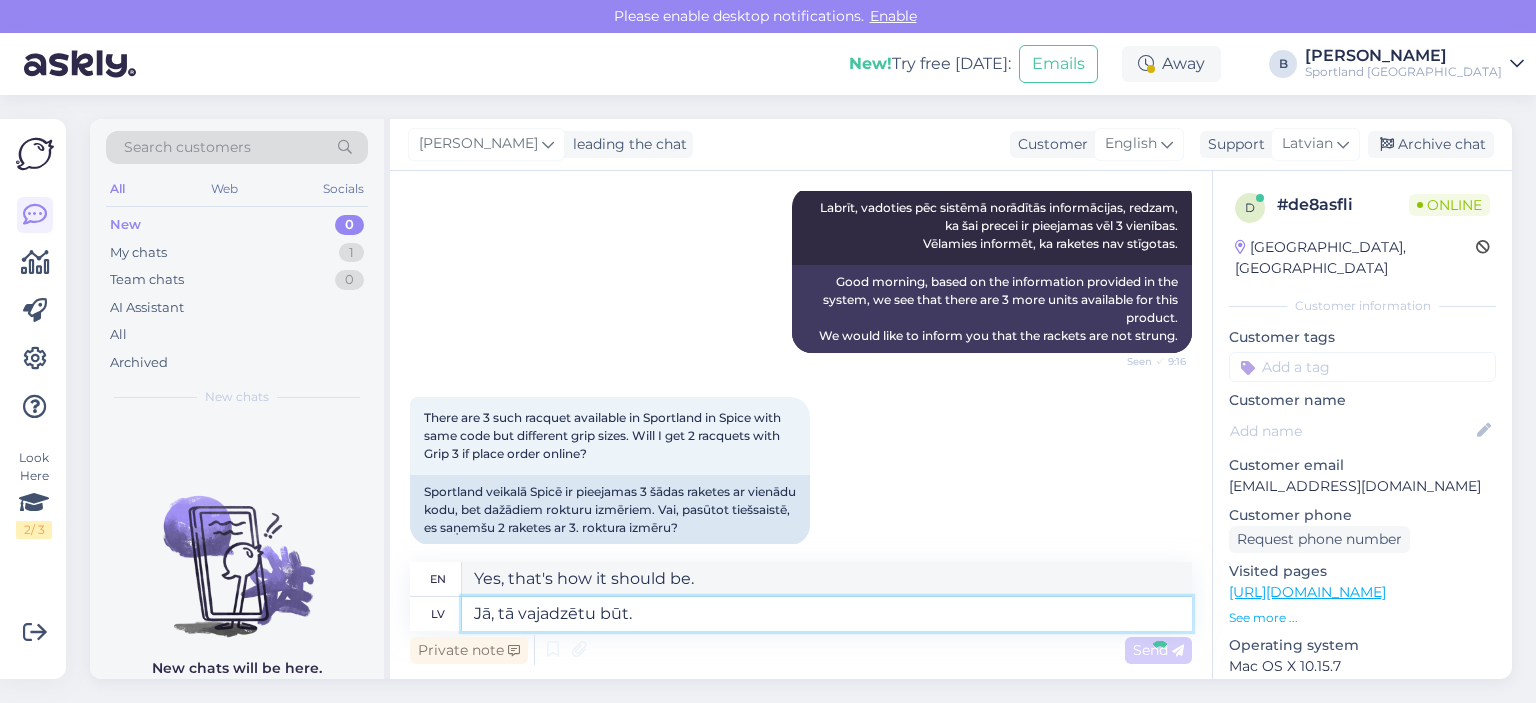type 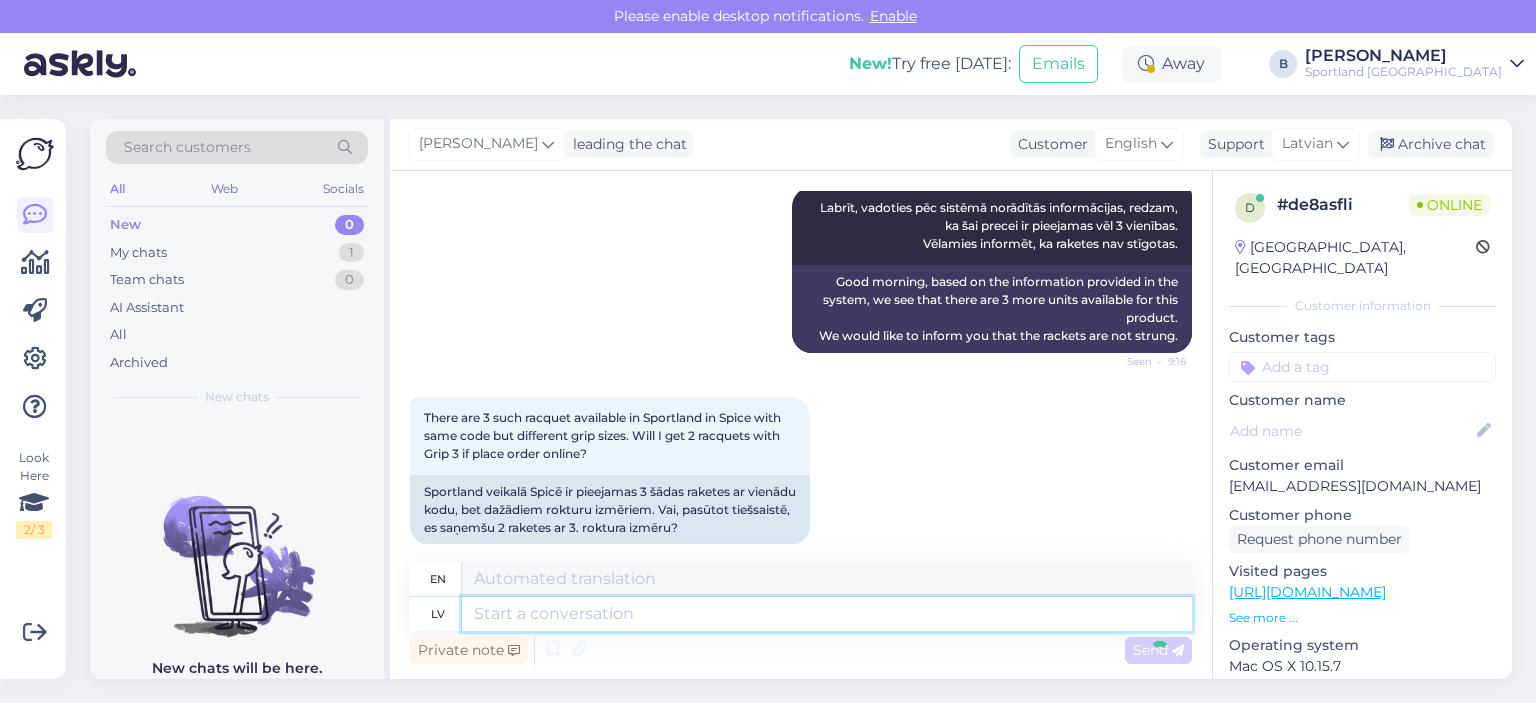 scroll, scrollTop: 450, scrollLeft: 0, axis: vertical 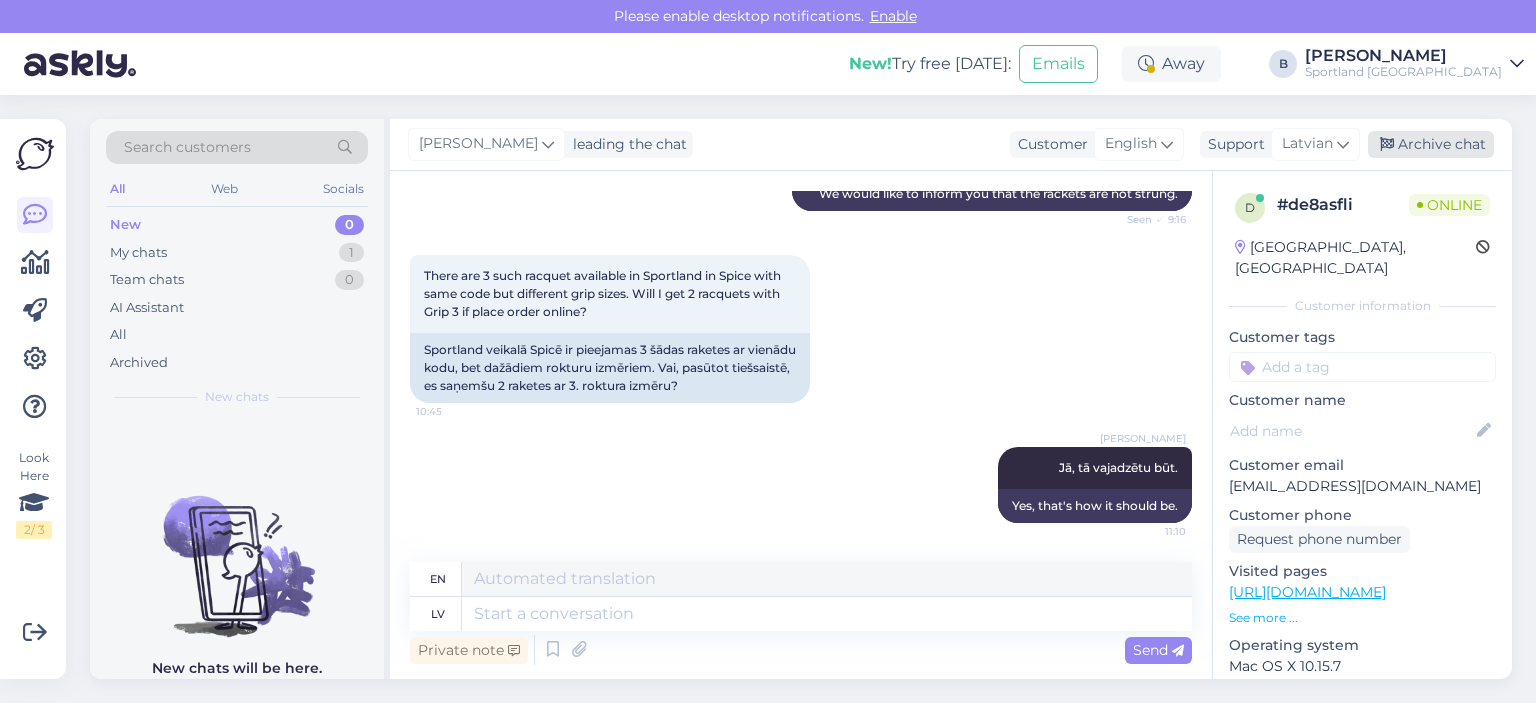 click on "Archive chat" at bounding box center (1431, 144) 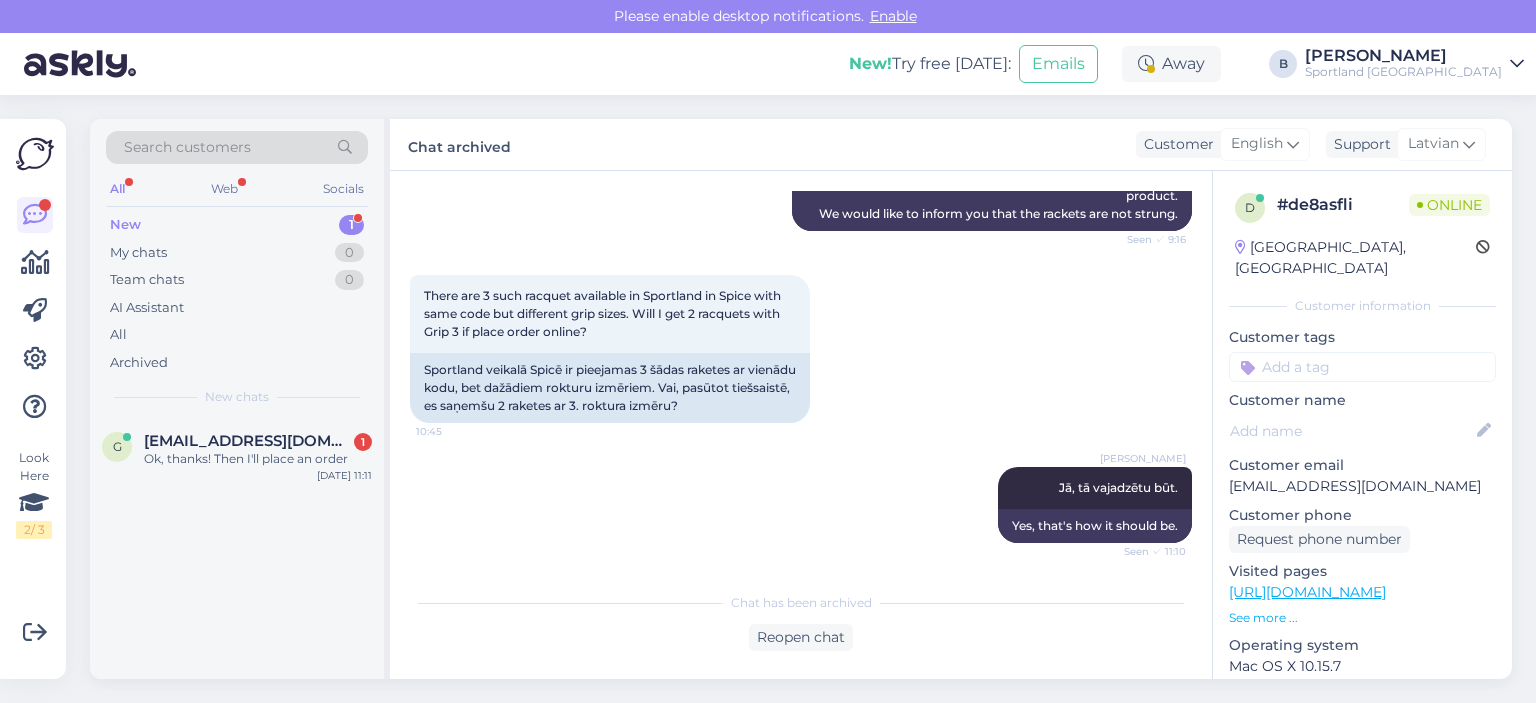 scroll, scrollTop: 516, scrollLeft: 0, axis: vertical 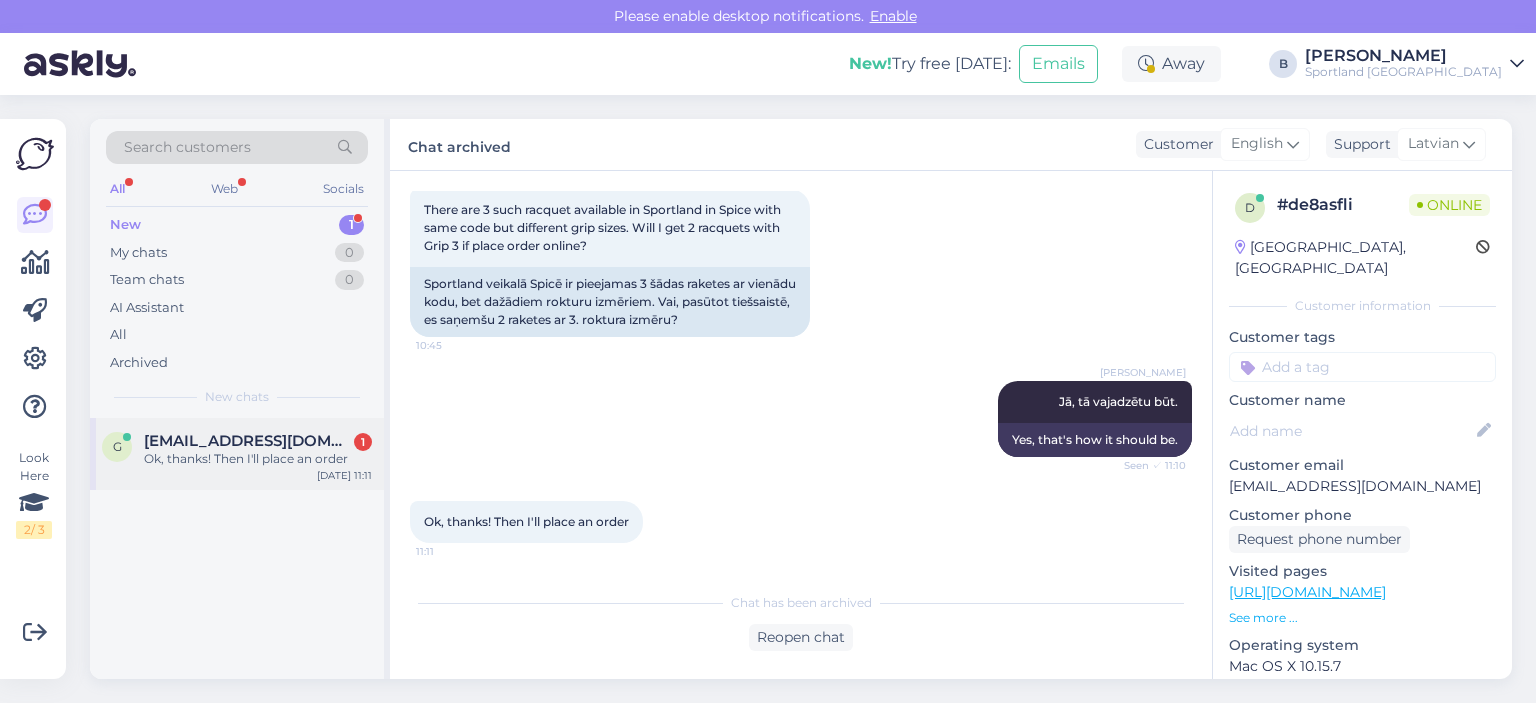 click on "Ok, thanks! Then I'll place an order" at bounding box center (258, 459) 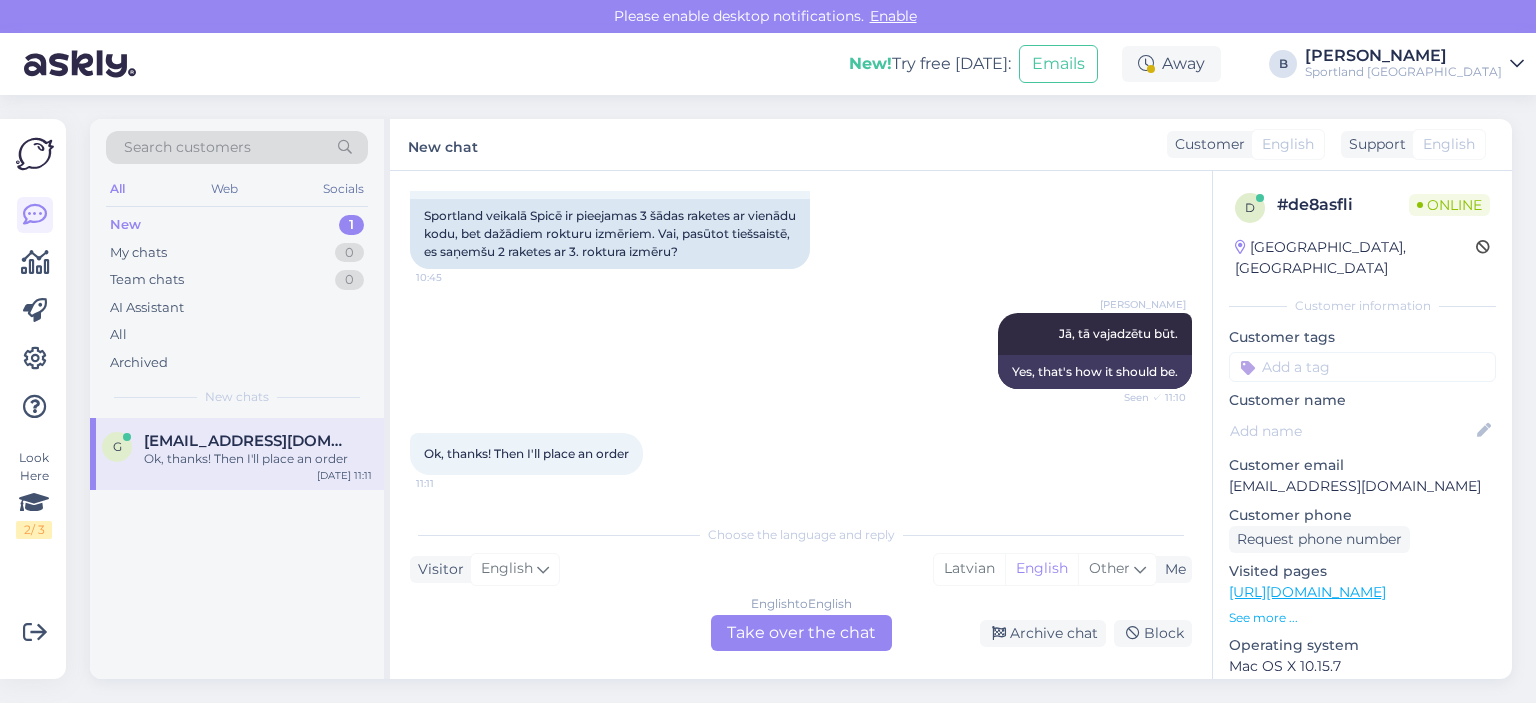 click on "English  to  English Take over the chat" at bounding box center (801, 633) 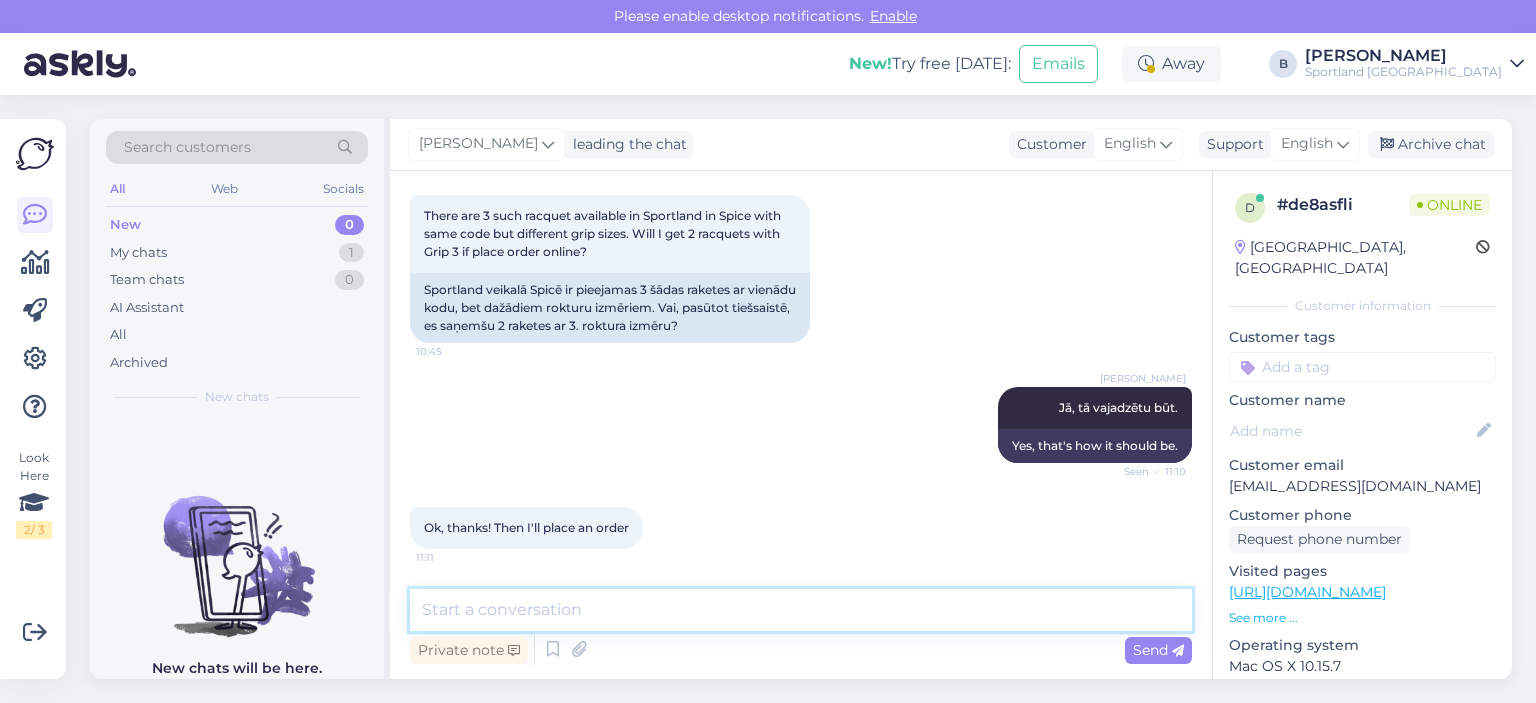 click at bounding box center (801, 610) 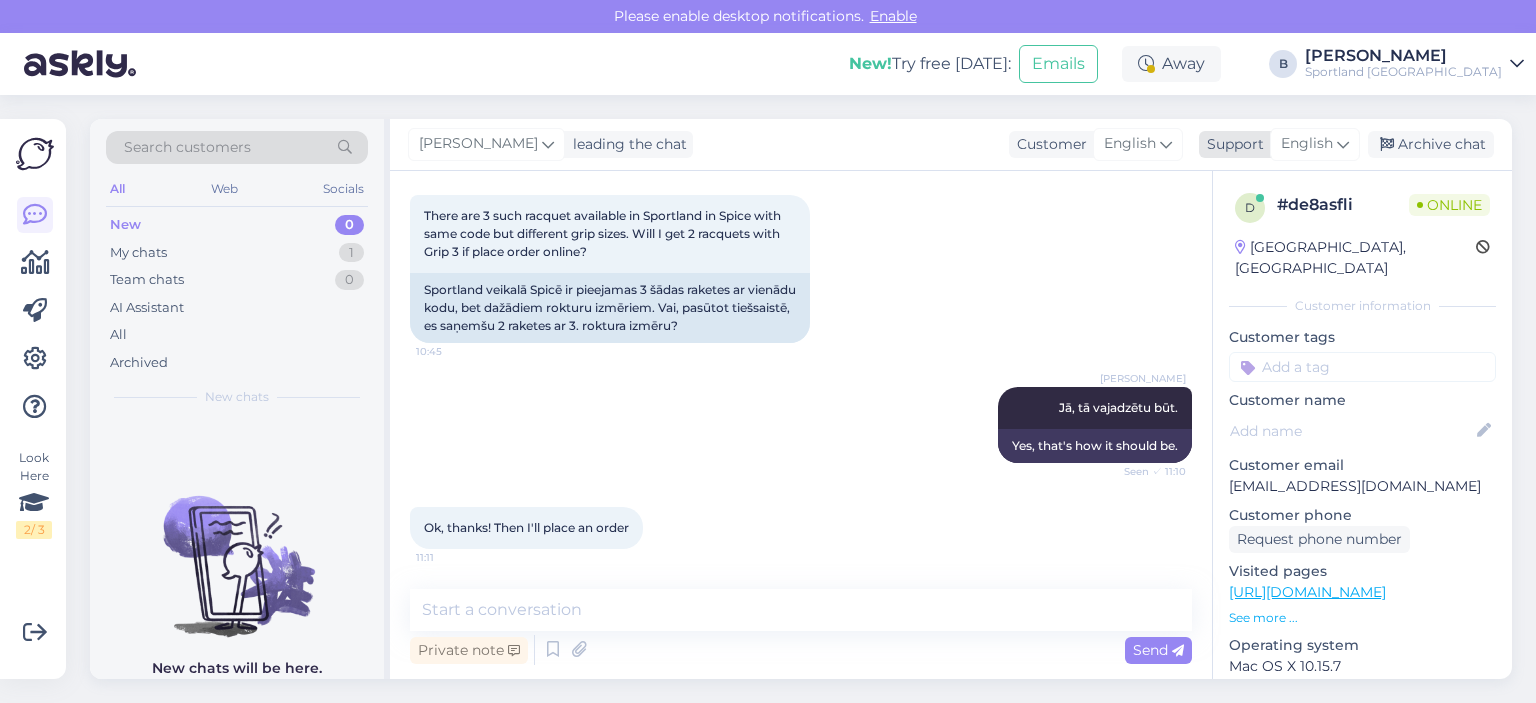 click on "English" at bounding box center [1307, 144] 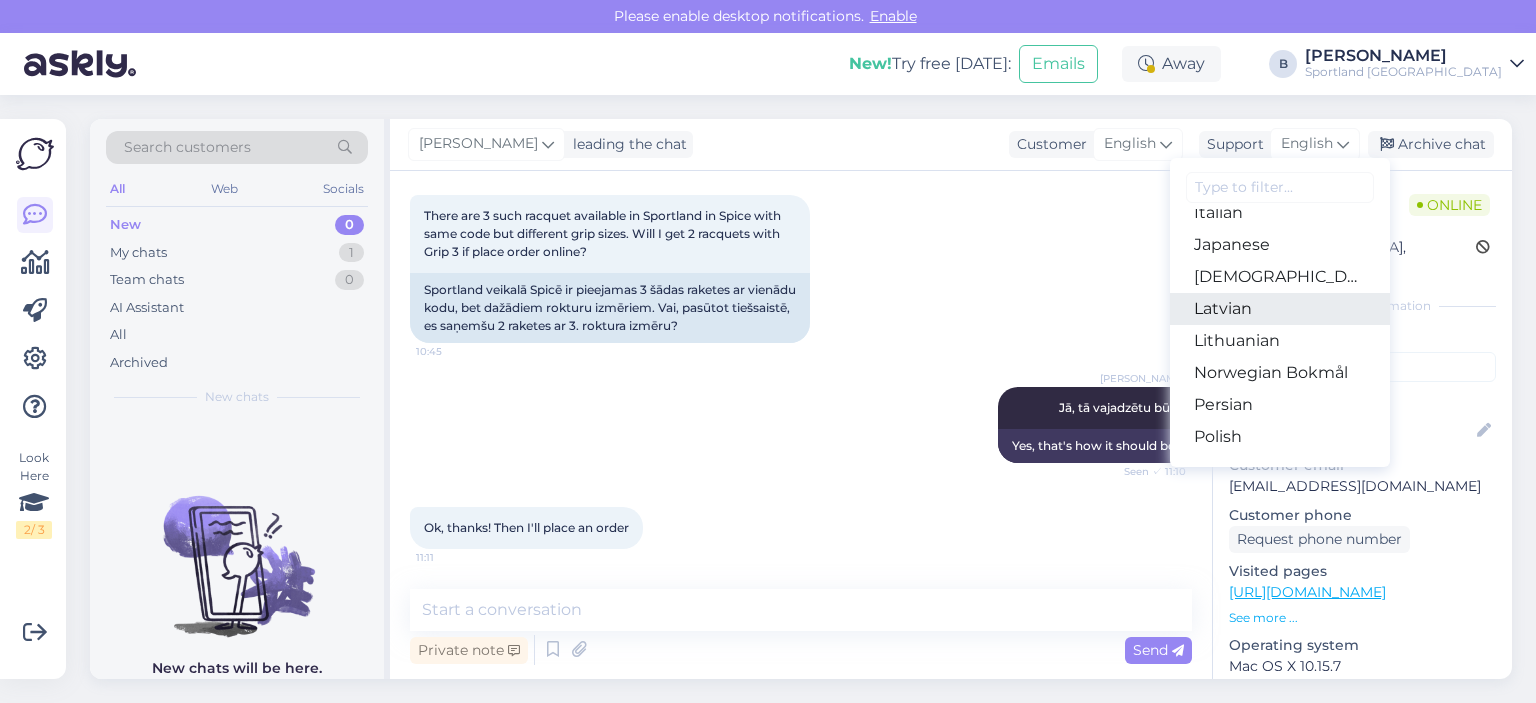 click on "Latvian" at bounding box center (1280, 309) 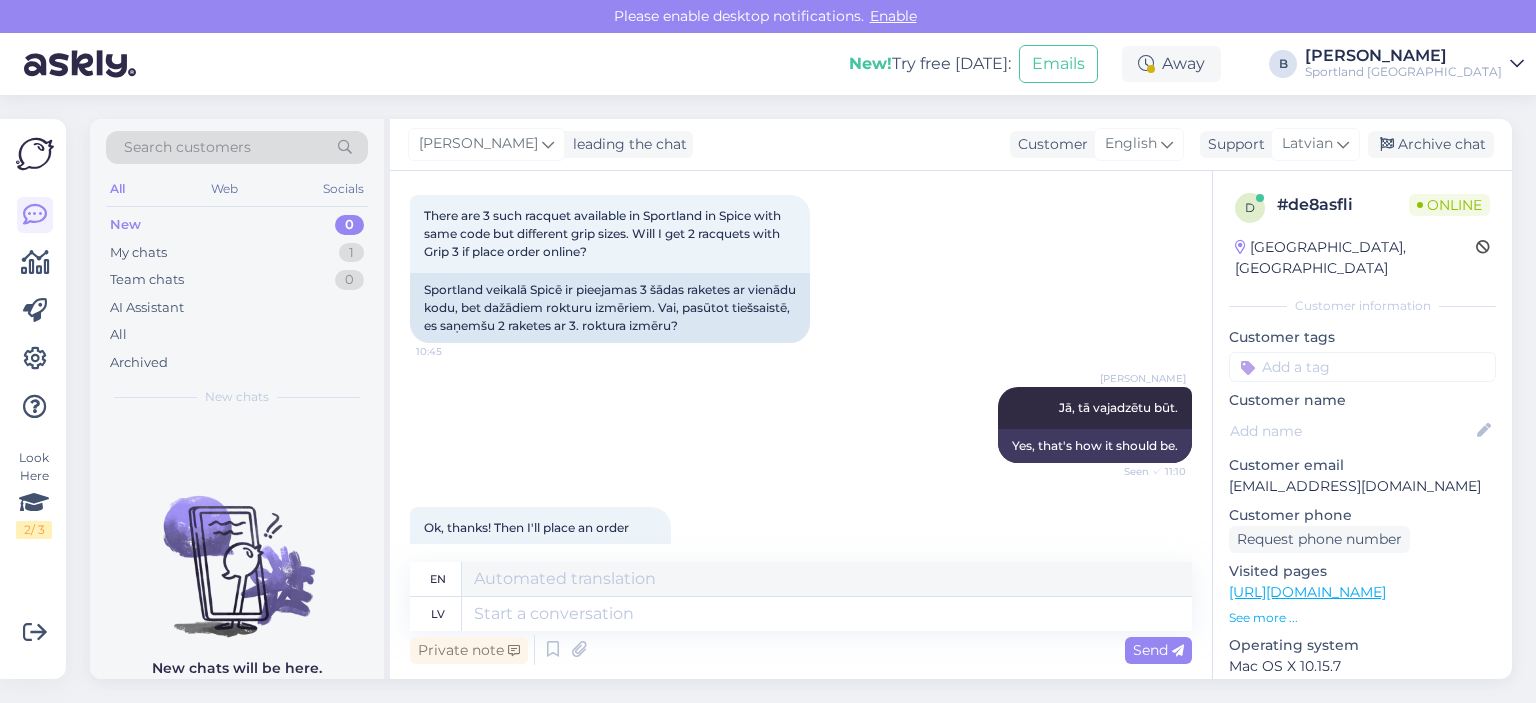 scroll, scrollTop: 570, scrollLeft: 0, axis: vertical 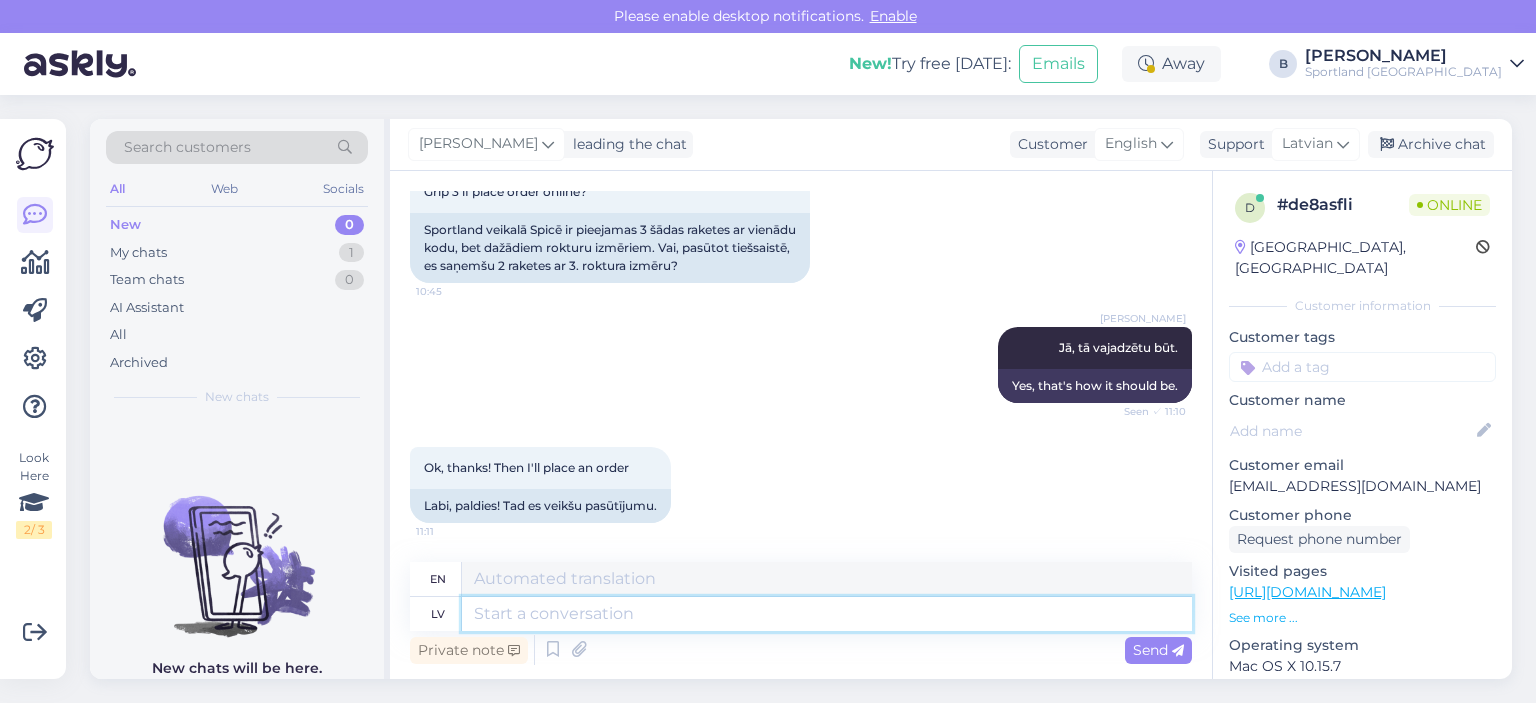 click at bounding box center (827, 614) 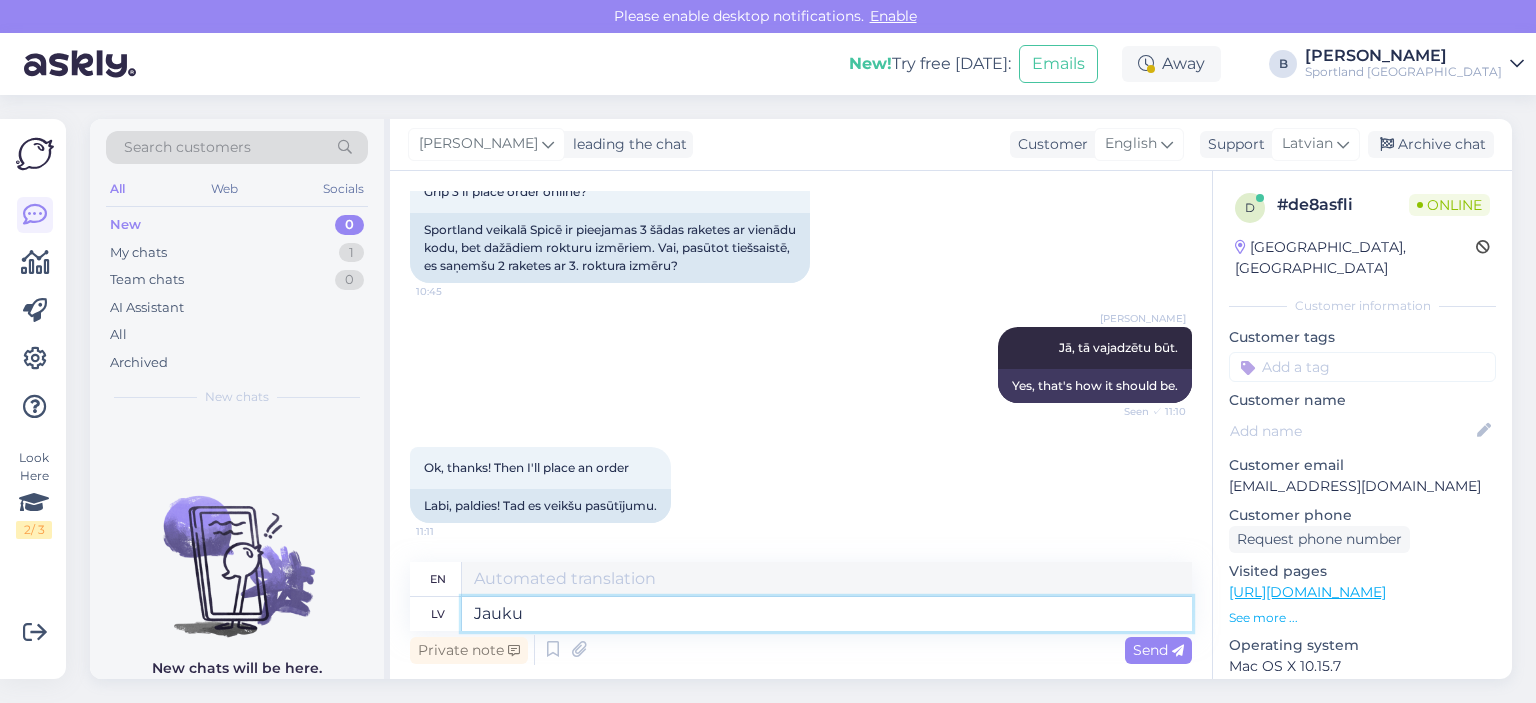 type on "[PERSON_NAME]" 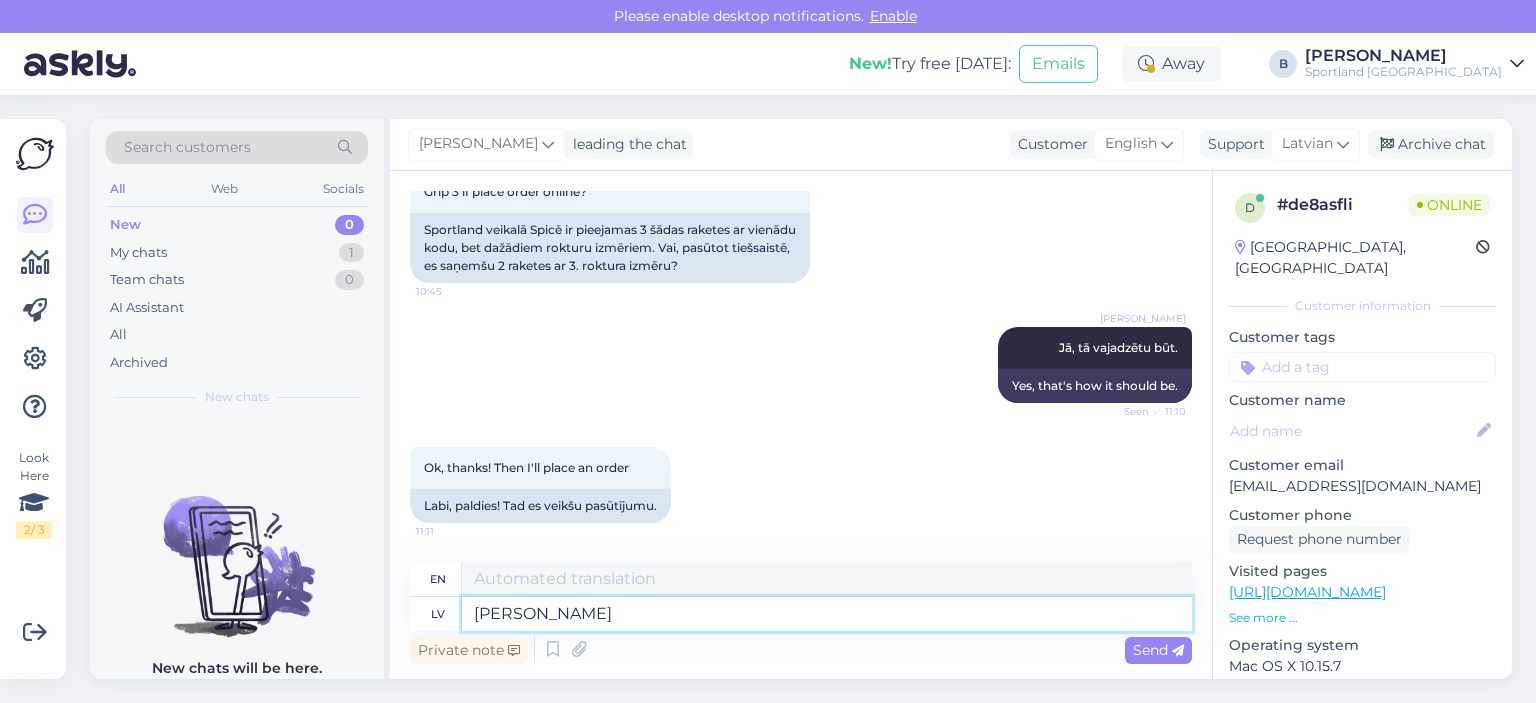 type on "Nice" 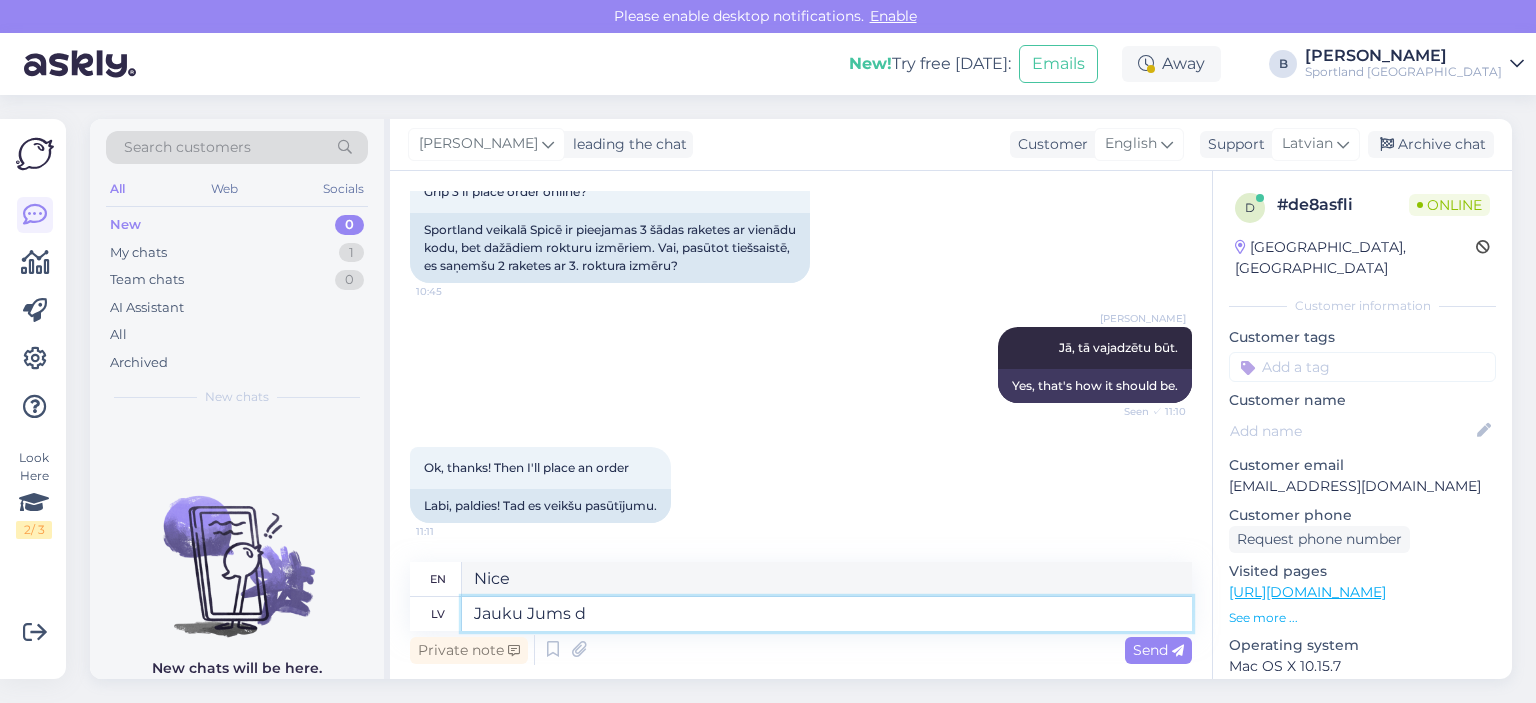 type on "Jauku Jums di" 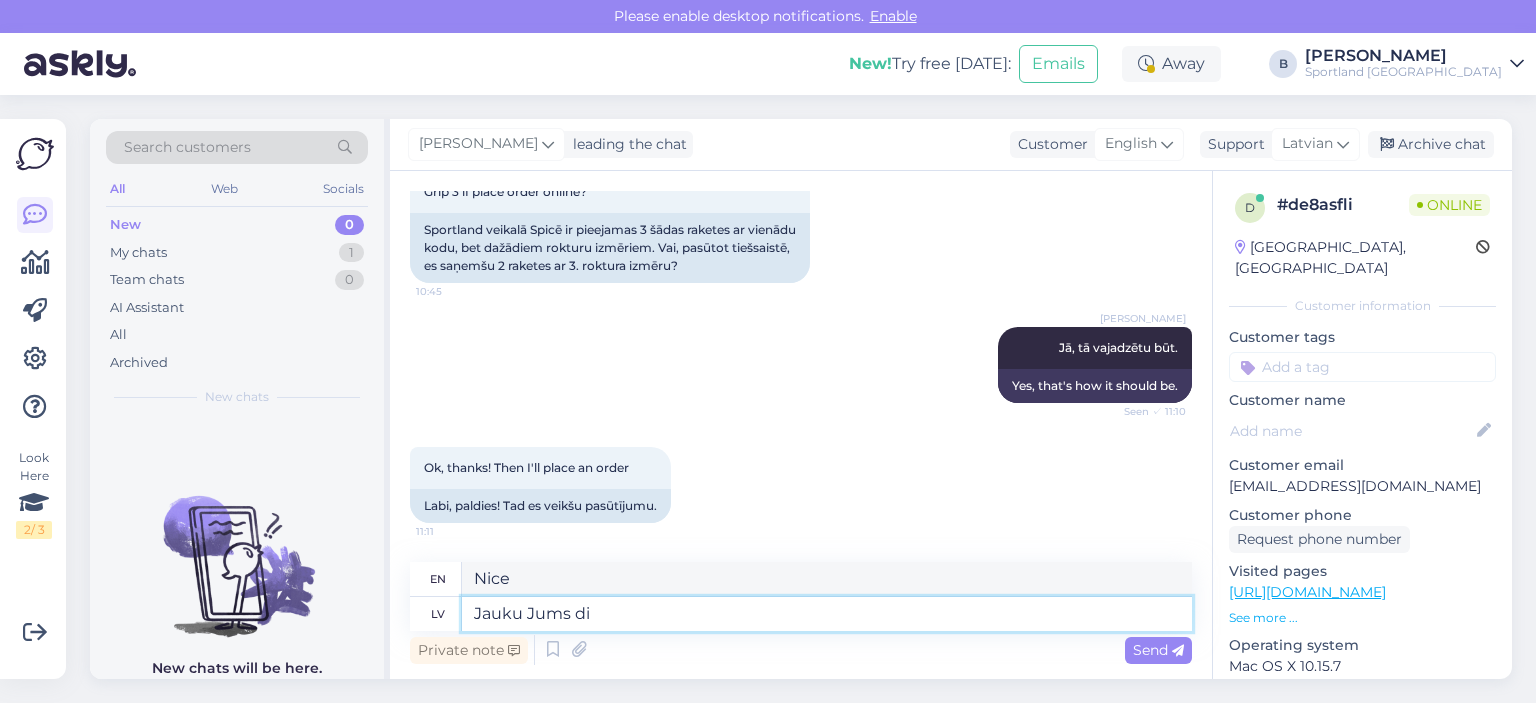 type on "Nice to meet you" 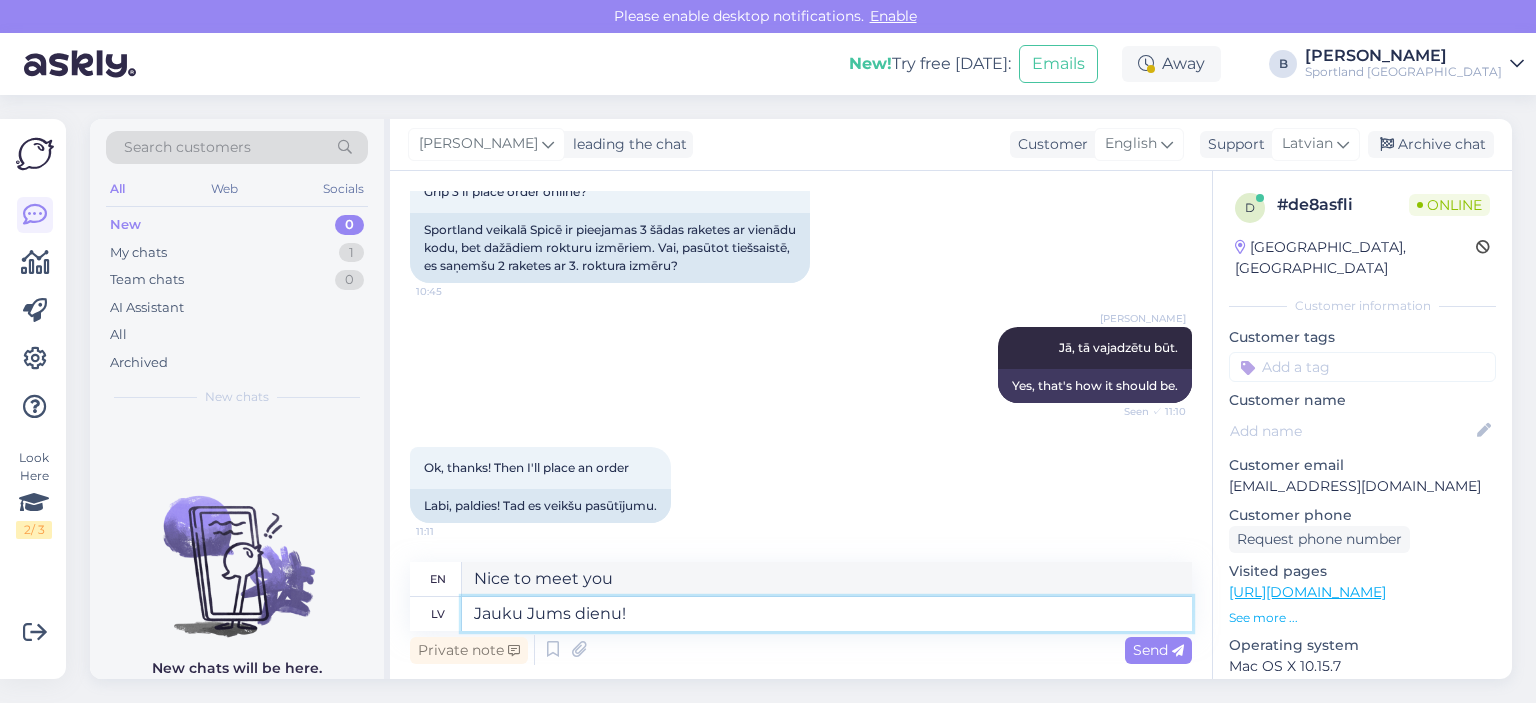 type on "Jauku Jums dienu! :" 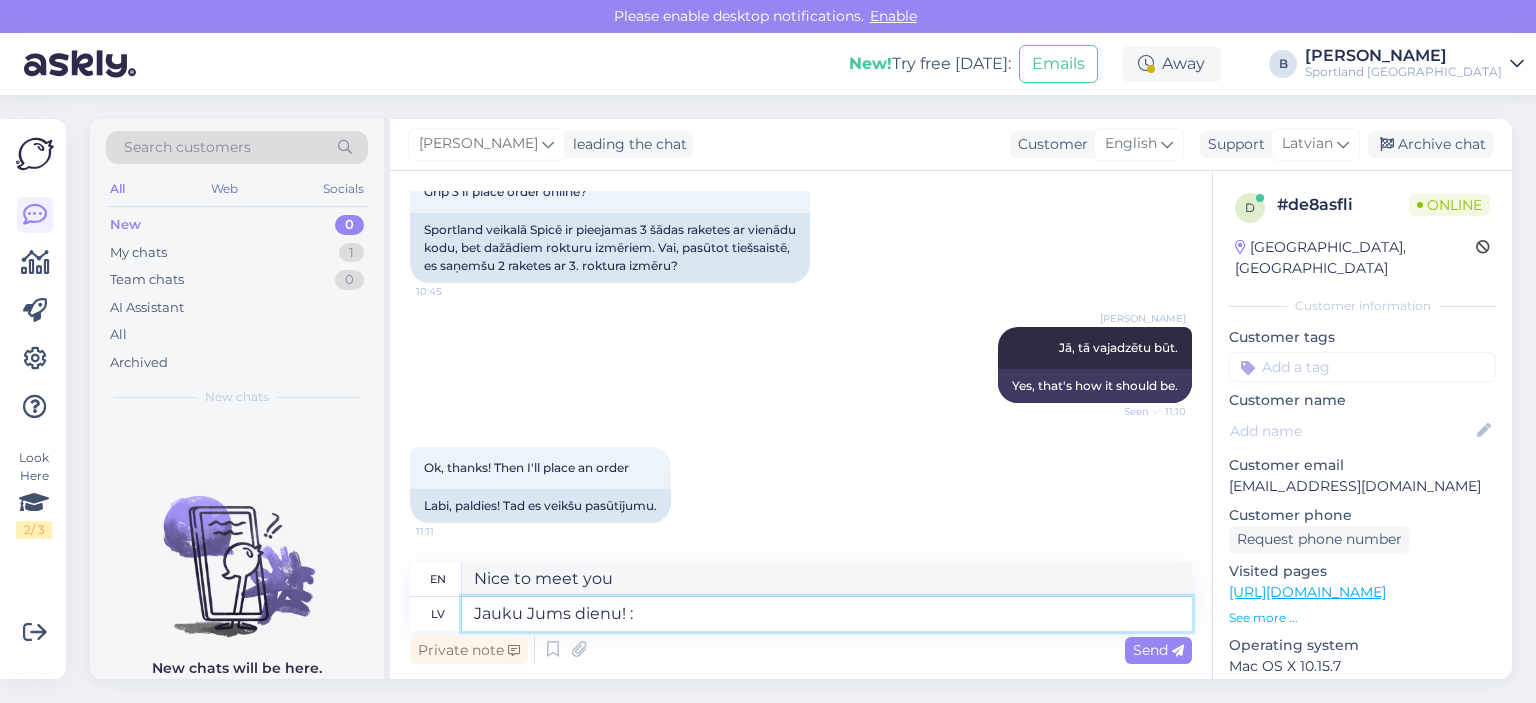 type on "Have a nice day!" 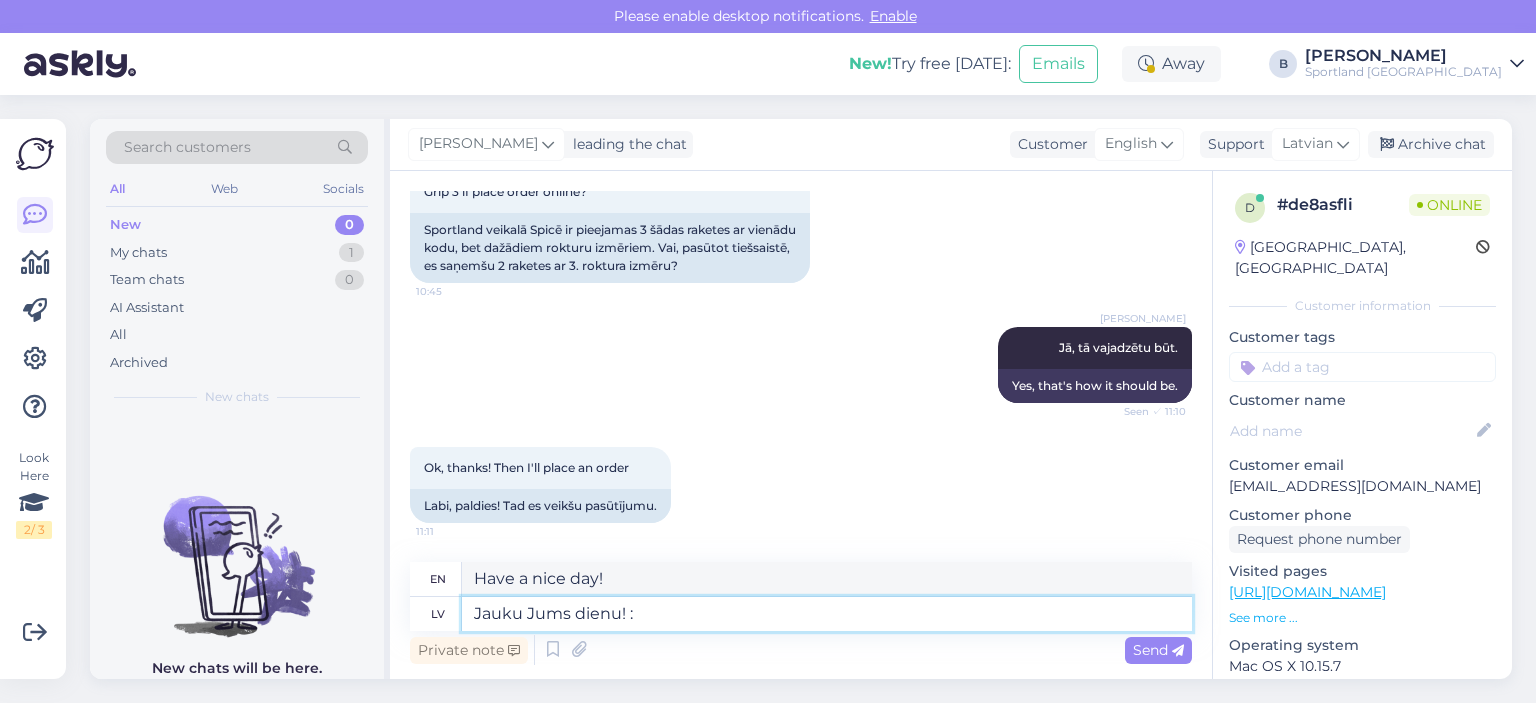 type on "Jauku Jums dienu! :)" 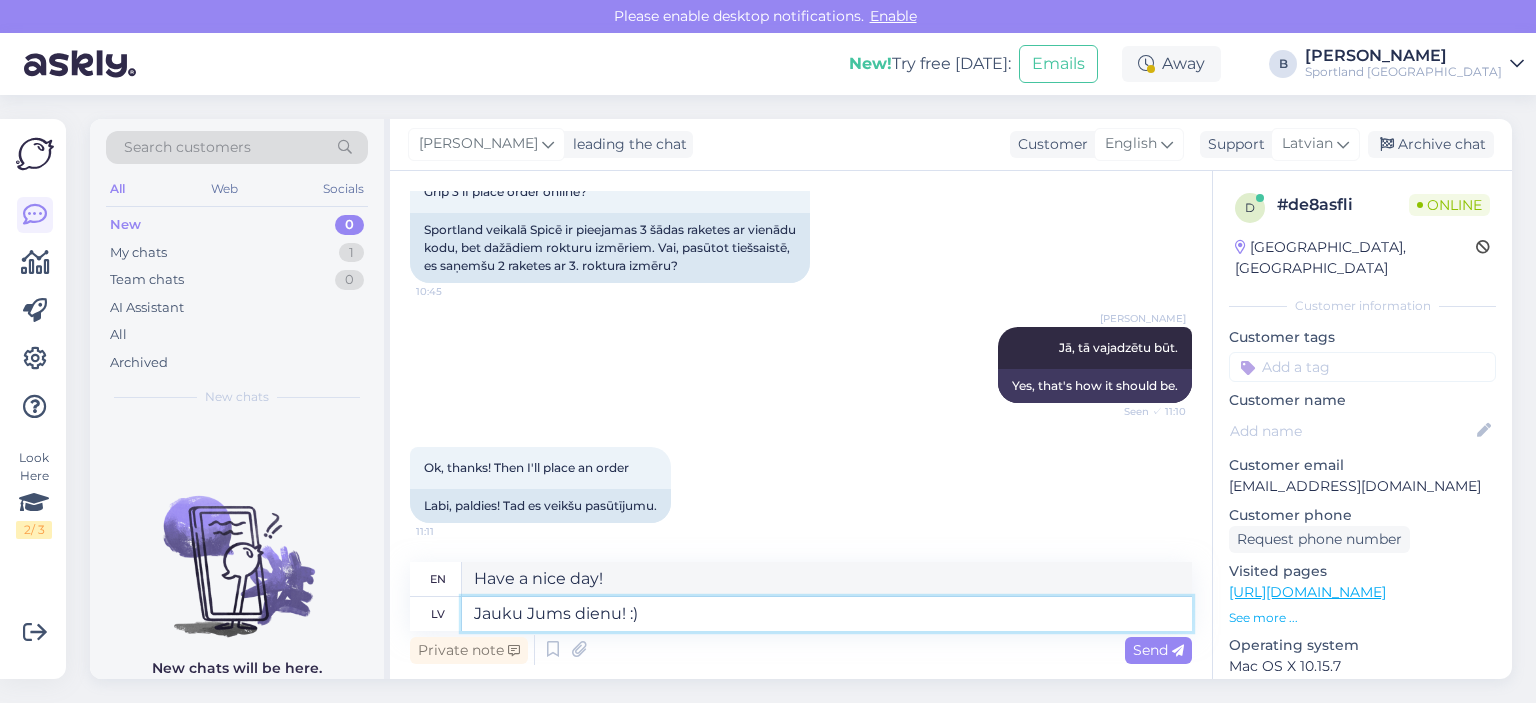 type on "Have a nice day! :)" 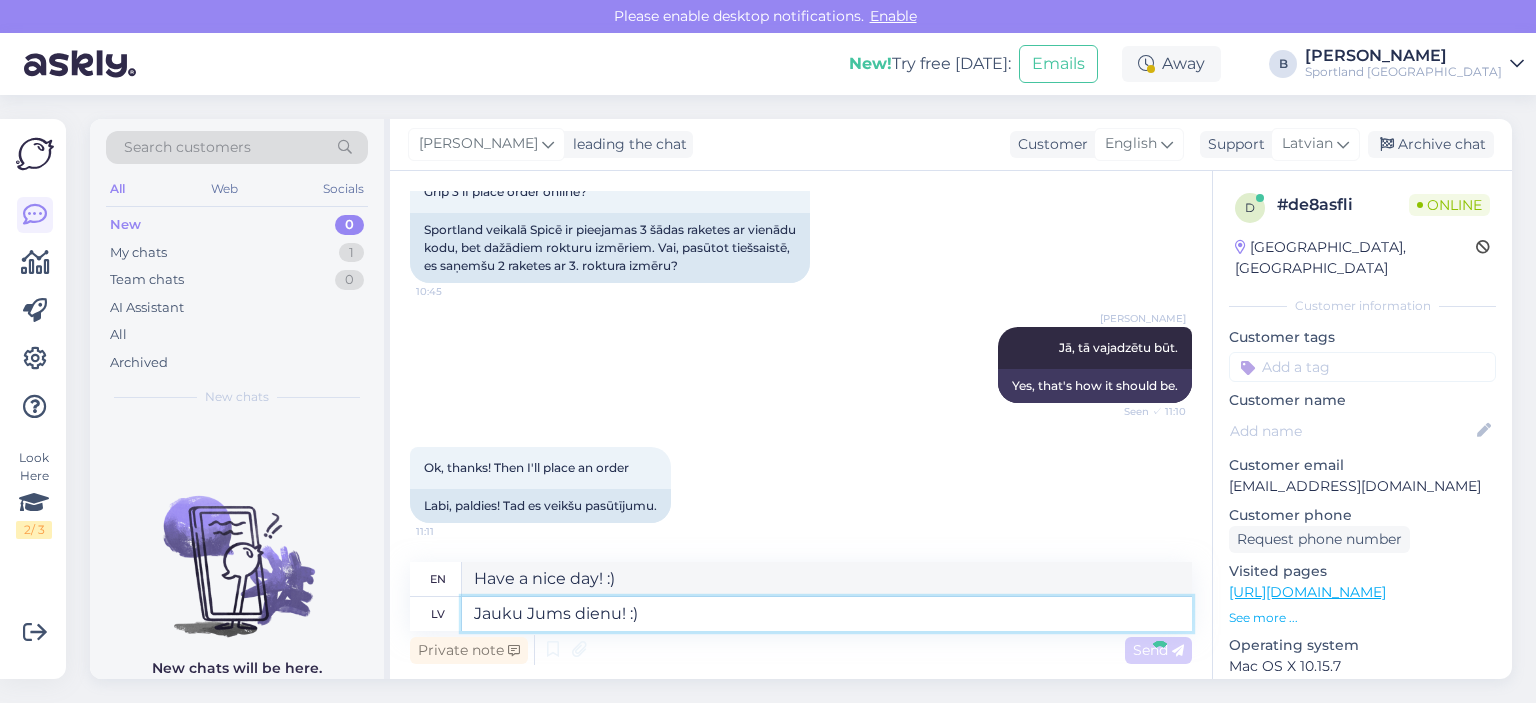 type 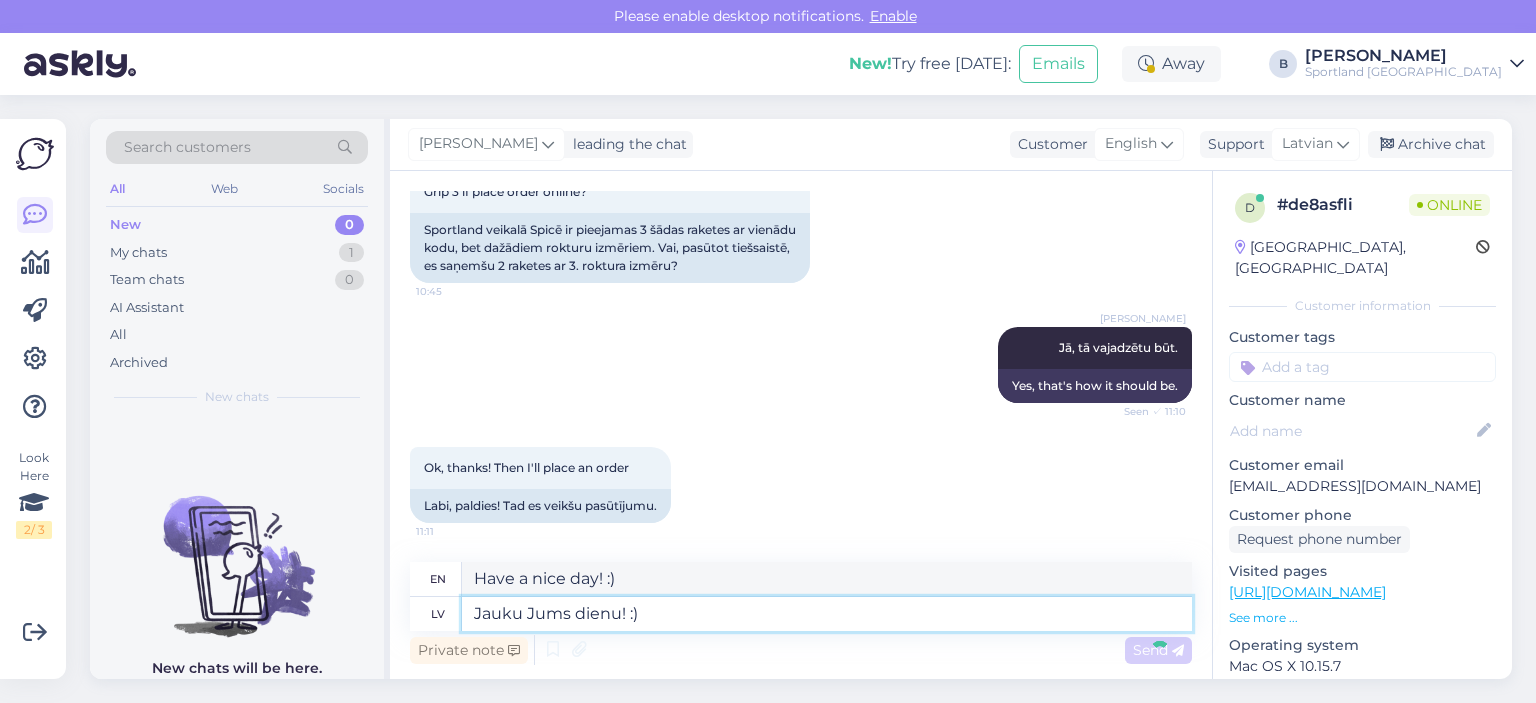 type 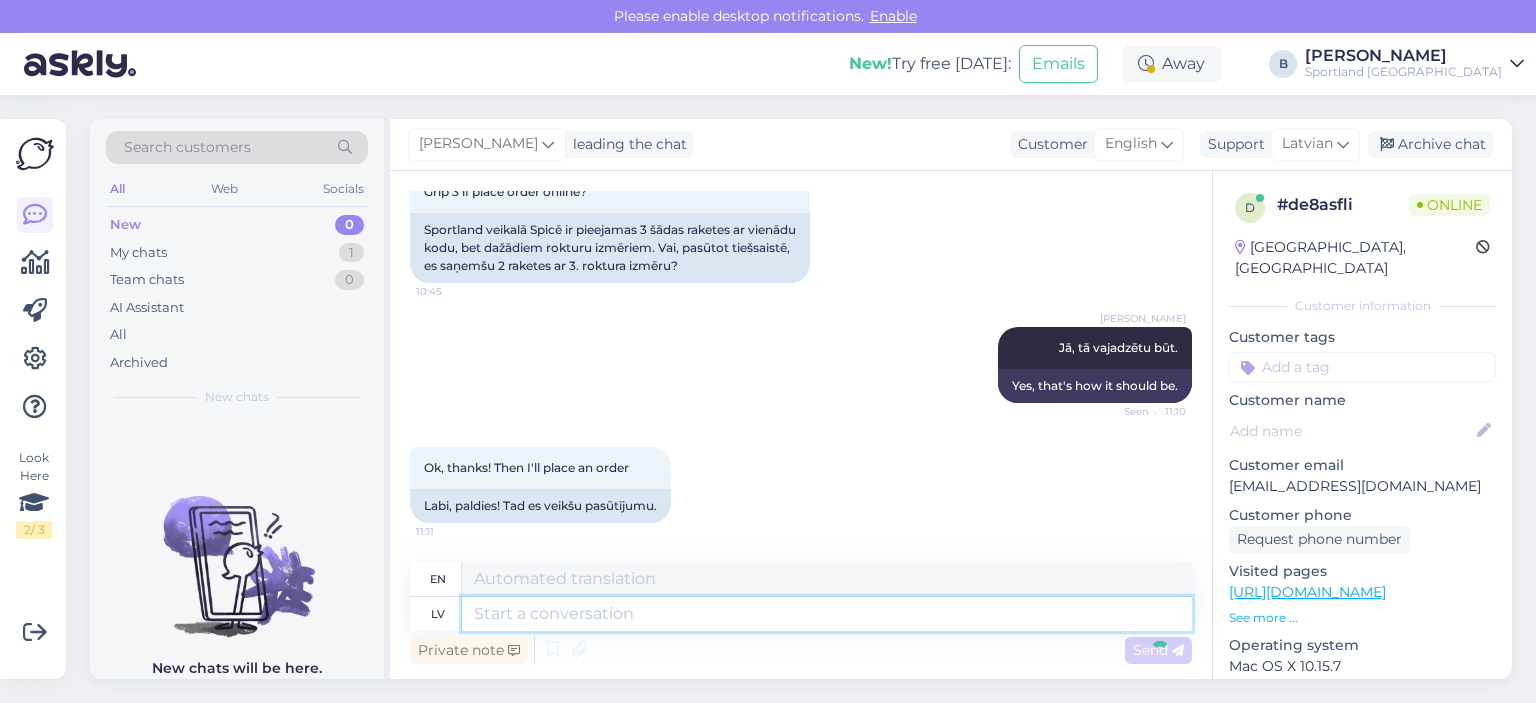 scroll, scrollTop: 690, scrollLeft: 0, axis: vertical 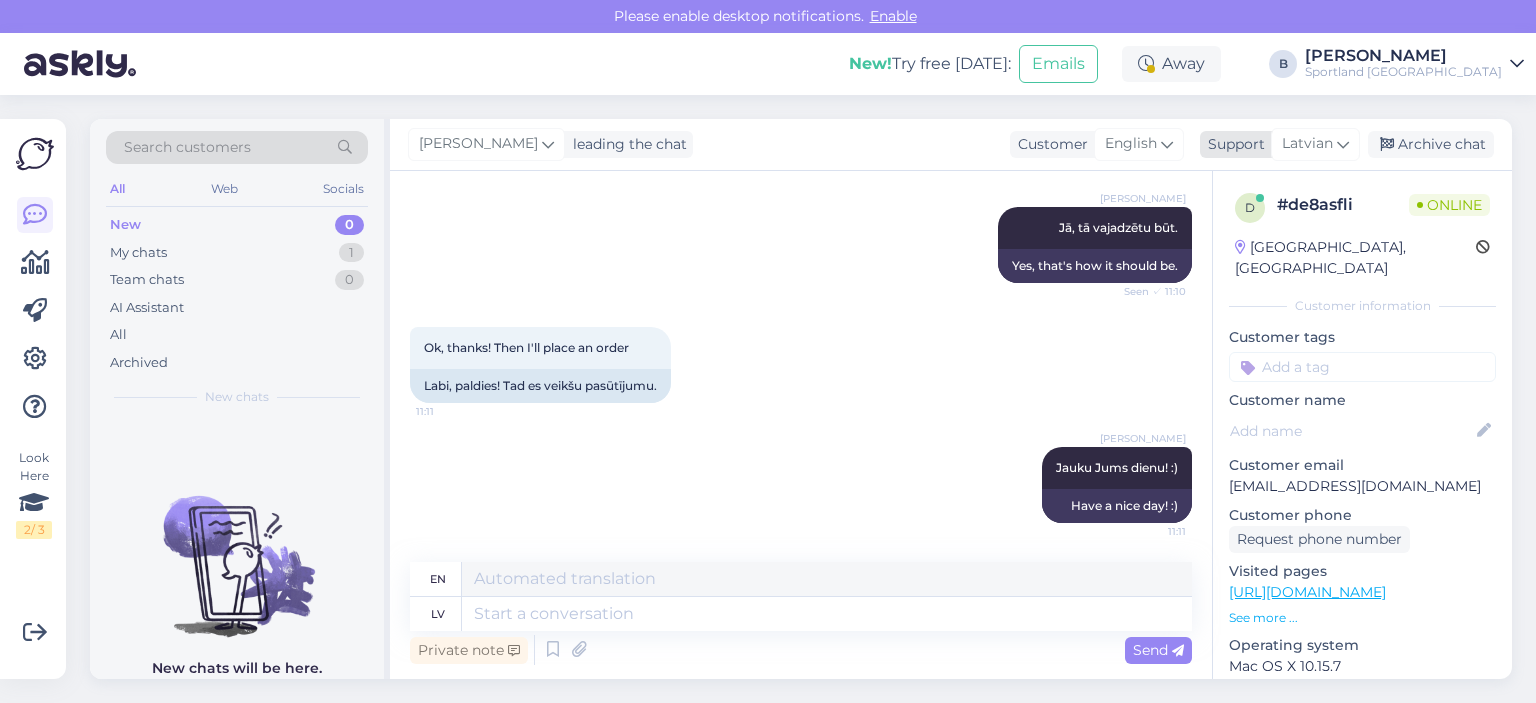 drag, startPoint x: 1424, startPoint y: 151, endPoint x: 1350, endPoint y: 154, distance: 74.06078 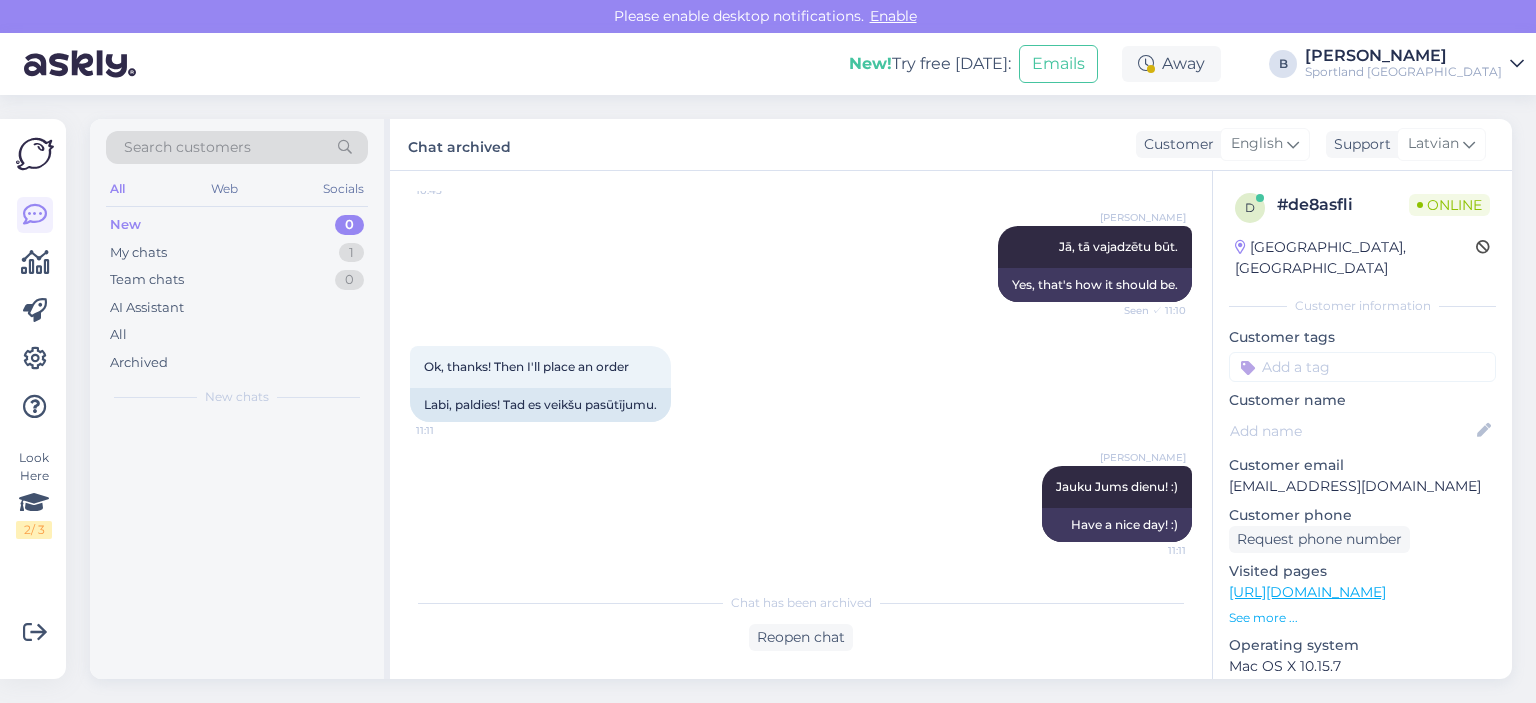 scroll, scrollTop: 670, scrollLeft: 0, axis: vertical 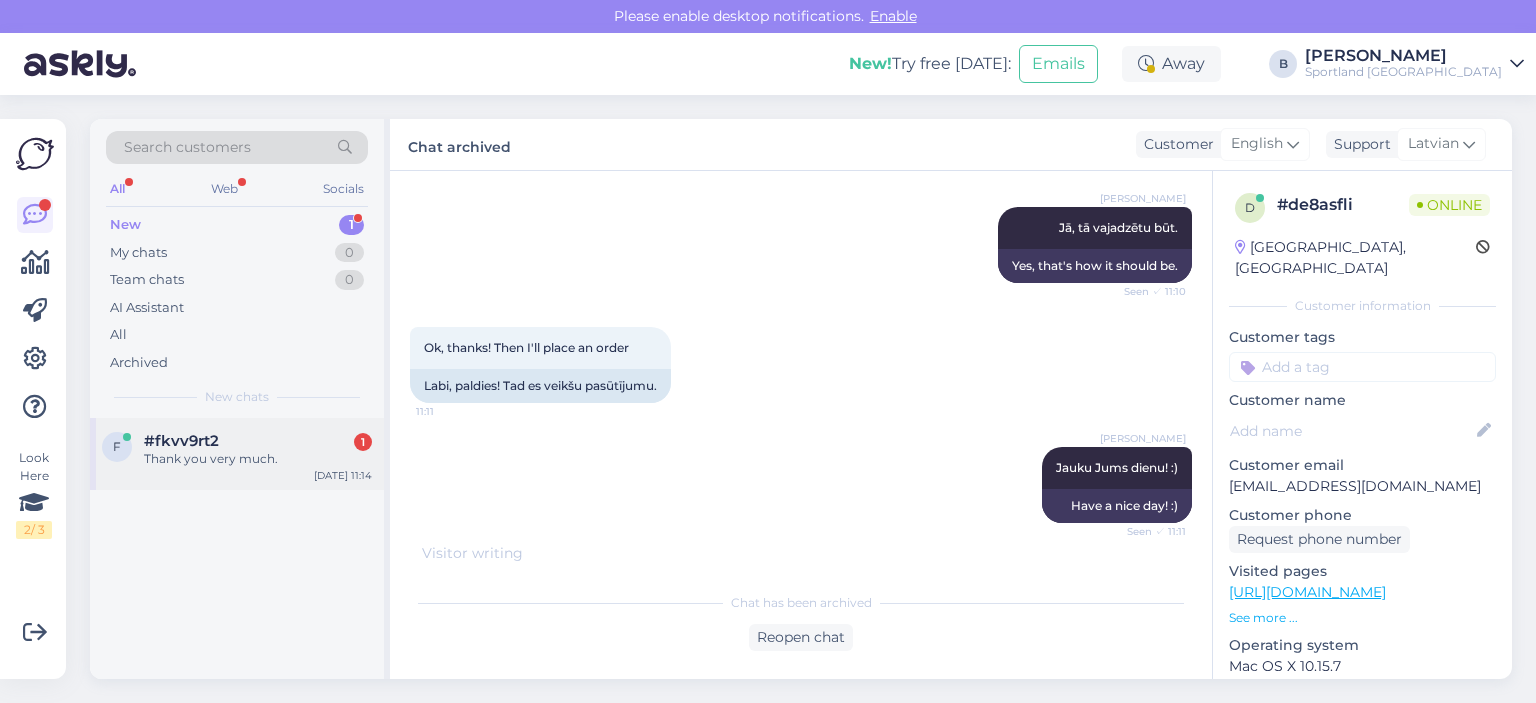 click on "#fkvv9rt2 1" at bounding box center (258, 441) 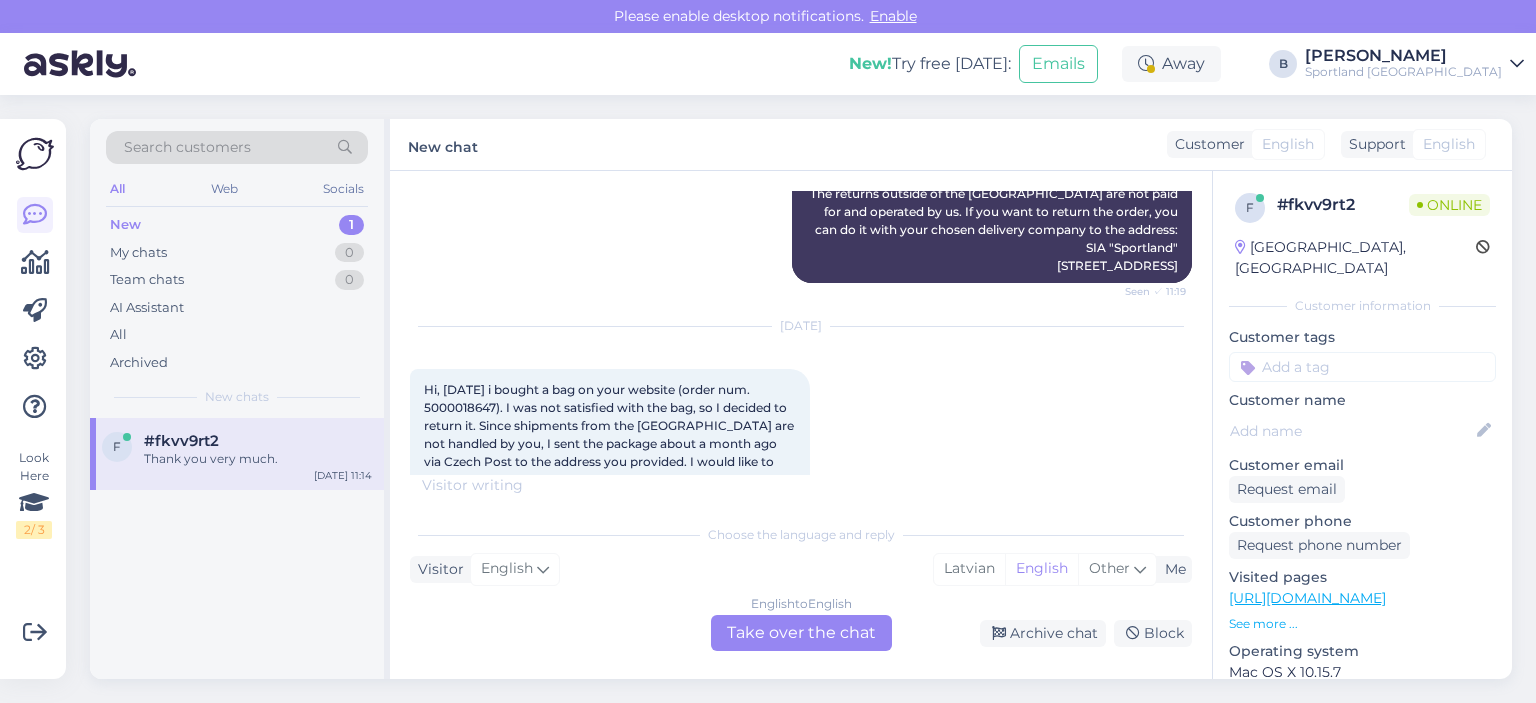 scroll, scrollTop: 2496, scrollLeft: 0, axis: vertical 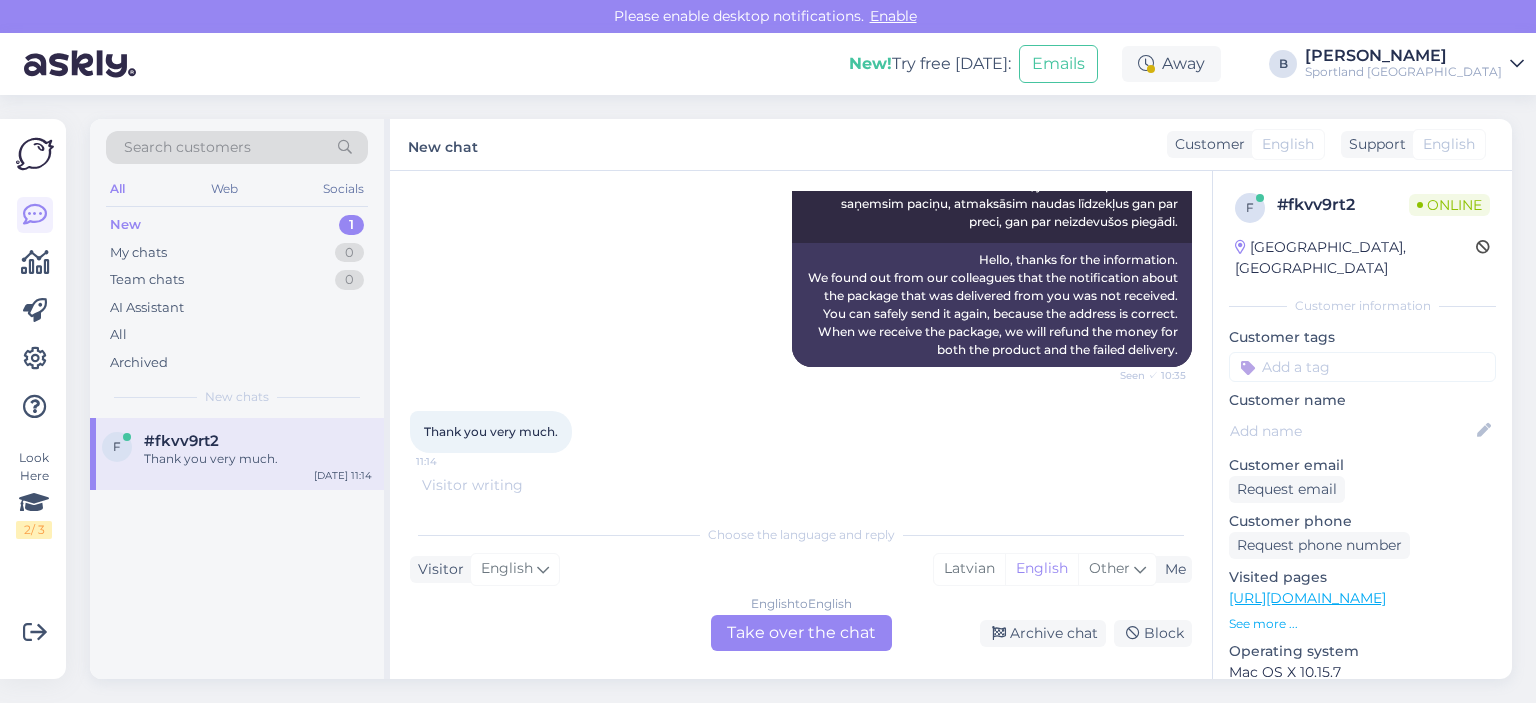 click on "English  to  English Take over the chat" at bounding box center [801, 633] 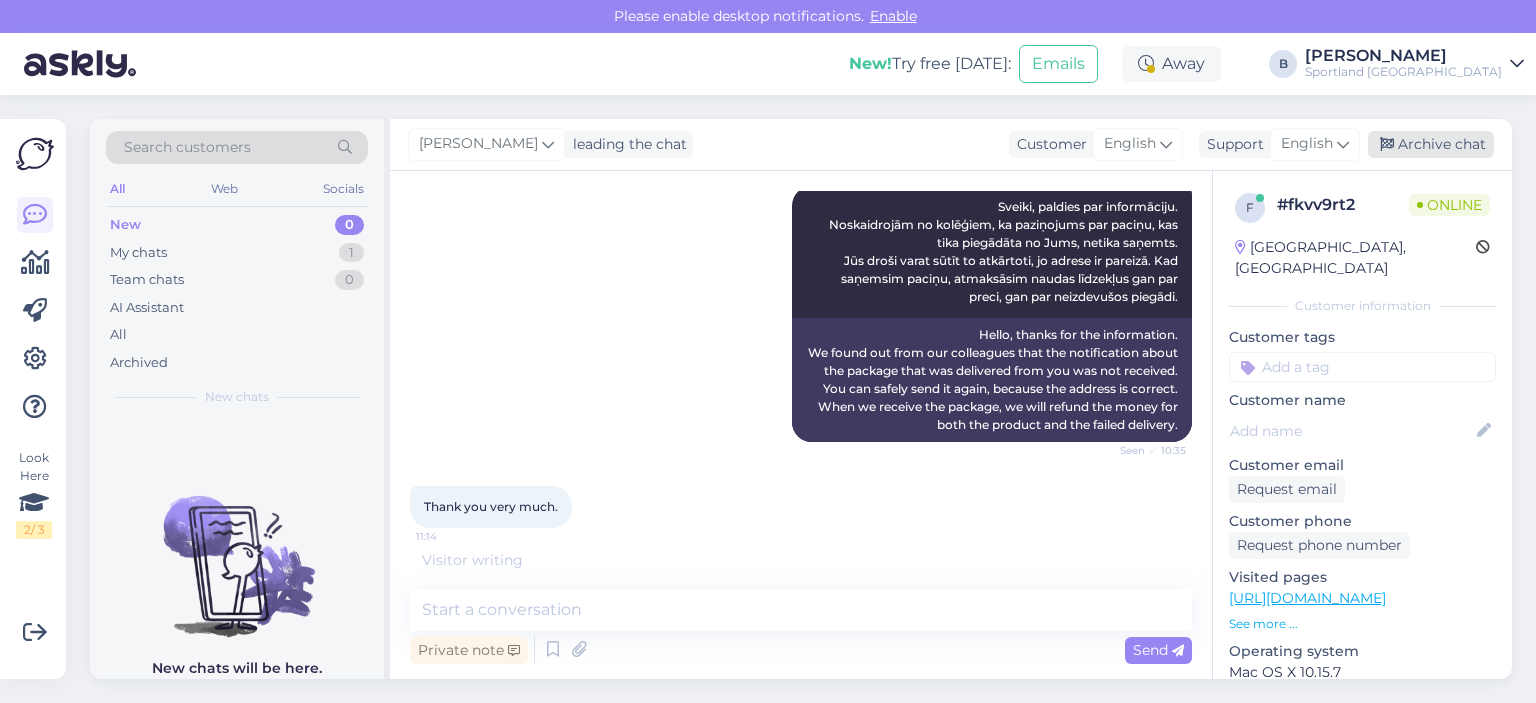 click on "Archive chat" at bounding box center [1431, 144] 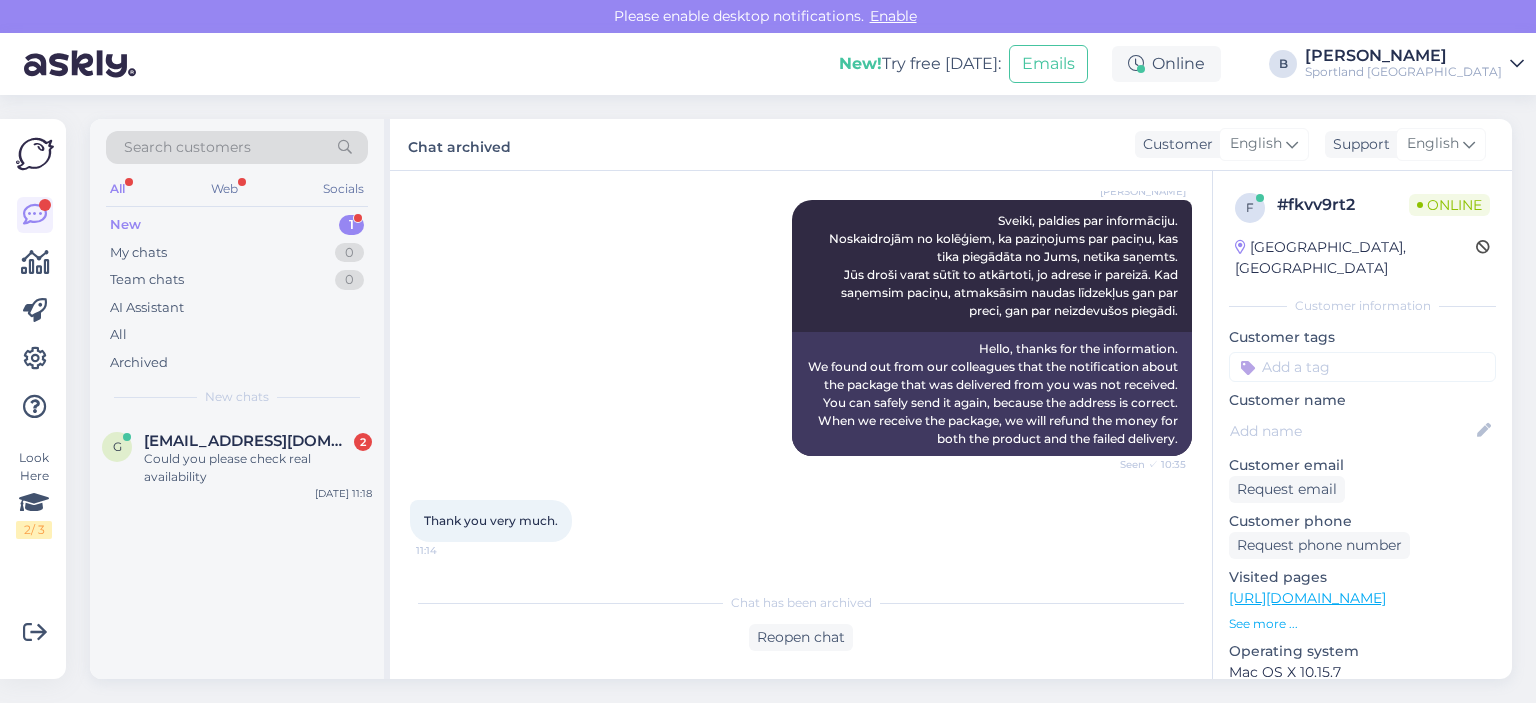 scroll, scrollTop: 2406, scrollLeft: 0, axis: vertical 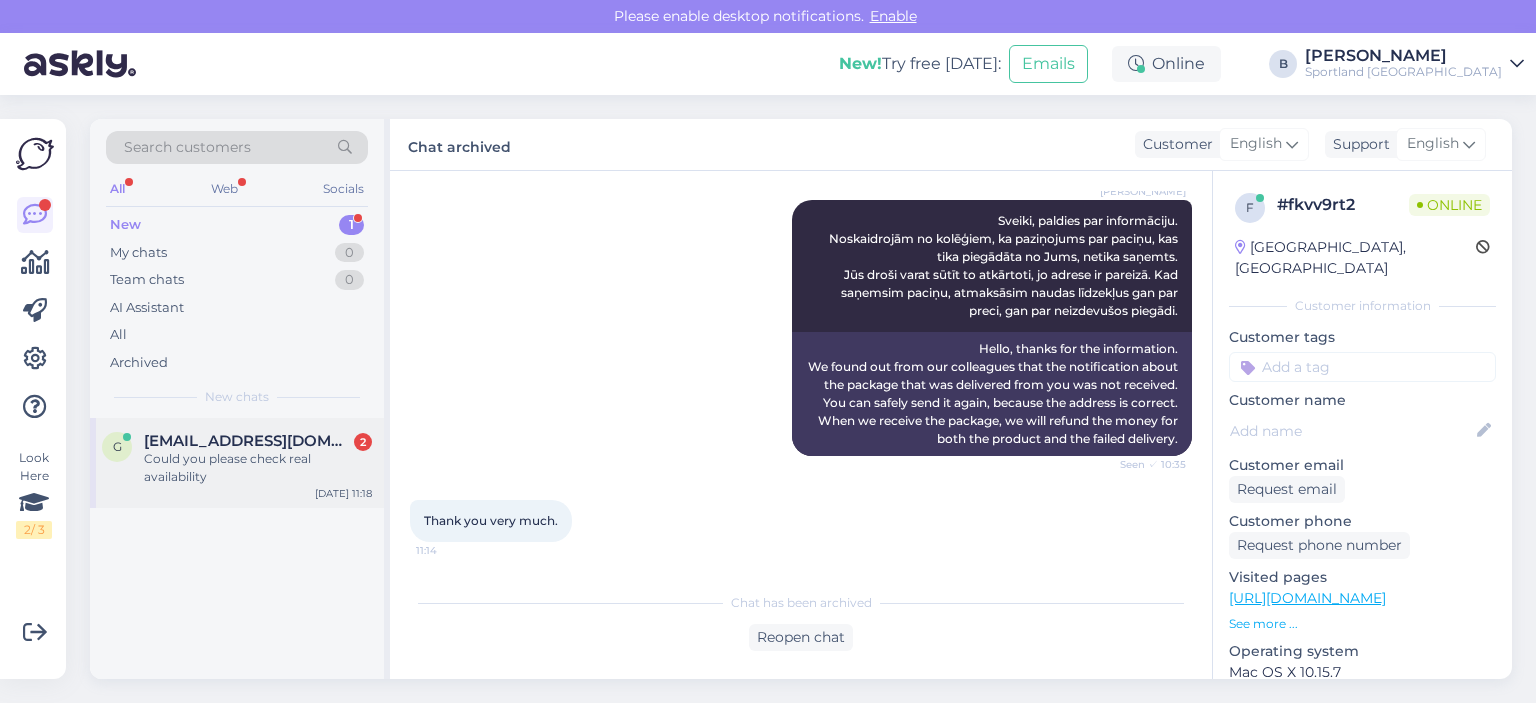 click on "[EMAIL_ADDRESS][DOMAIN_NAME]" at bounding box center [248, 441] 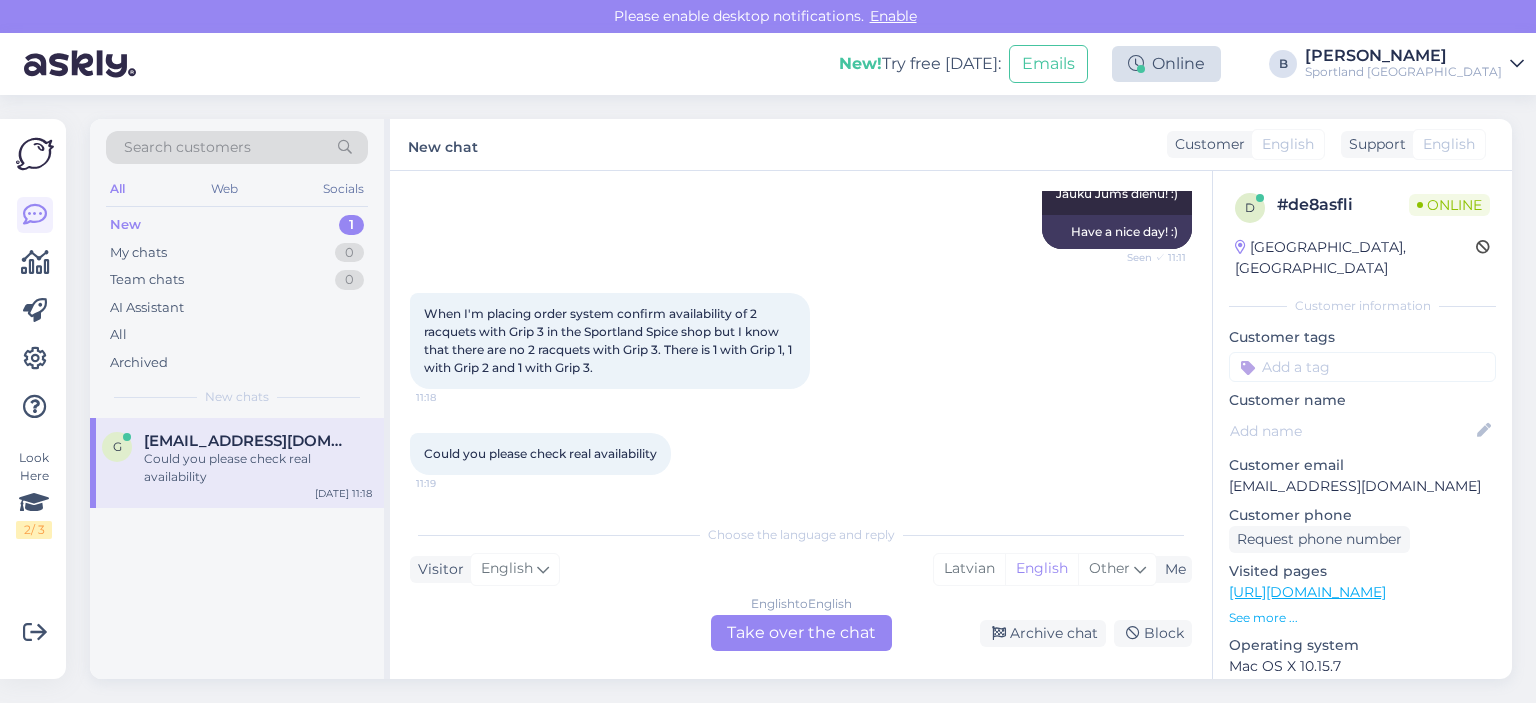 click at bounding box center (1136, 64) 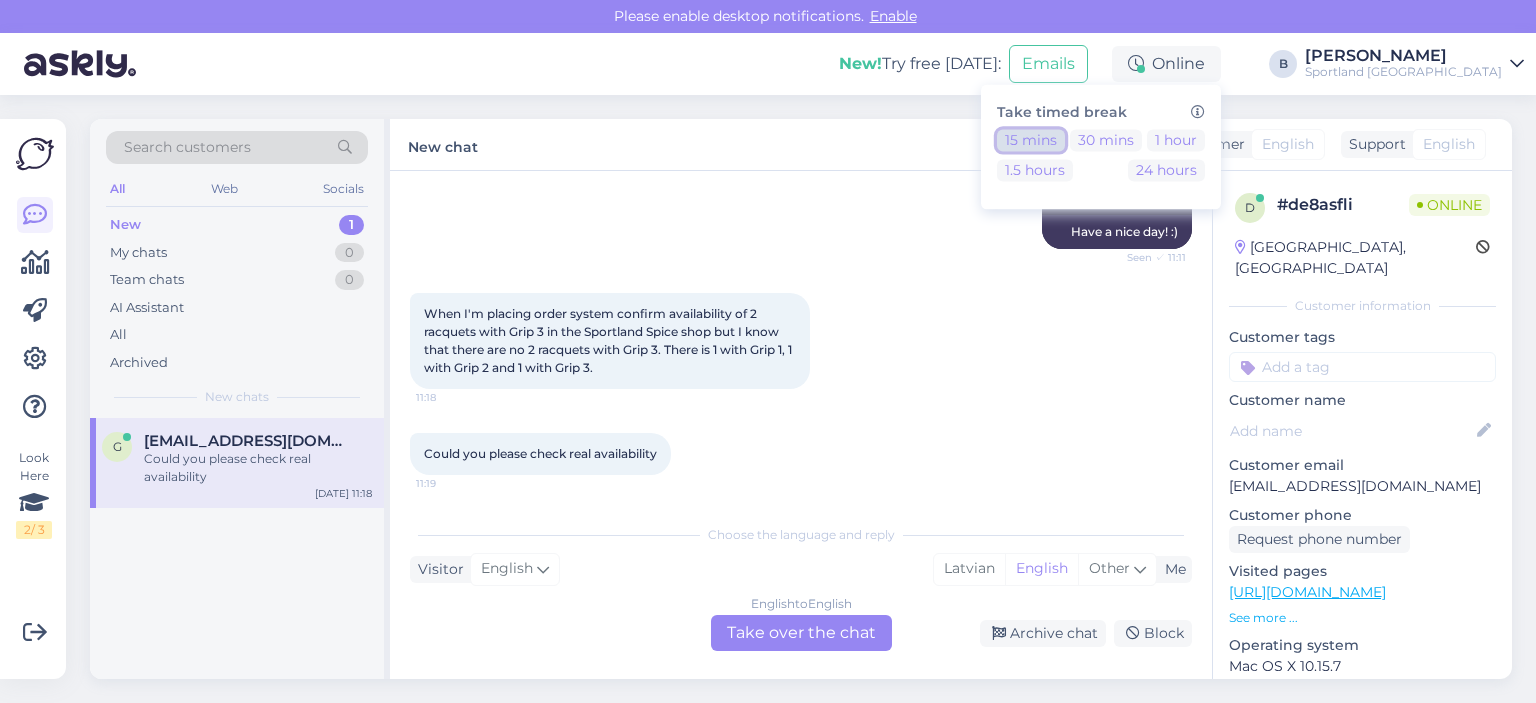 click on "15 mins" at bounding box center (1031, 140) 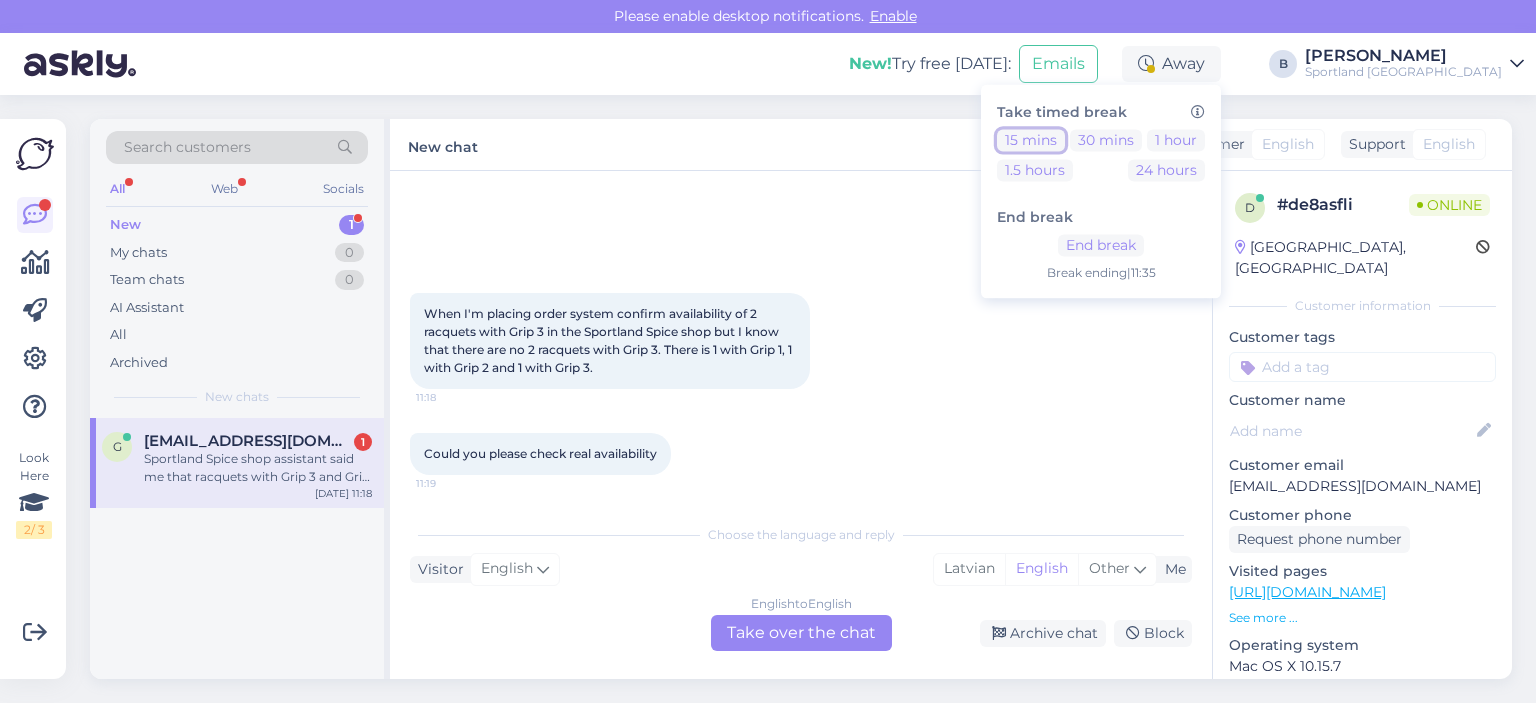 scroll, scrollTop: 1068, scrollLeft: 0, axis: vertical 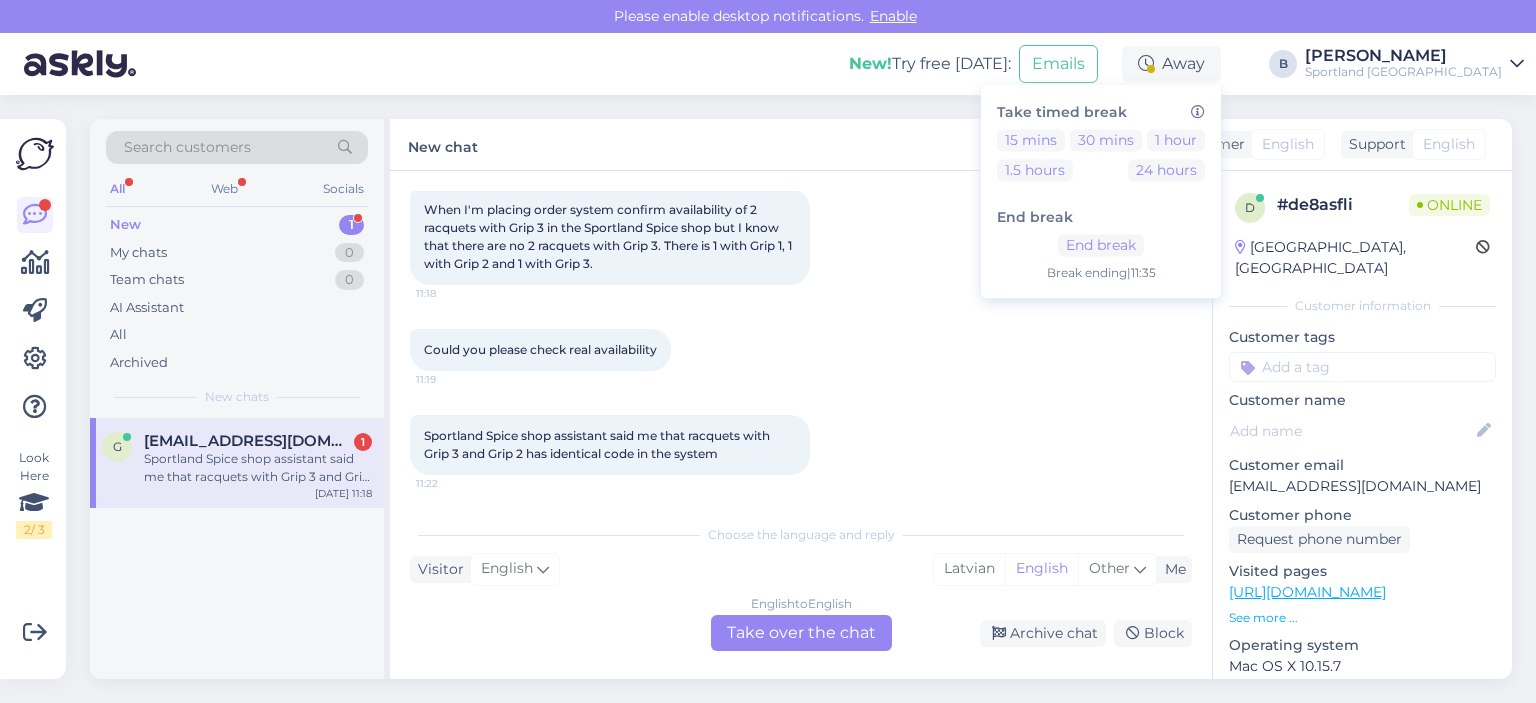 click on "English  to  English Take over the chat" at bounding box center [801, 633] 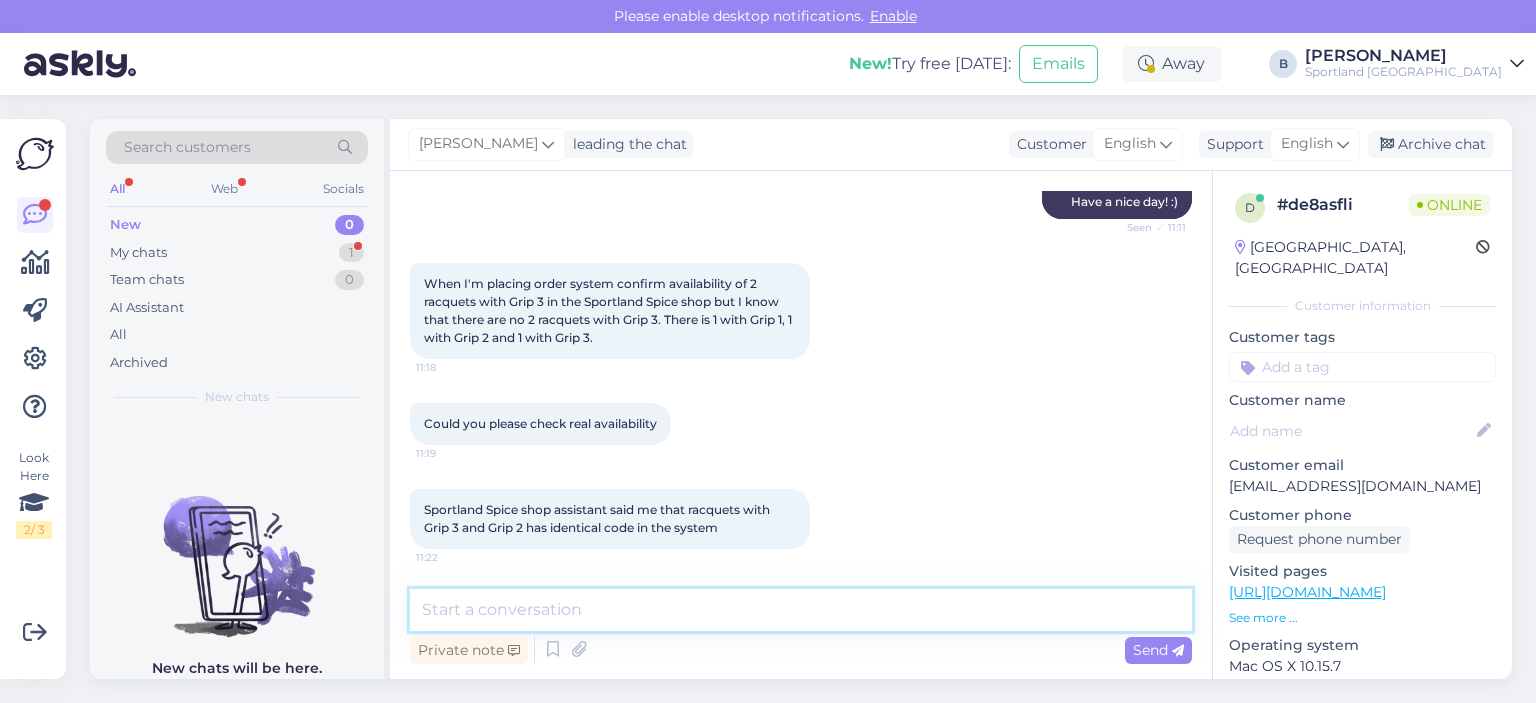 click at bounding box center (801, 610) 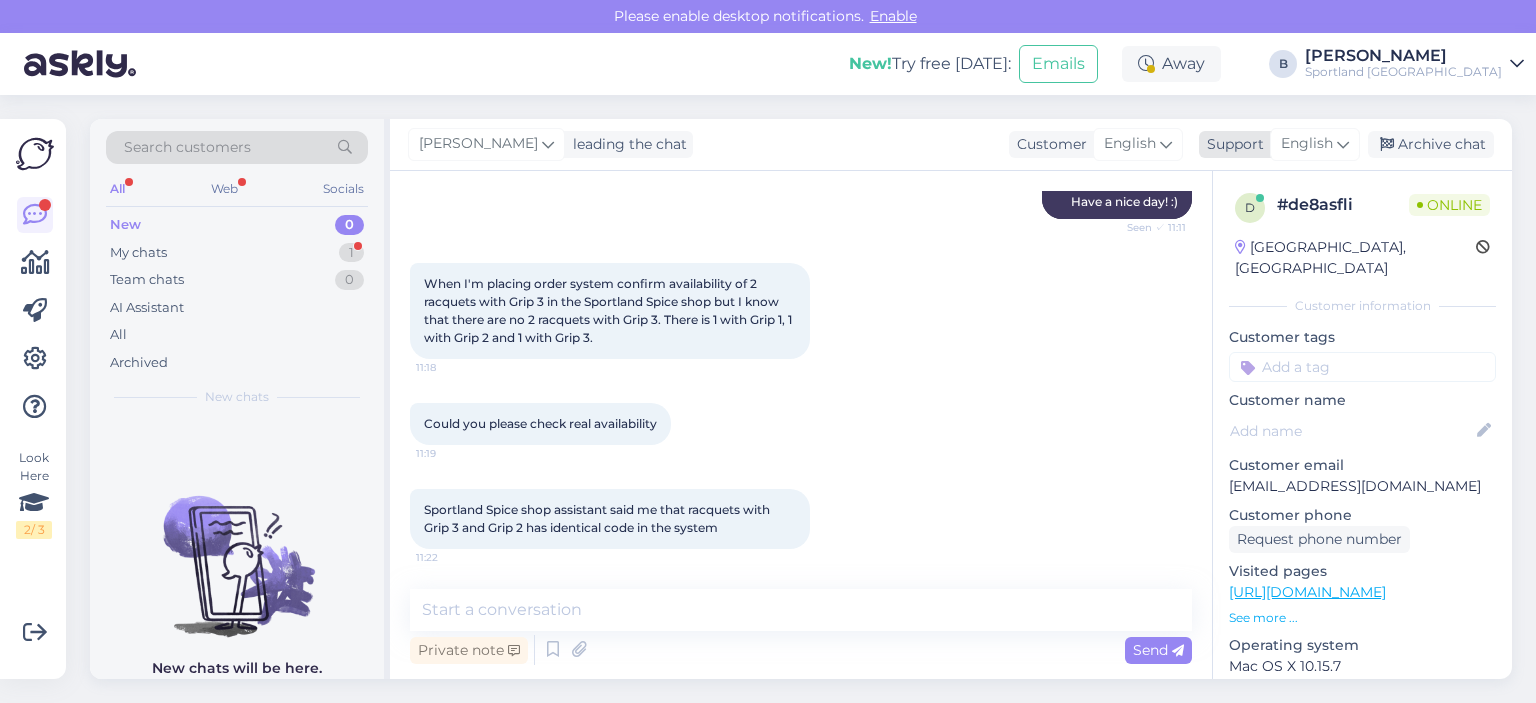 click on "English" at bounding box center (1307, 144) 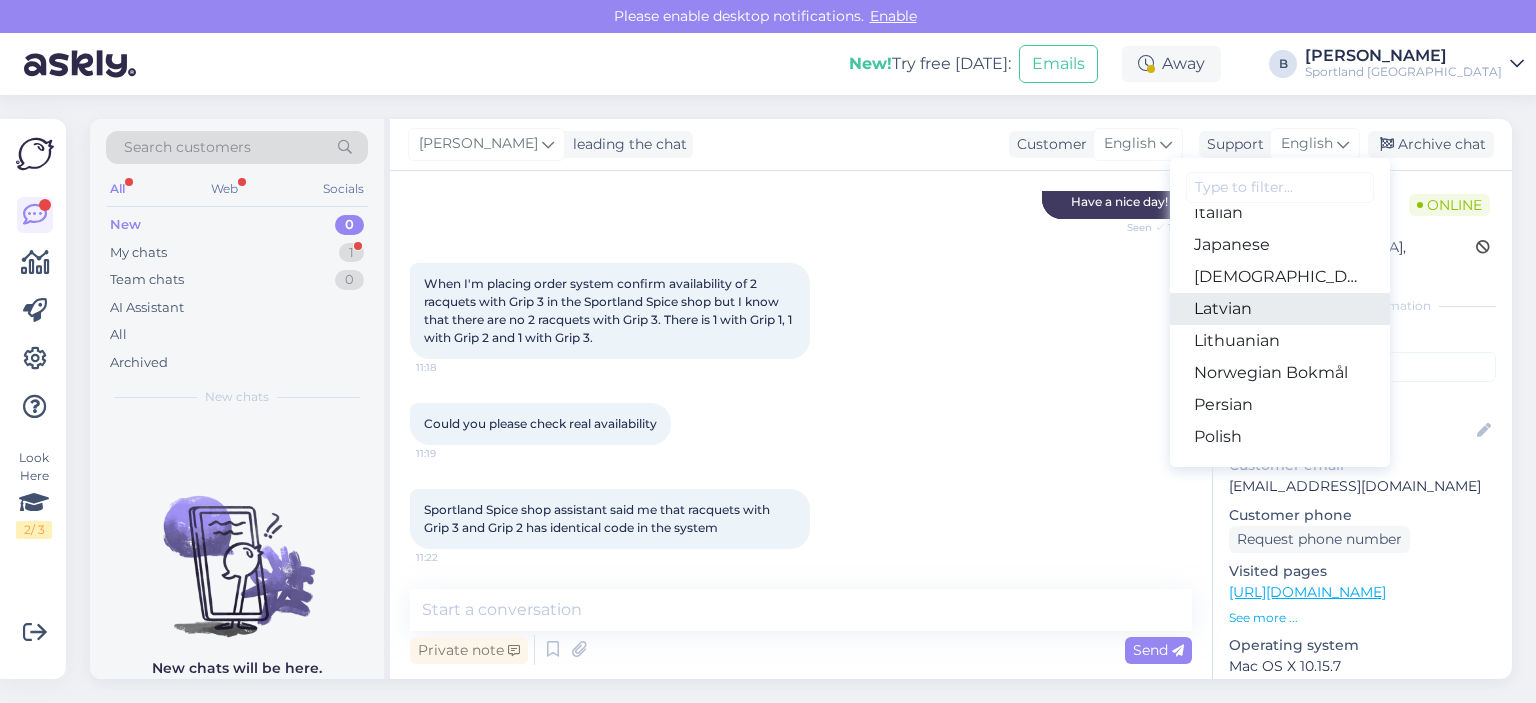 click on "Latvian" at bounding box center (1280, 309) 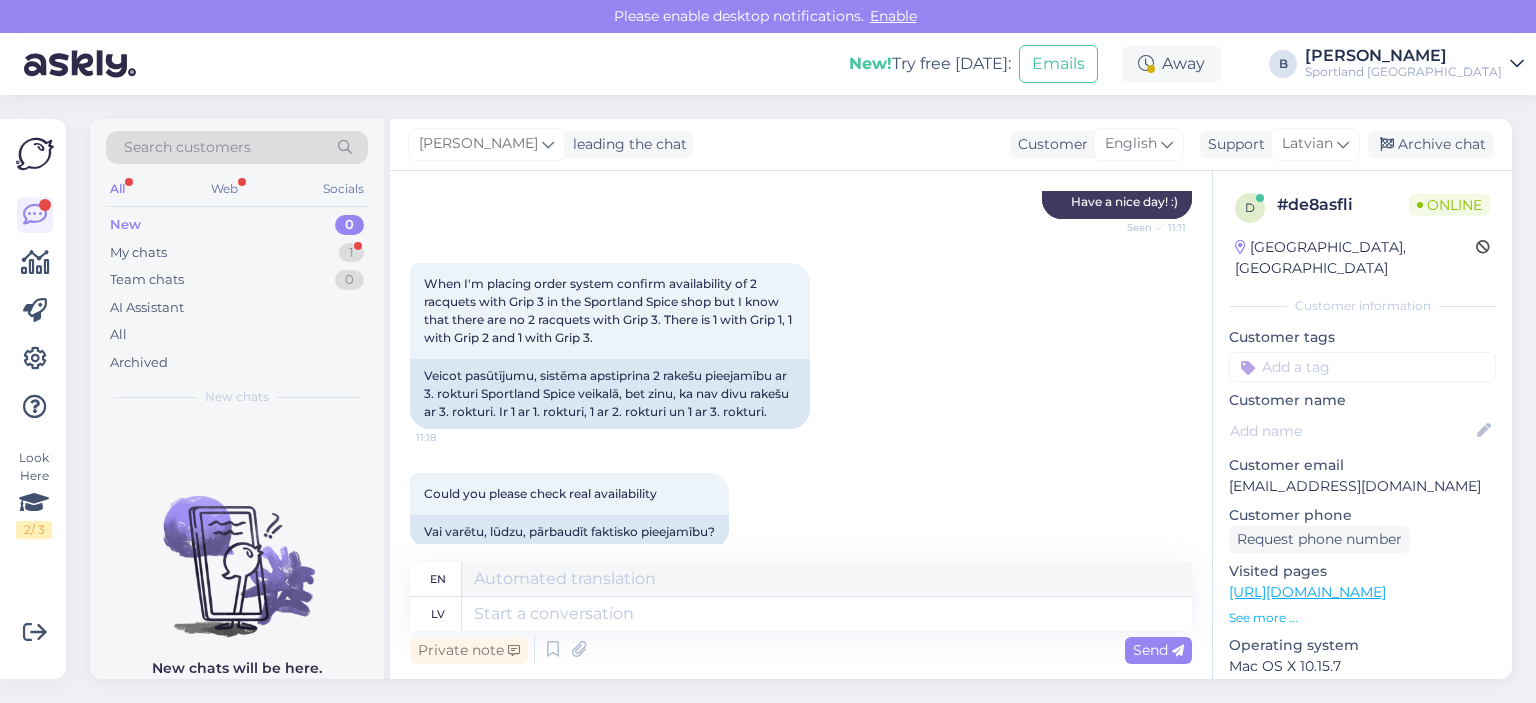 scroll, scrollTop: 1068, scrollLeft: 0, axis: vertical 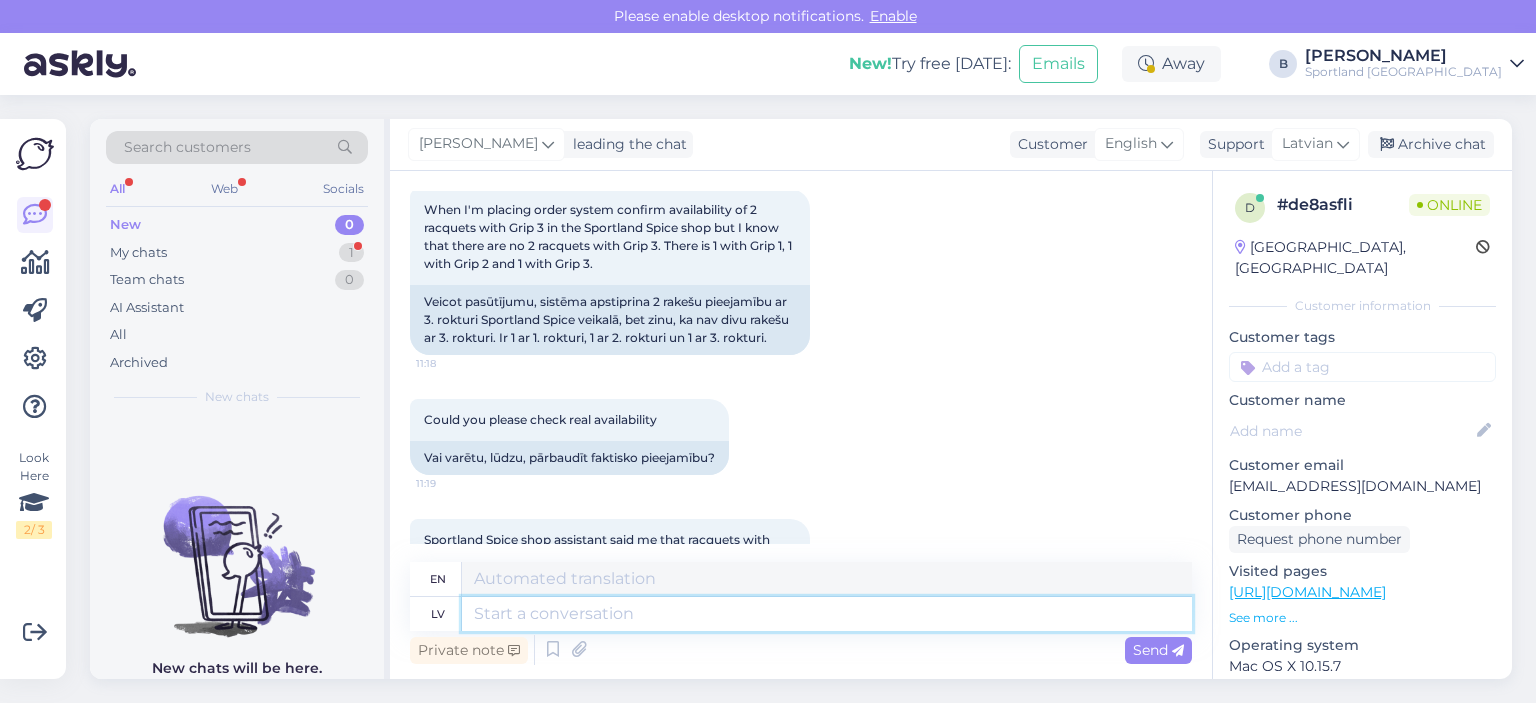 click at bounding box center [827, 614] 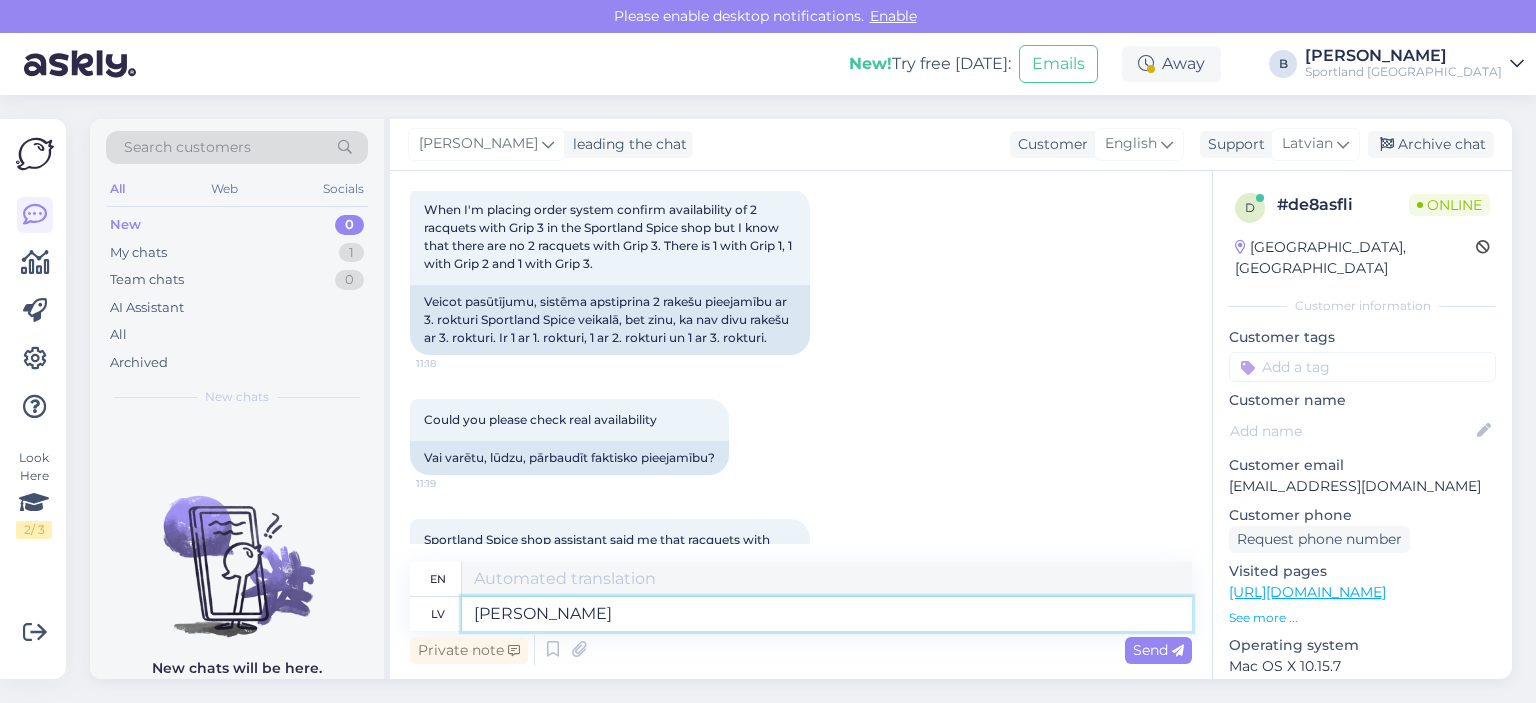 type on "[PERSON_NAME]." 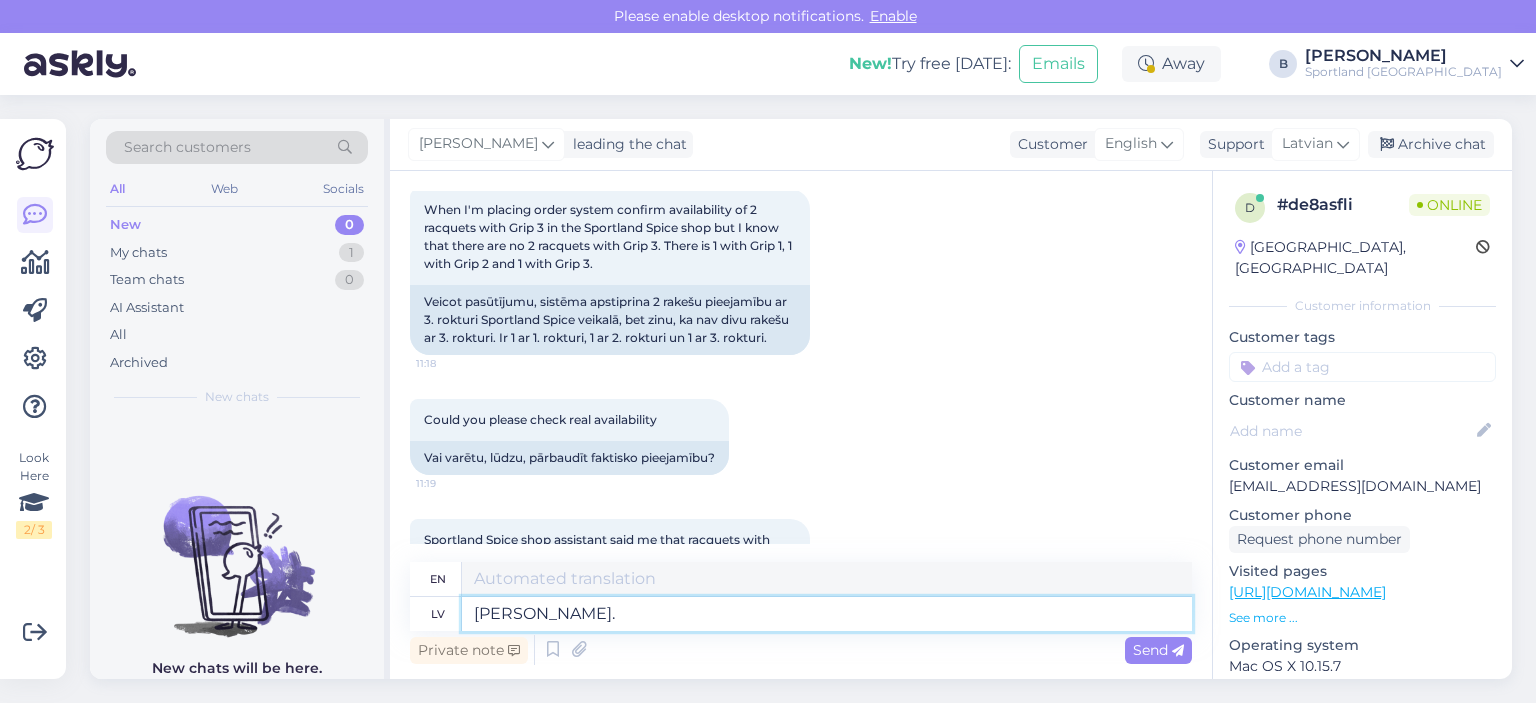 type on "I'll take a look." 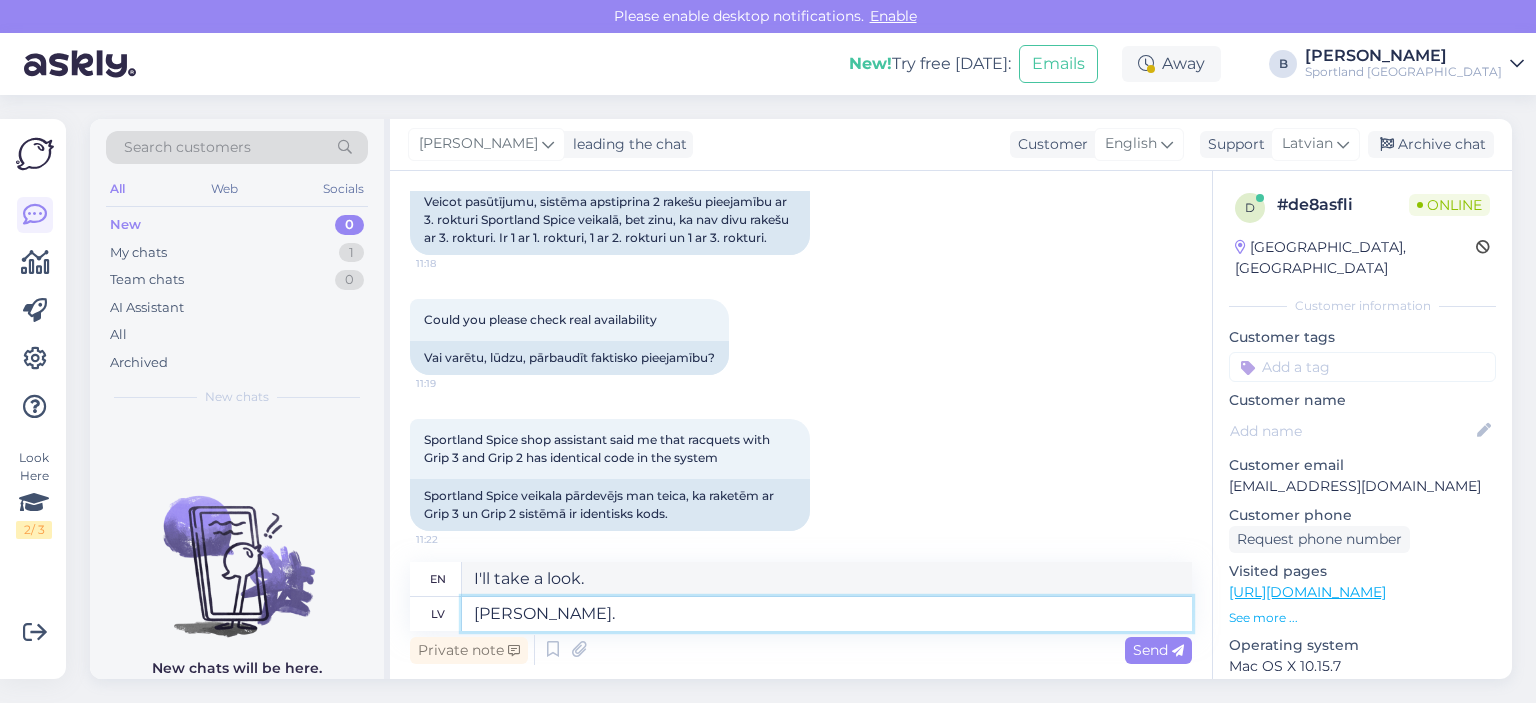 scroll, scrollTop: 1194, scrollLeft: 0, axis: vertical 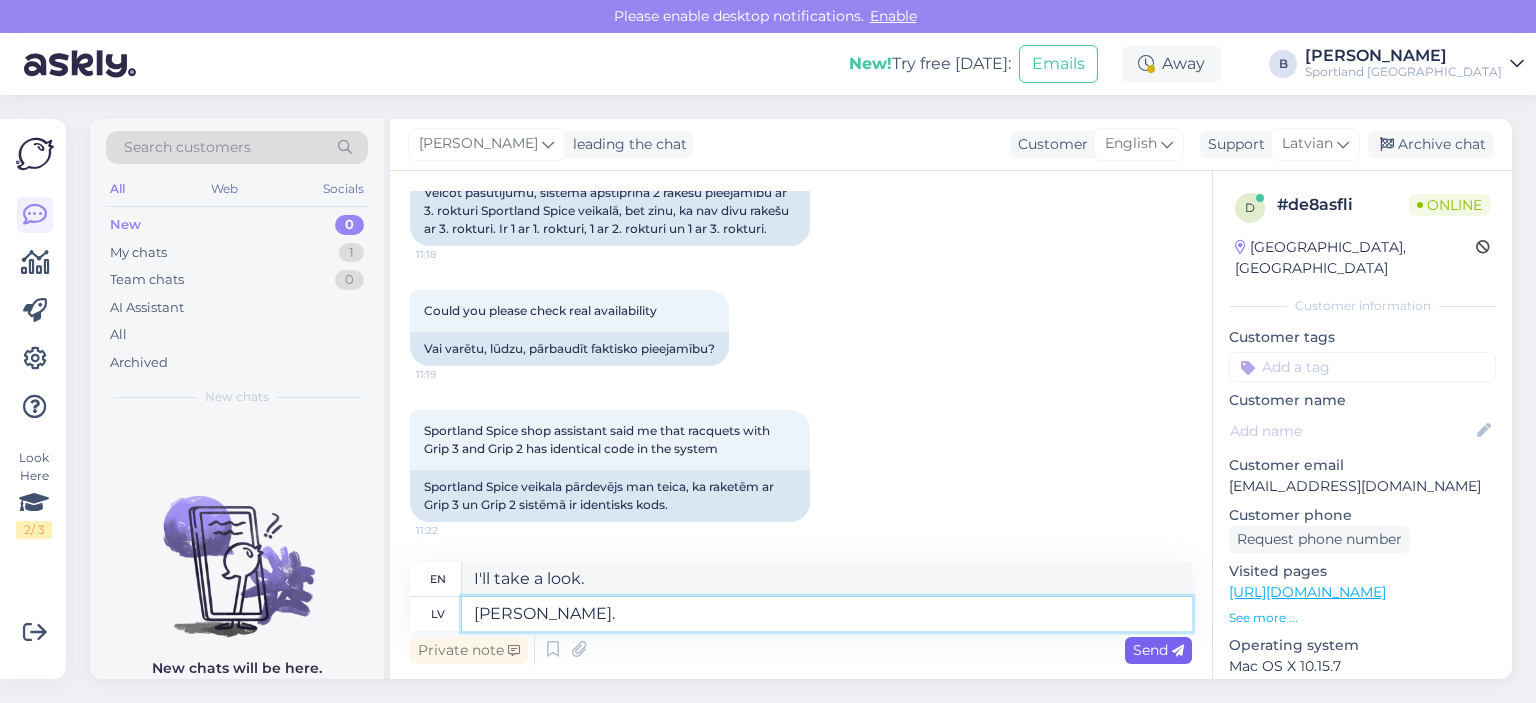type on "[PERSON_NAME]." 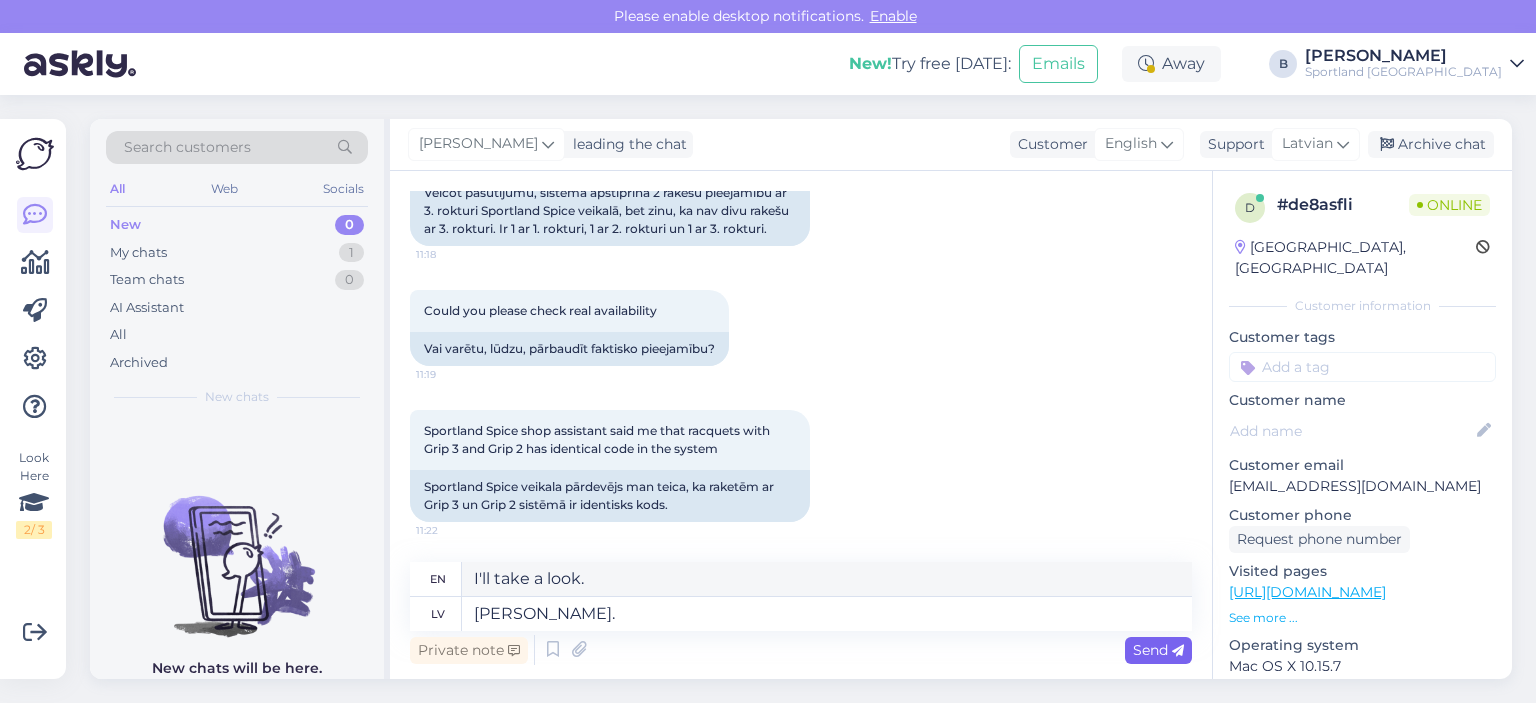 click on "Send" at bounding box center (1158, 650) 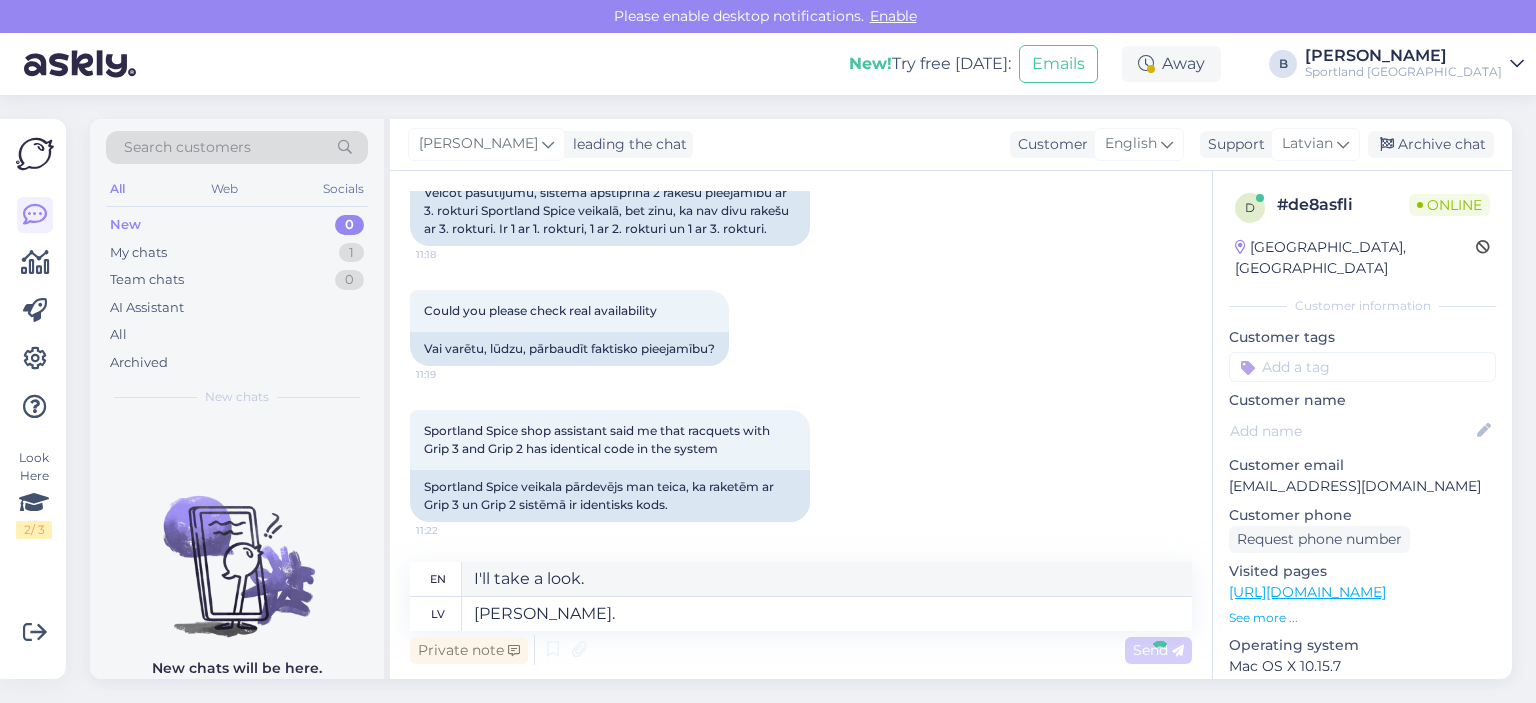 type 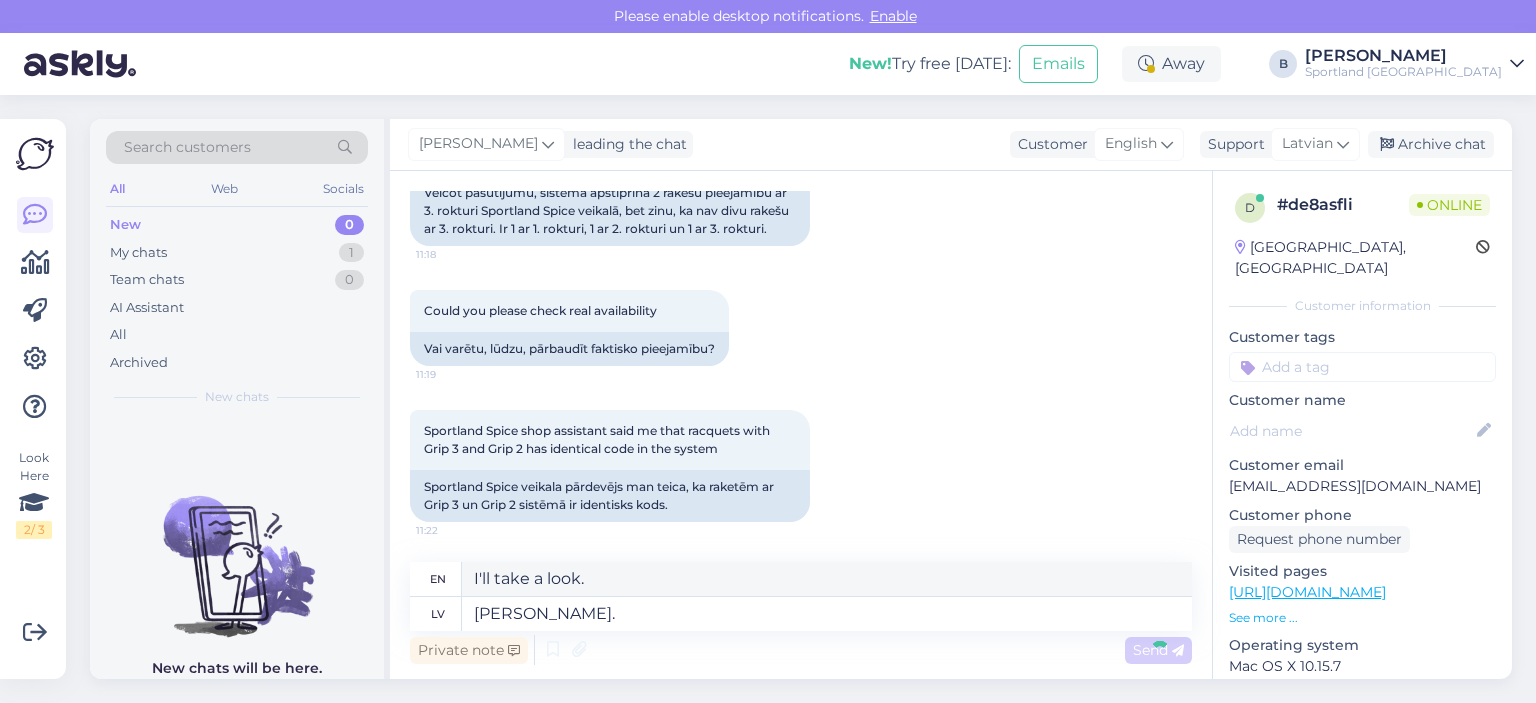type 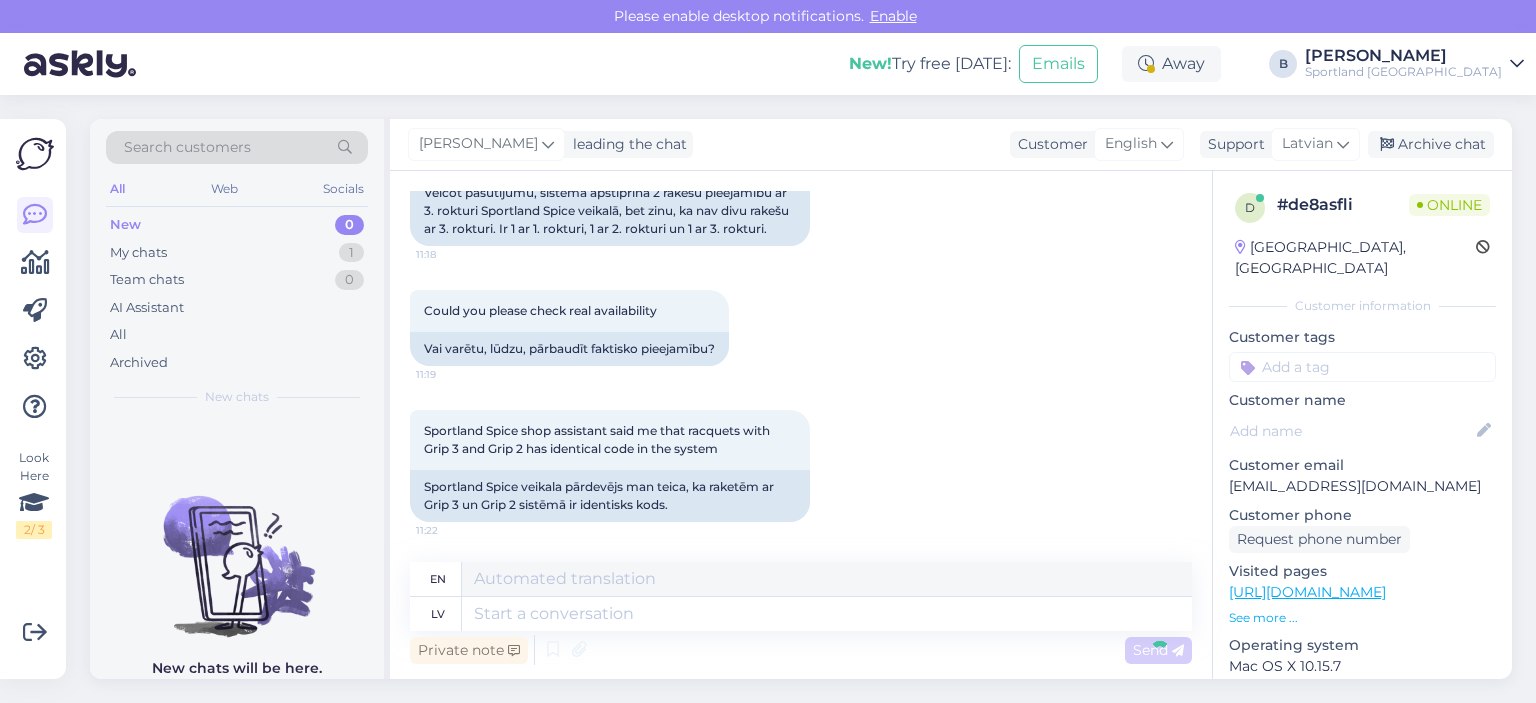 scroll, scrollTop: 1314, scrollLeft: 0, axis: vertical 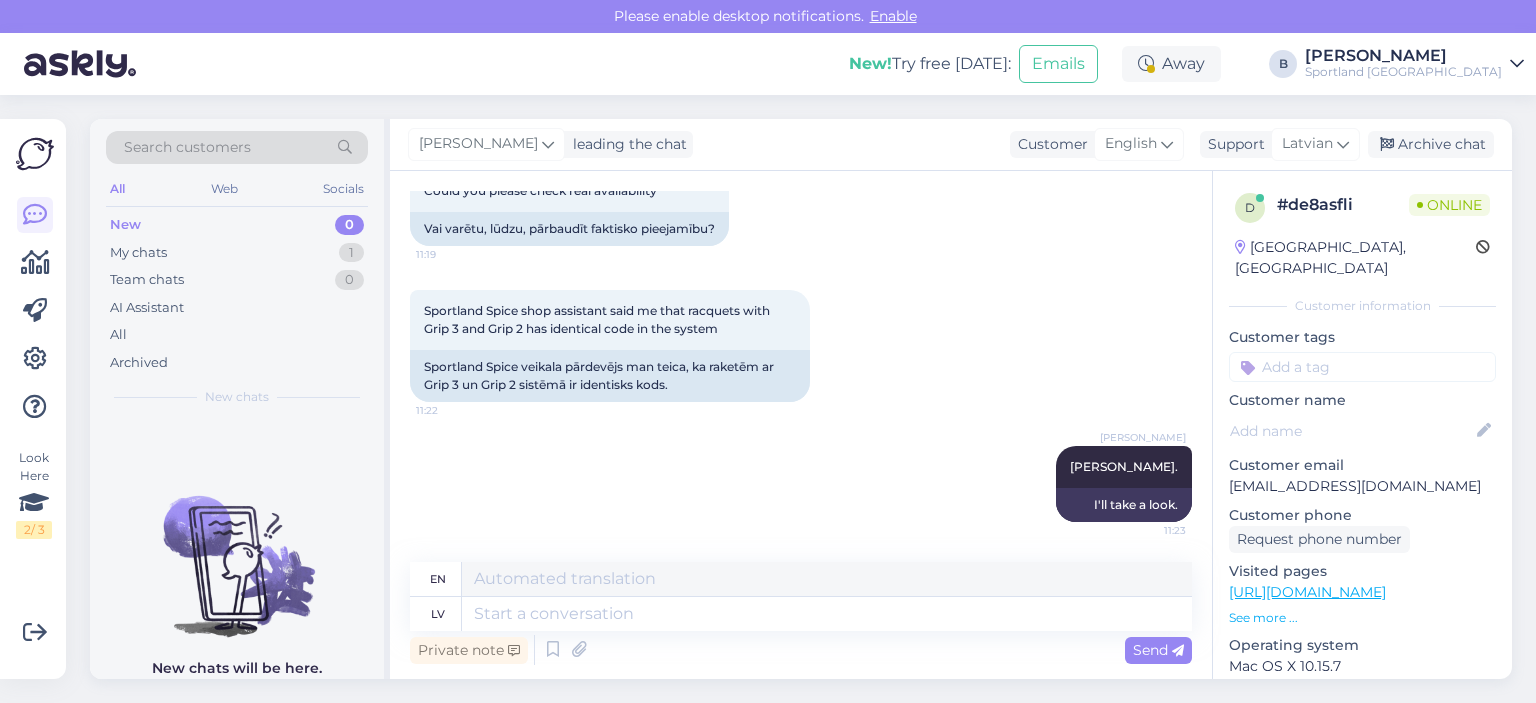 click on "[PERSON_NAME] leading the chat Customer English Support Latvian Arabic Belarusian Bulgarian Chinese Czech Danish Dutch English Estonian Finnish French German Hungarian Croatian Icelandic Italian Japanese Korean Latvian Lithuanian Norwegian Bokmål Persian Polish Portuguese Romanian Russian Serbian Slovak Slovenian Spanish Swedish Turkish Ukrainian Archive chat" at bounding box center [951, 145] 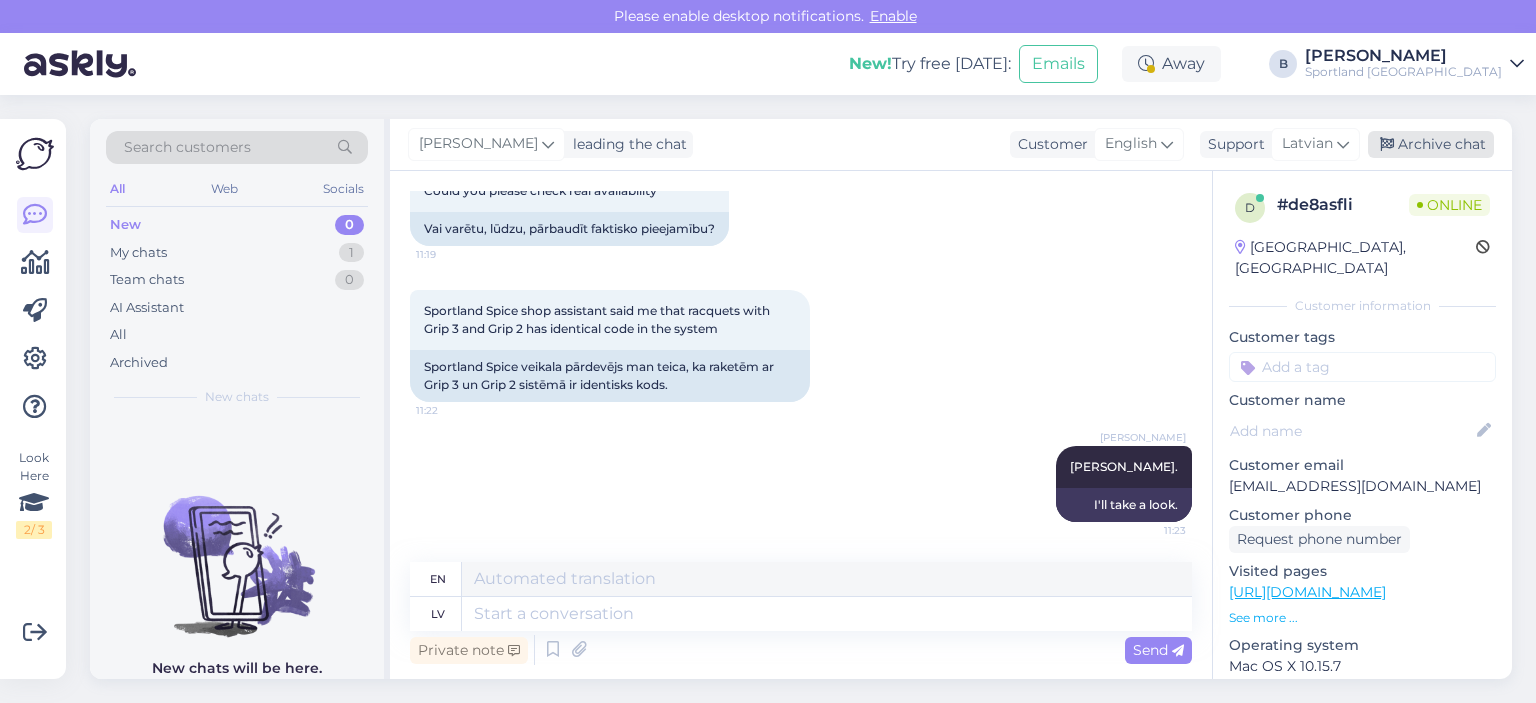 click on "Archive chat" at bounding box center (1431, 144) 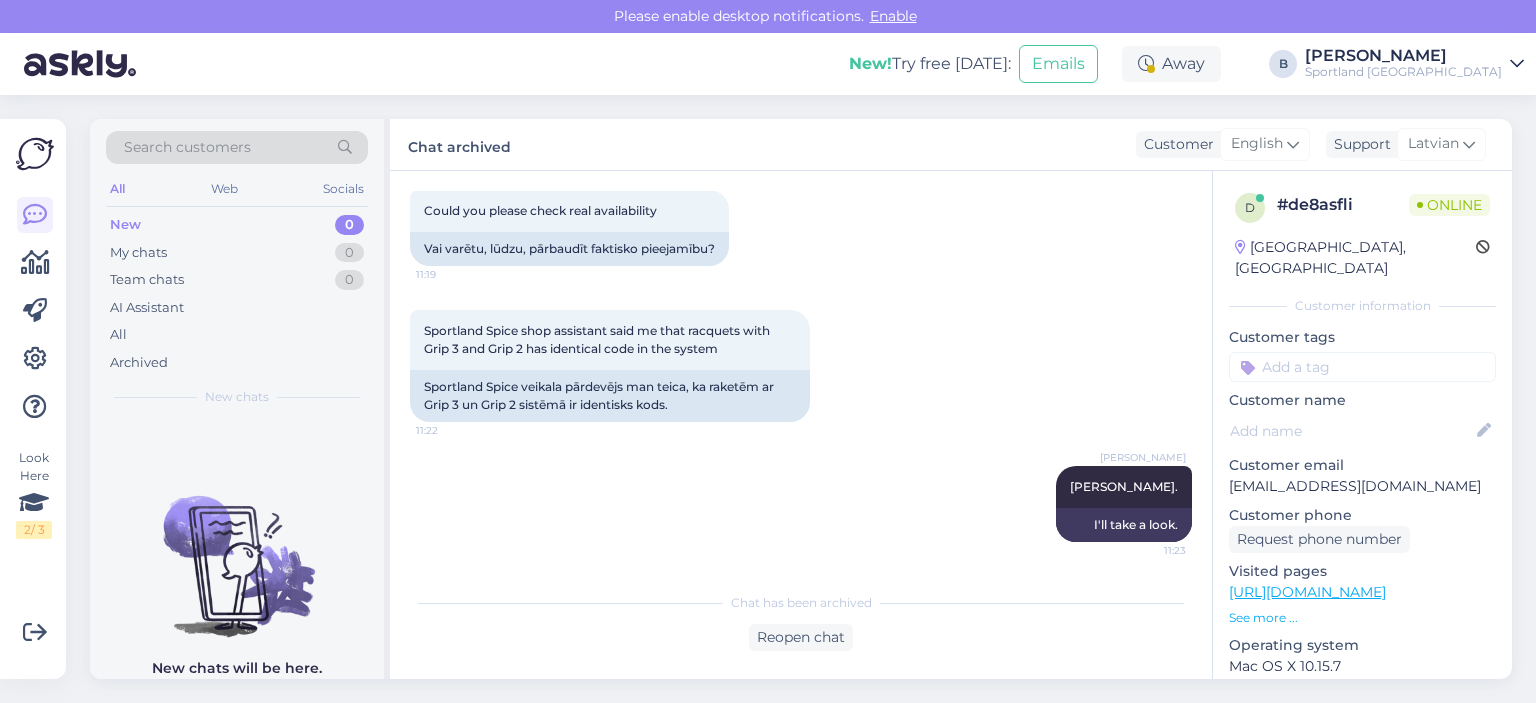 scroll, scrollTop: 1294, scrollLeft: 0, axis: vertical 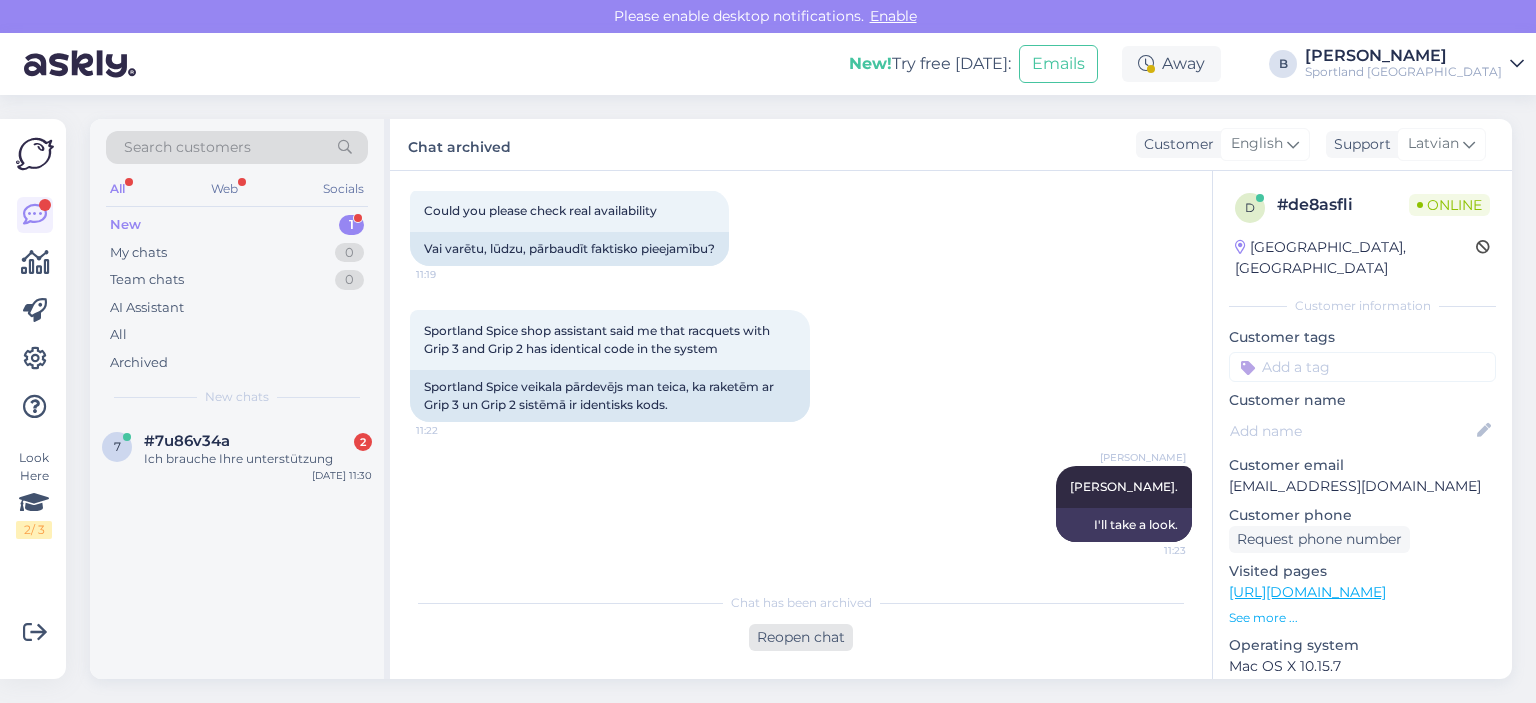 click on "Reopen chat" at bounding box center (801, 637) 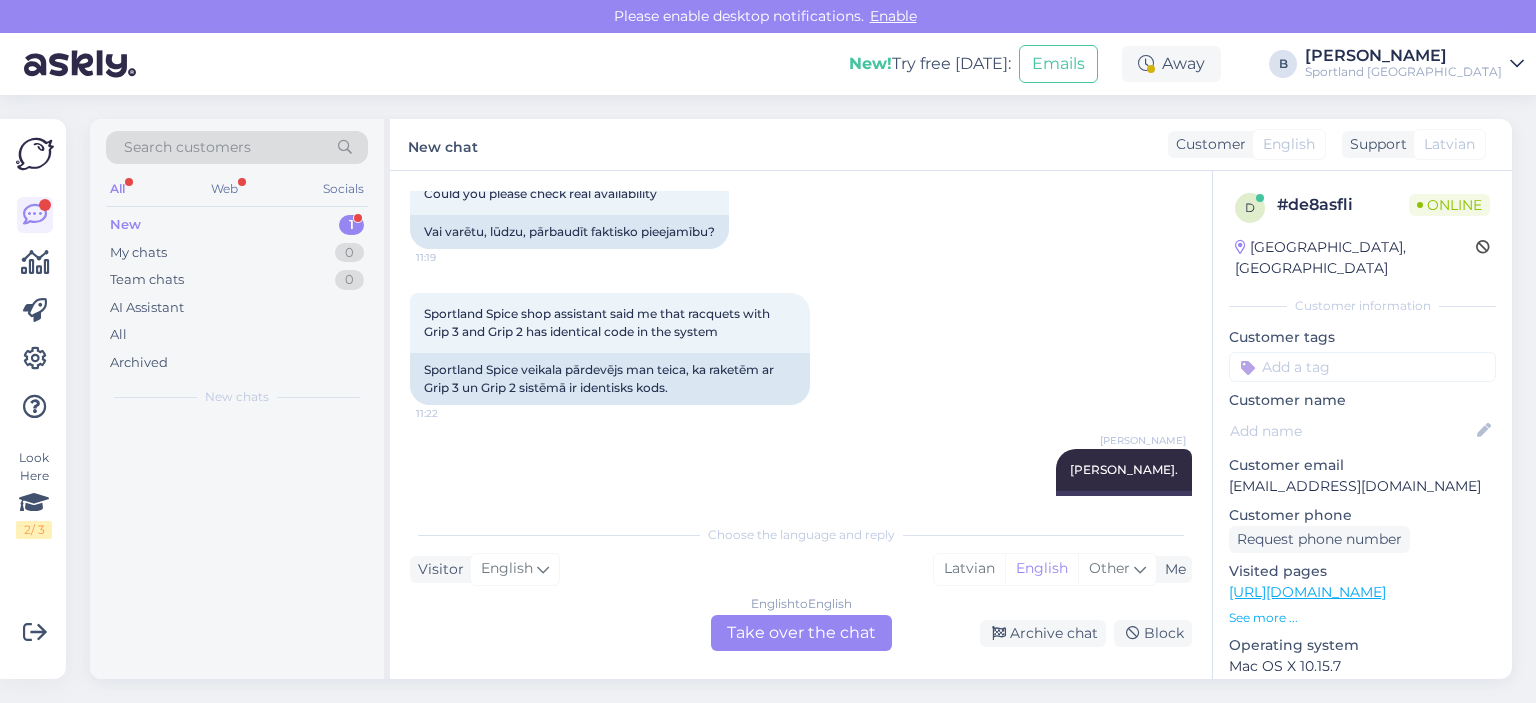 scroll, scrollTop: 1314, scrollLeft: 0, axis: vertical 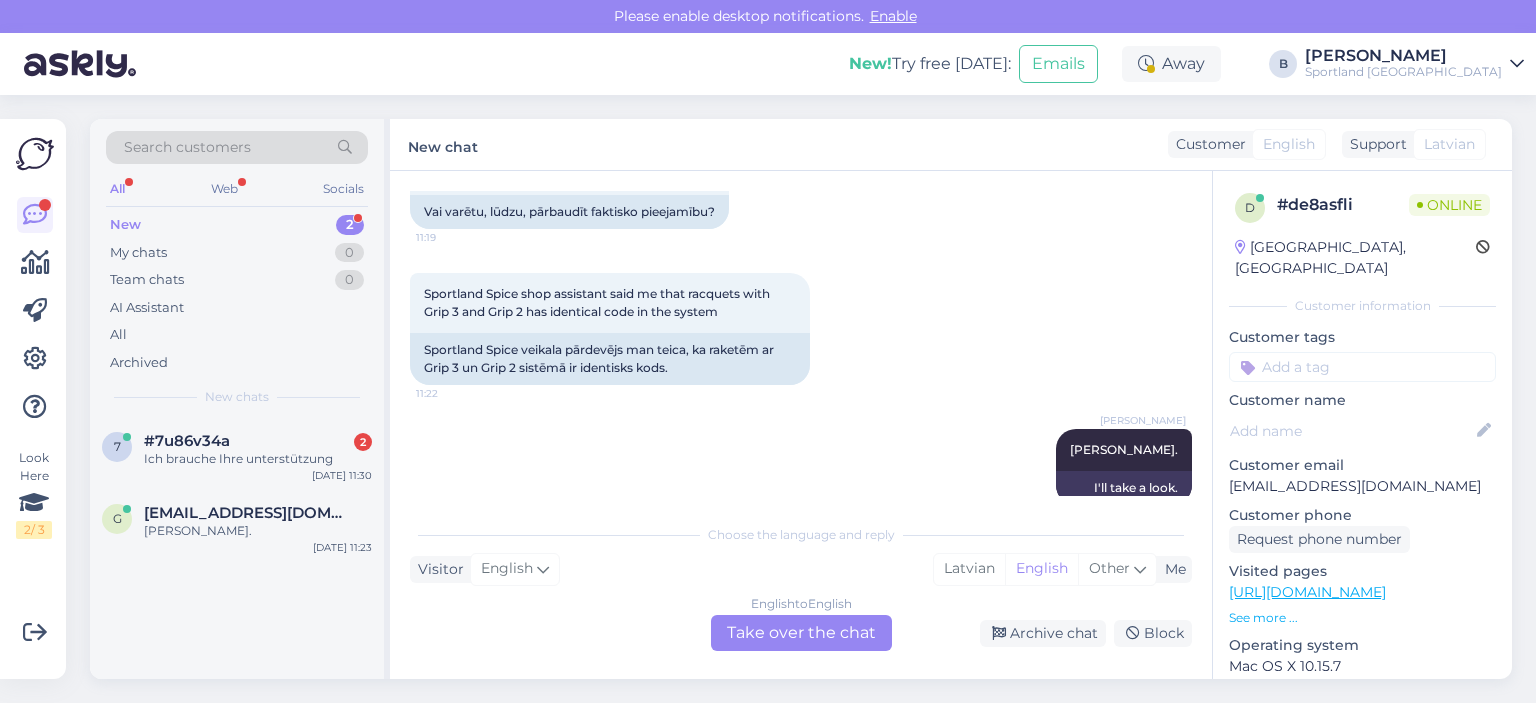 click on "English  to  English Take over the chat" at bounding box center (801, 633) 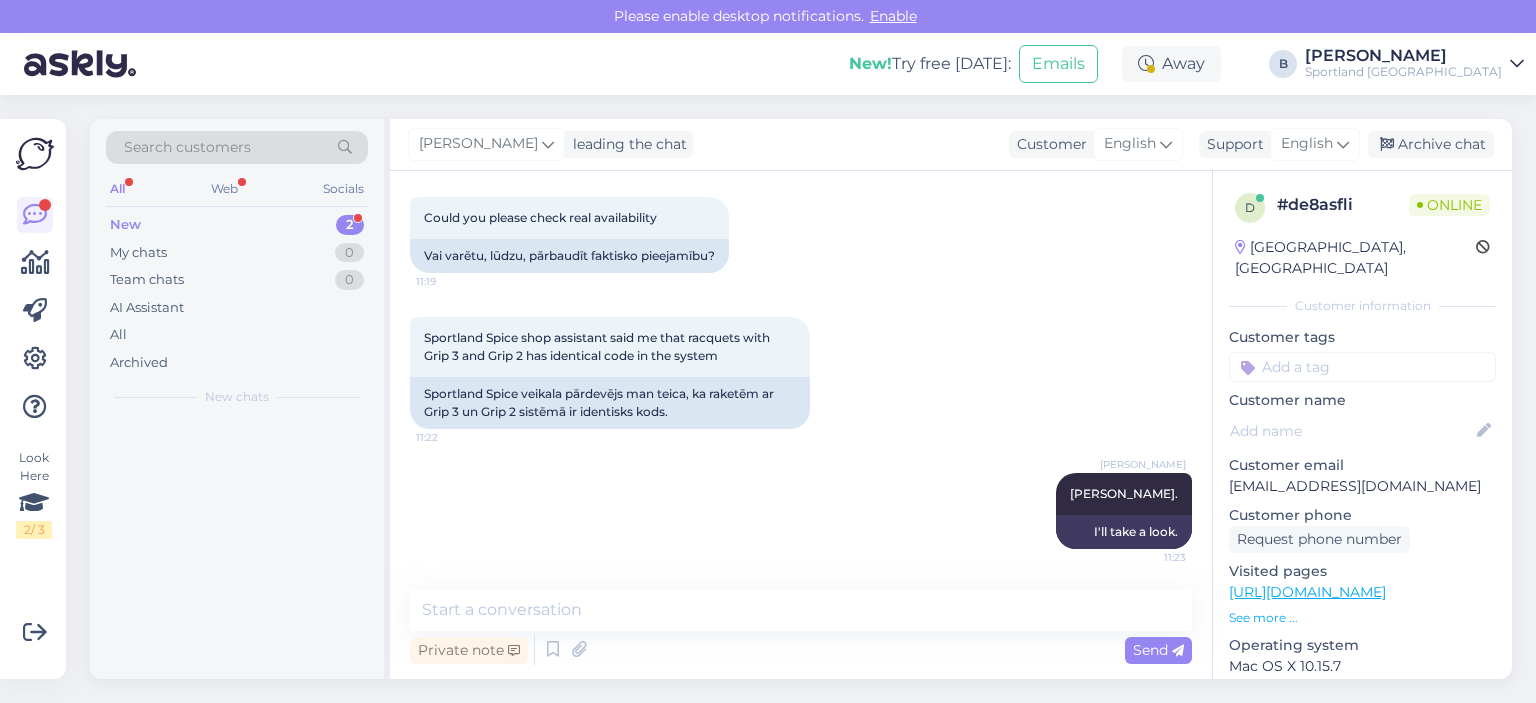 scroll, scrollTop: 1288, scrollLeft: 0, axis: vertical 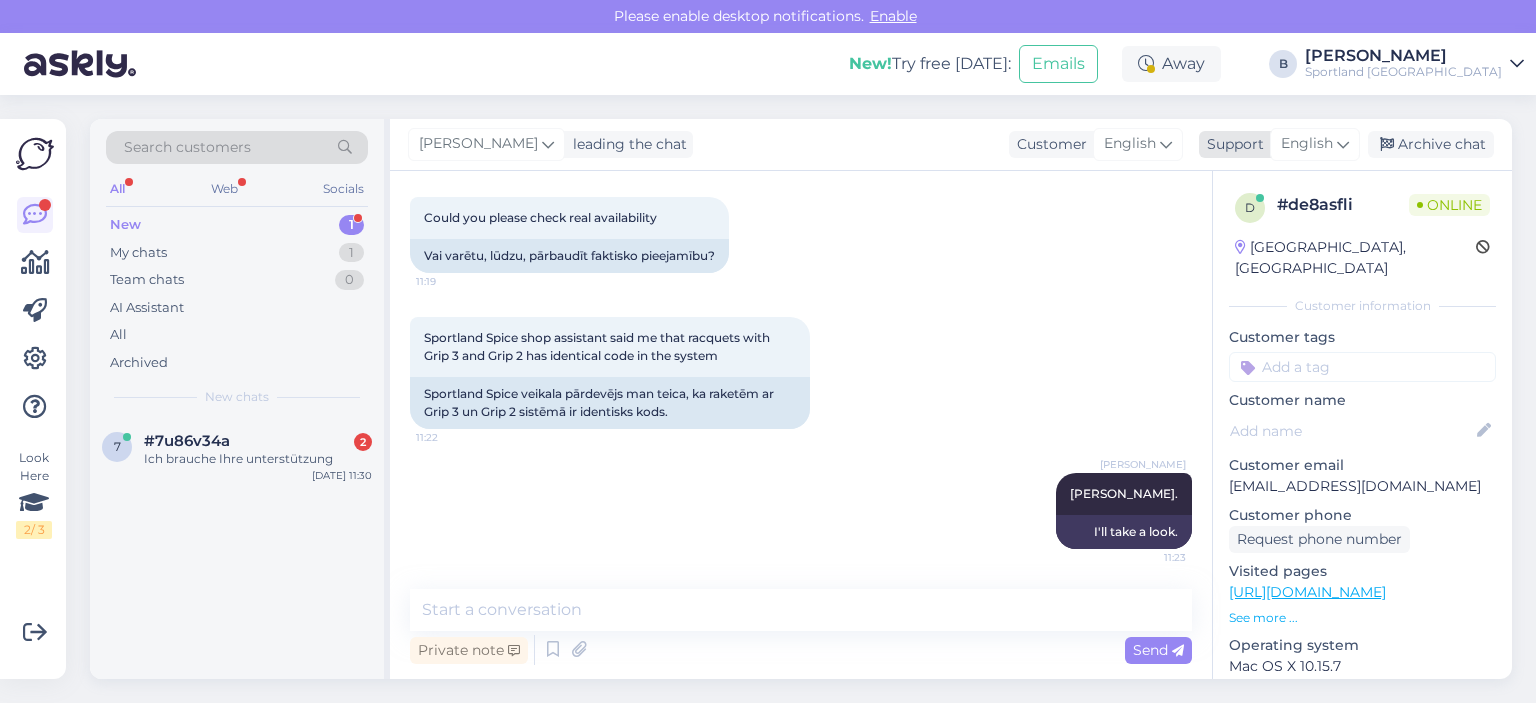 click on "English" at bounding box center [1307, 144] 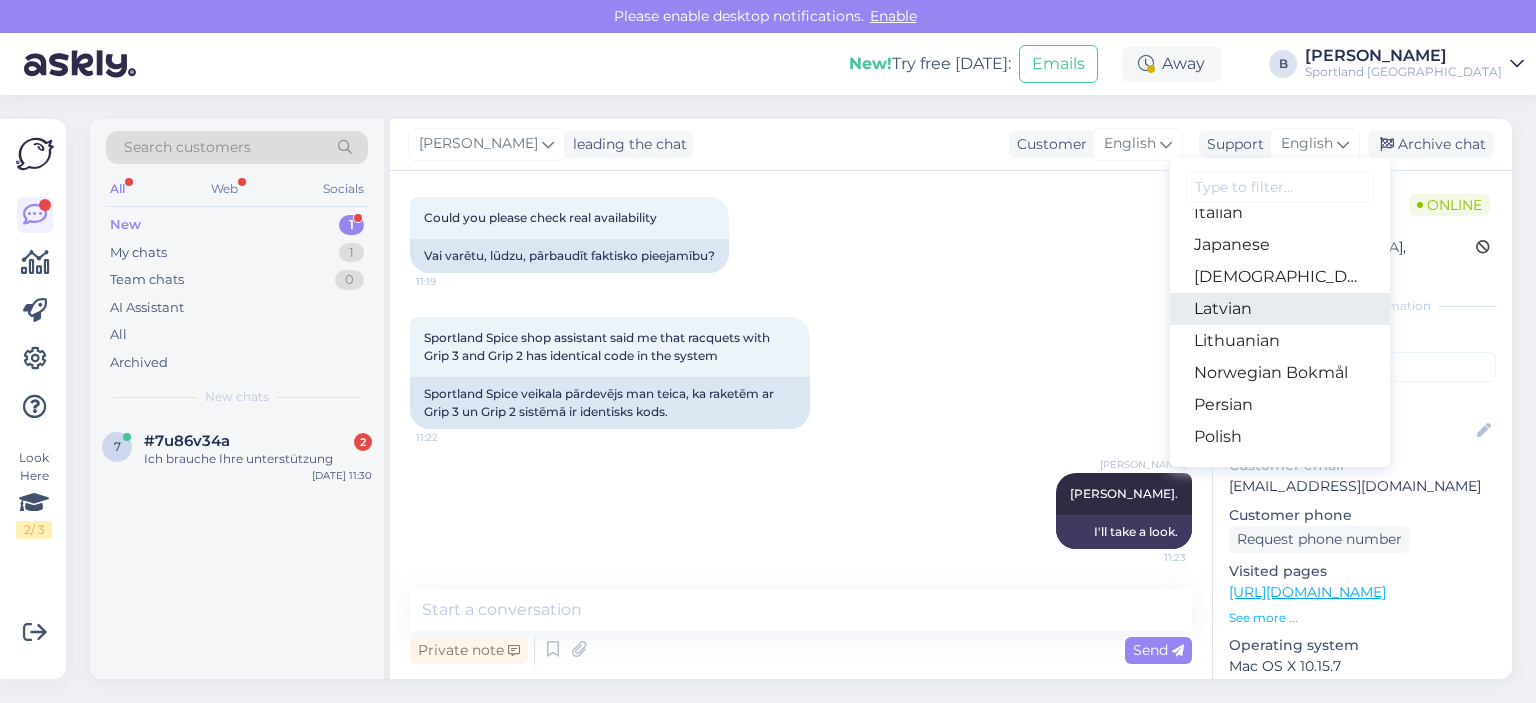 click on "Latvian" at bounding box center [1280, 309] 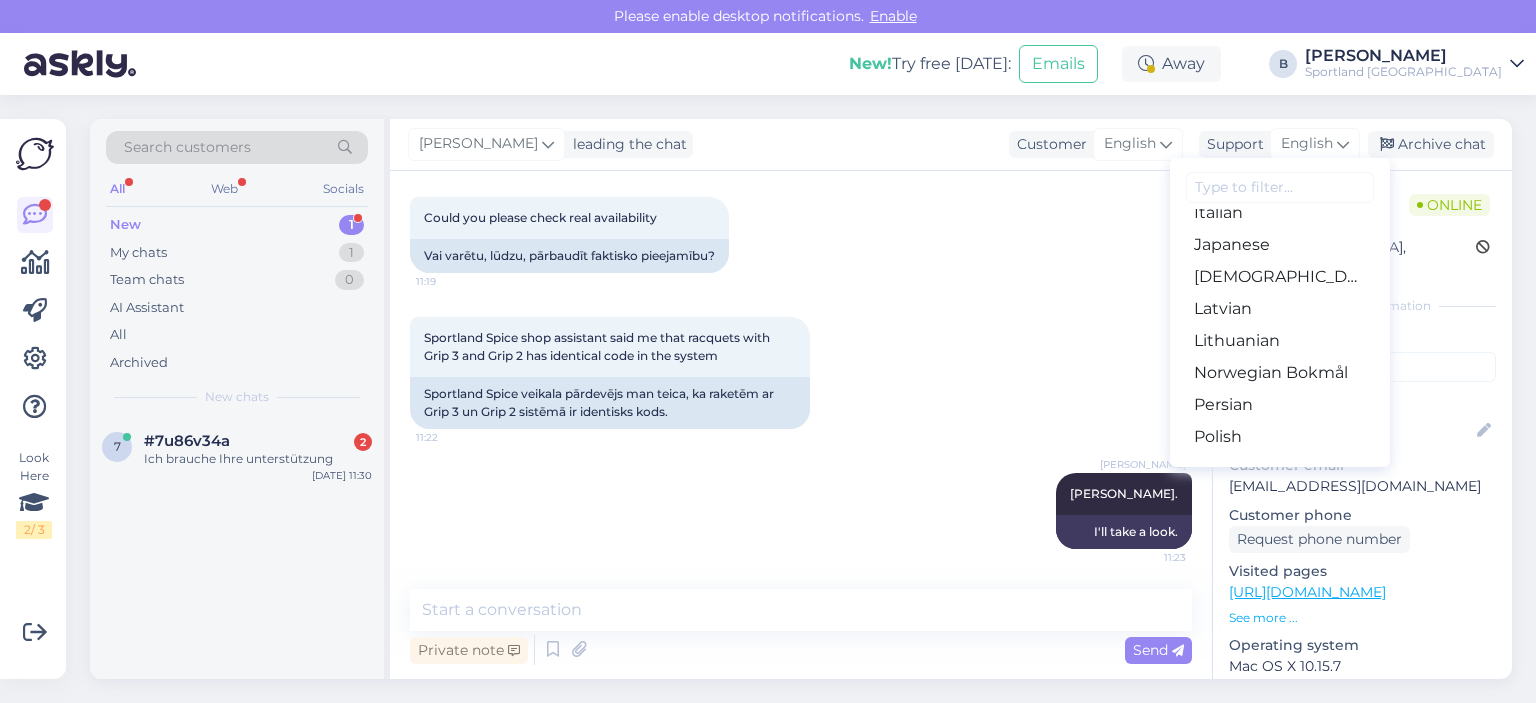scroll, scrollTop: 1314, scrollLeft: 0, axis: vertical 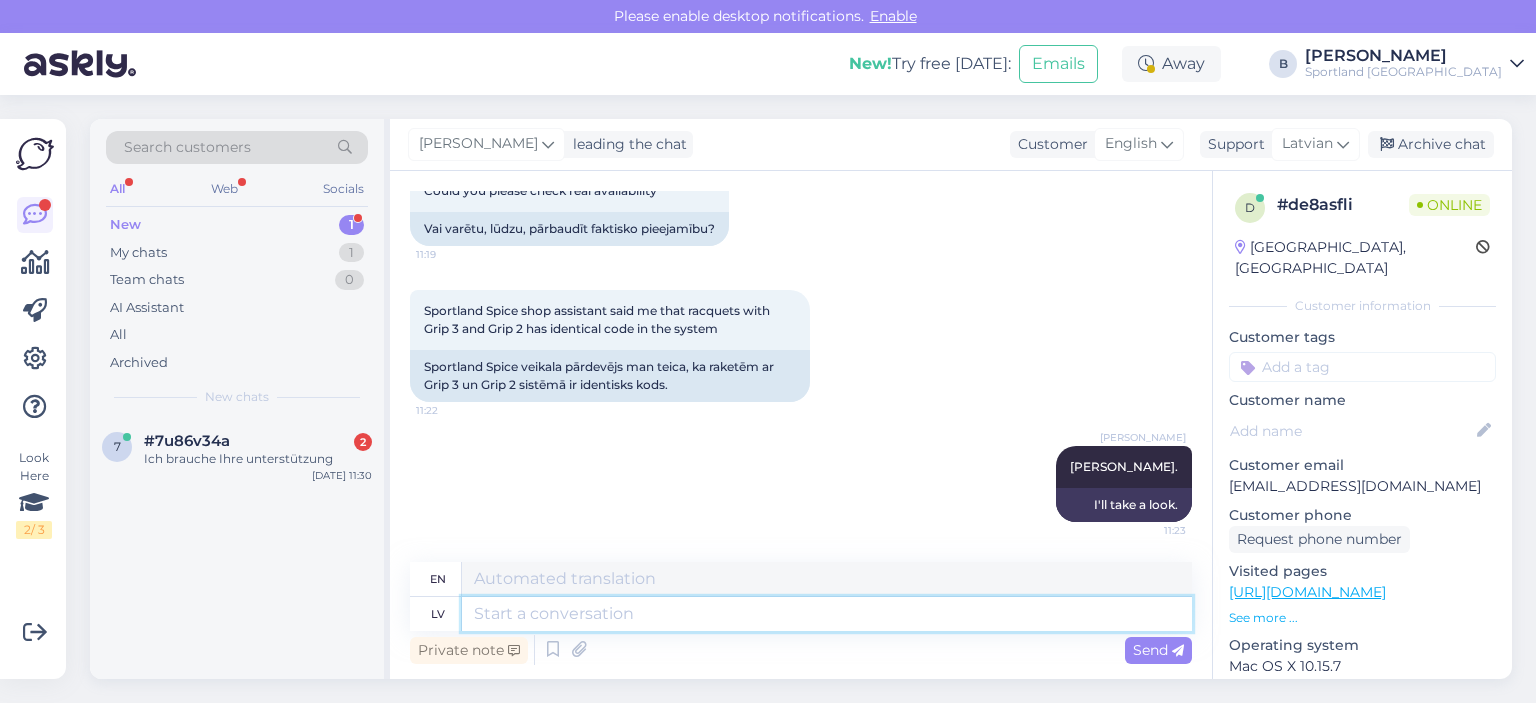 click at bounding box center [827, 614] 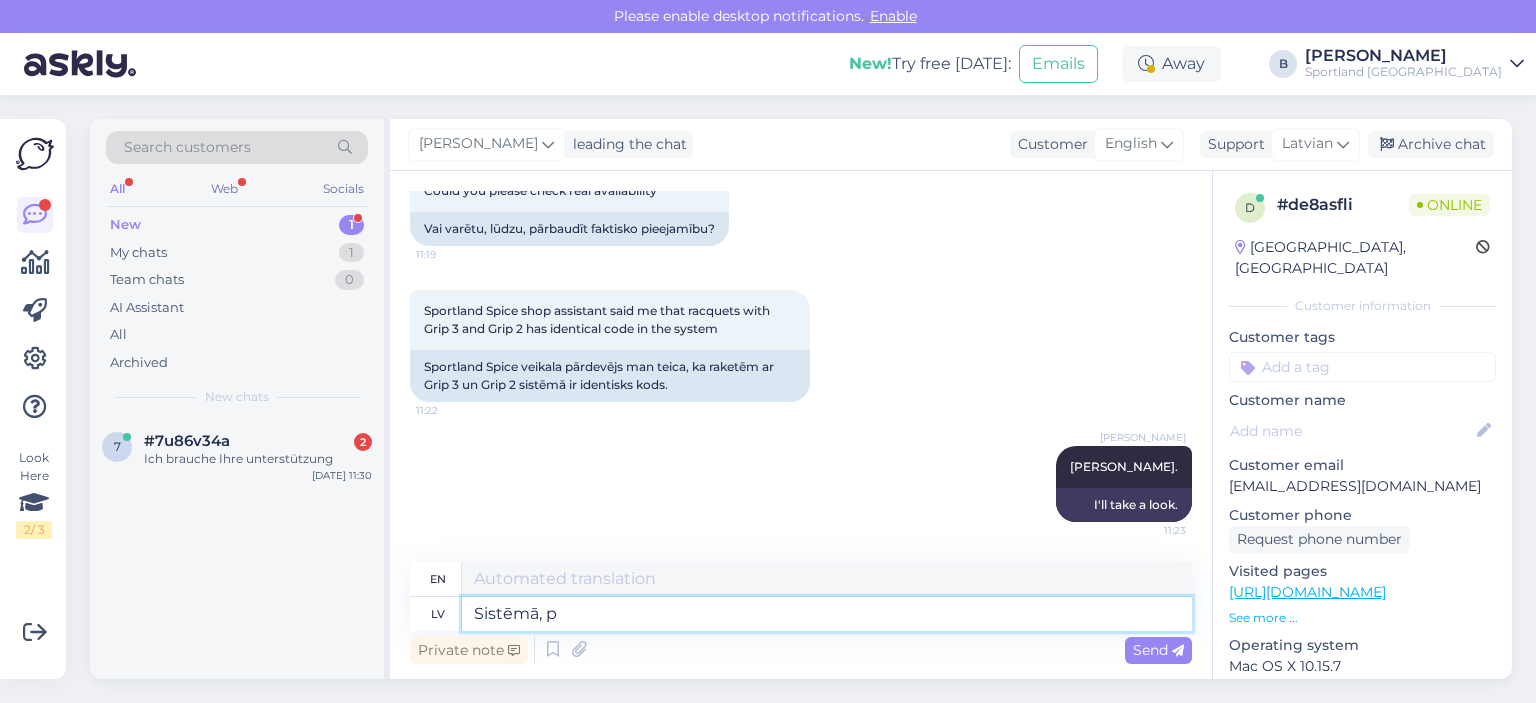 type on "Sistēmā, pŗ" 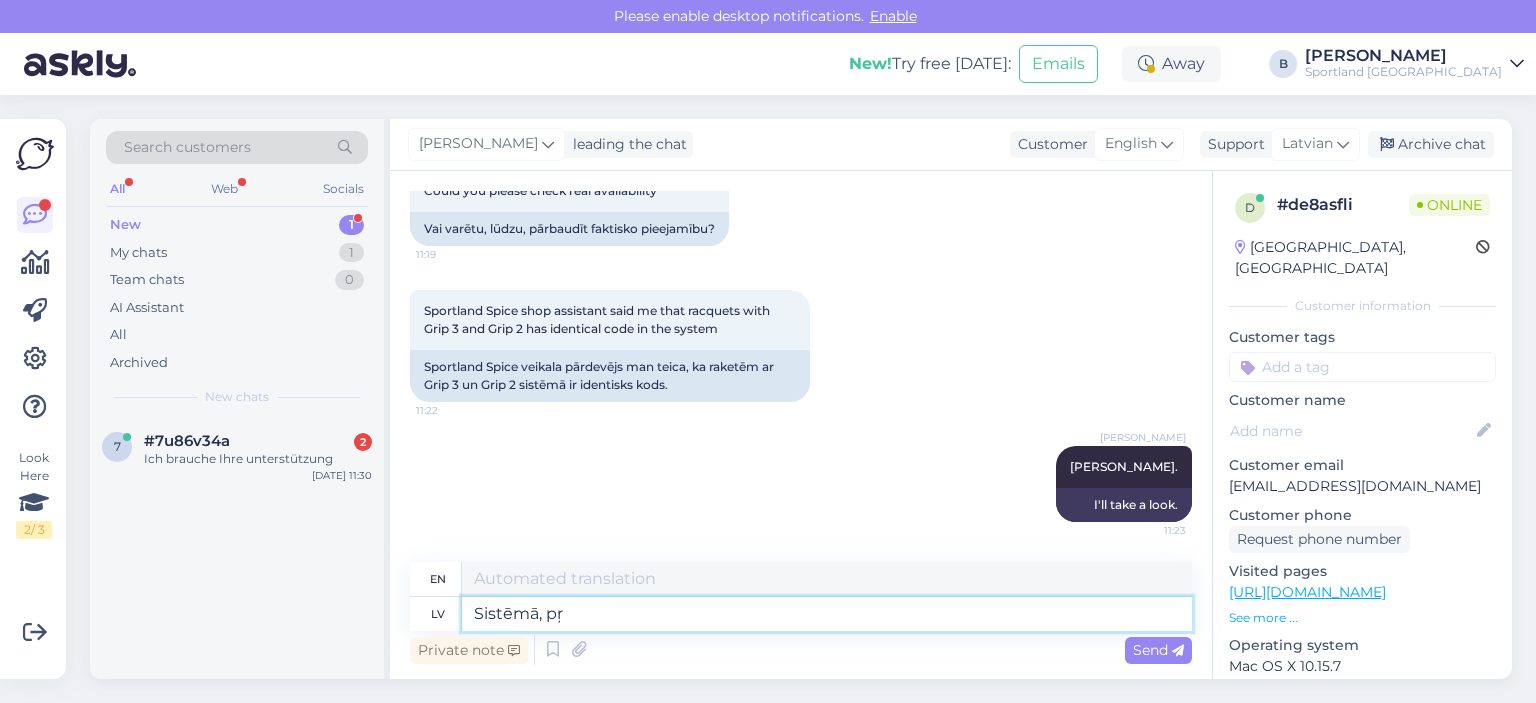 type on "In the system," 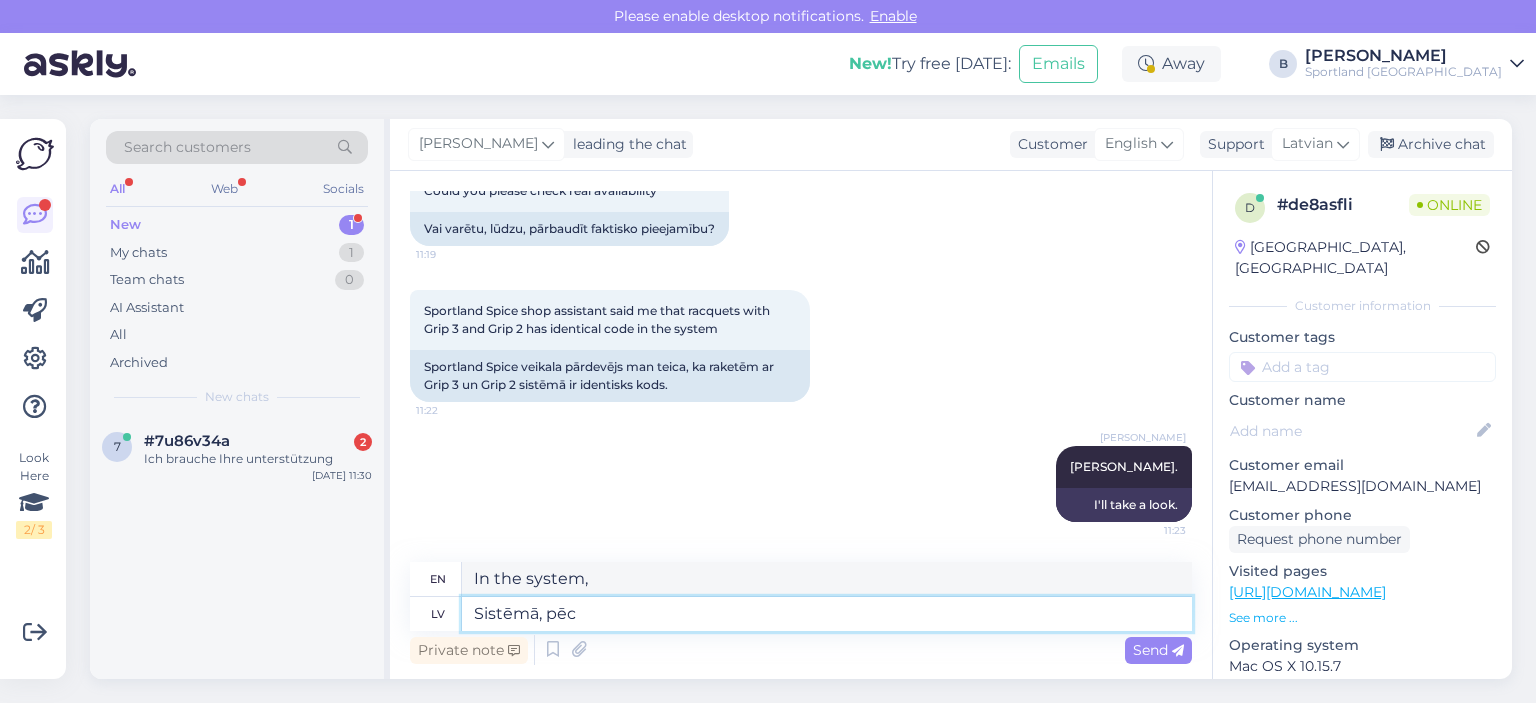 type on "Sistēmā, pēc" 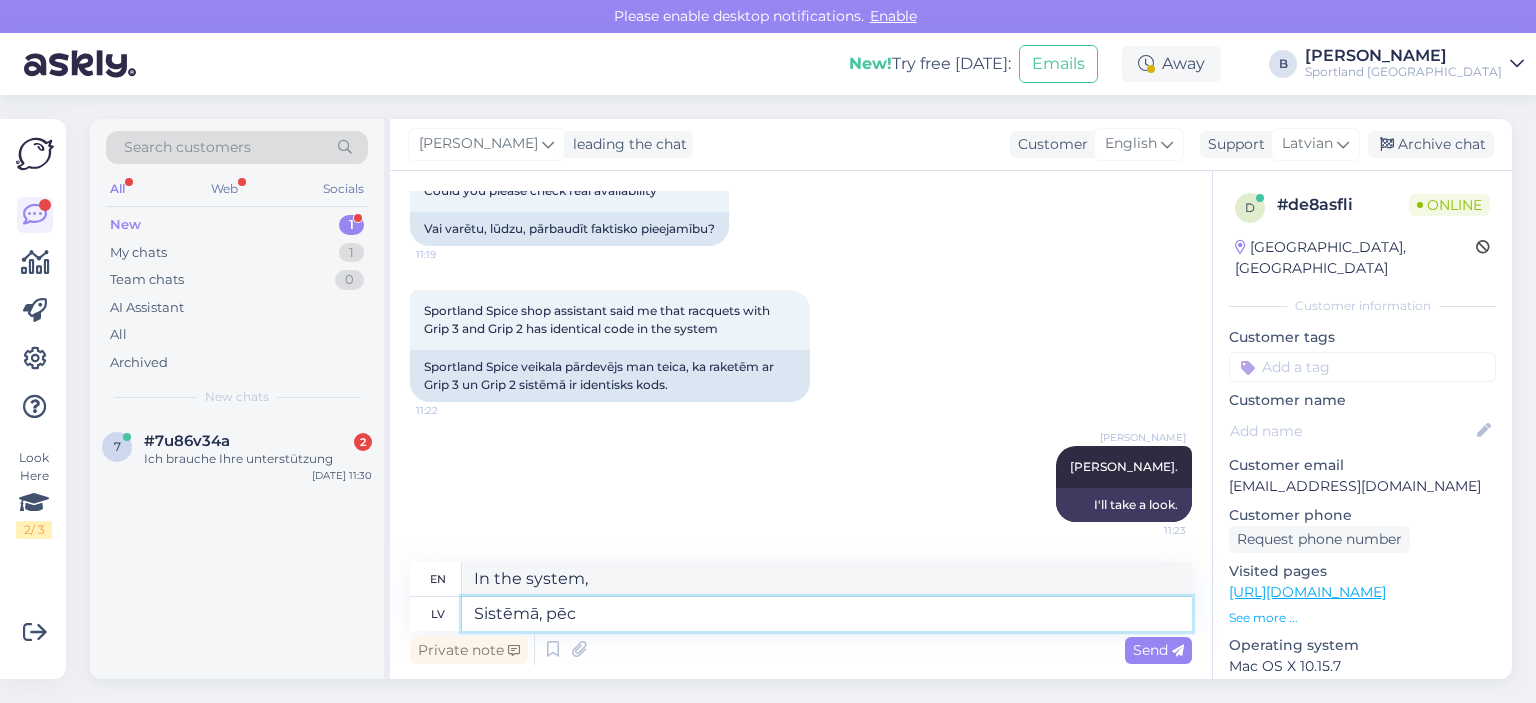 type on "In the system, after" 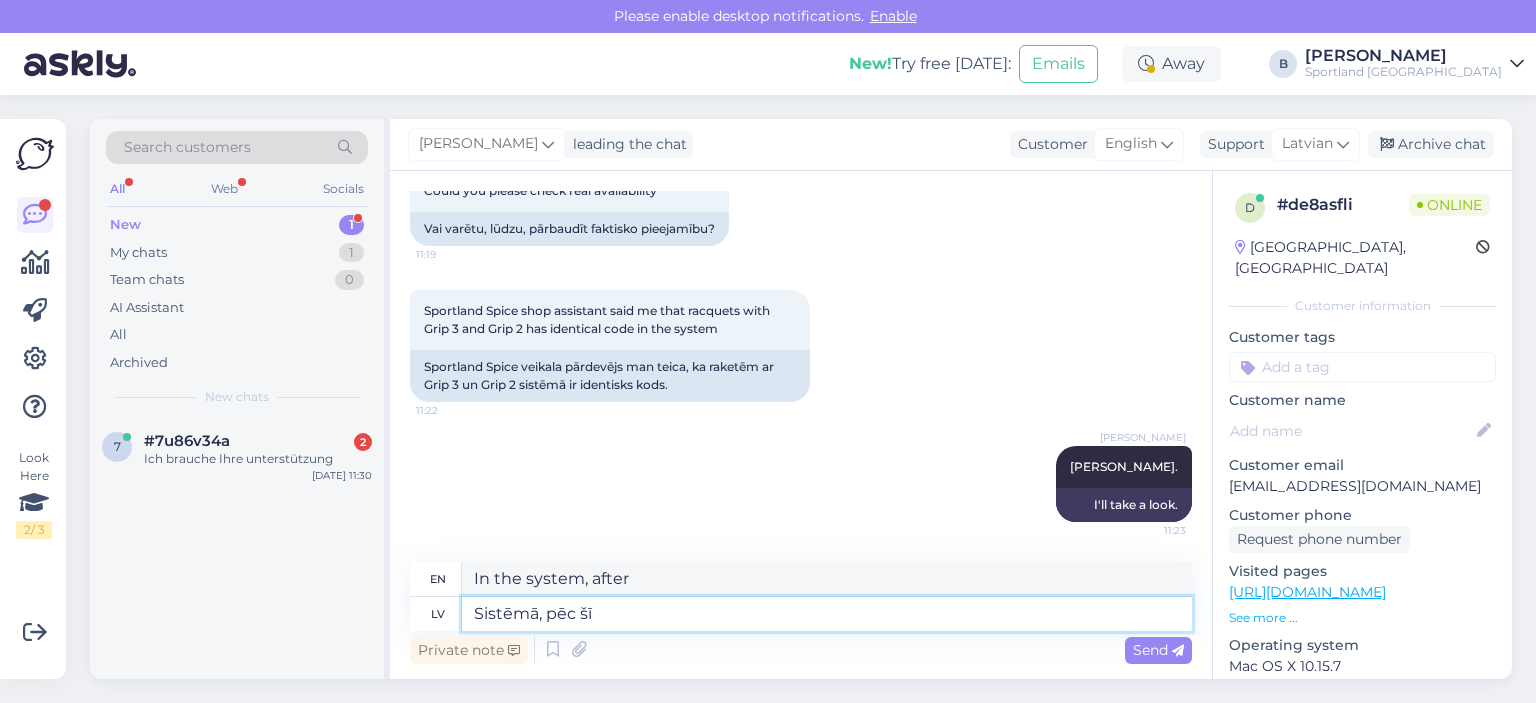 type on "Sistēmā, pēc šī" 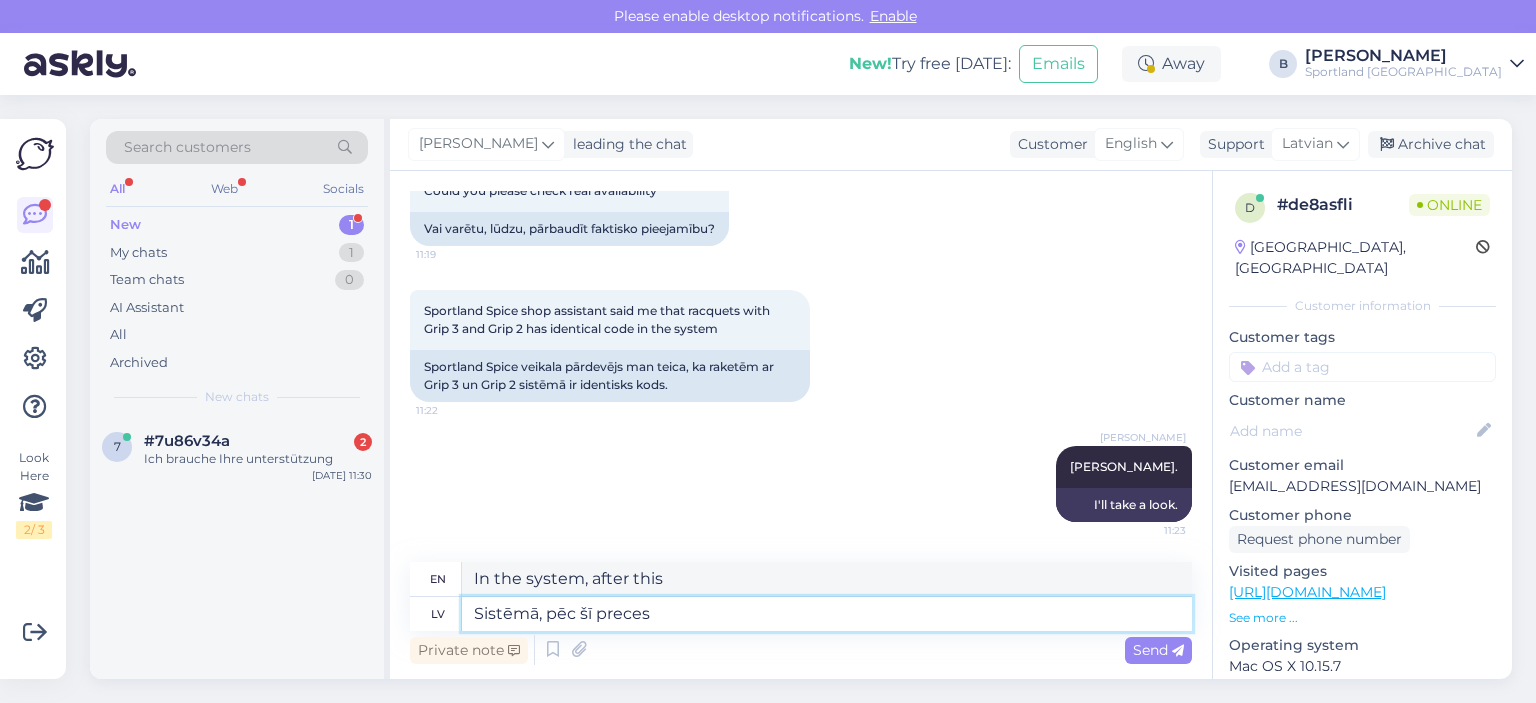 type on "Sistēmā, pēc šī preces k" 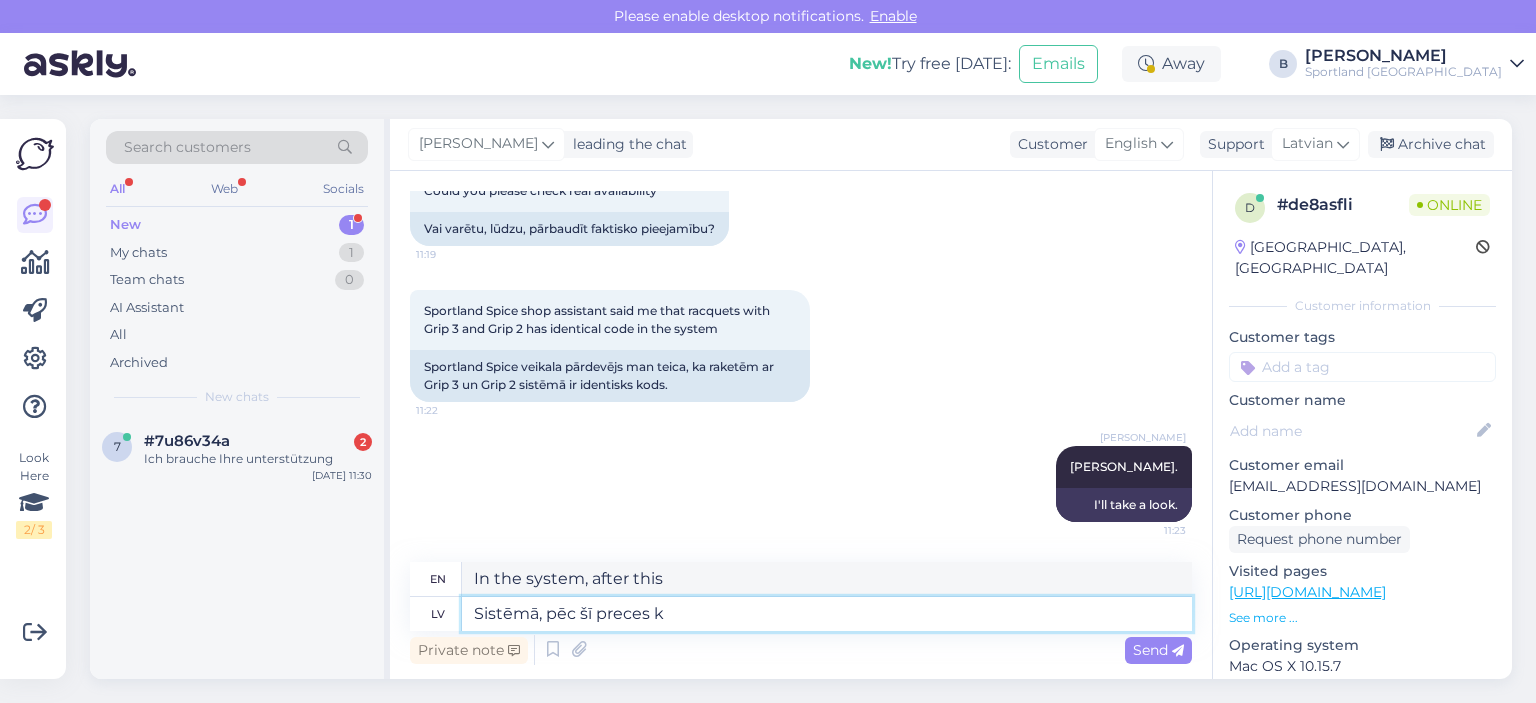 type on "In the system, after this item" 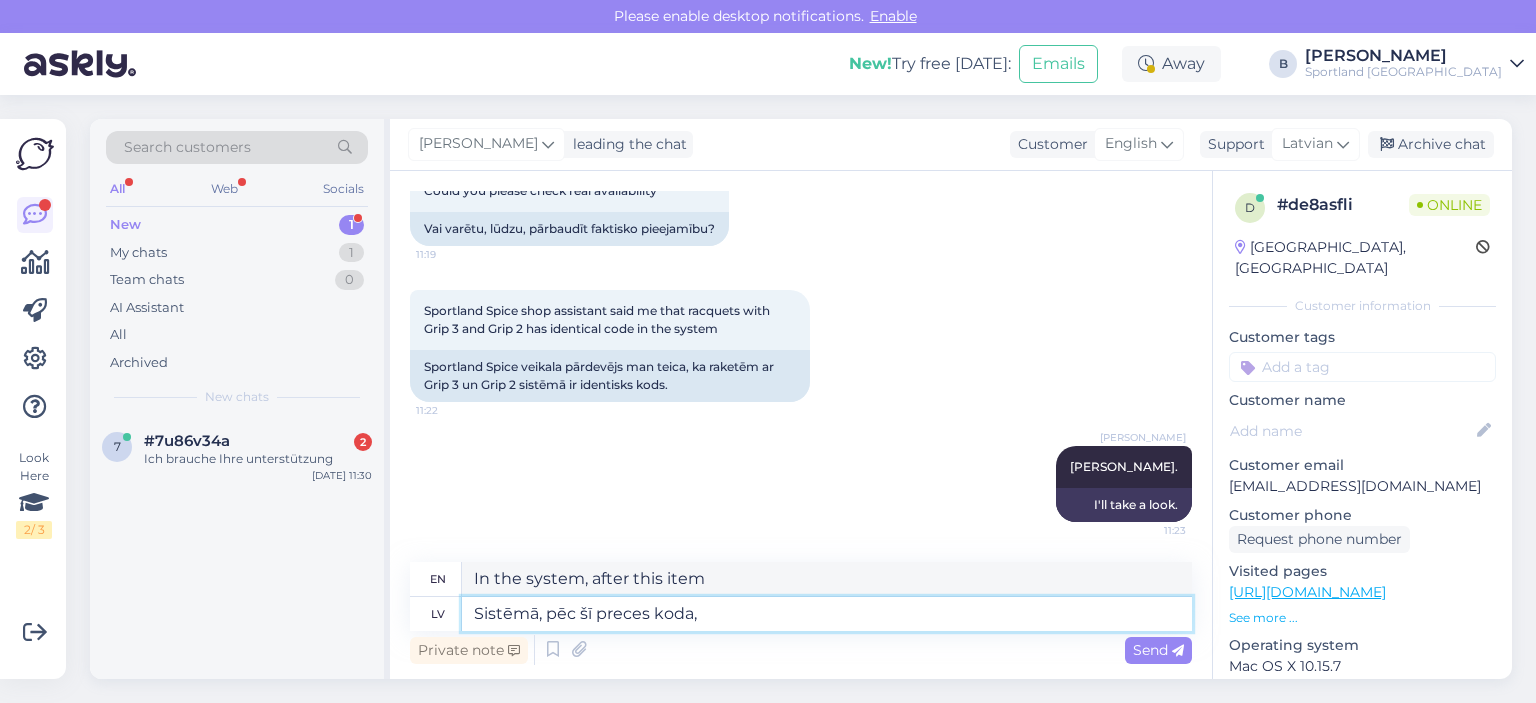 type on "Sistēmā, pēc šī preces koda, u" 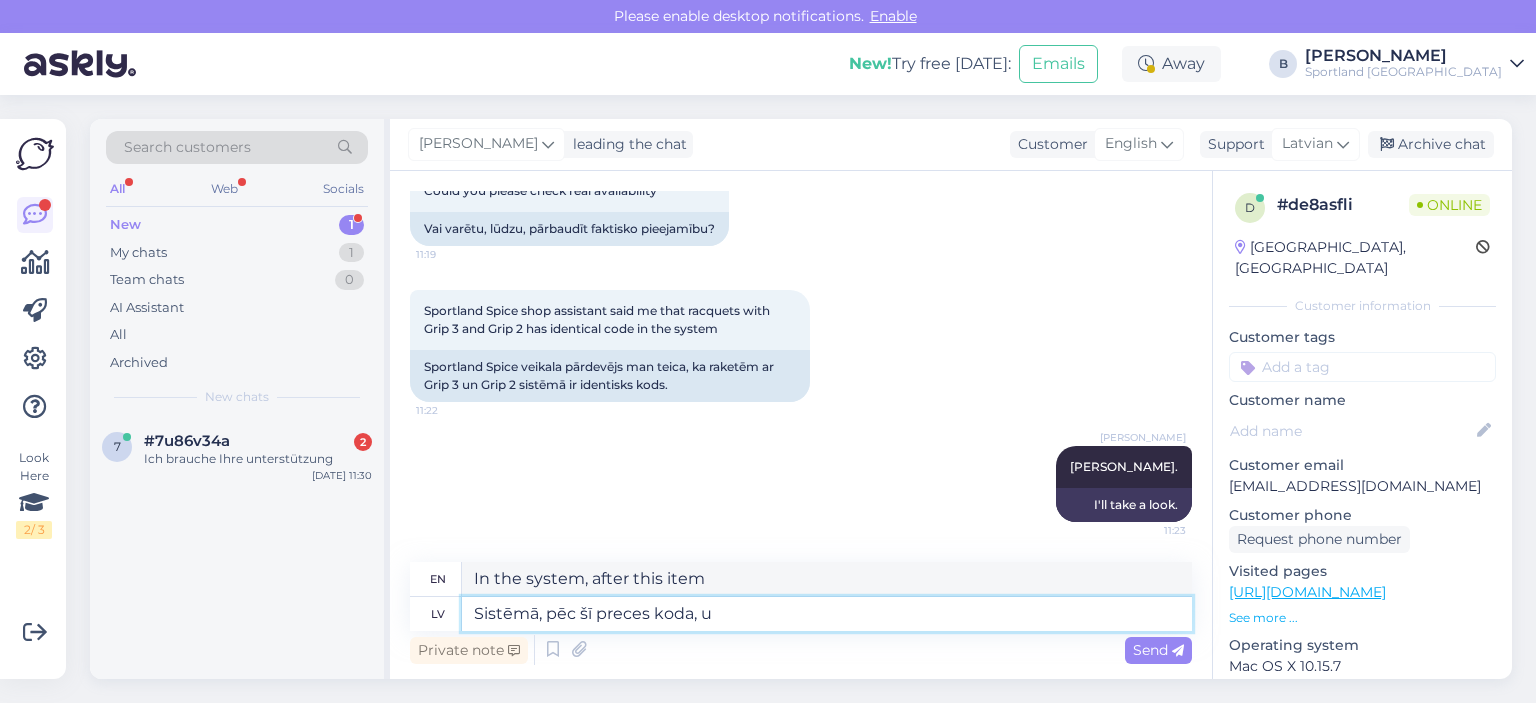 type on "In the system, by this product code," 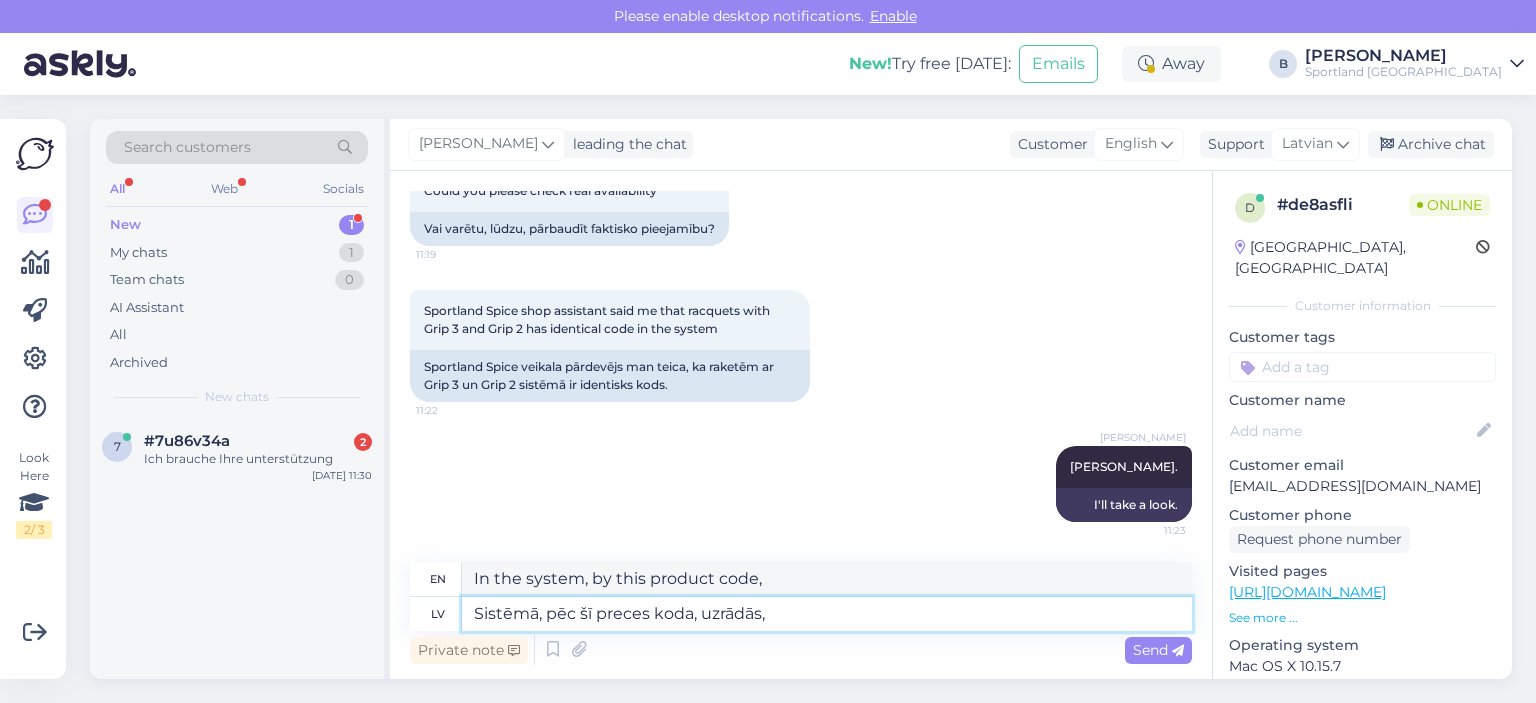 type on "Sistēmā, pēc šī preces koda, uzrādās," 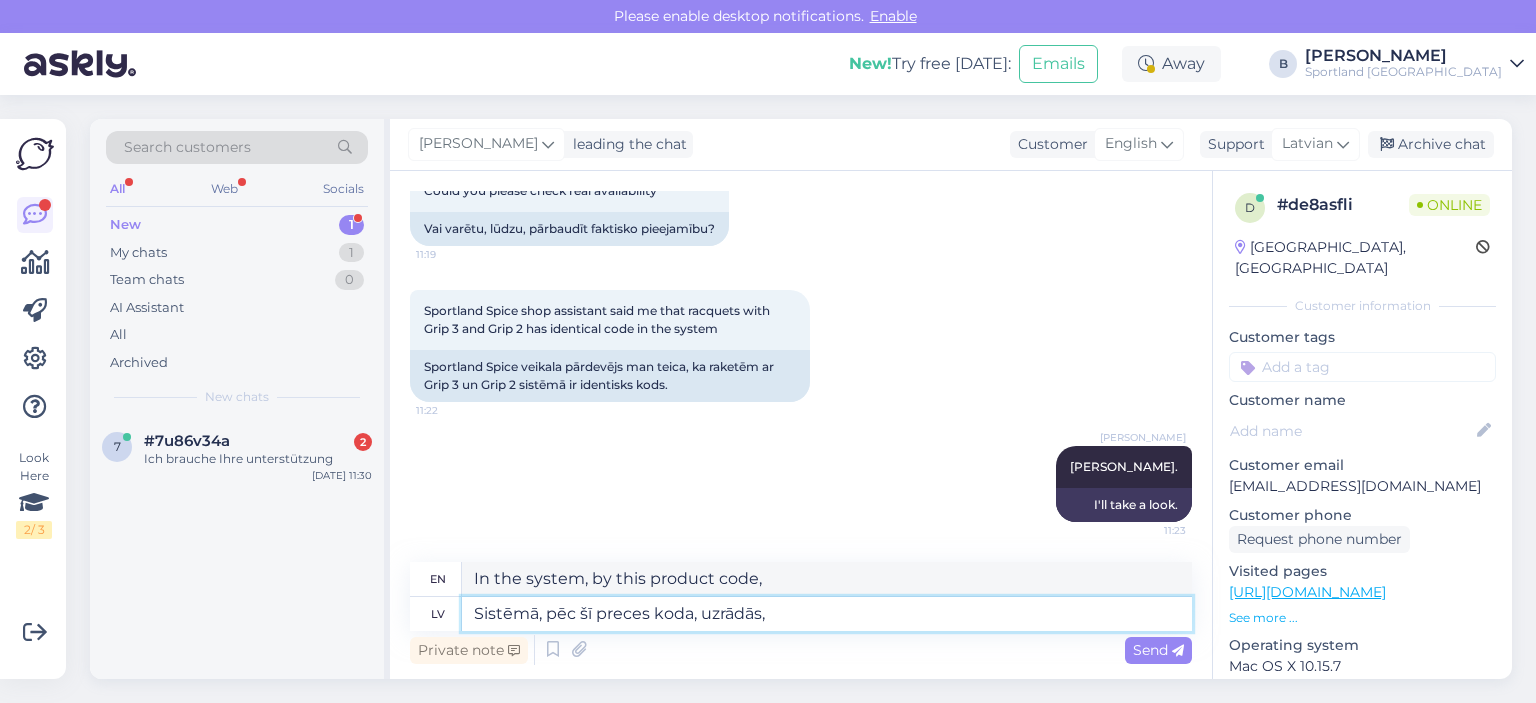 type on "In the system, after this product code, it appears," 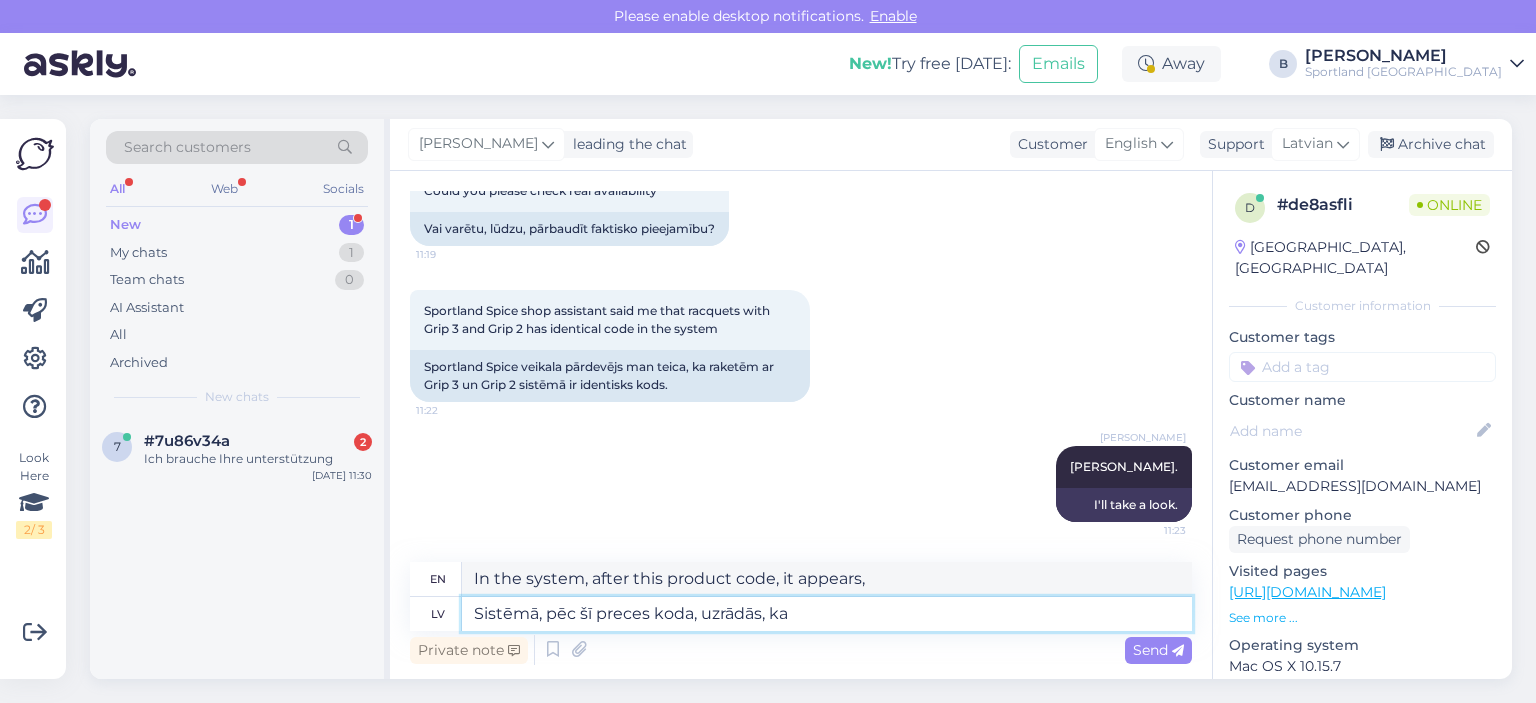 type on "Sistēmā, pēc šī preces koda, uzrādās, ka i" 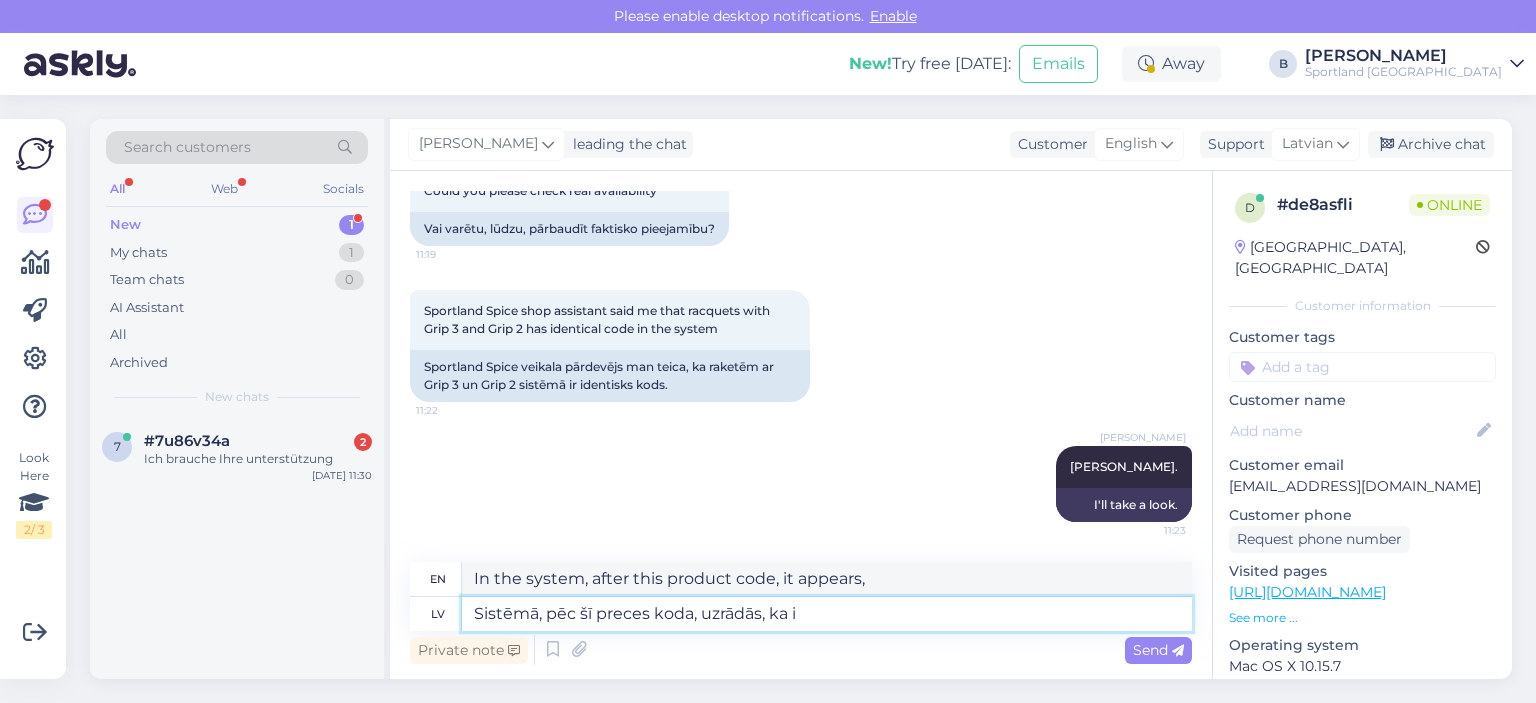 type on "In the system, after this product code, it appears that" 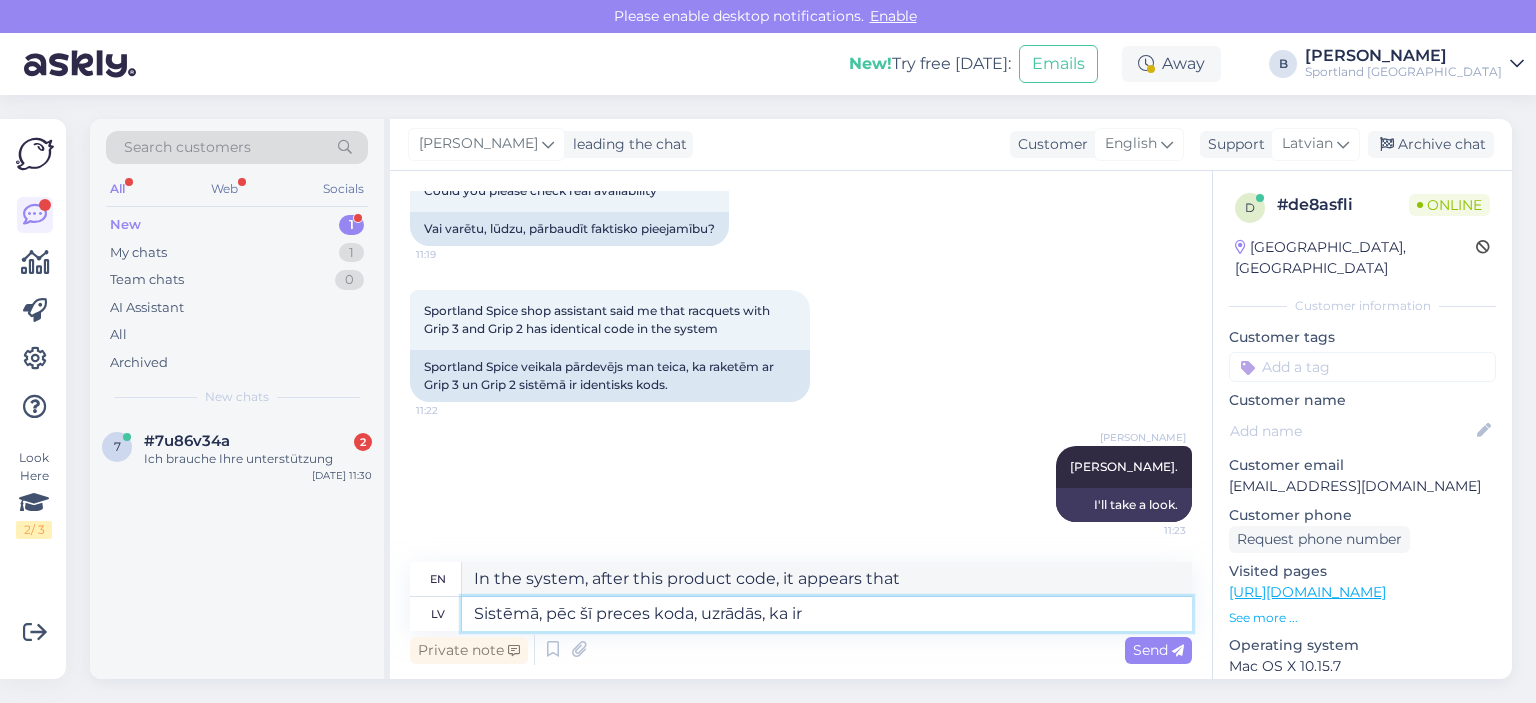 type on "Sistēmā, pēc šī preces koda, uzrādās, ka ir p" 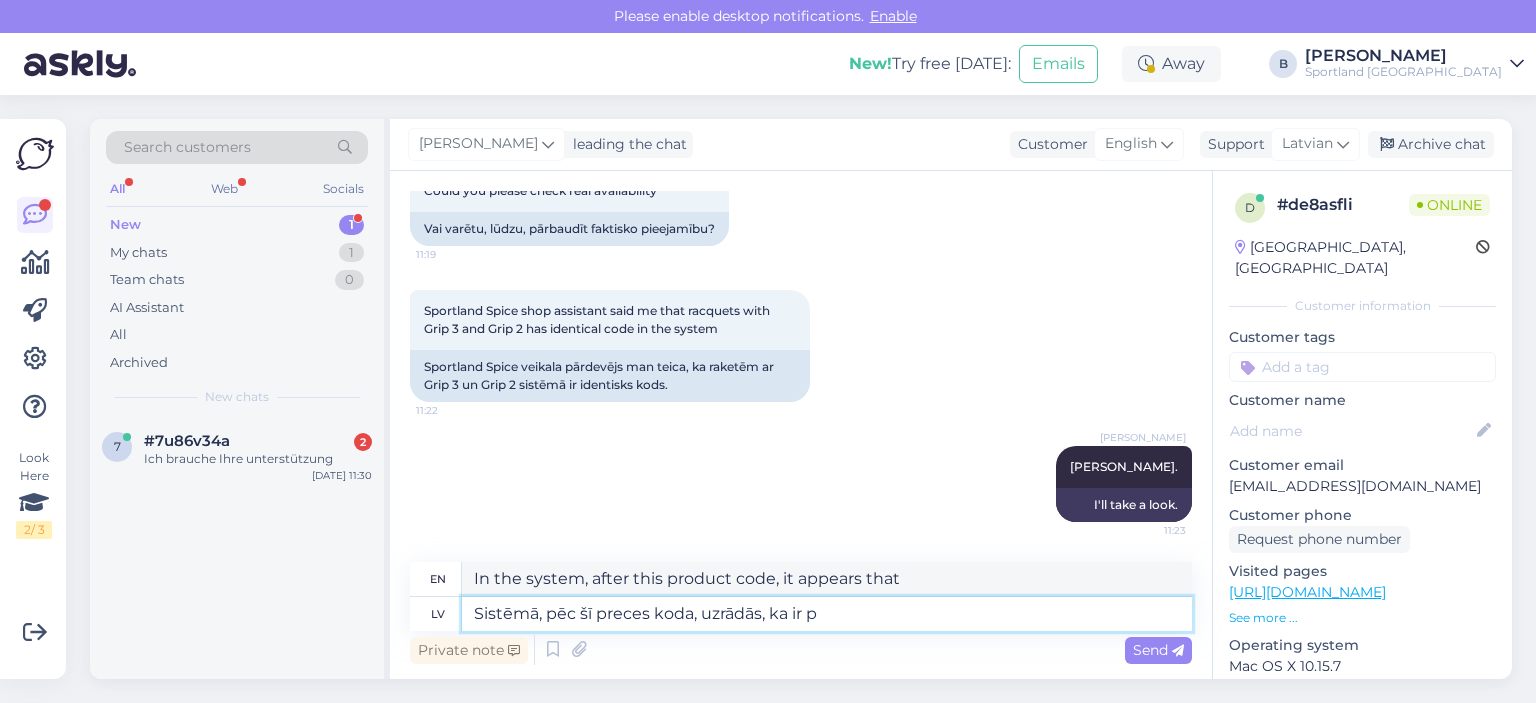type on "The system shows that this product code is" 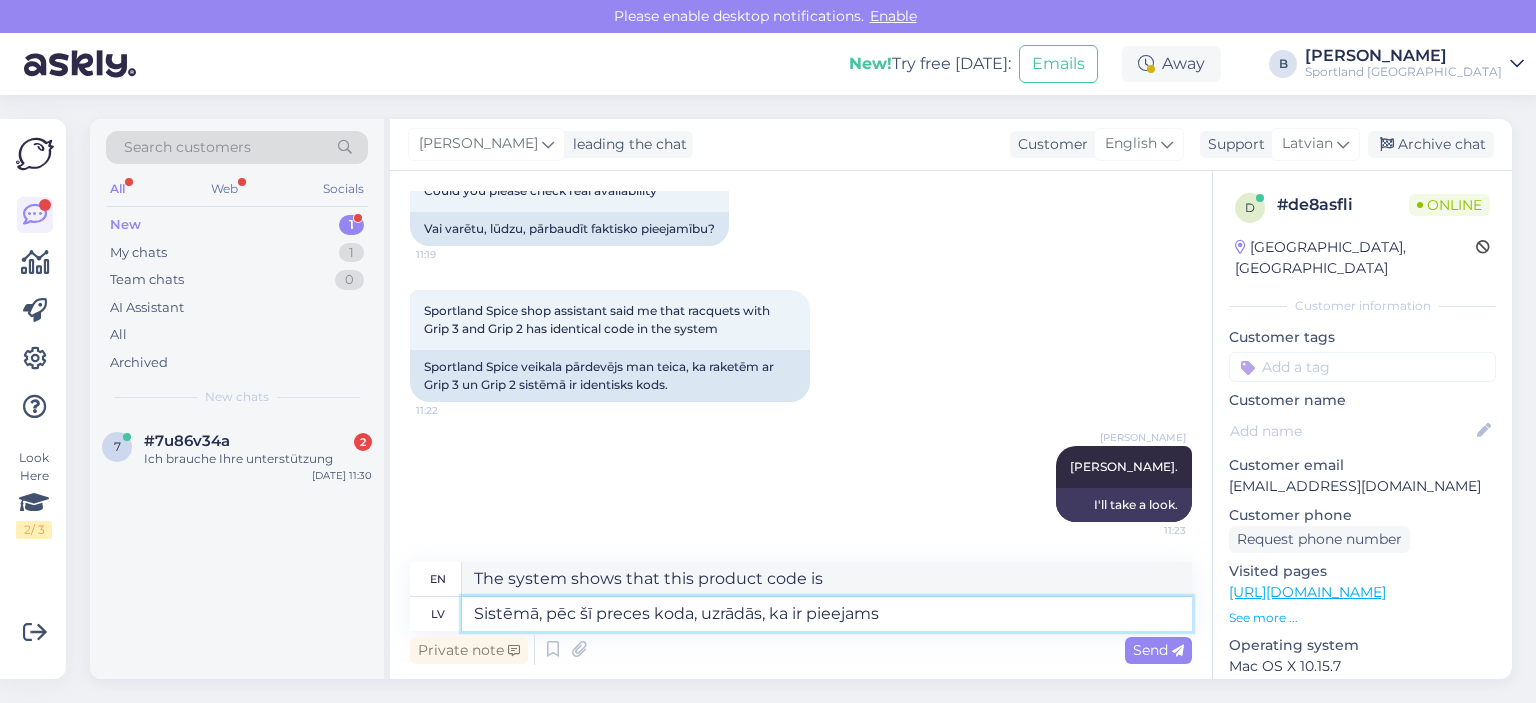 type on "Sistēmā, pēc šī preces koda, uzrādās, ka ir pieejams" 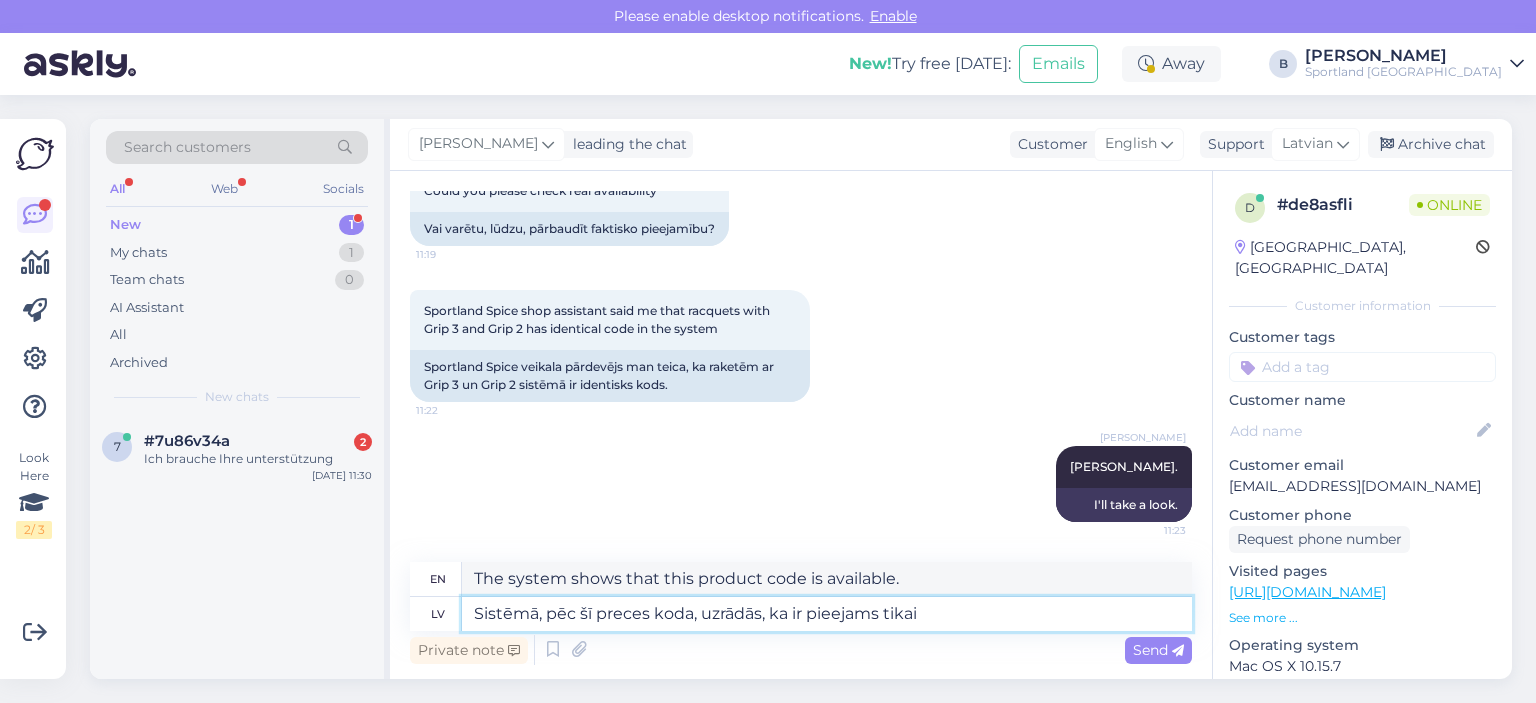 type on "Sistēmā, pēc šī preces koda, uzrādās, ka ir pieejams tikai" 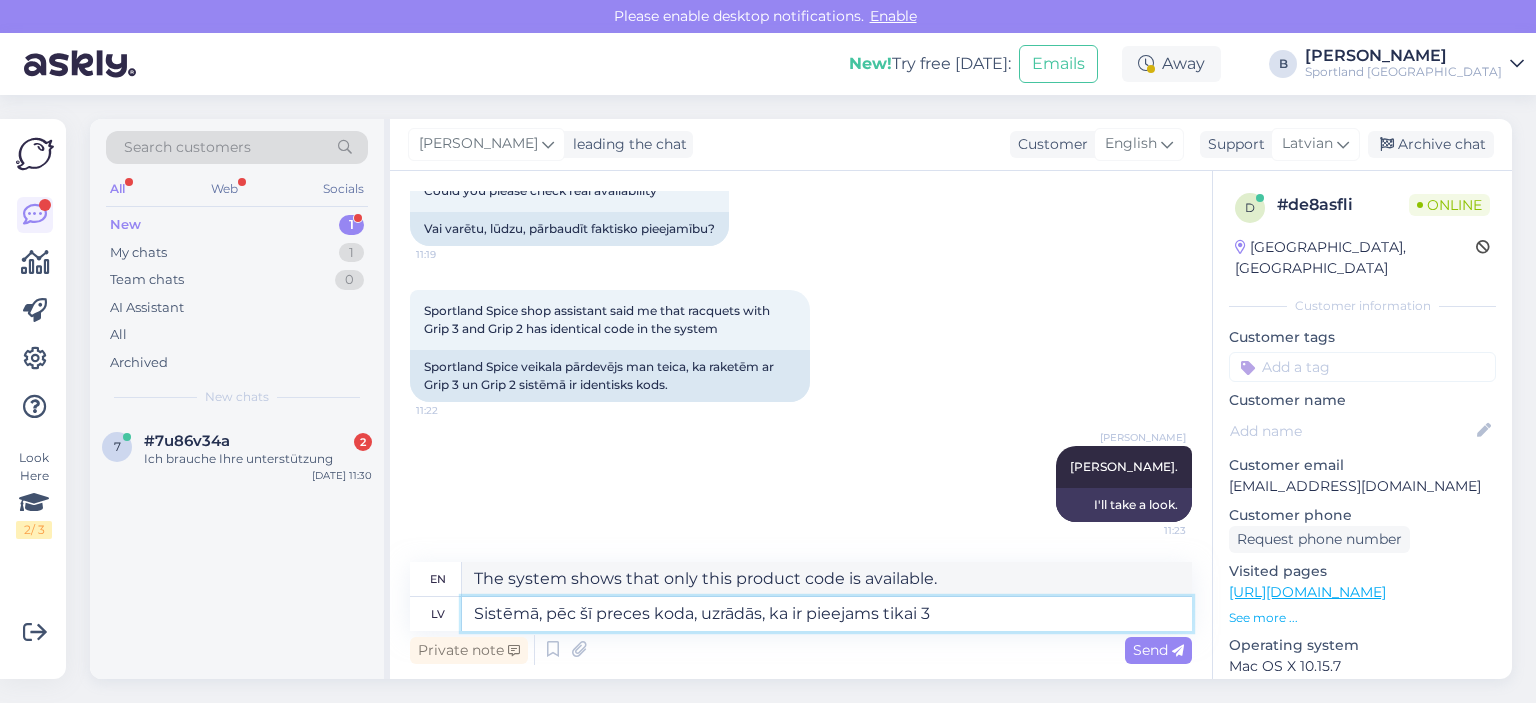 type on "Sistēmā, pēc šī preces koda, uzrādās, ka ir pieejams tikai 3" 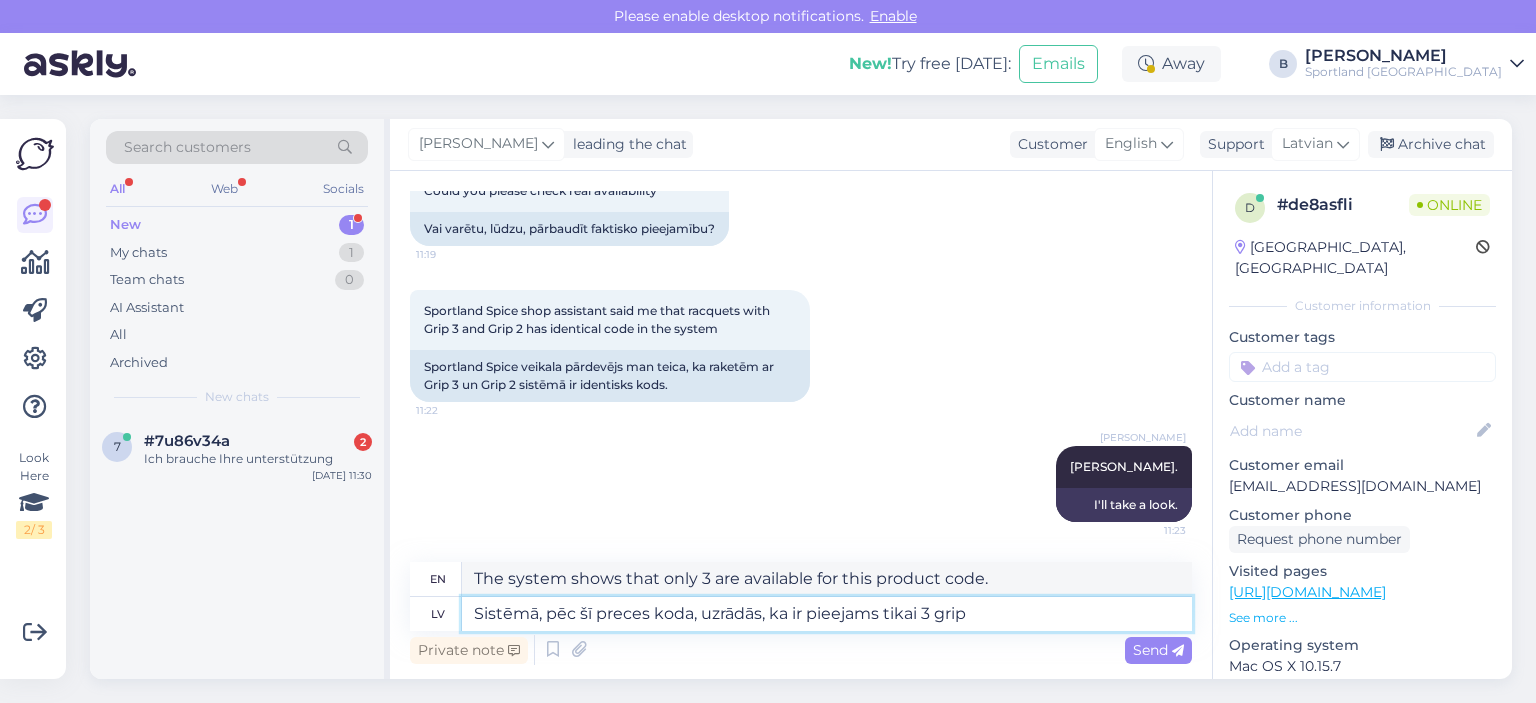 type on "Sistēmā, pēc šī preces koda, uzrādās, ka ir pieejams tikai 3 grip" 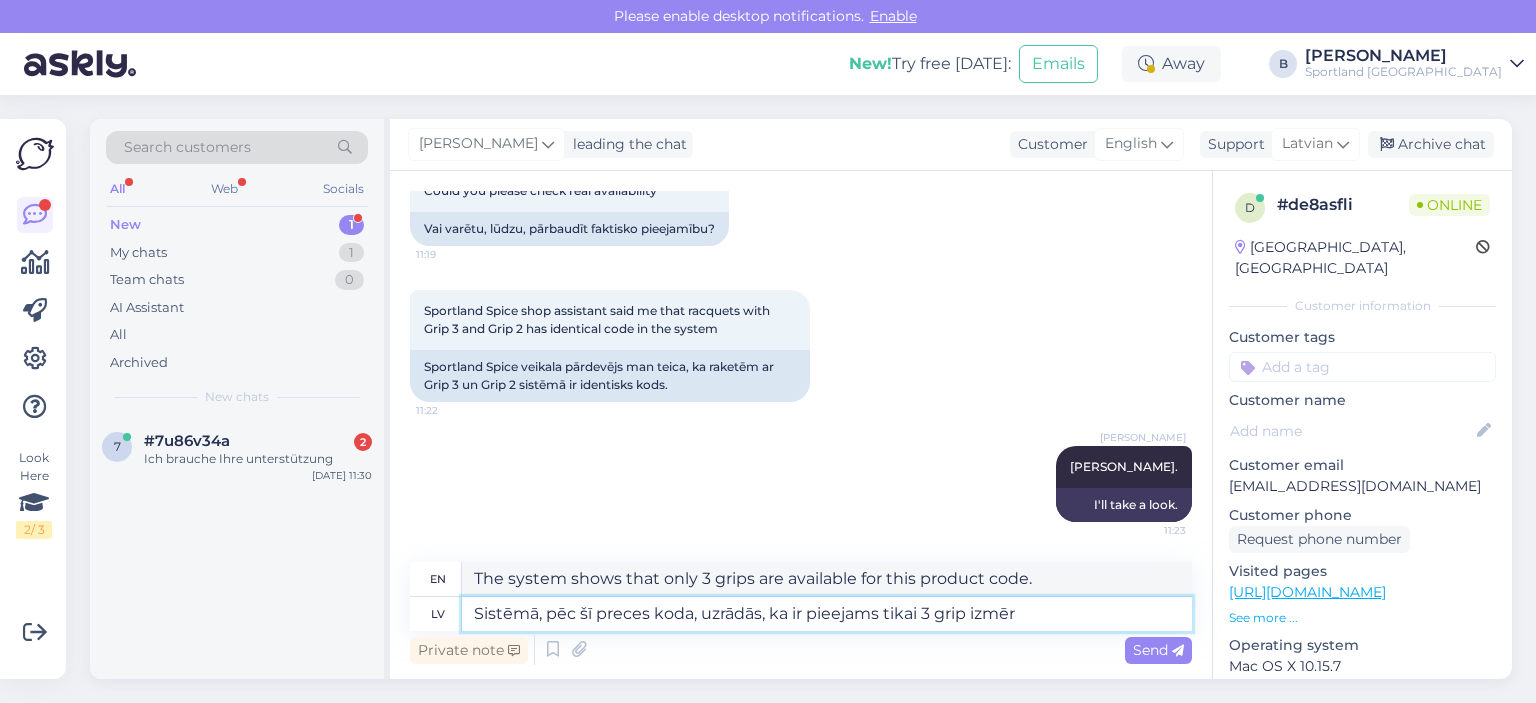 type on "Sistēmā, pēc šī preces koda, uzrādās, ka ir pieejams tikai 3 grip izmērs" 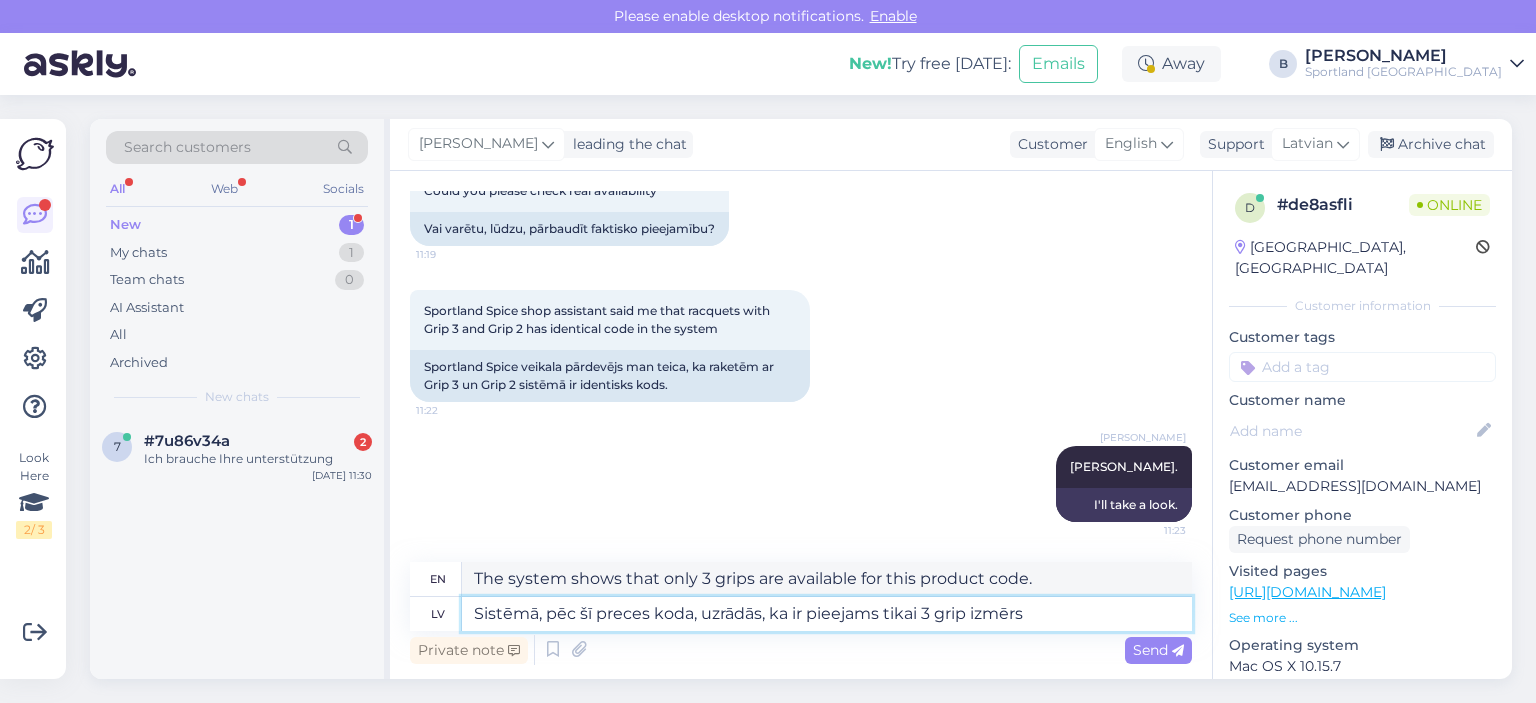type on "The system shows that only grip size 3 is available for this product code." 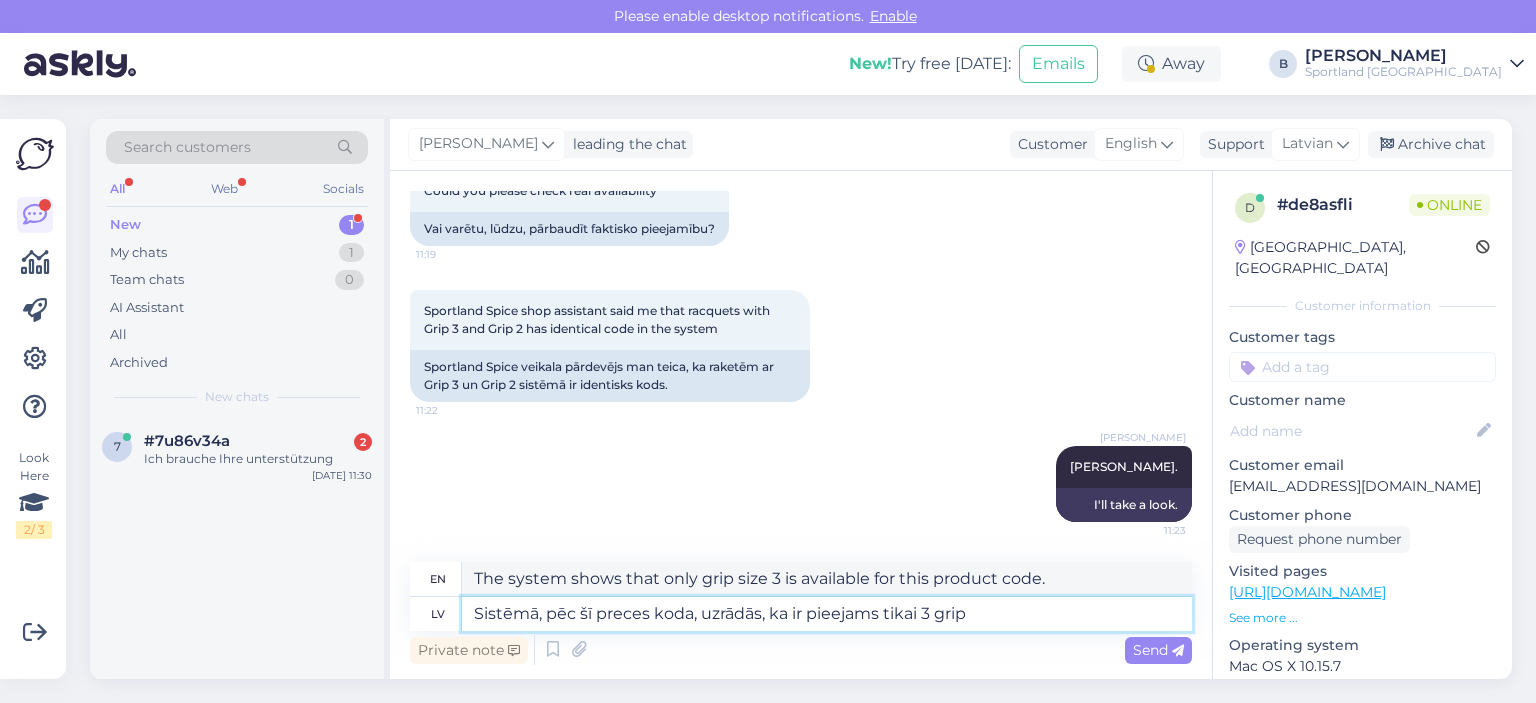 type on "Sistēmā, pēc šī preces koda, uzrādās, ka ir pieejams tikai 3 grip" 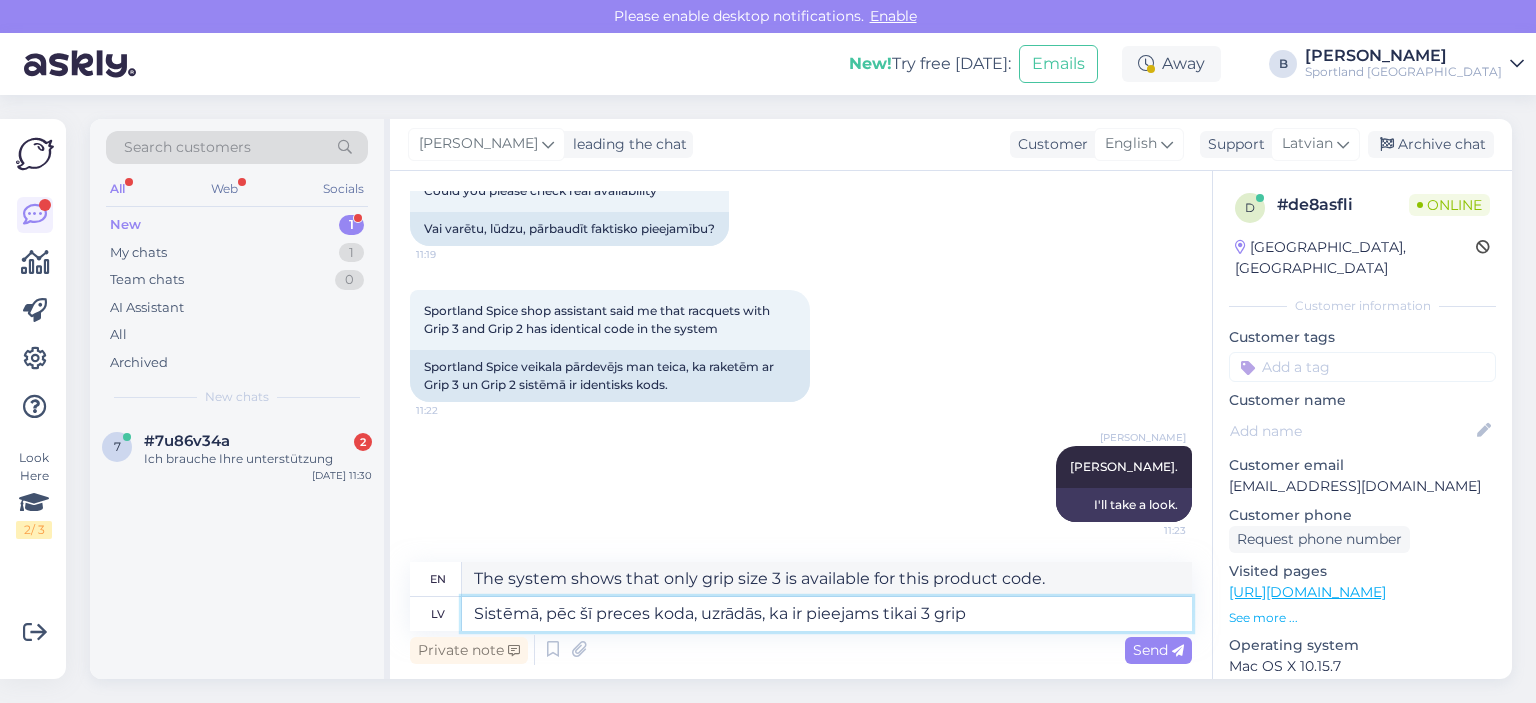 type on "The system shows that only 3 grips are available for this product code." 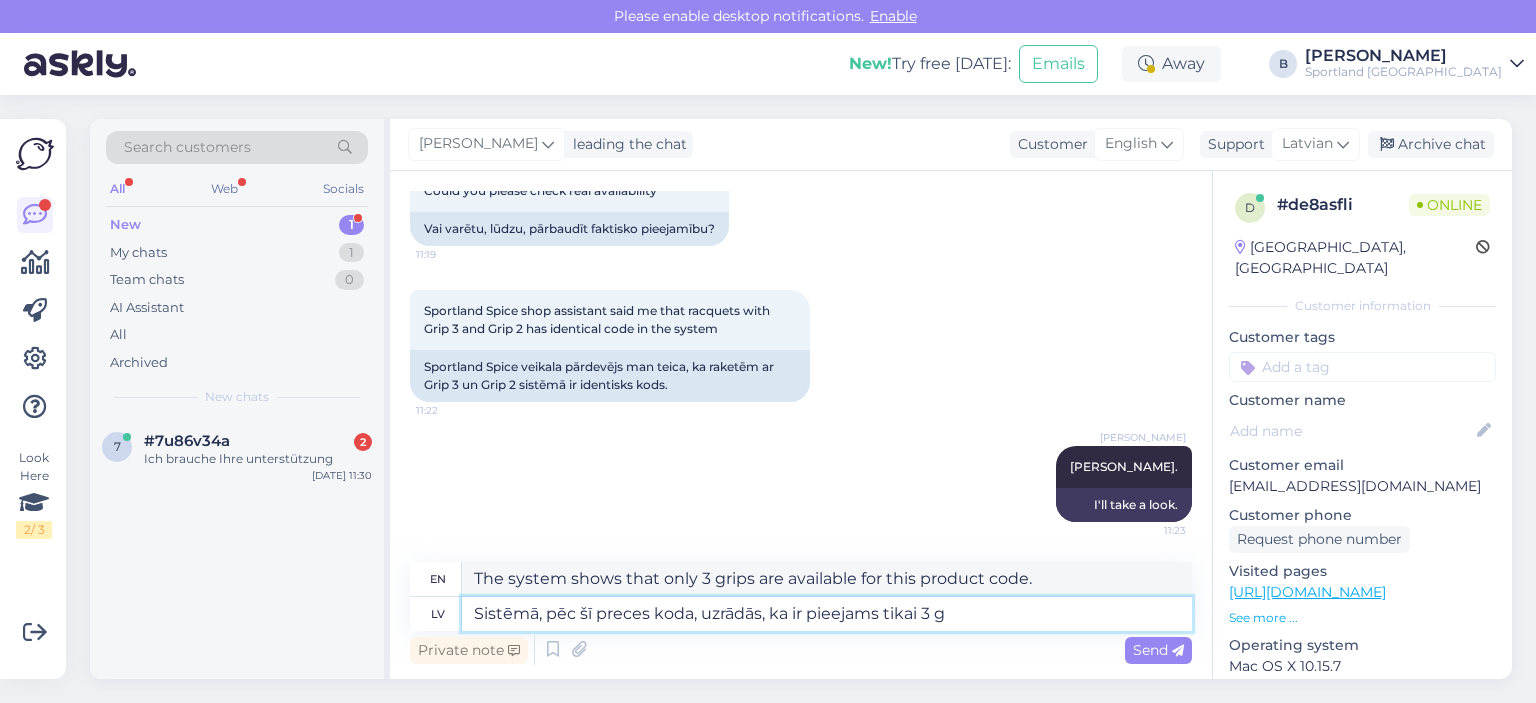 type on "Sistēmā, pēc šī preces koda, uzrādās, ka ir pieejams tikai 3" 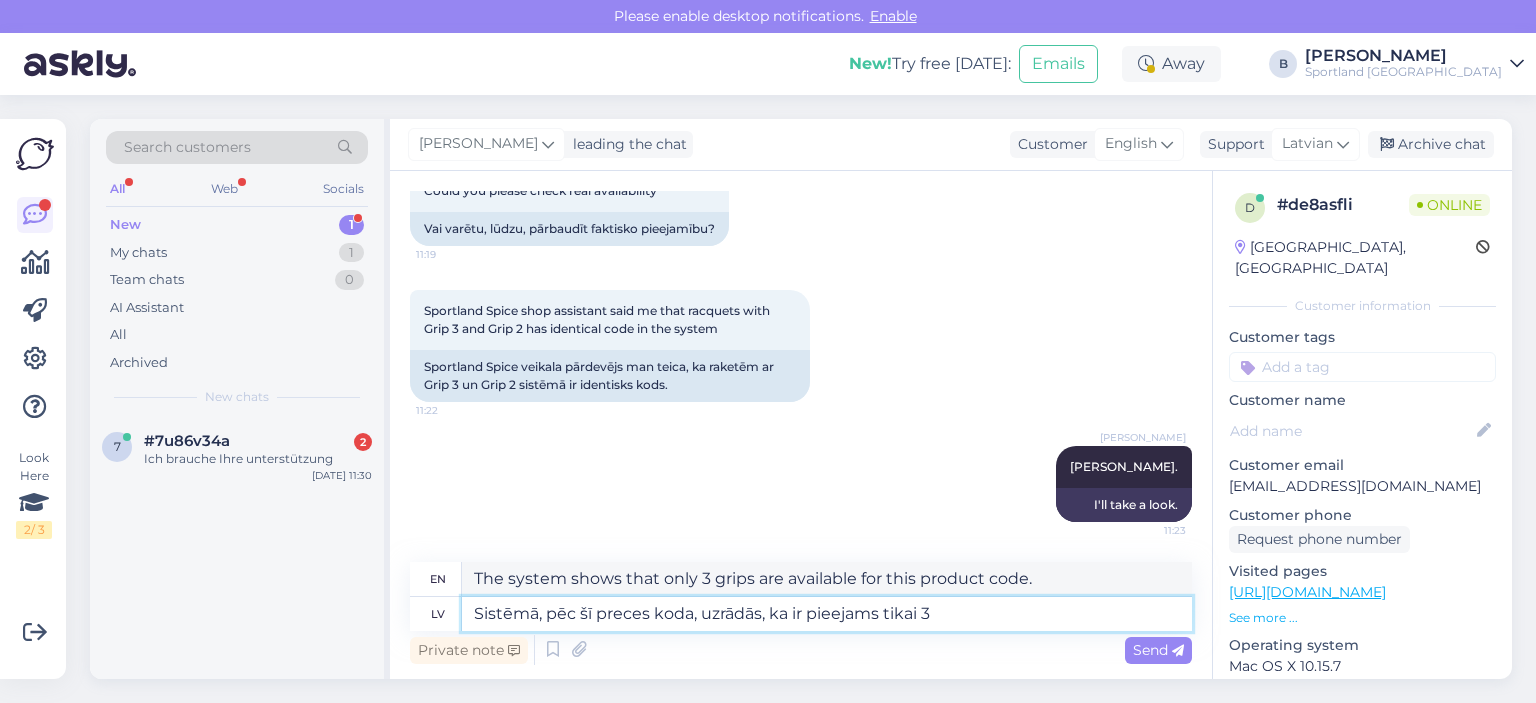 type on "The system shows that only 3 are available for this product code." 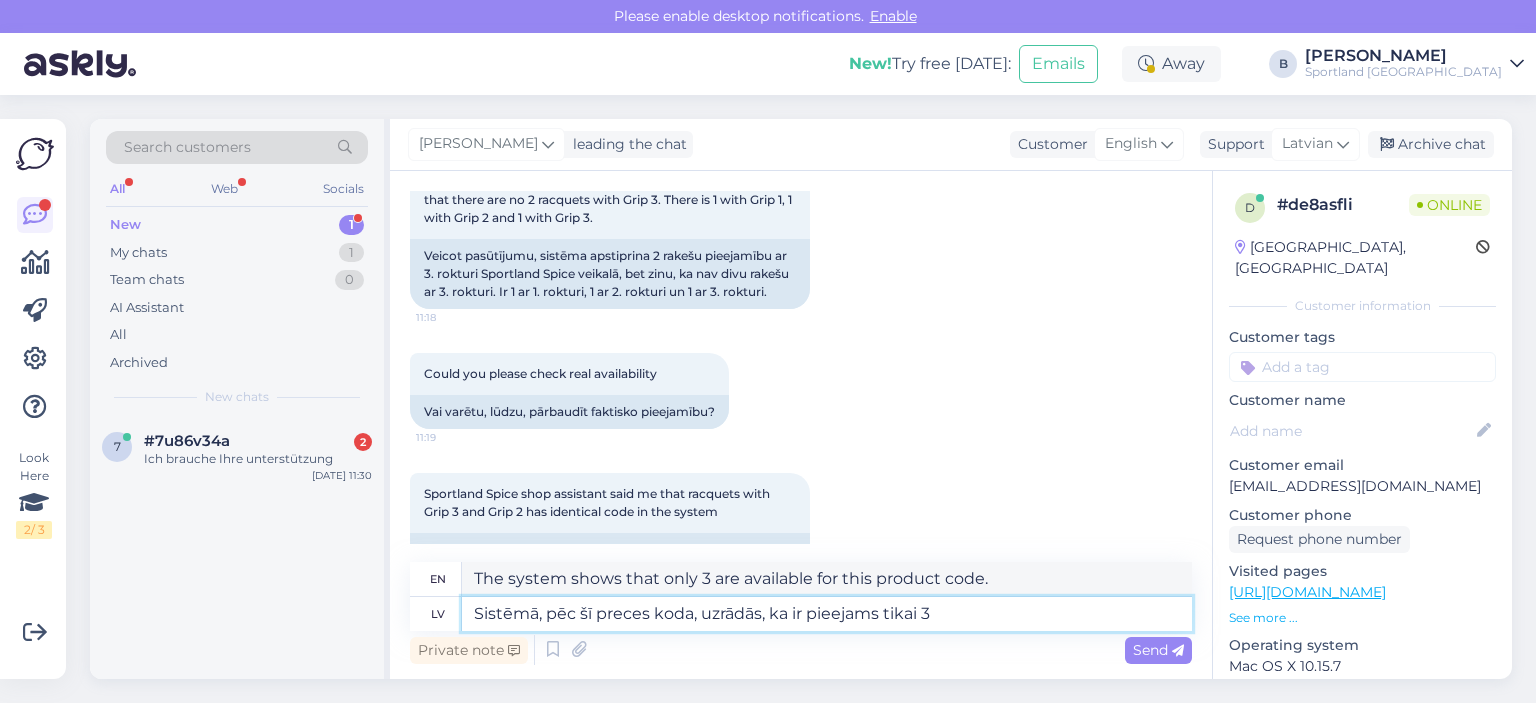 scroll, scrollTop: 1014, scrollLeft: 0, axis: vertical 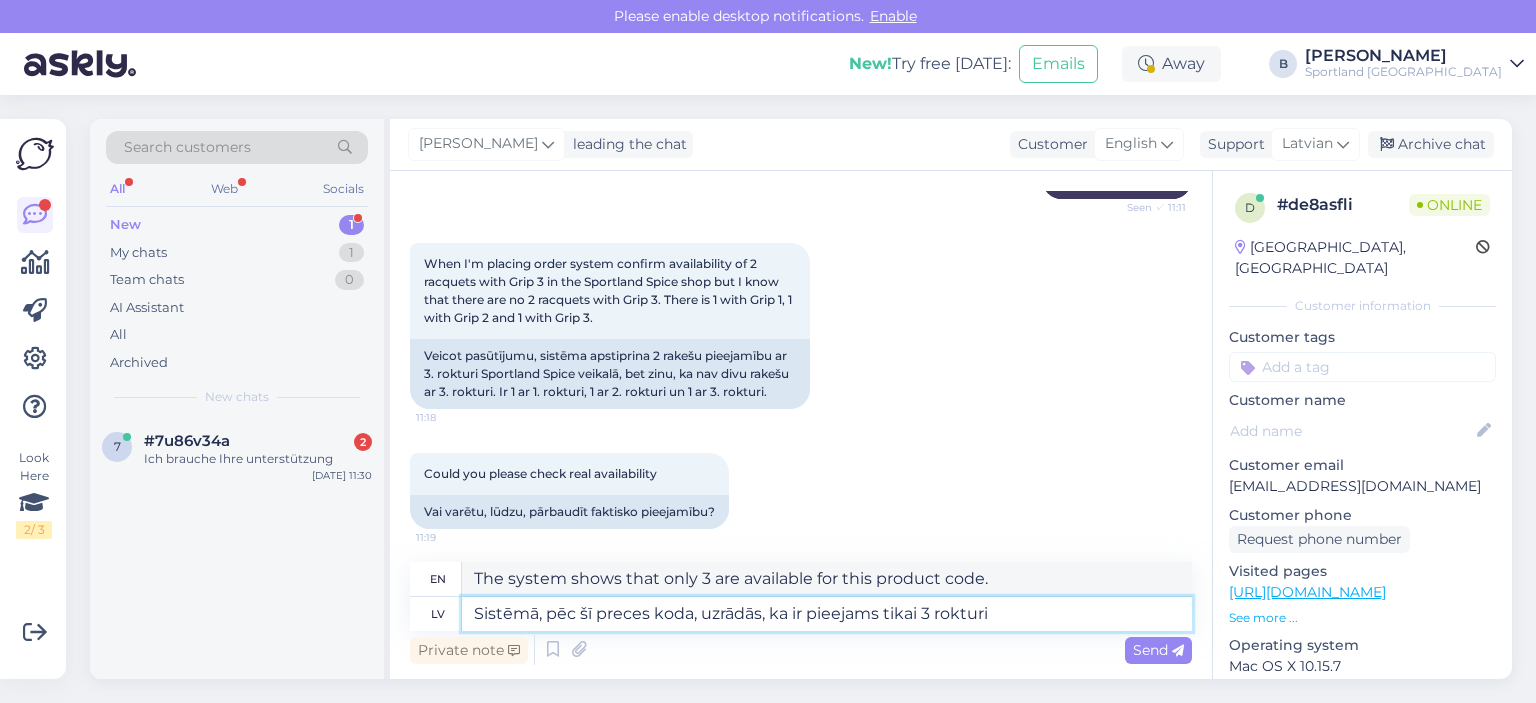 type on "Sistēmā, pēc šī preces koda, uzrādās, ka ir pieejams tikai 3 rokturis" 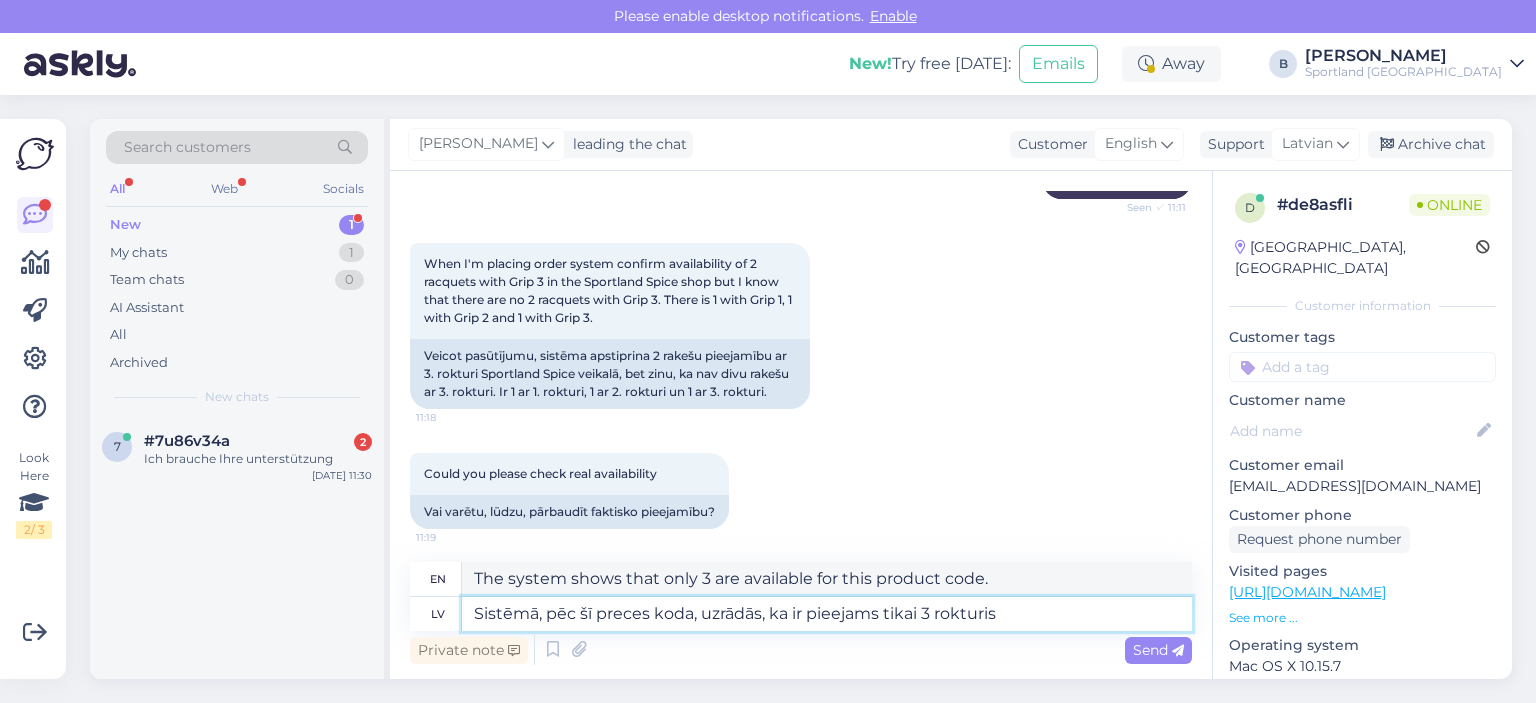 type on "The system shows that only 3 handles are available for this product code." 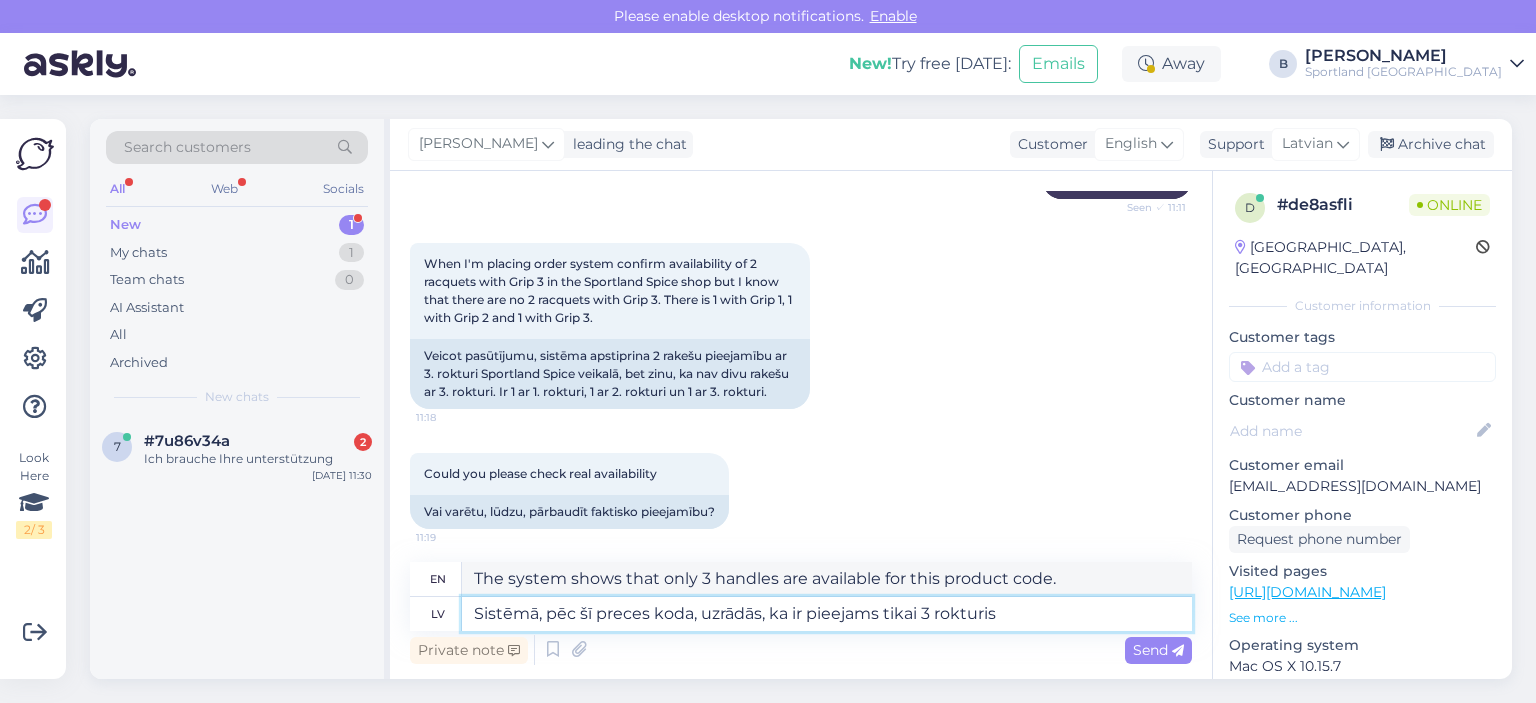 drag, startPoint x: 1016, startPoint y: 612, endPoint x: 937, endPoint y: 616, distance: 79.101204 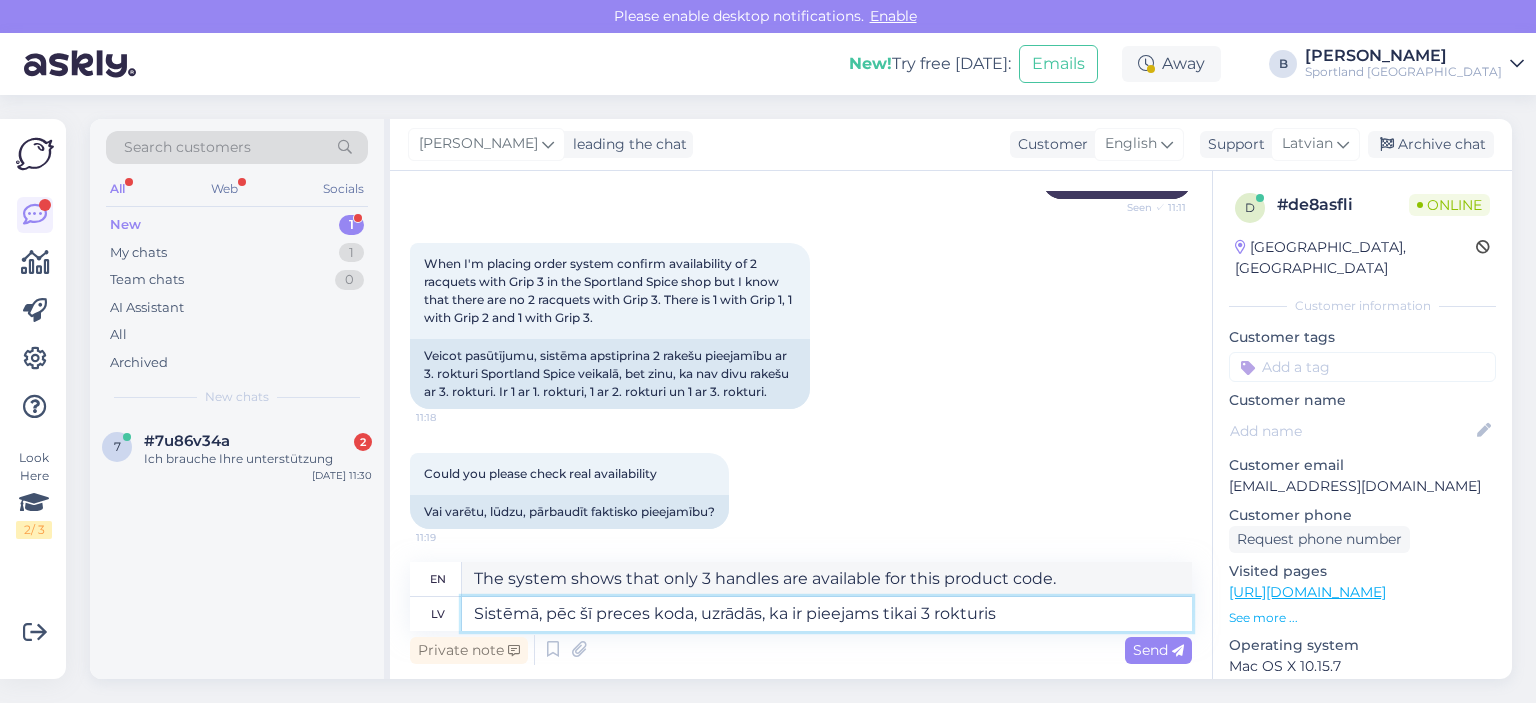 click on "Sistēmā, pēc šī preces koda, uzrādās, ka ir pieejams tikai 3 rokturis" at bounding box center (827, 614) 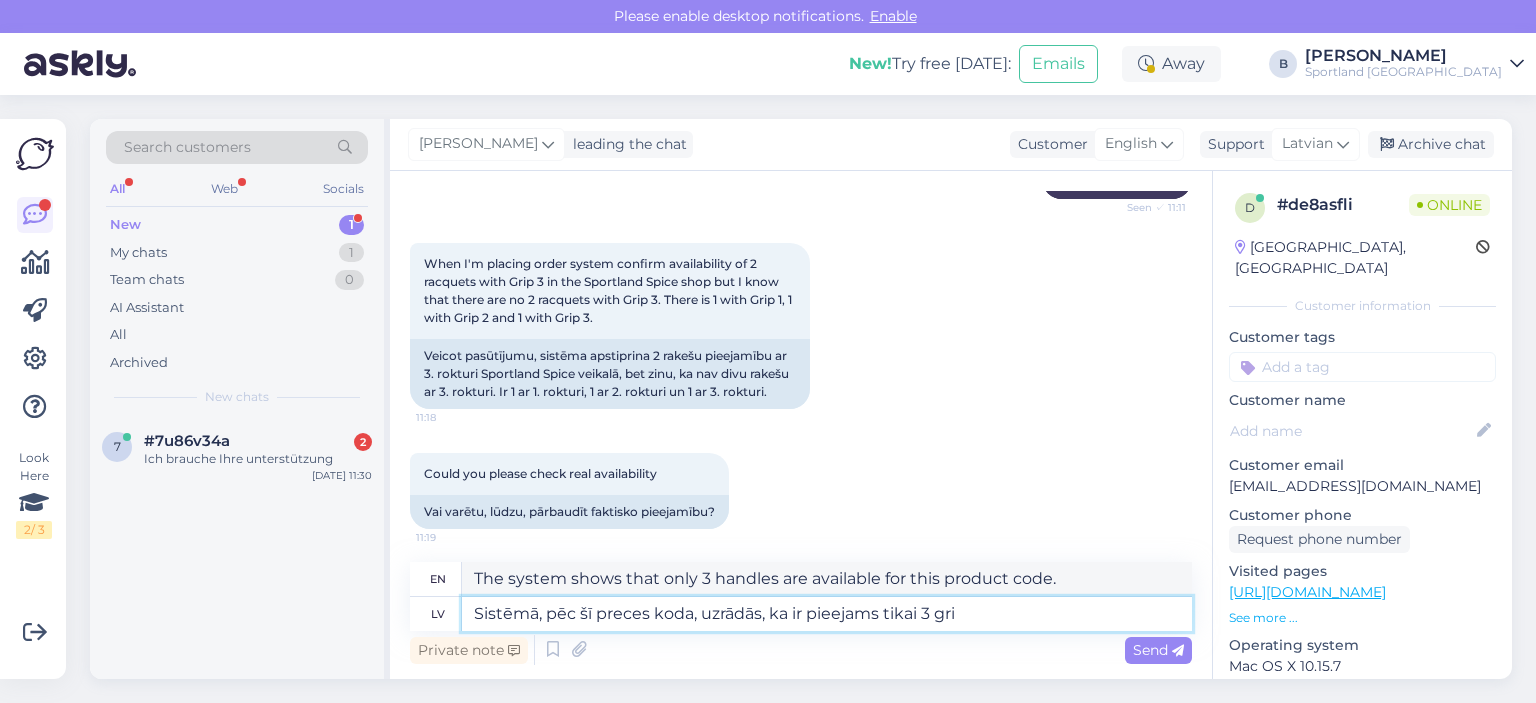 type on "Sistēmā, pēc šī preces koda, uzrādās, ka ir pieejams tikai 3 grip" 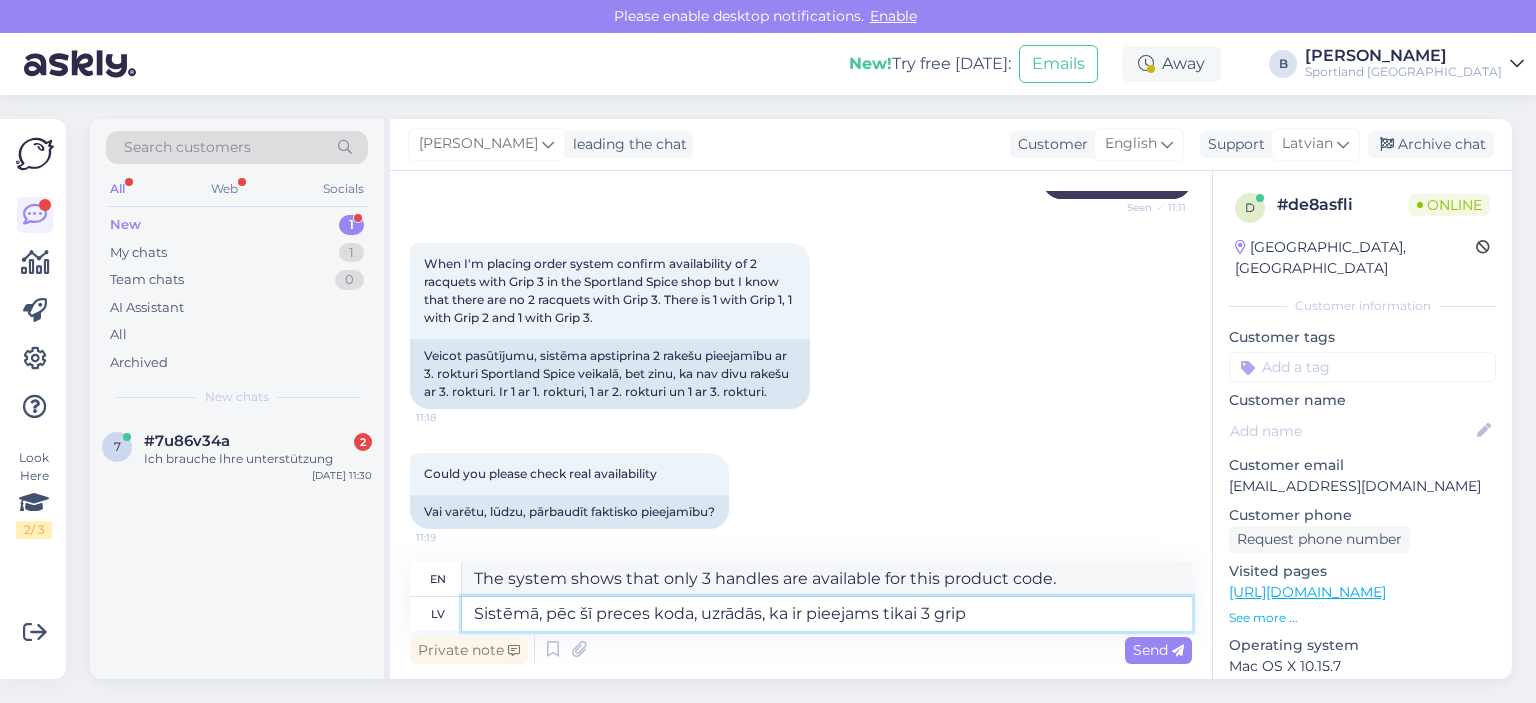 type on "The system shows that only 3 grips are available for this product code." 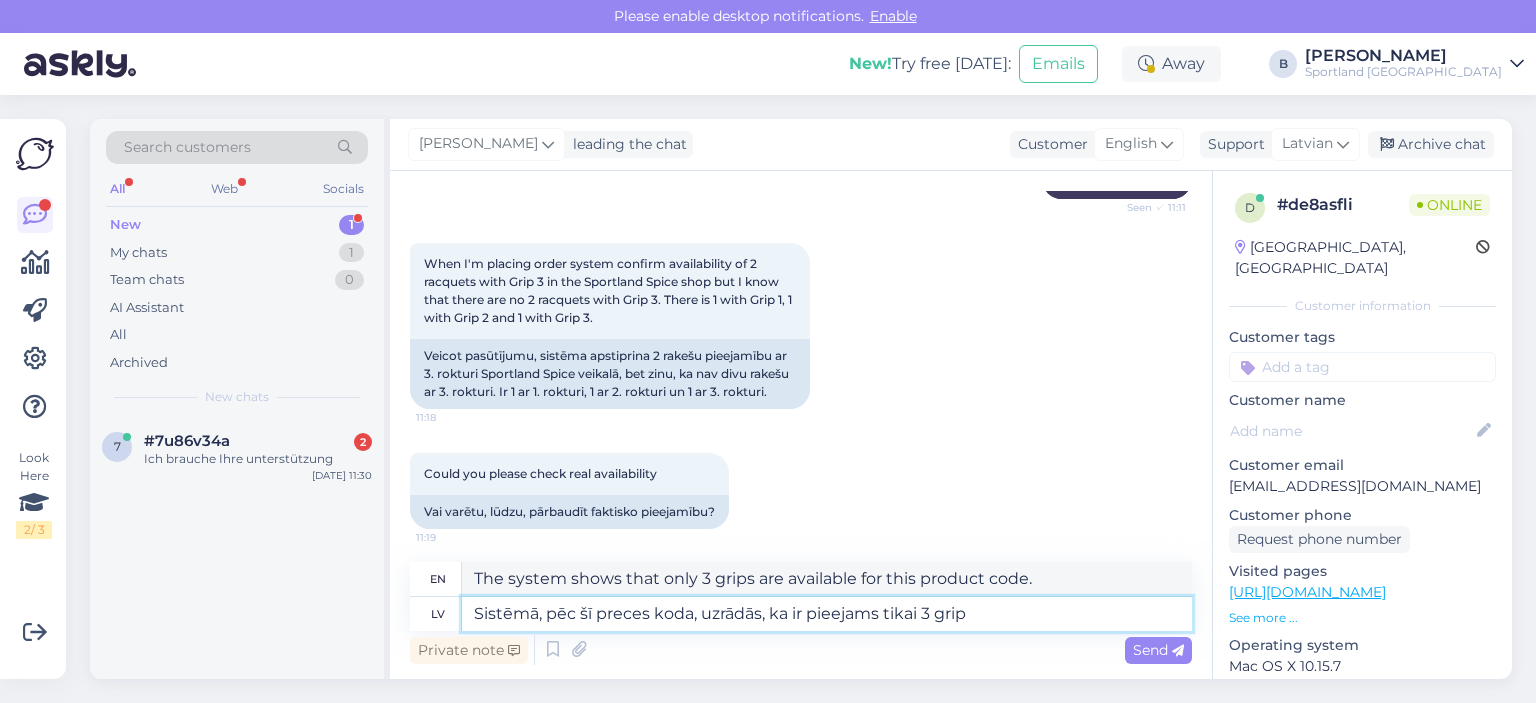 drag, startPoint x: 970, startPoint y: 613, endPoint x: 924, endPoint y: 613, distance: 46 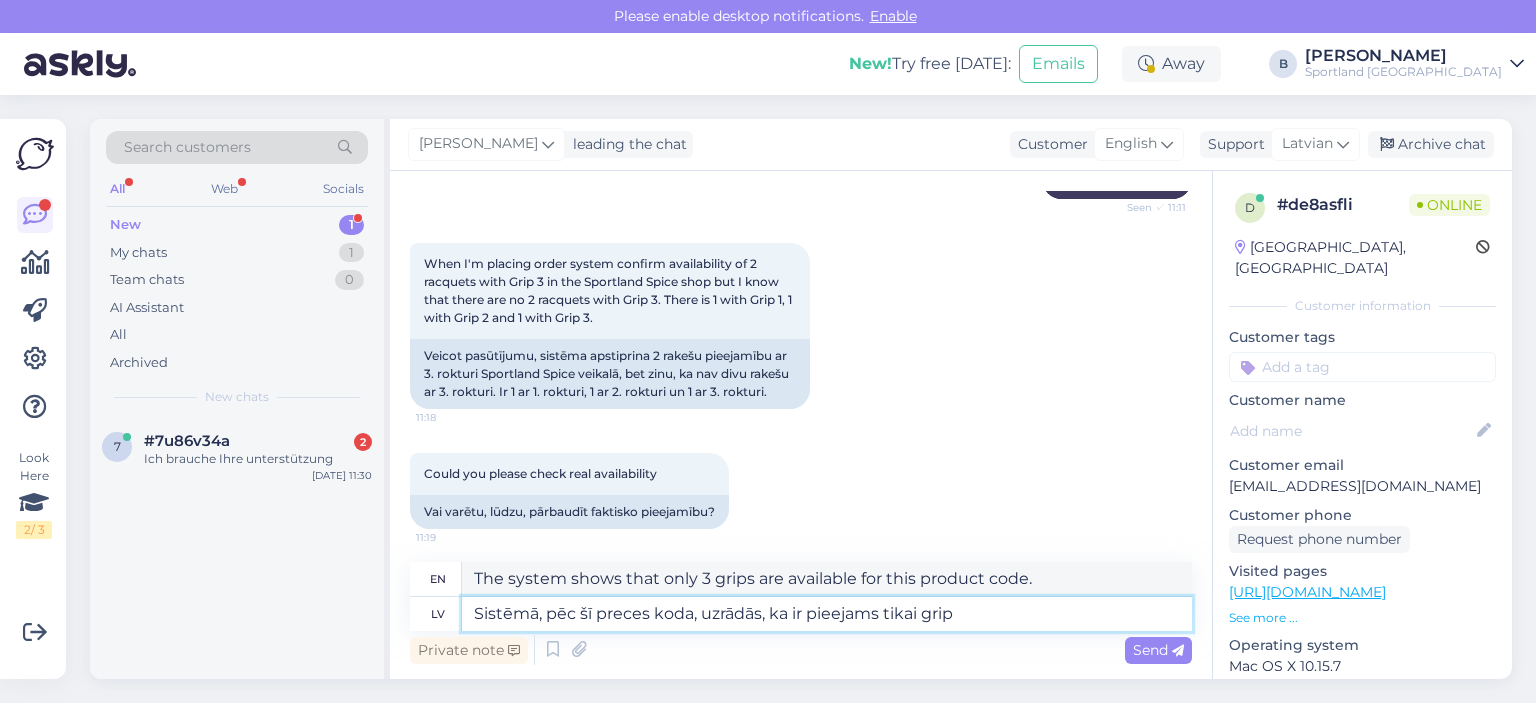 type on "Sistēmā, pēc šī preces koda, uzrādās, ka ir pieejams tikai grip" 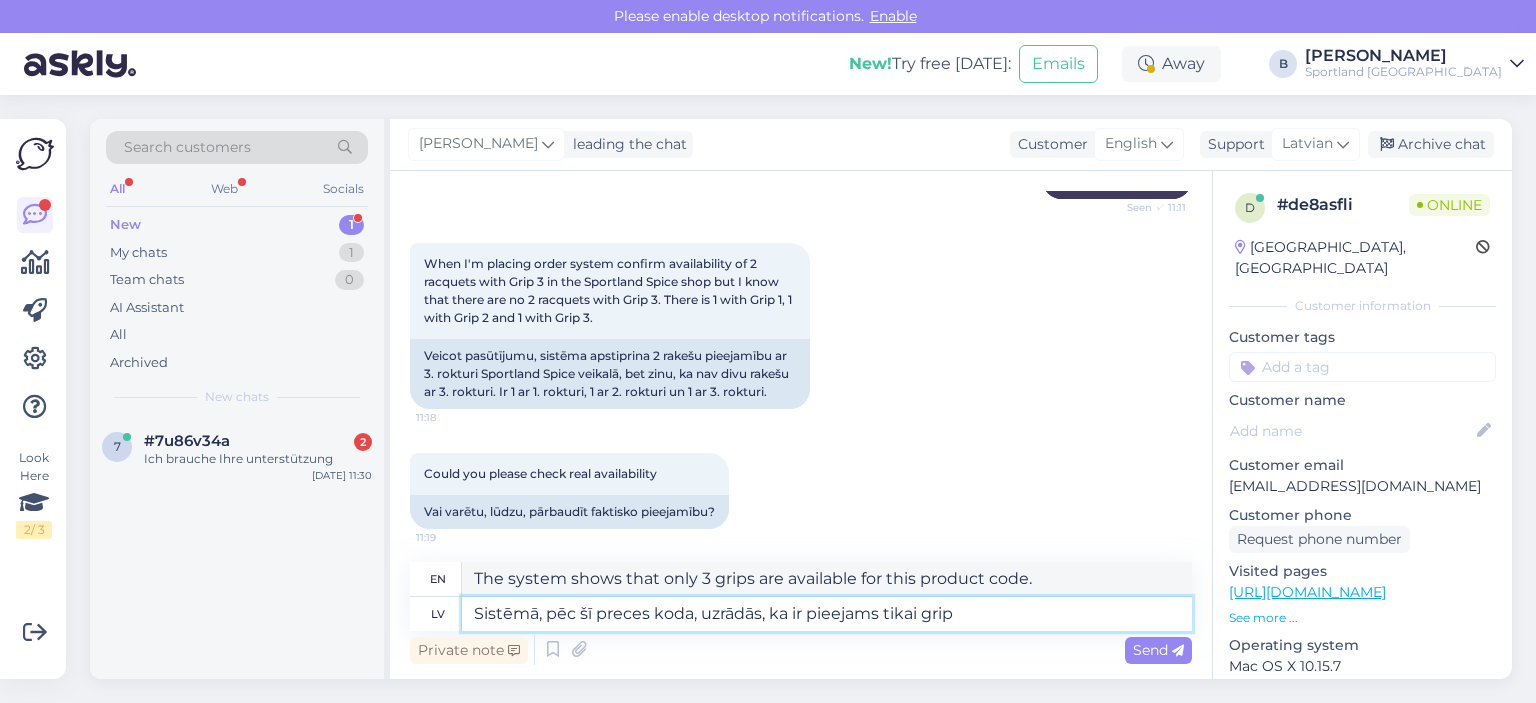 type on "The system shows that only grip is available for this product code." 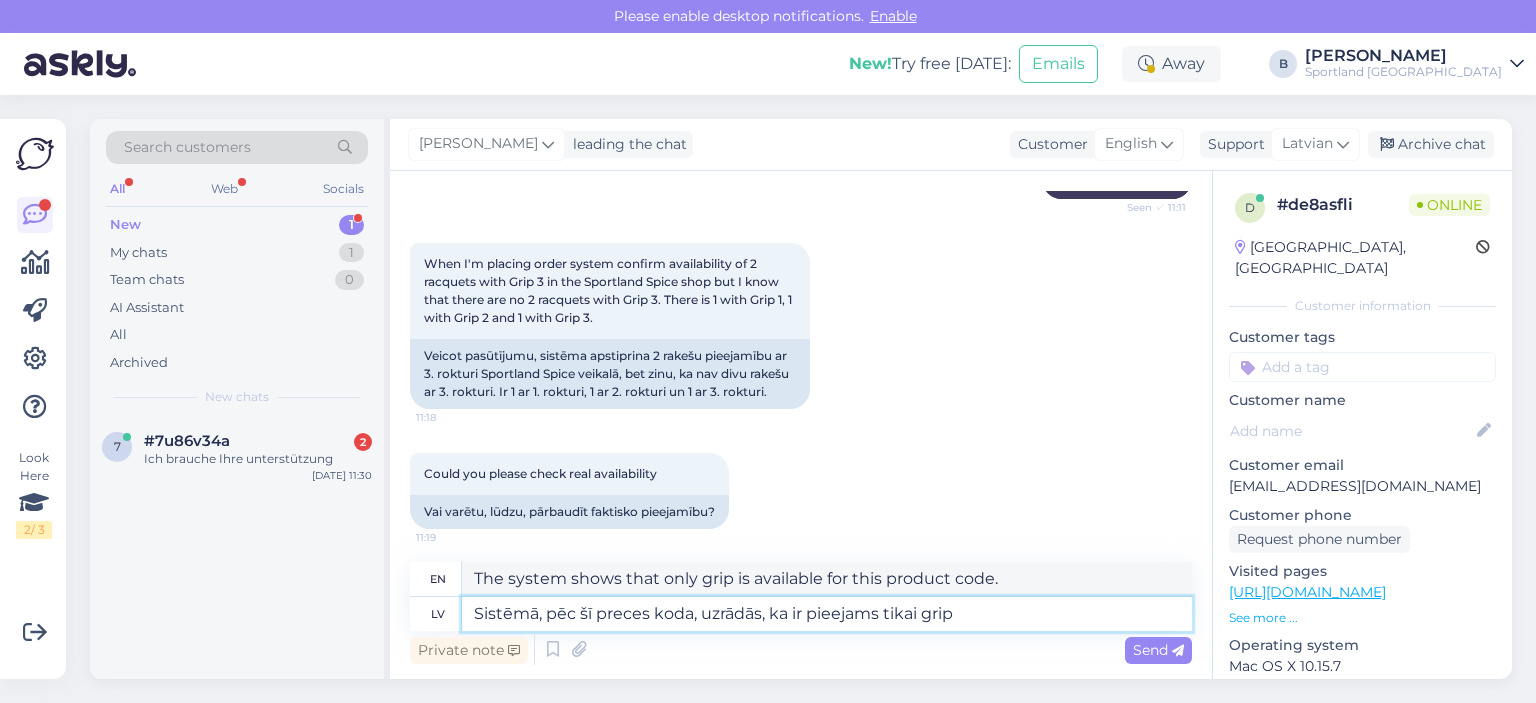 type on "Sistēmā, pēc šī preces koda, uzrādās, ka ir pieejams tikai grip 3" 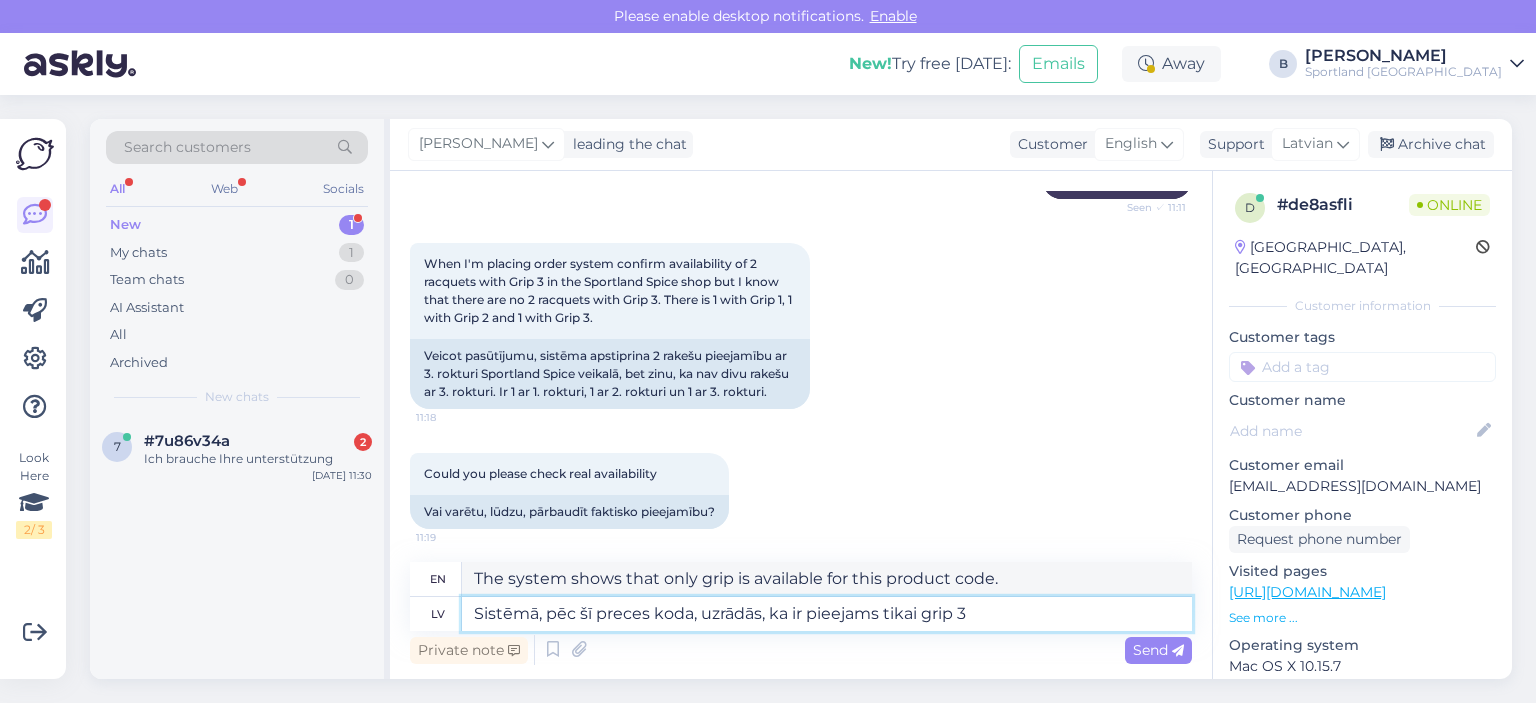 type on "The system shows that only grip 3 is available for this product code." 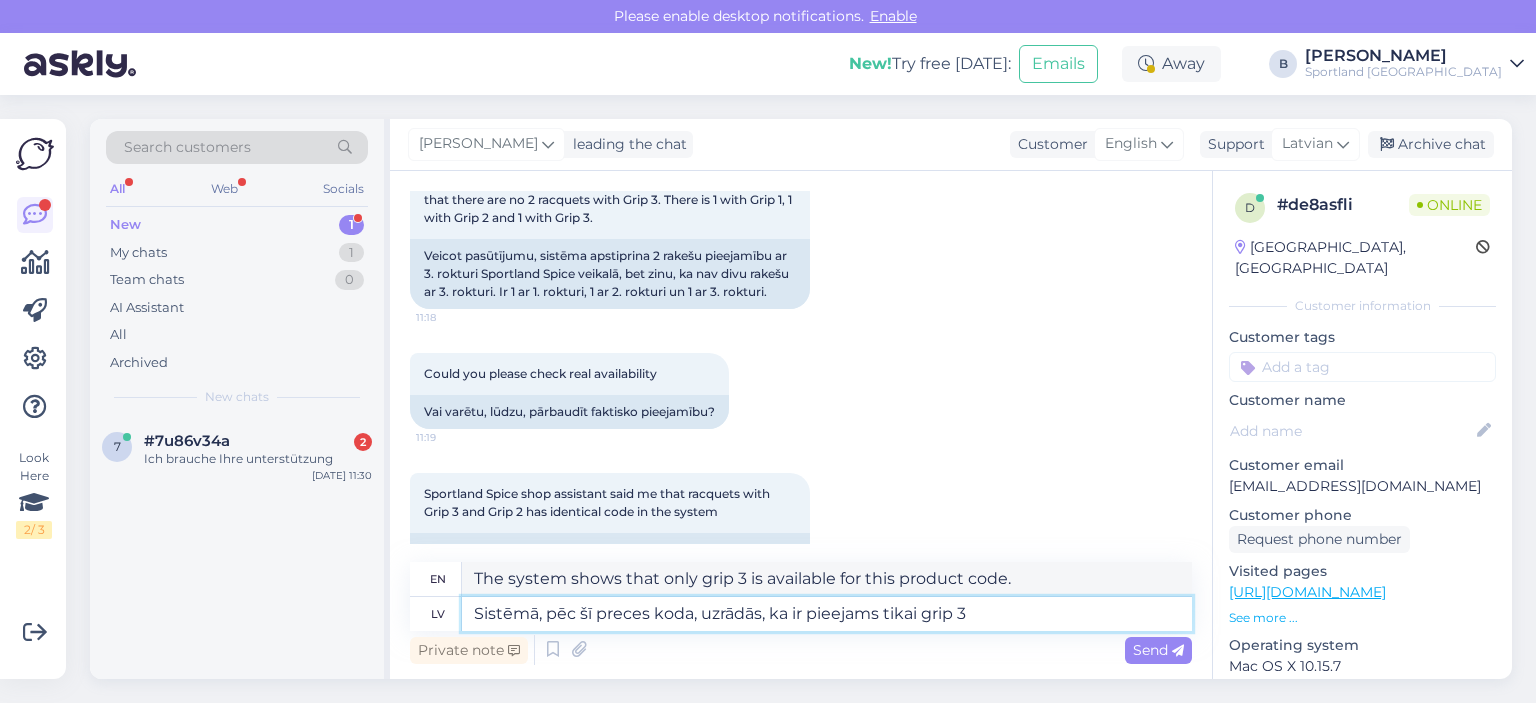 scroll, scrollTop: 1214, scrollLeft: 0, axis: vertical 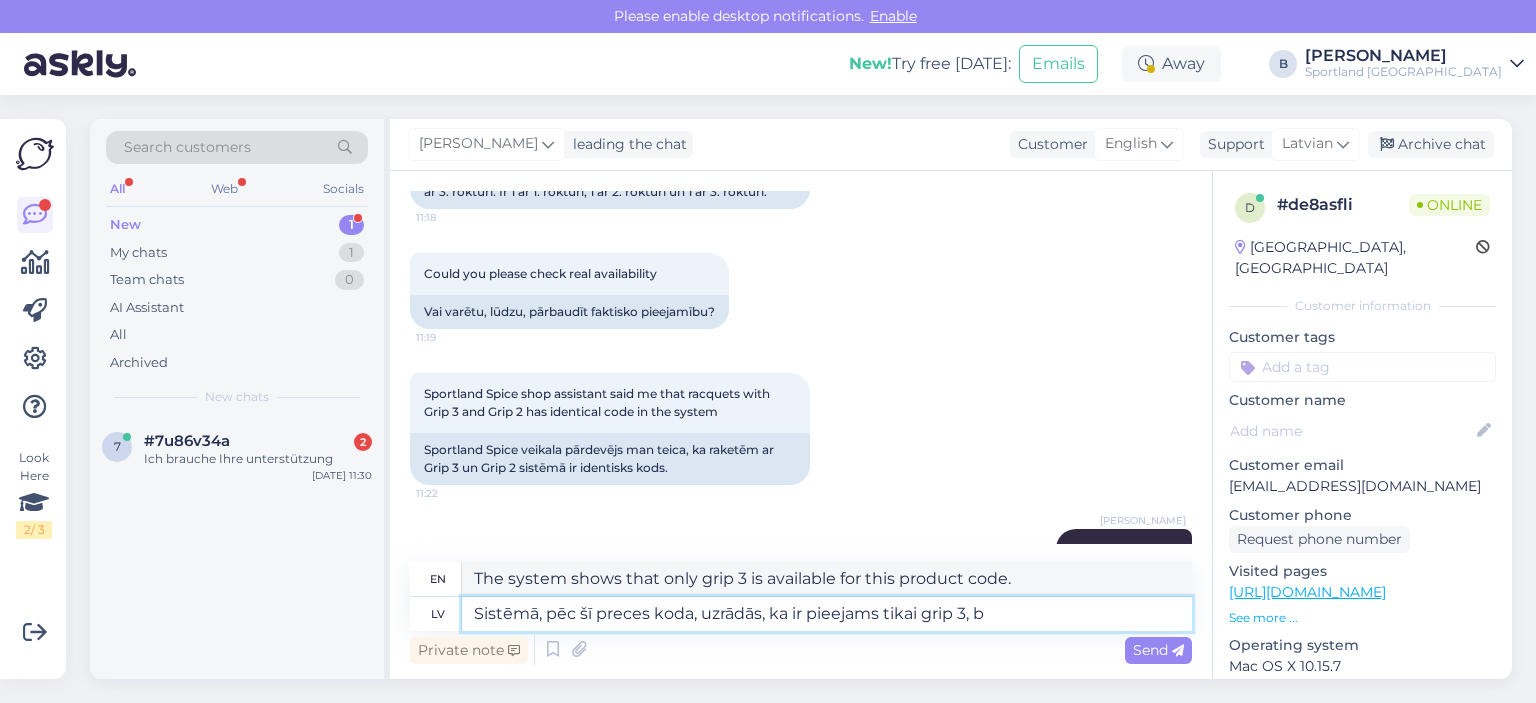 type on "Sistēmā, pēc šī preces koda, uzrādās, ka ir pieejams tikai grip 3, be" 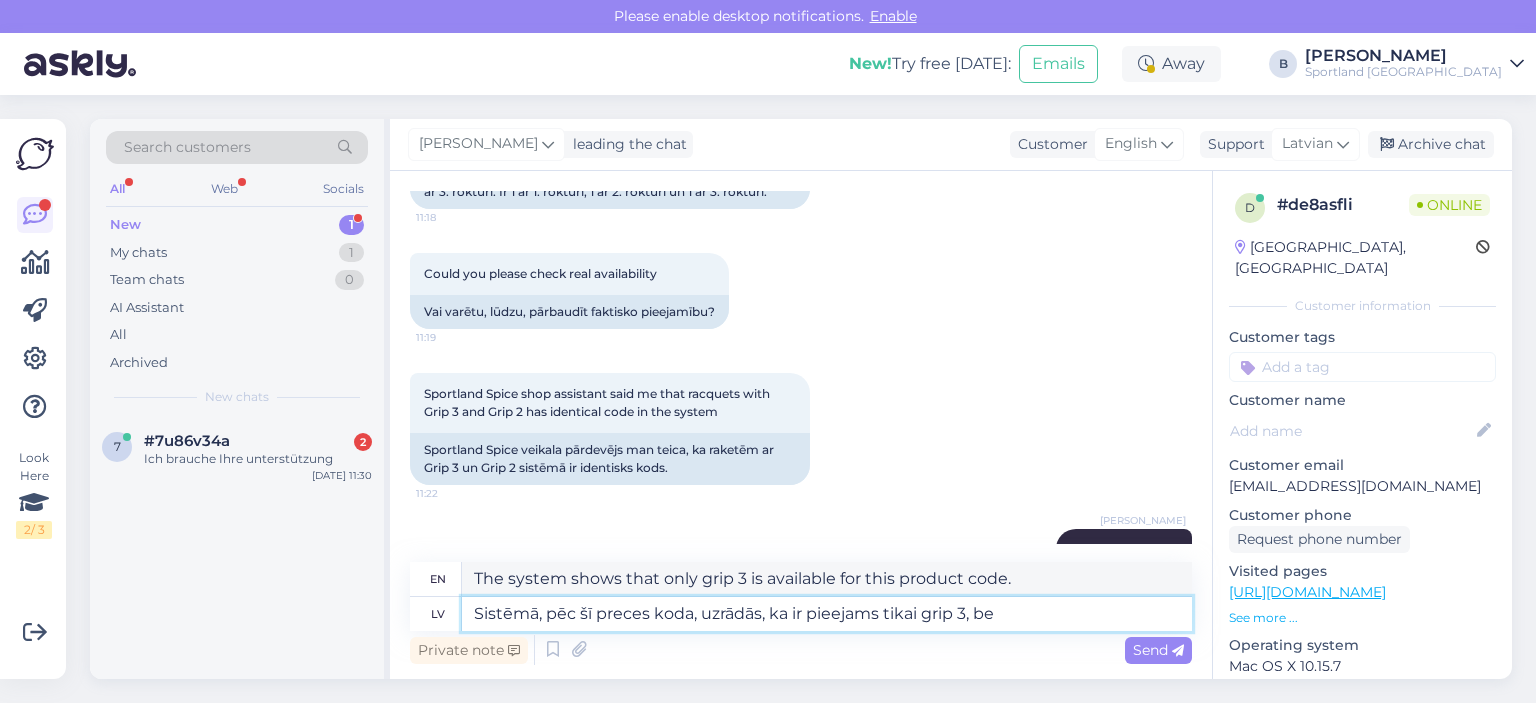 type on "The system shows that only grip 3 is available for this product code," 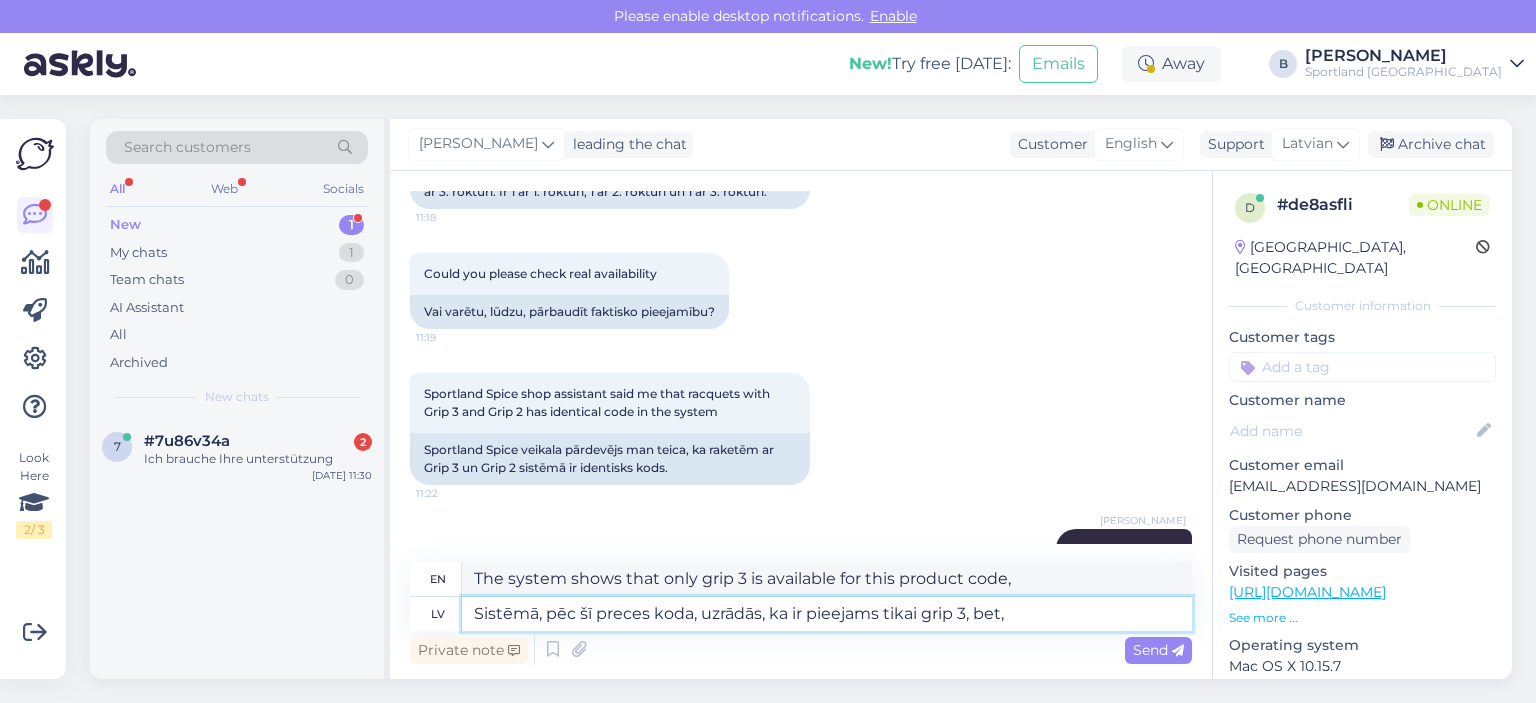 type on "Sistēmā, pēc šī preces koda, uzrādās, ka ir pieejams tikai grip 3, bet, j" 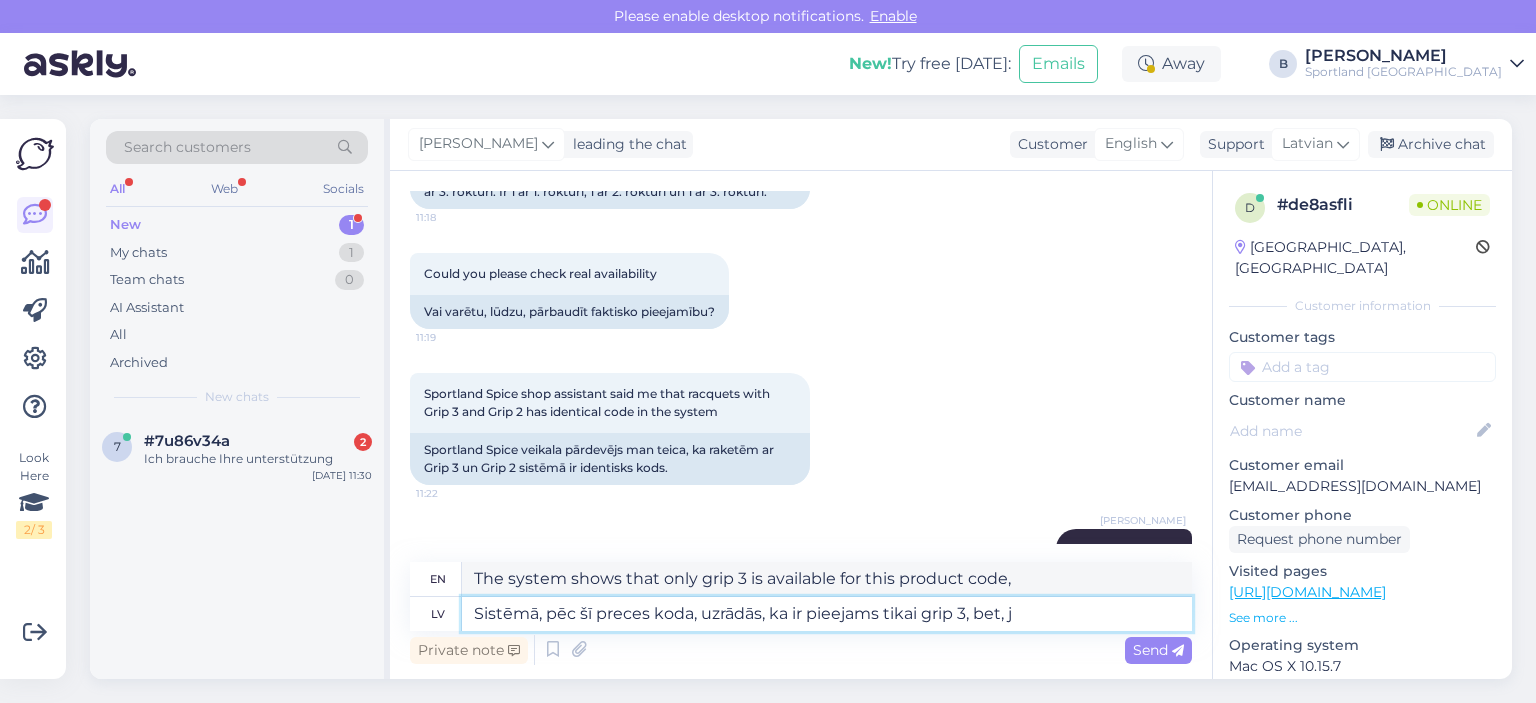 type on "In the system, after this product code, it appears that only grip 3 is available, but," 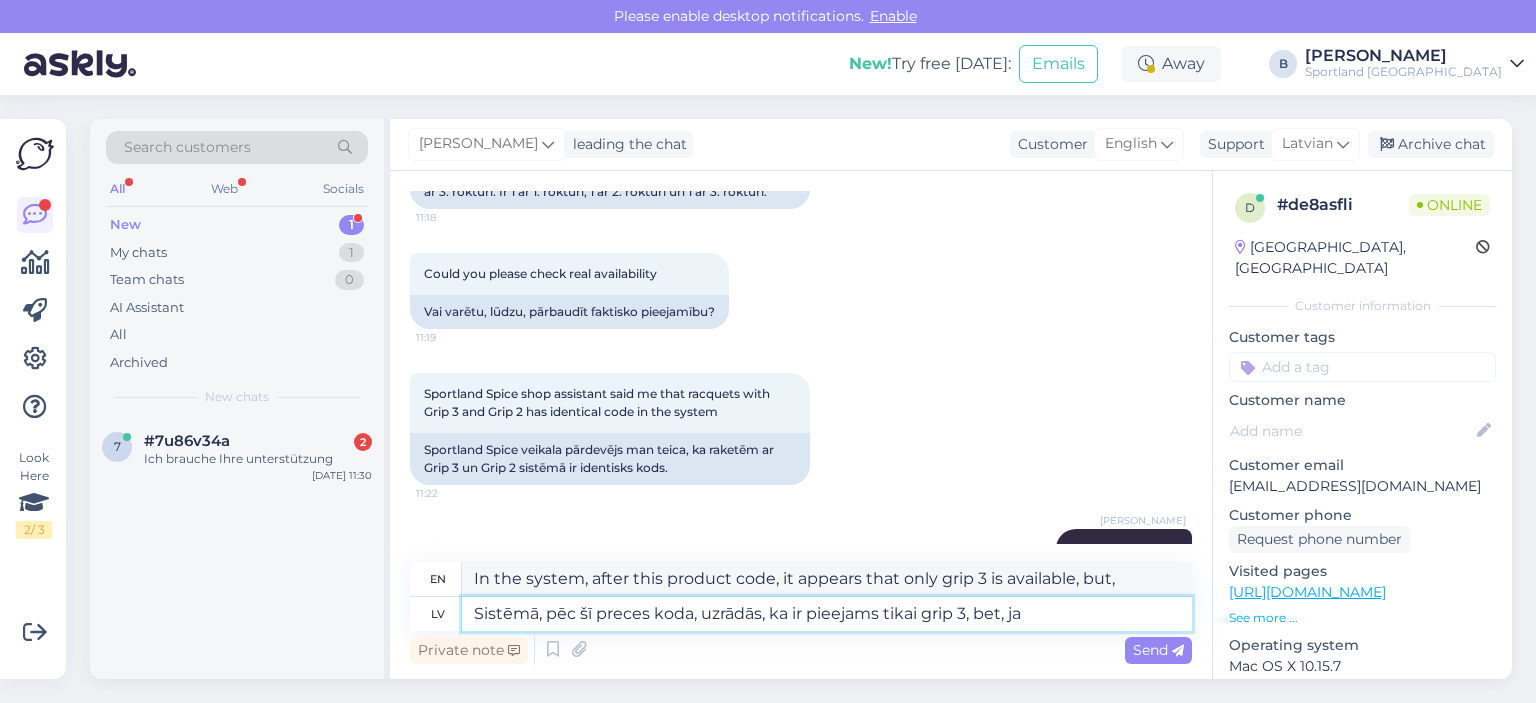 type on "Sistēmā, pēc šī preces koda, uzrādās, ka ir pieejams tikai grip 3, bet, ja" 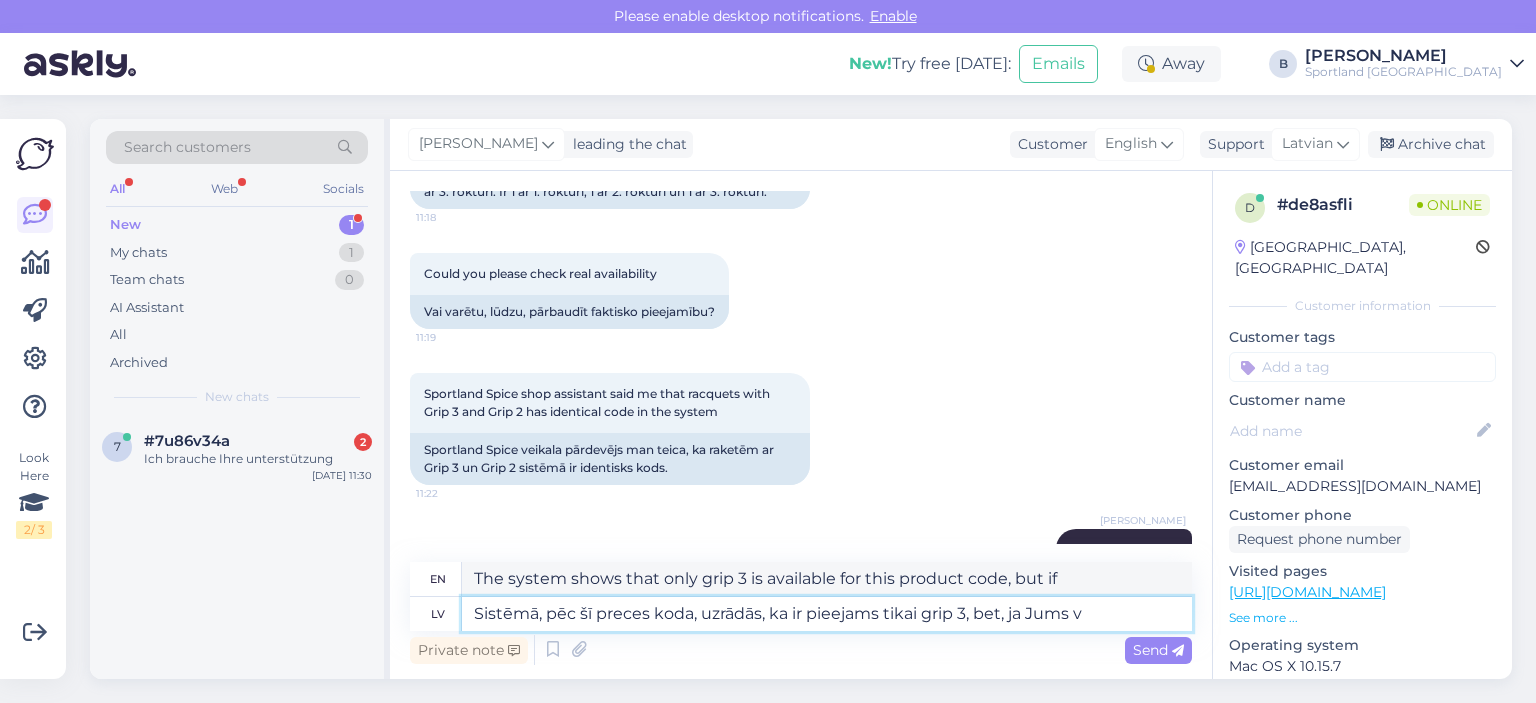 type on "Sistēmā, pēc šī preces koda, uzrādās, ka ir pieejams tikai grip 3, bet, ja Jums ve" 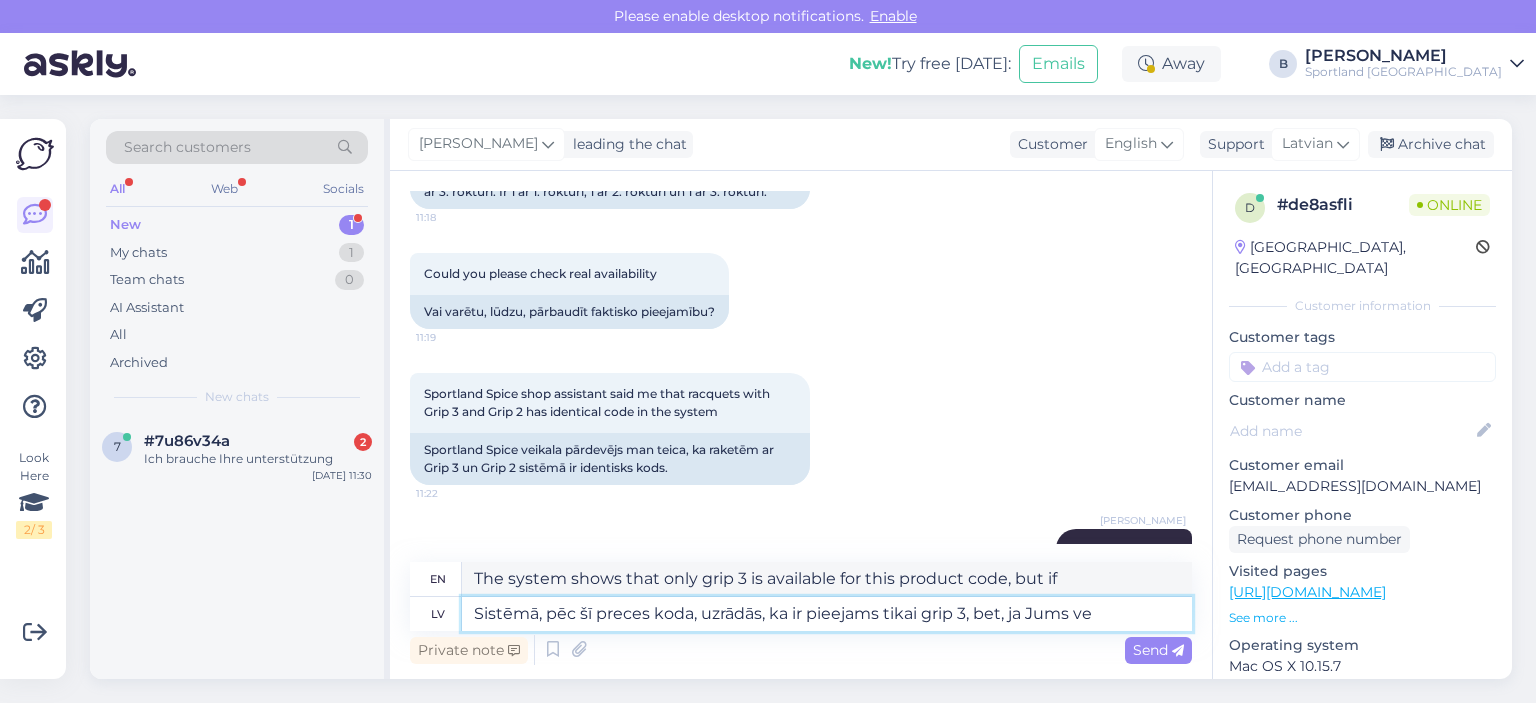 type on "The system shows that only grip 3 is available for this product code, but if you" 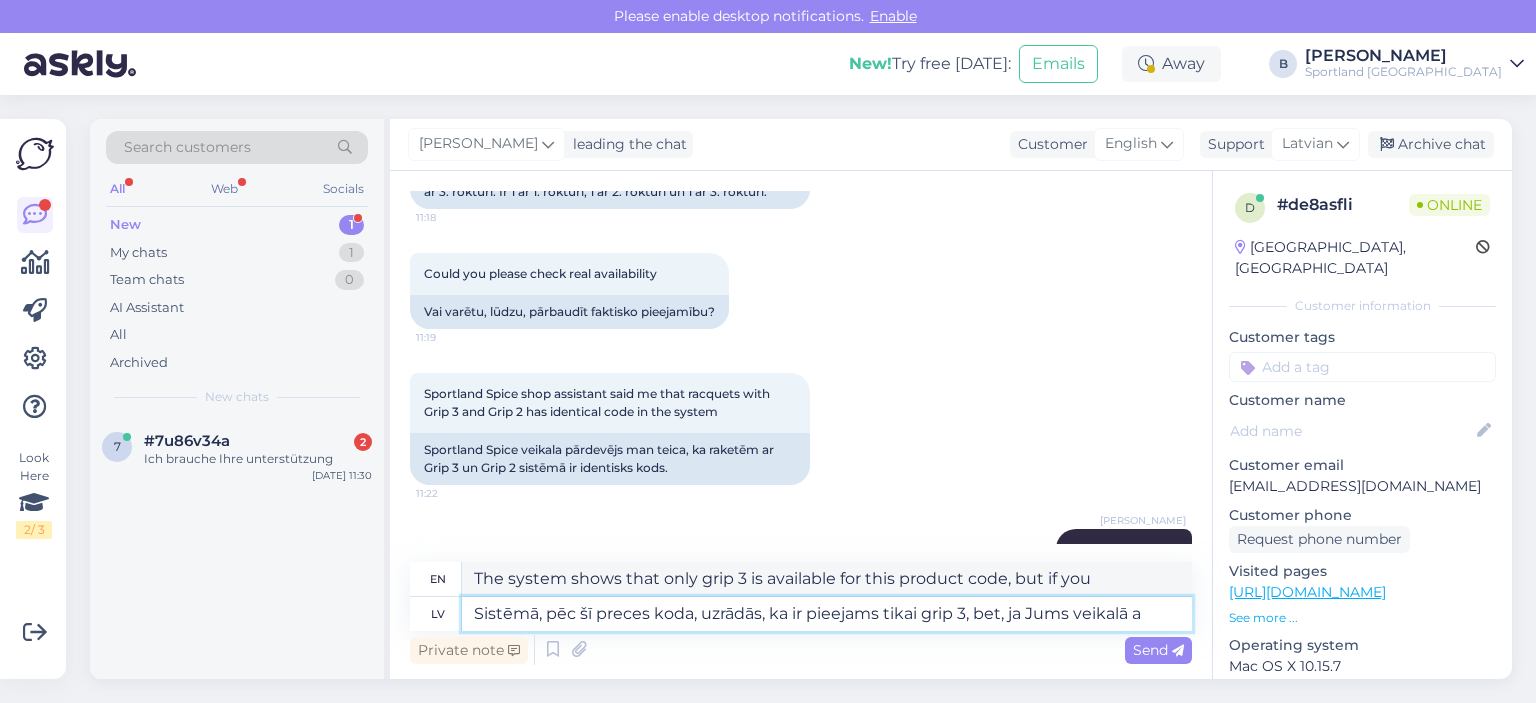 type on "Sistēmā, pēc šī preces koda, uzrādās, ka ir pieejams tikai grip 3, bet, ja Jums veikalā ap" 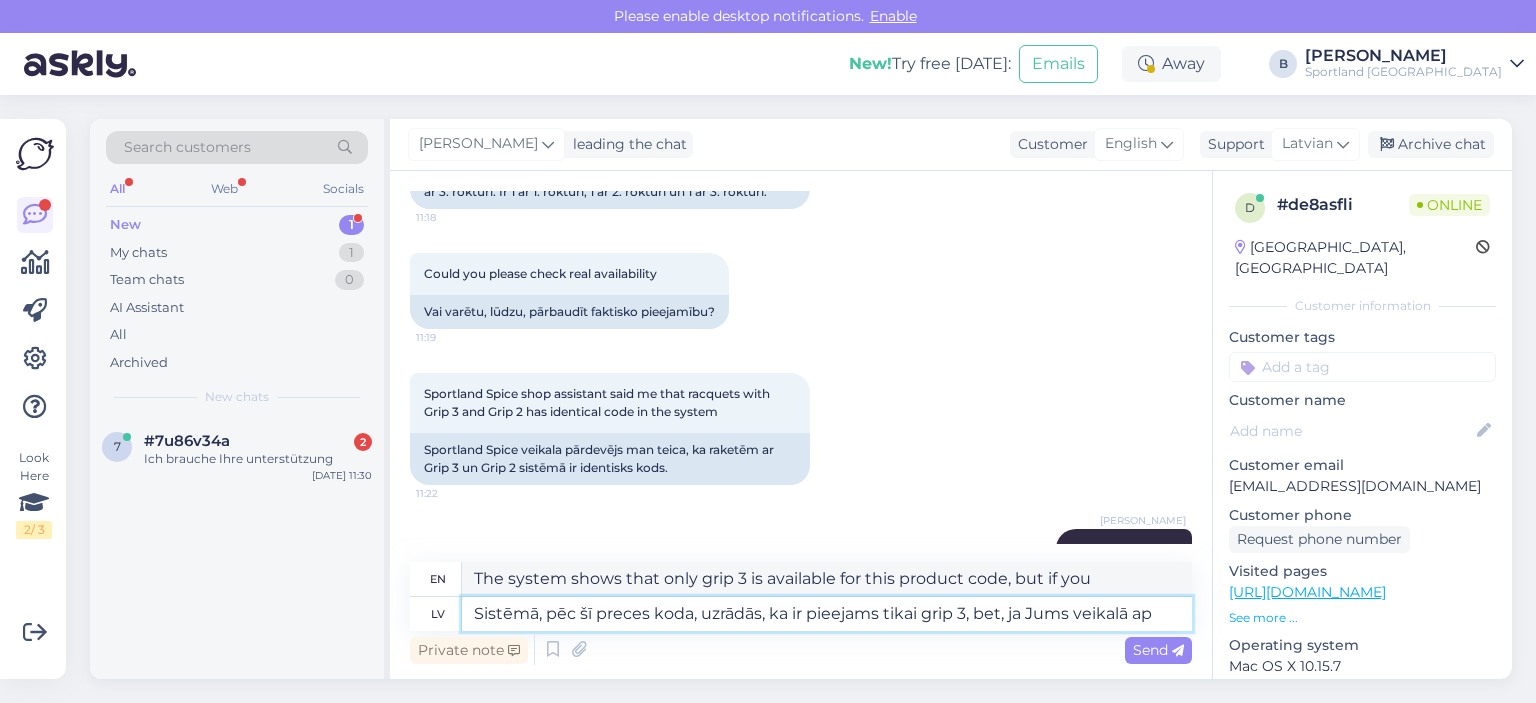 type on "The system shows that only grip 3 is available for this product code, but if you have it in the store" 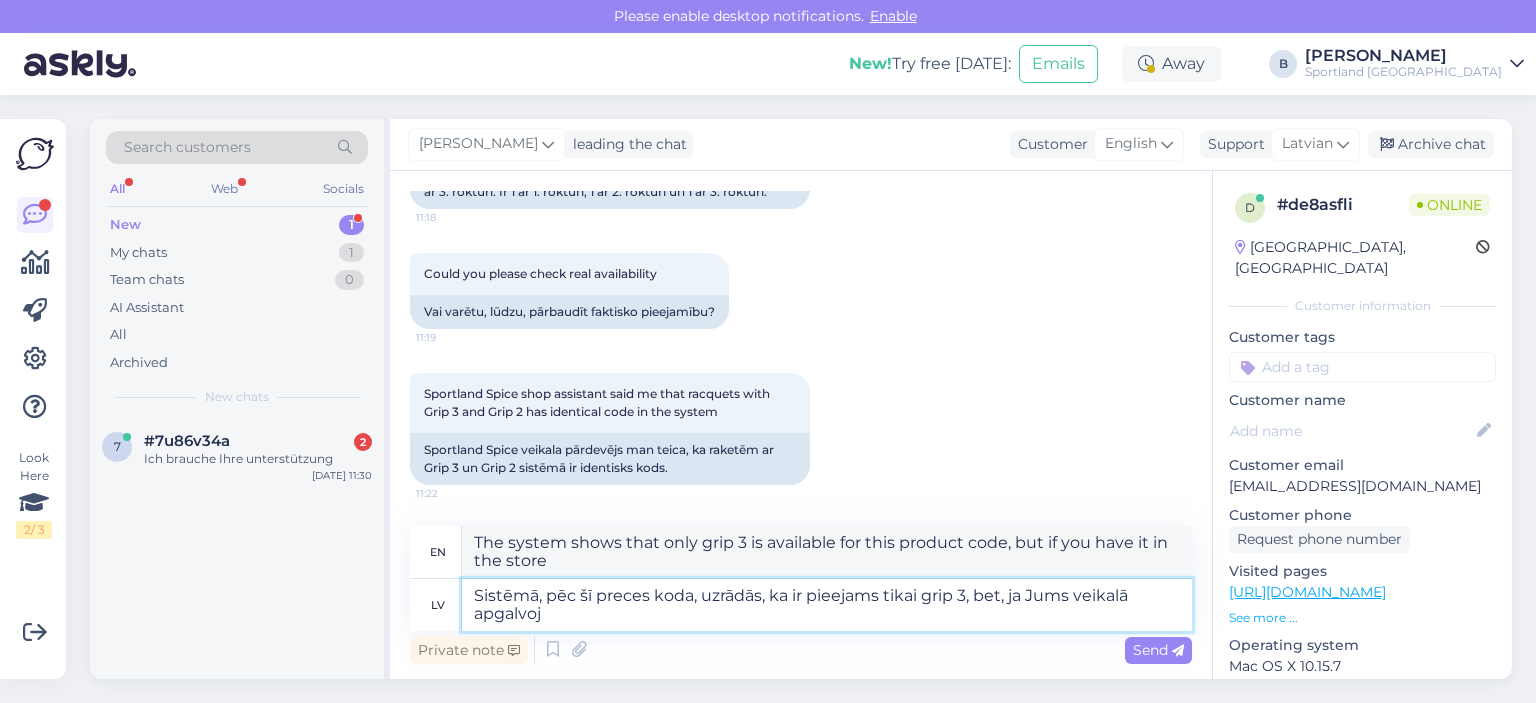 type on "Sistēmā, pēc šī preces koda, uzrādās, ka ir pieejams tikai grip 3, bet, ja Jums veikalā apgalvoja" 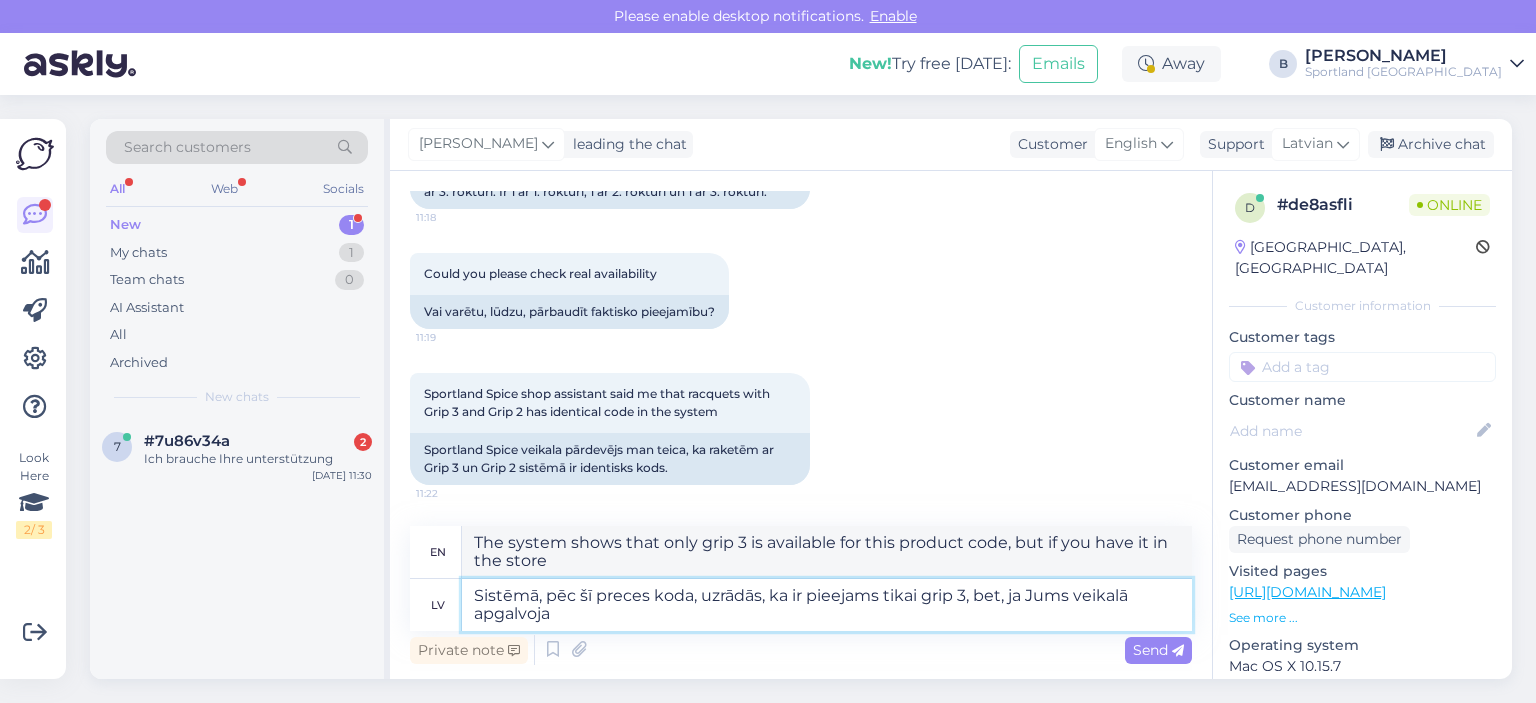 type on "The system shows that only grip 3 is available for this product code, but if you were told in the store" 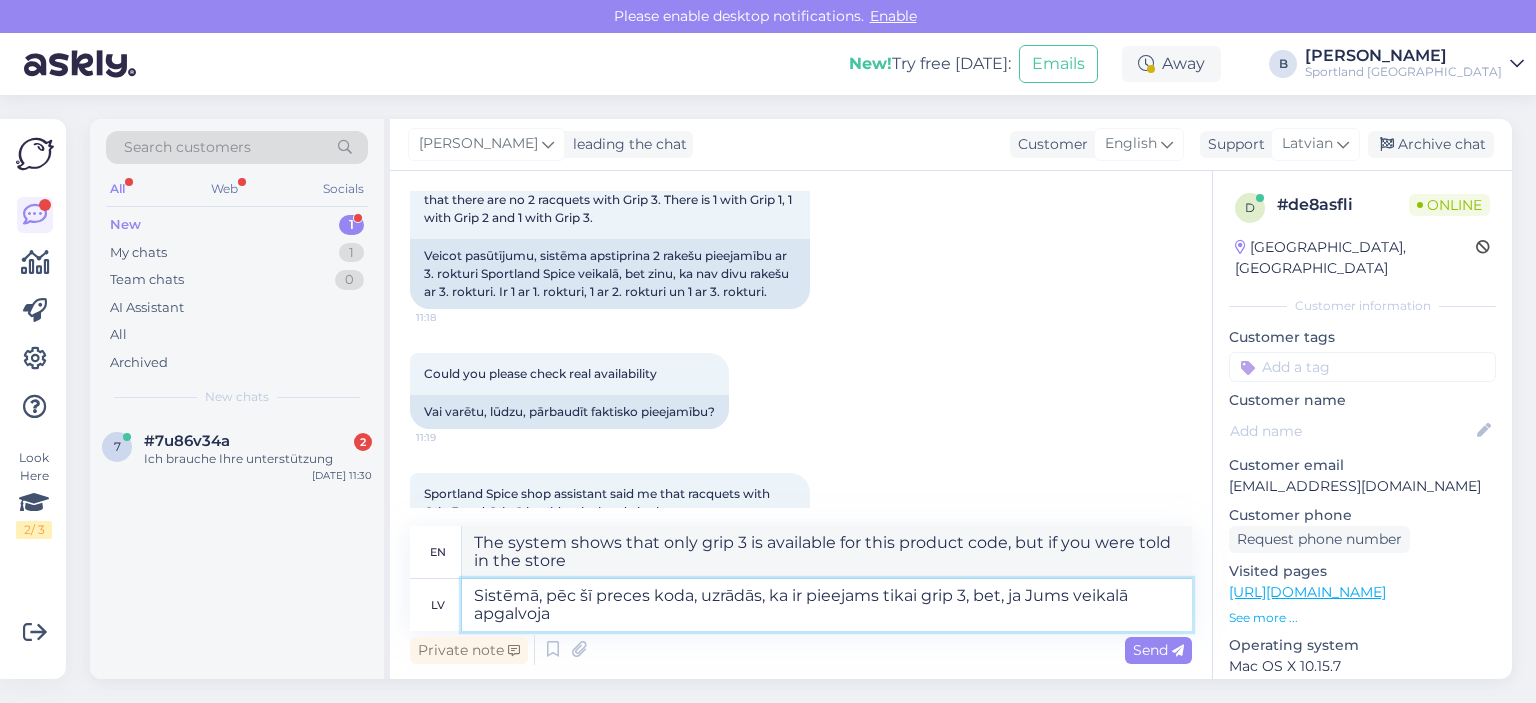 scroll, scrollTop: 1014, scrollLeft: 0, axis: vertical 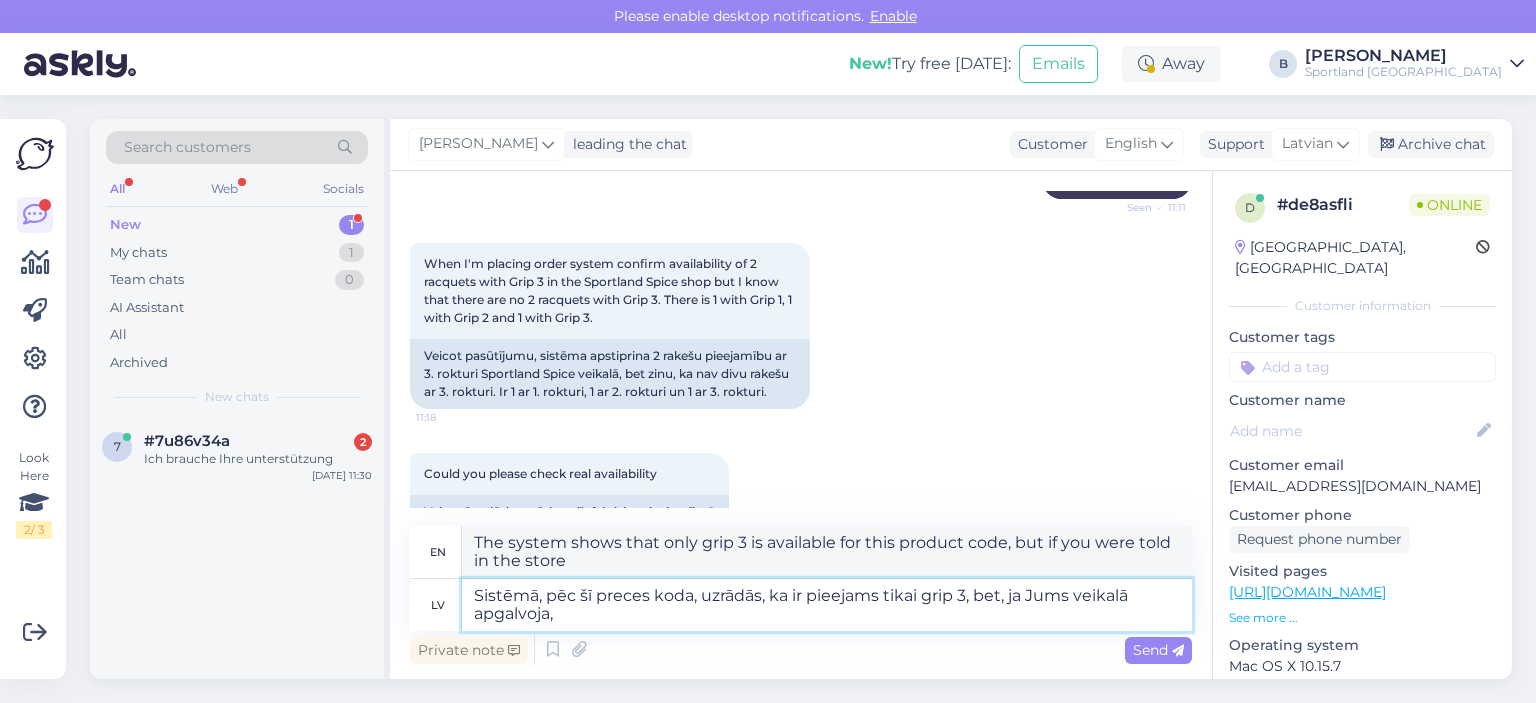 type on "Sistēmā, pēc šī preces koda, uzrādās, ka ir pieejams tikai grip 3, bet, ja Jums veikalā apgalvoja, k" 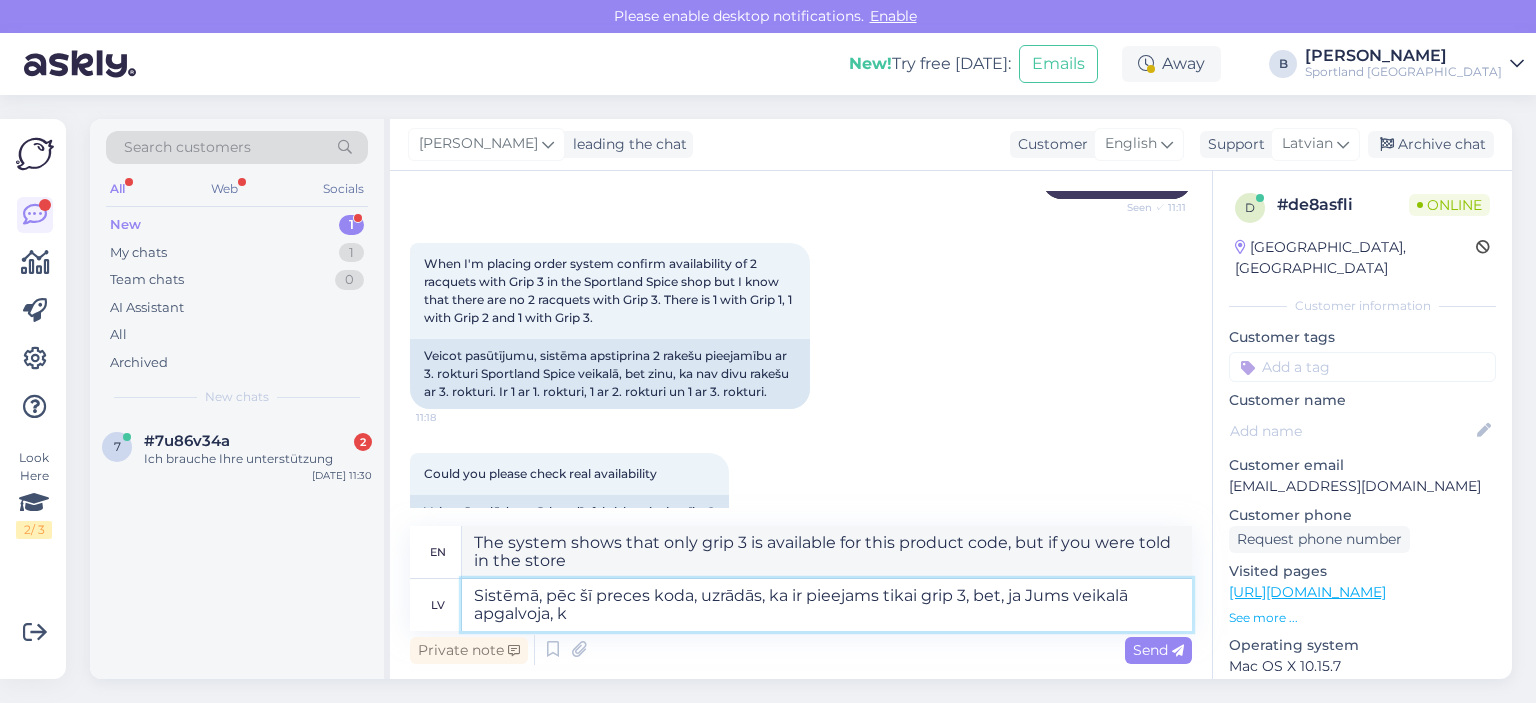 type on "The system shows that only grip 3 is available for this product code, but if you were told in the store," 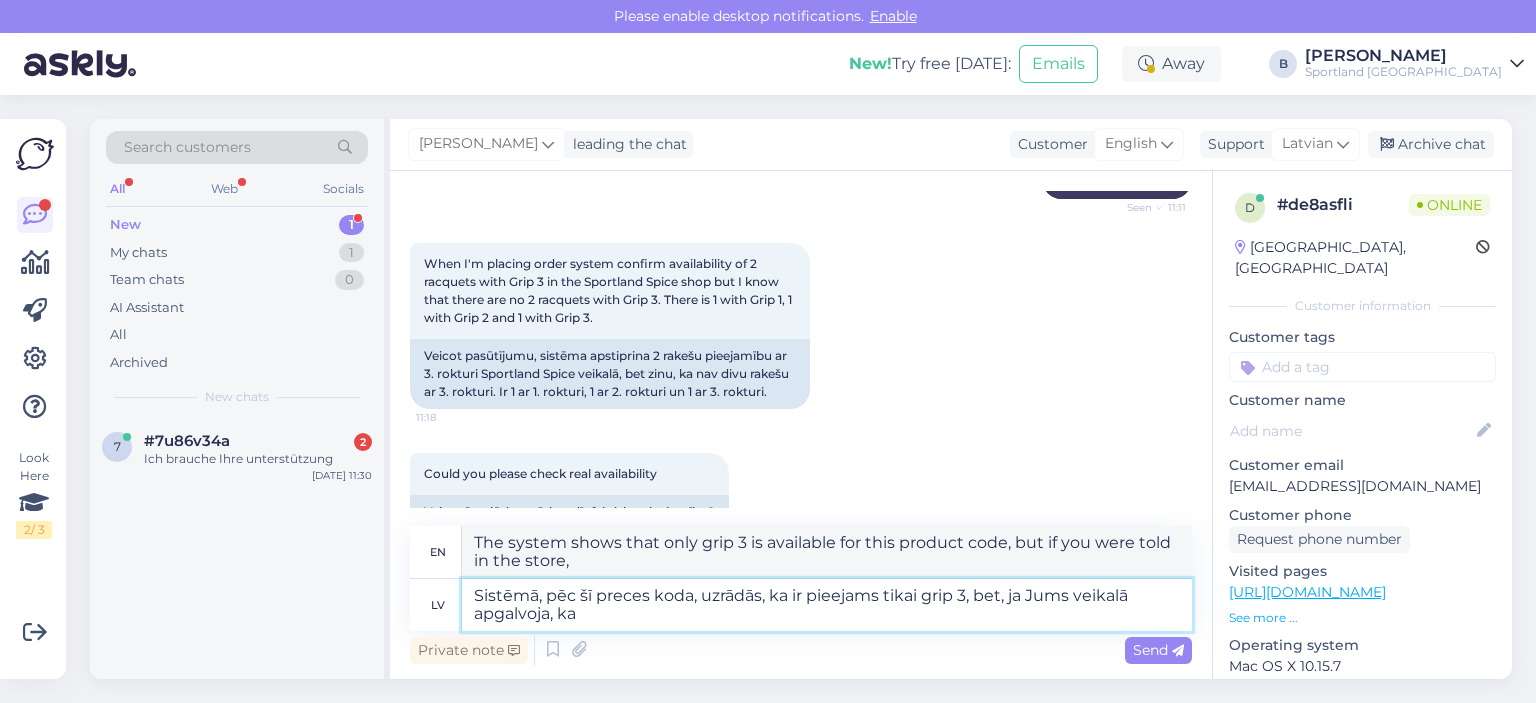 type on "Sistēmā, pēc šī preces koda, uzrādās, ka ir pieejams tikai grip 3, bet, ja Jums veikalā apgalvoja, ka" 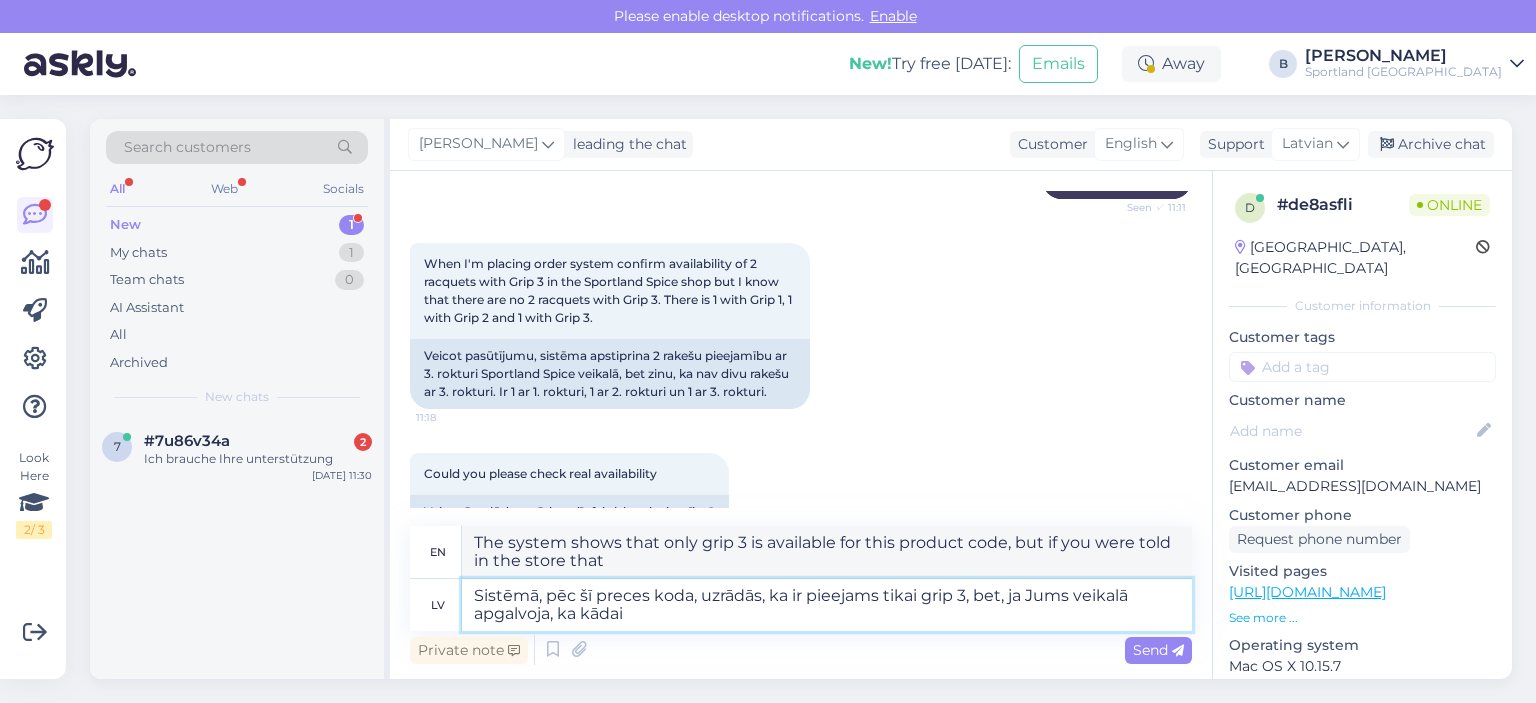 type on "Sistēmā, pēc šī preces koda, uzrādās, ka ir pieejams tikai grip 3, bet, ja Jums veikalā apgalvoja, ka kādai p" 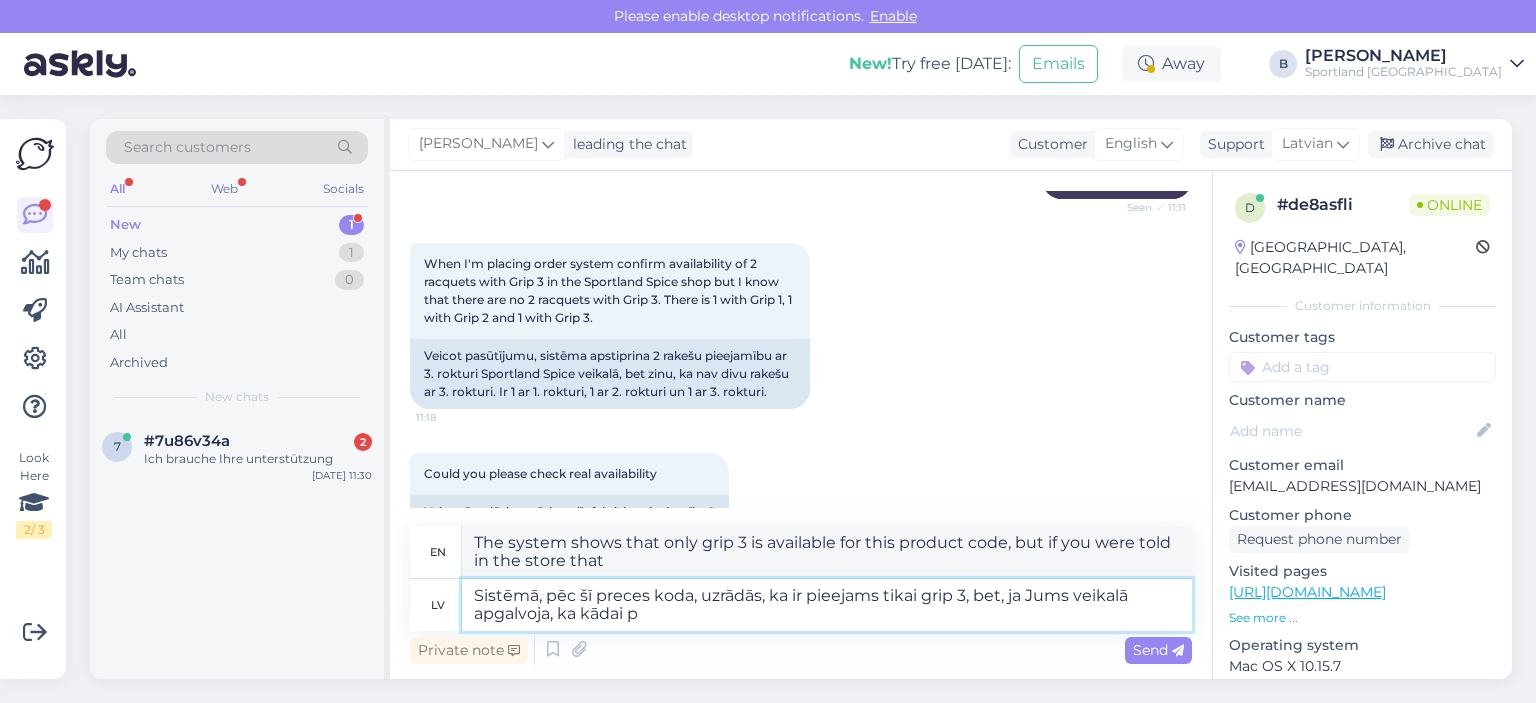 type on "The system shows that only grip 3 is available for this product code, but if you were told in the store that it has" 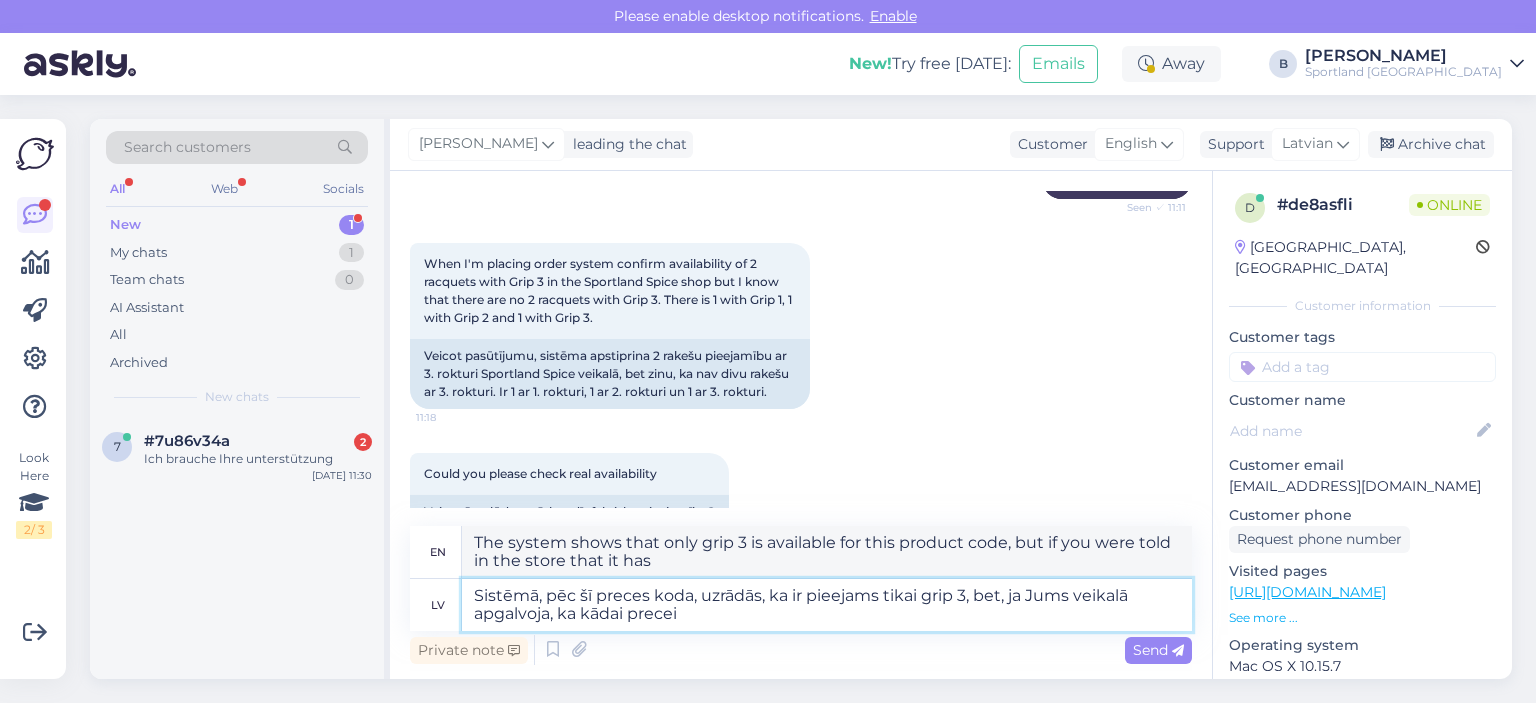 type on "Sistēmā, pēc šī preces koda, uzrādās, ka ir pieejams tikai grip 3, bet, ja Jums veikalā apgalvoja, ka kādai precei i" 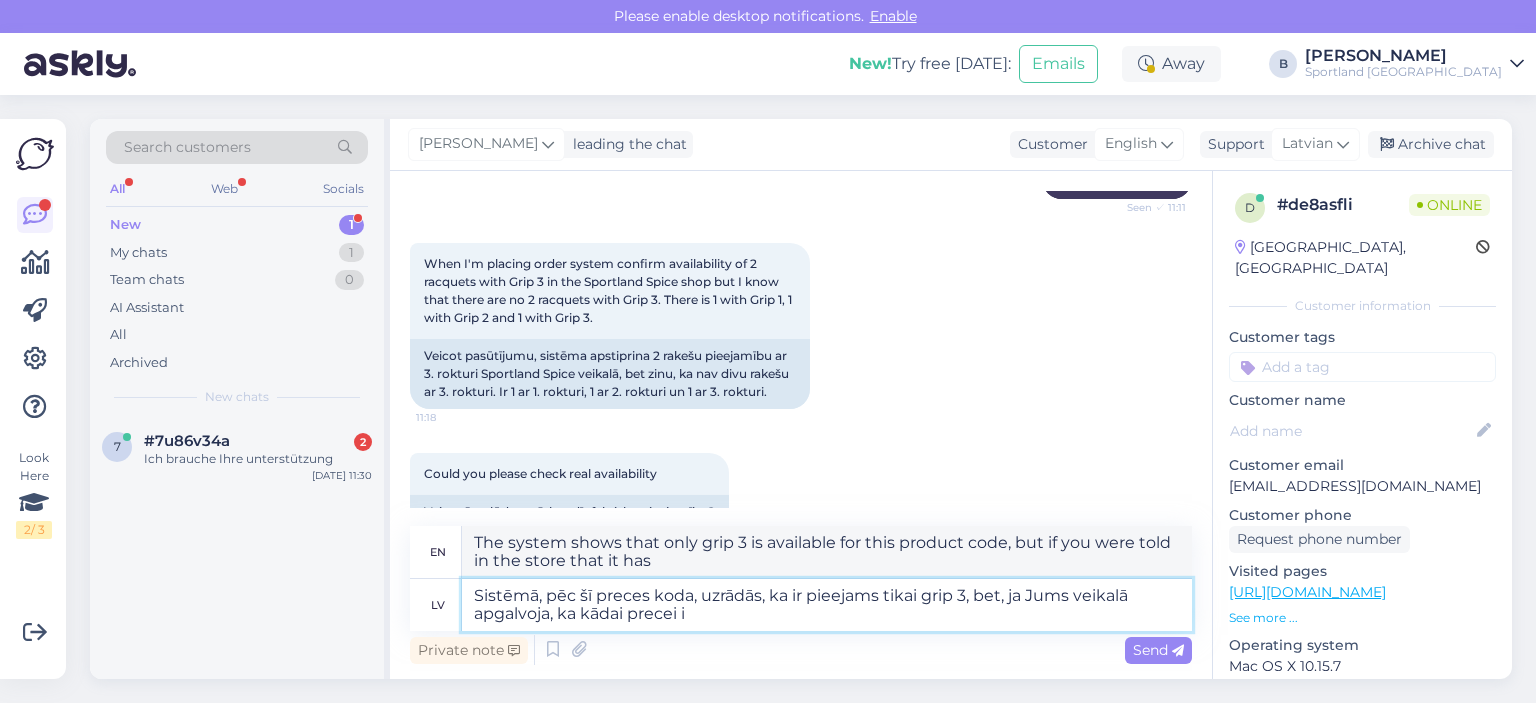 type on "The system shows that only grip 3 is available for this product code, but if you were told in the store that a product" 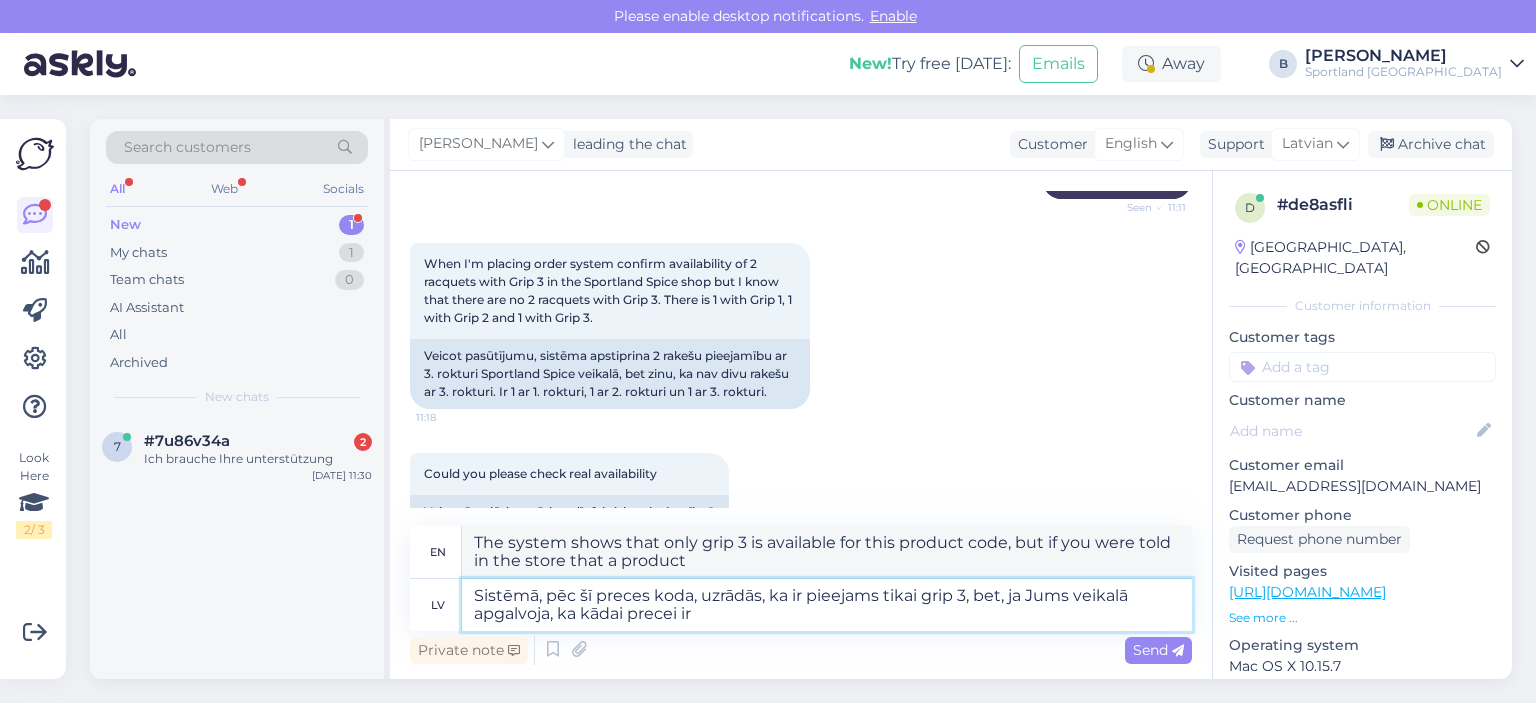 type on "Sistēmā, pēc šī preces koda, uzrādās, ka ir pieejams tikai grip 3, bet, ja Jums veikalā apgalvoja, ka kādai precei ir" 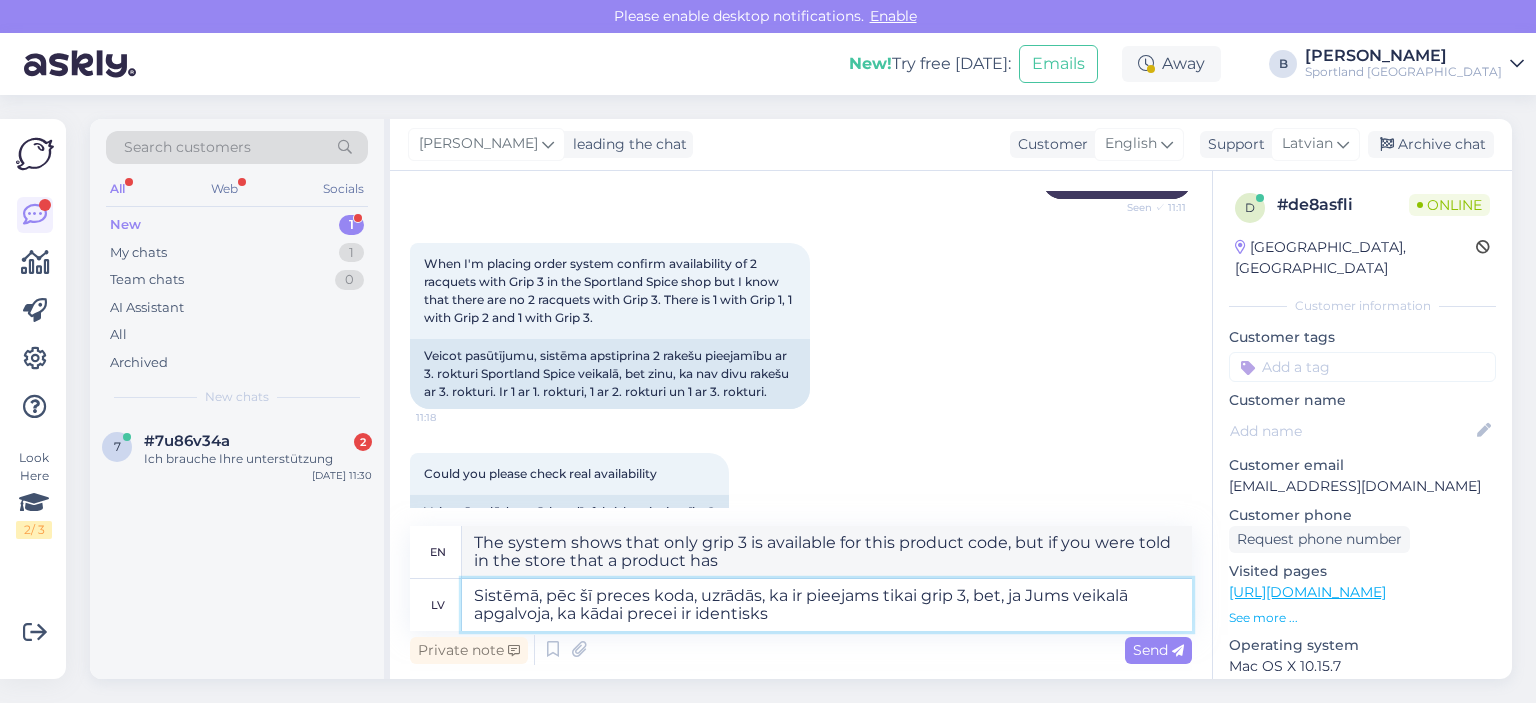 type on "Sistēmā, pēc šī preces koda, uzrādās, ka ir pieejams tikai grip 3, bet, ja Jums veikalā apgalvoja, ka kādai precei ir identisks k" 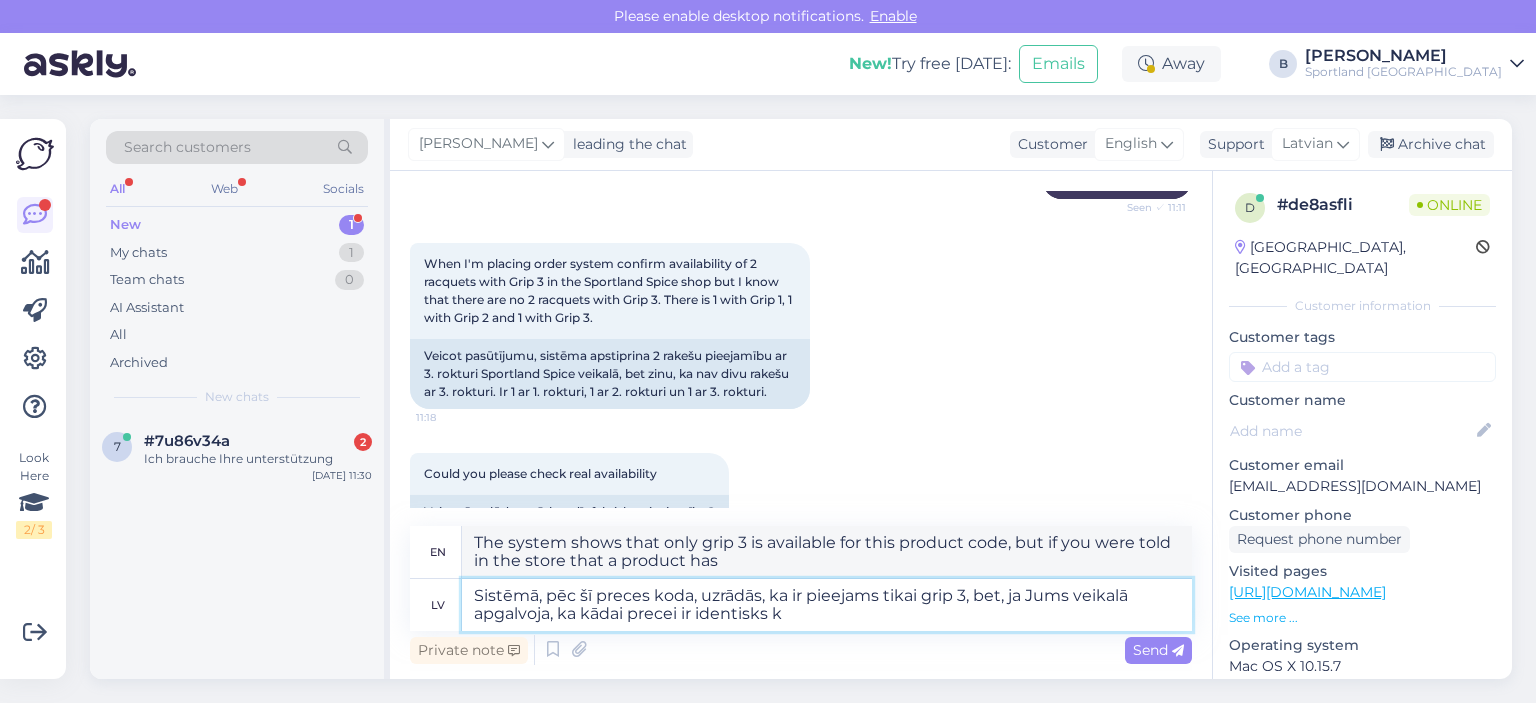 type on "The system shows that only grip 3 is available for this product code, but if the store told you that a product has an identical" 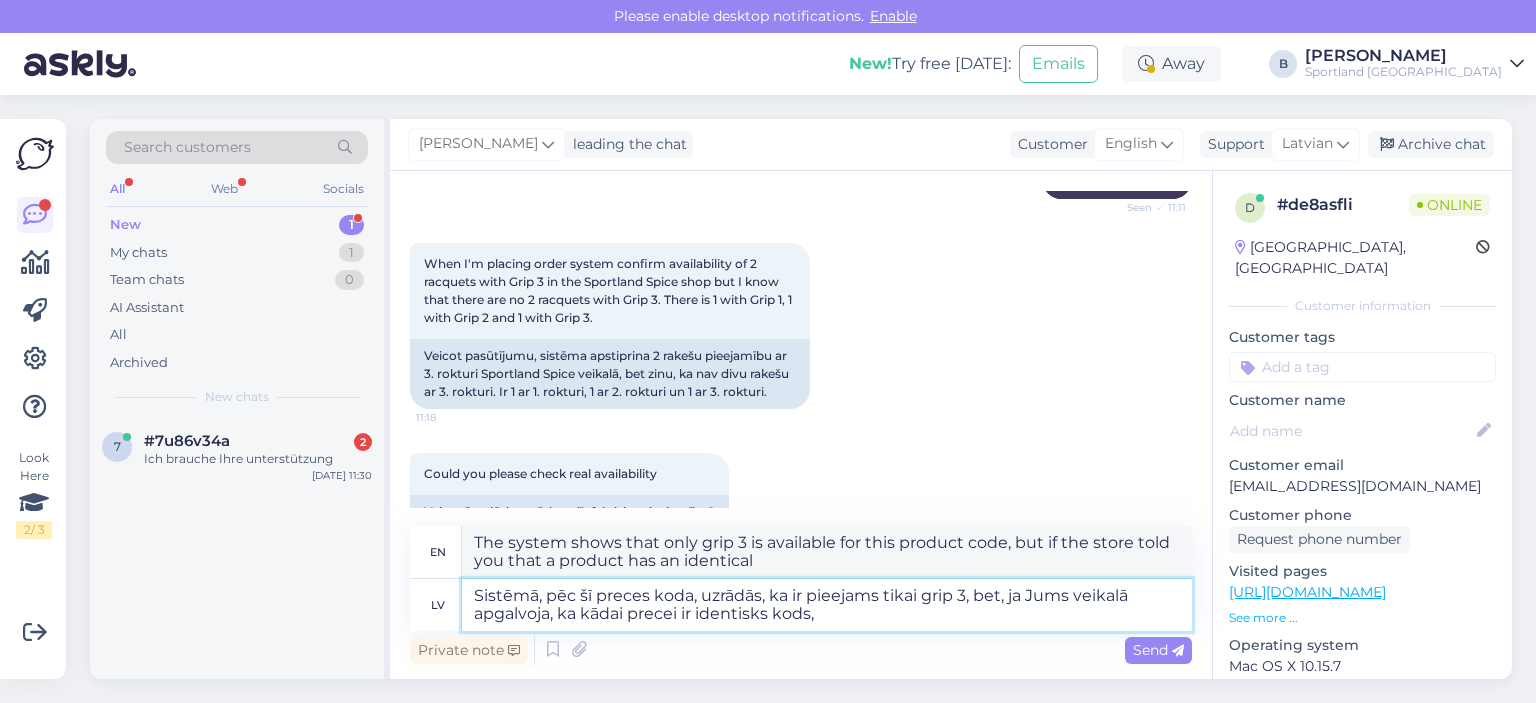 type on "Sistēmā, pēc šī preces koda, uzrādās, ka ir pieejams tikai grip 3, bet, ja Jums veikalā apgalvoja, ka kādai precei ir identisks kods," 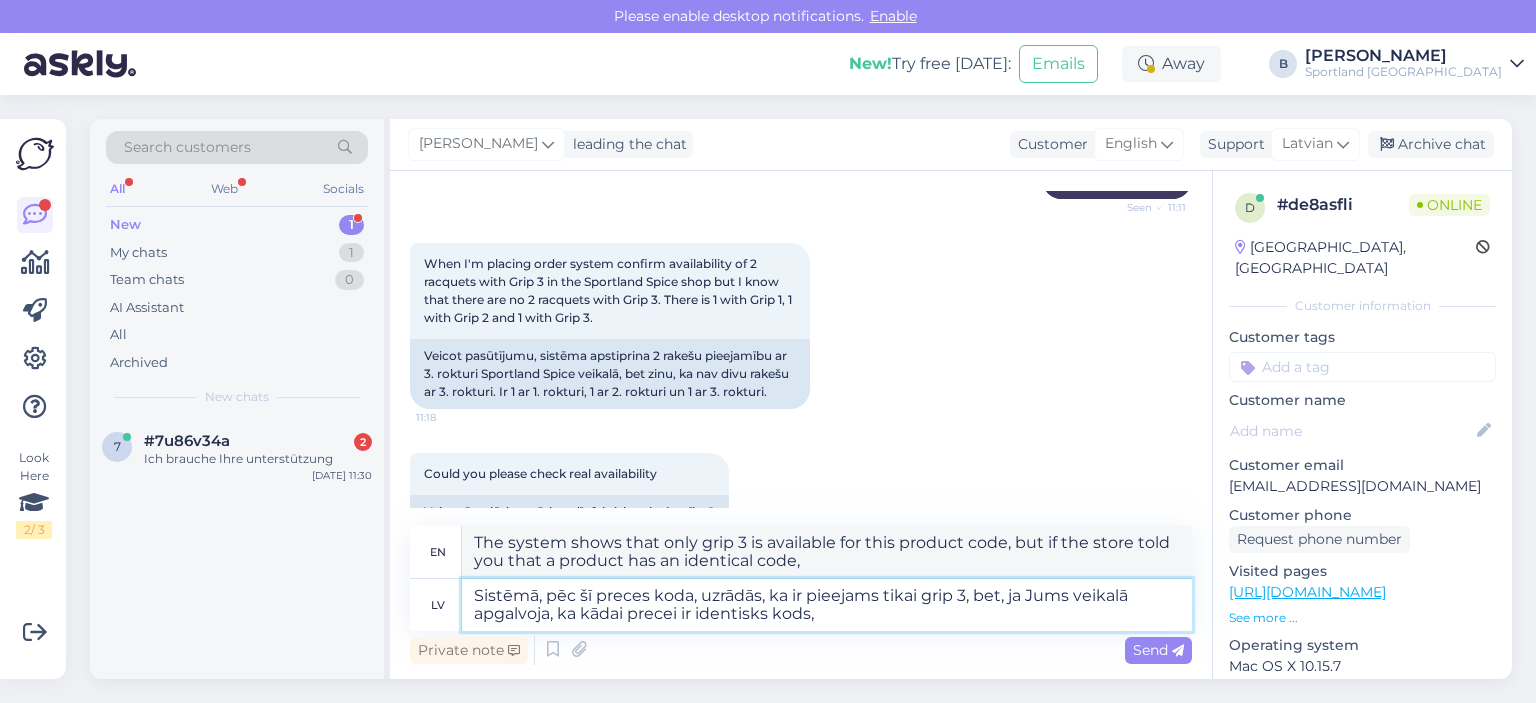 type on "Sistēmā, pēc šī preces koda, uzrādās, ka ir pieejams tikai grip 3, bet, ja Jums veikalā apgalvoja, ka kādai precei ir identisks kods, t" 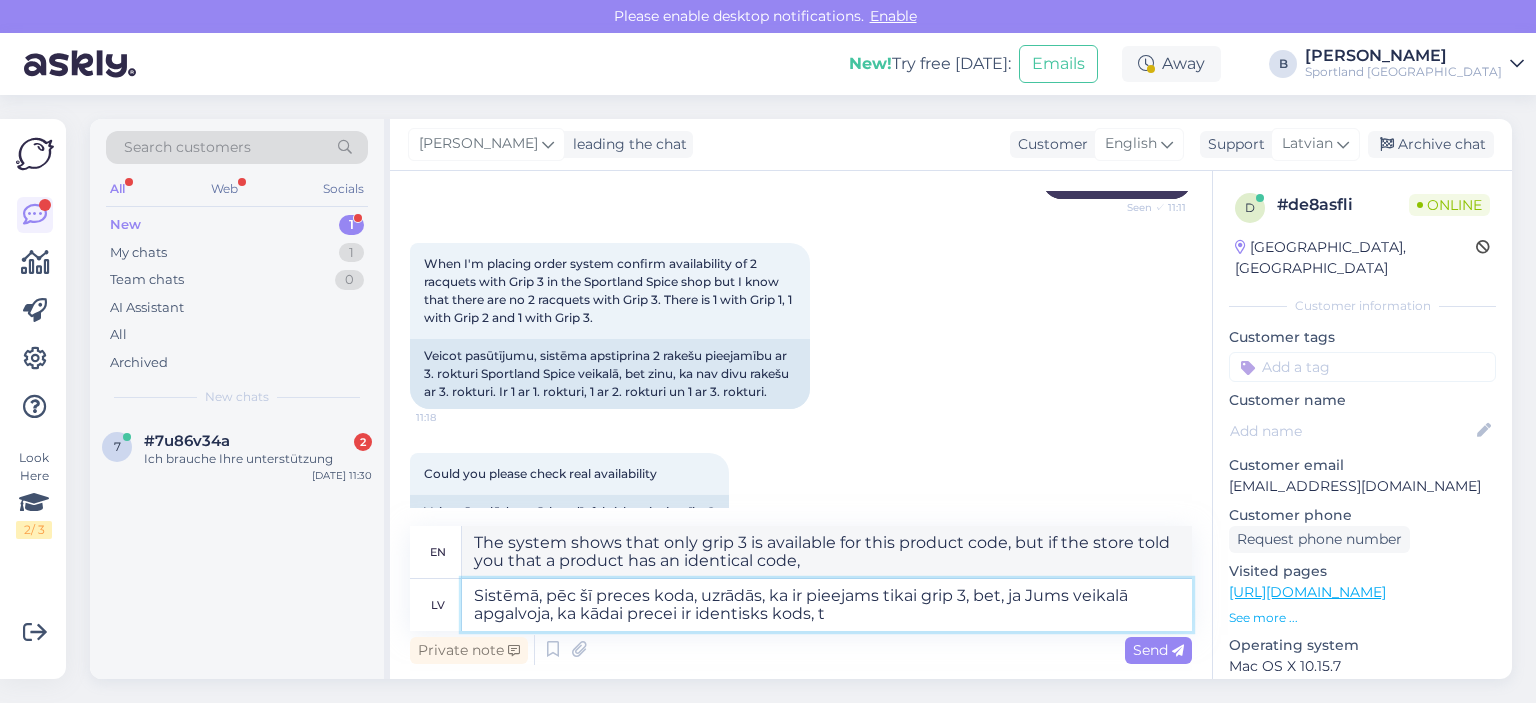 type on "The system shows that only grip 3 is available for this product code, but if you were told in the store that a product has an identical code," 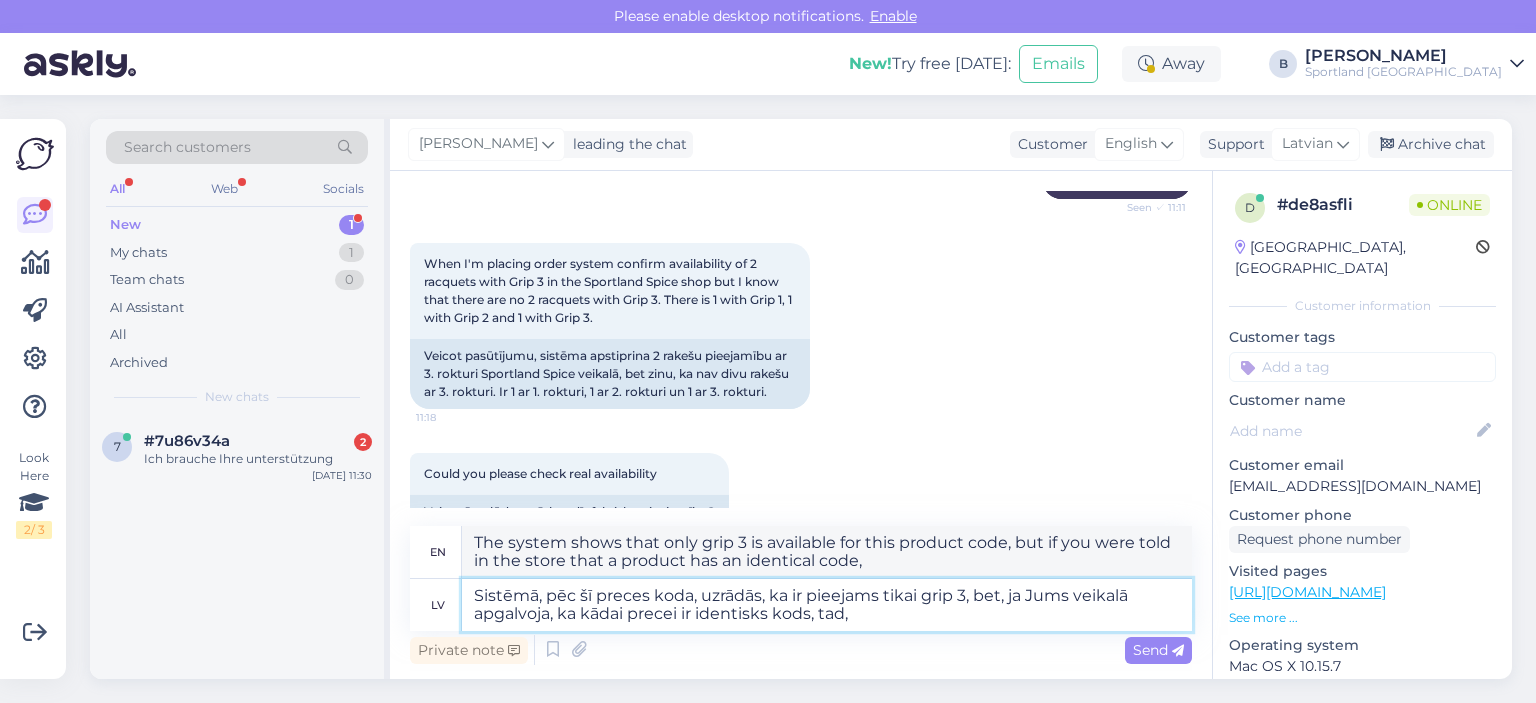 type on "Sistēmā, pēc šī preces koda, uzrādās, ka ir pieejams tikai grip 3, bet, ja Jums veikalā apgalvoja, ka kādai precei ir identisks kods, tad, d" 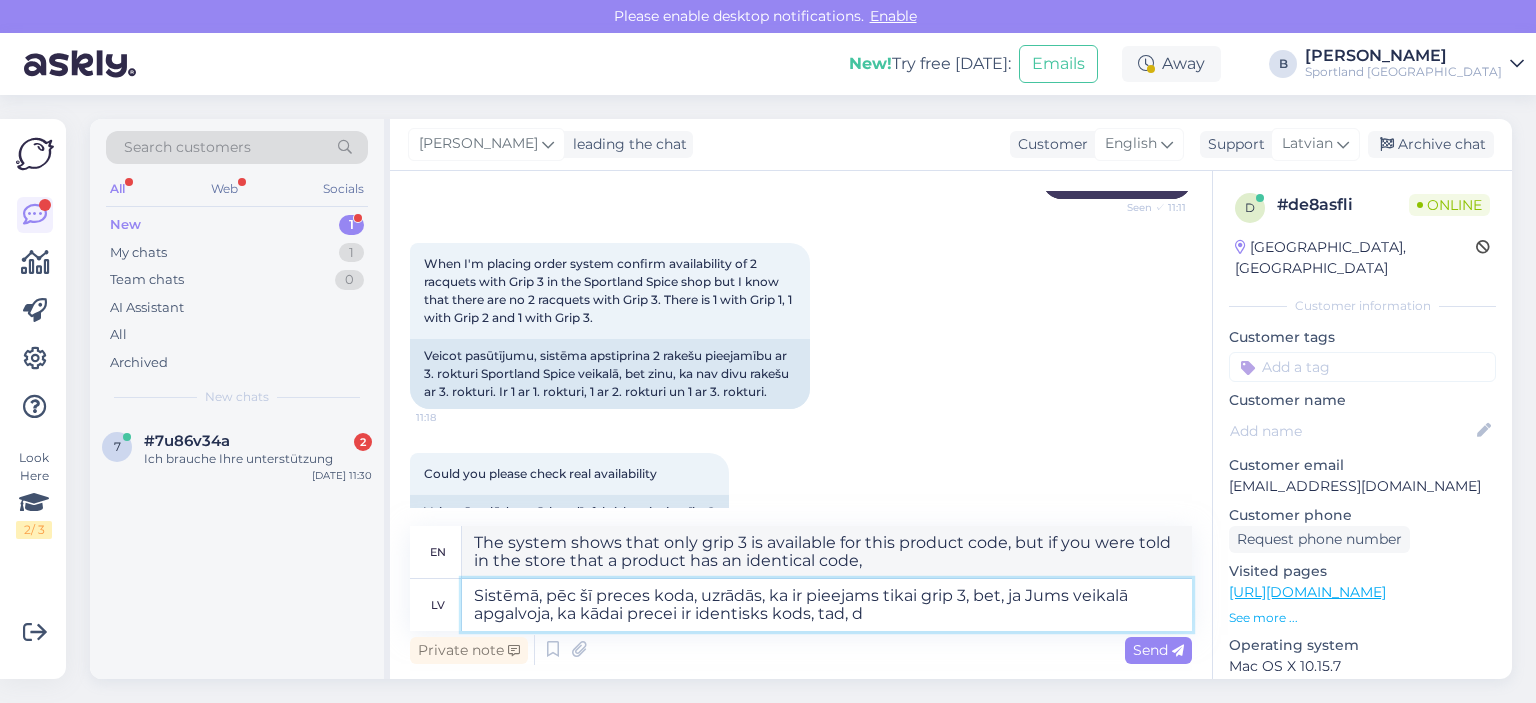 type on "In the system, according to this product code, it appears that only grip 3 is available, but if the store told you that a product has an identical code, then," 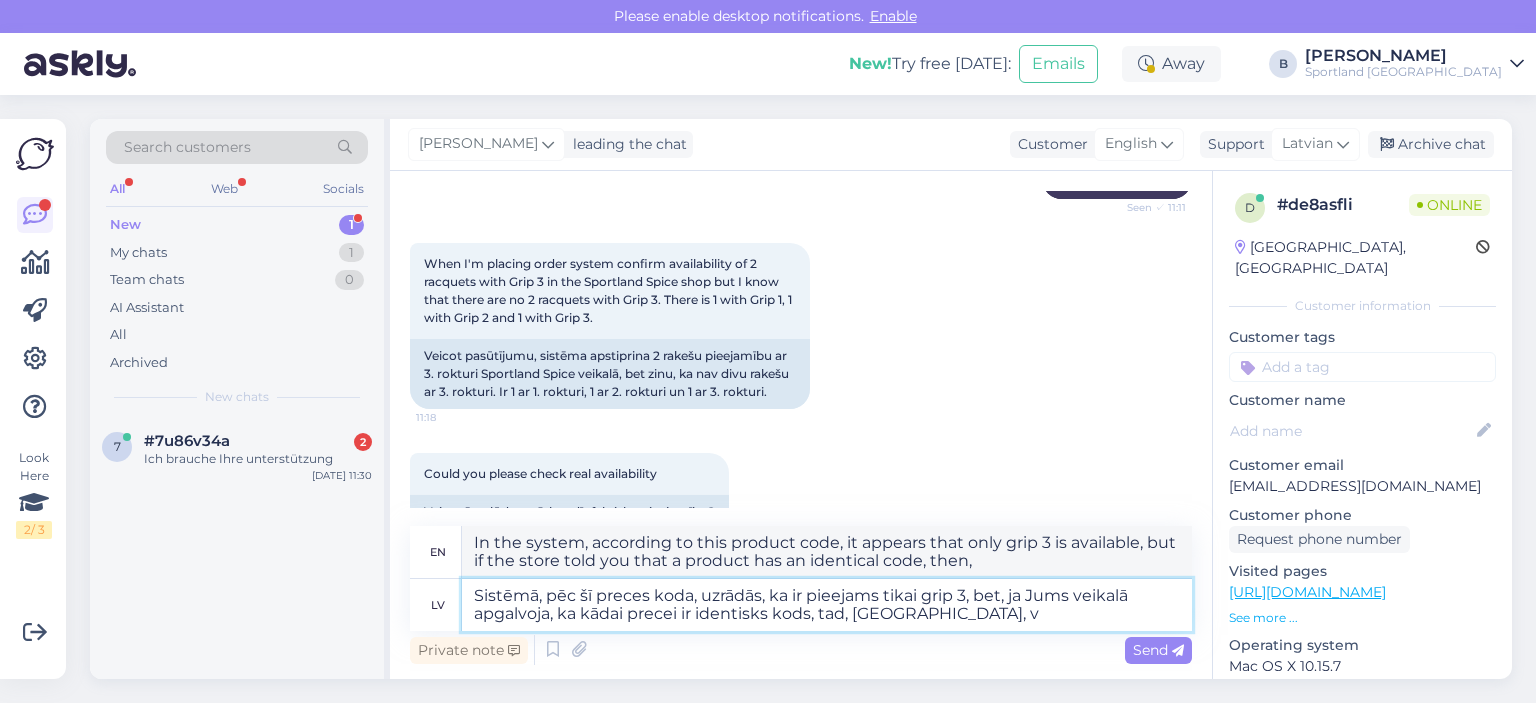 type on "Sistēmā, pēc šī preces koda, uzrādās, ka ir pieejams tikai grip 3, bet, ja Jums veikalā apgalvoja, ka kādai precei ir identisks kods, tad, [GEOGRAPHIC_DATA], vi" 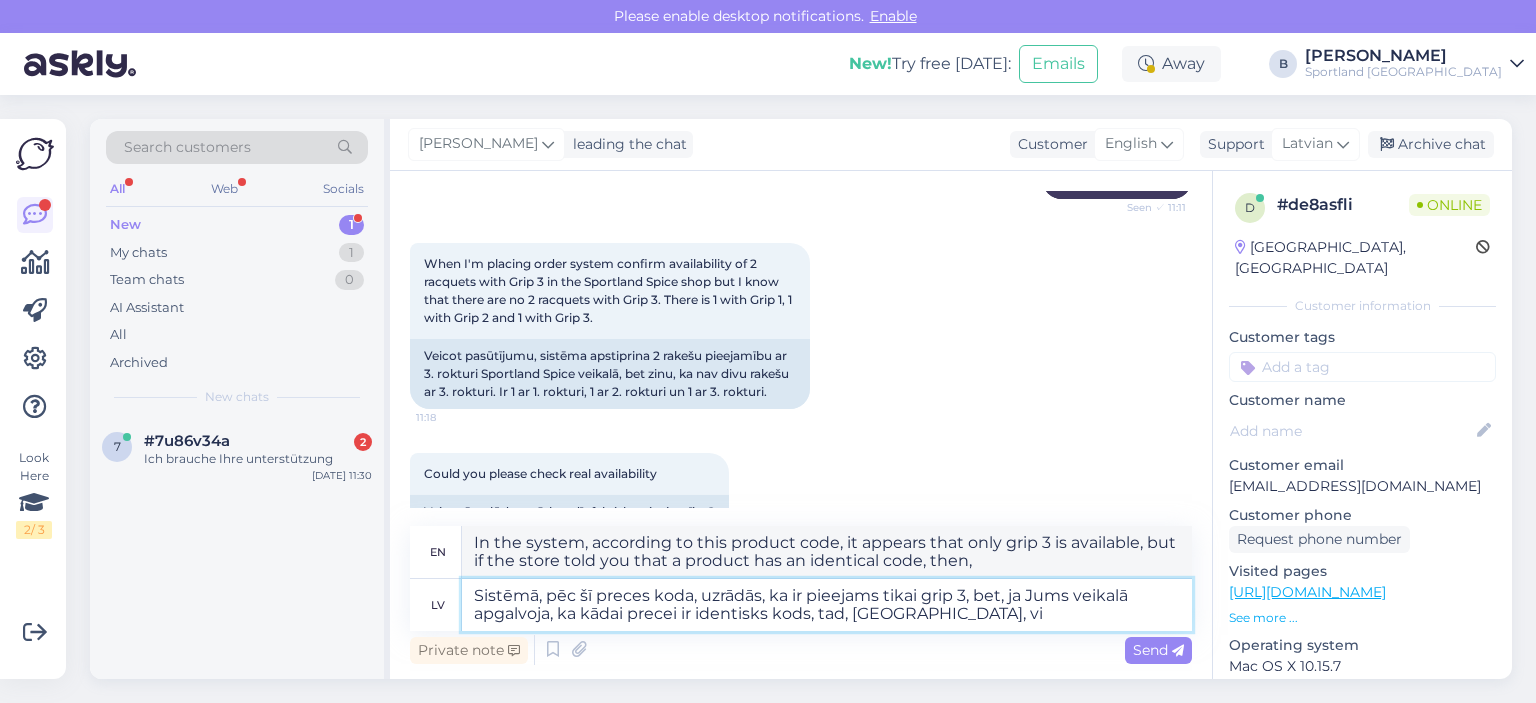 type on "In the system, according to this product code, it appears that only grip 3 is available, but if you were told in the store that a product has an identical code, then, unfortunately," 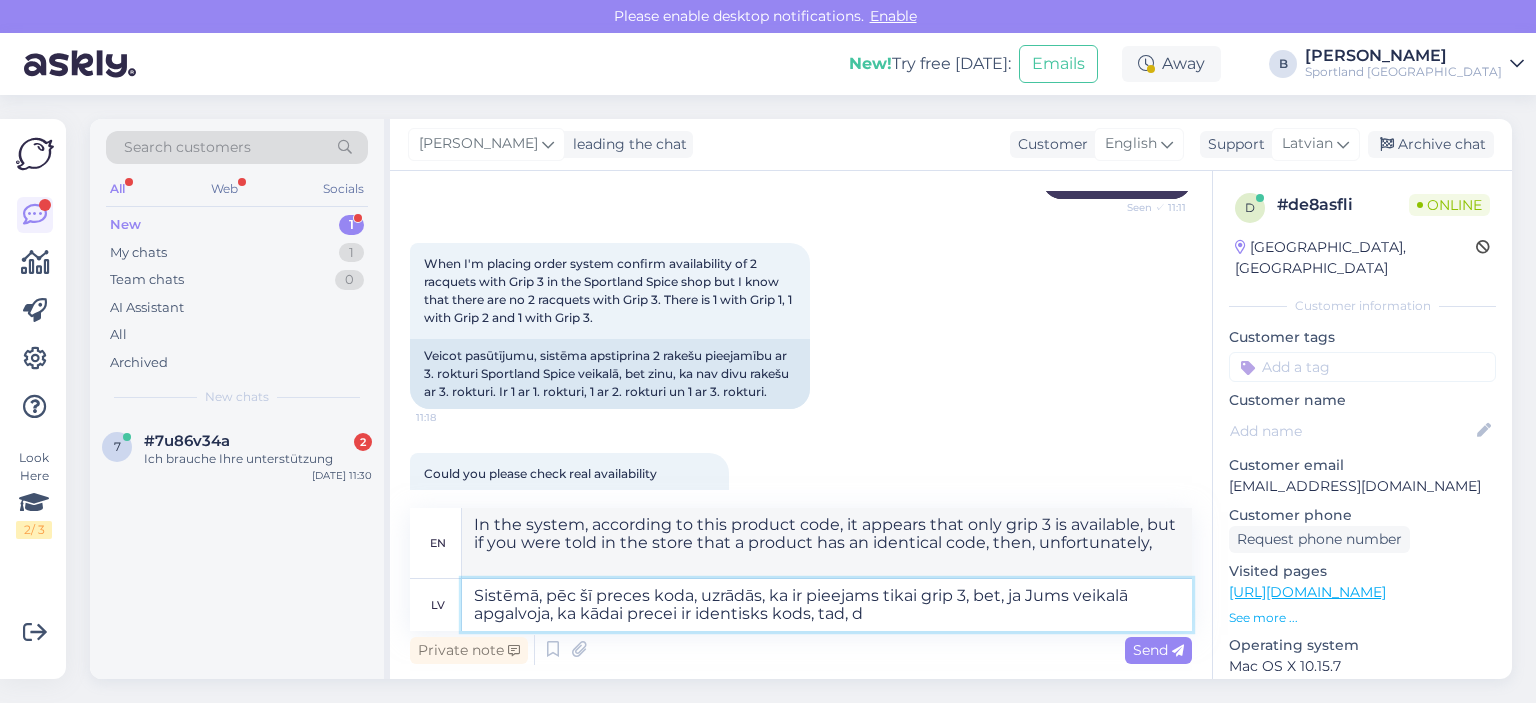 type on "Sistēmā, pēc šī preces koda, uzrādās, ka ir pieejams tikai grip 3, bet, ja Jums veikalā apgalvoja, ka kādai precei ir identisks kods, tad," 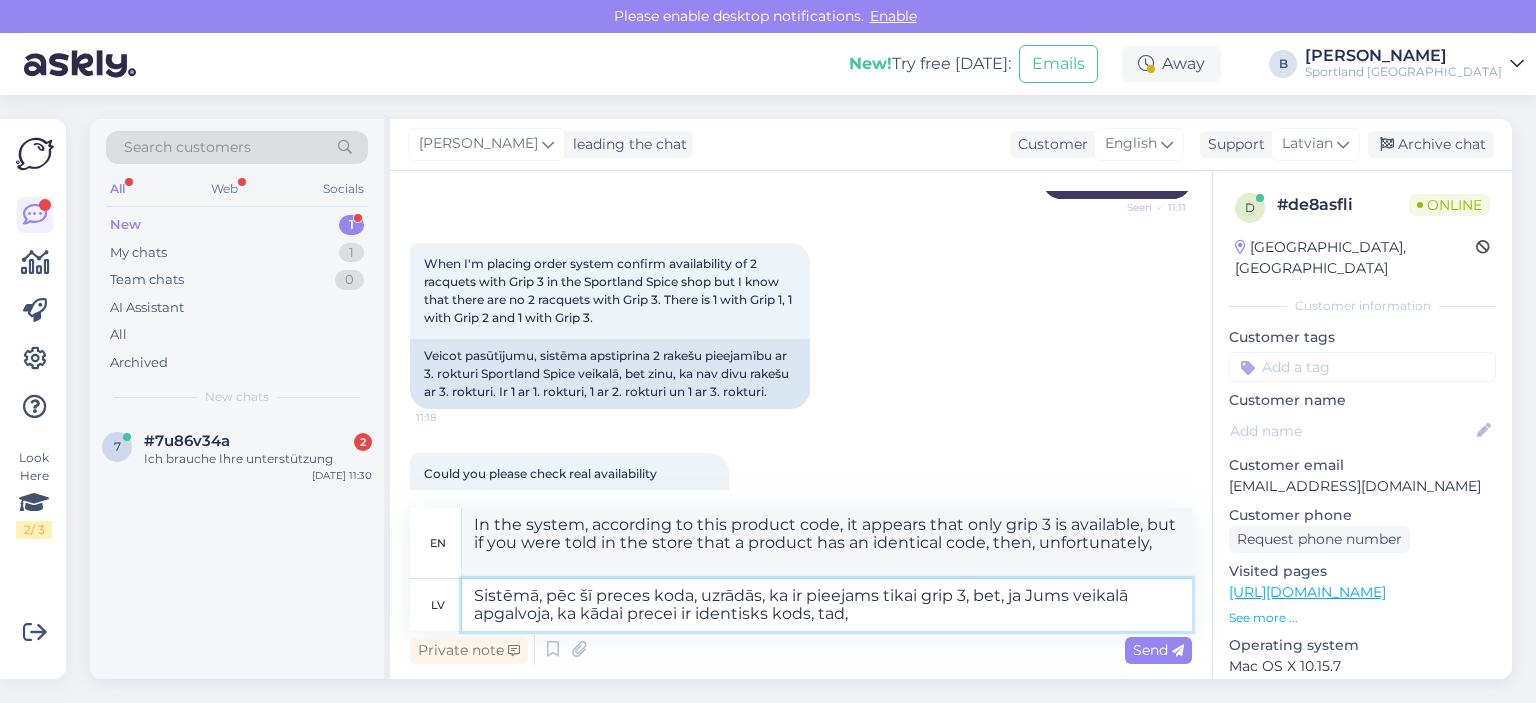 type on "In the system, according to this product code, it appears that only grip 3 is available, but if the store told you that a product has an identical code, then," 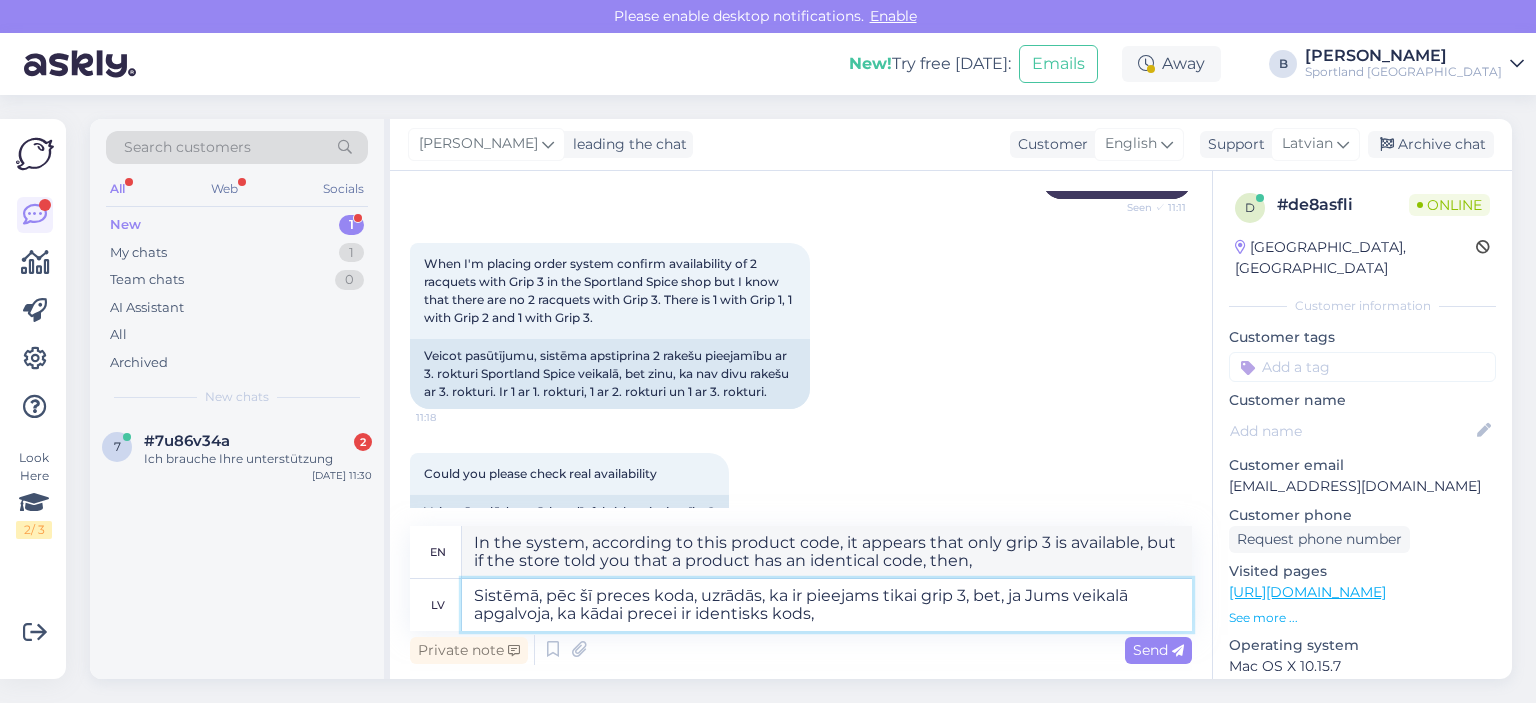 type on "Sistēmā, pēc šī preces koda, uzrādās, ka ir pieejams tikai grip 3, bet, ja Jums veikalā apgalvoja, ka kādai precei ir identisks kods" 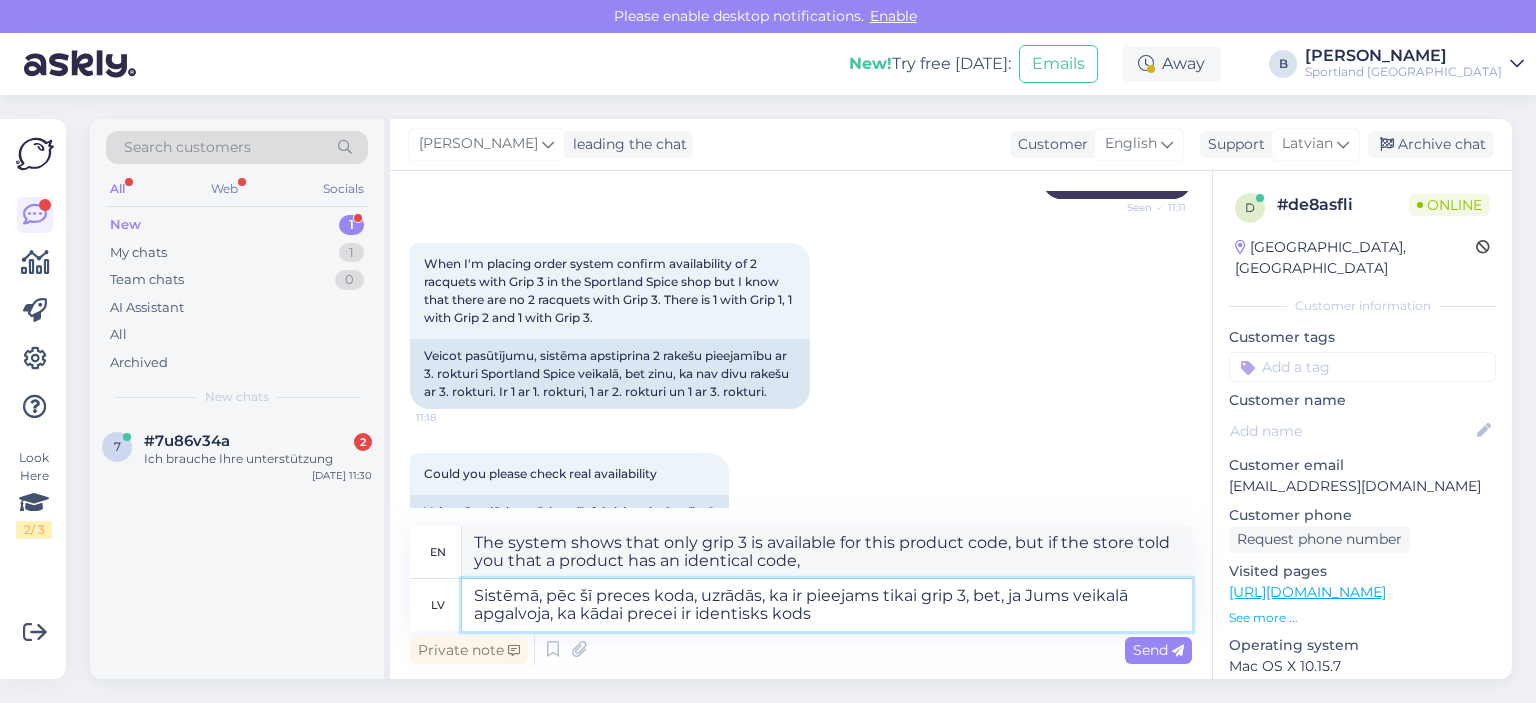 type on "The system shows that only grip 3 is available for this product code, but if you were told in the store that a product has an identical code" 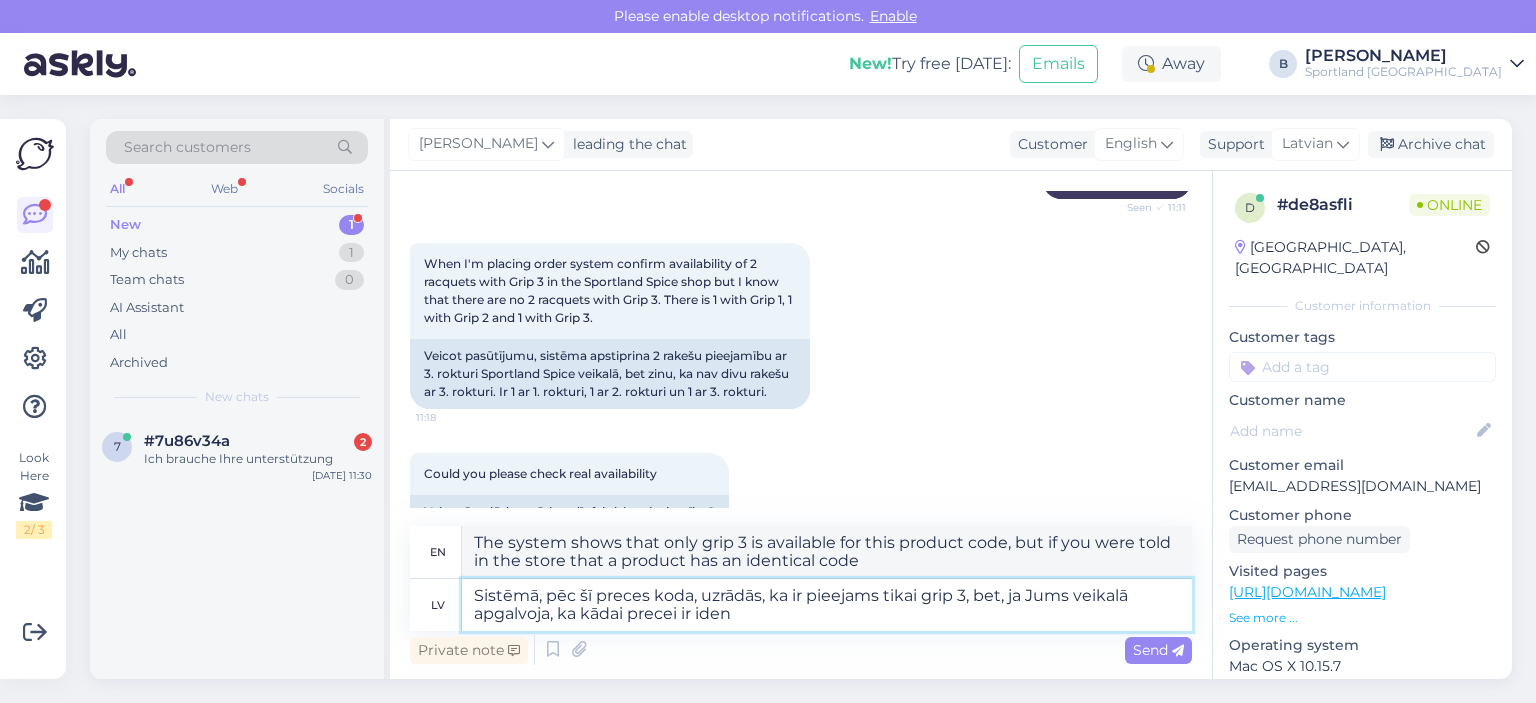 type on "Sistēmā, pēc šī preces koda, uzrādās, ka ir pieejams tikai grip 3, bet, ja Jums veikalā apgalvoja, ka kādai precei ir ide" 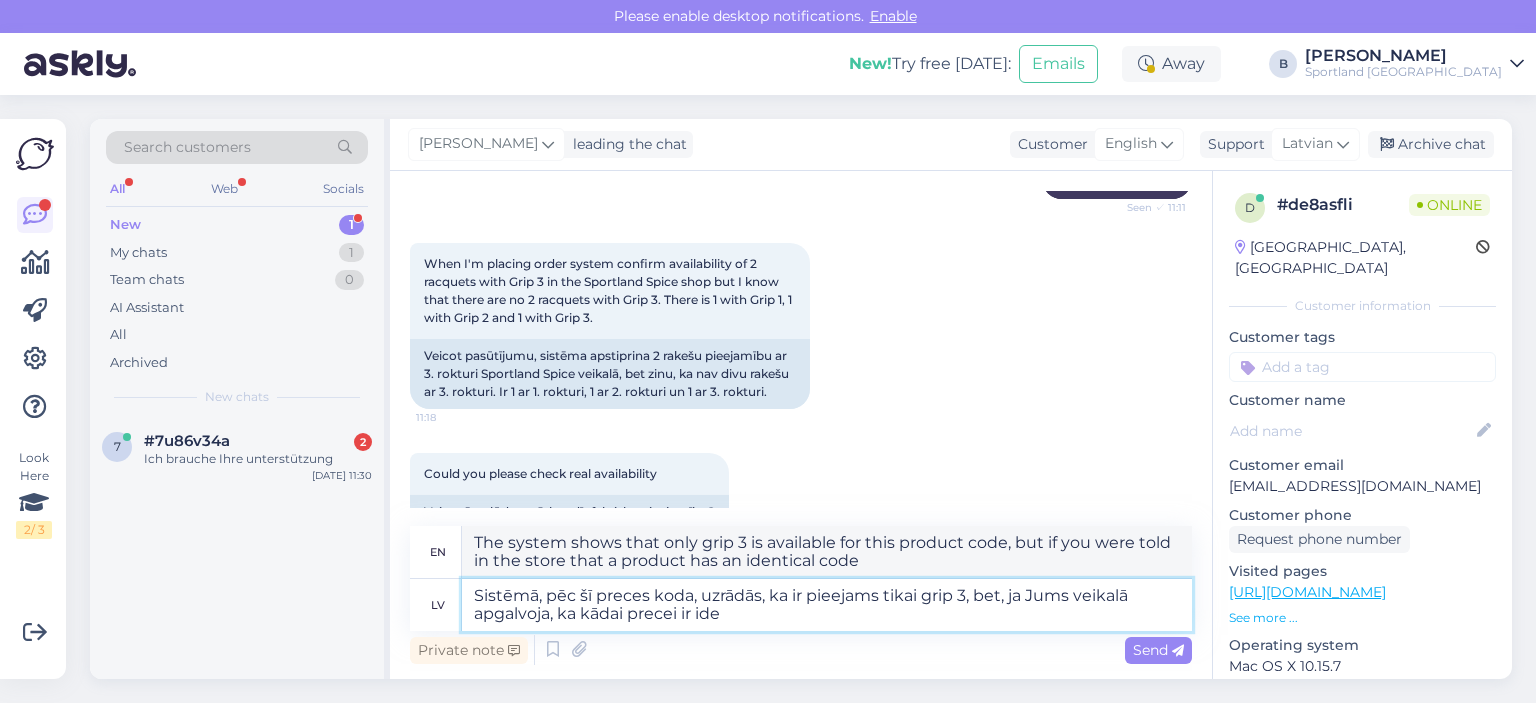 type on "The system shows that only grip 3 is available for this product code, but if the store told you that a product has an identical" 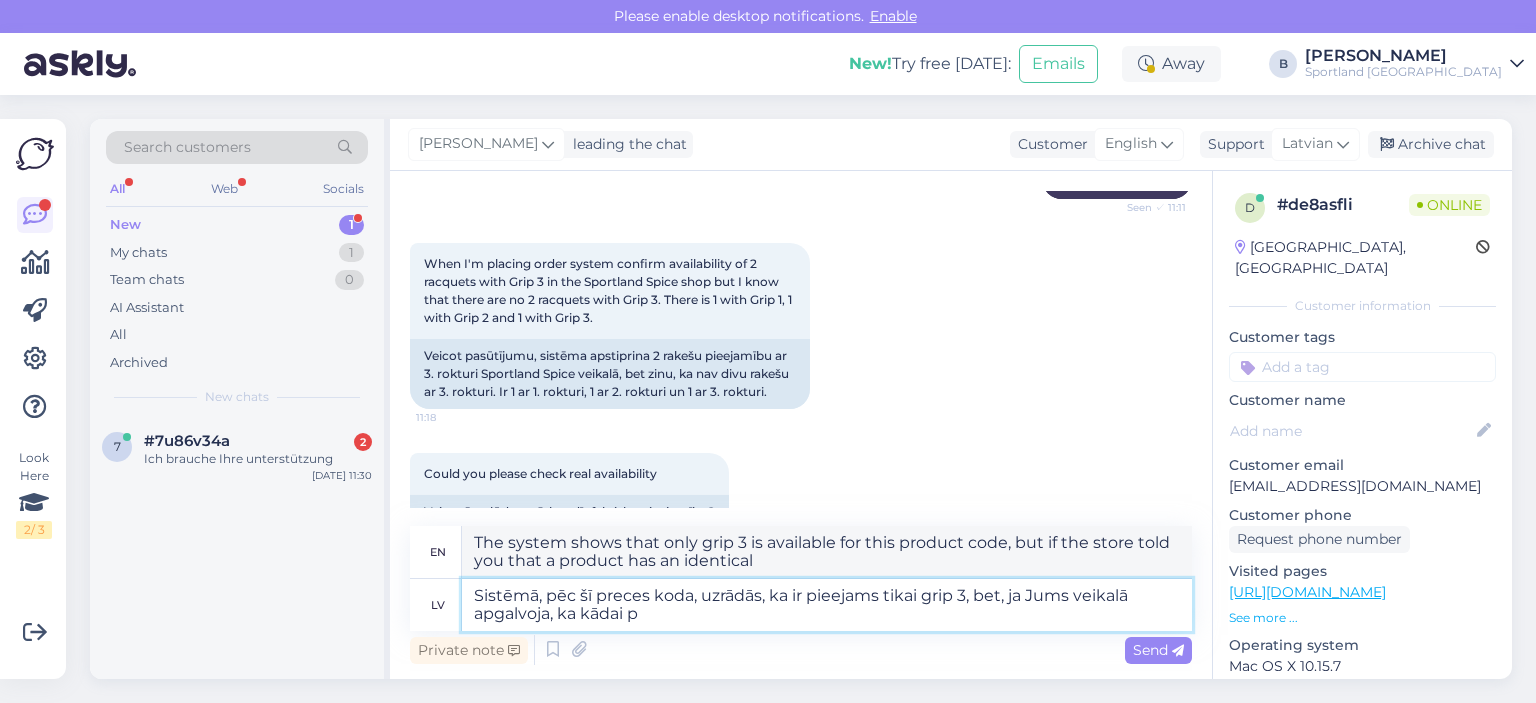 type on "Sistēmā, pēc šī preces koda, uzrādās, ka ir pieejams tikai grip 3, bet, ja Jums veikalā apgalvoja, ka kādai" 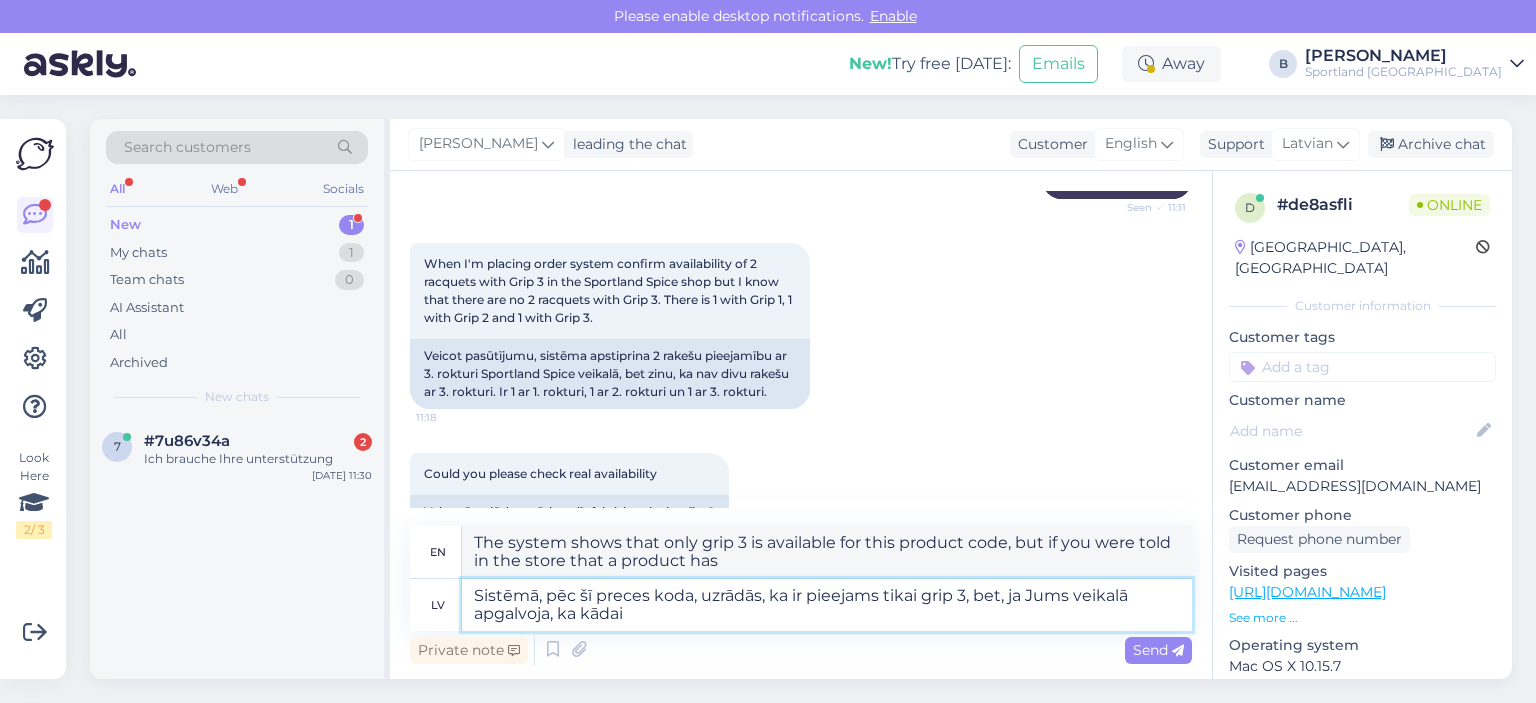 type on "The system shows that only grip 3 is available for this product code, but if you were told in the store that a product" 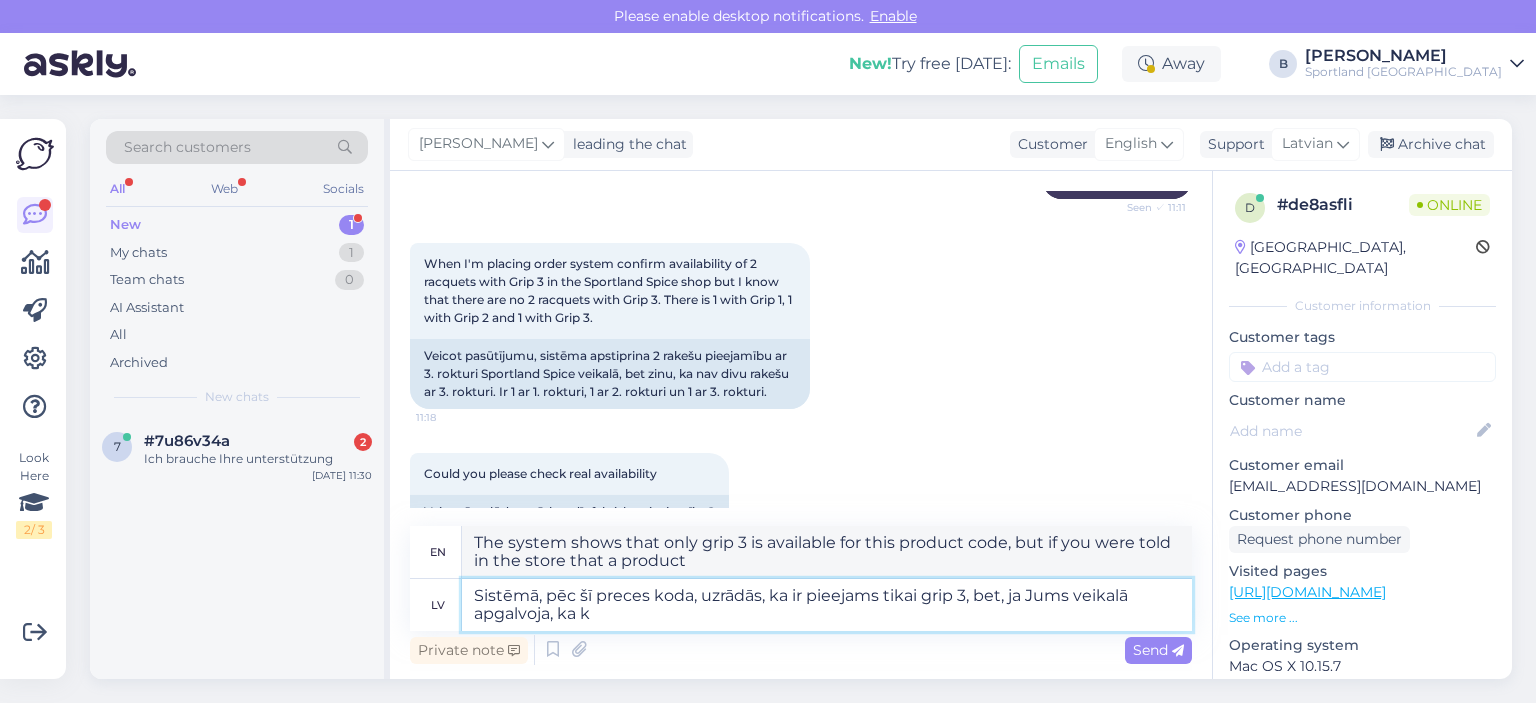 type on "Sistēmā, pēc šī preces koda, uzrādās, ka ir pieejams tikai grip 3, bet, ja Jums veikalā apgalvoja, ka" 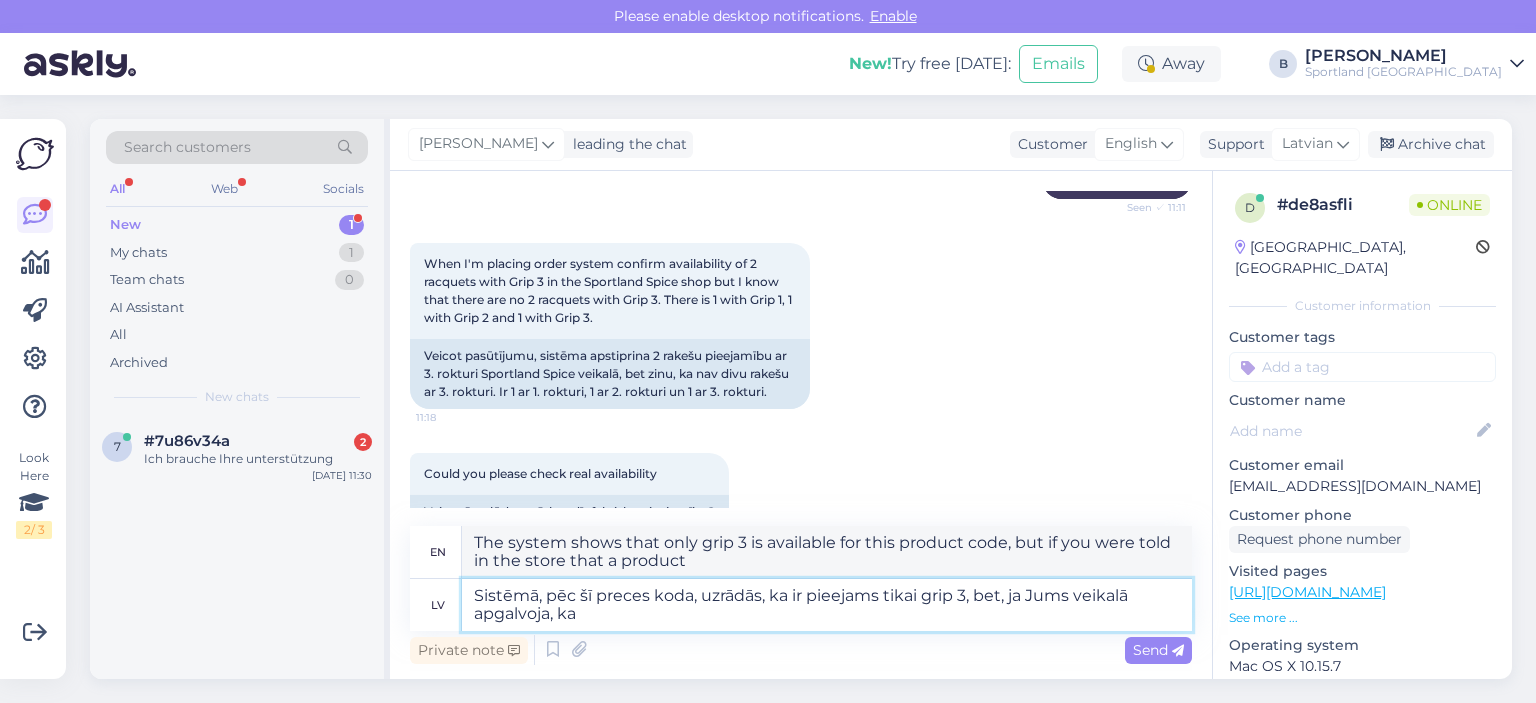 type on "The system shows that only grip 3 is available for this product code, but if you were told in the store that it has" 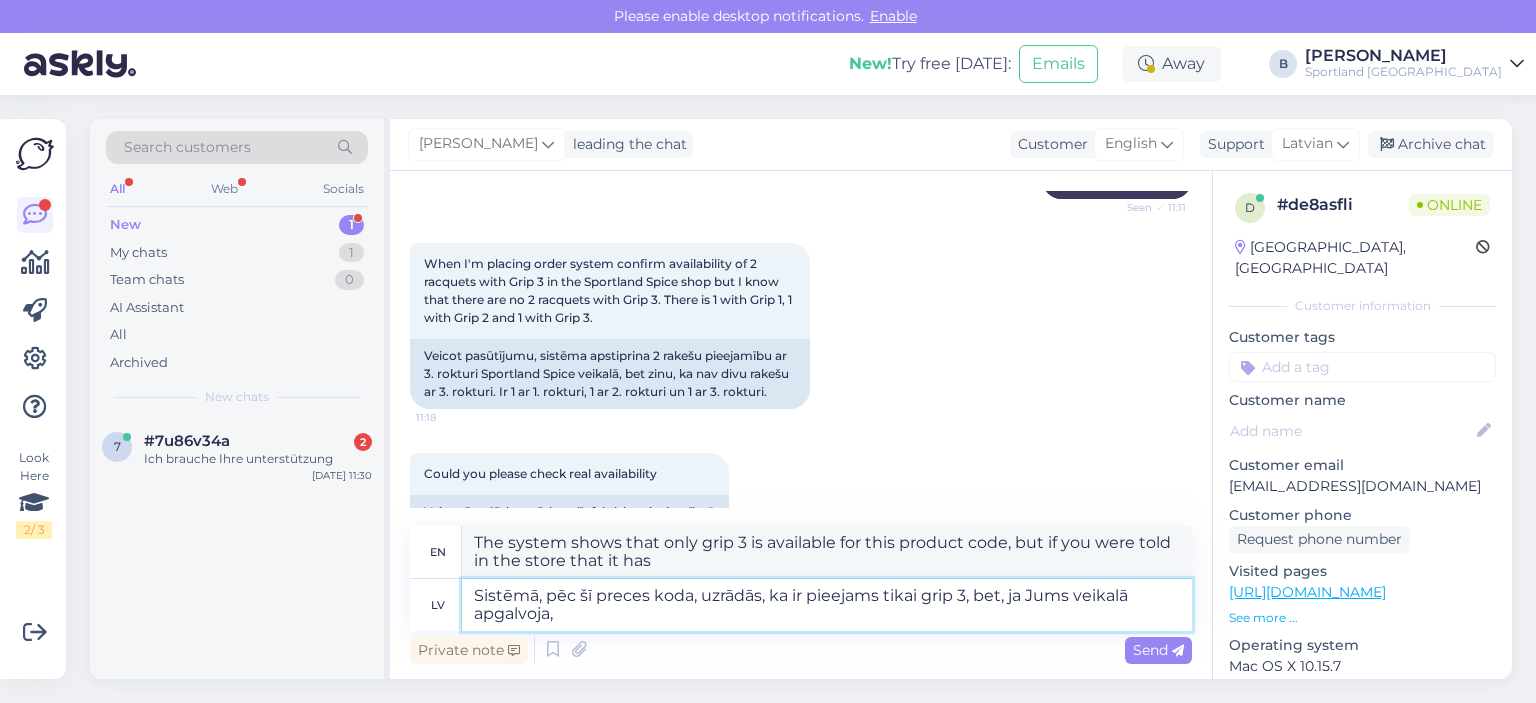 type on "Sistēmā, pēc šī preces koda, uzrādās, ka ir pieejams tikai grip 3, bet, ja Jums veikalā apgalvoja" 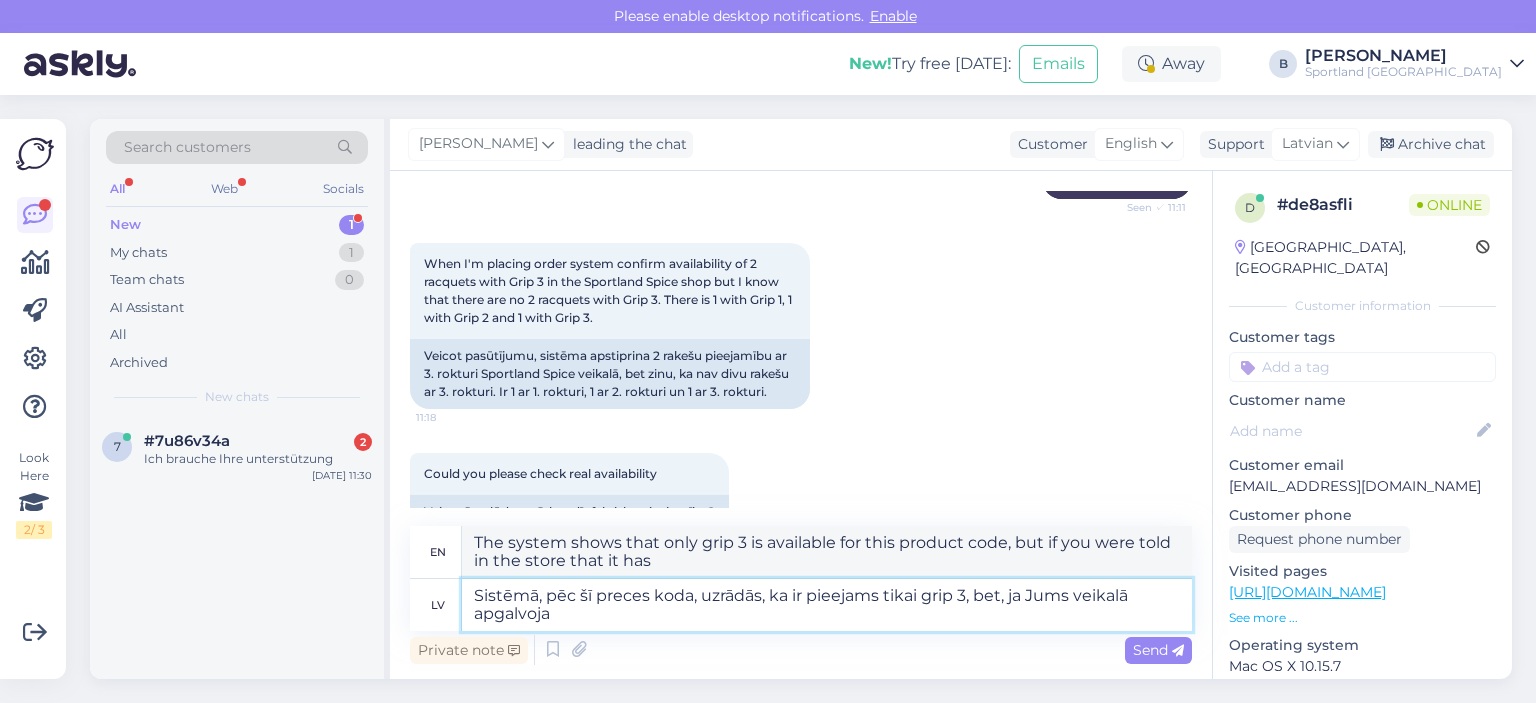 type on "The system shows that only grip 3 is available for this product code, but if you were told in the store that" 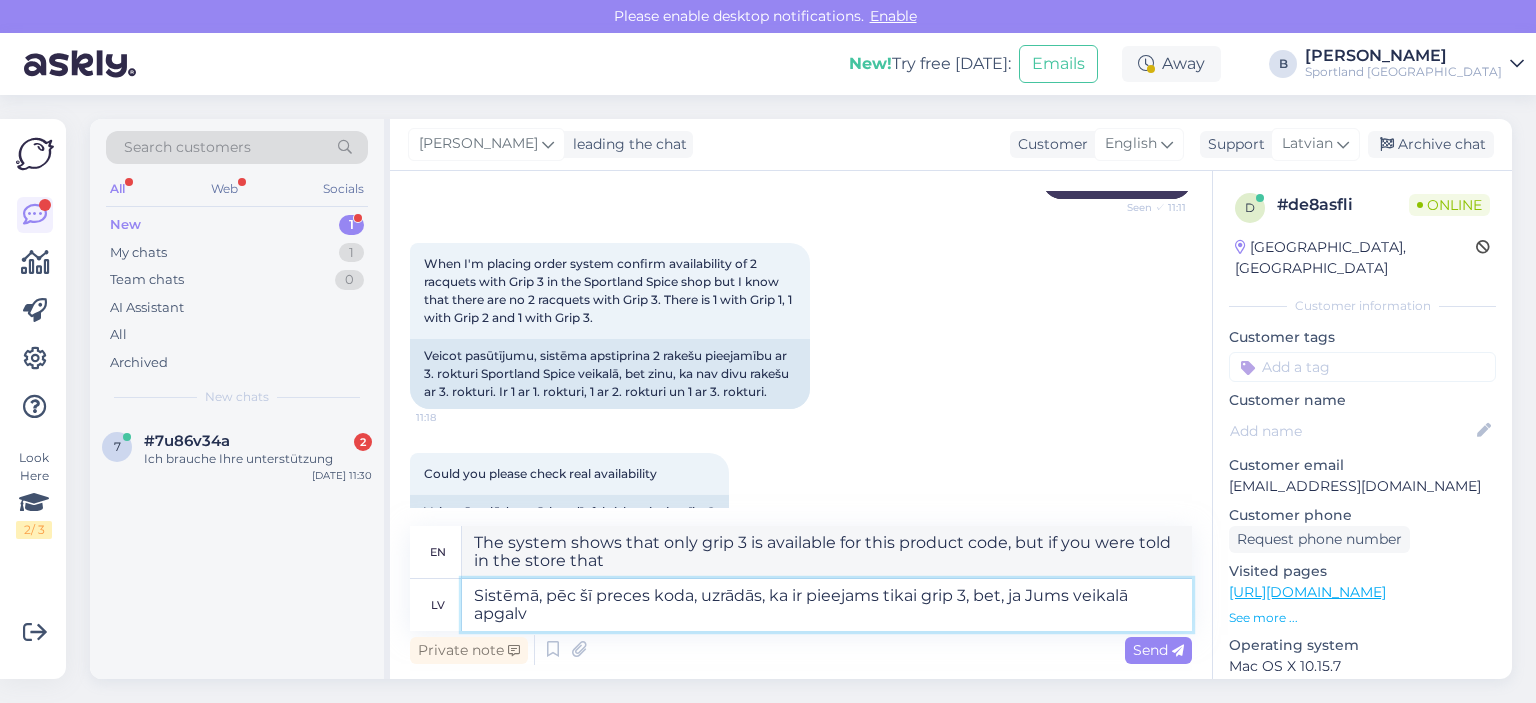 type 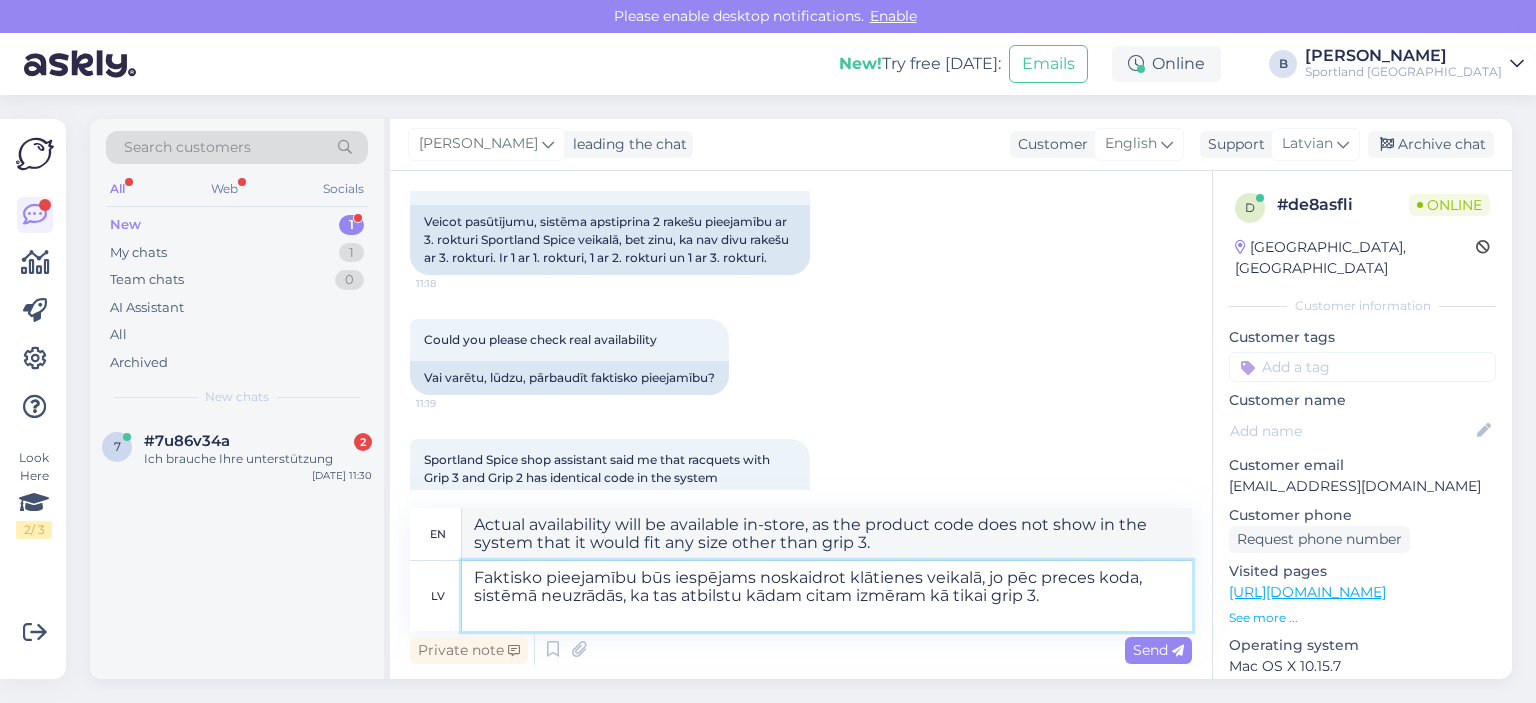 scroll, scrollTop: 1114, scrollLeft: 0, axis: vertical 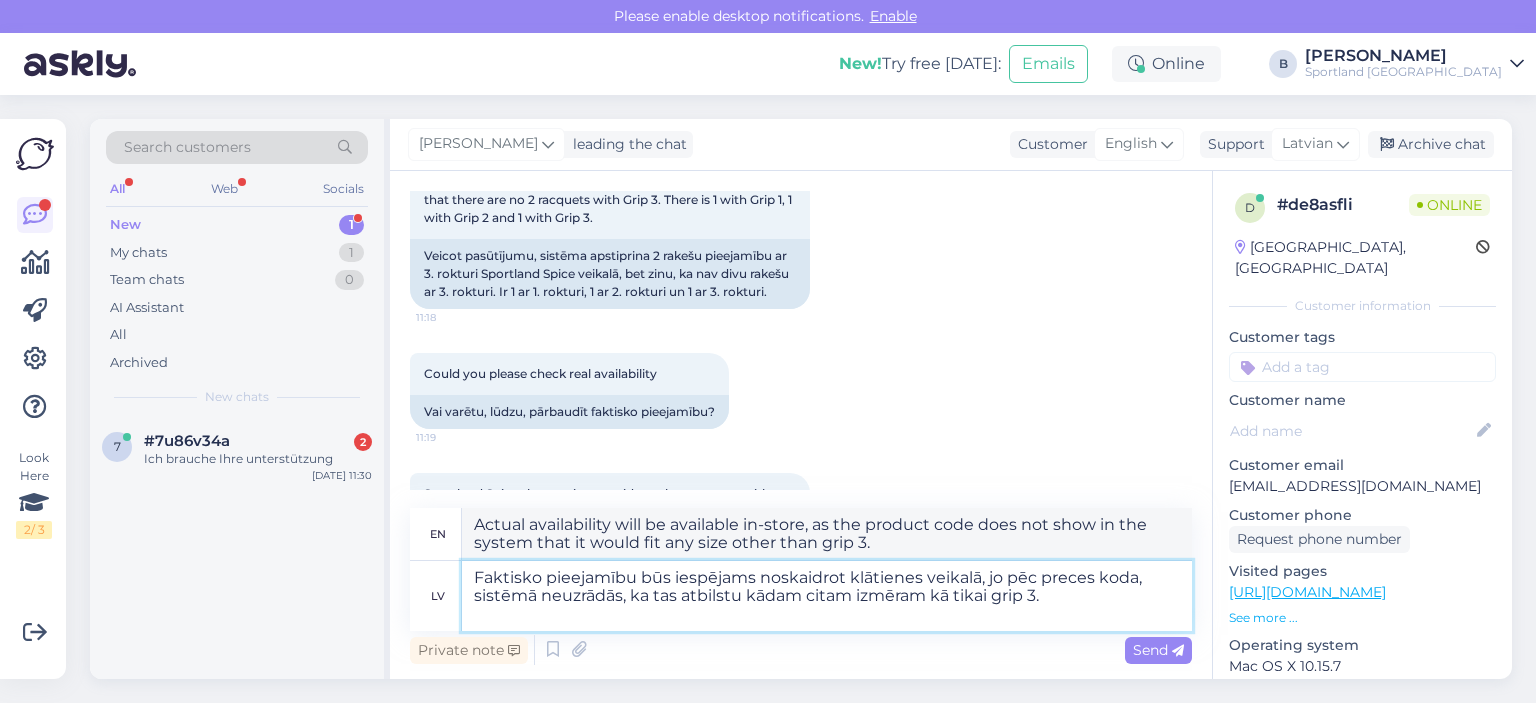 click on "Faktisko pieejamību būs iespējams noskaidrot klātienes veikalā, jo pēc preces koda, sistēmā neuzrādās, ka tas atbilstu kādam citam izmēram kā tikai grip 3." at bounding box center (827, 596) 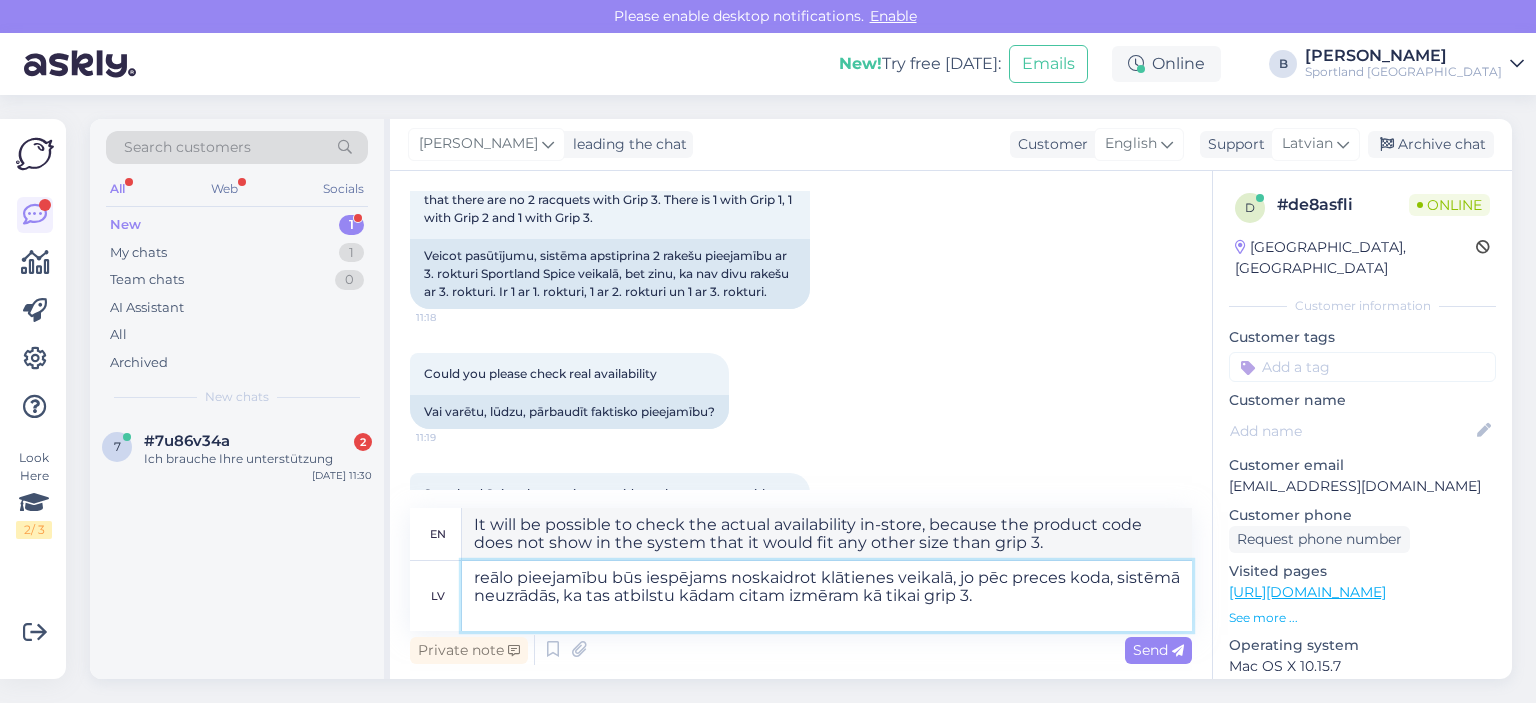 click on "reālo pieejamību būs iespējams noskaidrot klātienes veikalā, jo pēc preces koda, sistēmā neuzrādās, ka tas atbilstu kādam citam izmēram kā tikai grip 3." at bounding box center [827, 596] 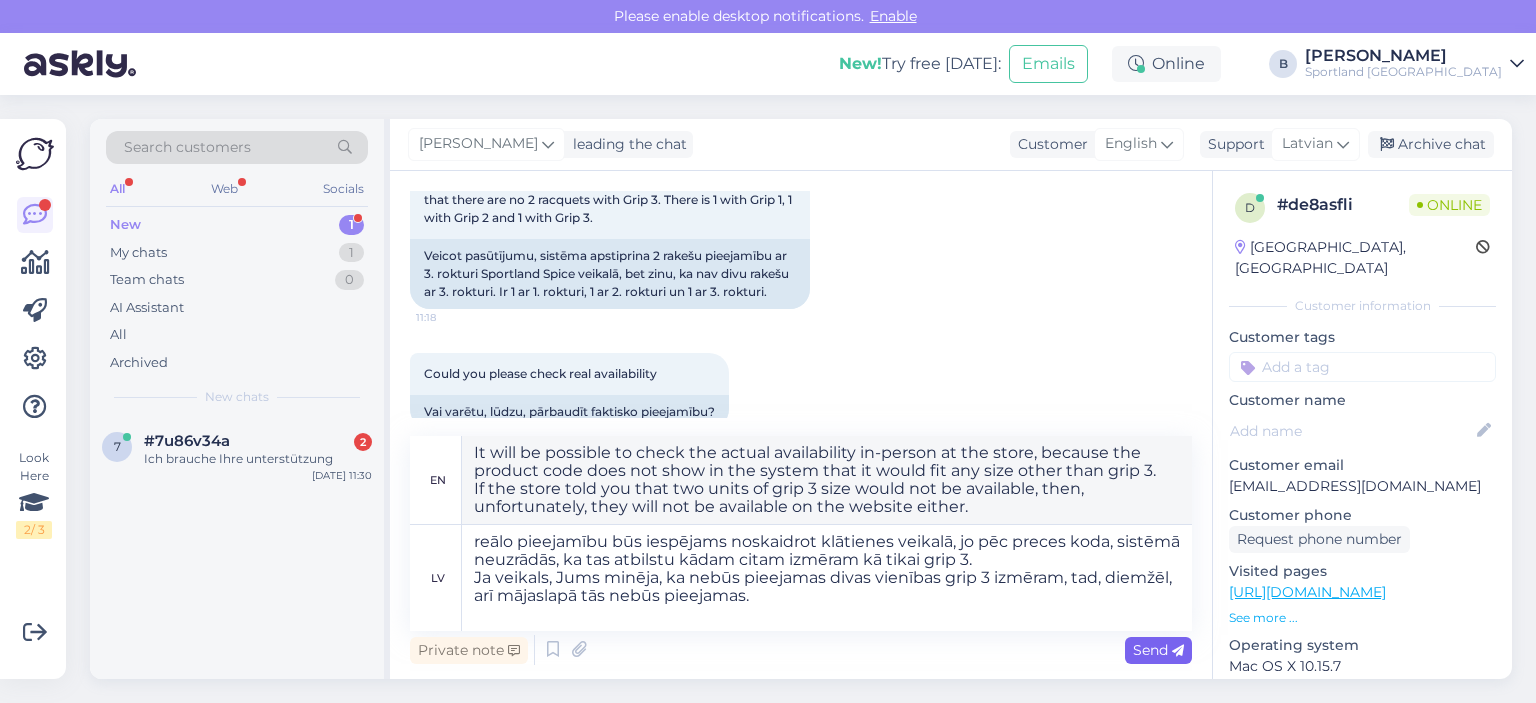 click on "Send" at bounding box center [1158, 650] 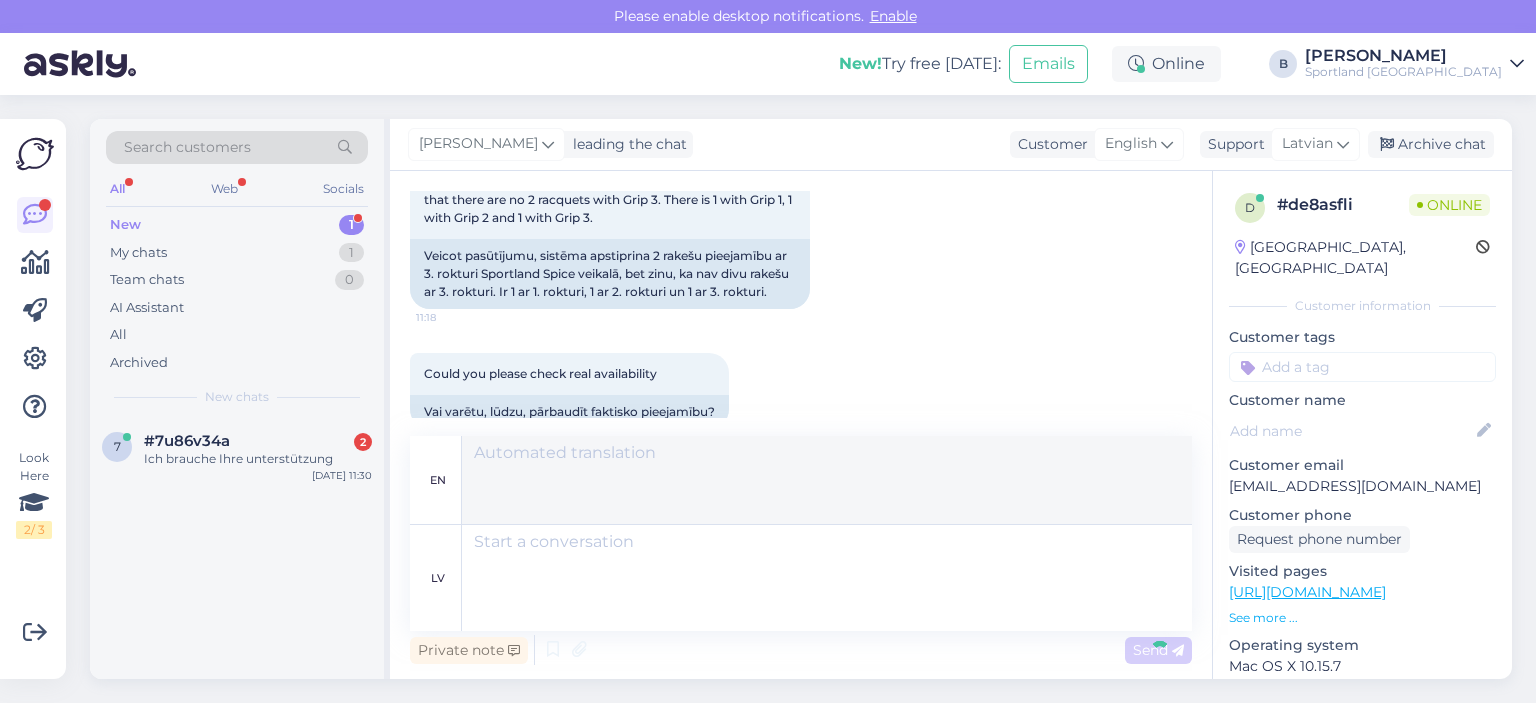 scroll, scrollTop: 1614, scrollLeft: 0, axis: vertical 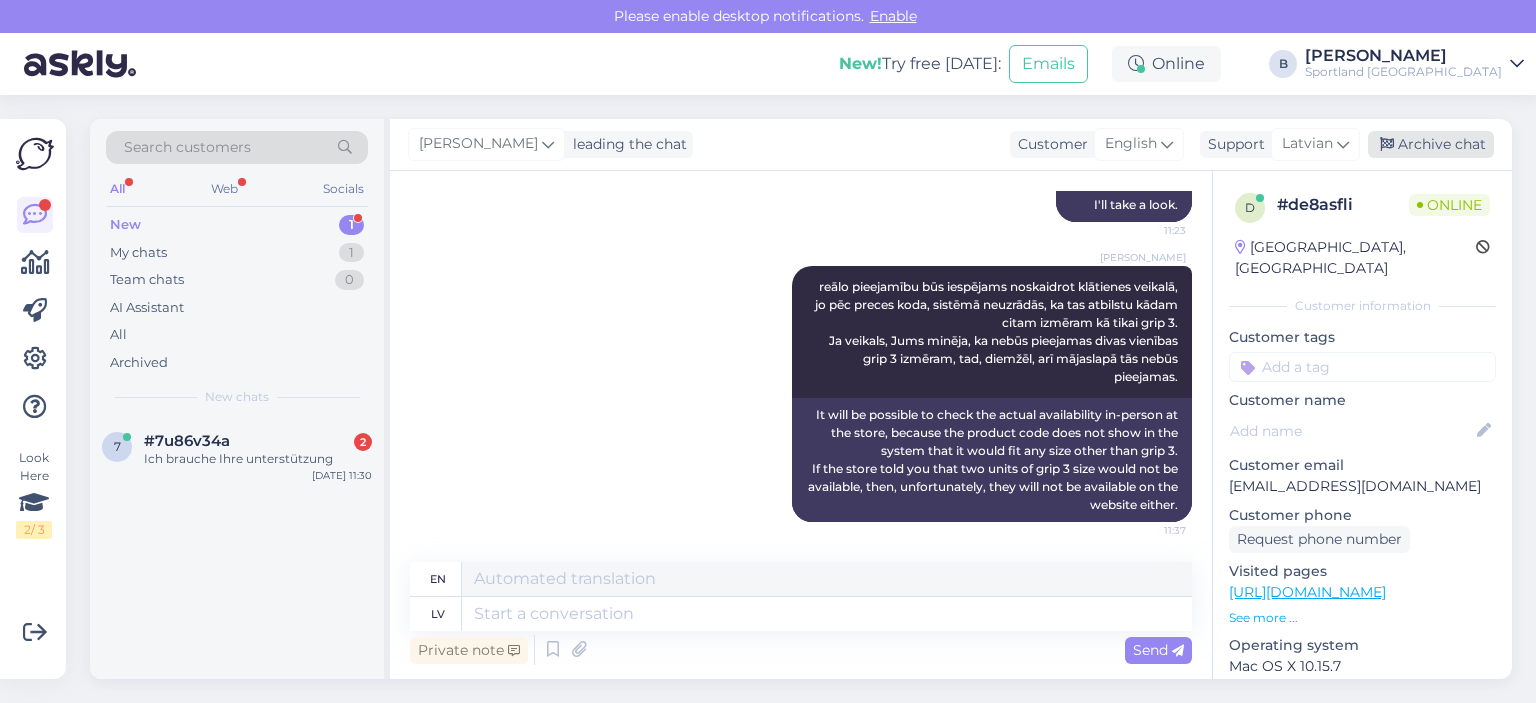 click on "Archive chat" at bounding box center (1431, 144) 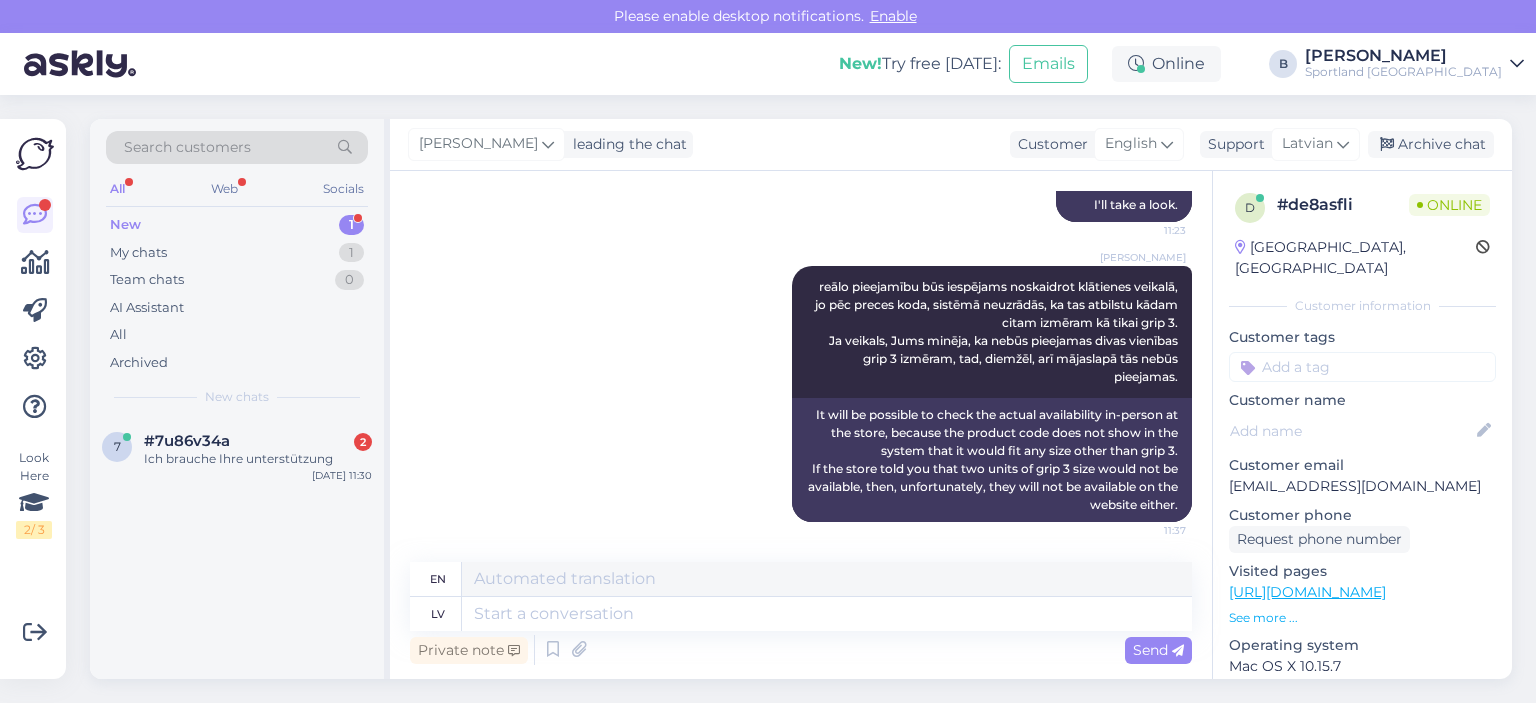 scroll, scrollTop: 1594, scrollLeft: 0, axis: vertical 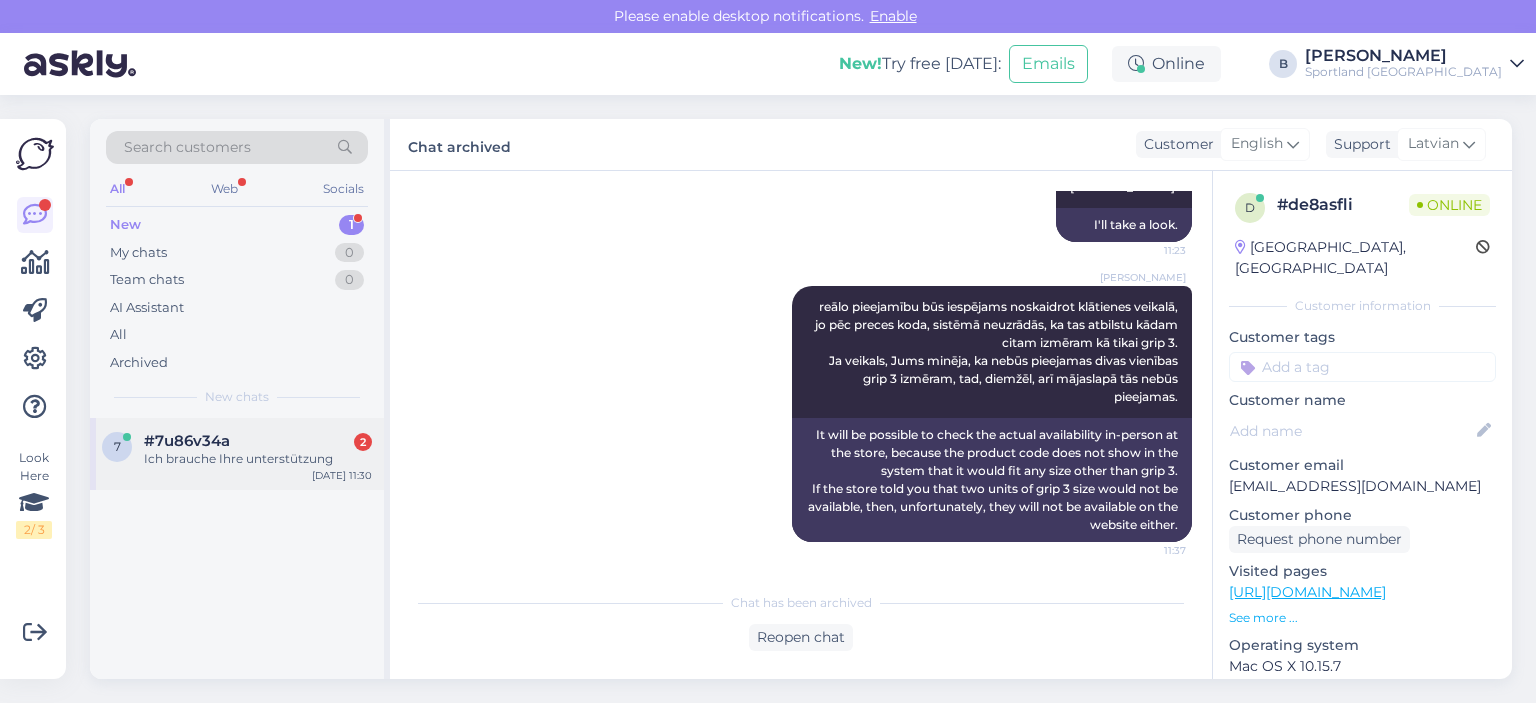 click on "Ich brauche Ihre unterstützung" at bounding box center [258, 459] 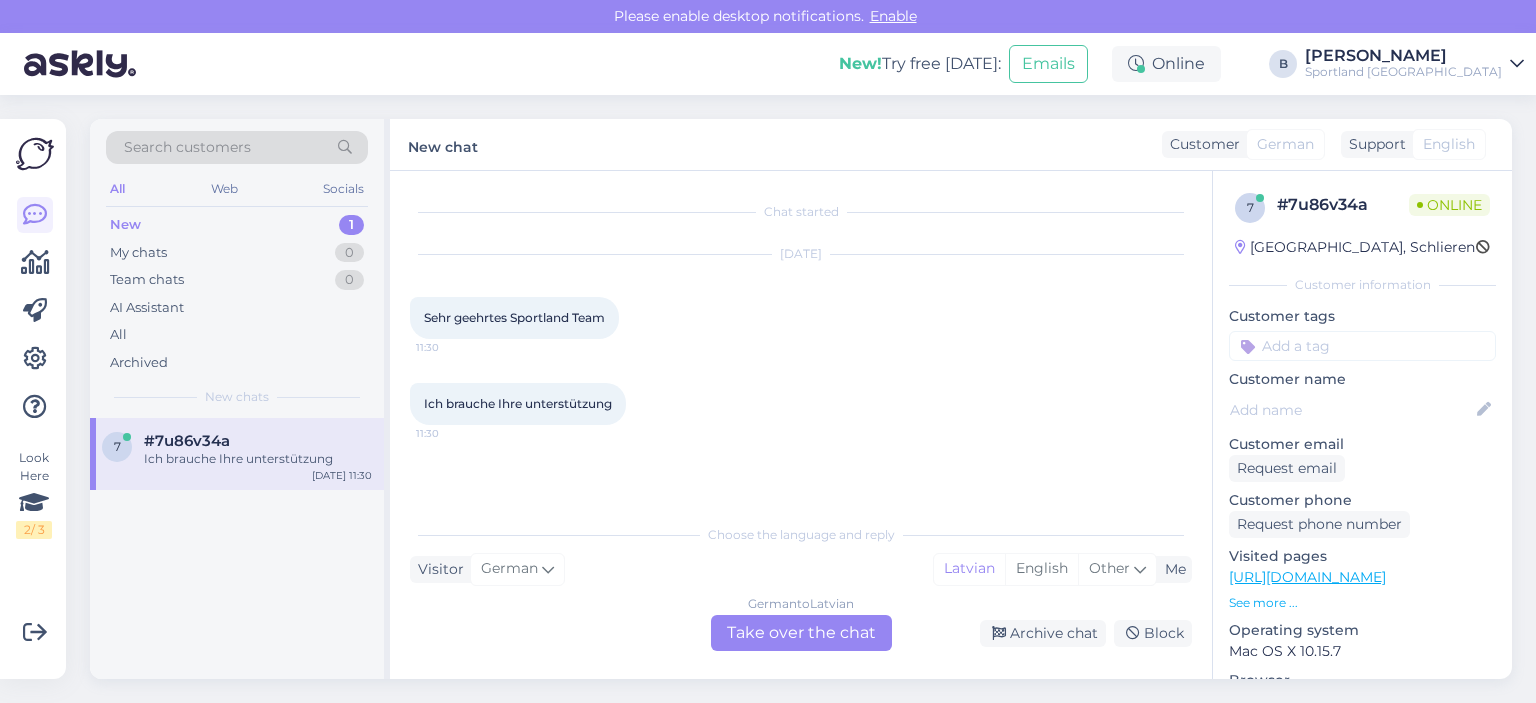 scroll, scrollTop: 0, scrollLeft: 0, axis: both 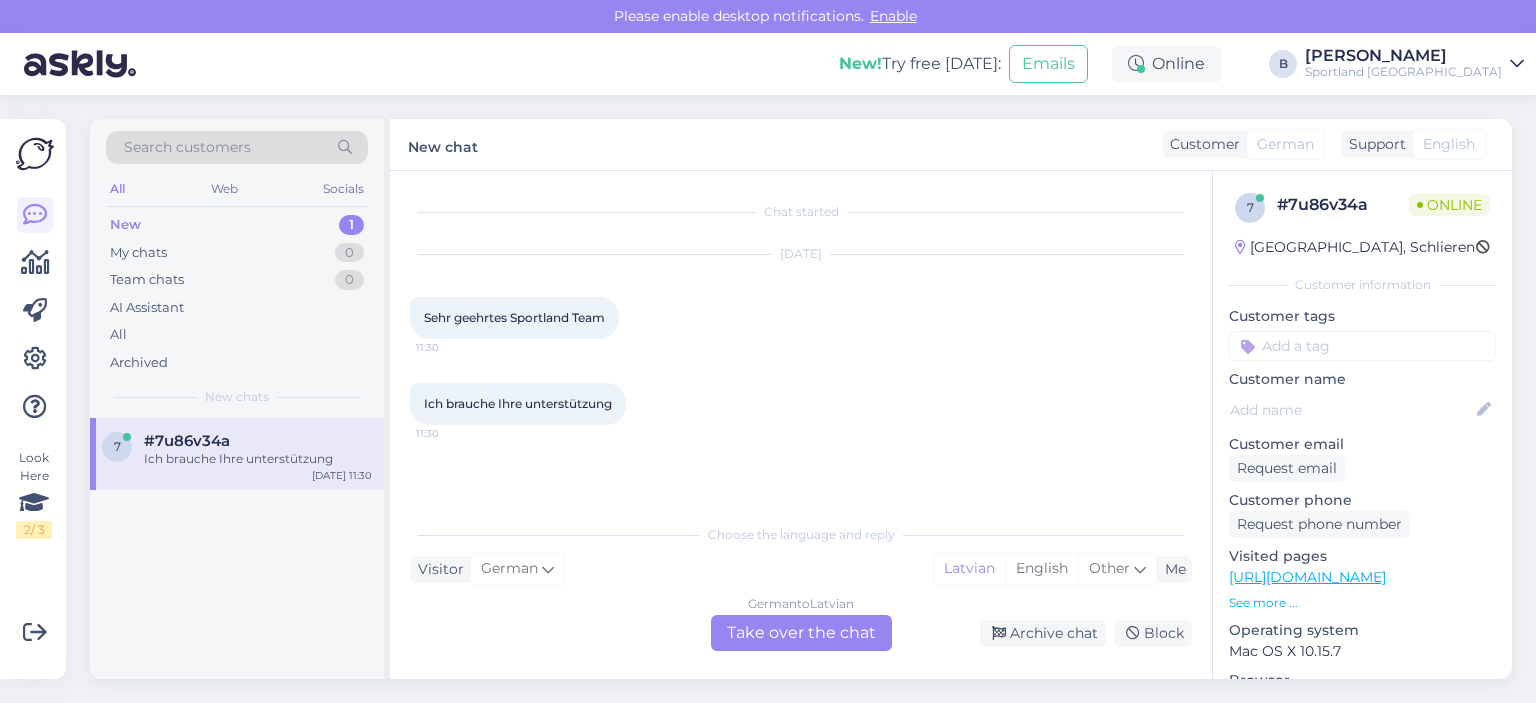 click on "German  to  Latvian Take over the chat" at bounding box center (801, 633) 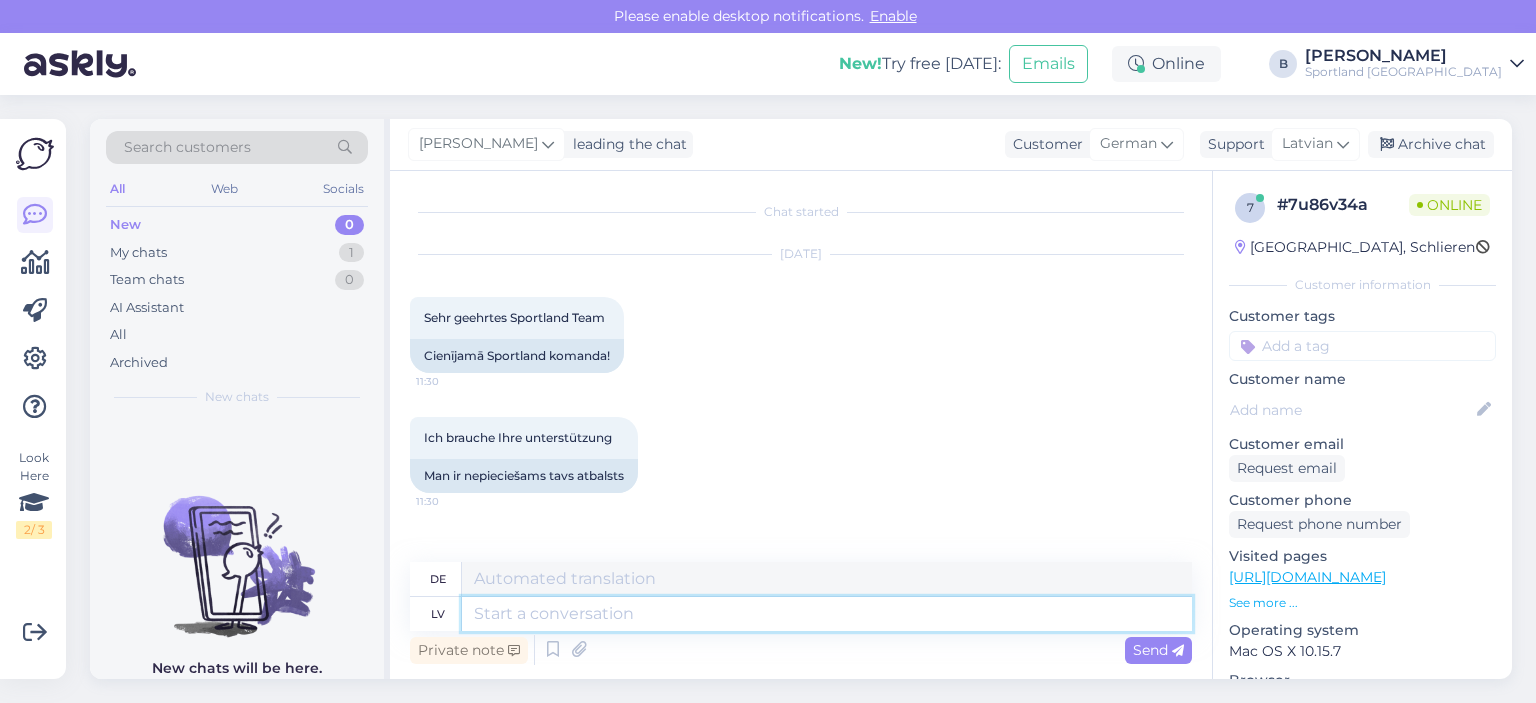 click at bounding box center (827, 614) 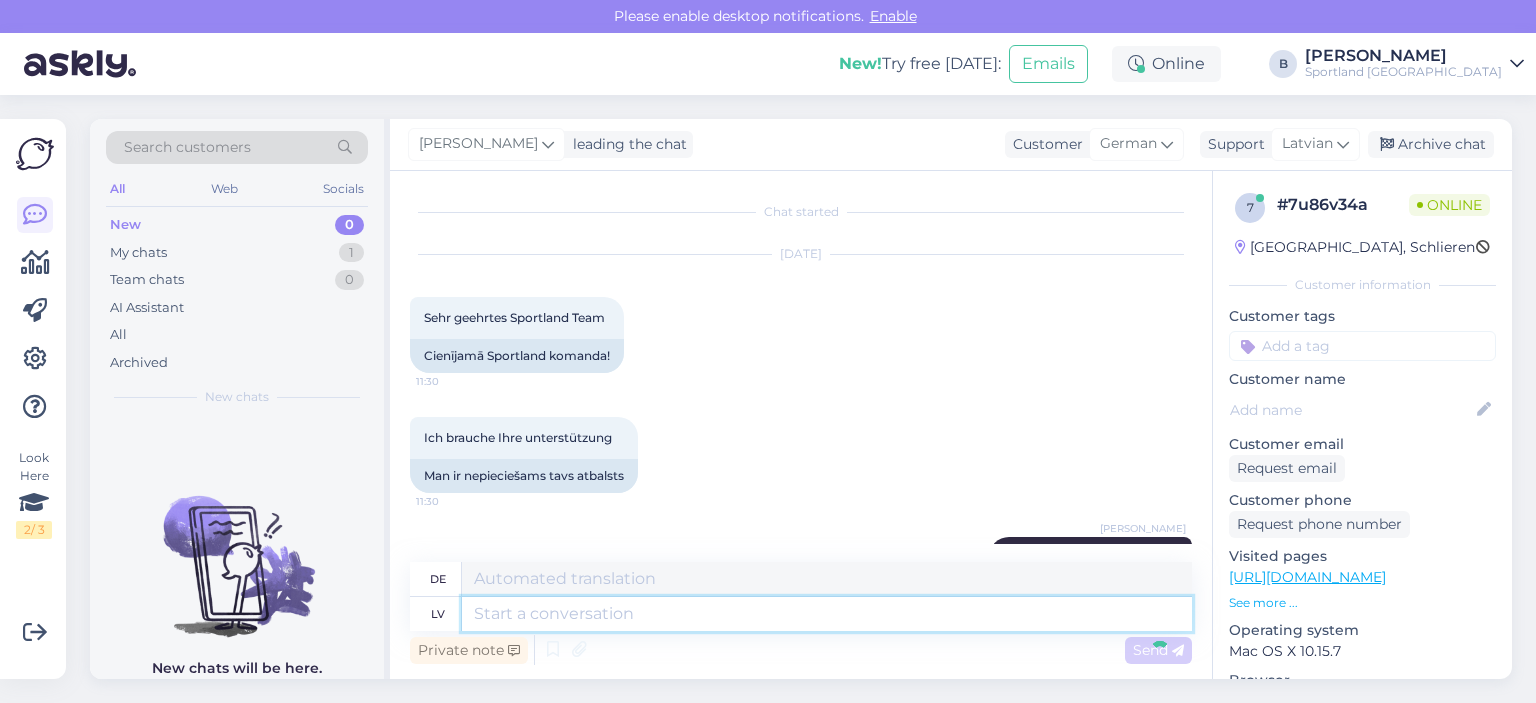 scroll, scrollTop: 90, scrollLeft: 0, axis: vertical 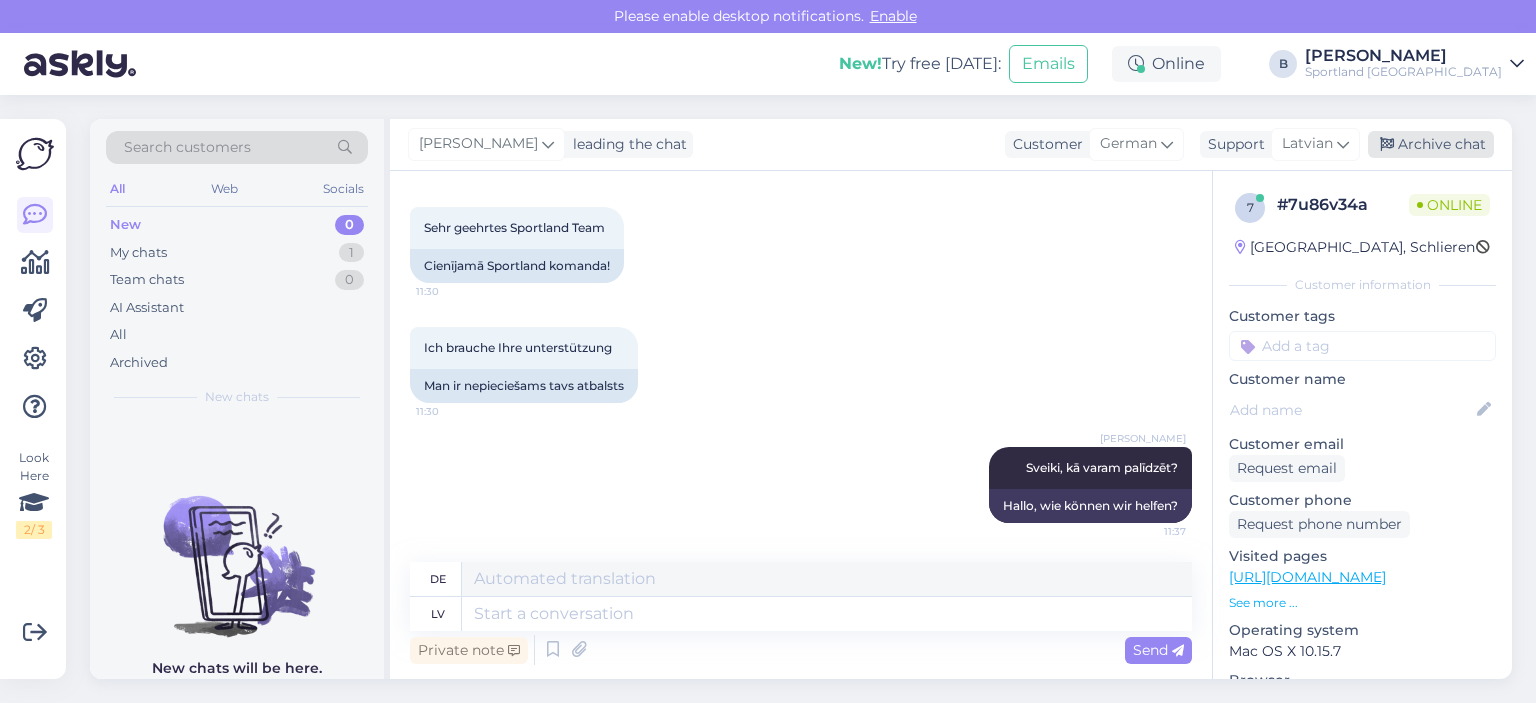 click on "Archive chat" at bounding box center [1431, 144] 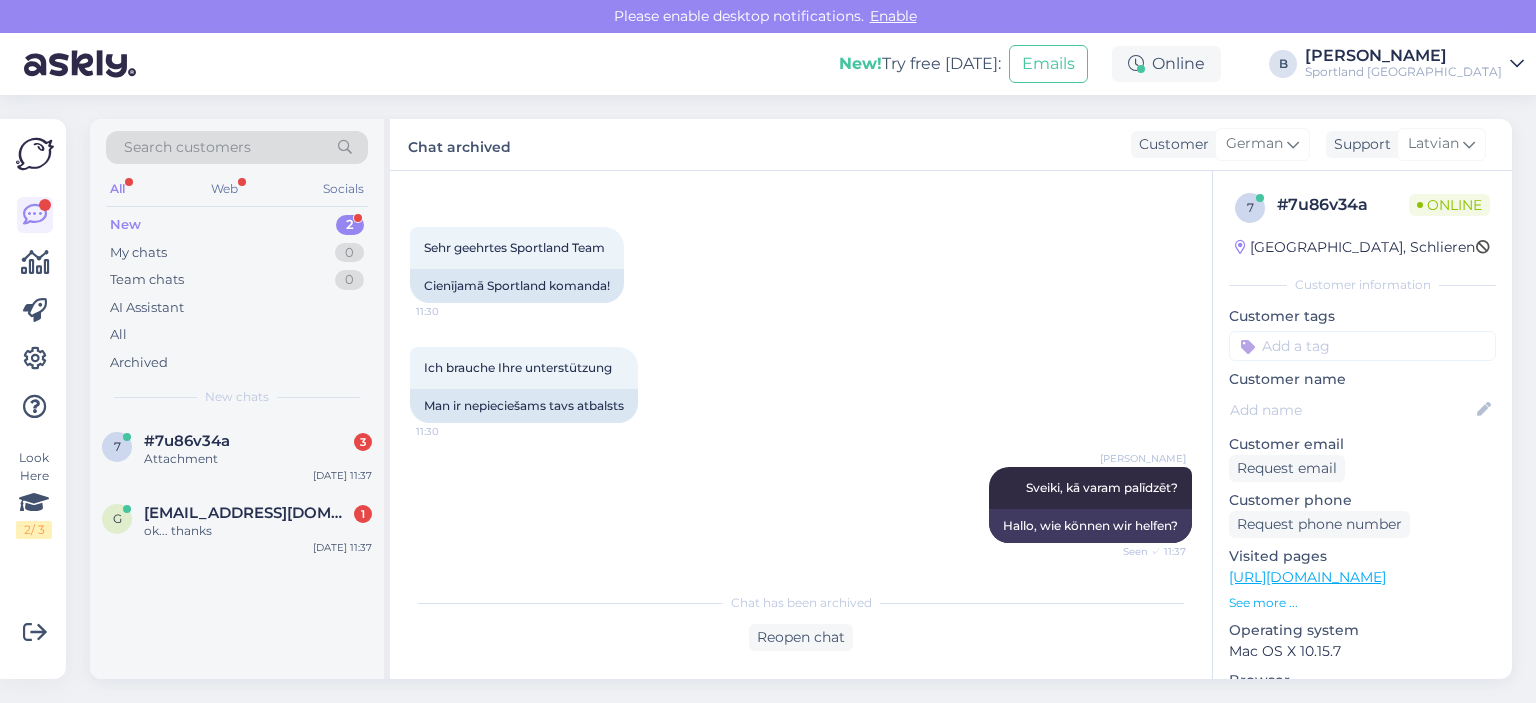 scroll, scrollTop: 404, scrollLeft: 0, axis: vertical 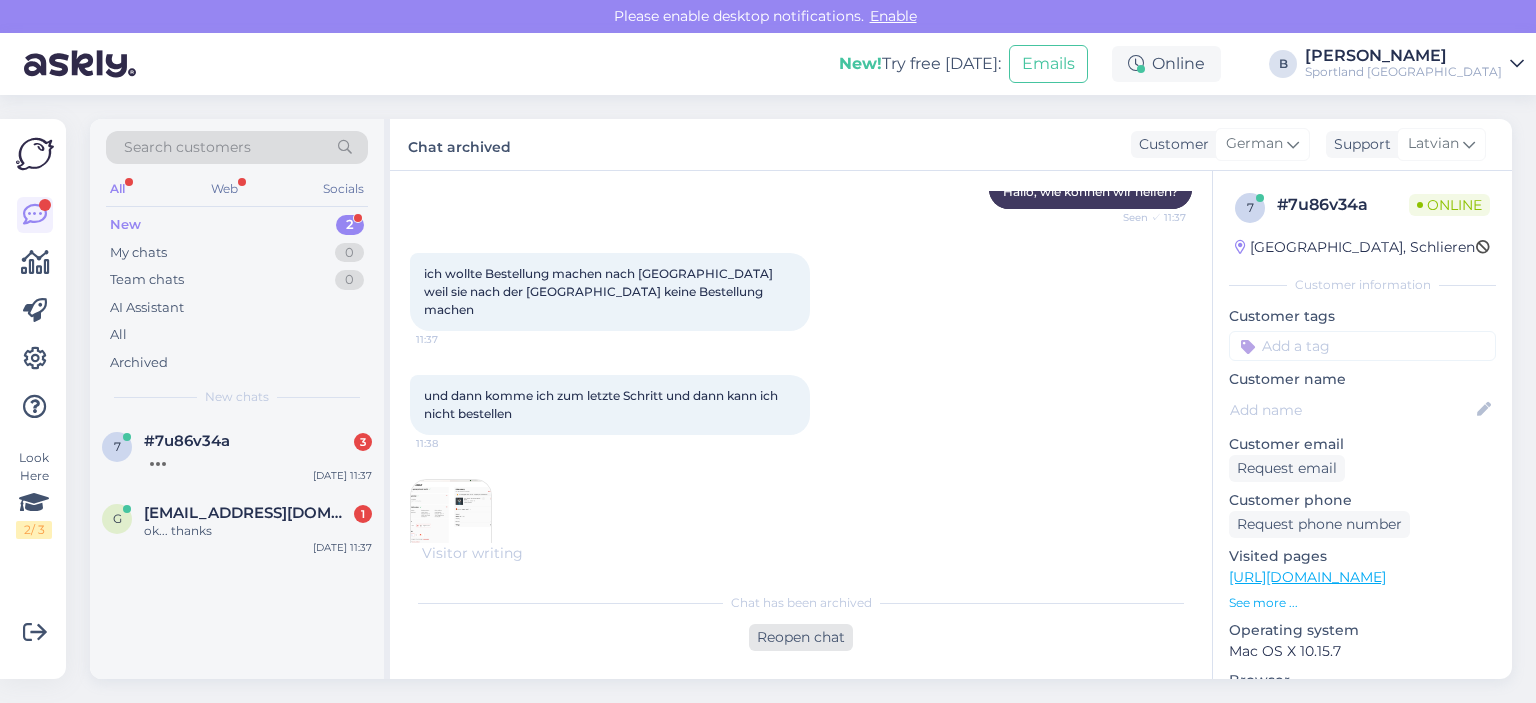 click on "Reopen chat" at bounding box center (801, 637) 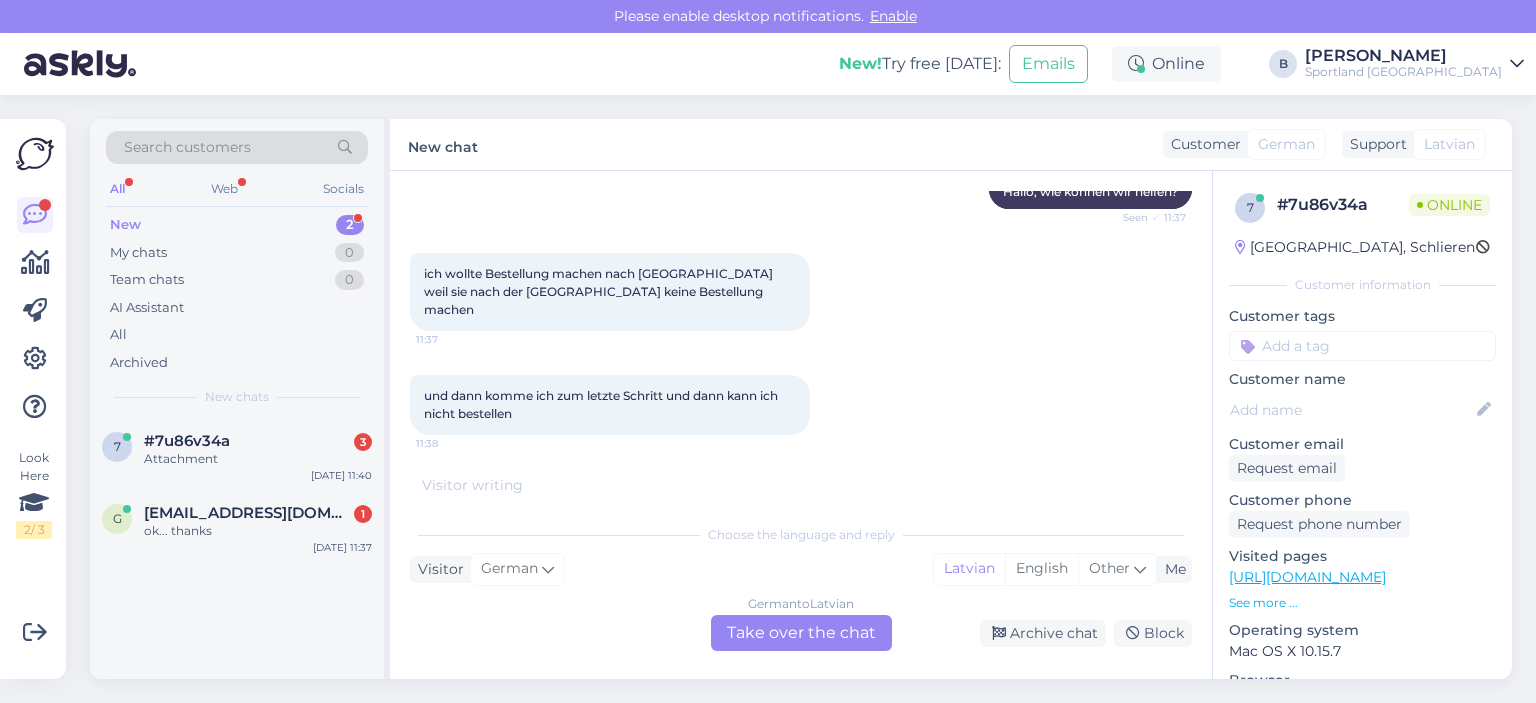 click on "German  to  Latvian Take over the chat" at bounding box center [801, 633] 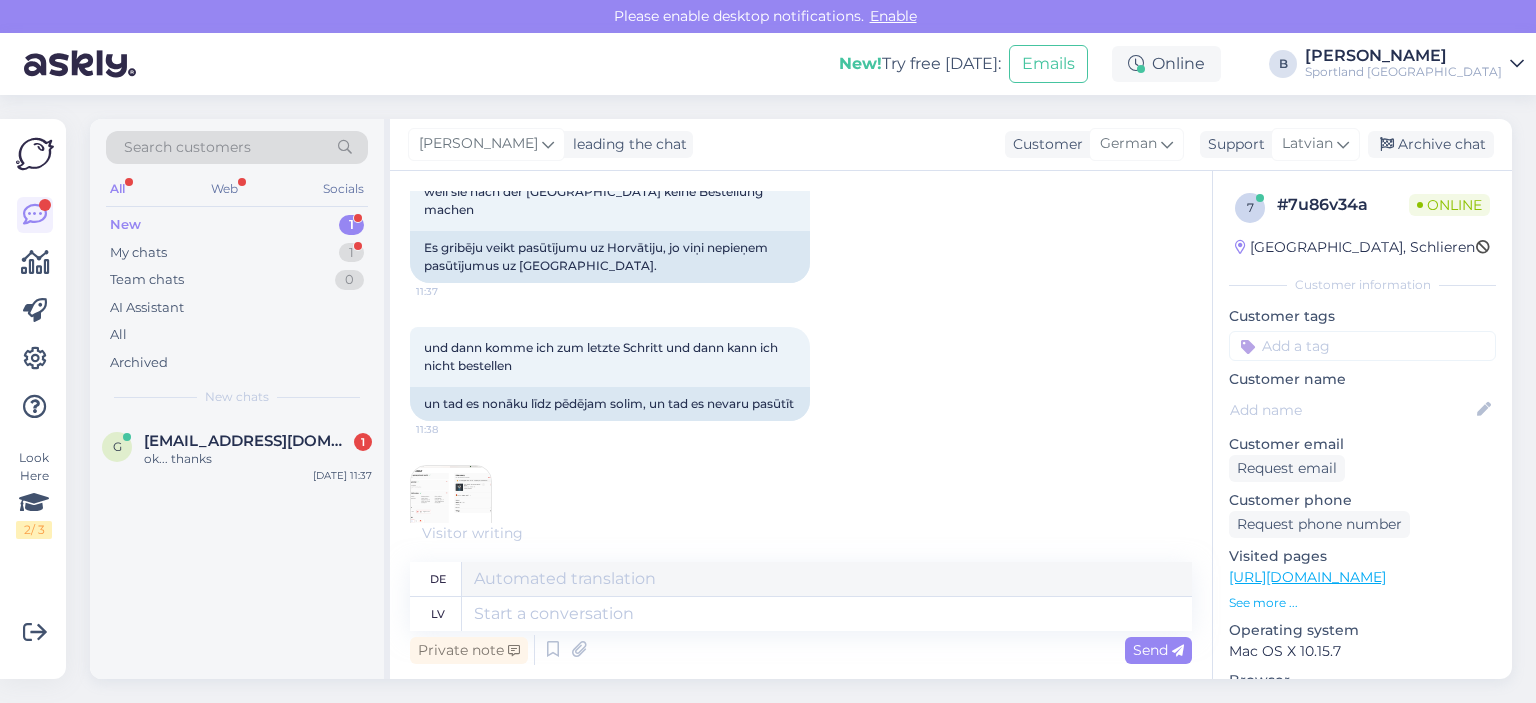 scroll, scrollTop: 648, scrollLeft: 0, axis: vertical 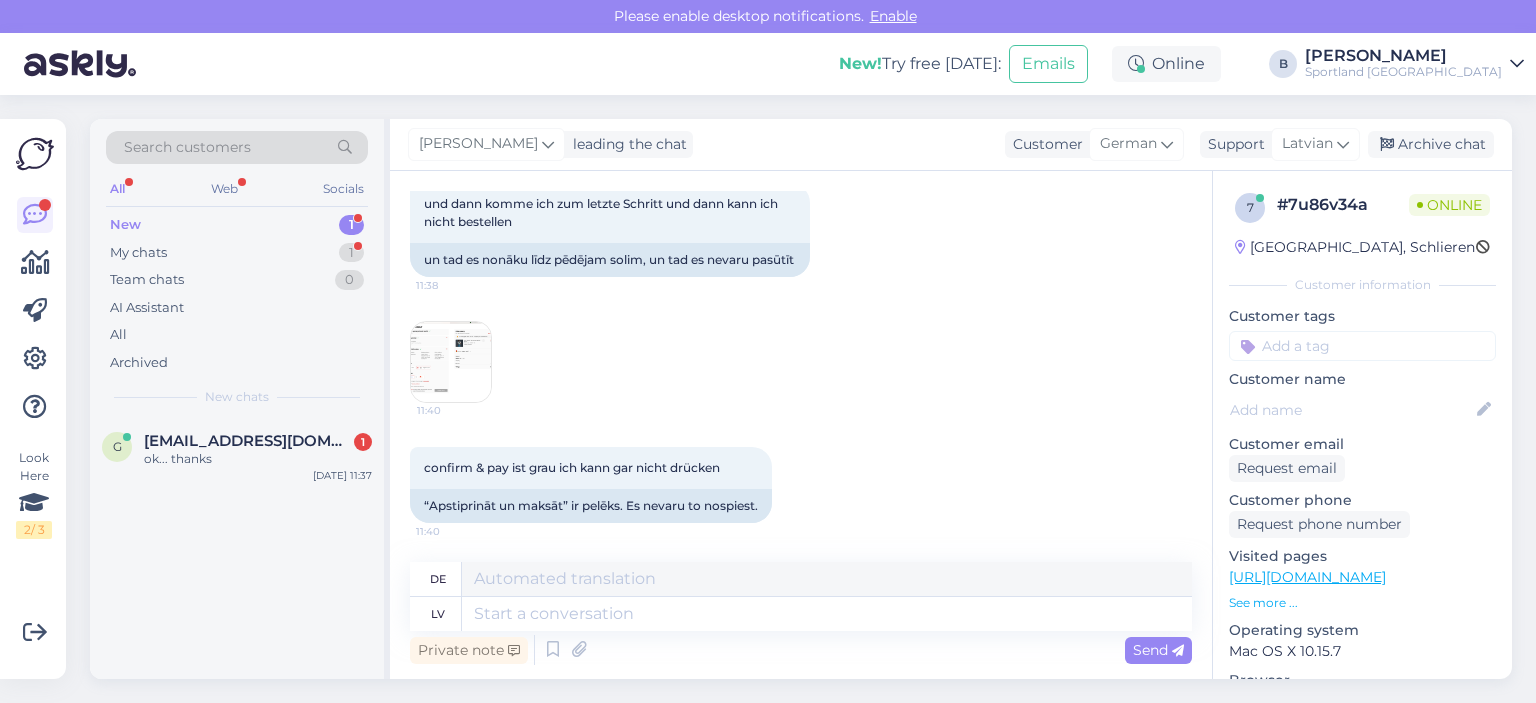 click at bounding box center (451, 362) 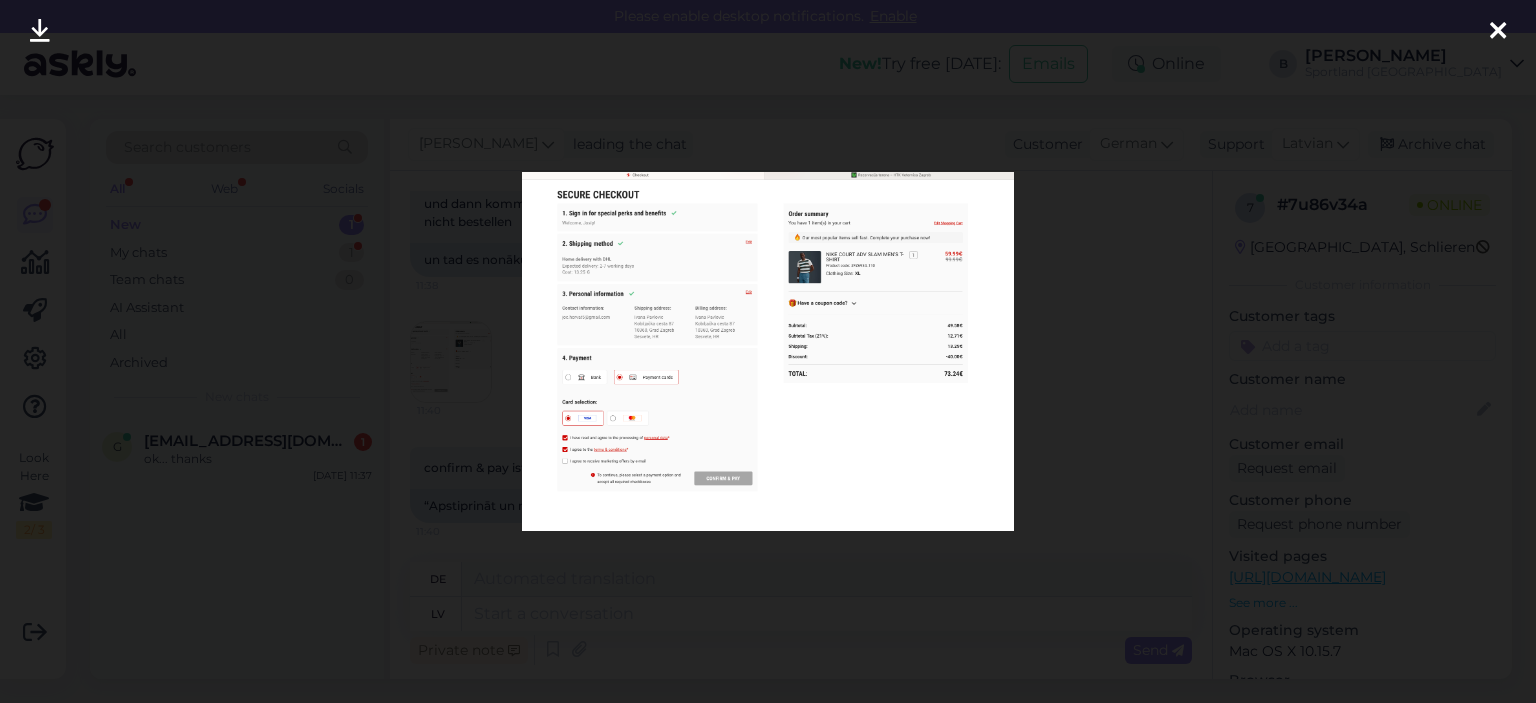 click at bounding box center [768, 351] 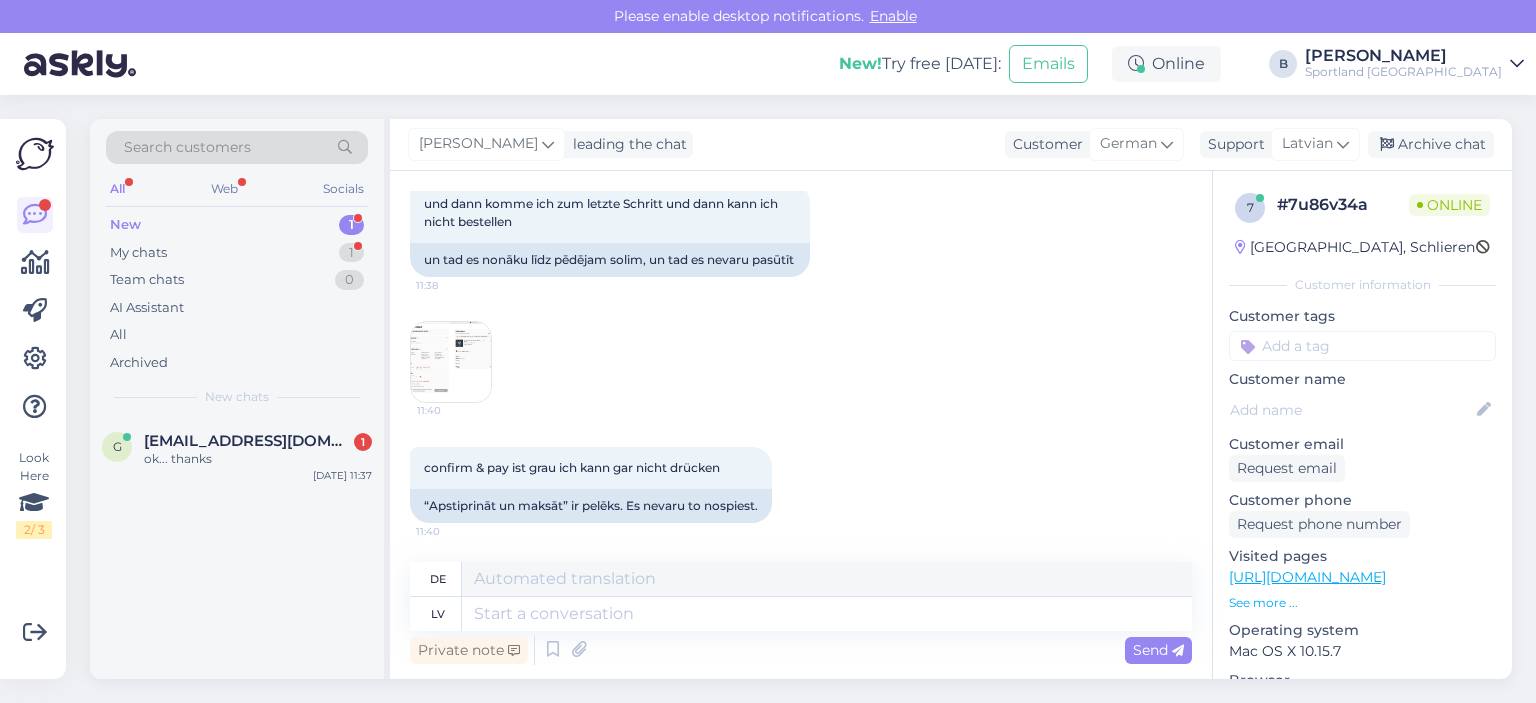 click at bounding box center [451, 362] 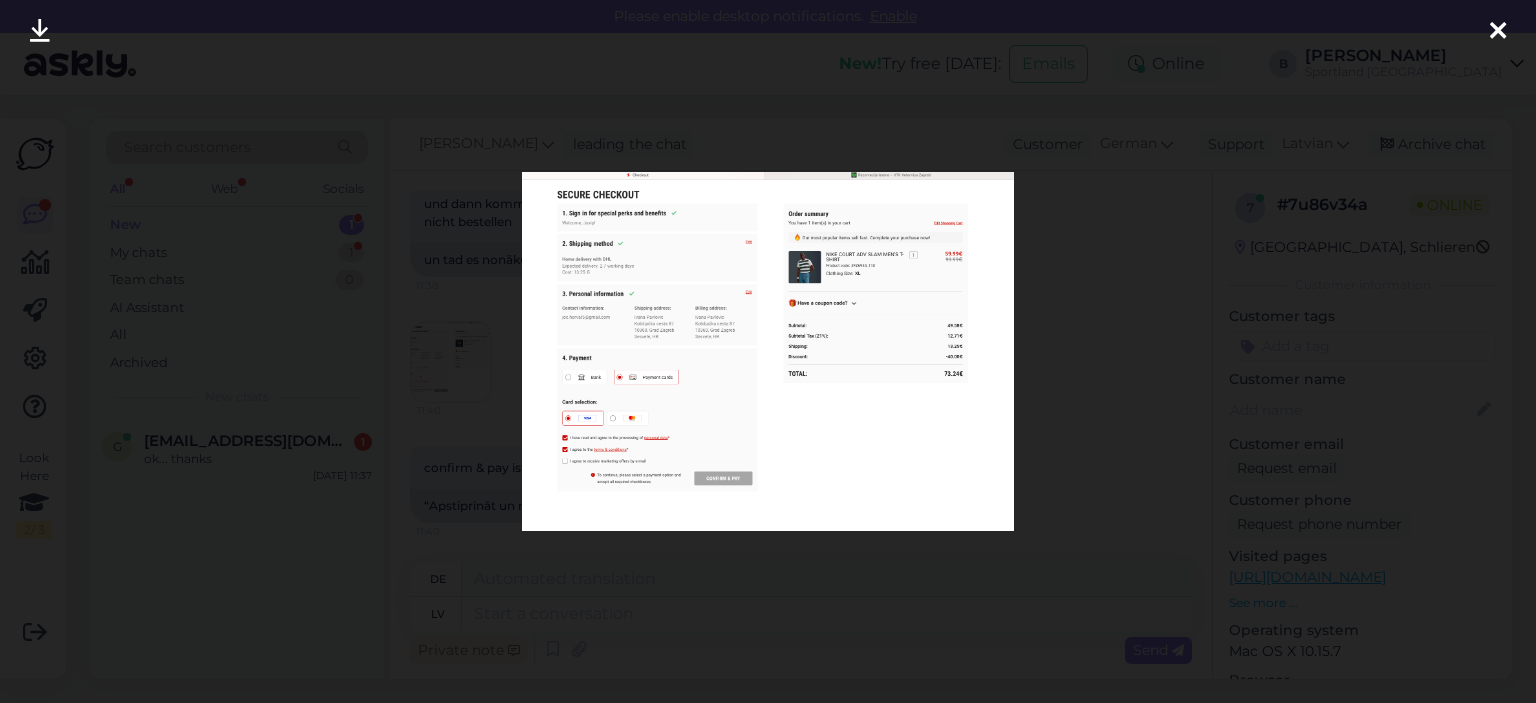 click at bounding box center (768, 351) 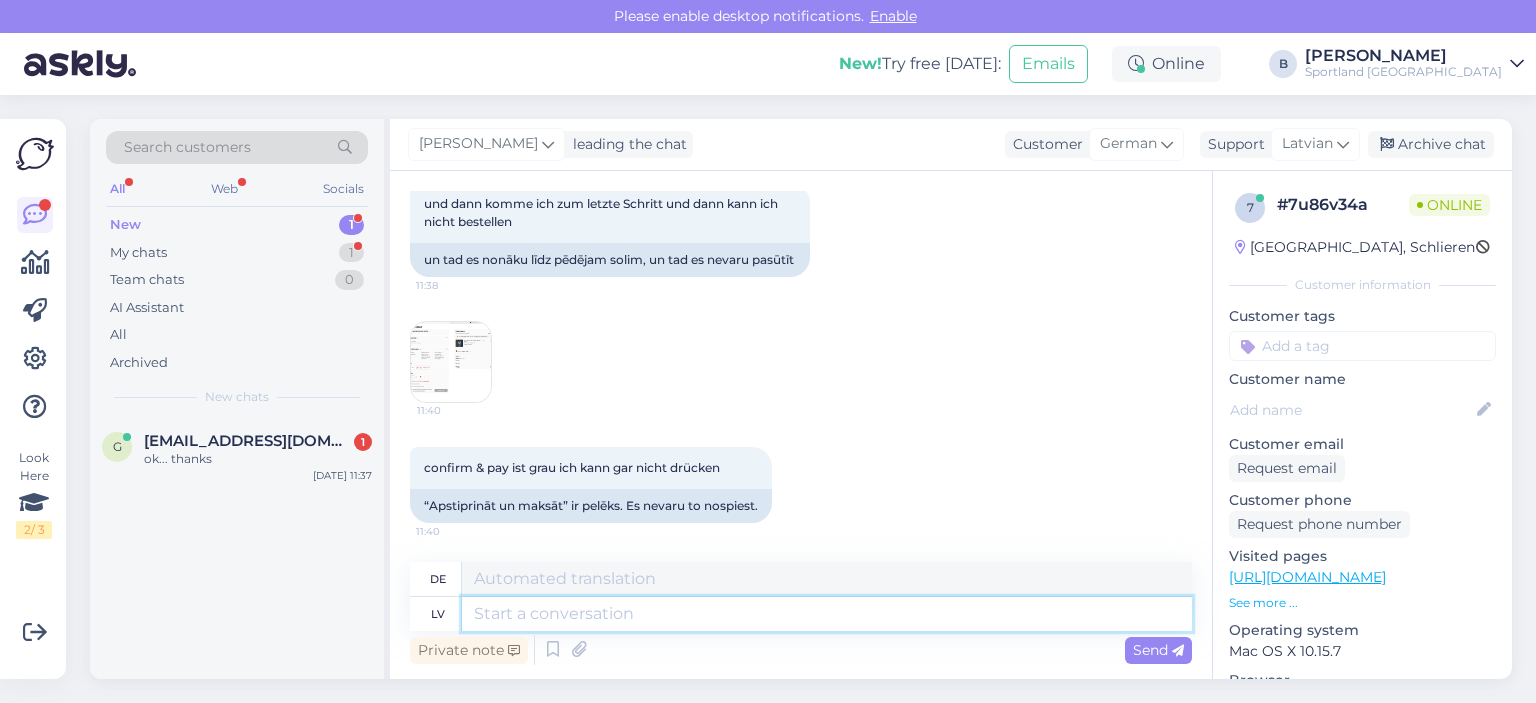 click at bounding box center [827, 614] 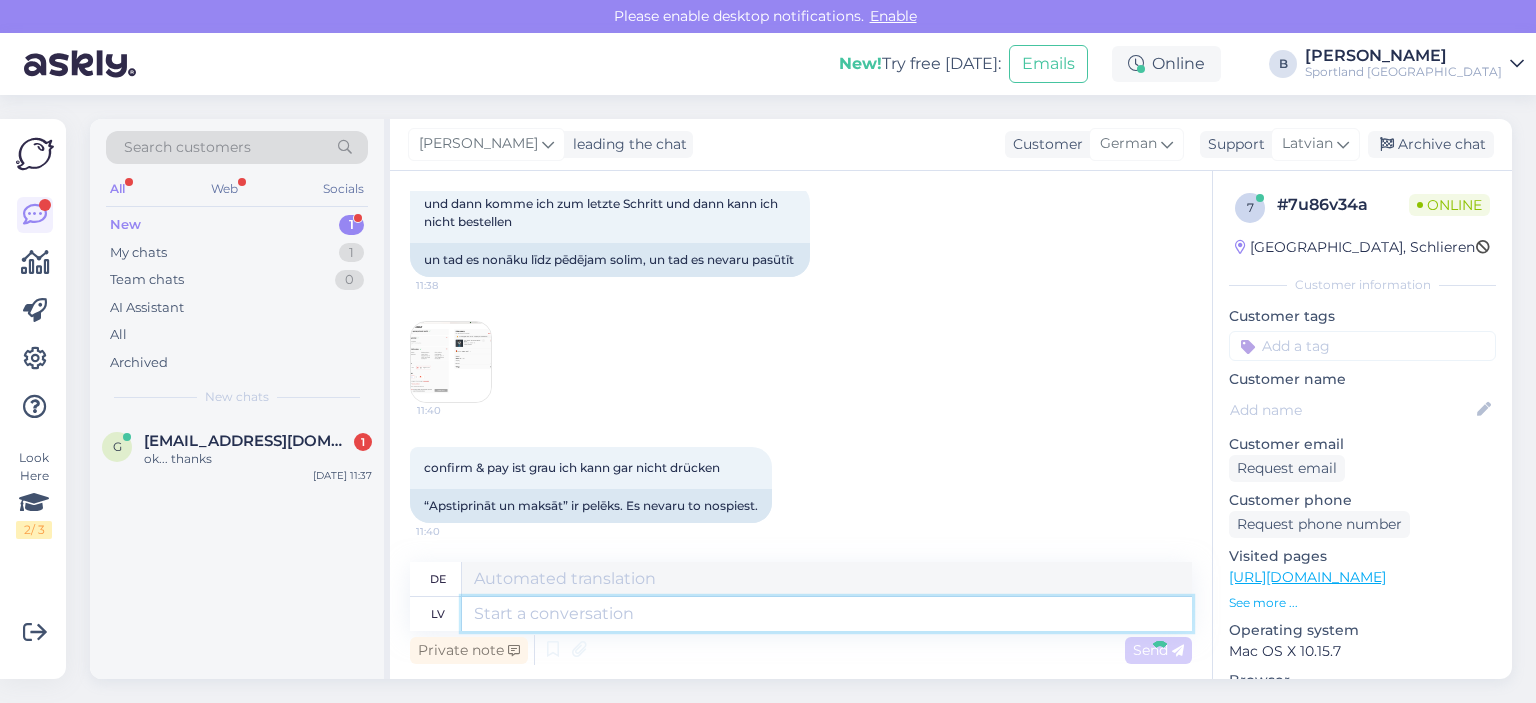 scroll, scrollTop: 768, scrollLeft: 0, axis: vertical 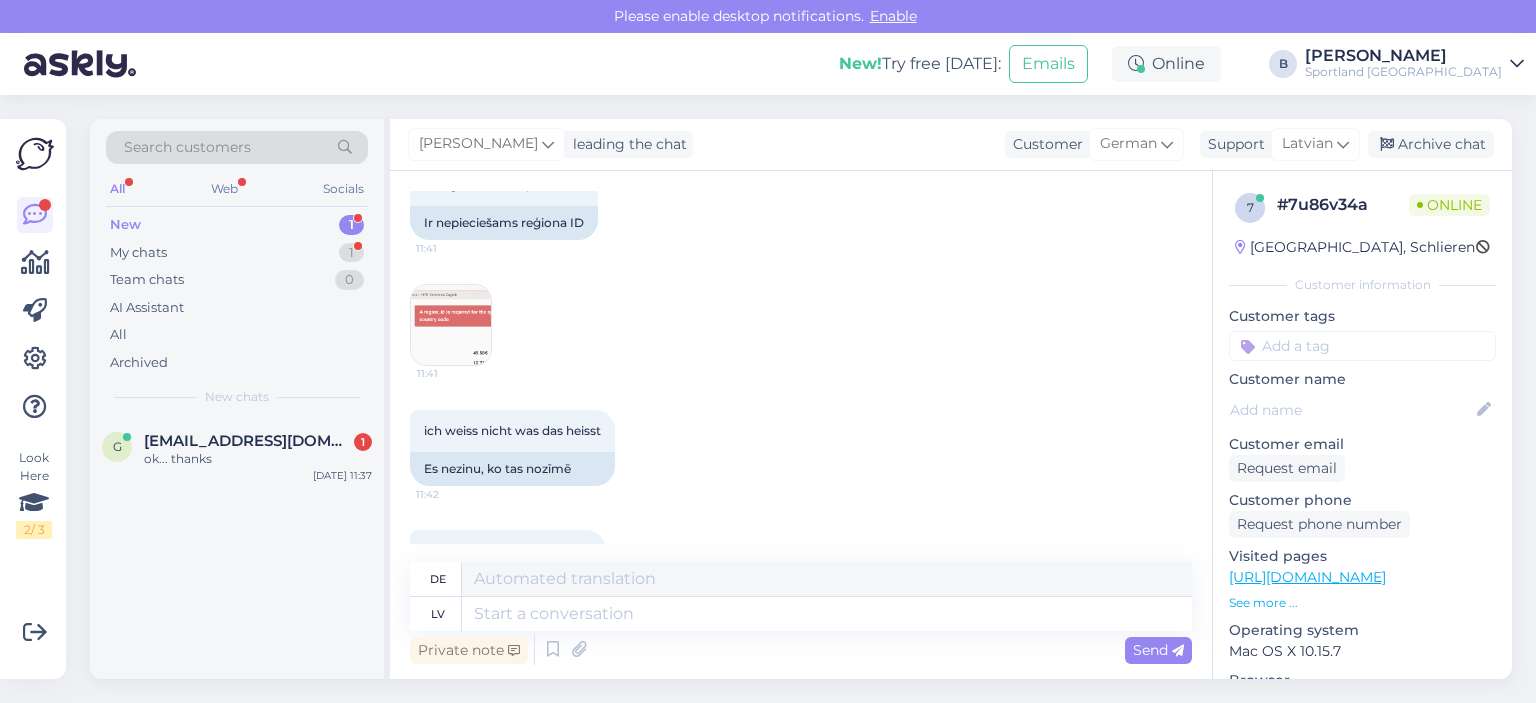 click at bounding box center (451, 325) 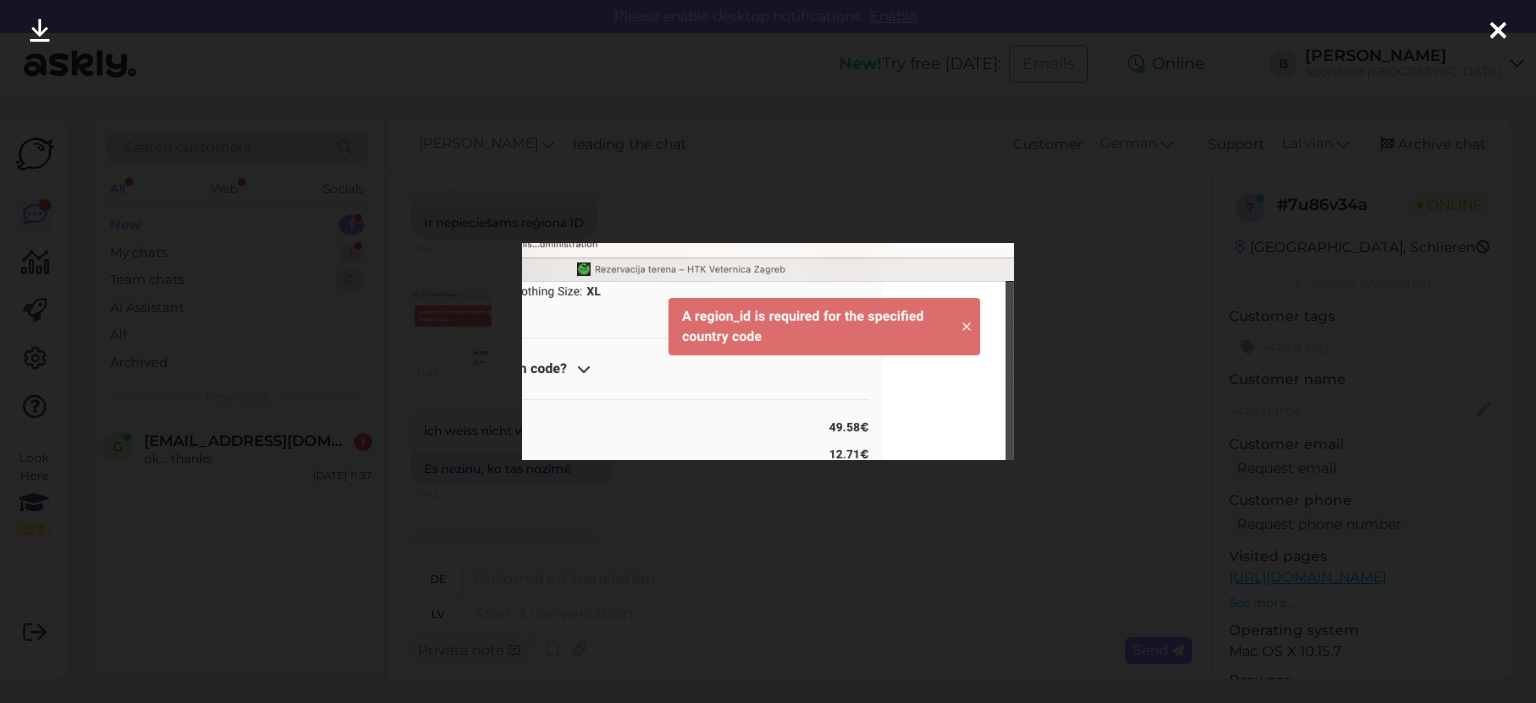 click at bounding box center (768, 351) 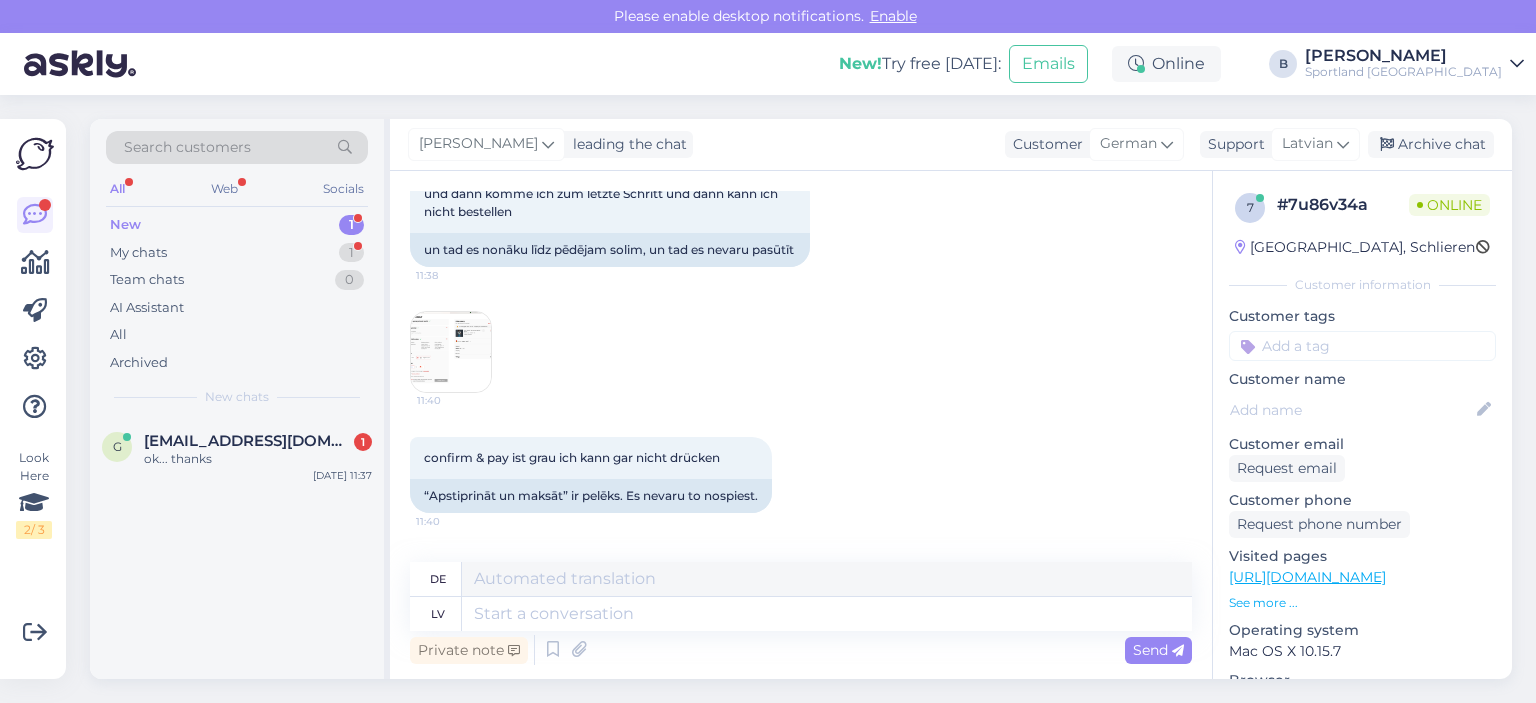scroll, scrollTop: 609, scrollLeft: 0, axis: vertical 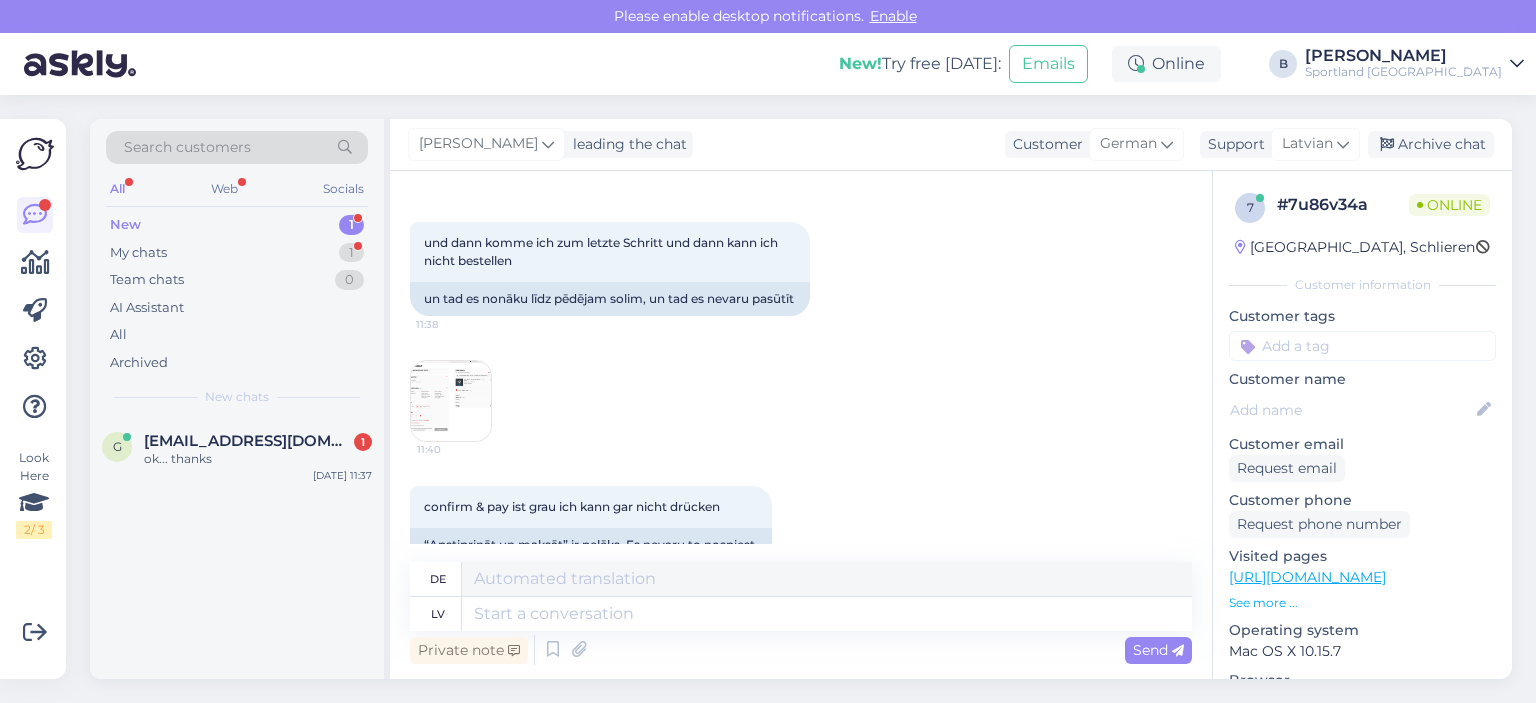 click at bounding box center [451, 401] 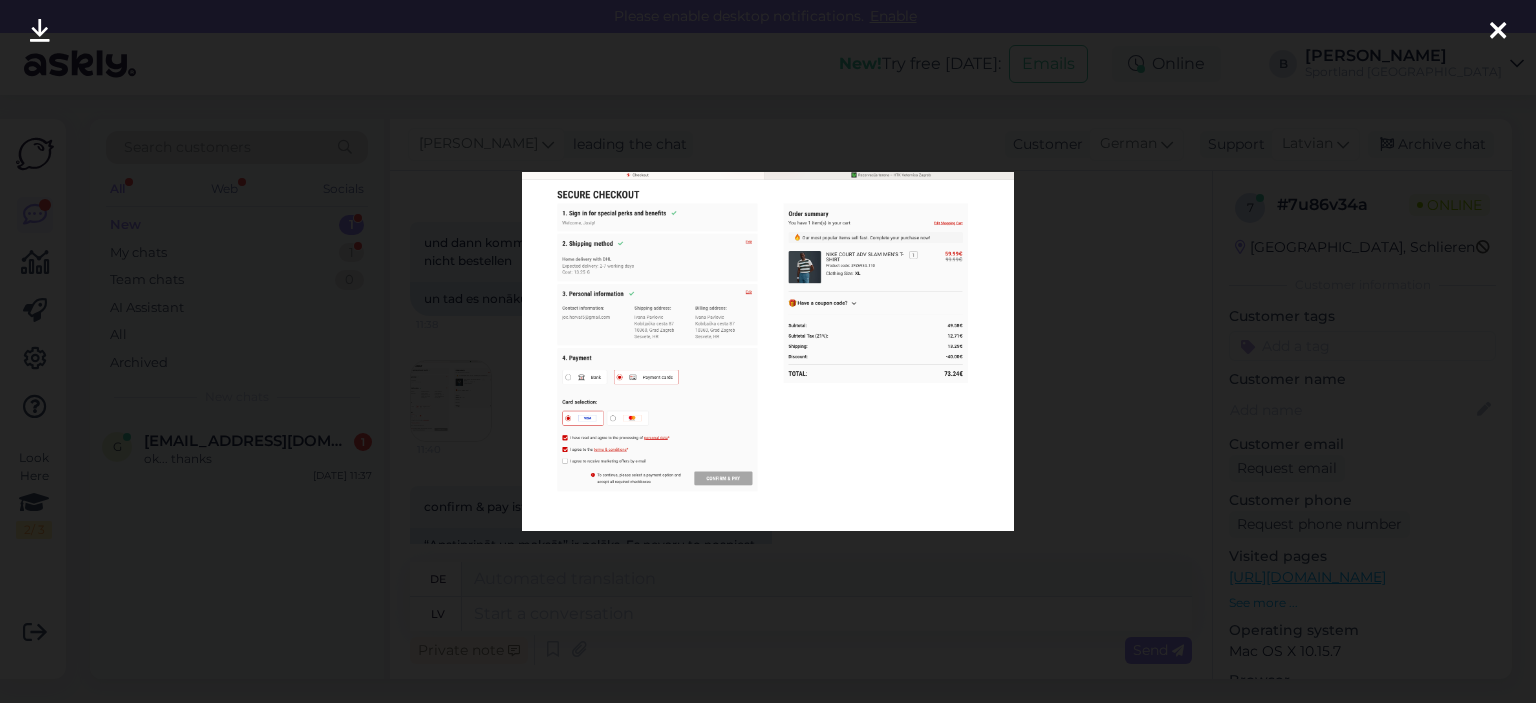 click at bounding box center [768, 351] 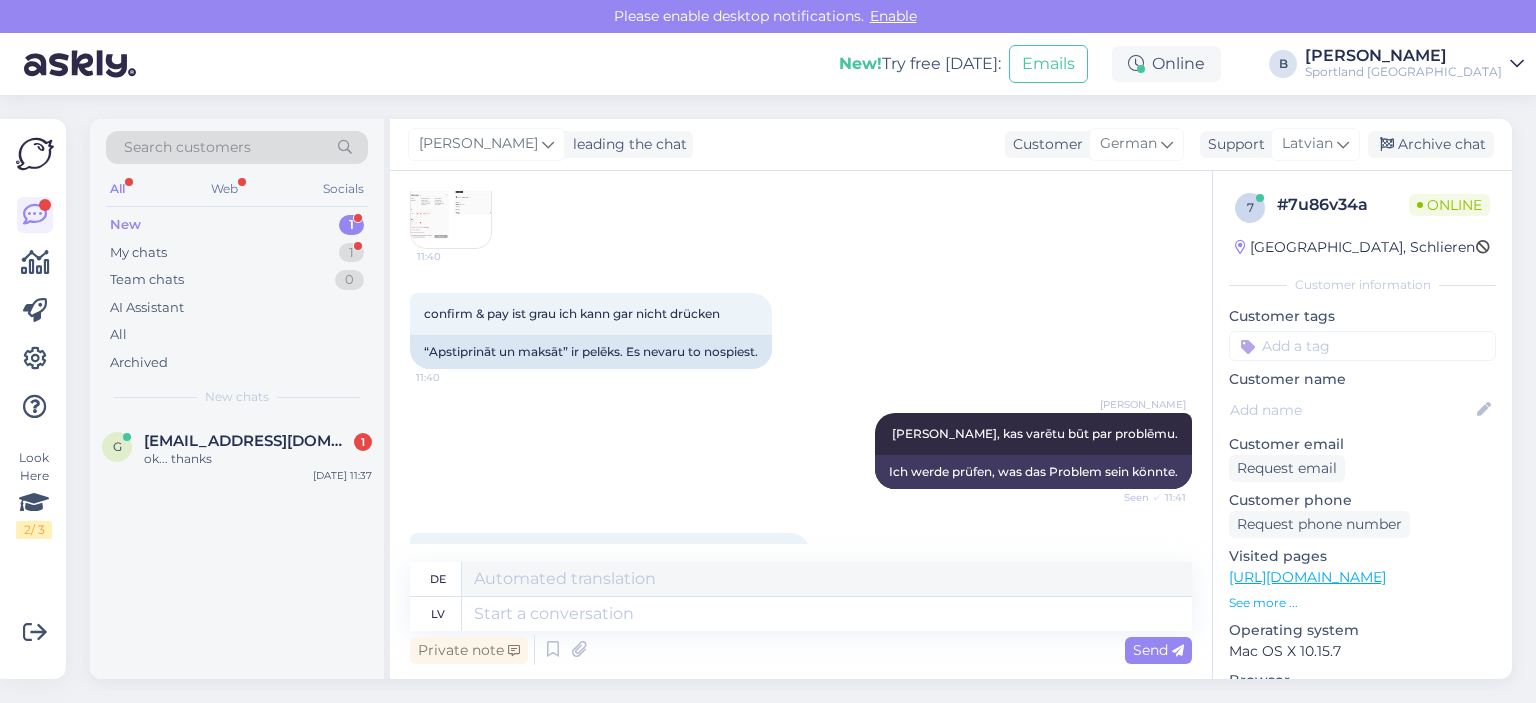 scroll, scrollTop: 1009, scrollLeft: 0, axis: vertical 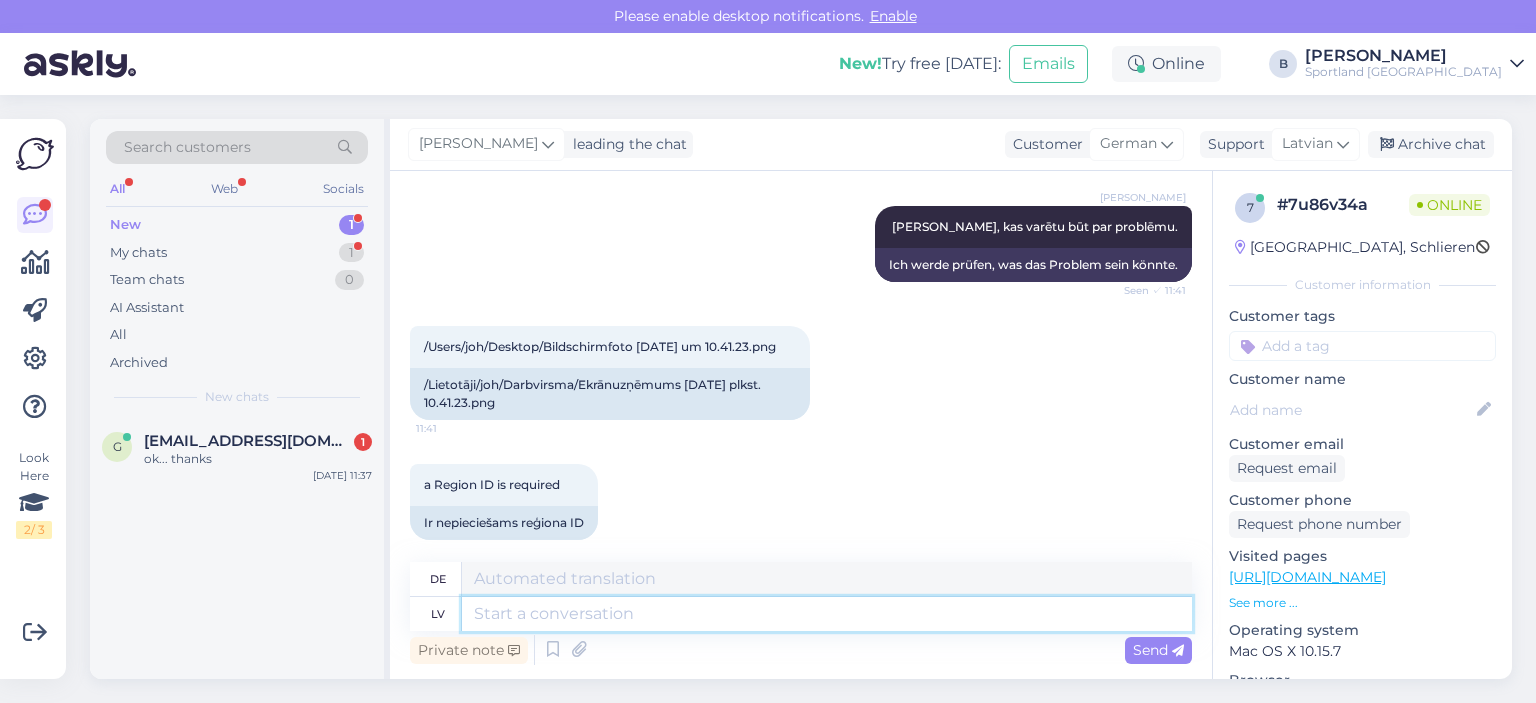 click at bounding box center (827, 614) 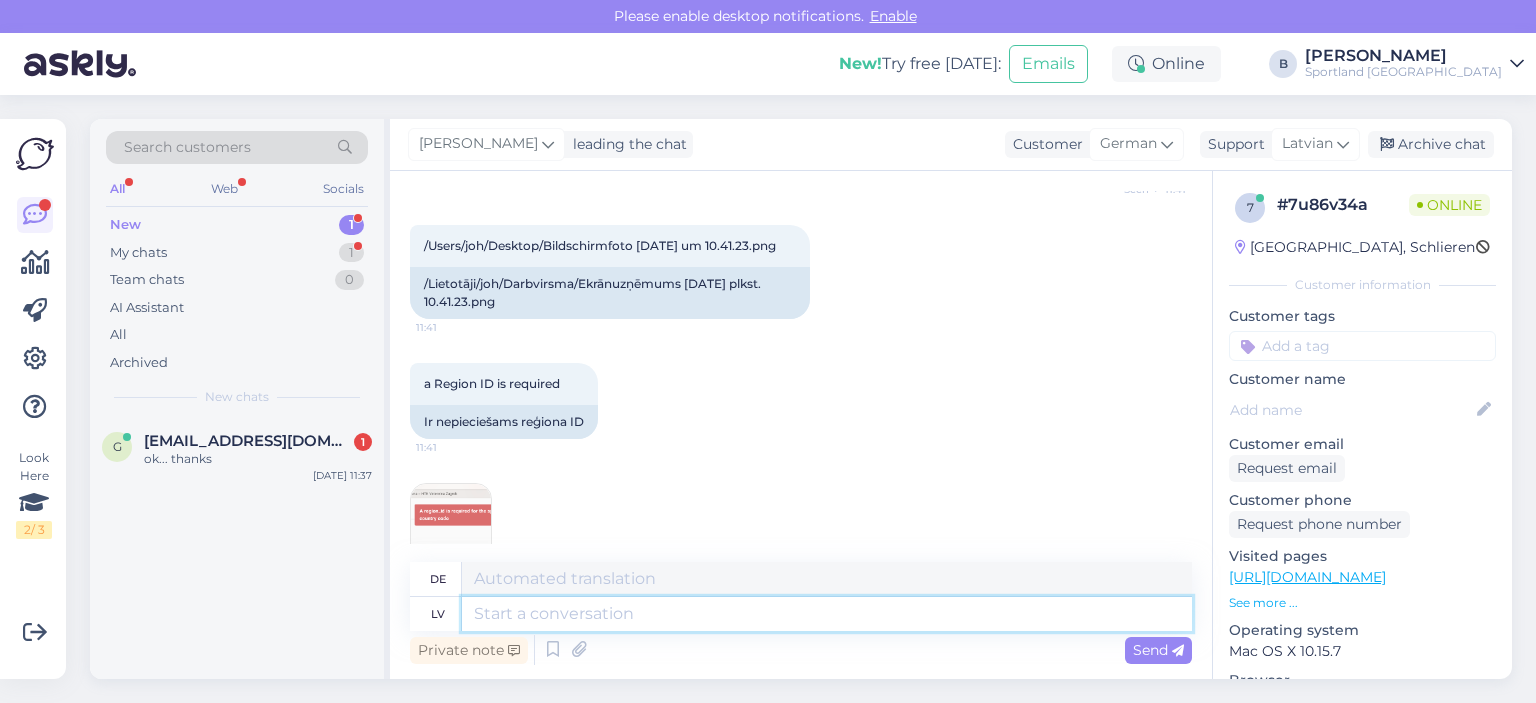 scroll, scrollTop: 1309, scrollLeft: 0, axis: vertical 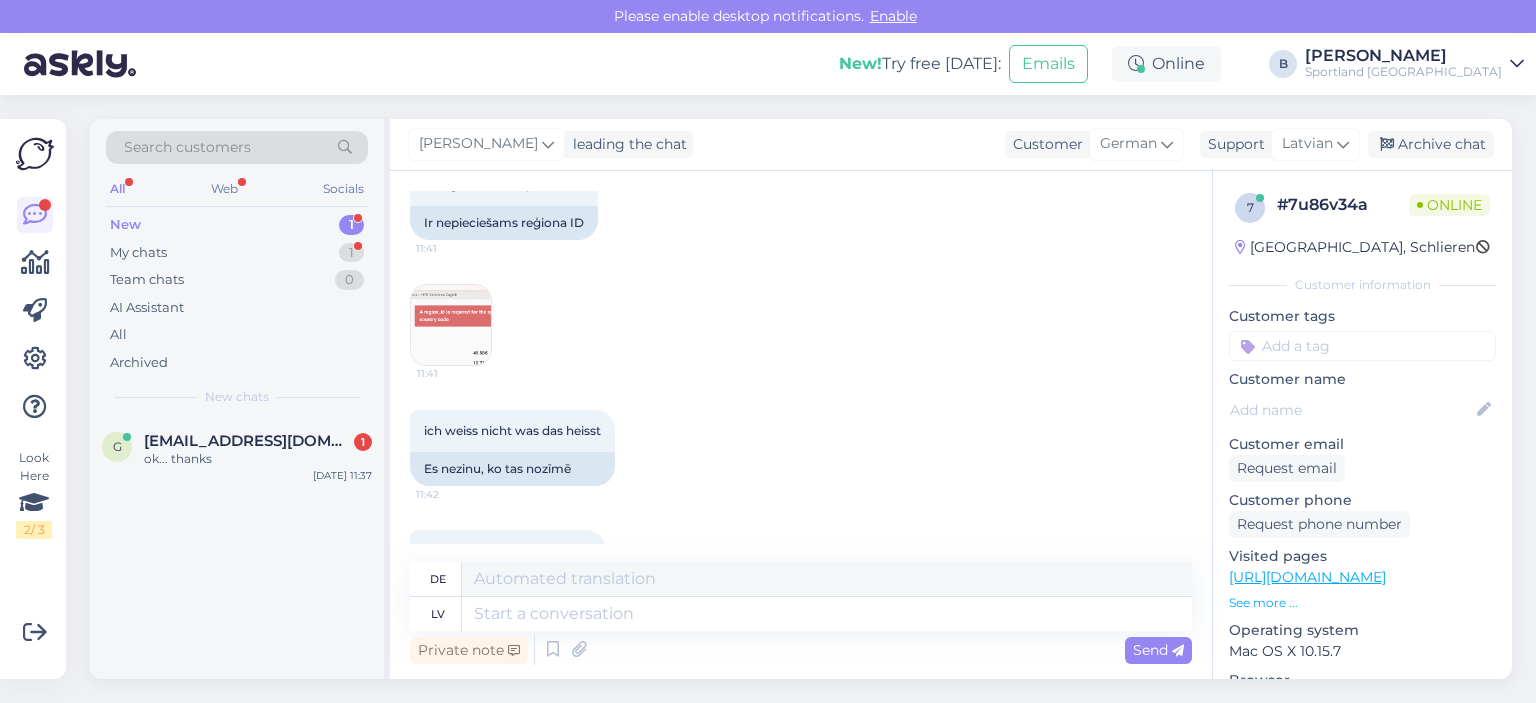 click at bounding box center [451, 325] 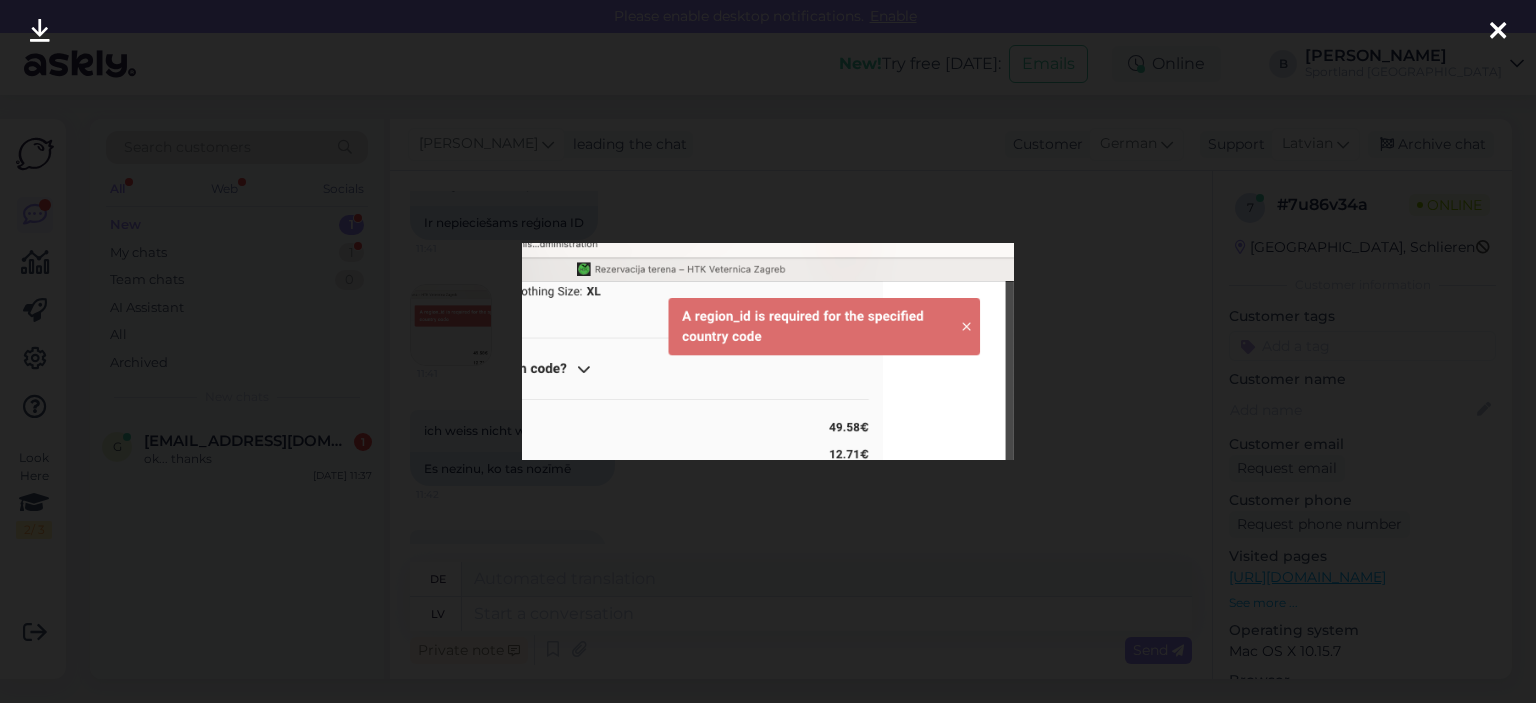 click at bounding box center (768, 351) 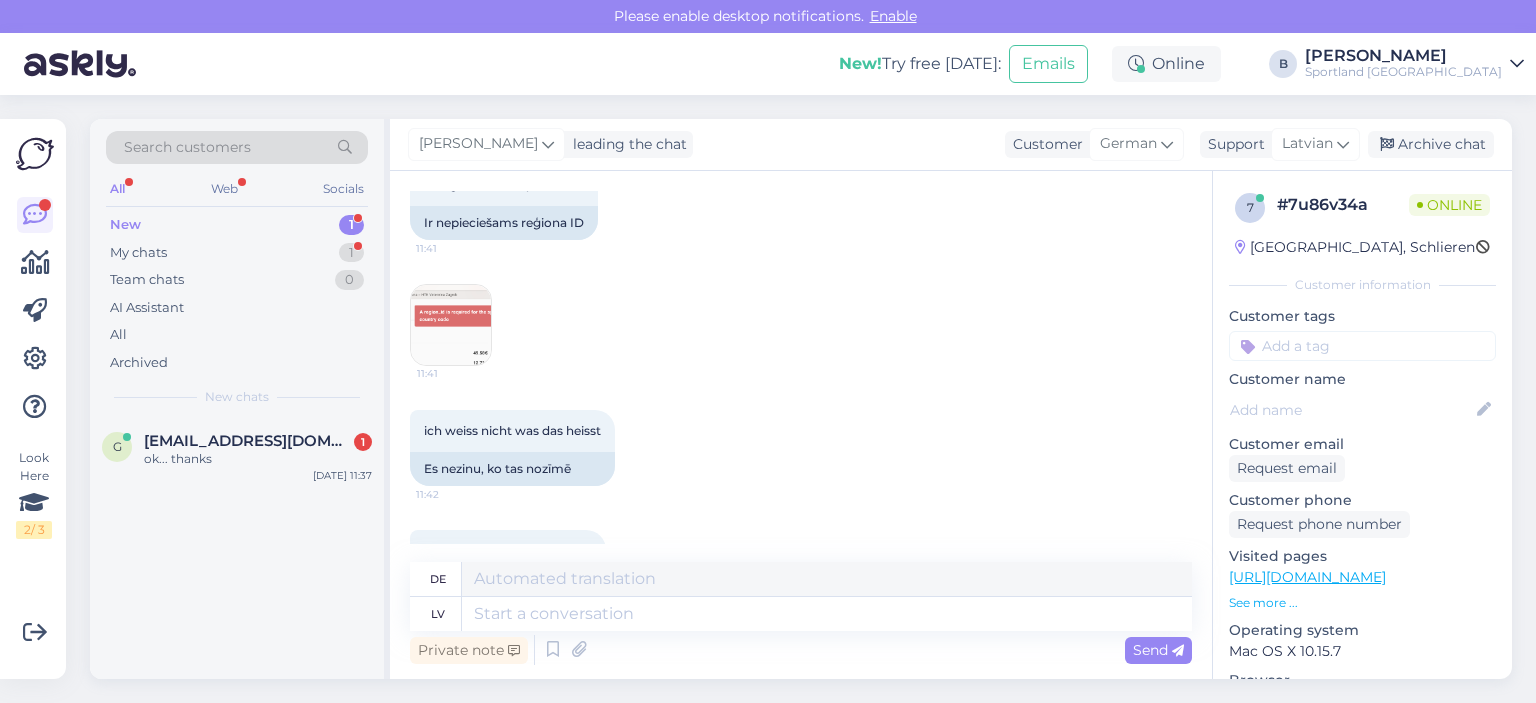 click at bounding box center (451, 325) 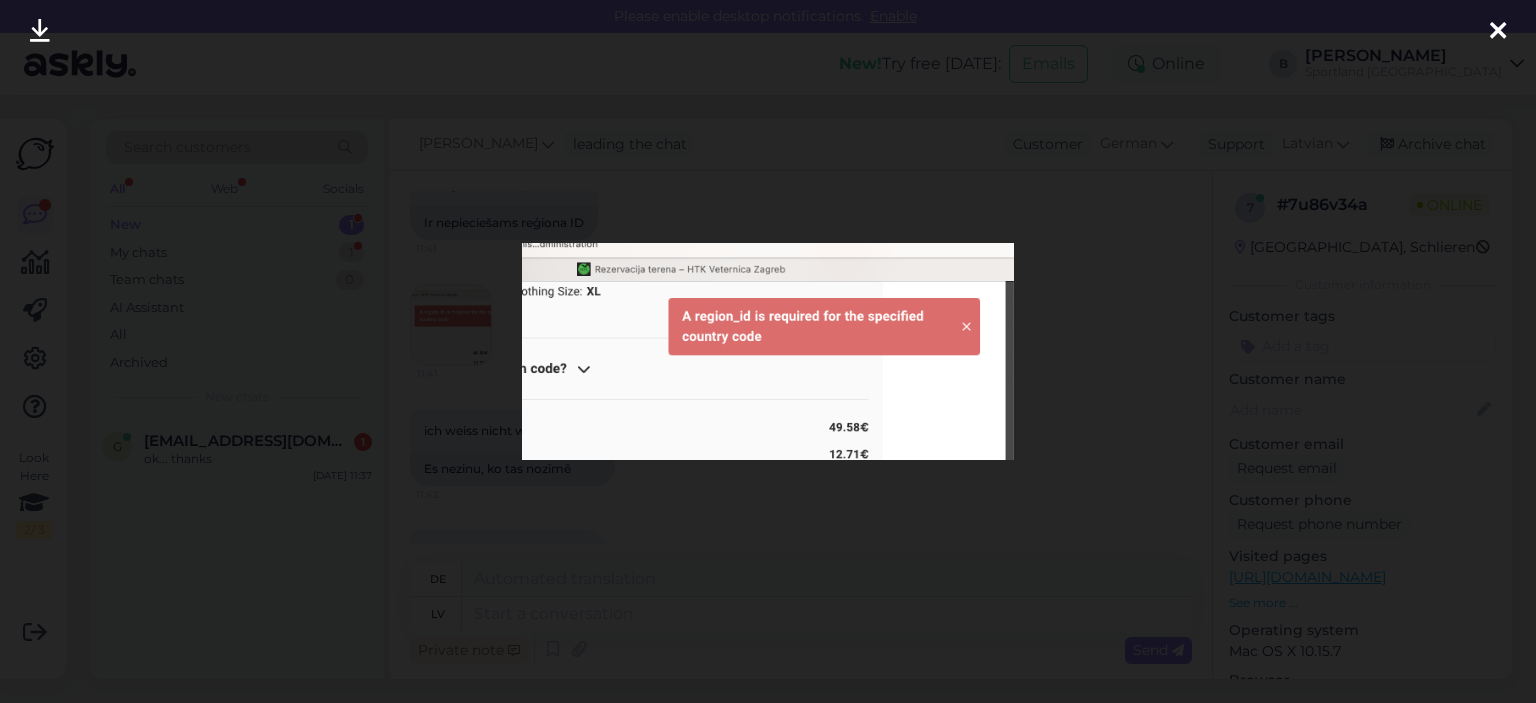 click at bounding box center (768, 351) 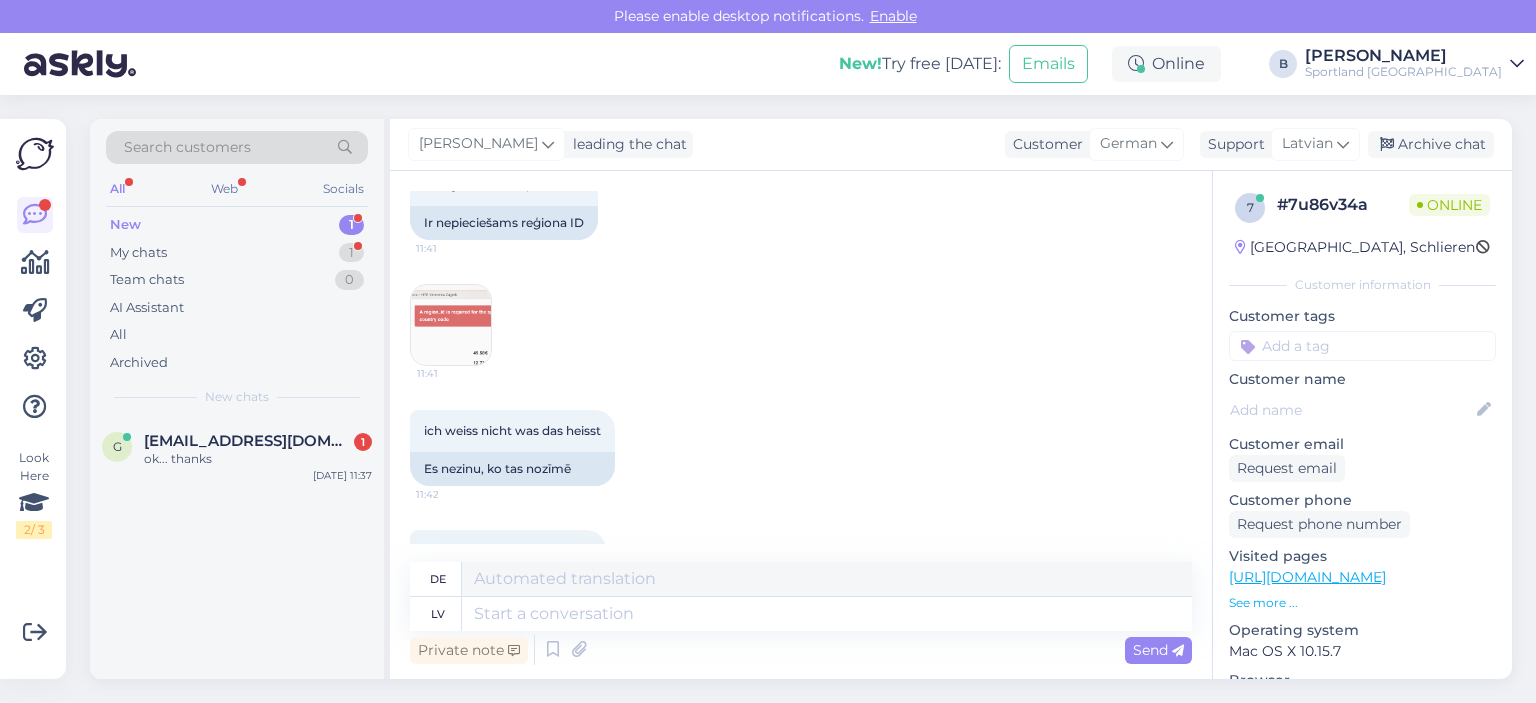 click at bounding box center (451, 325) 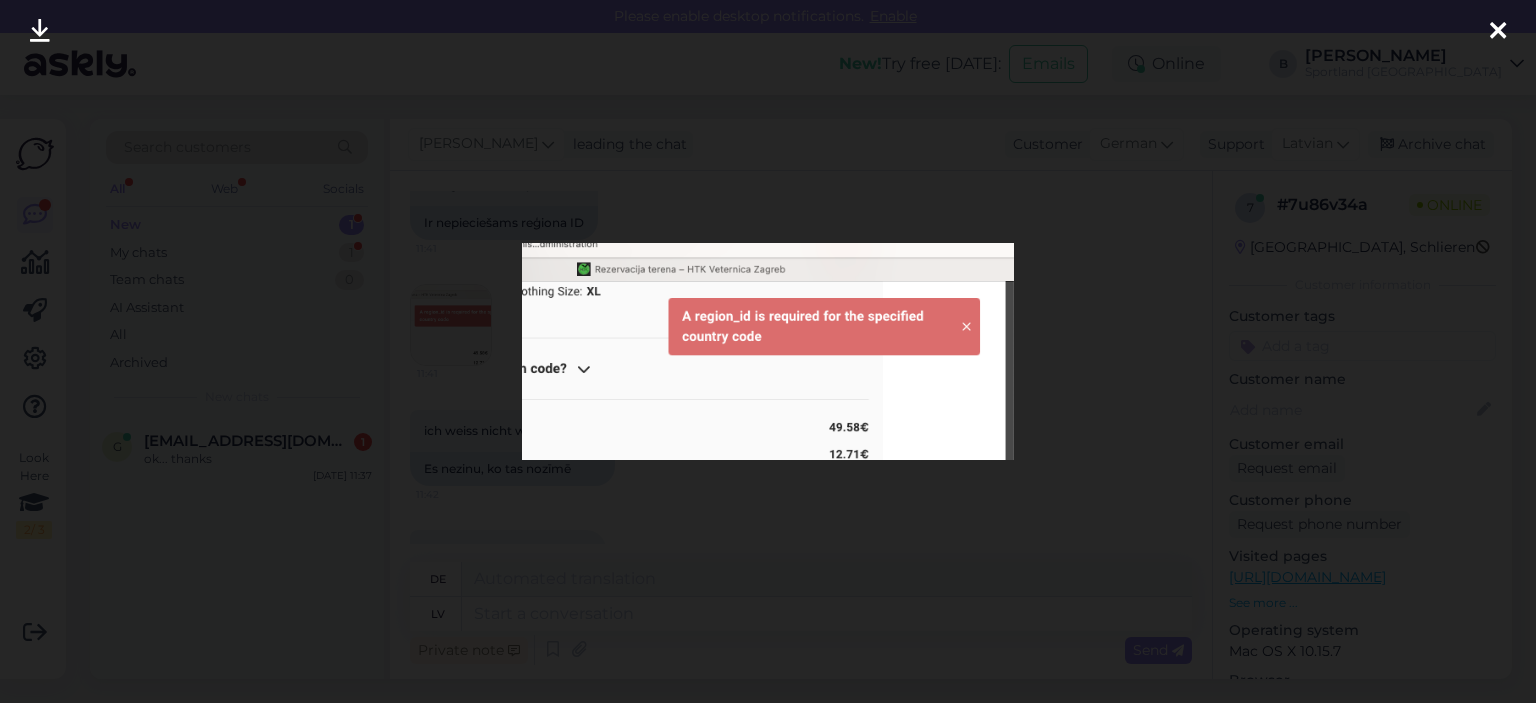 drag, startPoint x: 476, startPoint y: 381, endPoint x: 476, endPoint y: 326, distance: 55 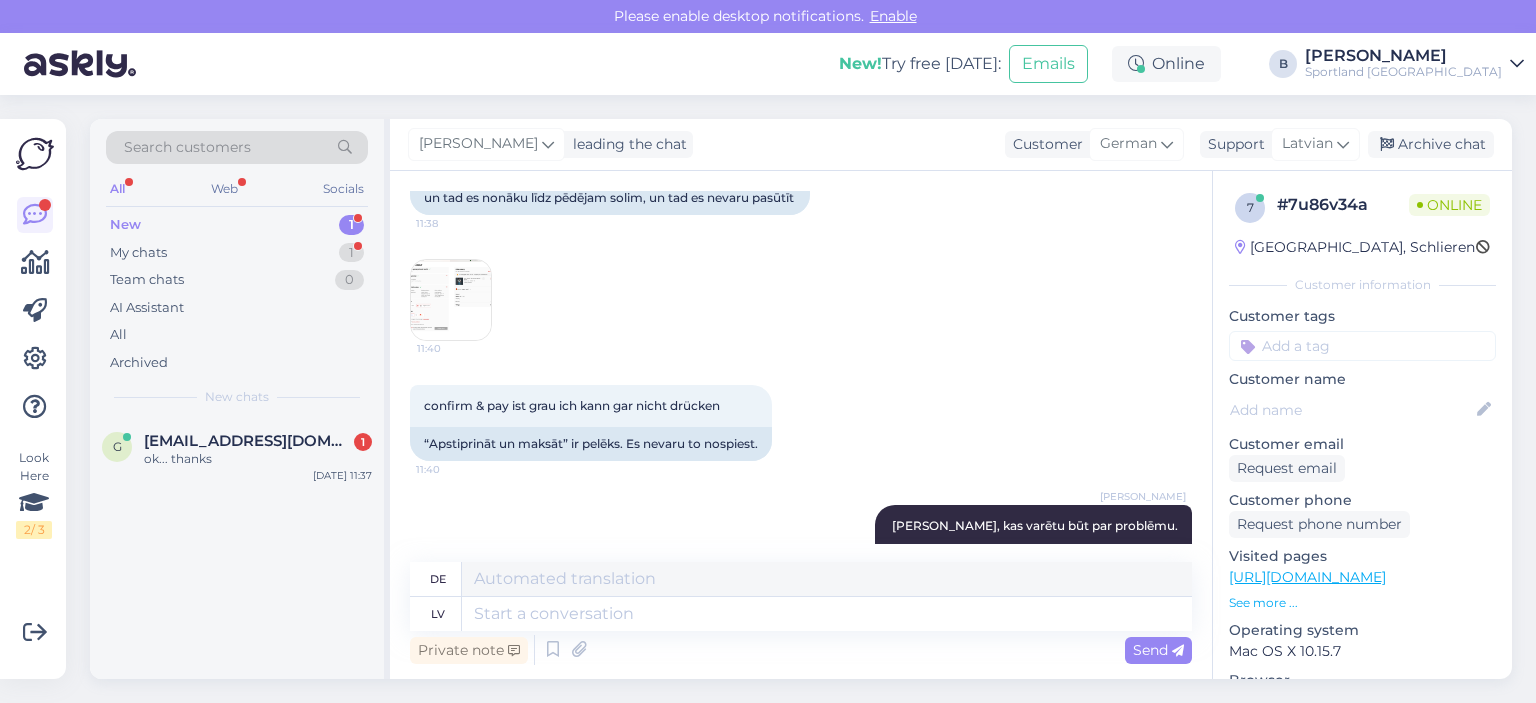 scroll, scrollTop: 709, scrollLeft: 0, axis: vertical 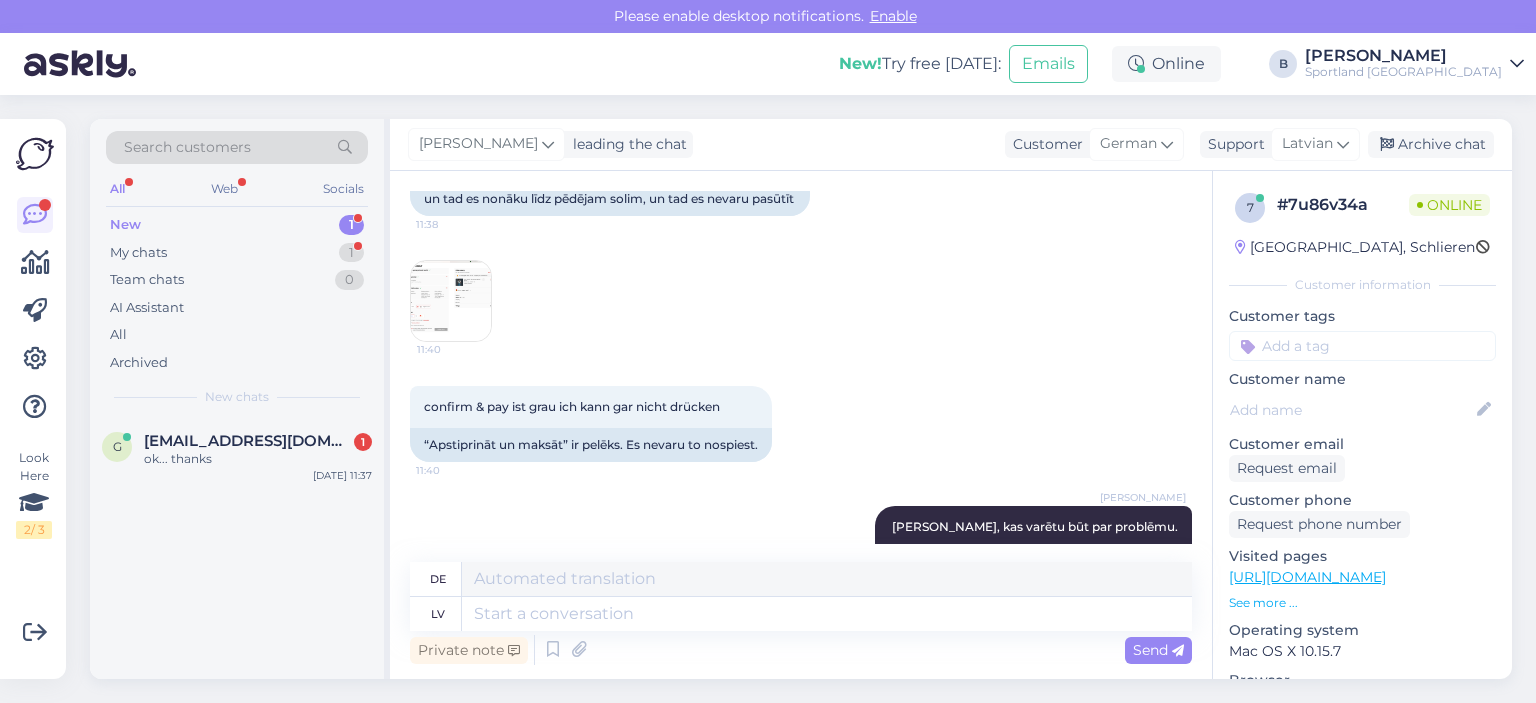click at bounding box center [451, 301] 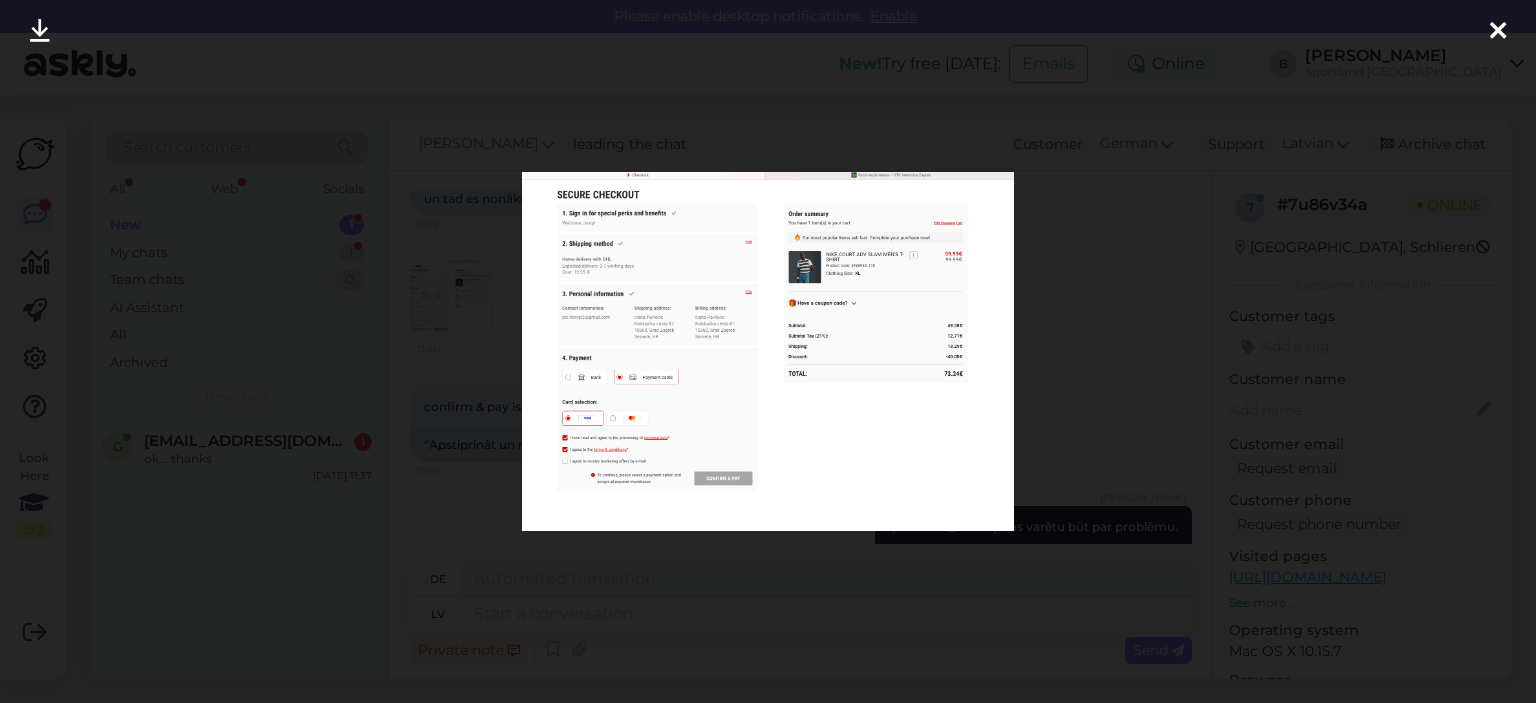 click at bounding box center [768, 351] 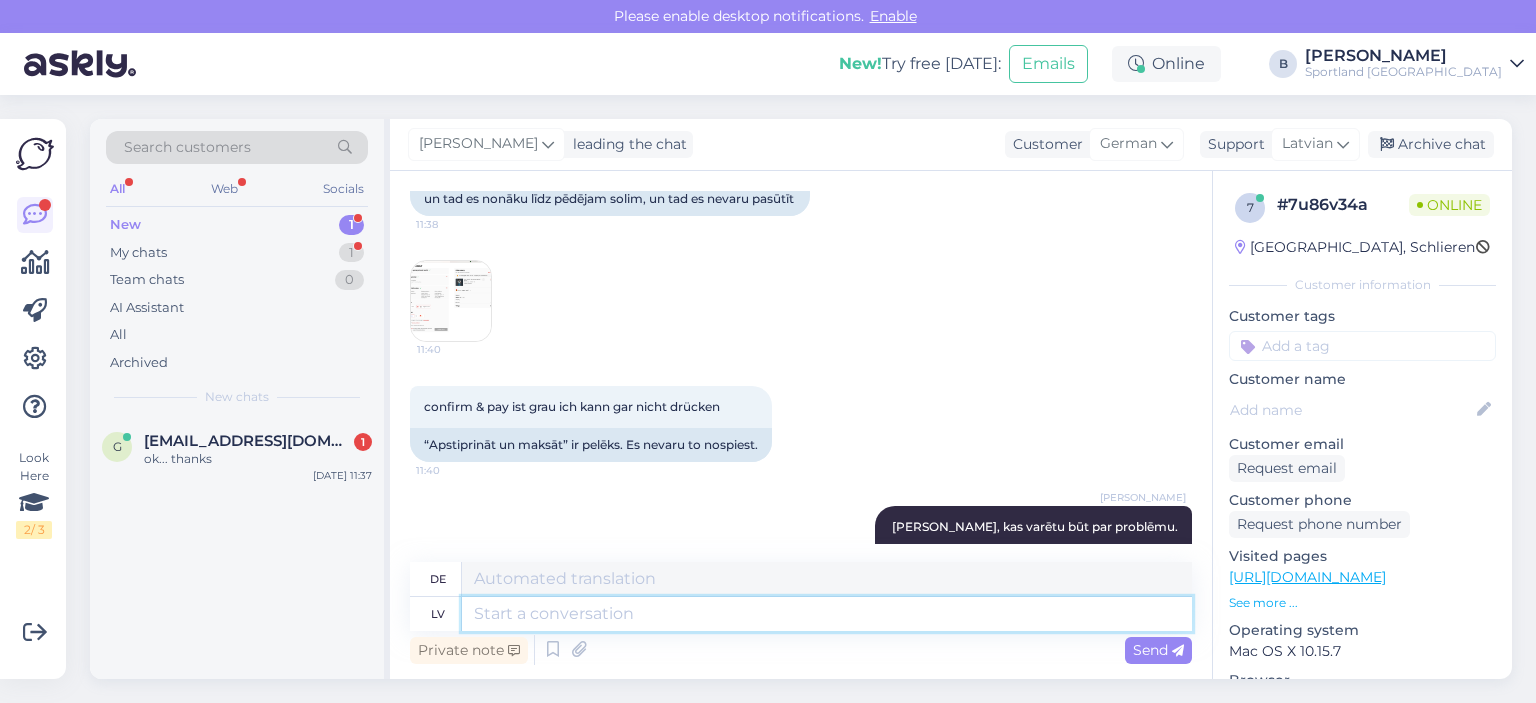 click at bounding box center (827, 614) 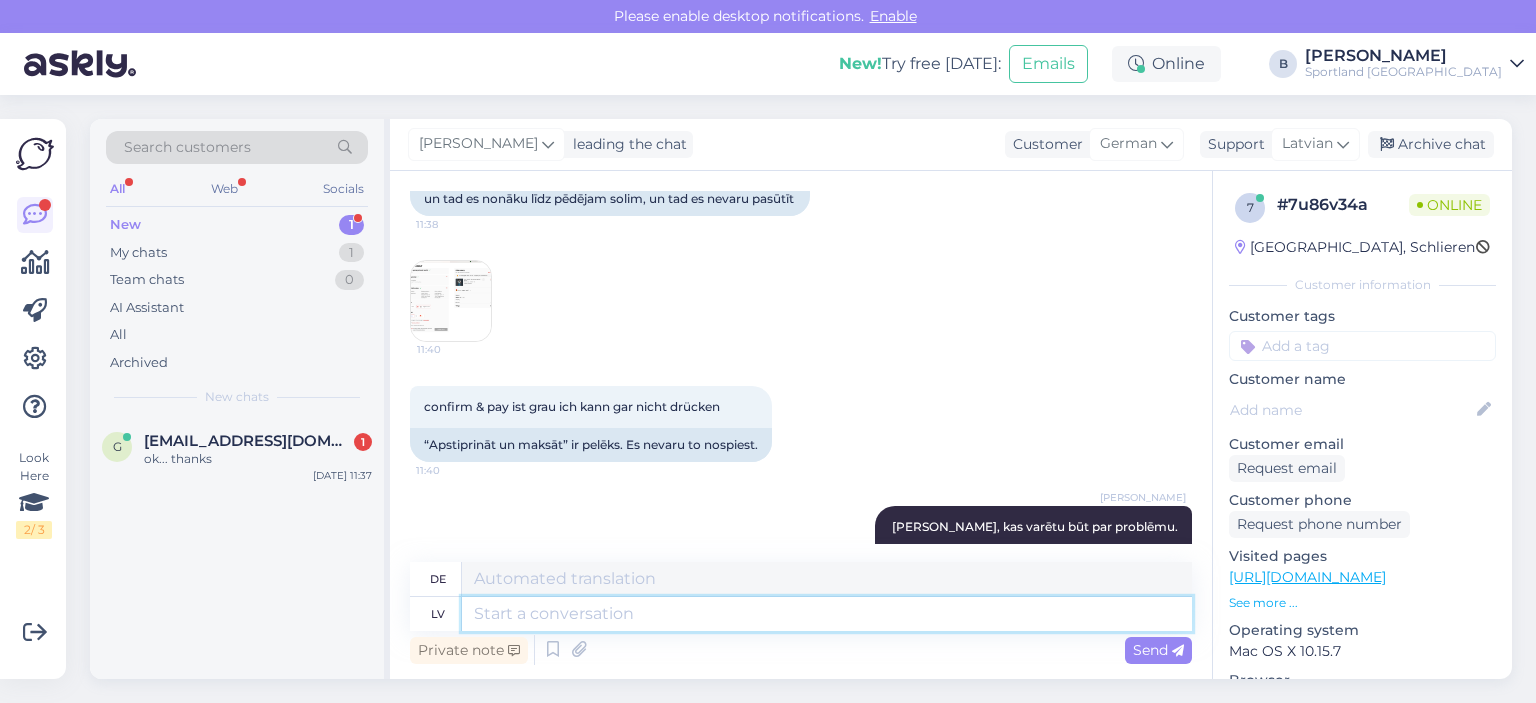 scroll, scrollTop: 1529, scrollLeft: 0, axis: vertical 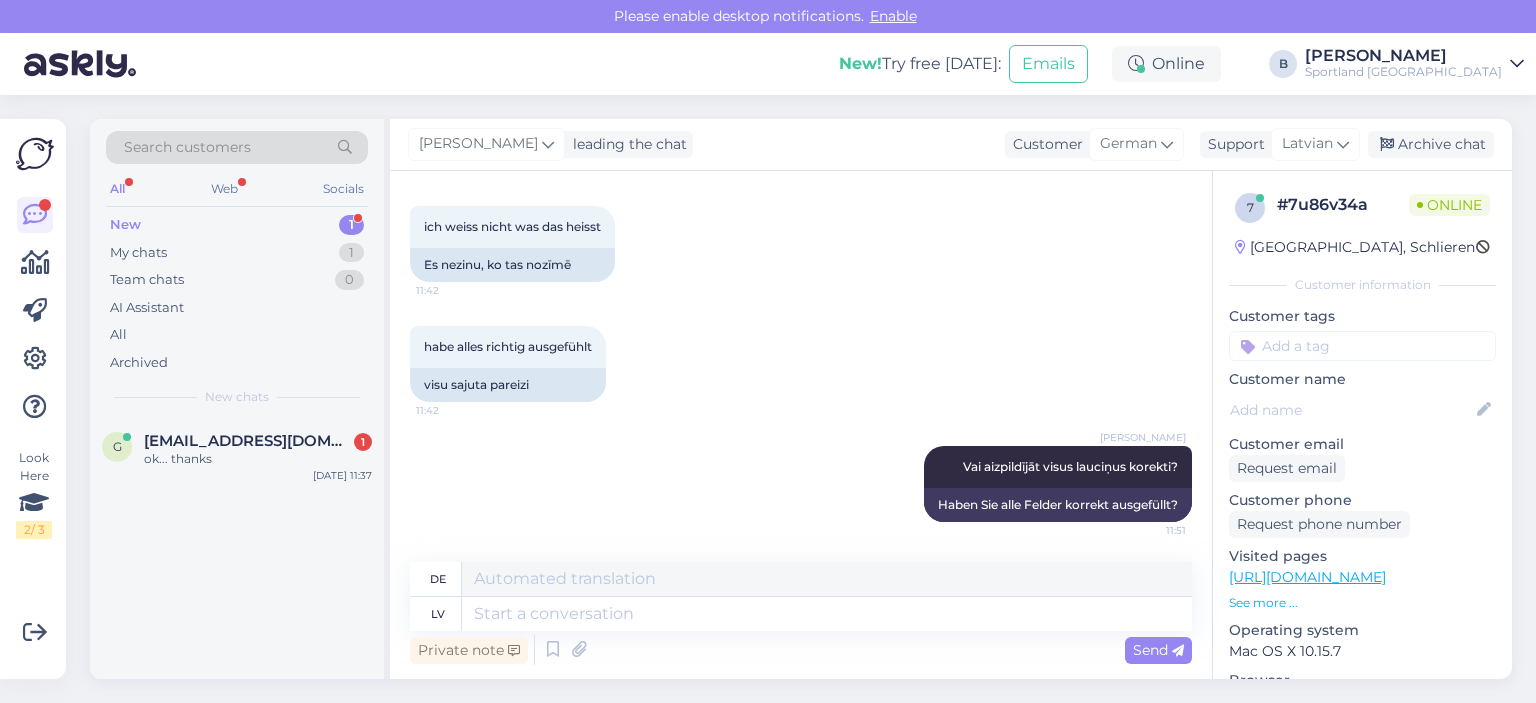 drag, startPoint x: 328, startPoint y: 596, endPoint x: 432, endPoint y: 589, distance: 104.23531 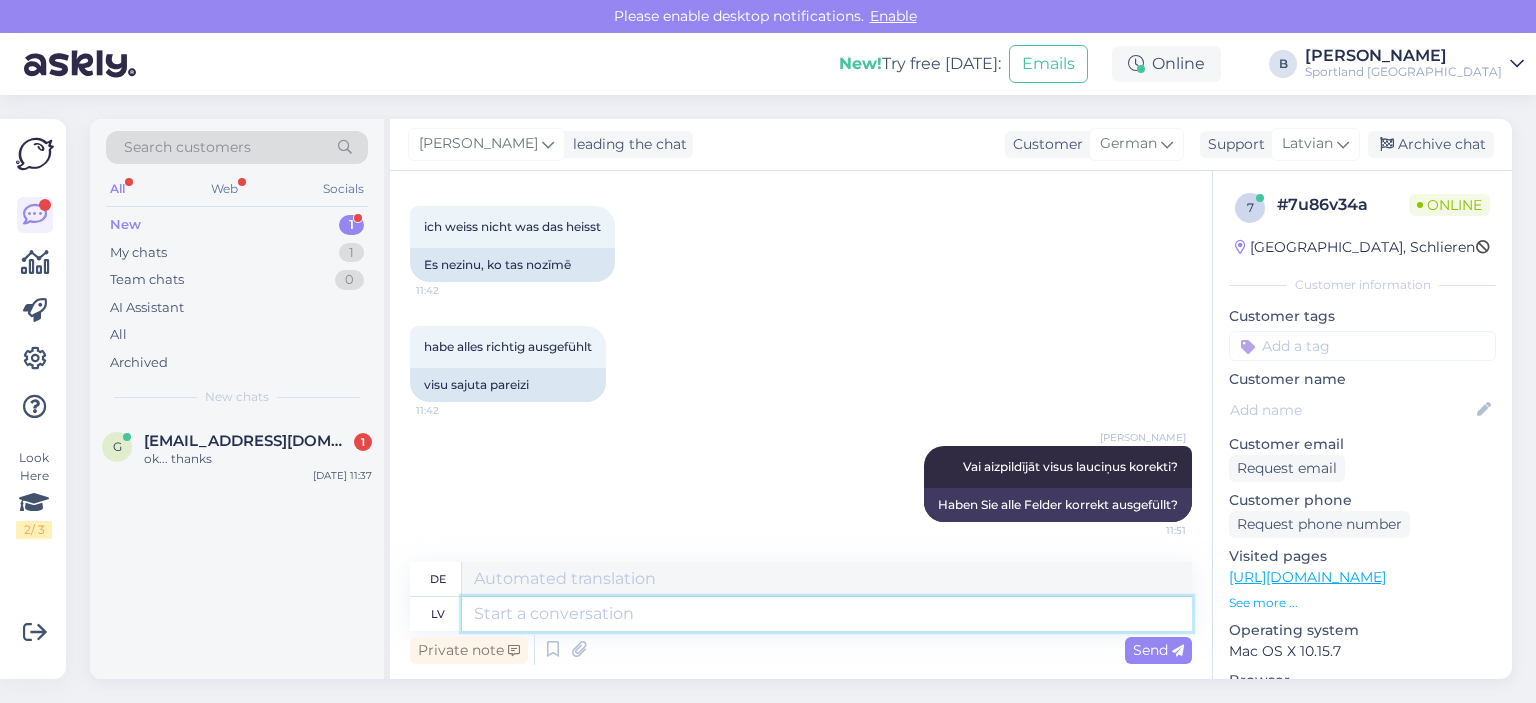 click at bounding box center [827, 614] 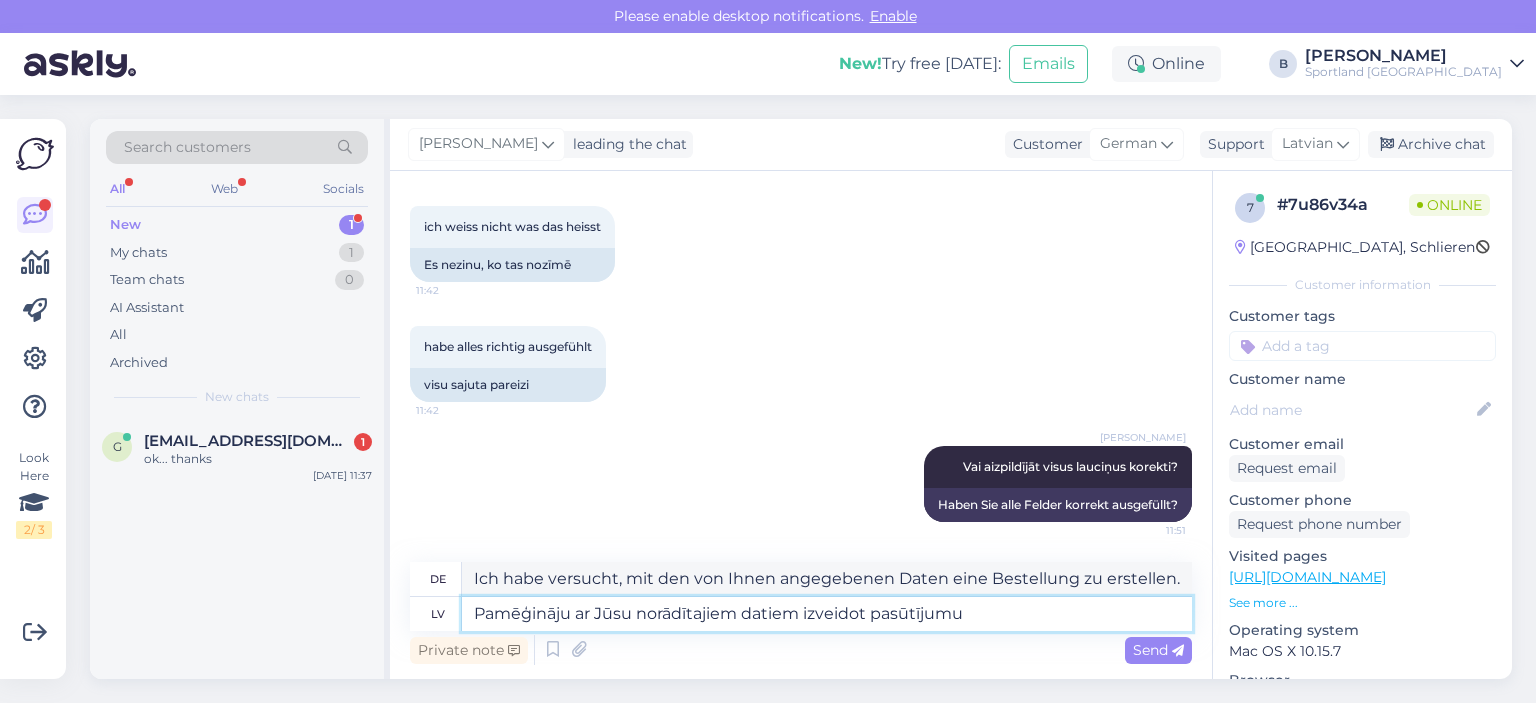 paste 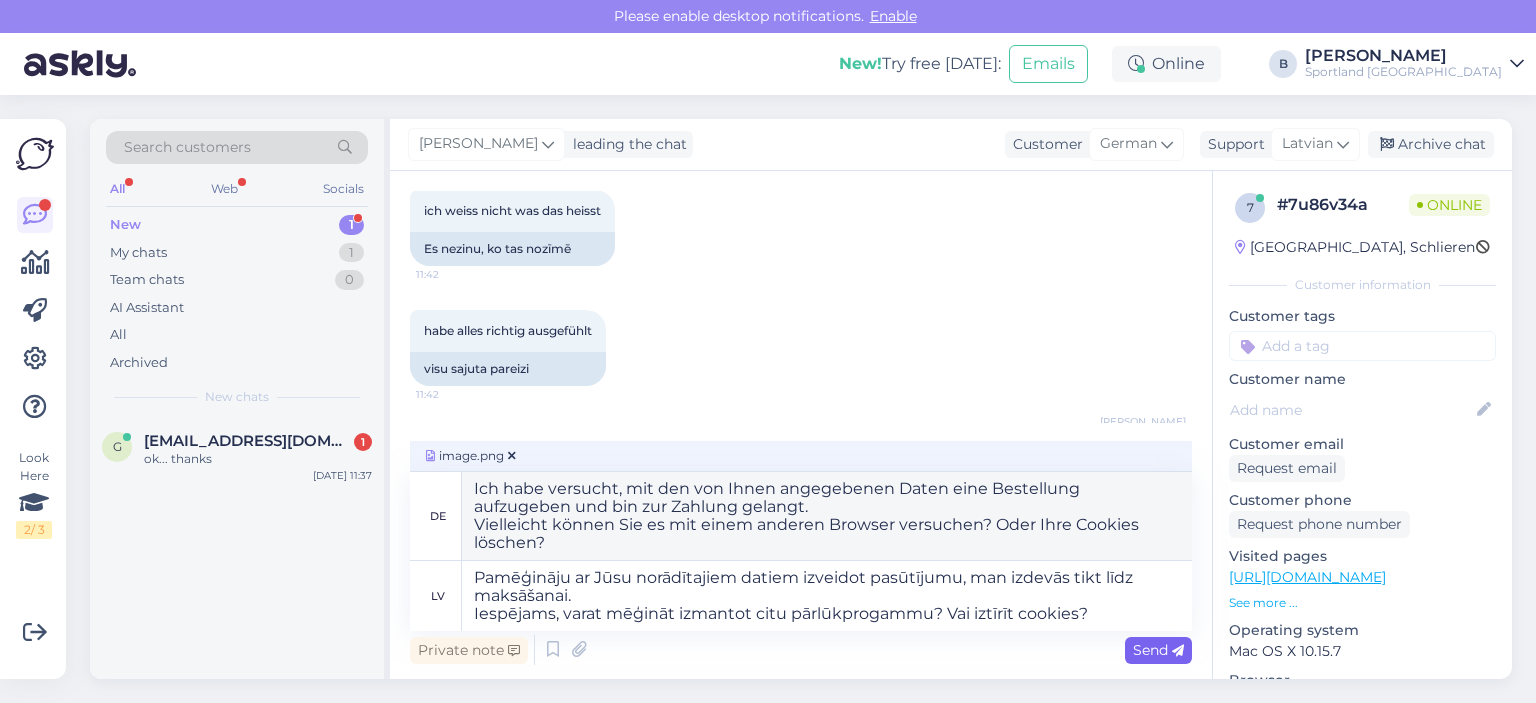 click on "Send" at bounding box center [1158, 650] 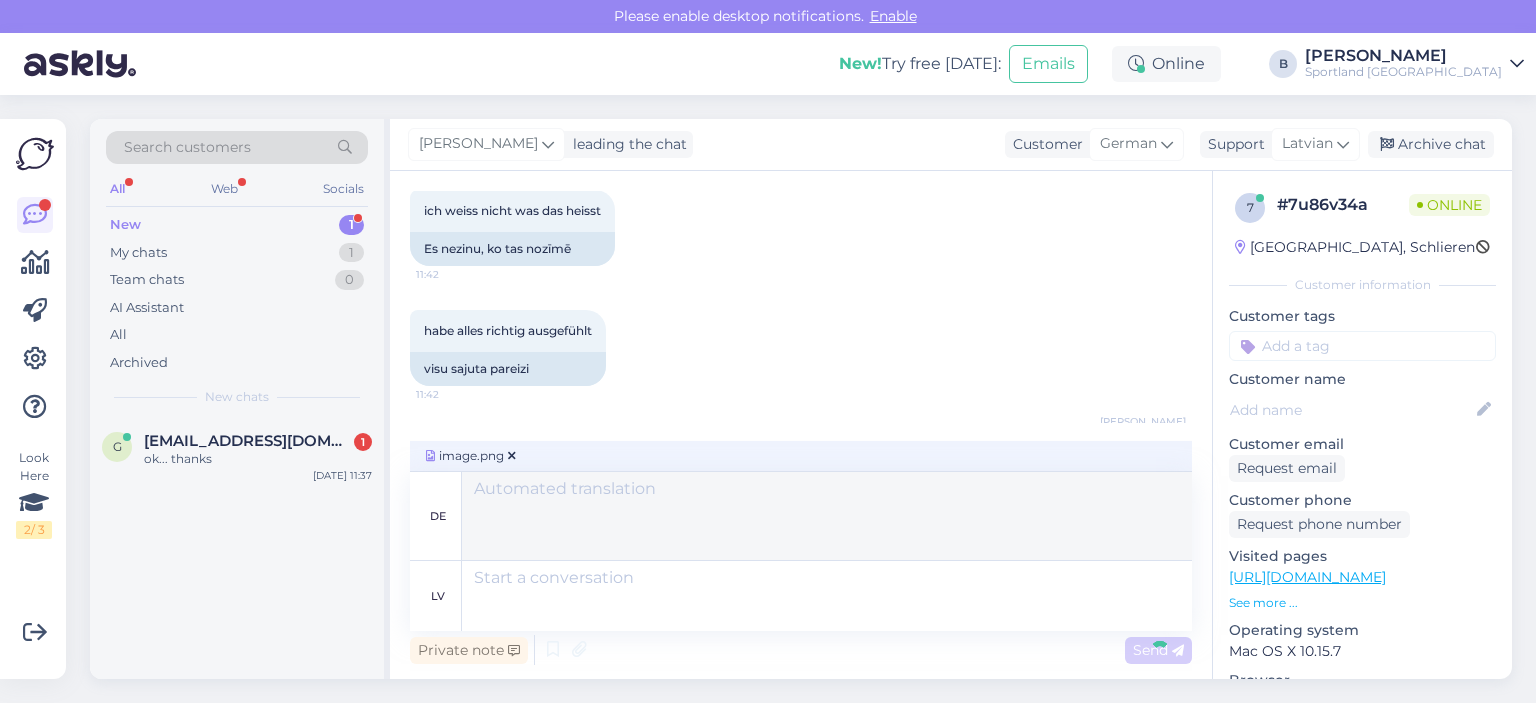 scroll, scrollTop: 1883, scrollLeft: 0, axis: vertical 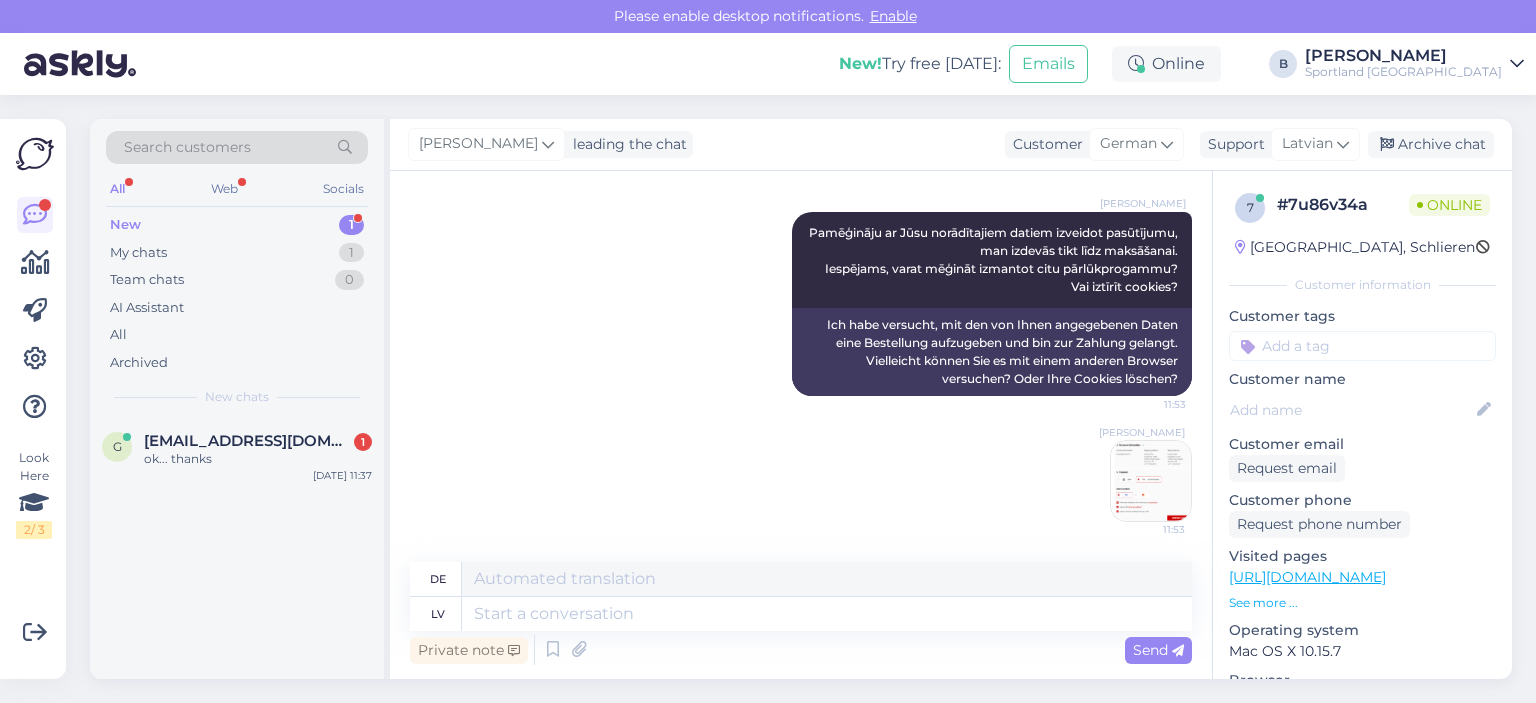 click at bounding box center [1151, 481] 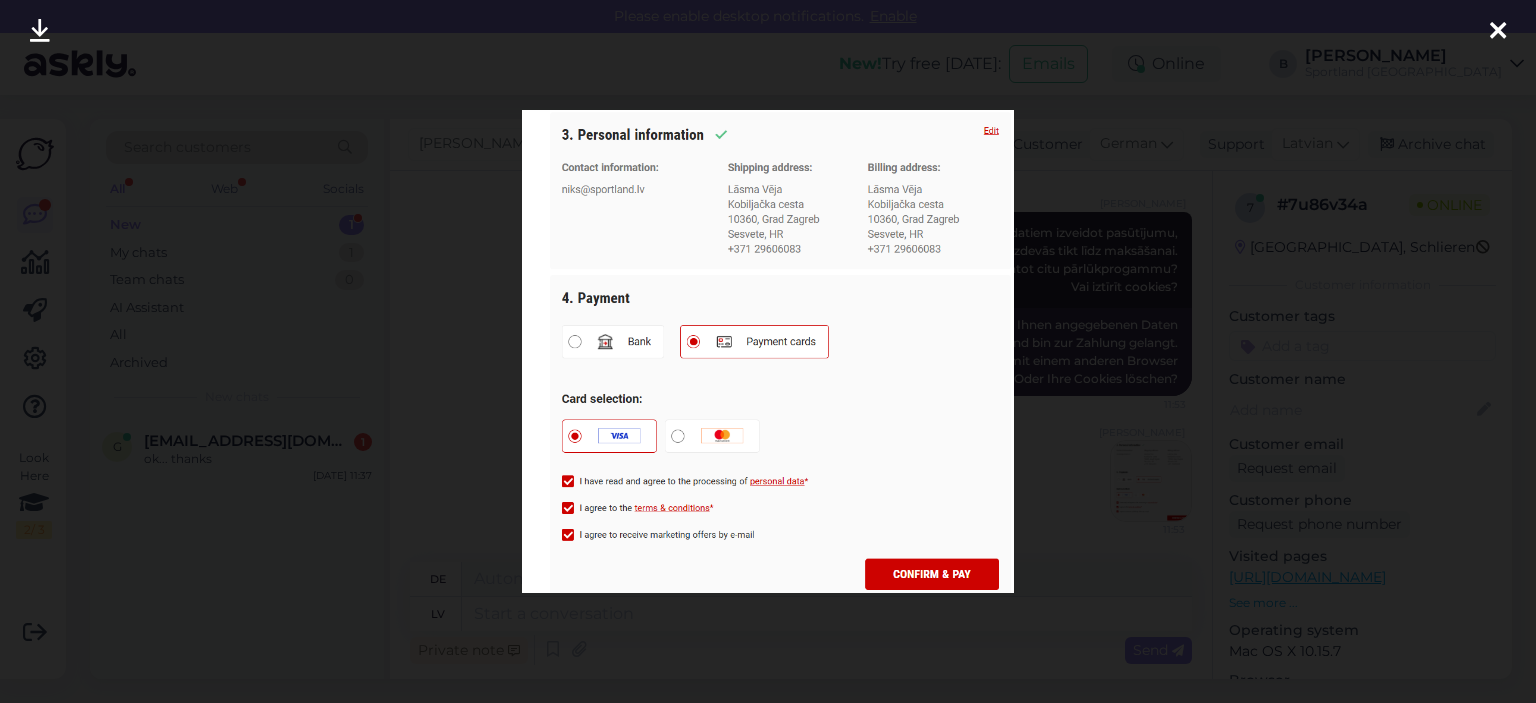 click at bounding box center [768, 351] 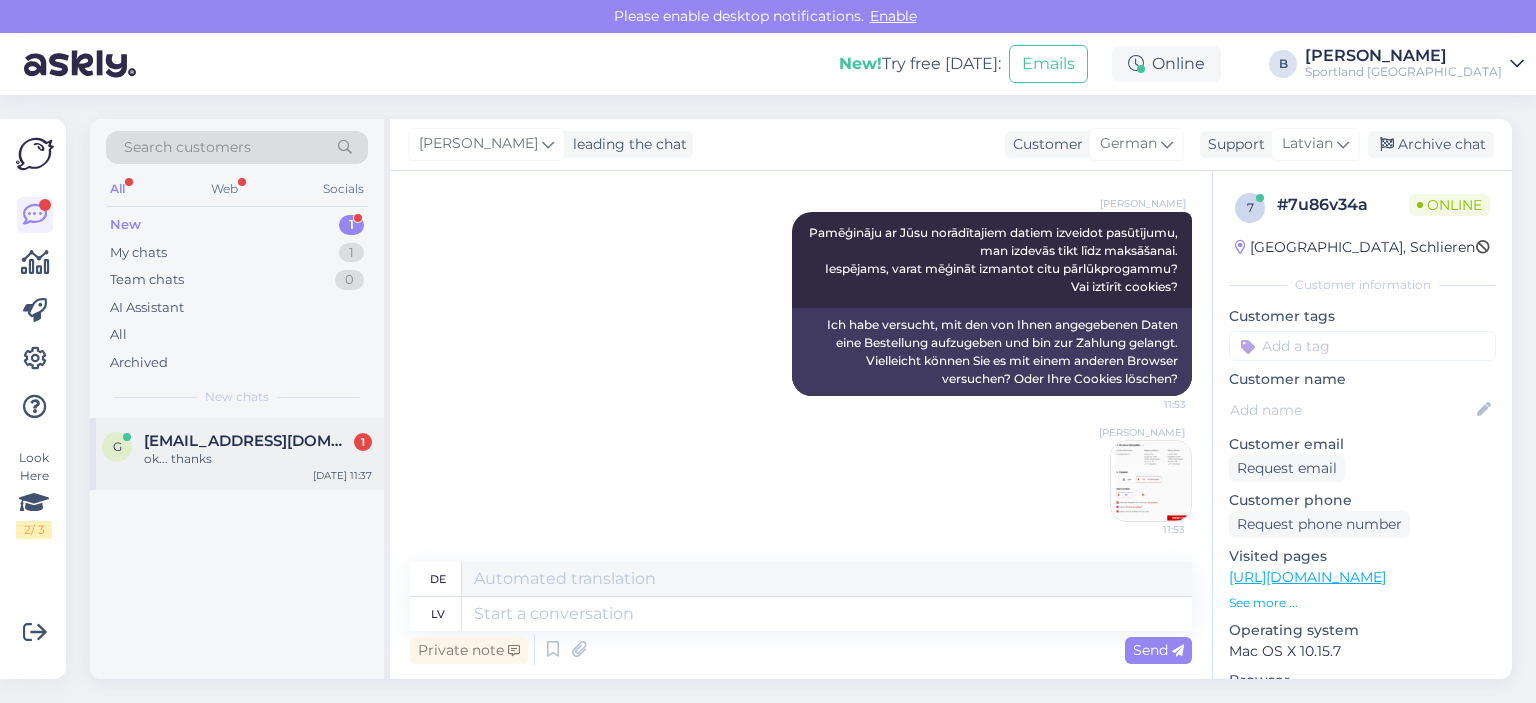 click on "ok... thanks" at bounding box center (258, 459) 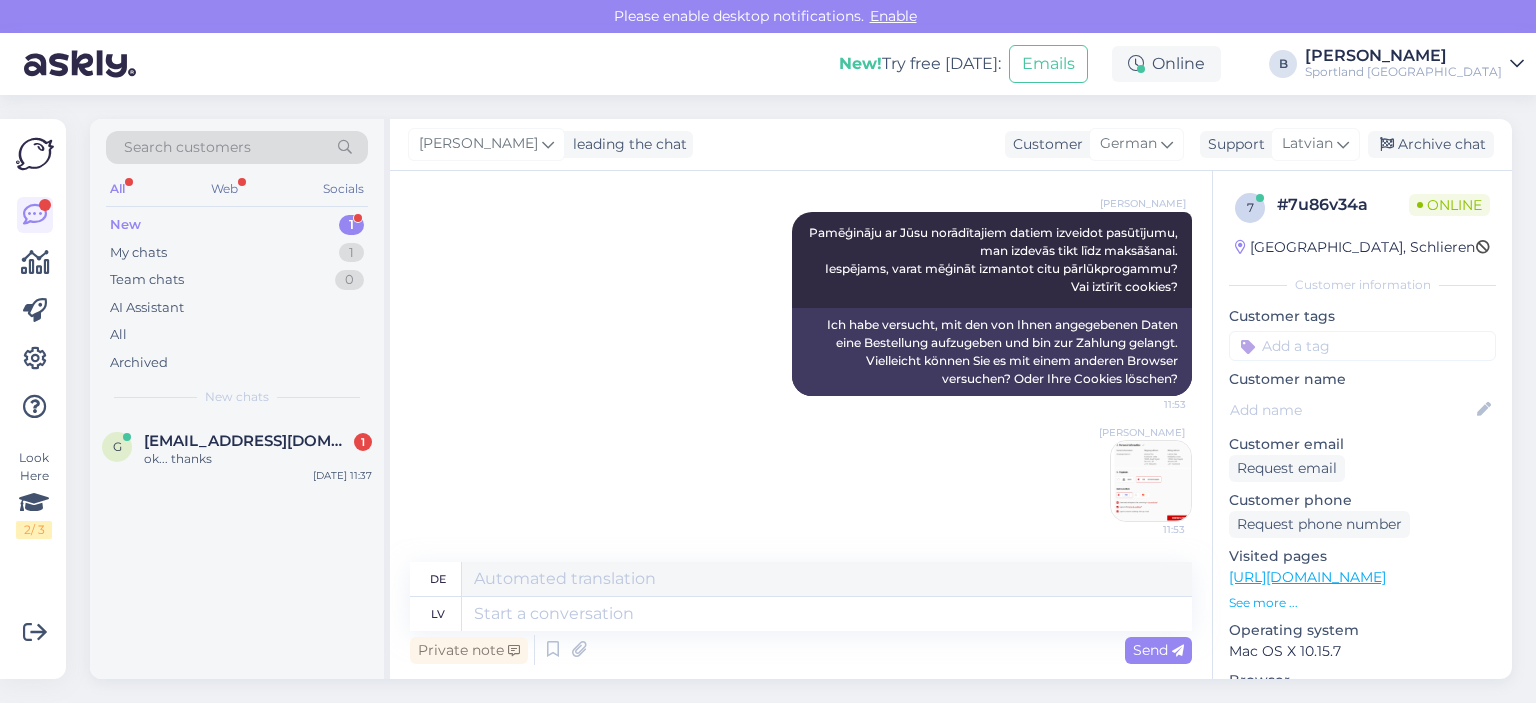 scroll, scrollTop: 1748, scrollLeft: 0, axis: vertical 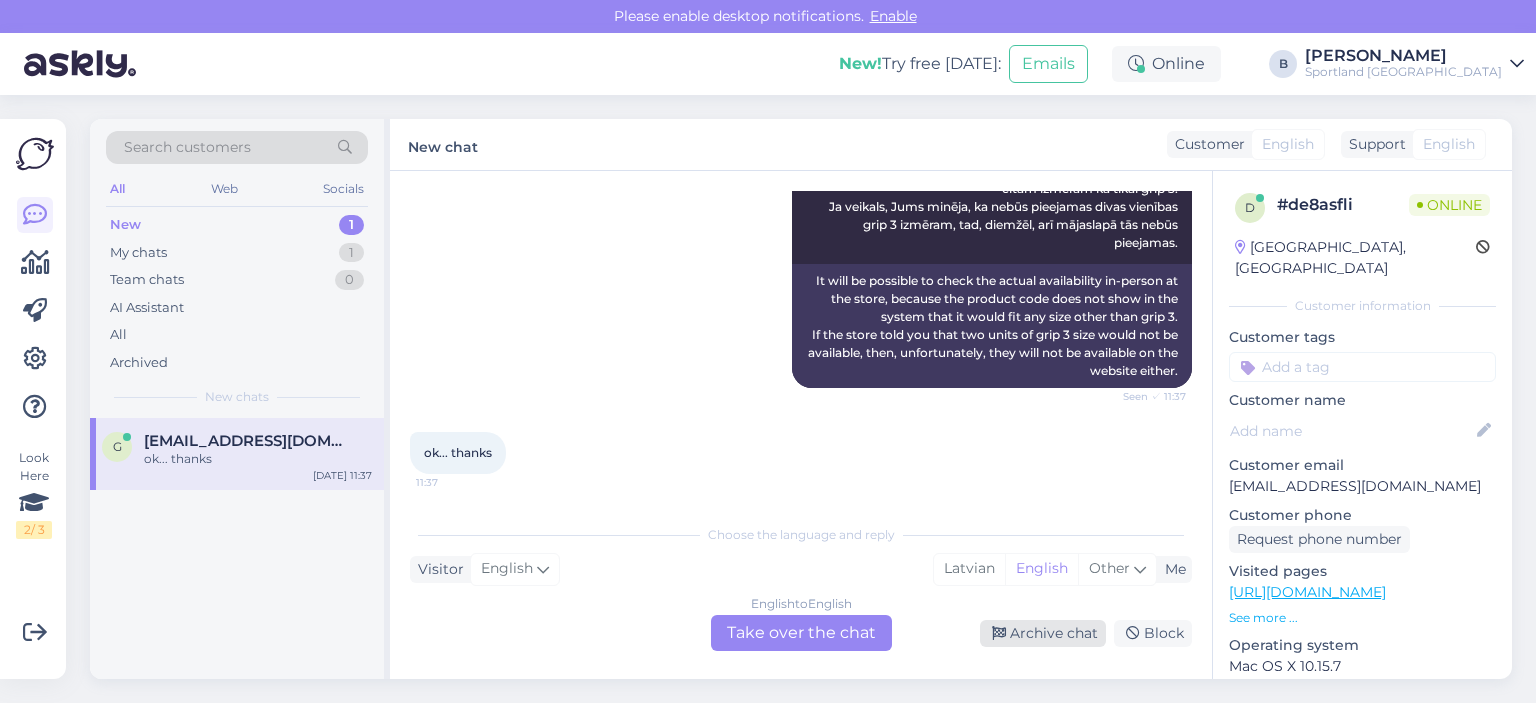 click on "Archive chat" at bounding box center [1043, 633] 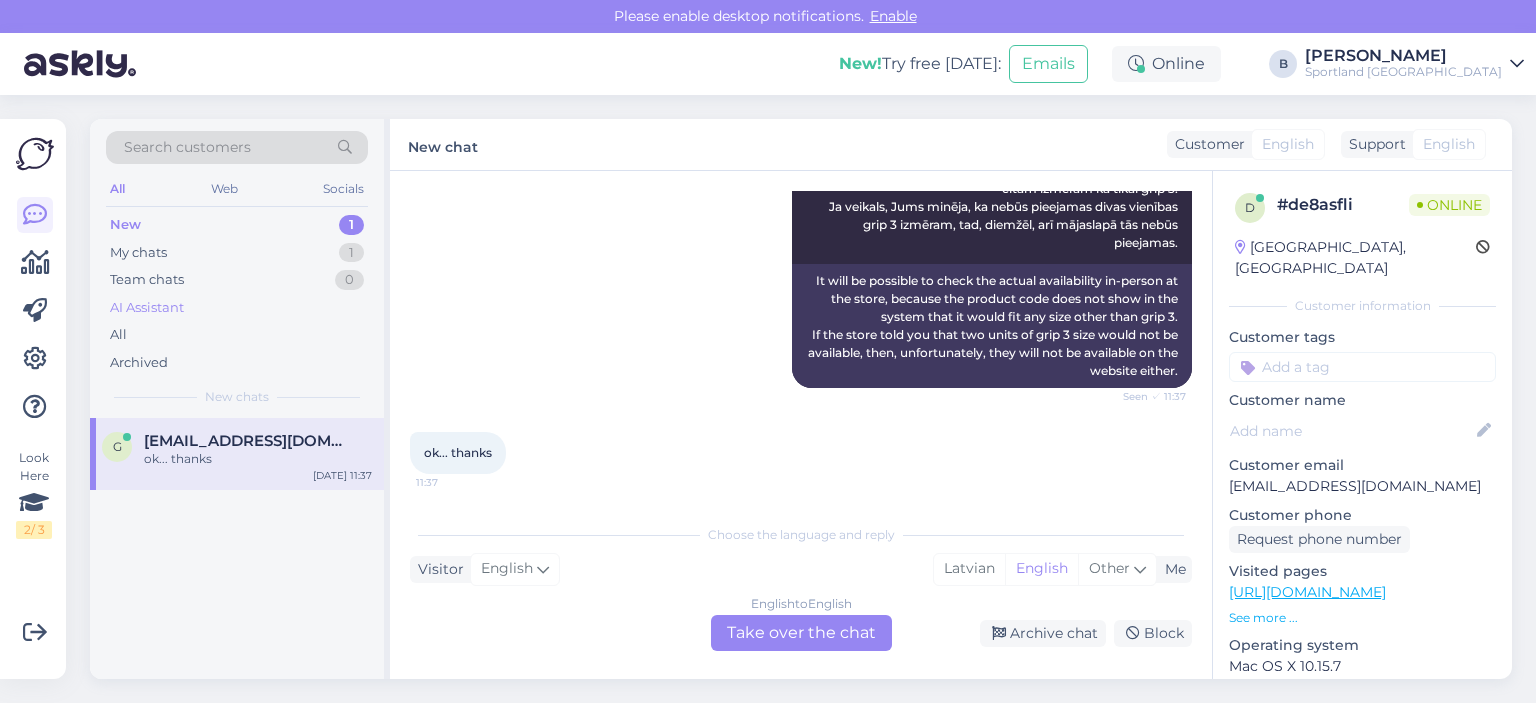 scroll, scrollTop: 1680, scrollLeft: 0, axis: vertical 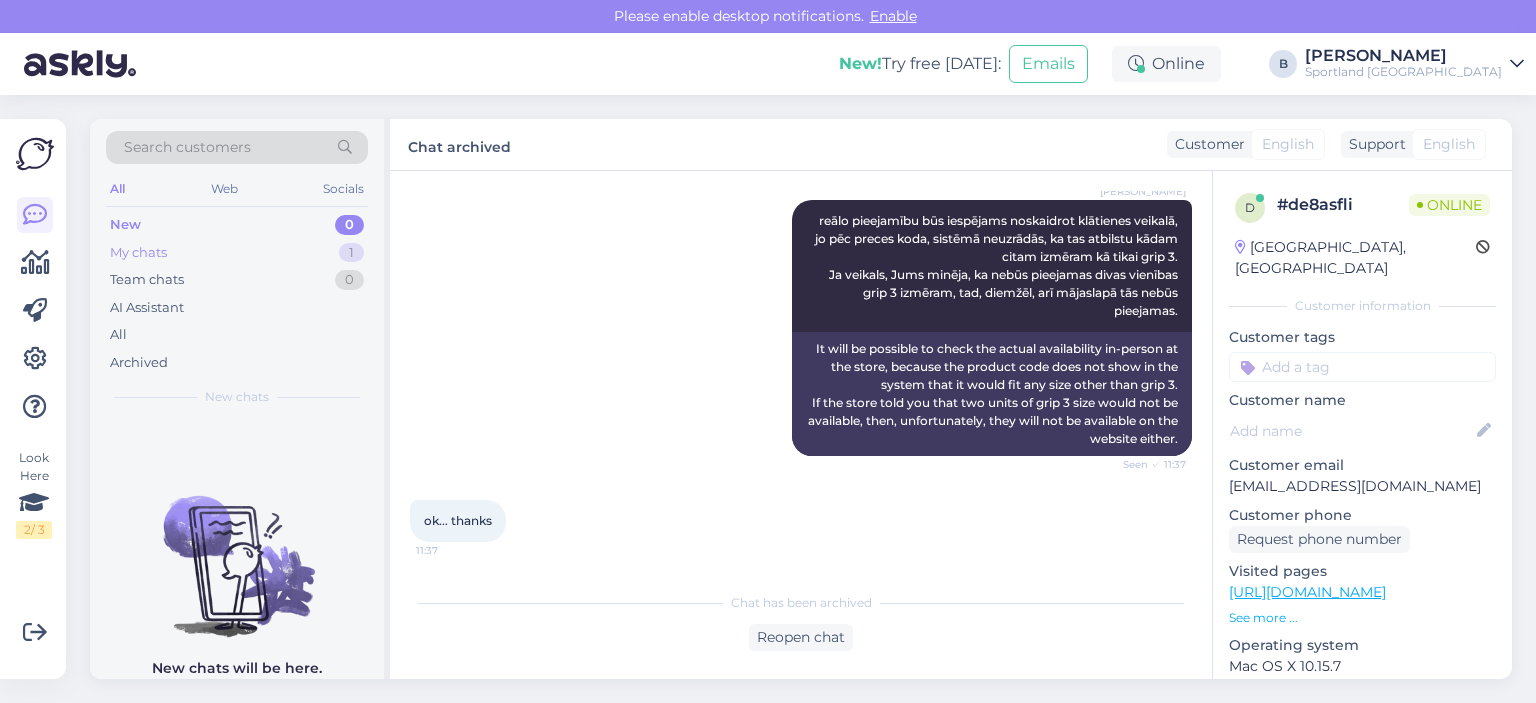 click on "My chats 1" at bounding box center (237, 253) 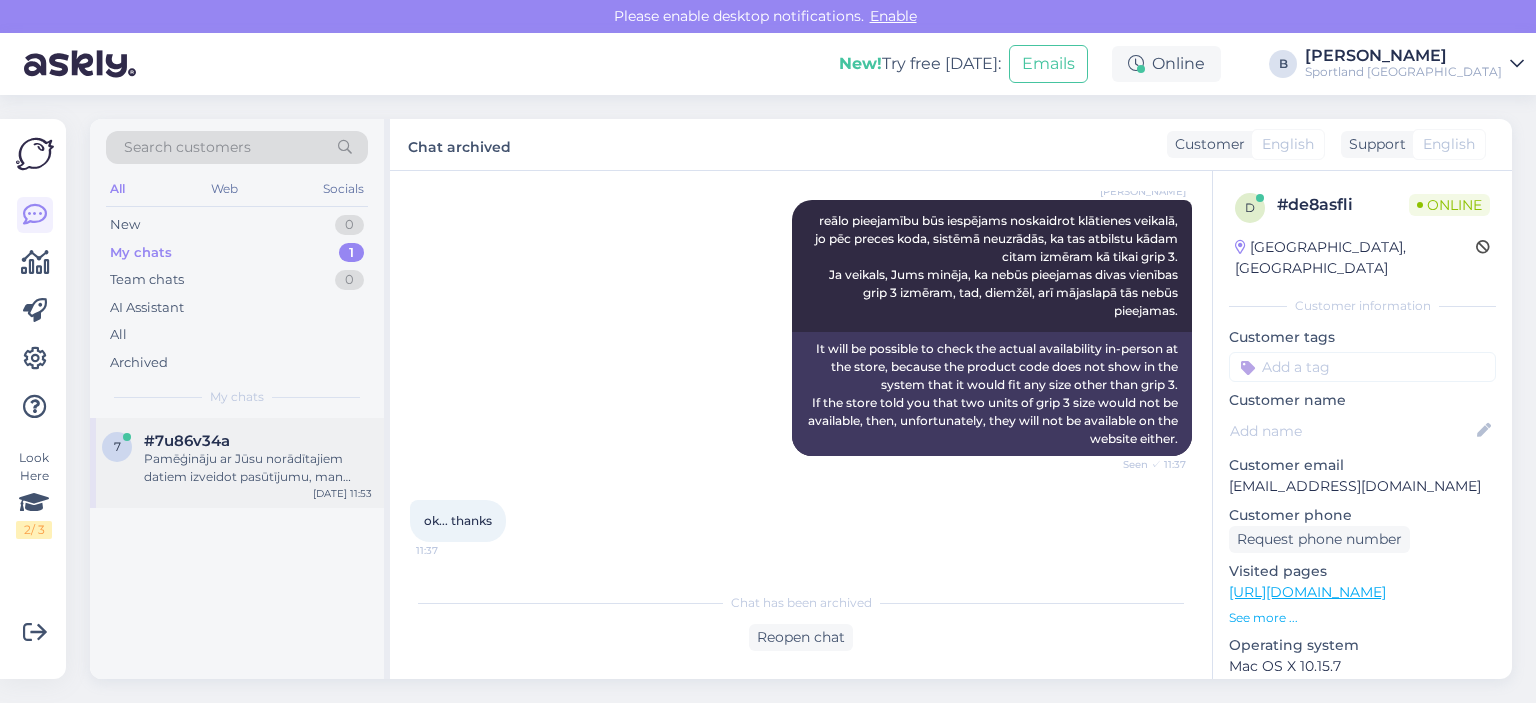 click on "Pamēģināju ar Jūsu norādītajiem datiem izveidot pasūtījumu, man izdevās tikt līdz maksāšanai.
Iespējams, varat mēģināt izmantot citu pārlūkprogammu? Vai iztīrīt cookies?" at bounding box center (258, 468) 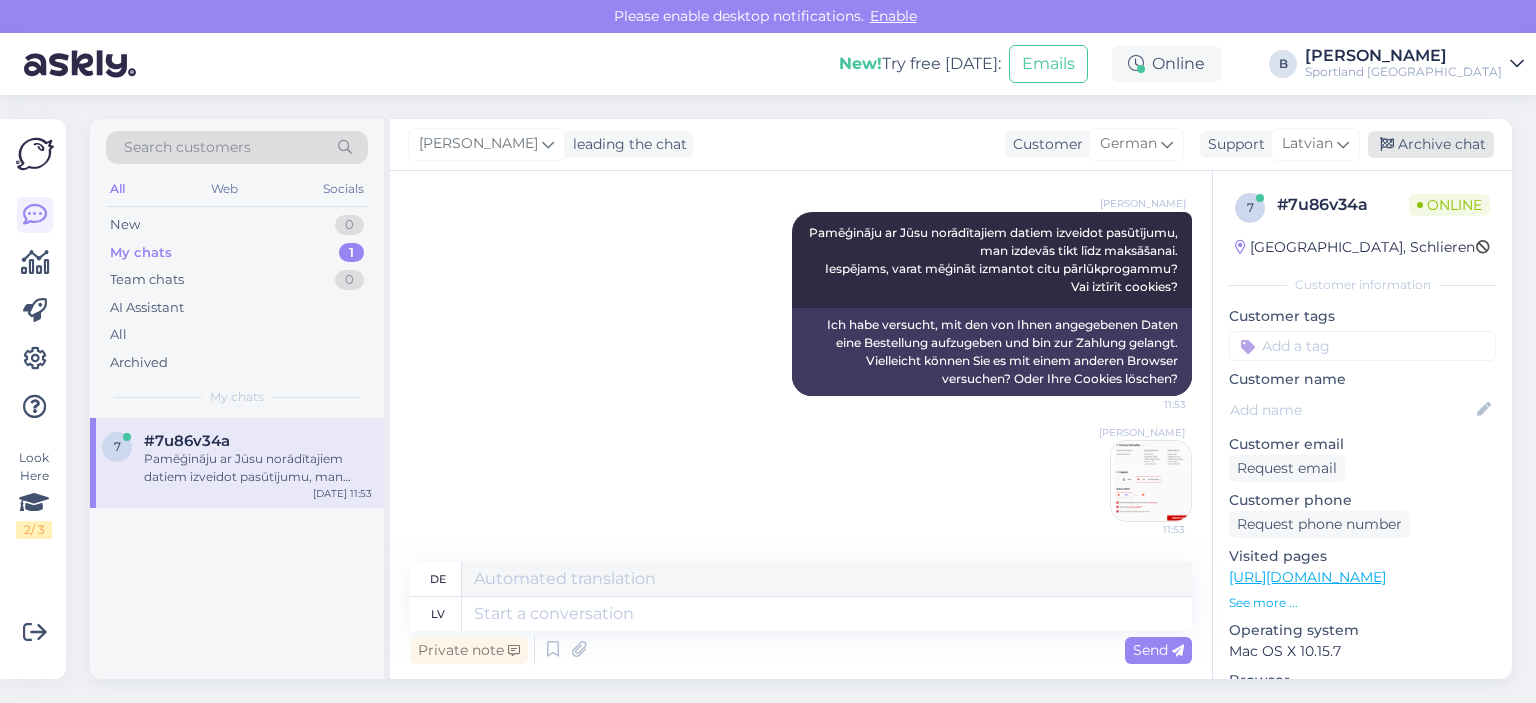 click on "Archive chat" at bounding box center (1431, 144) 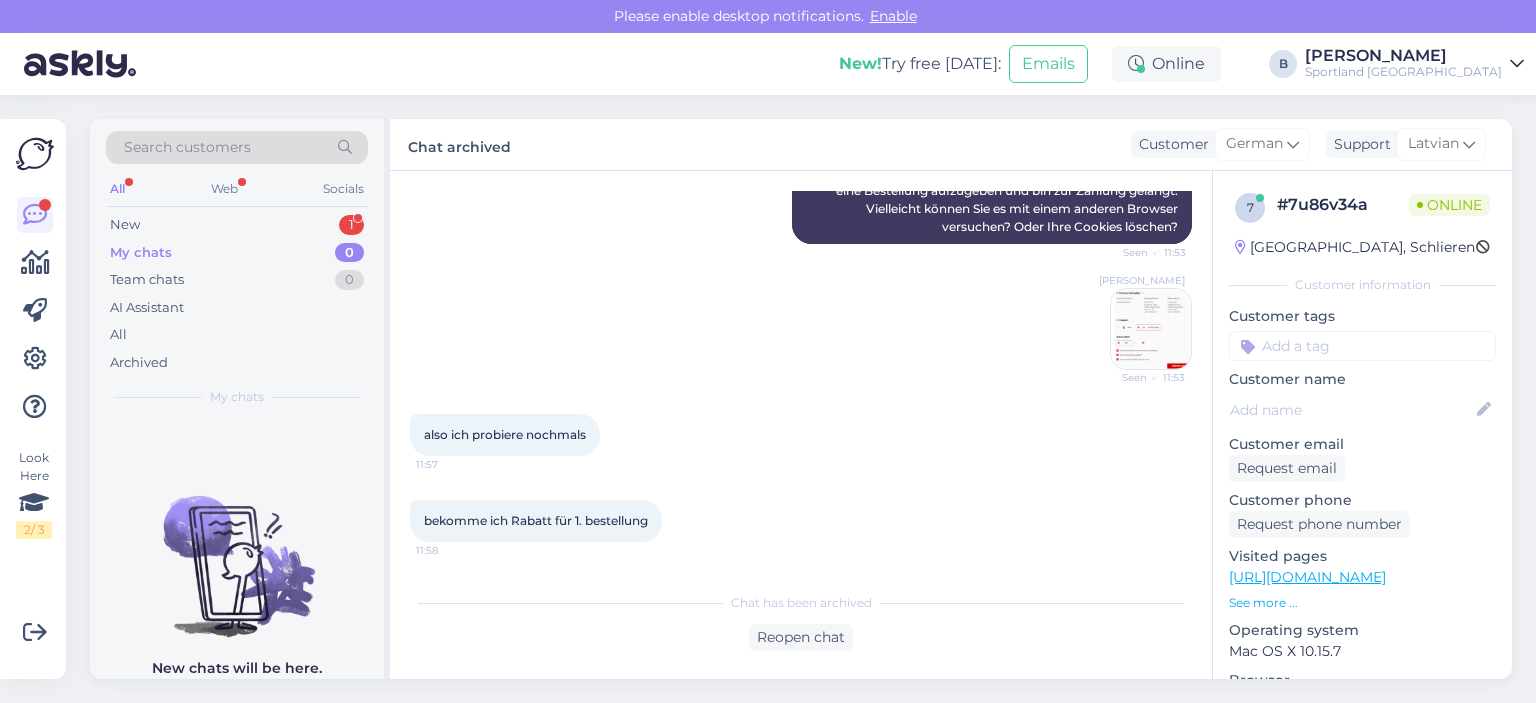 scroll, scrollTop: 2121, scrollLeft: 0, axis: vertical 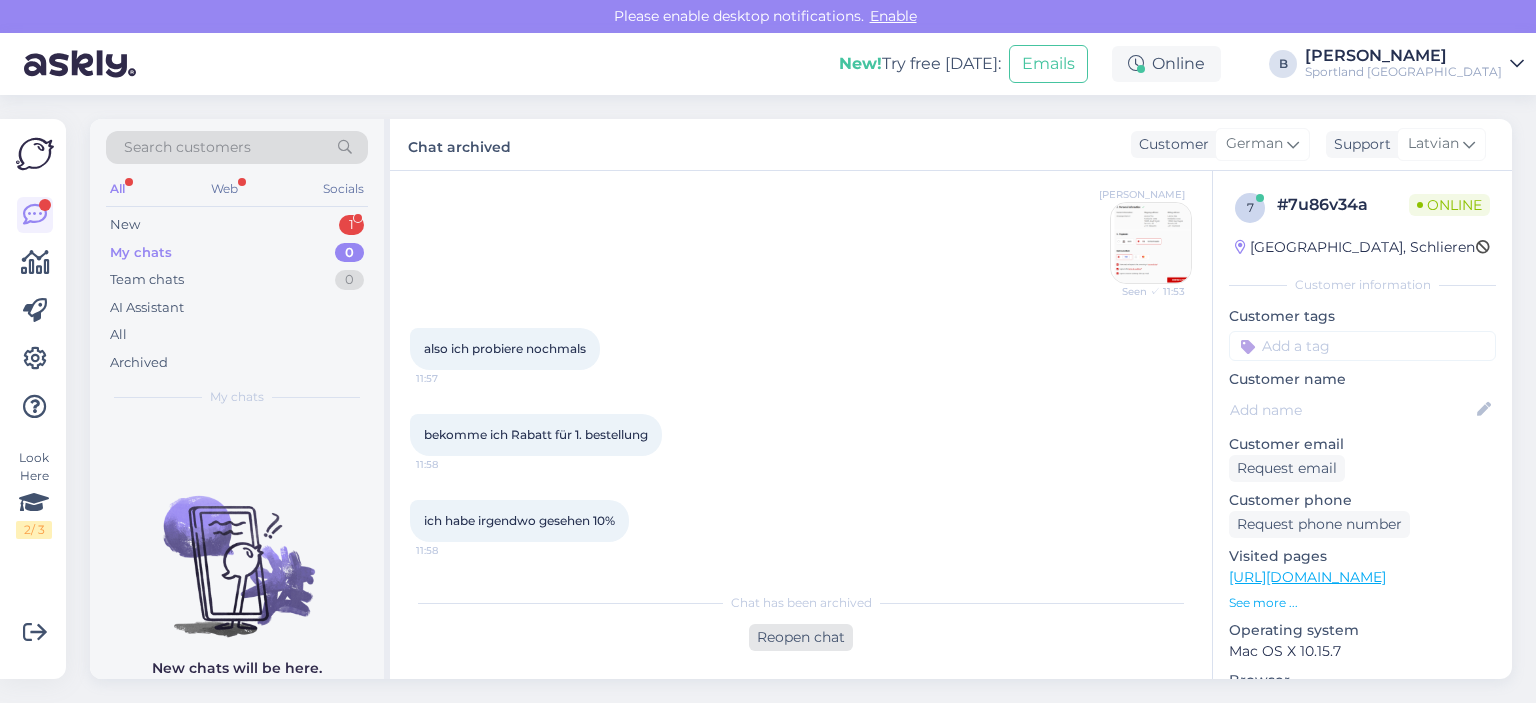 click on "Reopen chat" at bounding box center [801, 637] 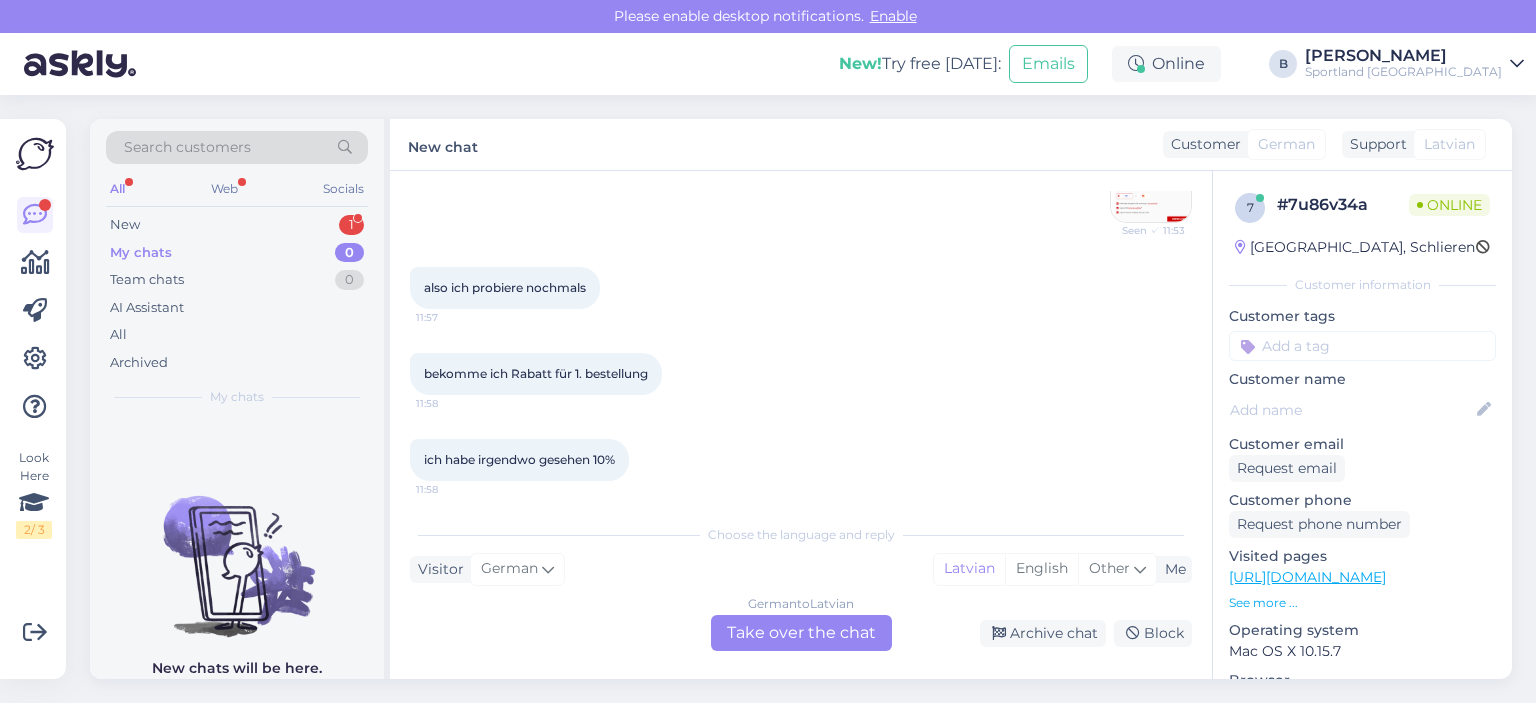 scroll, scrollTop: 2189, scrollLeft: 0, axis: vertical 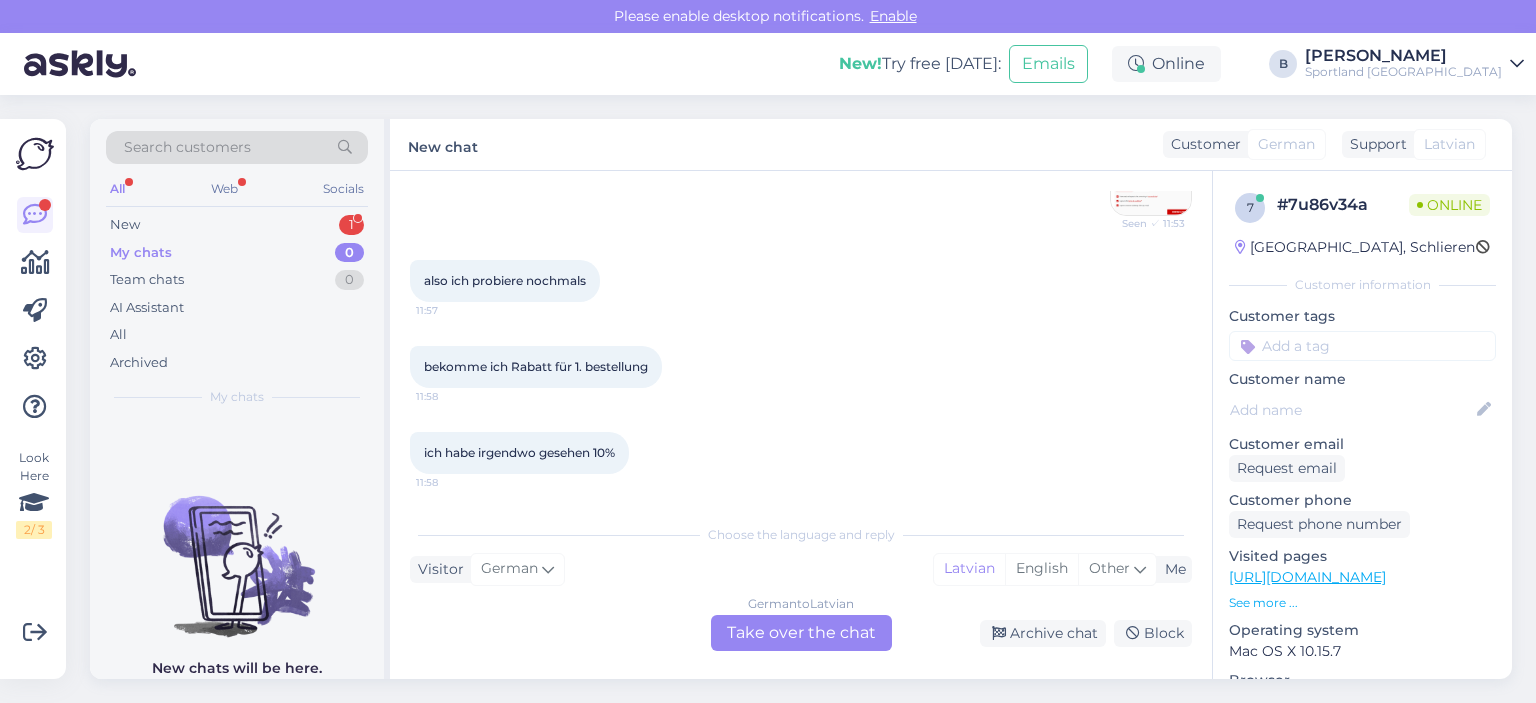 click on "German  to  Latvian Take over the chat" at bounding box center [801, 633] 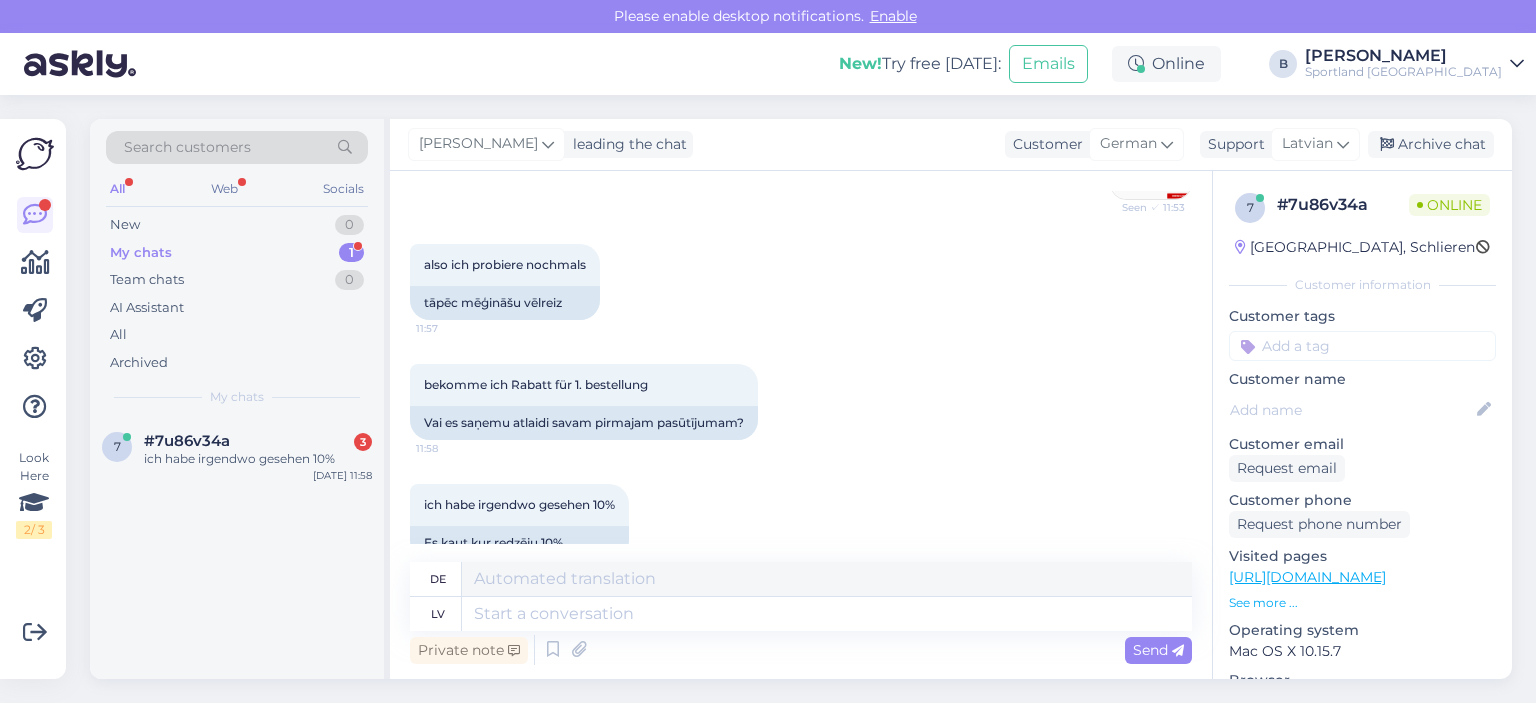 scroll, scrollTop: 2243, scrollLeft: 0, axis: vertical 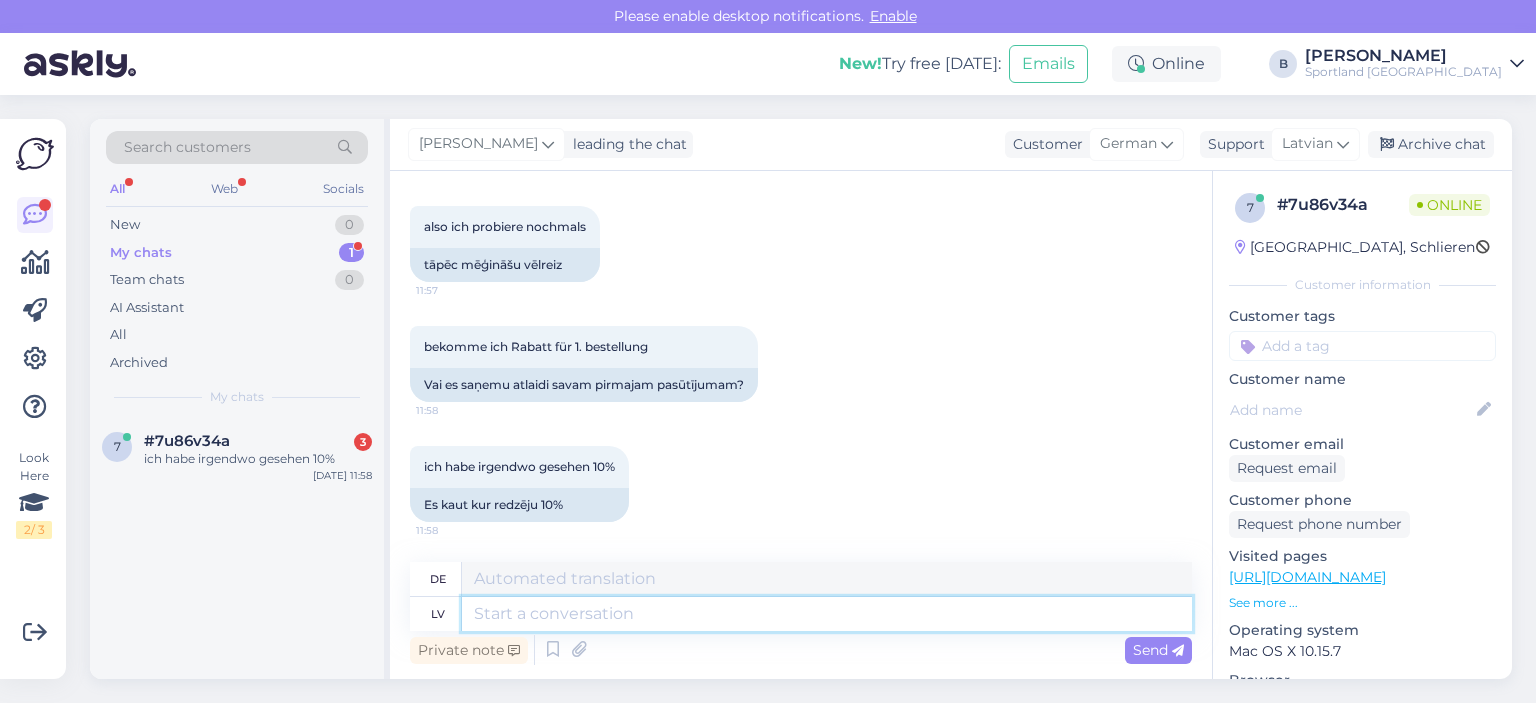 click at bounding box center [827, 614] 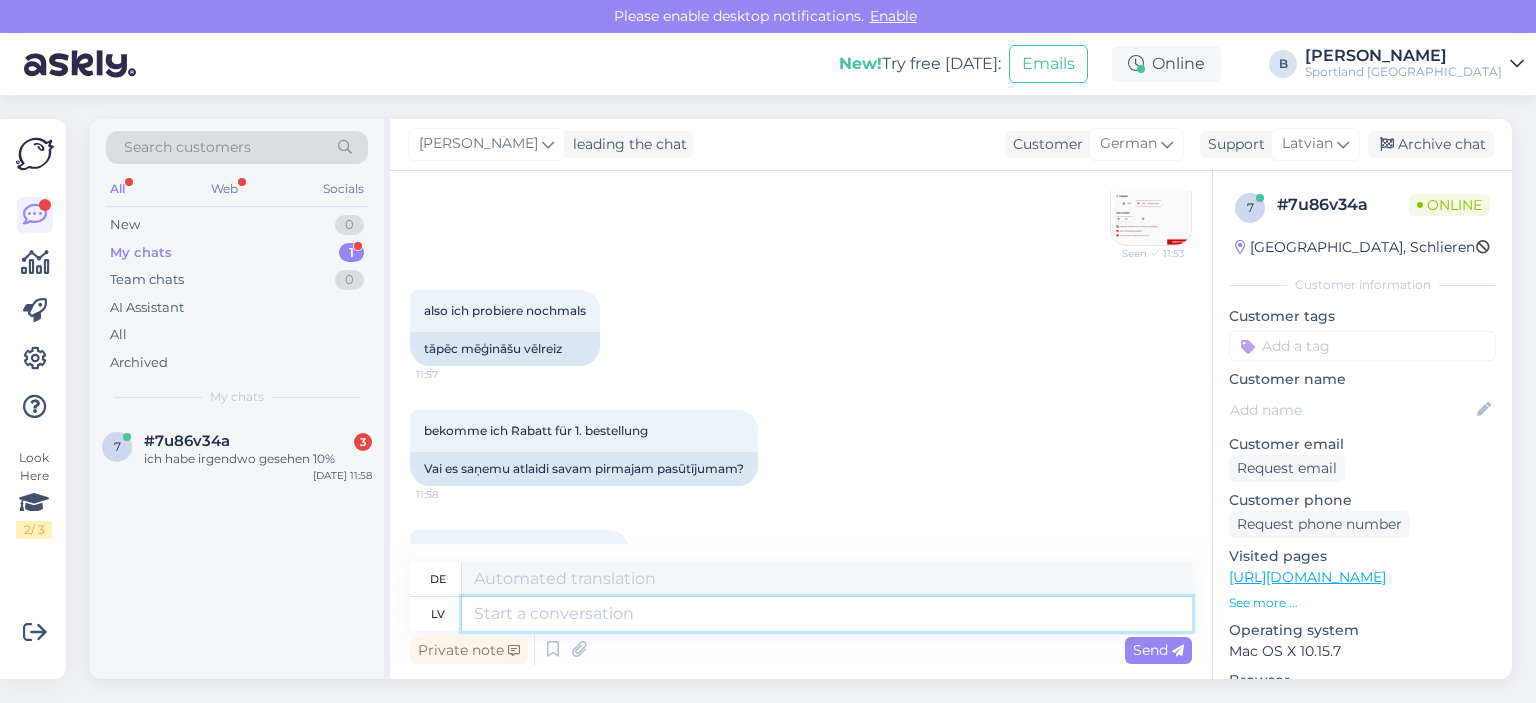 scroll, scrollTop: 2243, scrollLeft: 0, axis: vertical 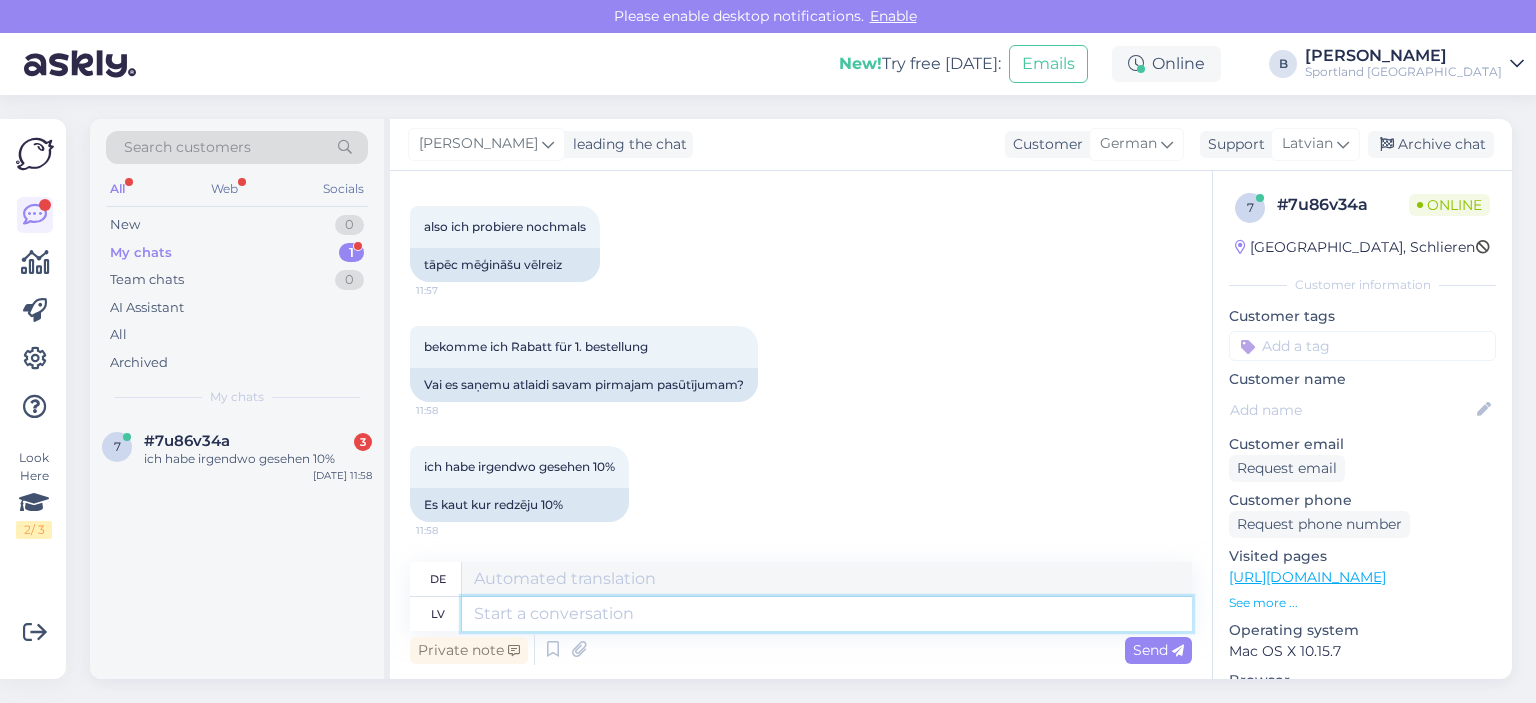 click at bounding box center [827, 614] 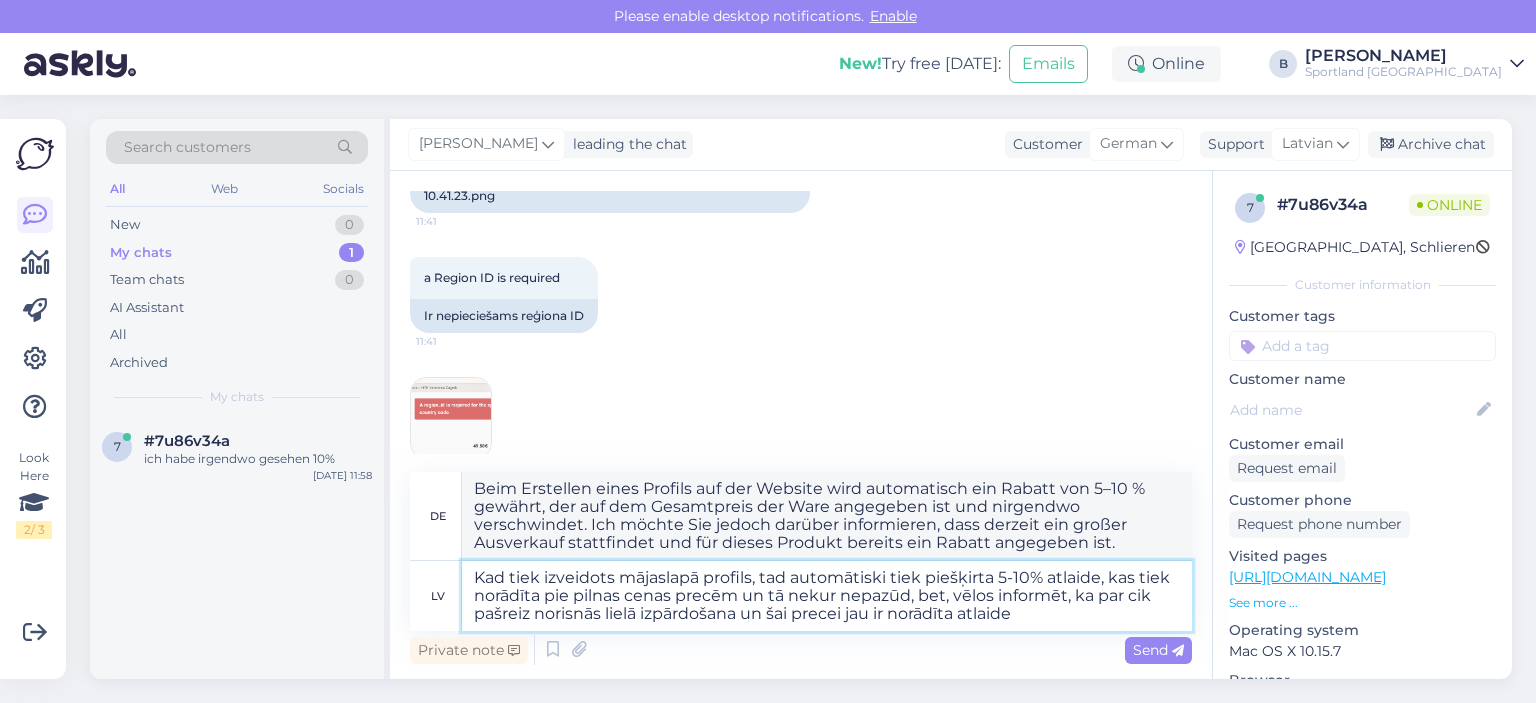 scroll, scrollTop: 1343, scrollLeft: 0, axis: vertical 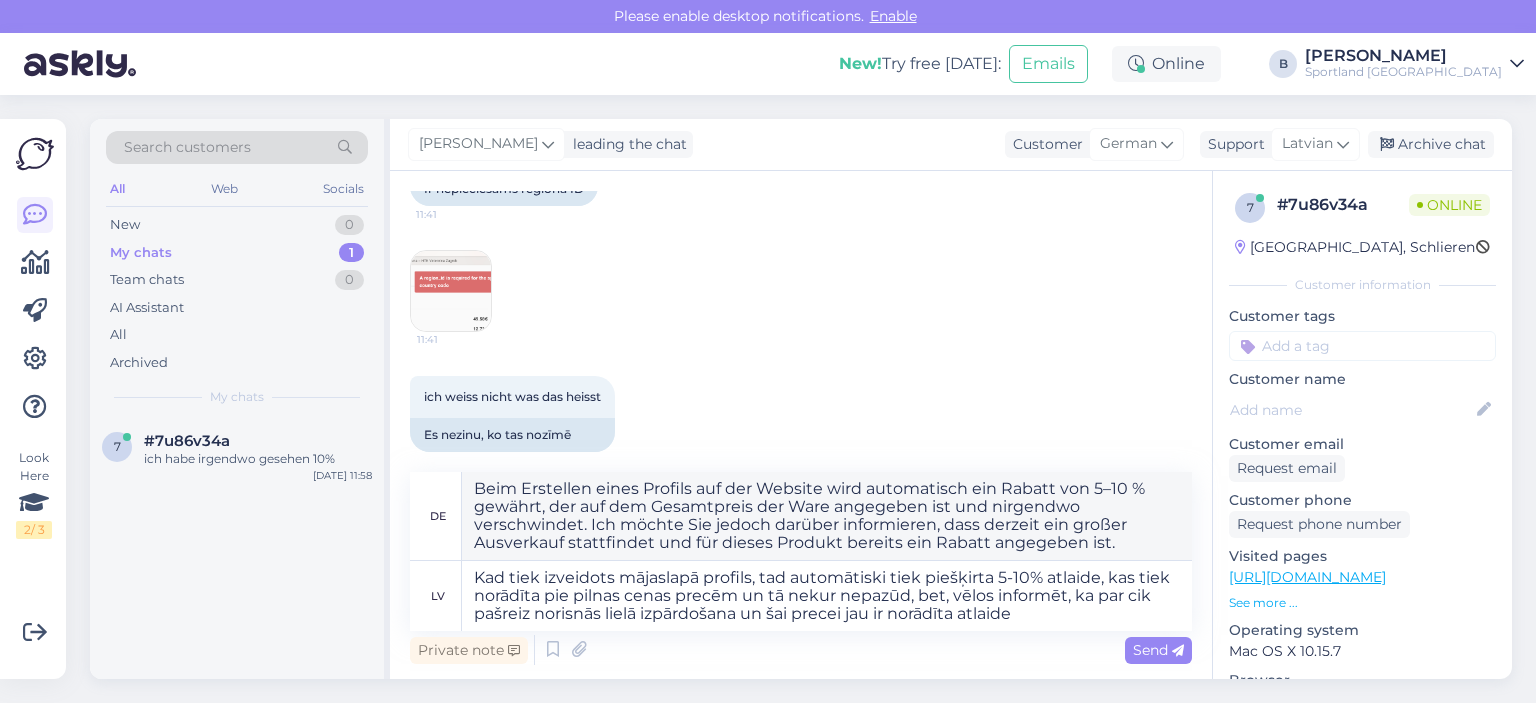 click at bounding box center (451, 291) 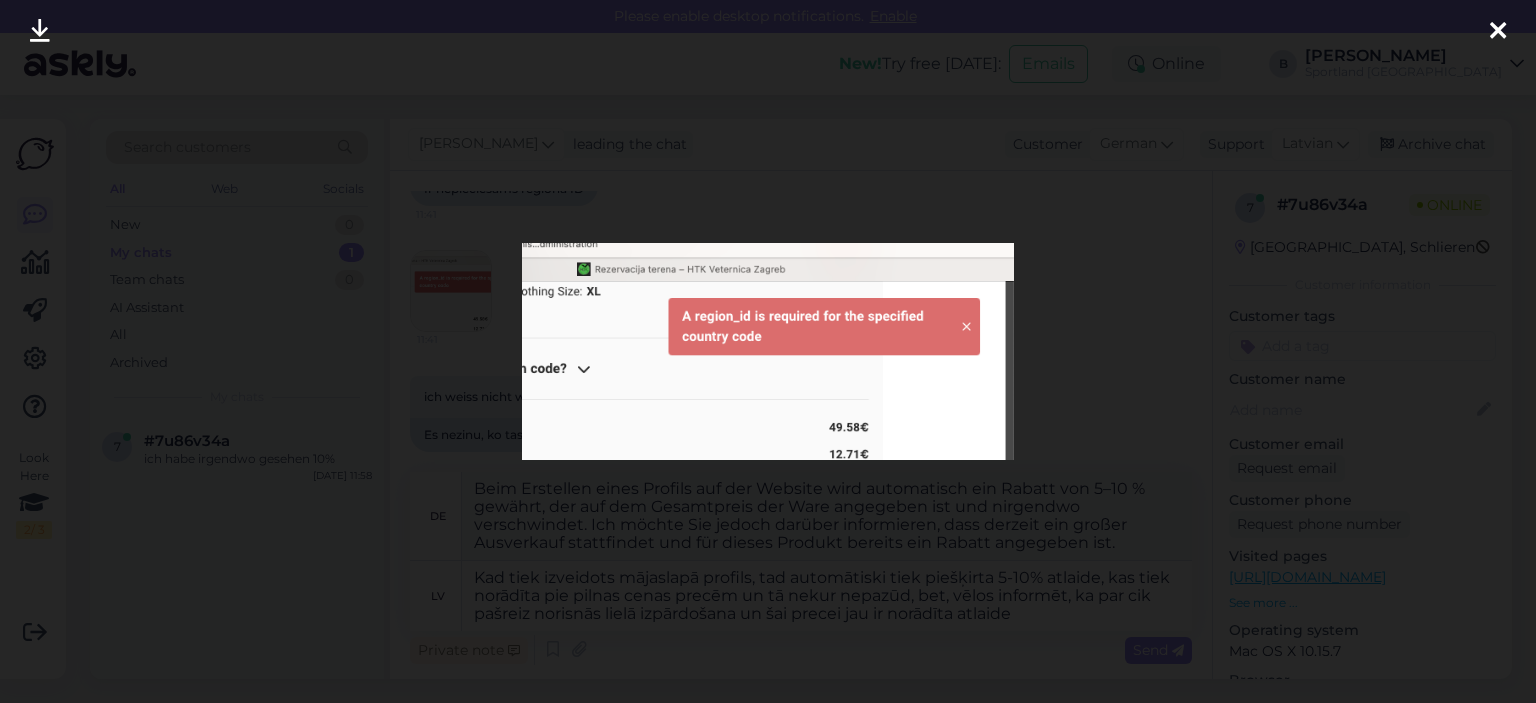 click at bounding box center [768, 351] 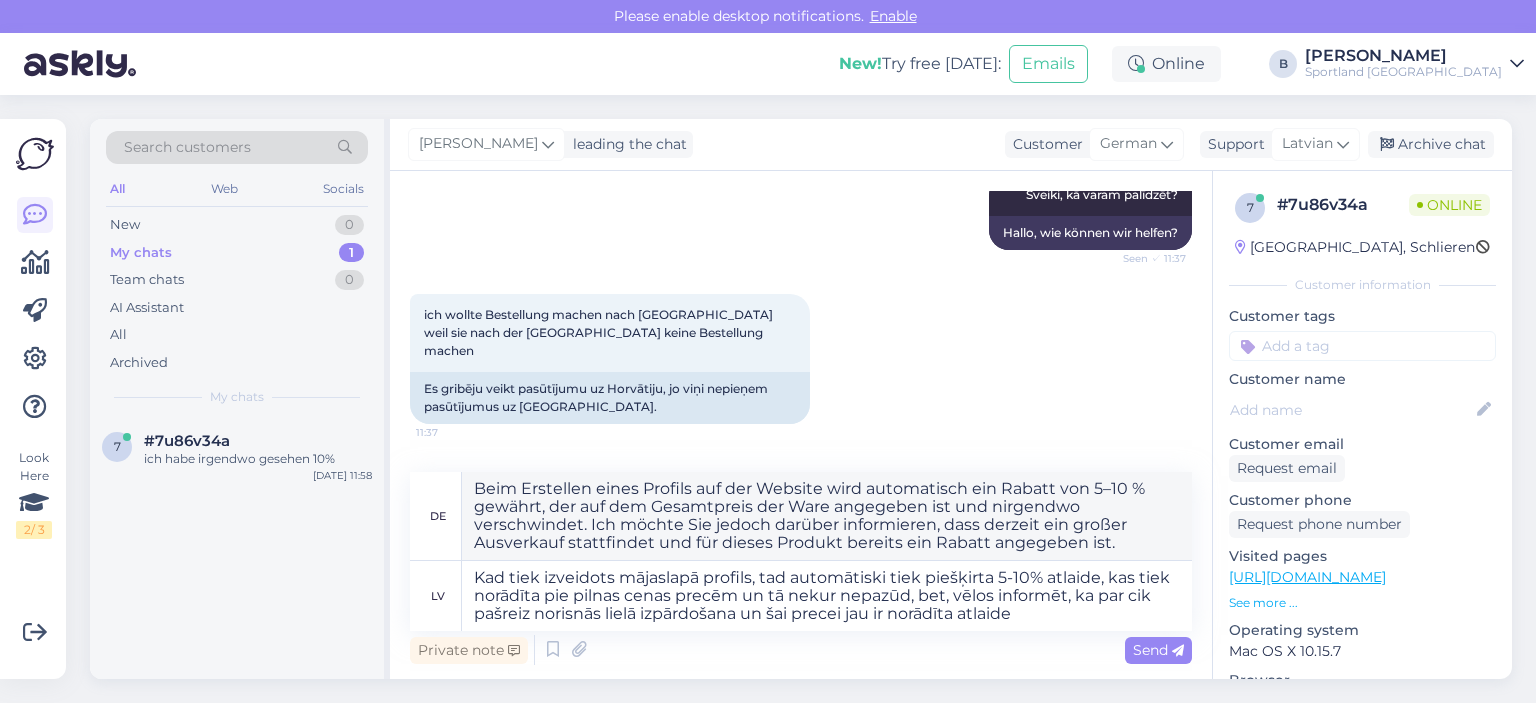 scroll, scrollTop: 543, scrollLeft: 0, axis: vertical 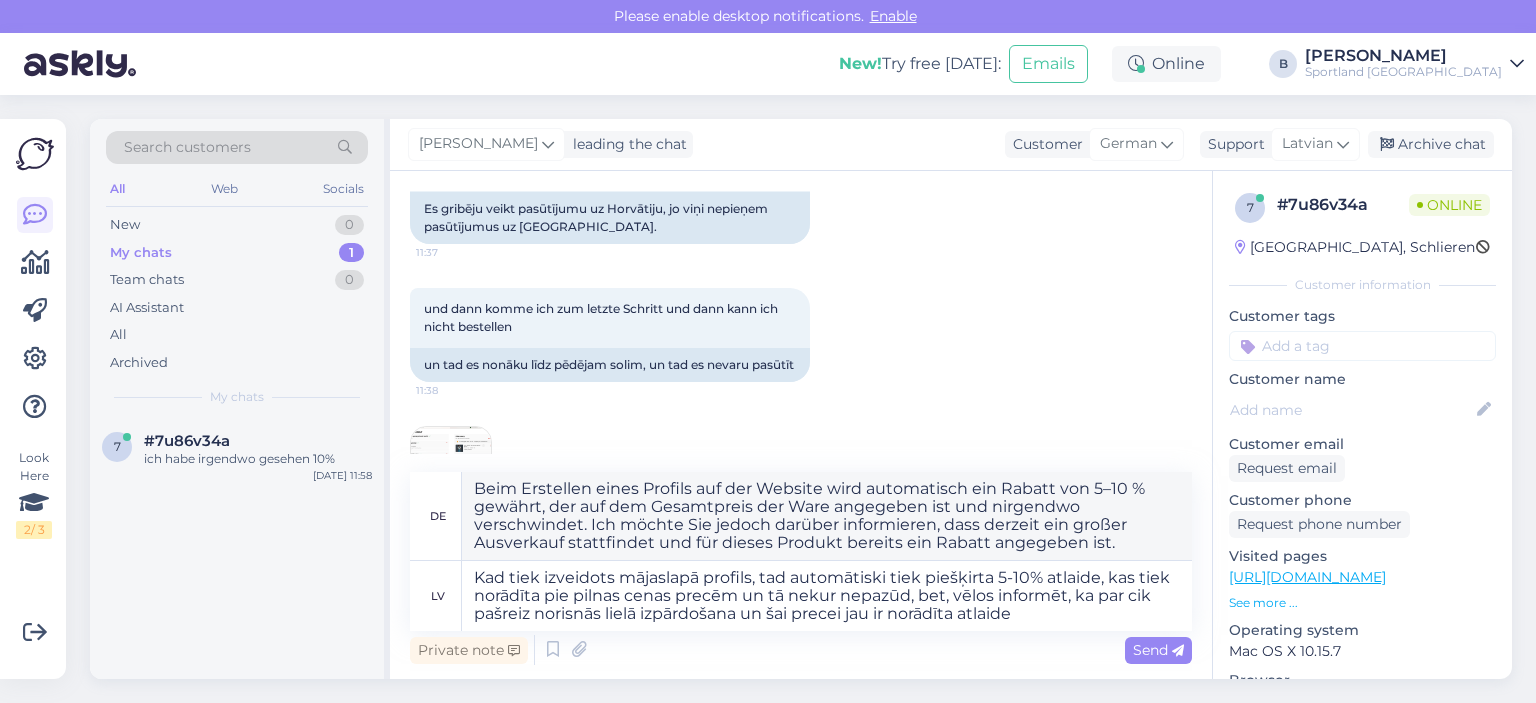 click at bounding box center (451, 467) 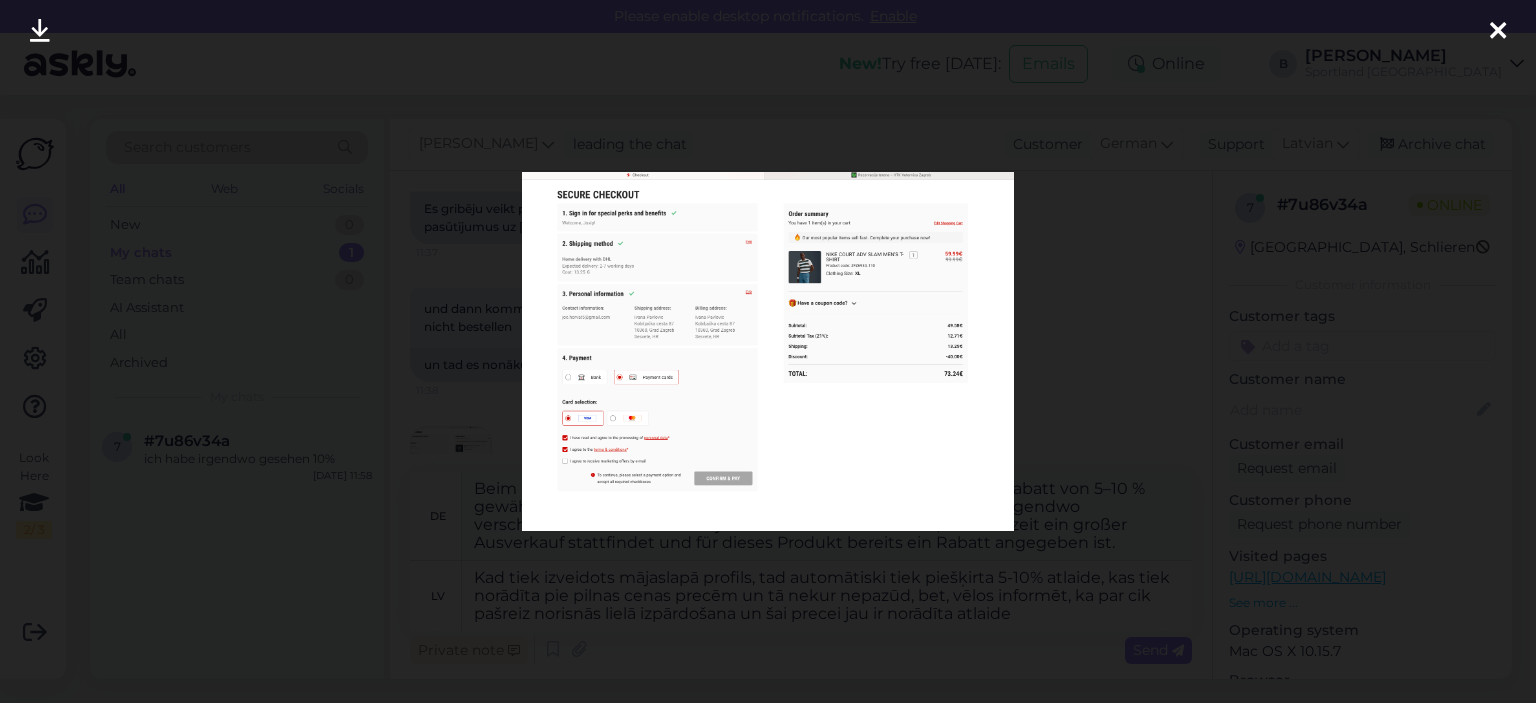 click at bounding box center [768, 351] 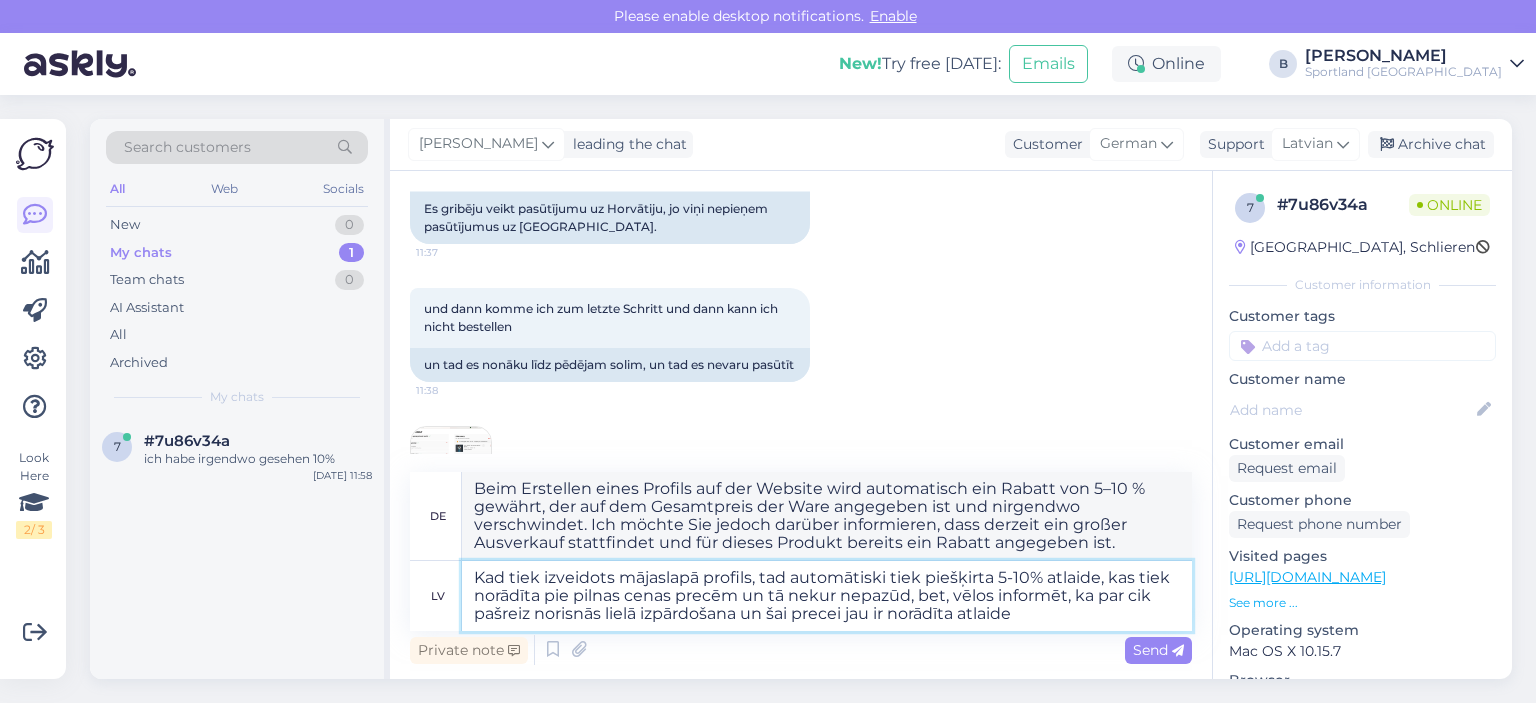 click on "Kad tiek izveidots mājaslapā profils, tad automātiski tiek piešķirta 5-10% atlaide, kas tiek norādīta pie pilnas cenas precēm un tā nekur nepazūd, bet, vēlos informēt, ka par cik pašreiz norisnās lielā izpārdošana un šai precei jau ir norādīta atlaide" at bounding box center [827, 596] 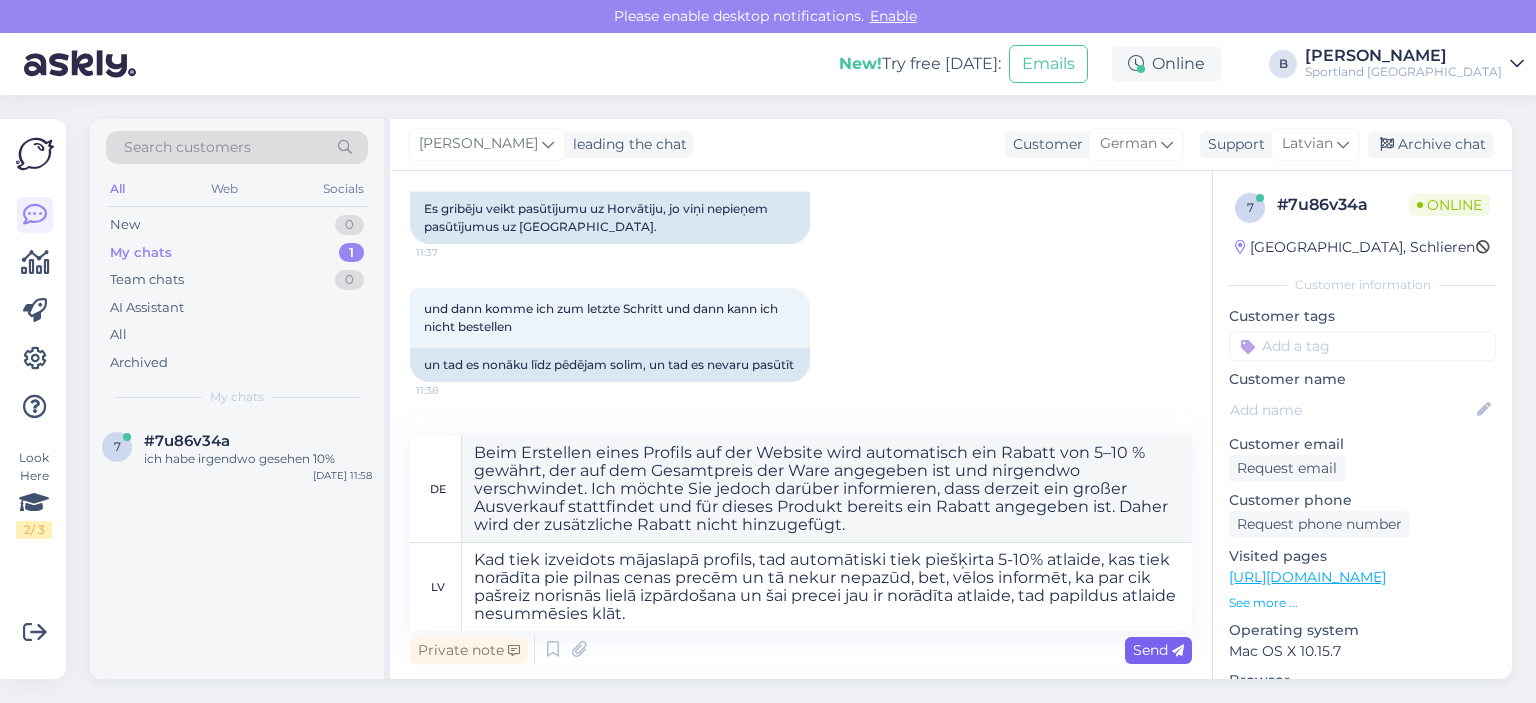 click on "Send" at bounding box center [1158, 650] 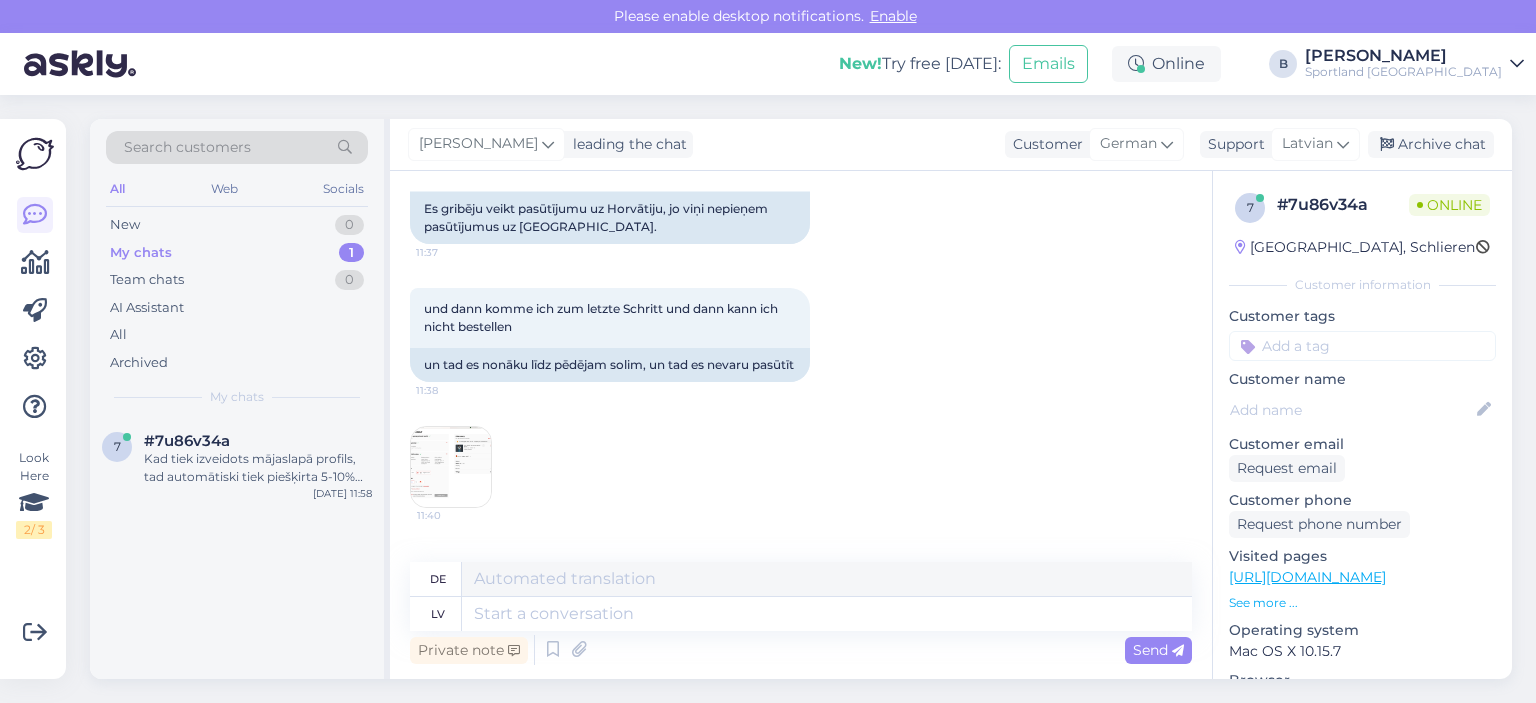 scroll, scrollTop: 2543, scrollLeft: 0, axis: vertical 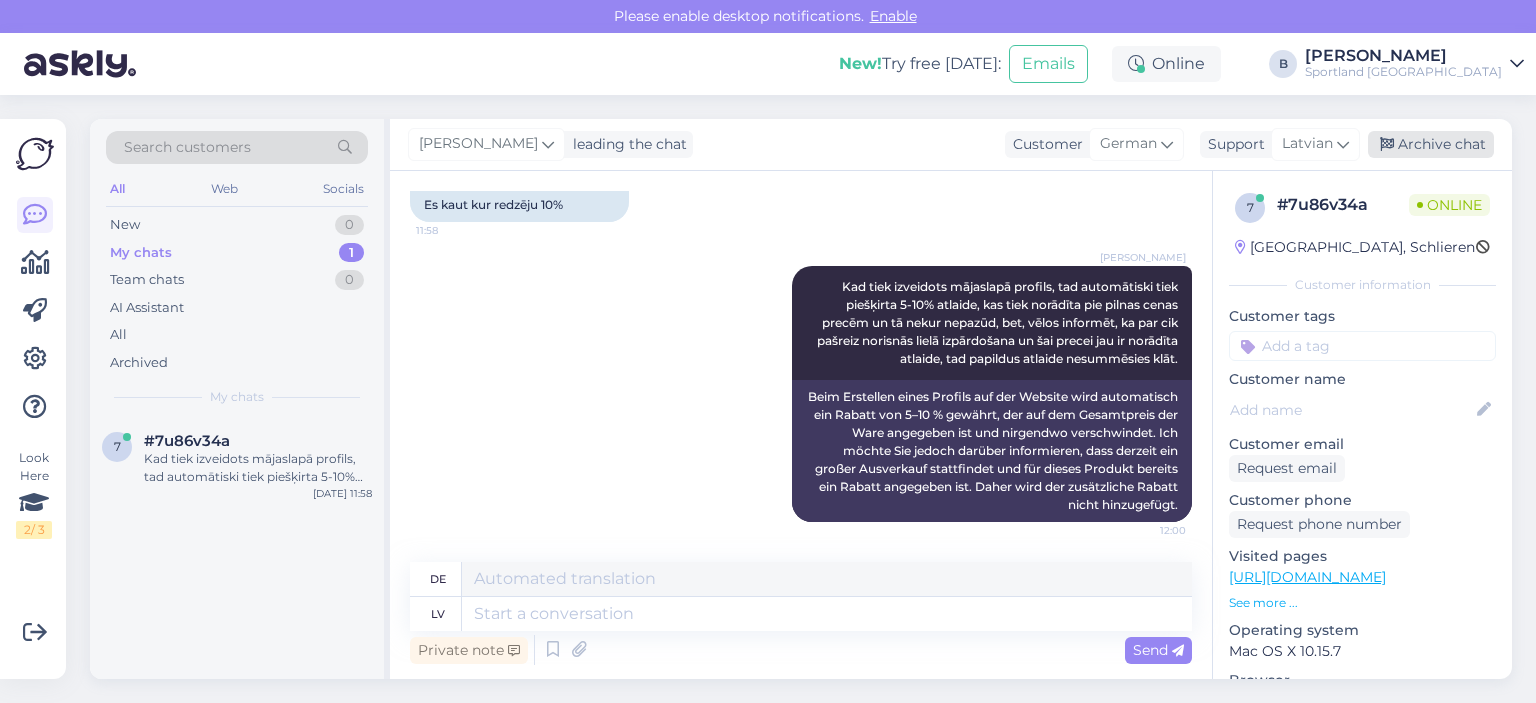 click on "Archive chat" at bounding box center [1431, 144] 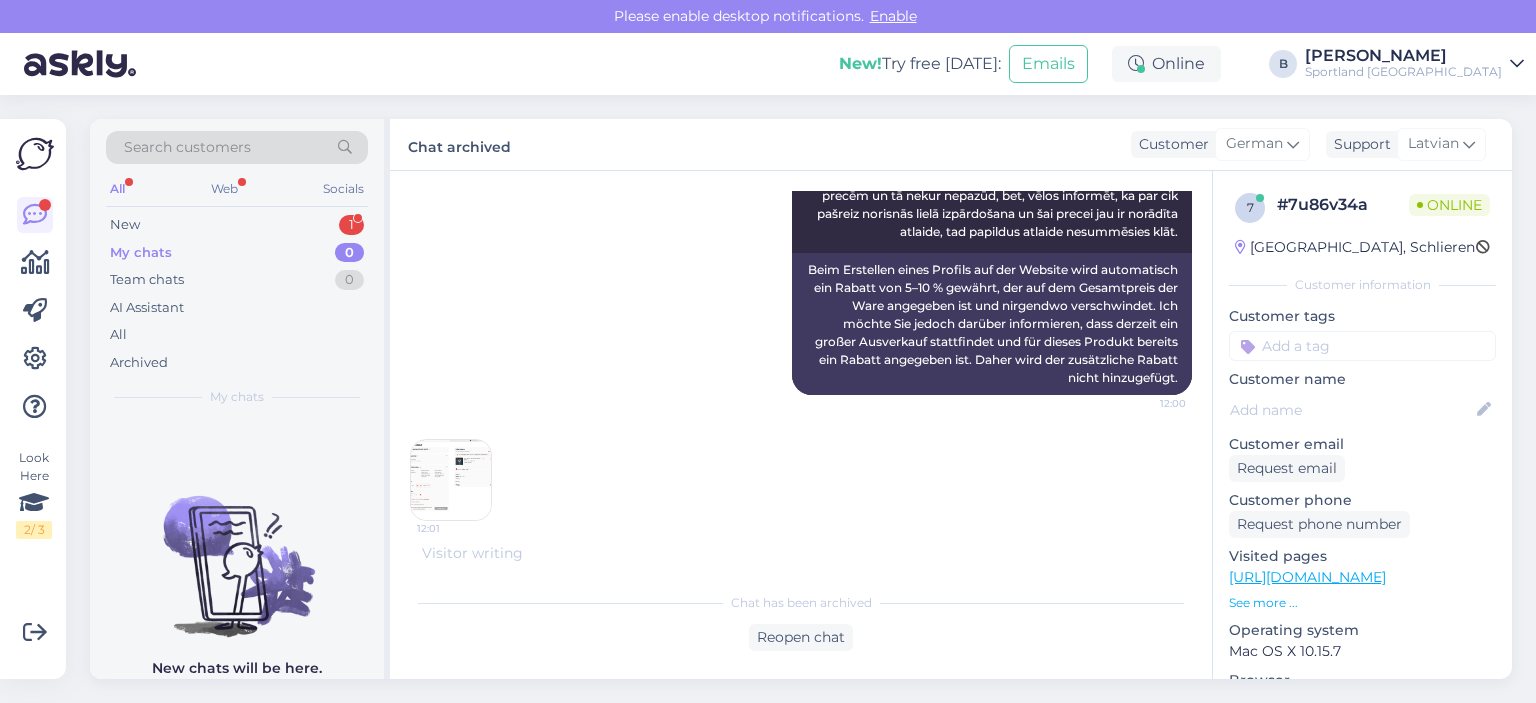 scroll, scrollTop: 2670, scrollLeft: 0, axis: vertical 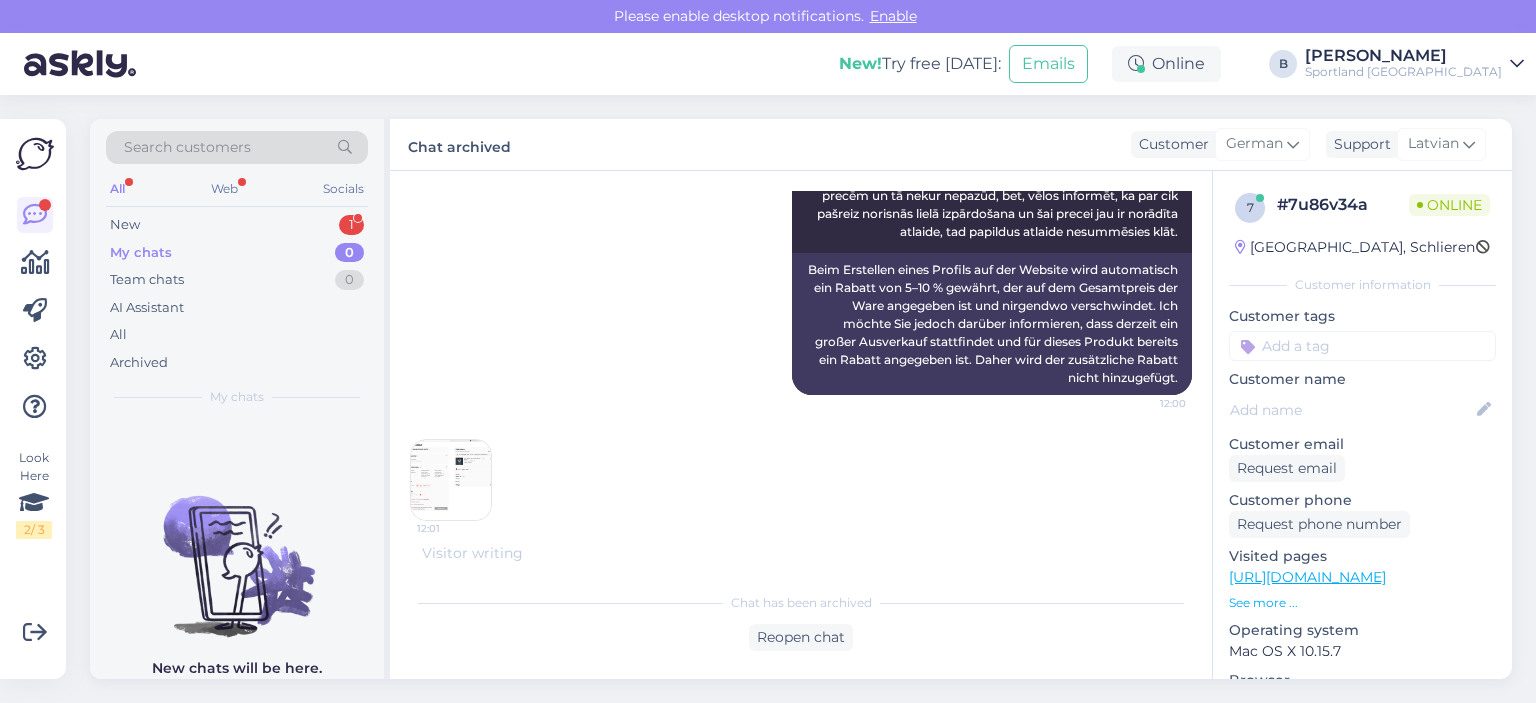 click at bounding box center [451, 480] 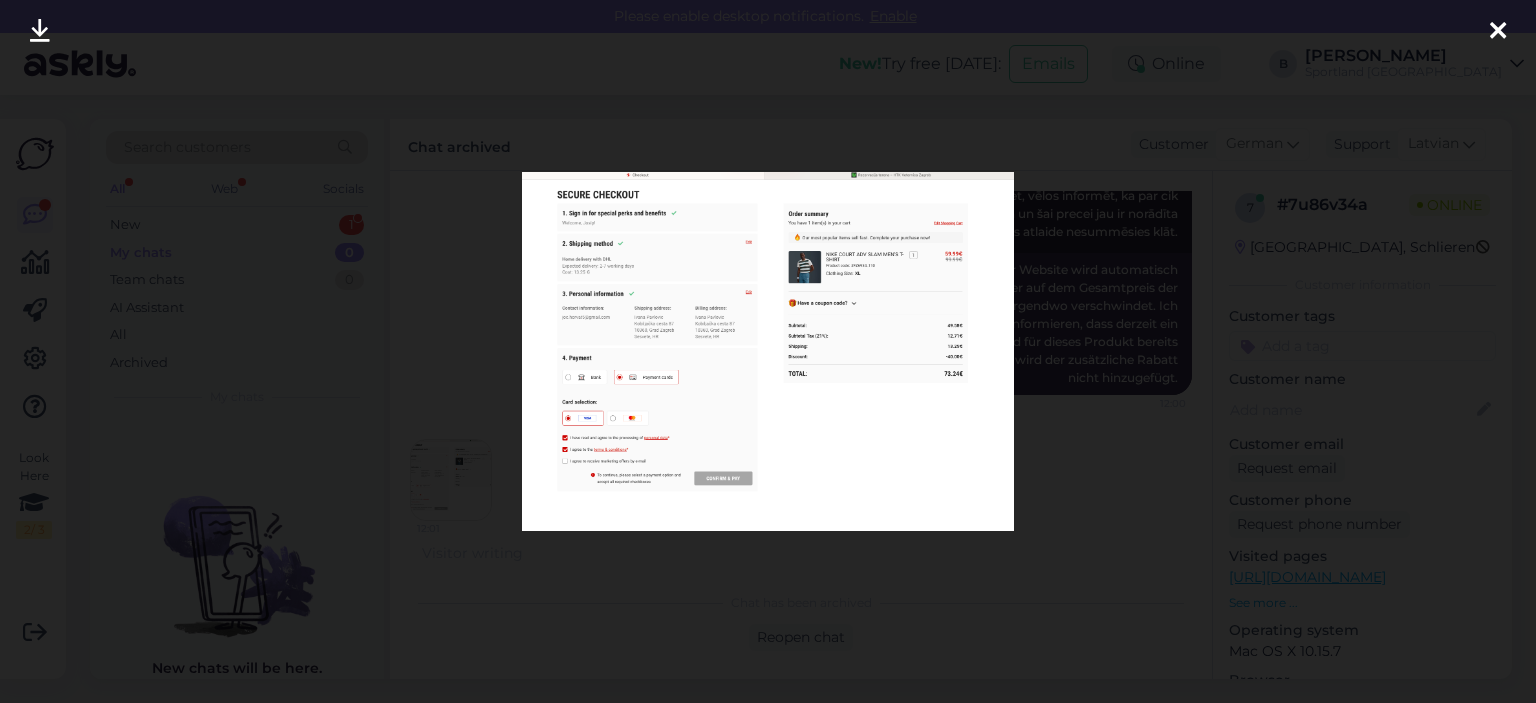 scroll, scrollTop: 2735, scrollLeft: 0, axis: vertical 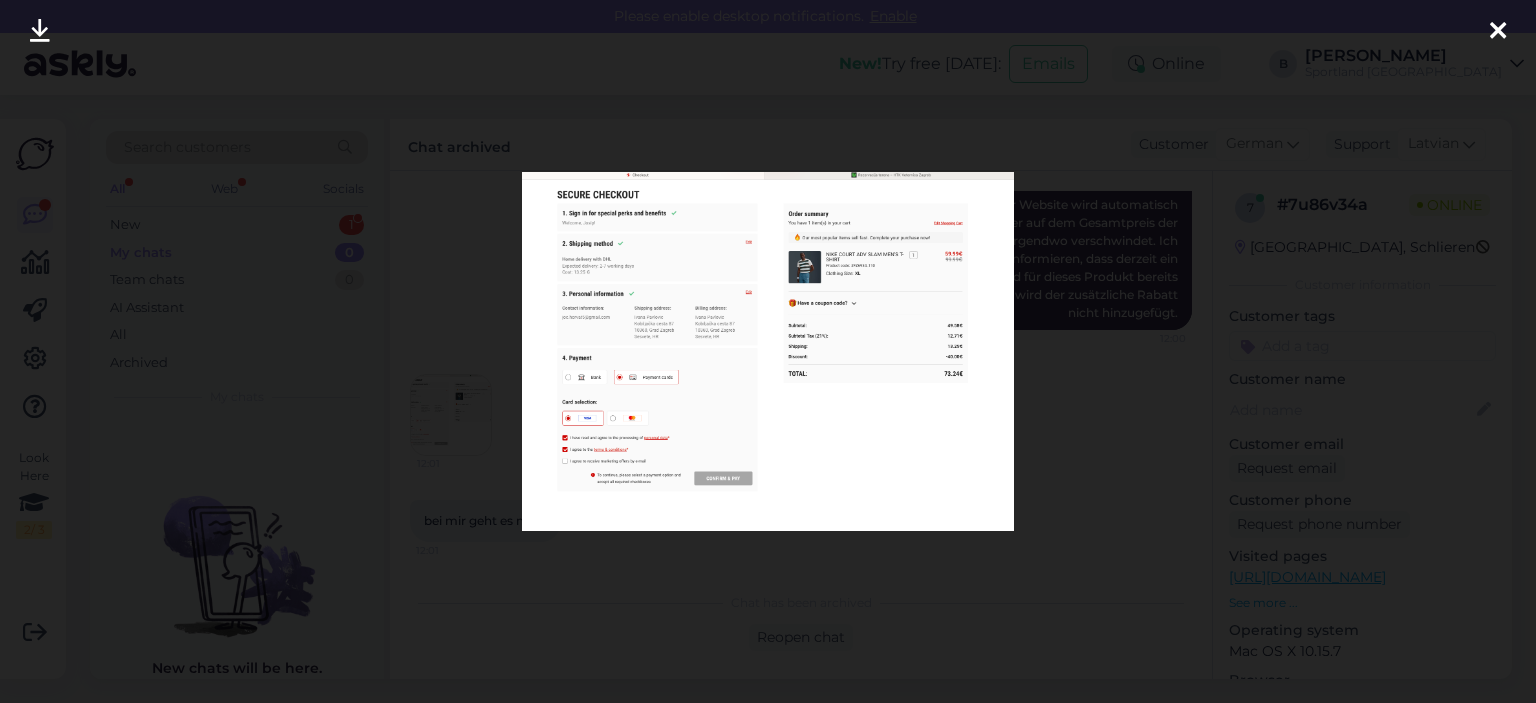 click at bounding box center [768, 351] 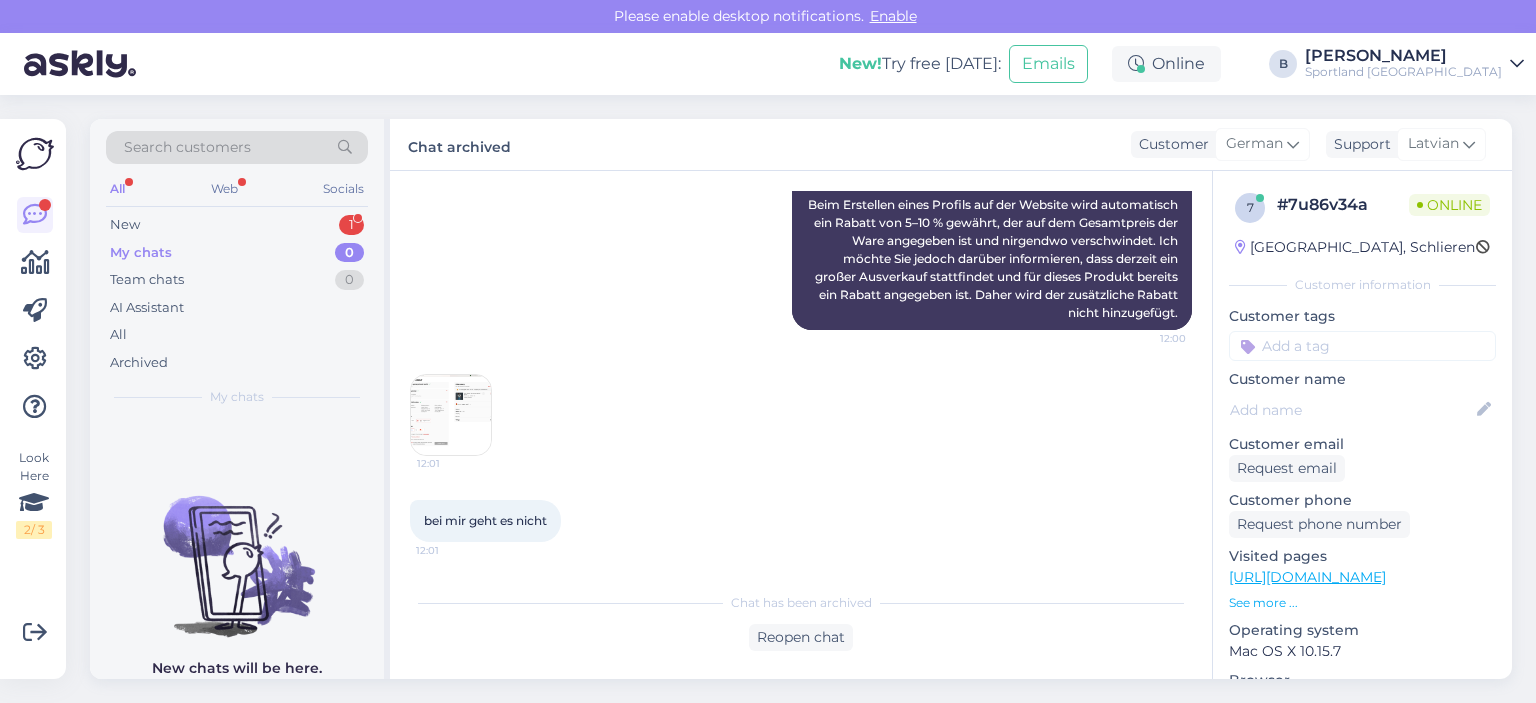 click at bounding box center (451, 415) 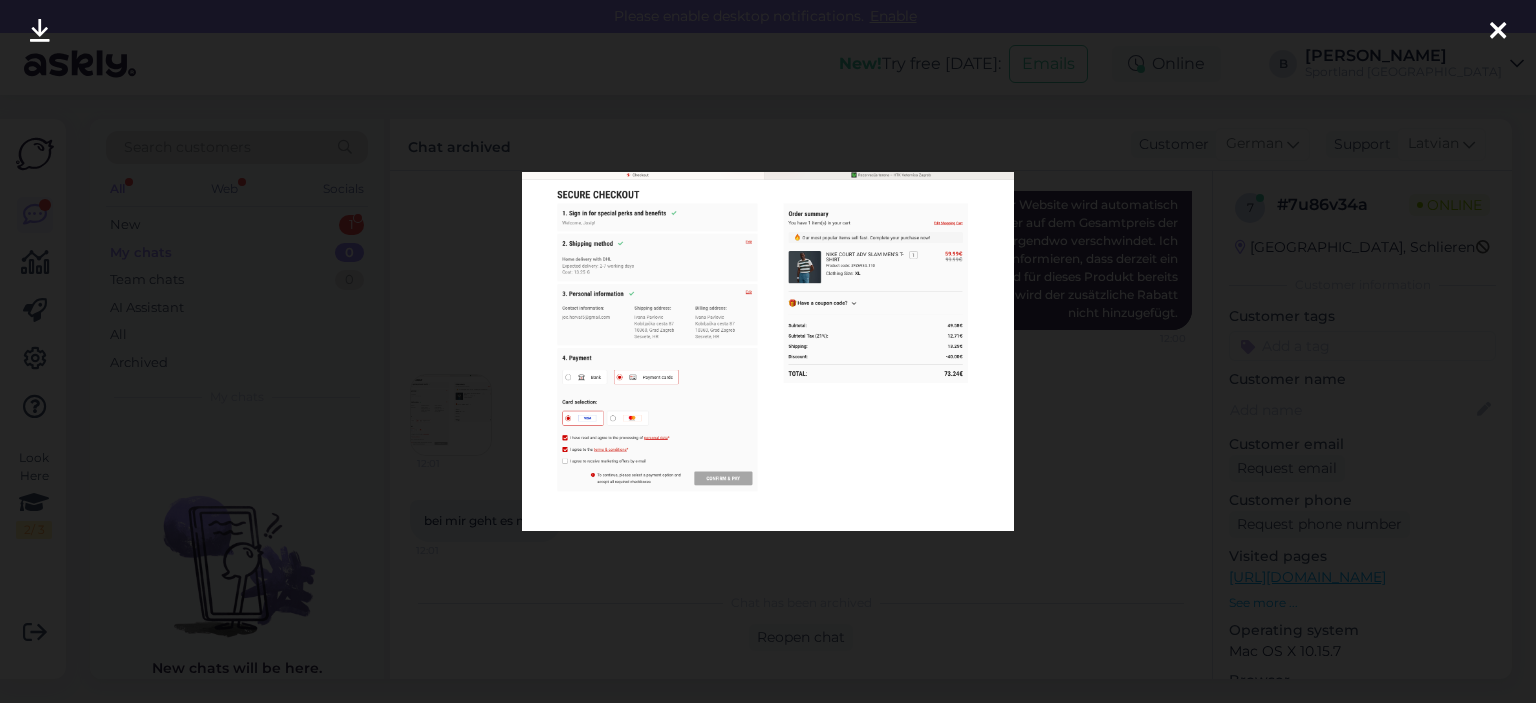 scroll, scrollTop: 2820, scrollLeft: 0, axis: vertical 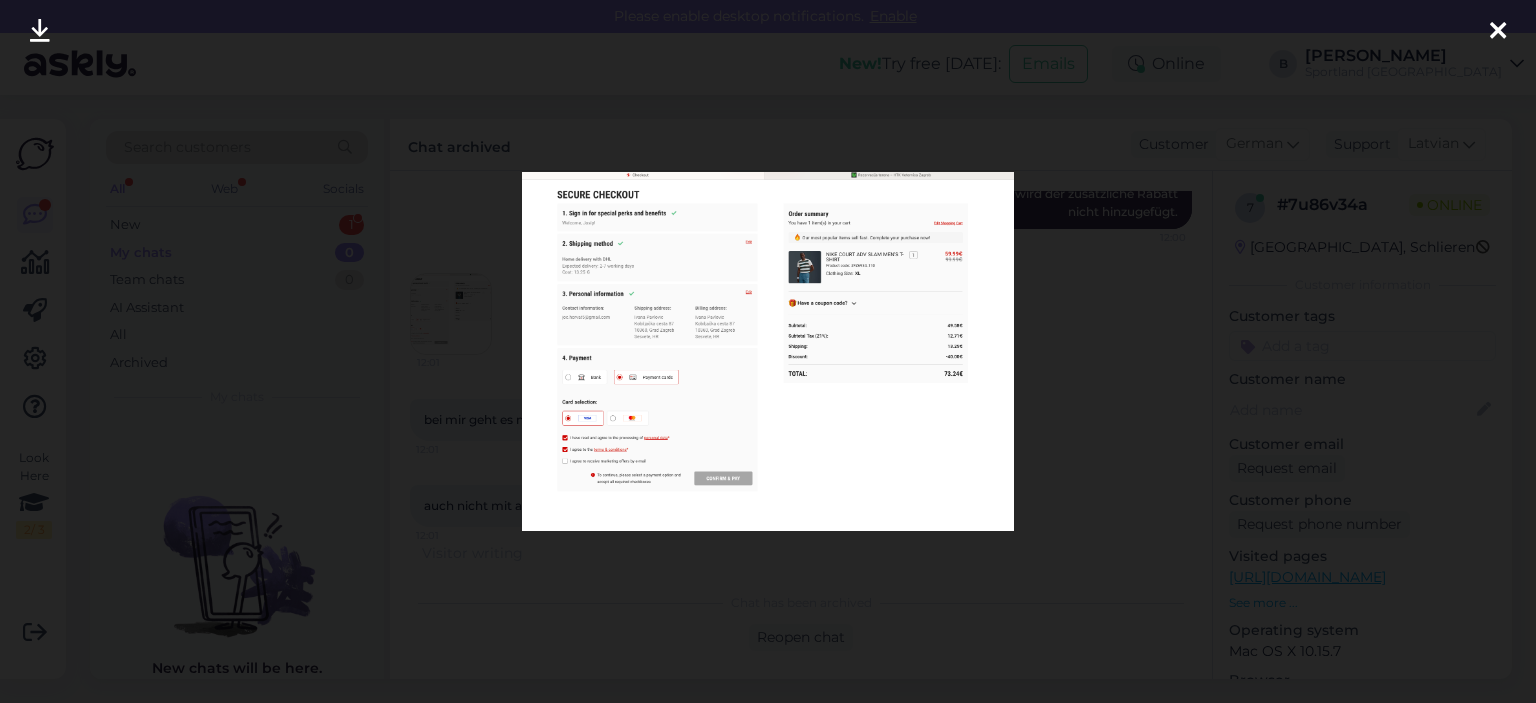 click at bounding box center (768, 351) 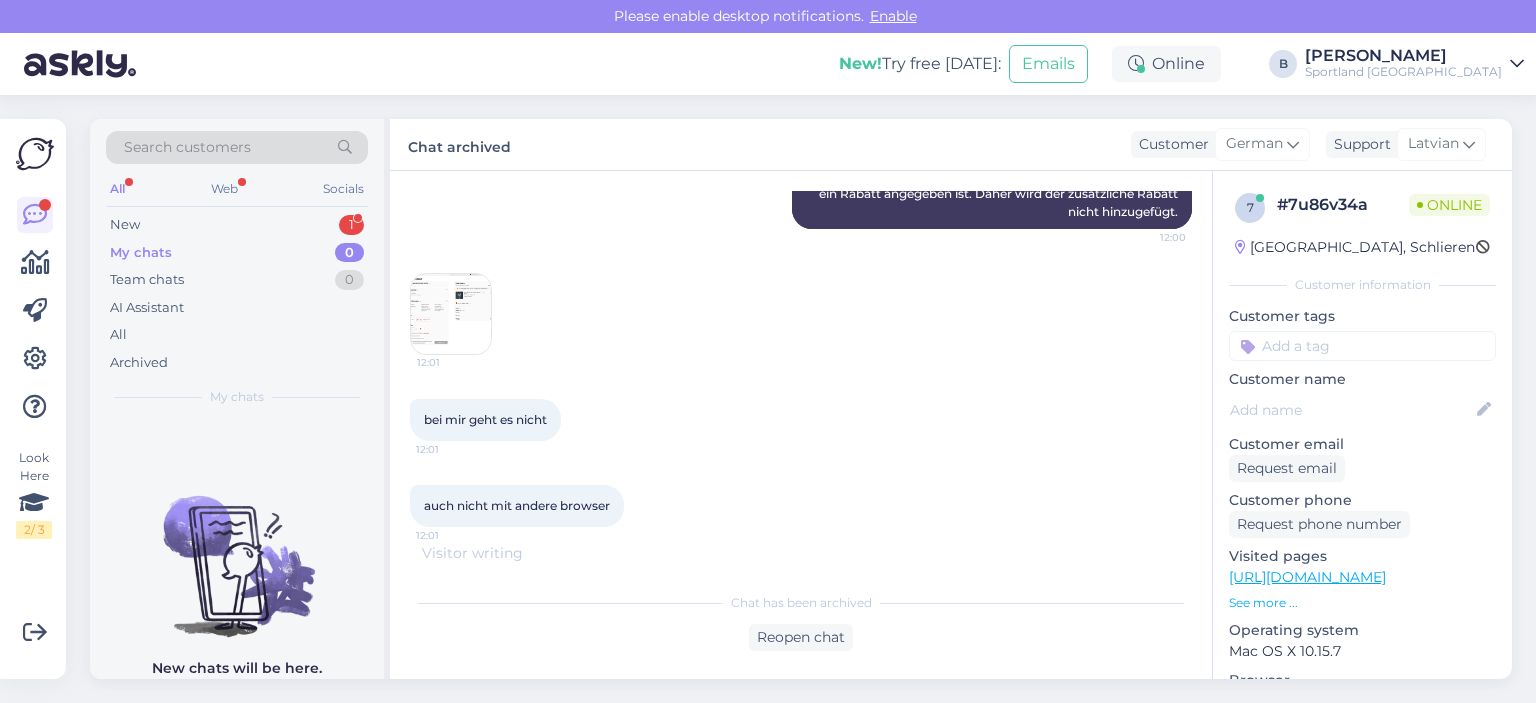 drag, startPoint x: 815, startPoint y: 632, endPoint x: 831, endPoint y: 587, distance: 47.759815 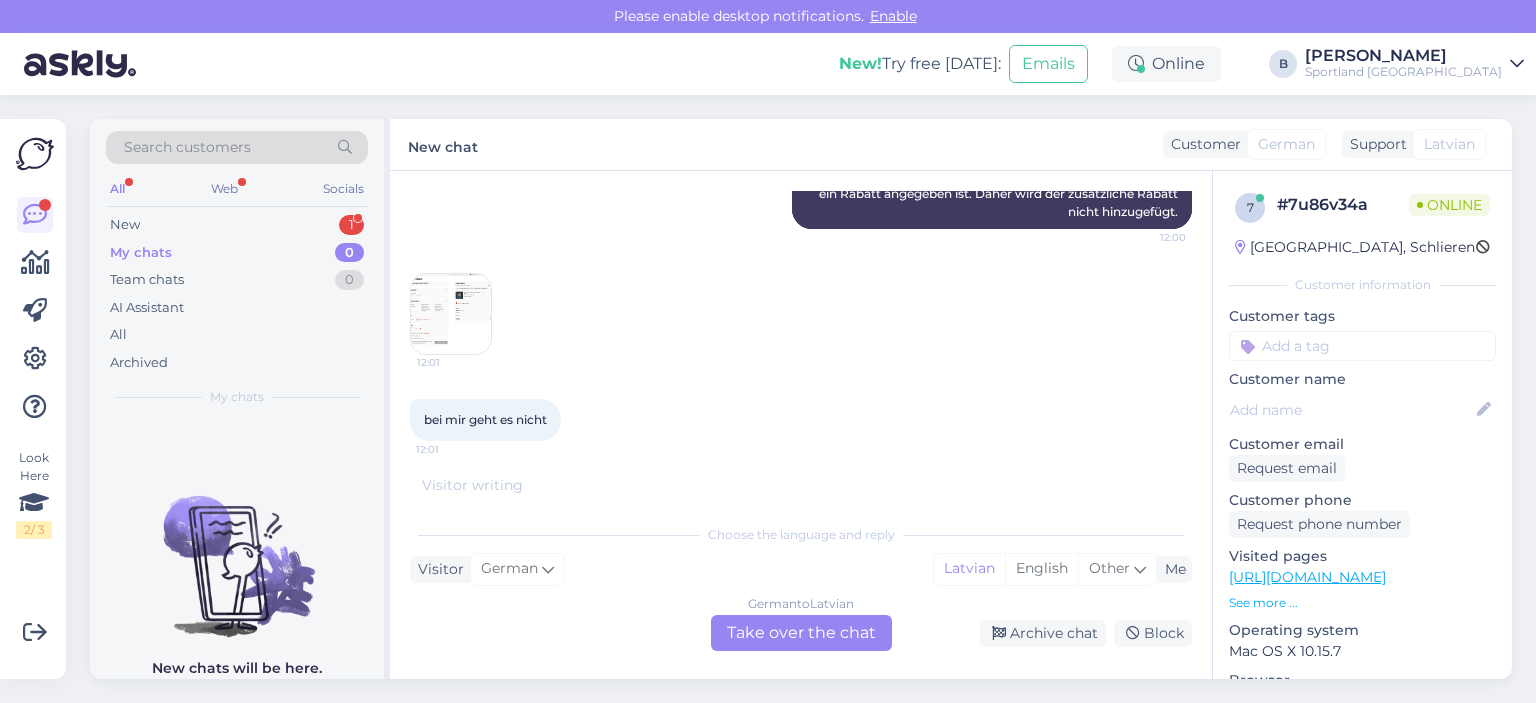 scroll, scrollTop: 2910, scrollLeft: 0, axis: vertical 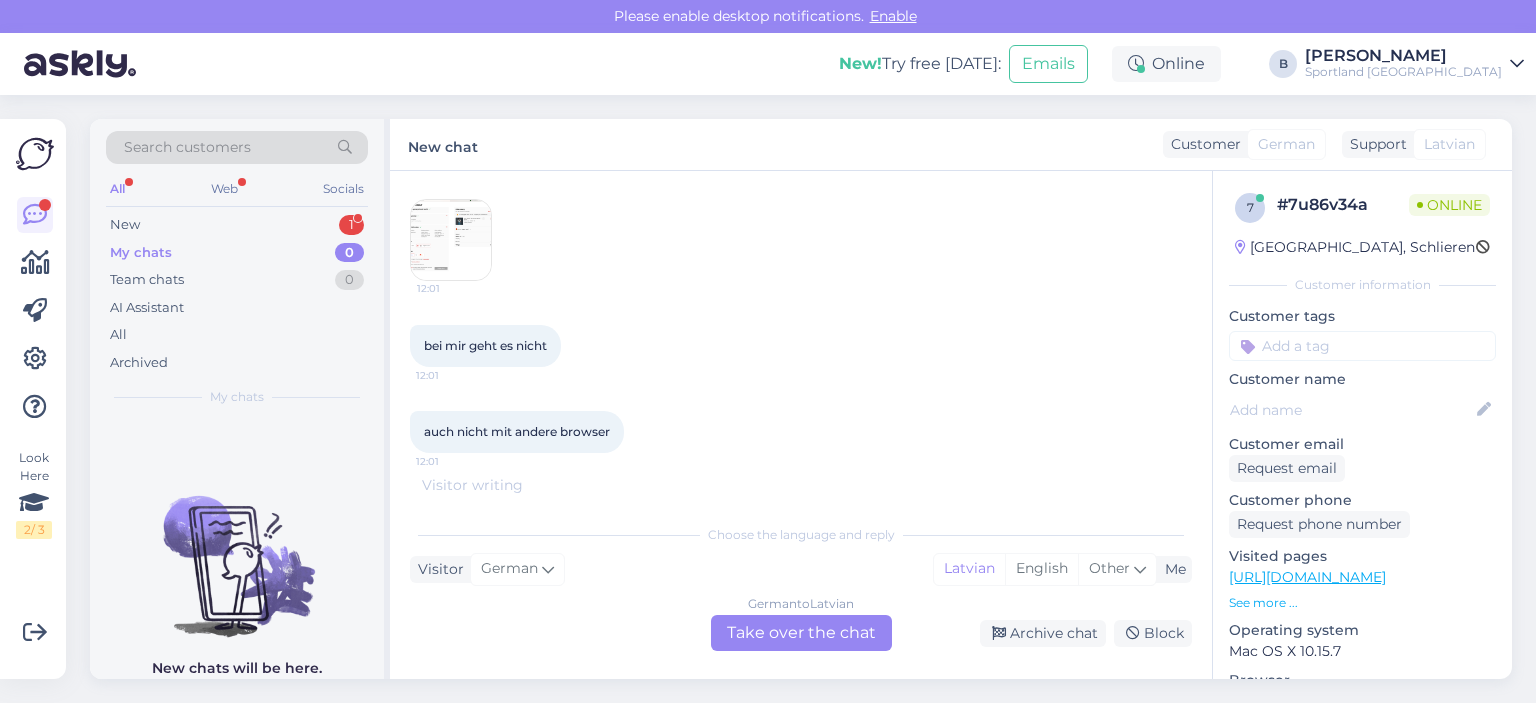 drag, startPoint x: 816, startPoint y: 629, endPoint x: 833, endPoint y: 559, distance: 72.03471 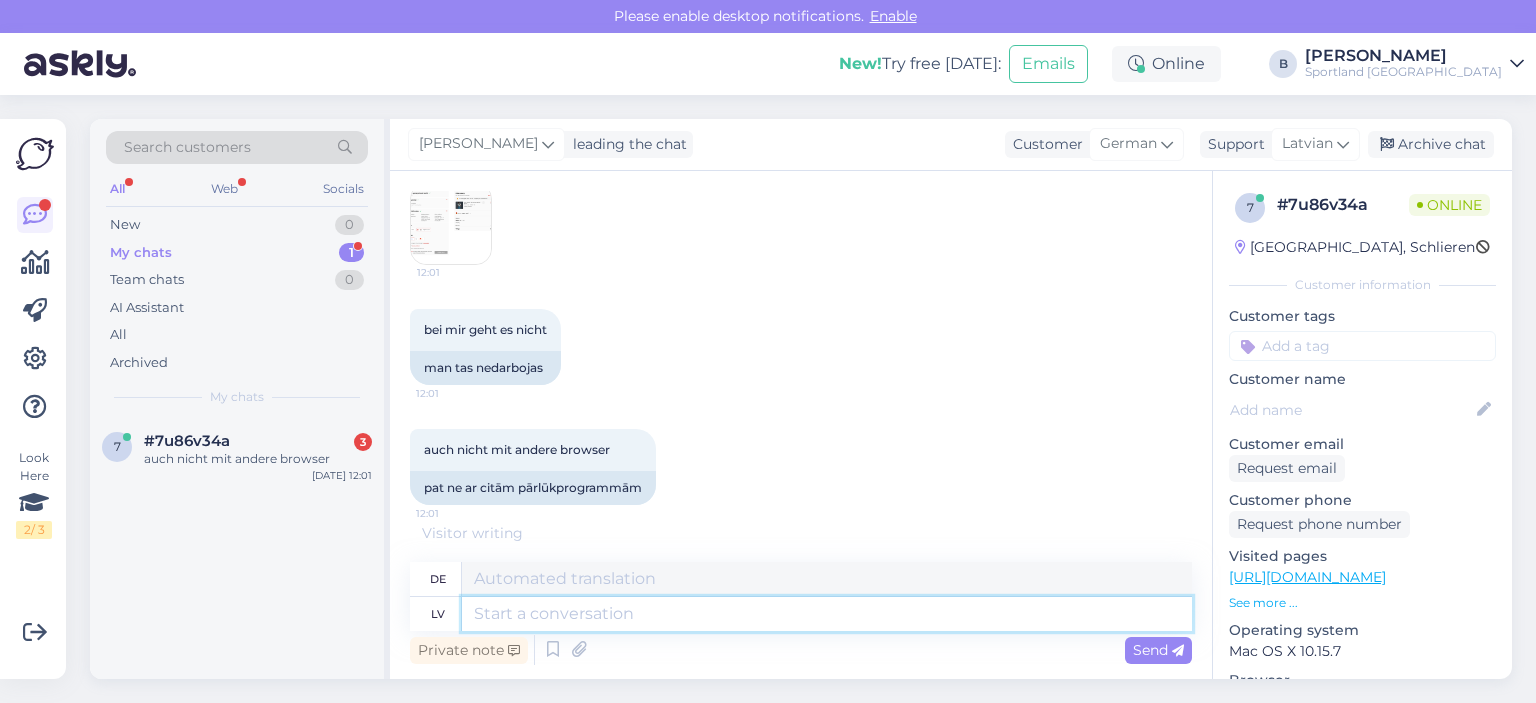 click at bounding box center [827, 614] 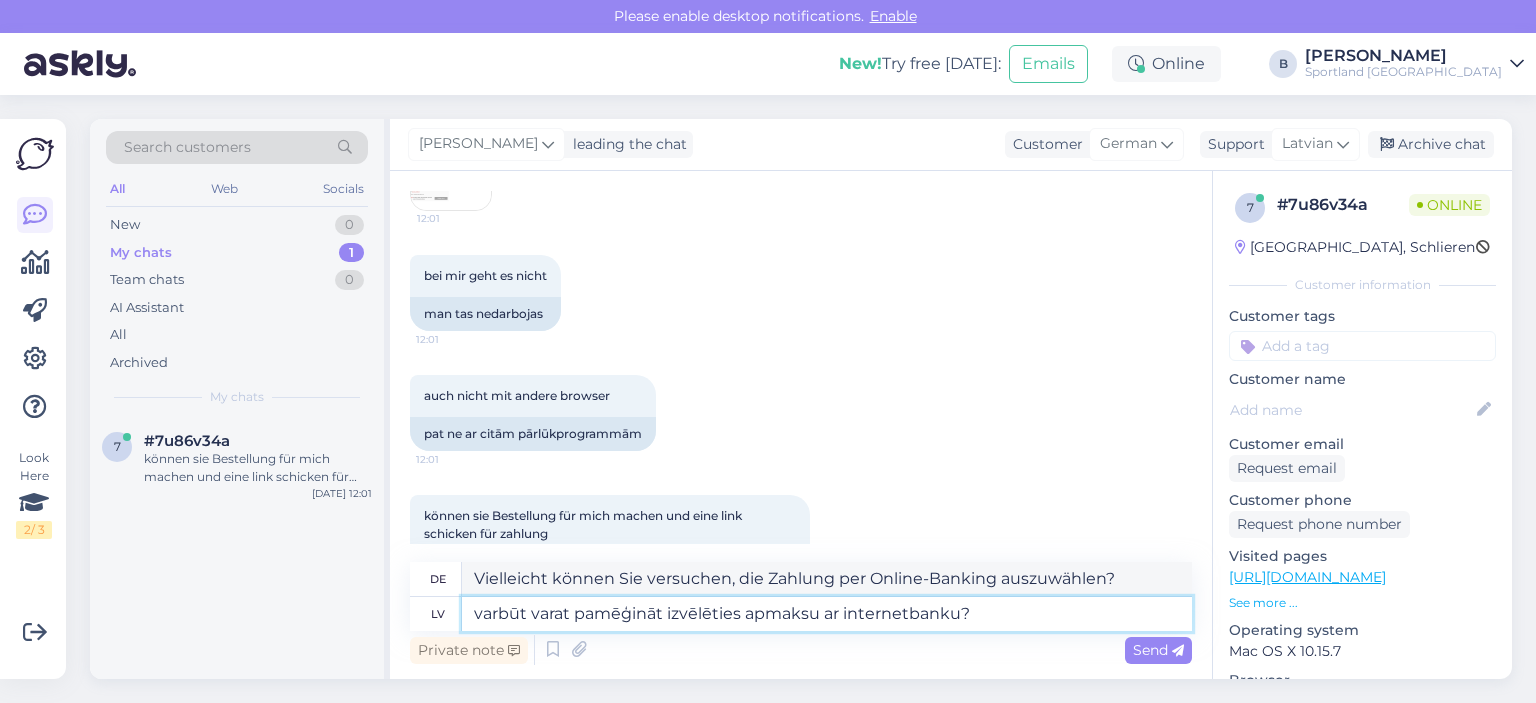 scroll, scrollTop: 2764, scrollLeft: 0, axis: vertical 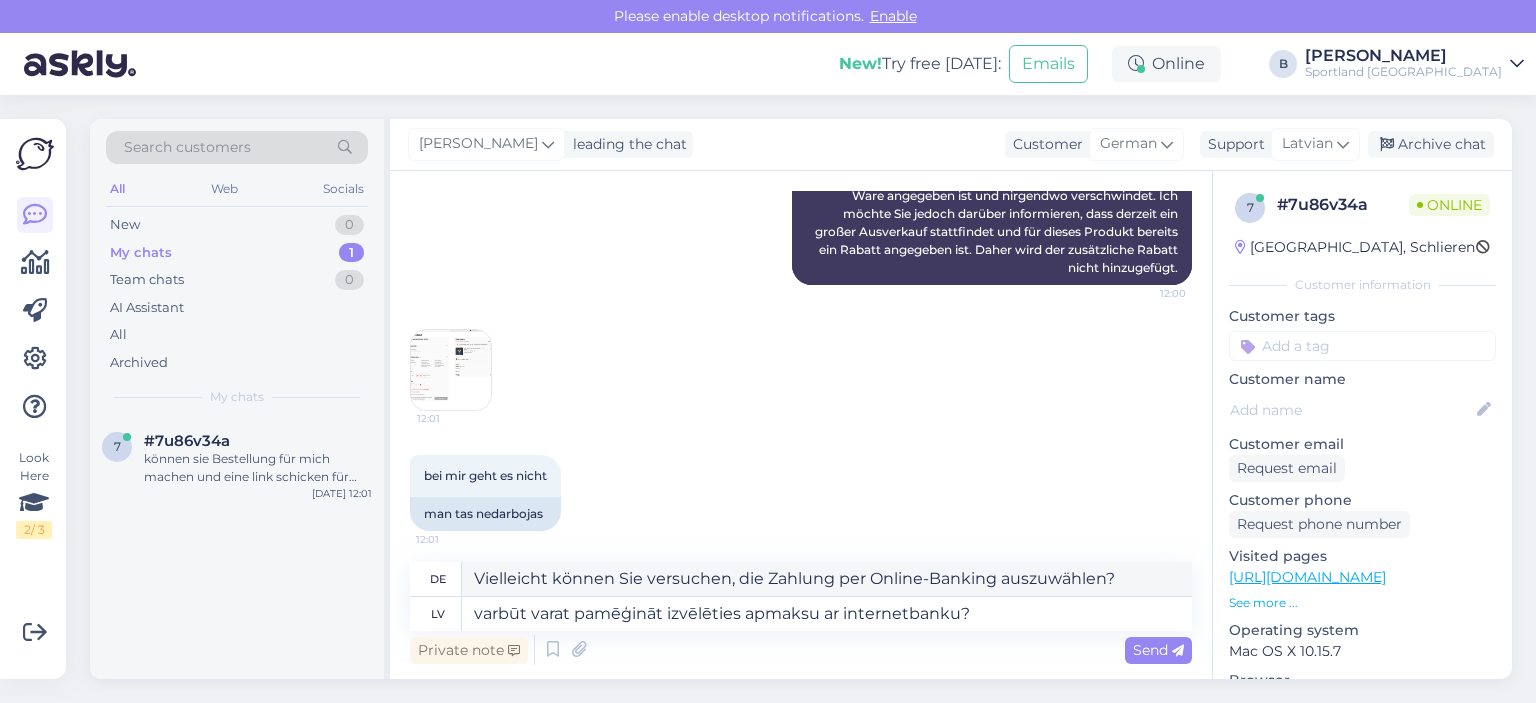 click at bounding box center (451, 370) 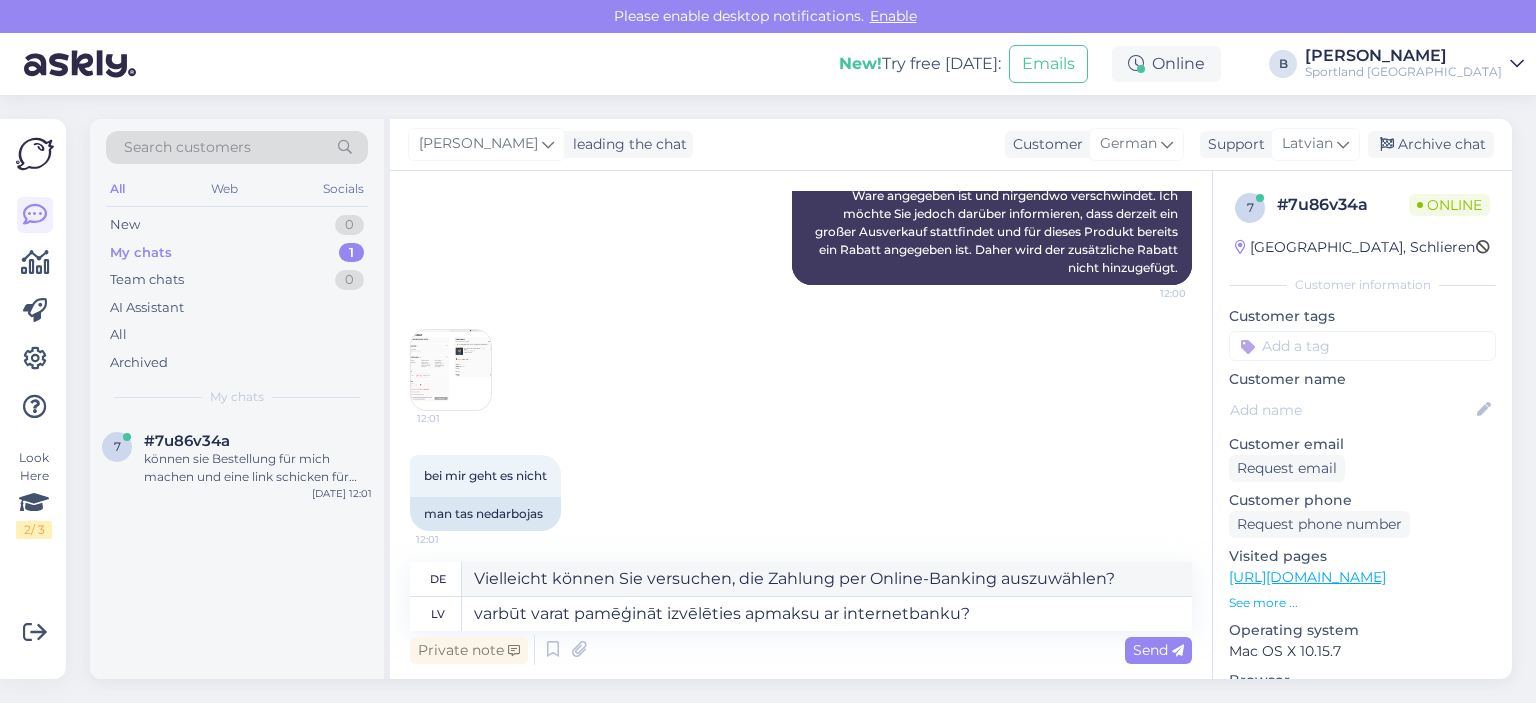 click at bounding box center [451, 370] 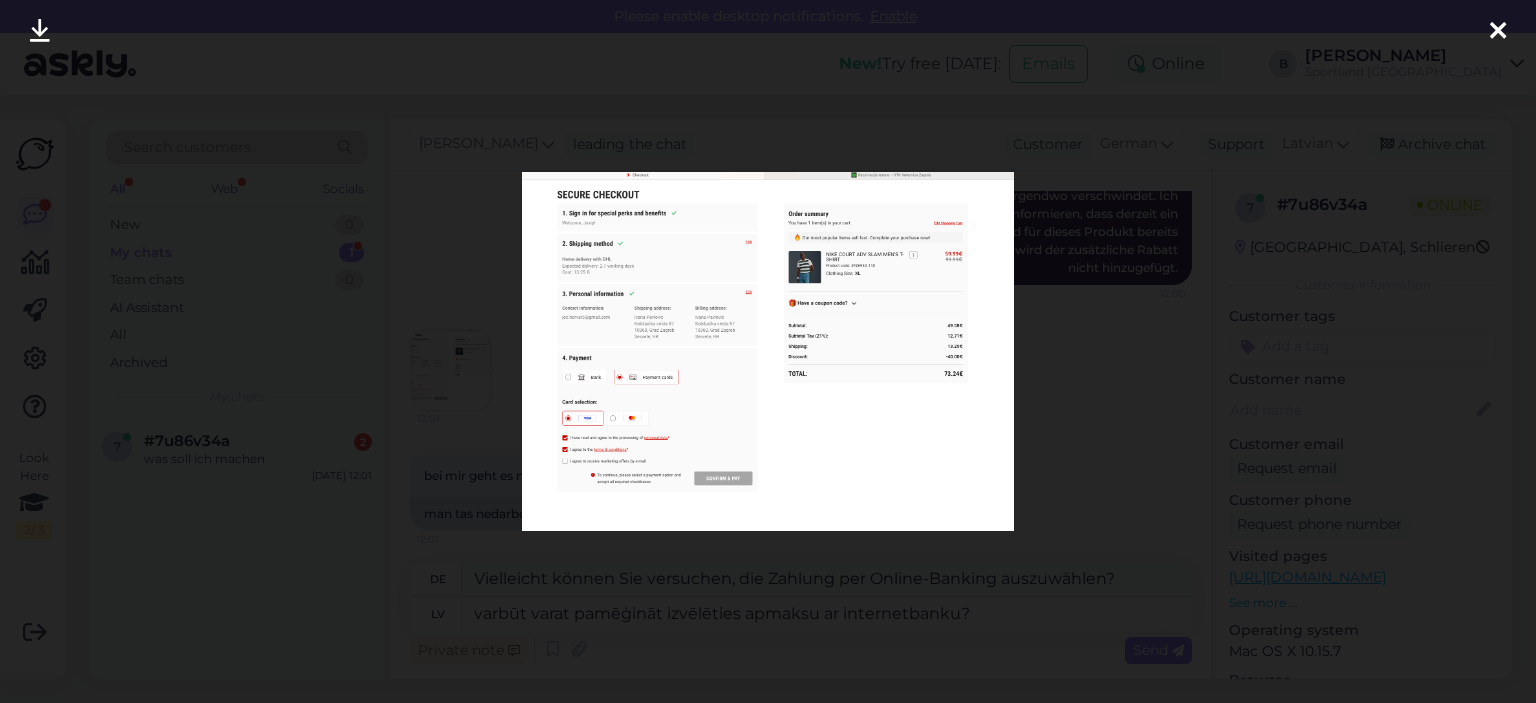 scroll, scrollTop: 3304, scrollLeft: 0, axis: vertical 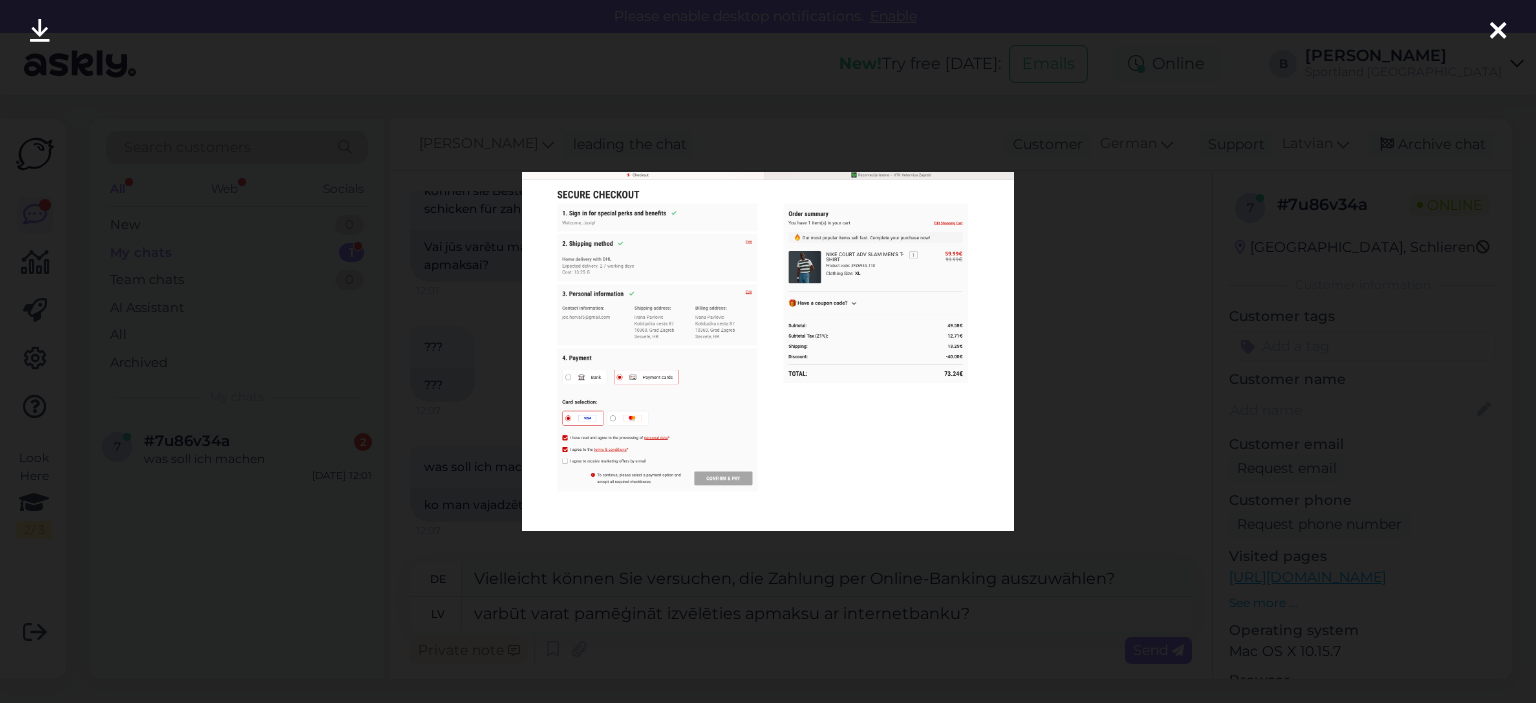click at bounding box center (768, 351) 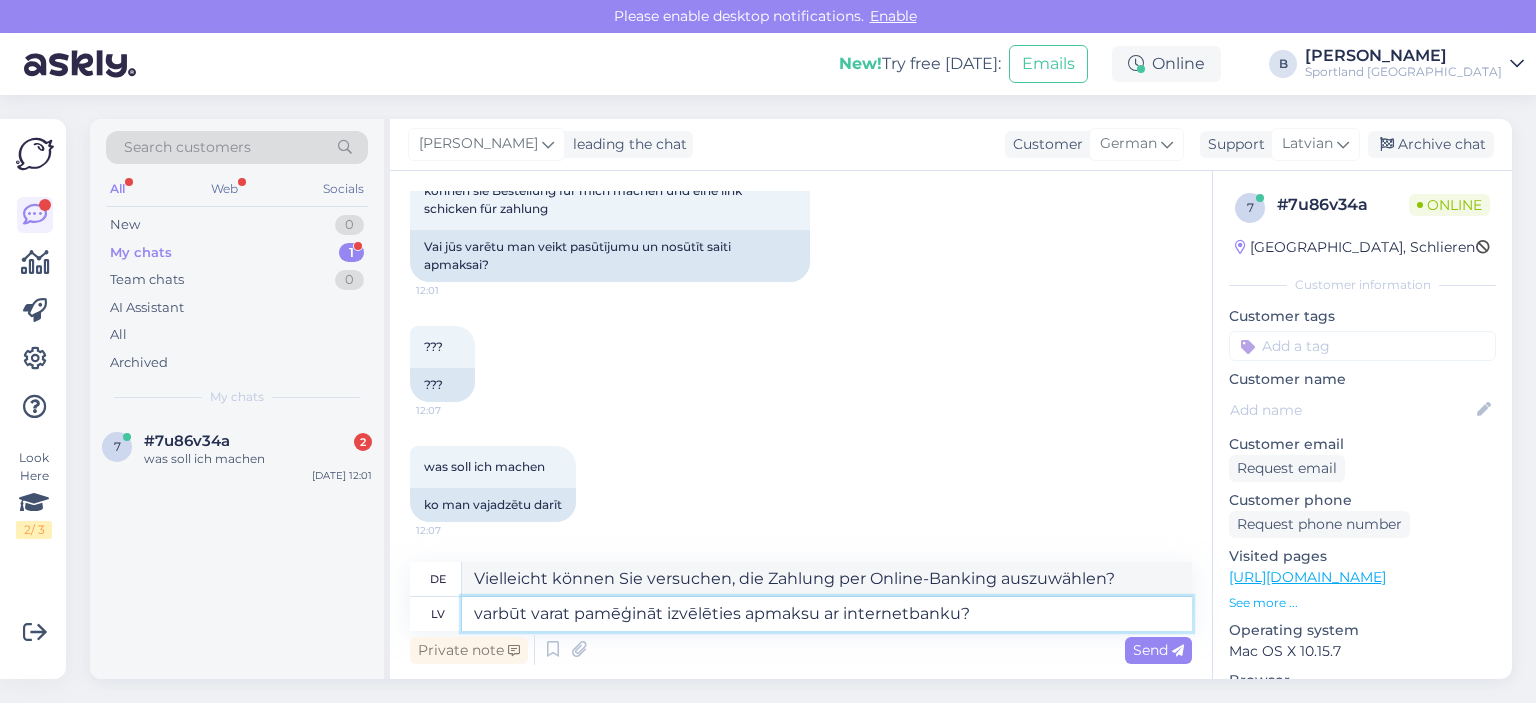 click on "varbūt varat pamēģināt izvēlēties apmaksu ar internetbanku?" at bounding box center (827, 614) 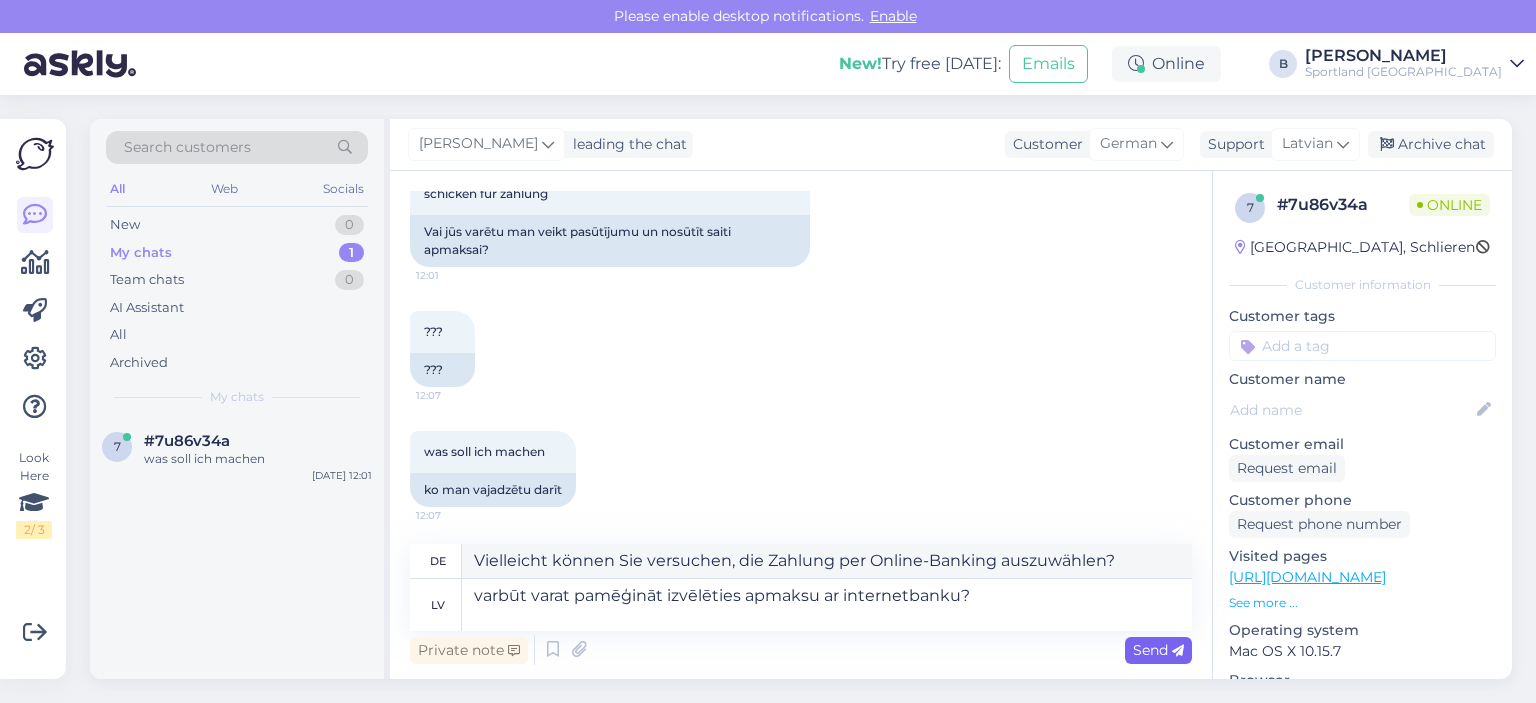 click on "Send" at bounding box center [1158, 650] 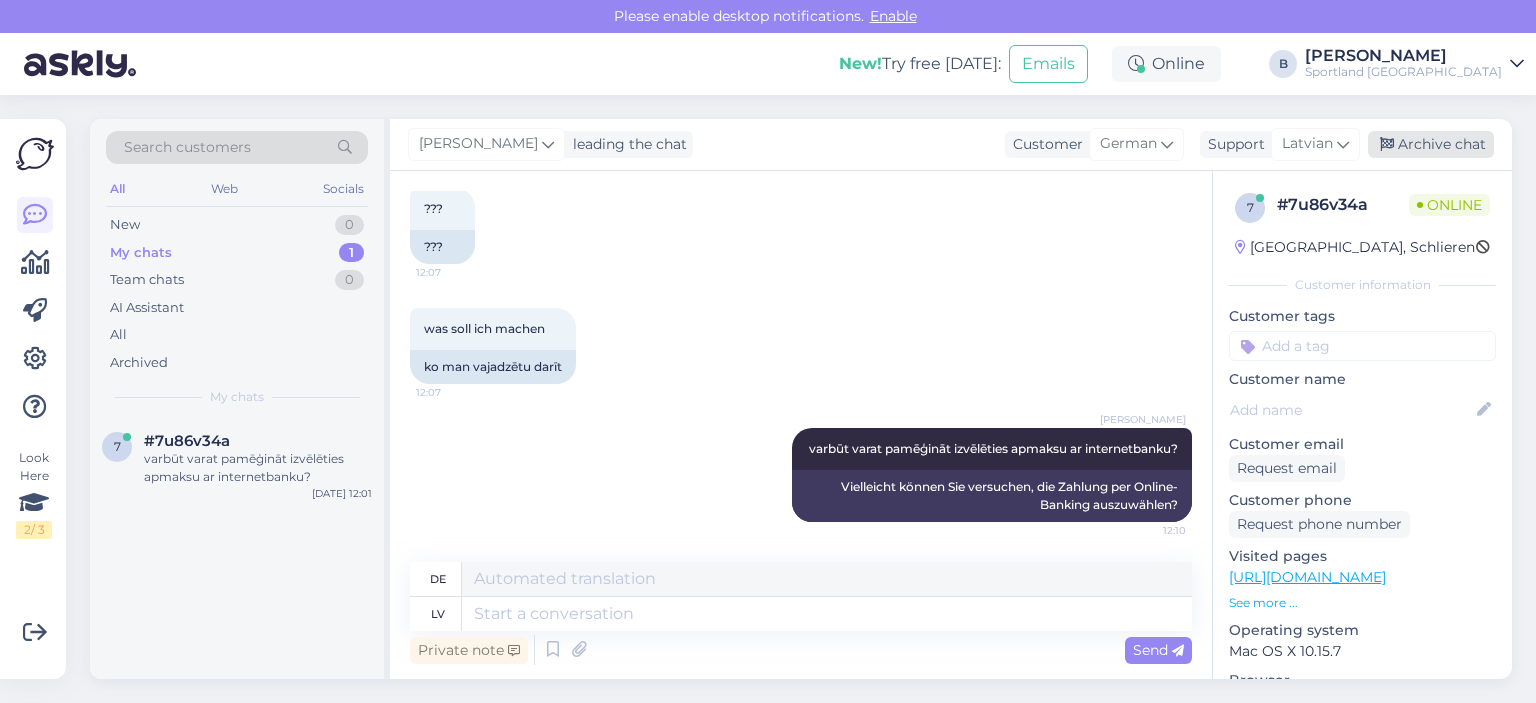 click on "Archive chat" at bounding box center (1431, 144) 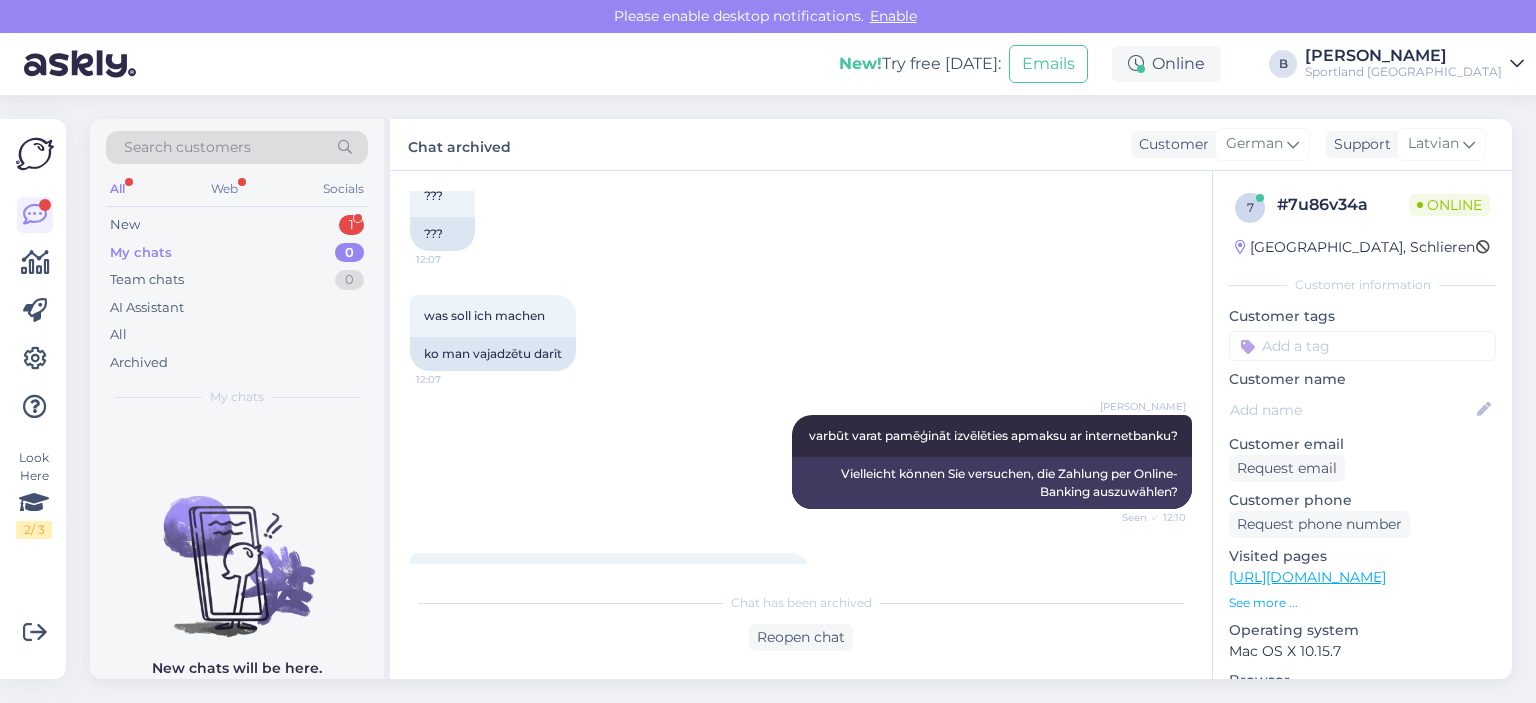 scroll, scrollTop: 3652, scrollLeft: 0, axis: vertical 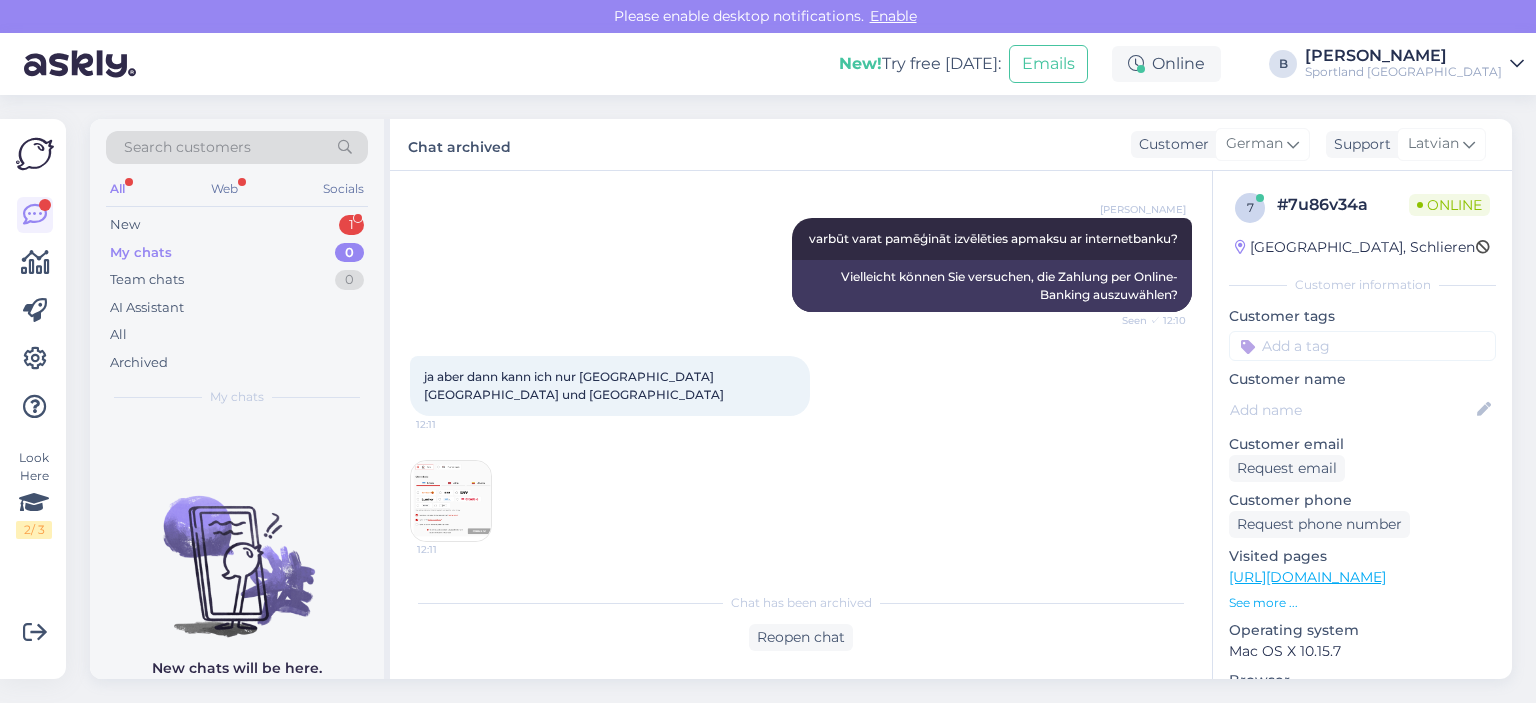 click at bounding box center (451, 501) 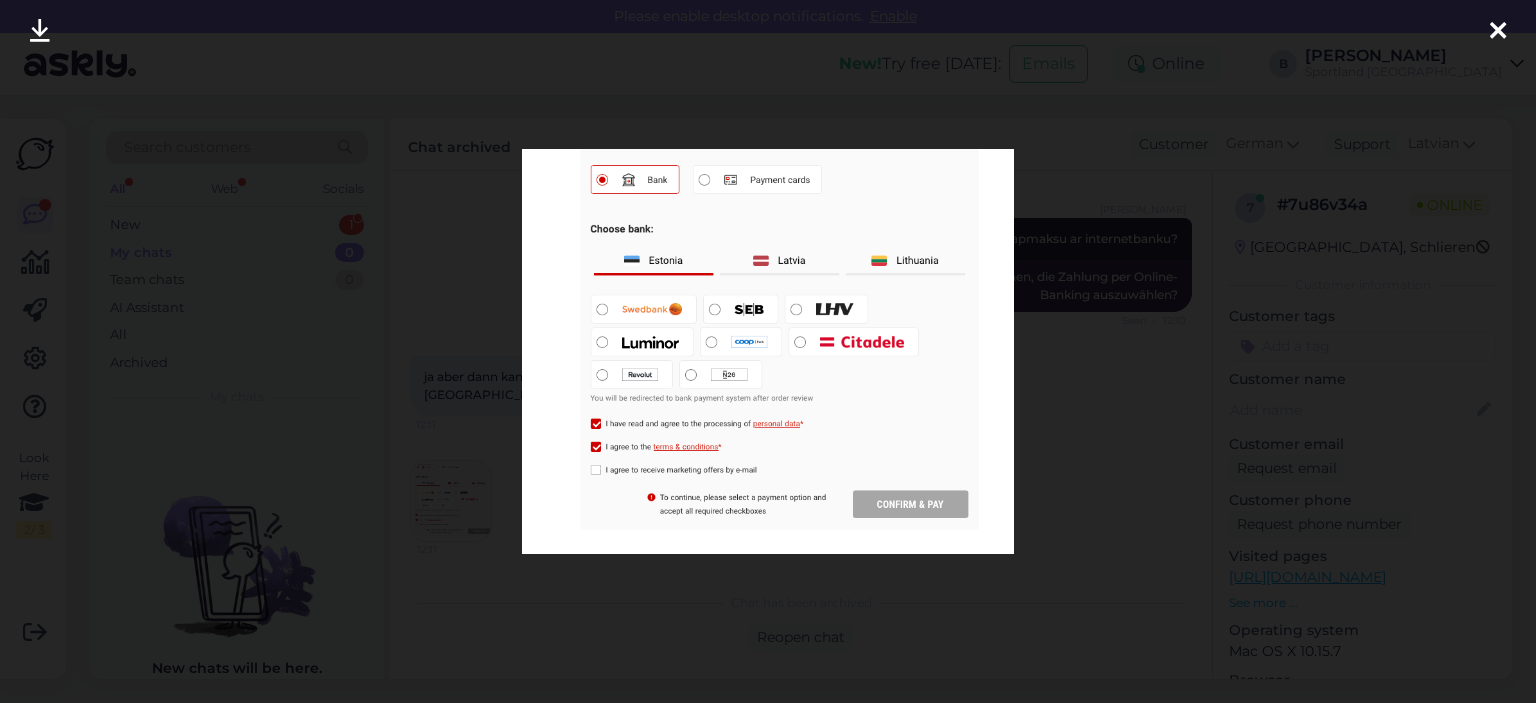 click at bounding box center (768, 351) 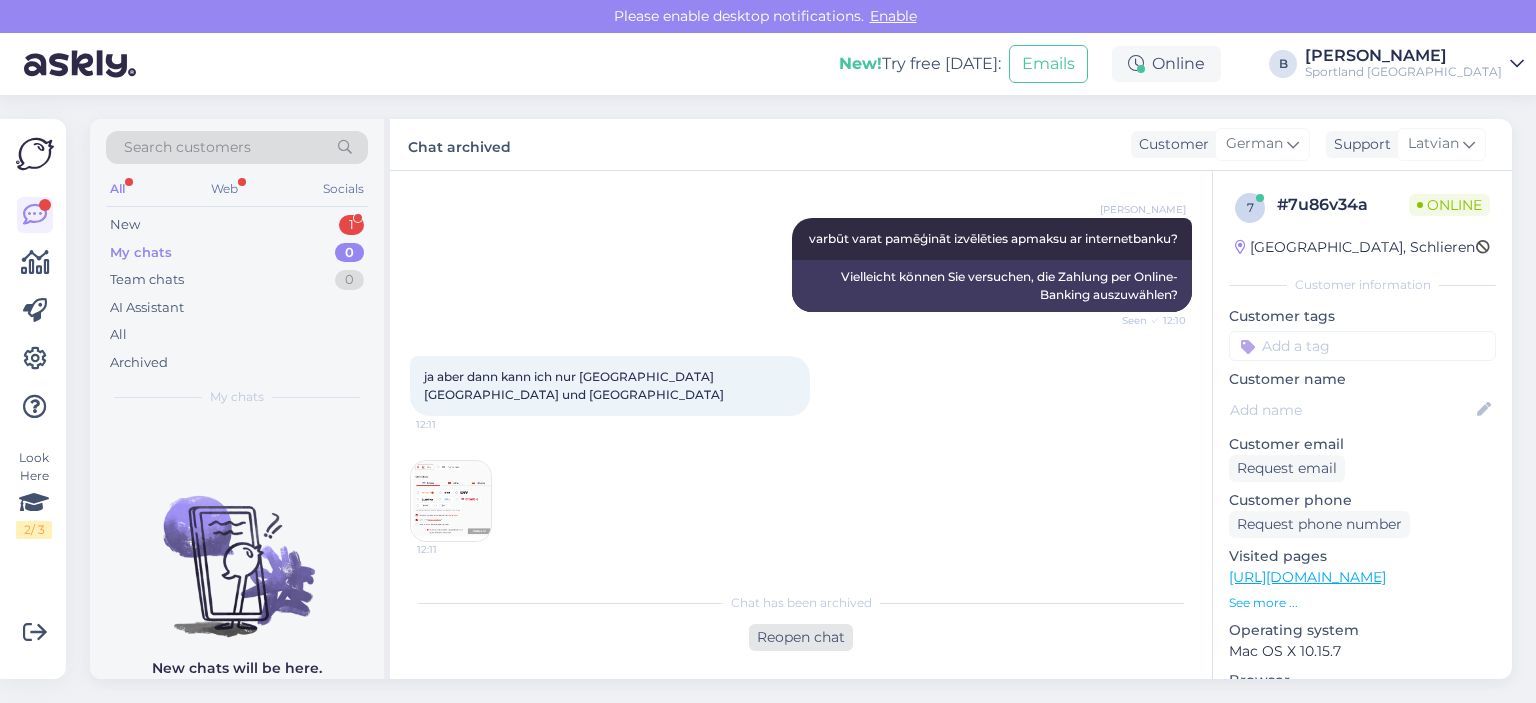 click on "Reopen chat" at bounding box center [801, 637] 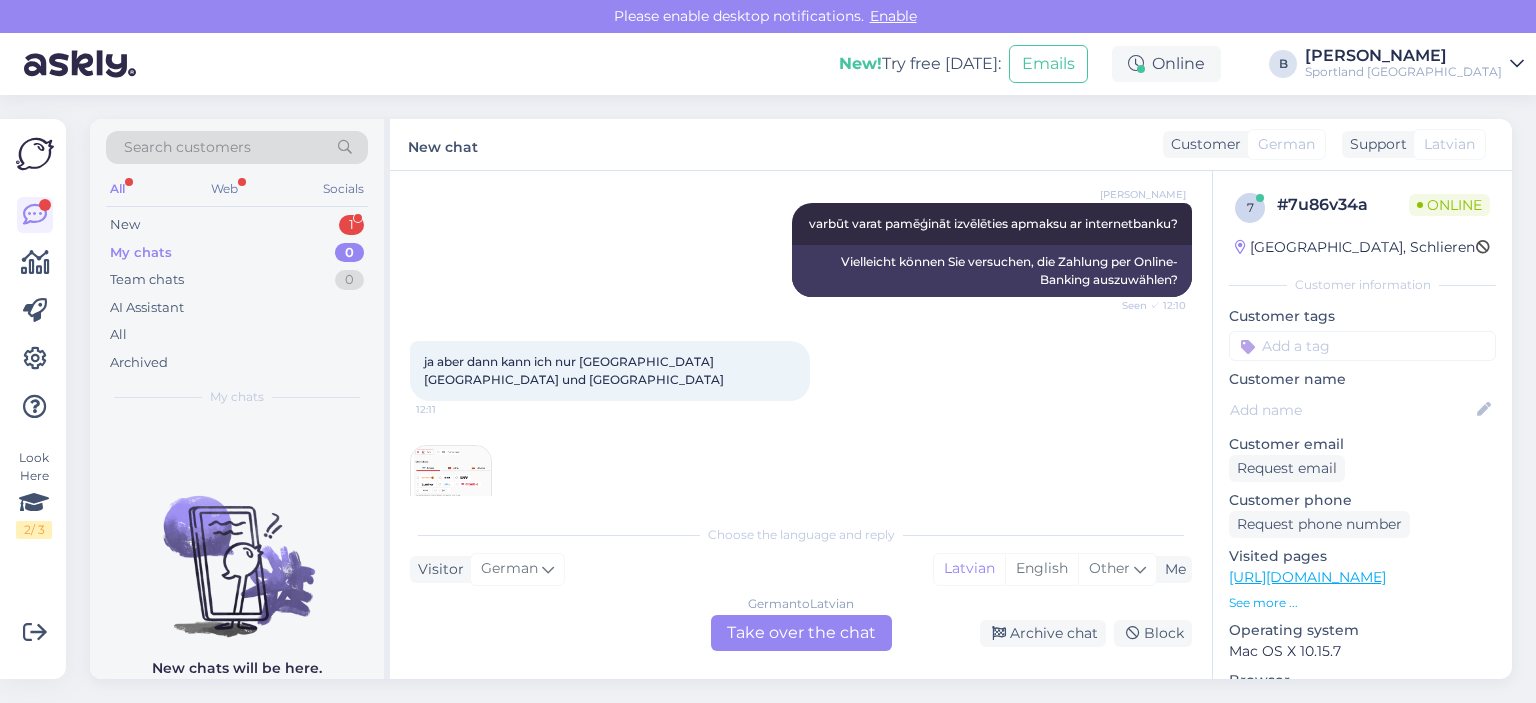 click on "German  to  Latvian Take over the chat" at bounding box center (801, 633) 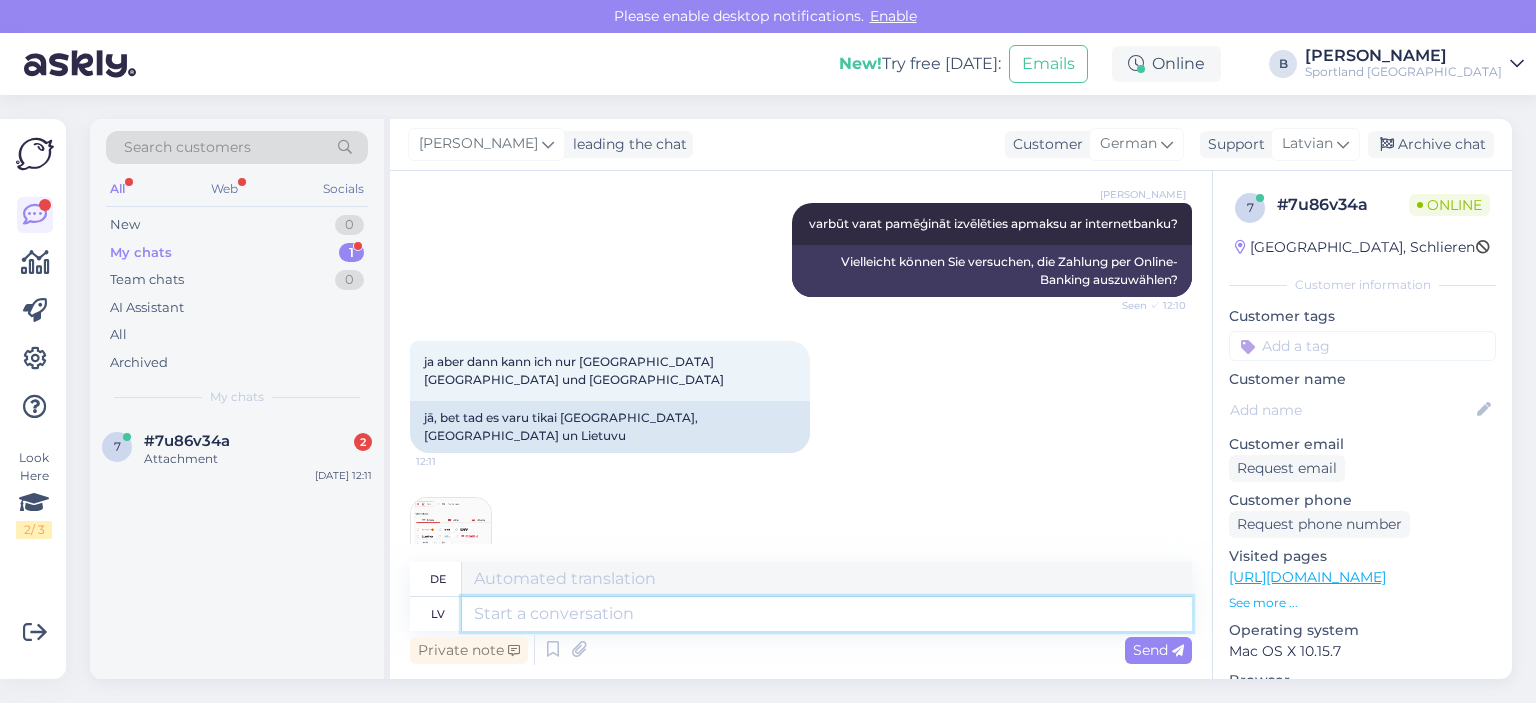 click at bounding box center [827, 614] 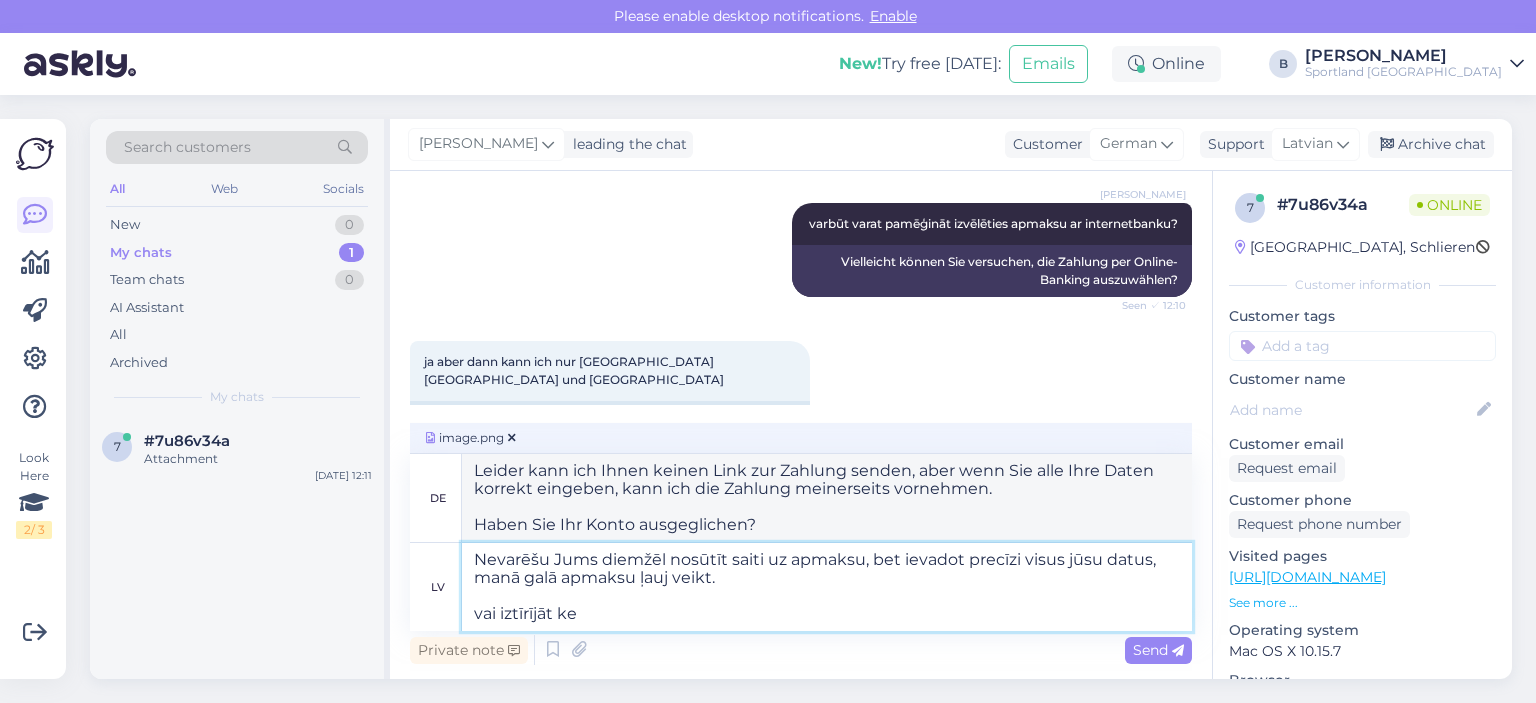 click on "Nevarēšu Jums diemžēl nosūtīt saiti uz apmaksu, bet ievadot precīzi visus jūsu datus, manā galā apmaksu ļauj veikt.
vai iztīrījāt ke" at bounding box center [827, 587] 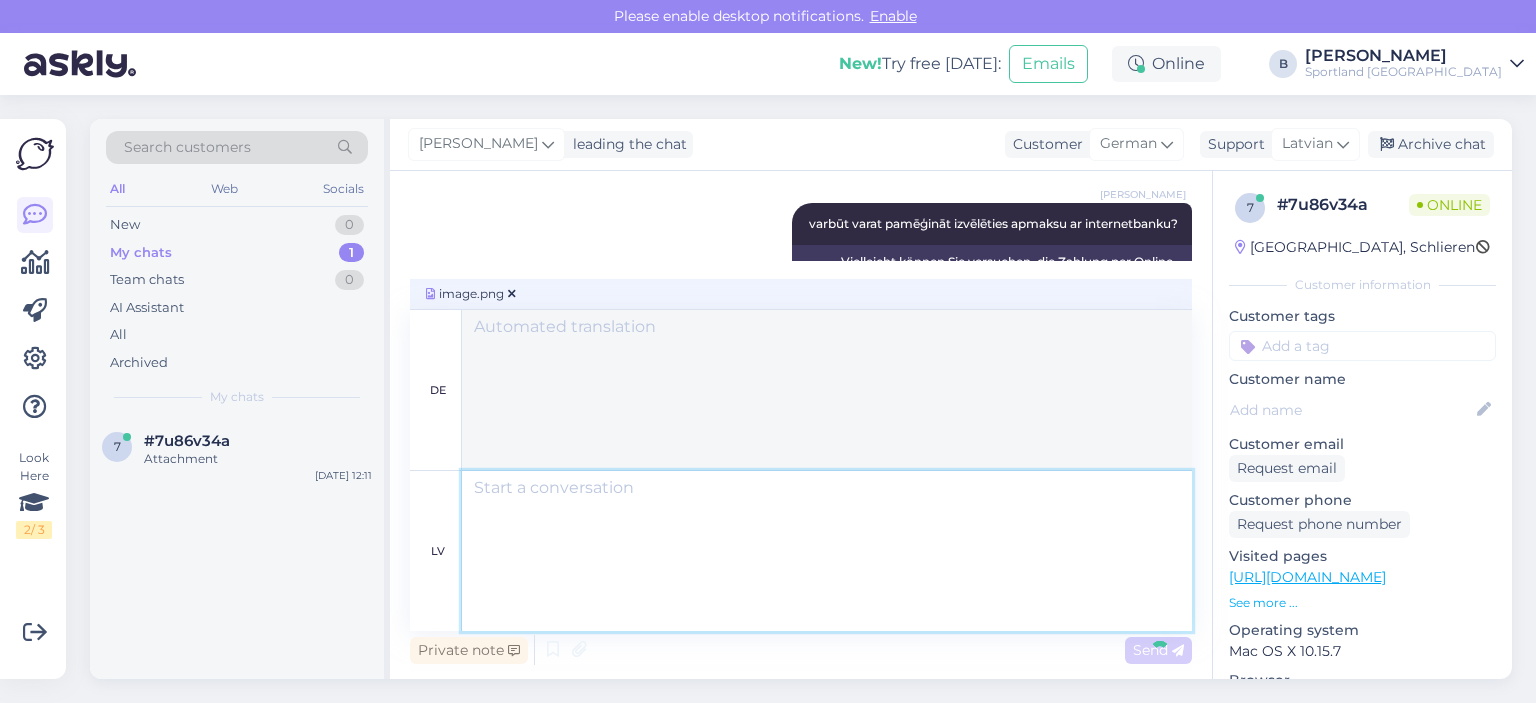 scroll, scrollTop: 4258, scrollLeft: 0, axis: vertical 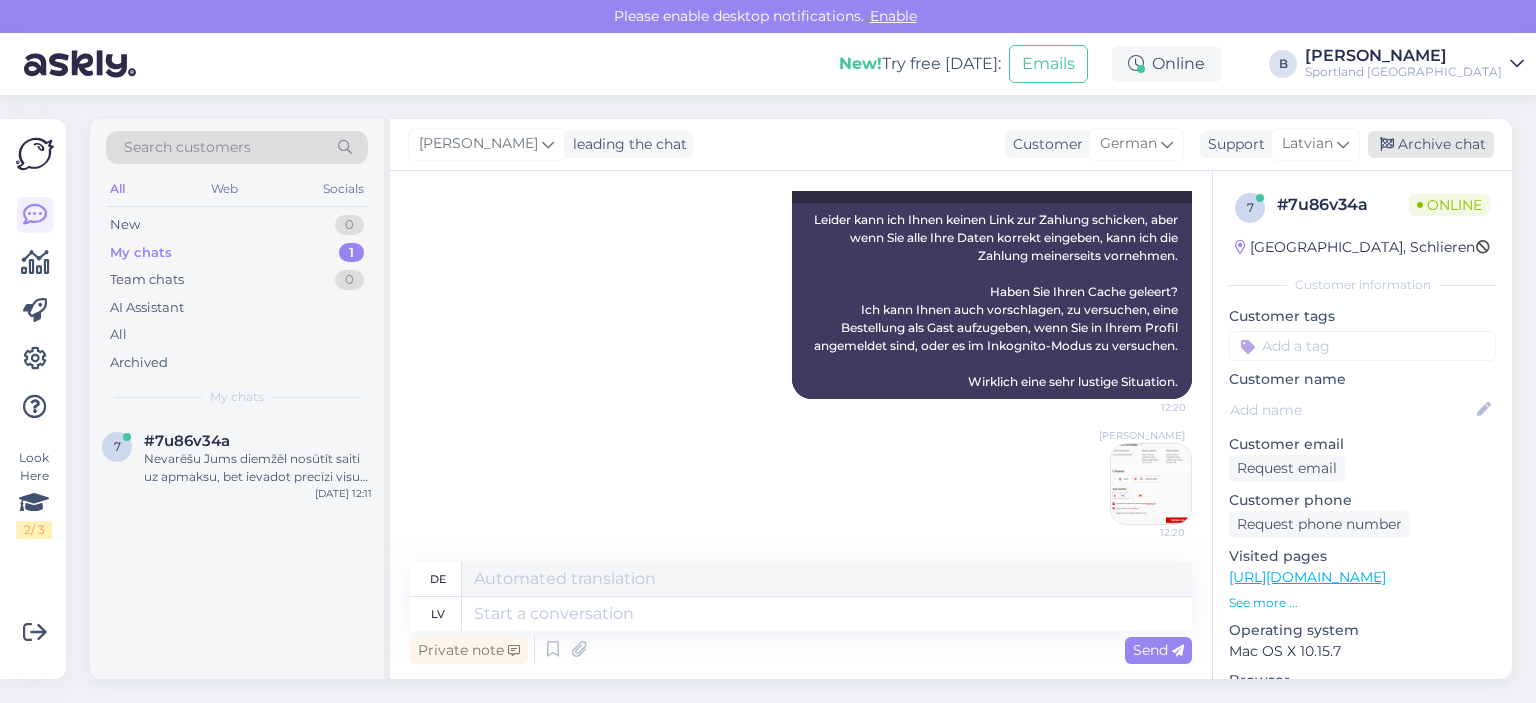 click on "Archive chat" at bounding box center (1431, 144) 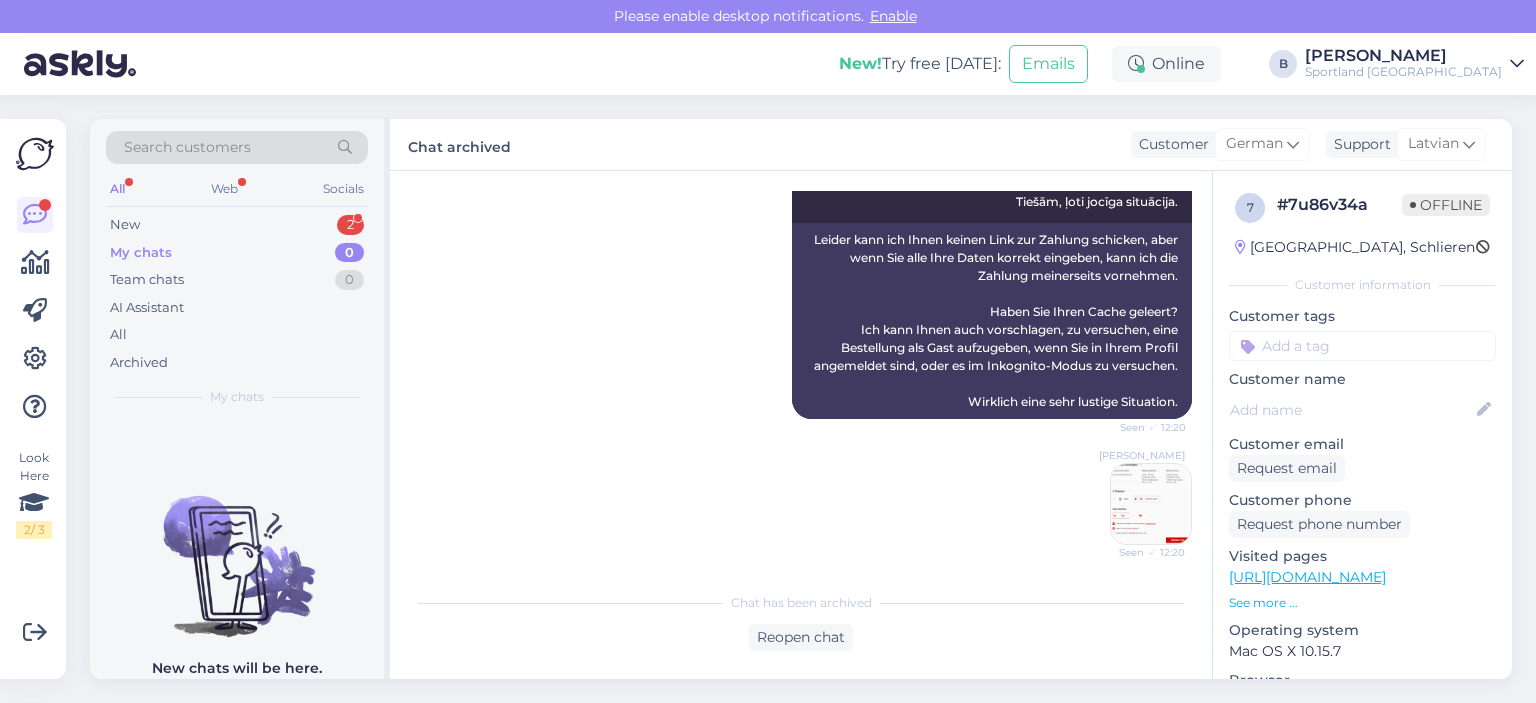 scroll, scrollTop: 4324, scrollLeft: 0, axis: vertical 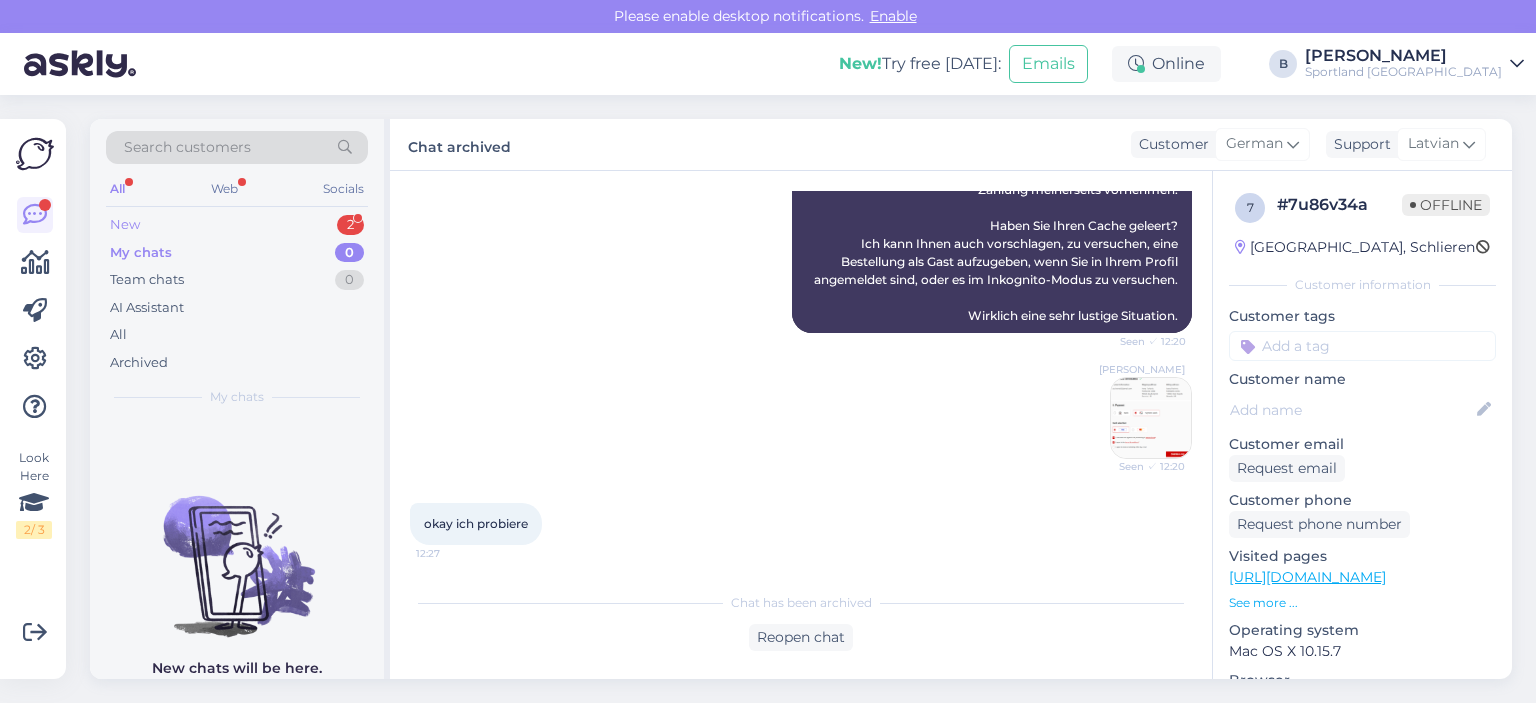 click on "New 2" at bounding box center (237, 225) 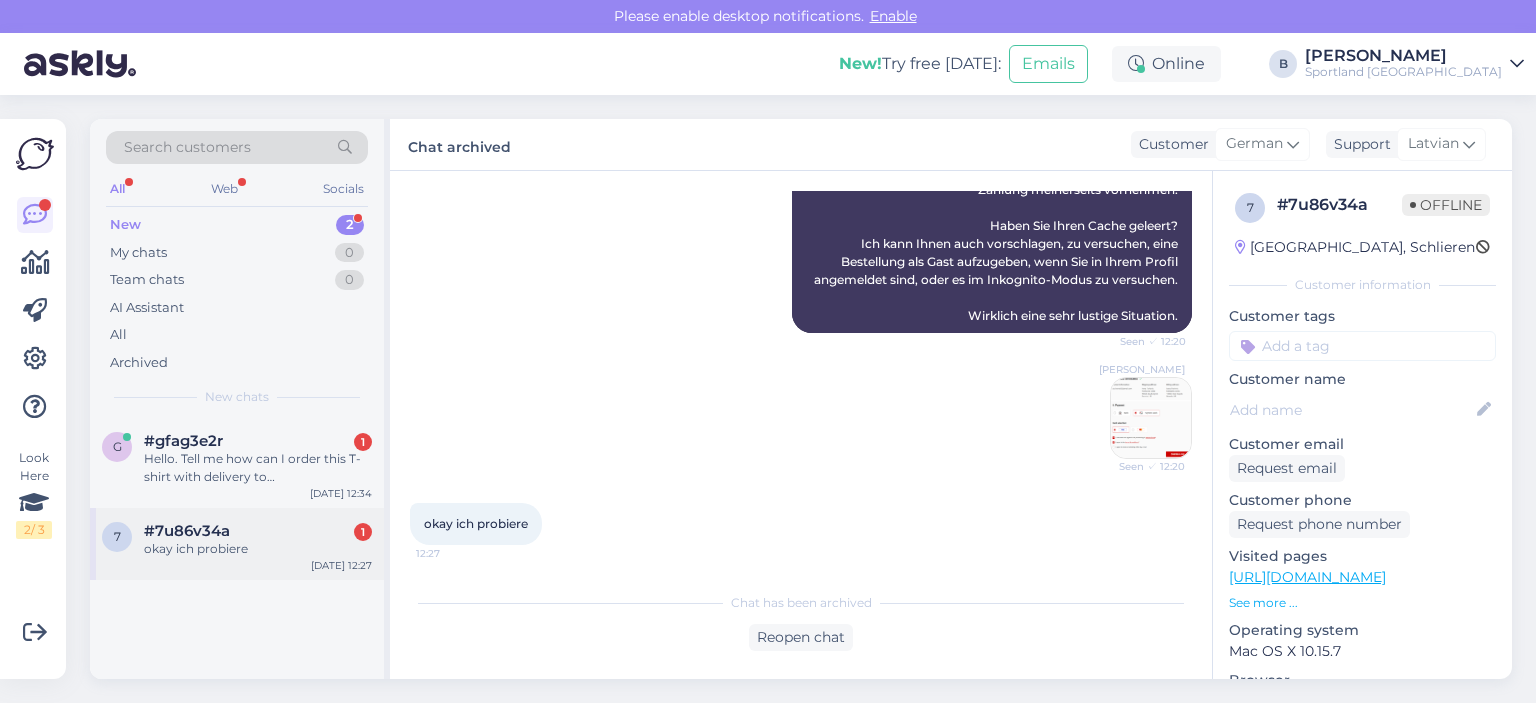 click on "okay ich probiere" at bounding box center (258, 549) 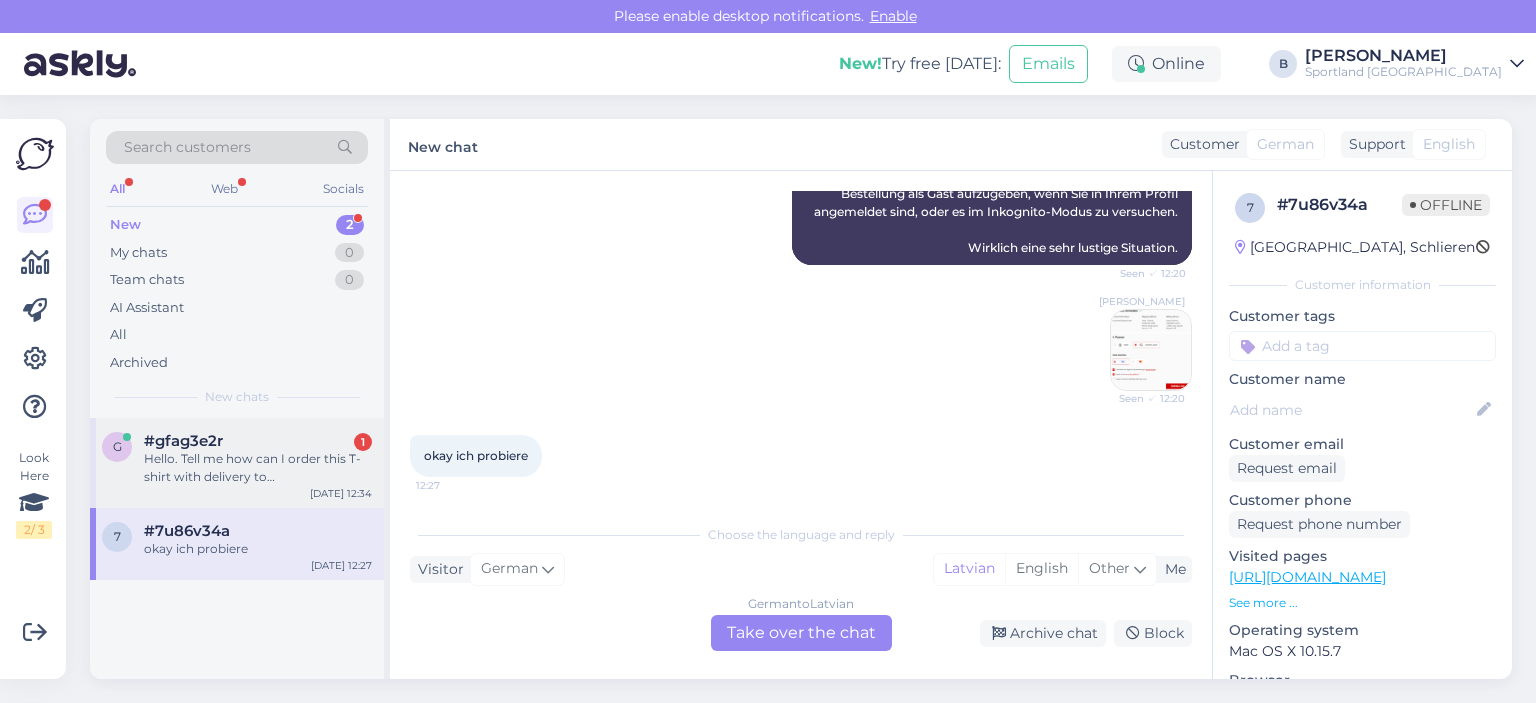 click on "Hello. Tell me how can I order this T-shirt with delivery to [GEOGRAPHIC_DATA]?" at bounding box center [258, 468] 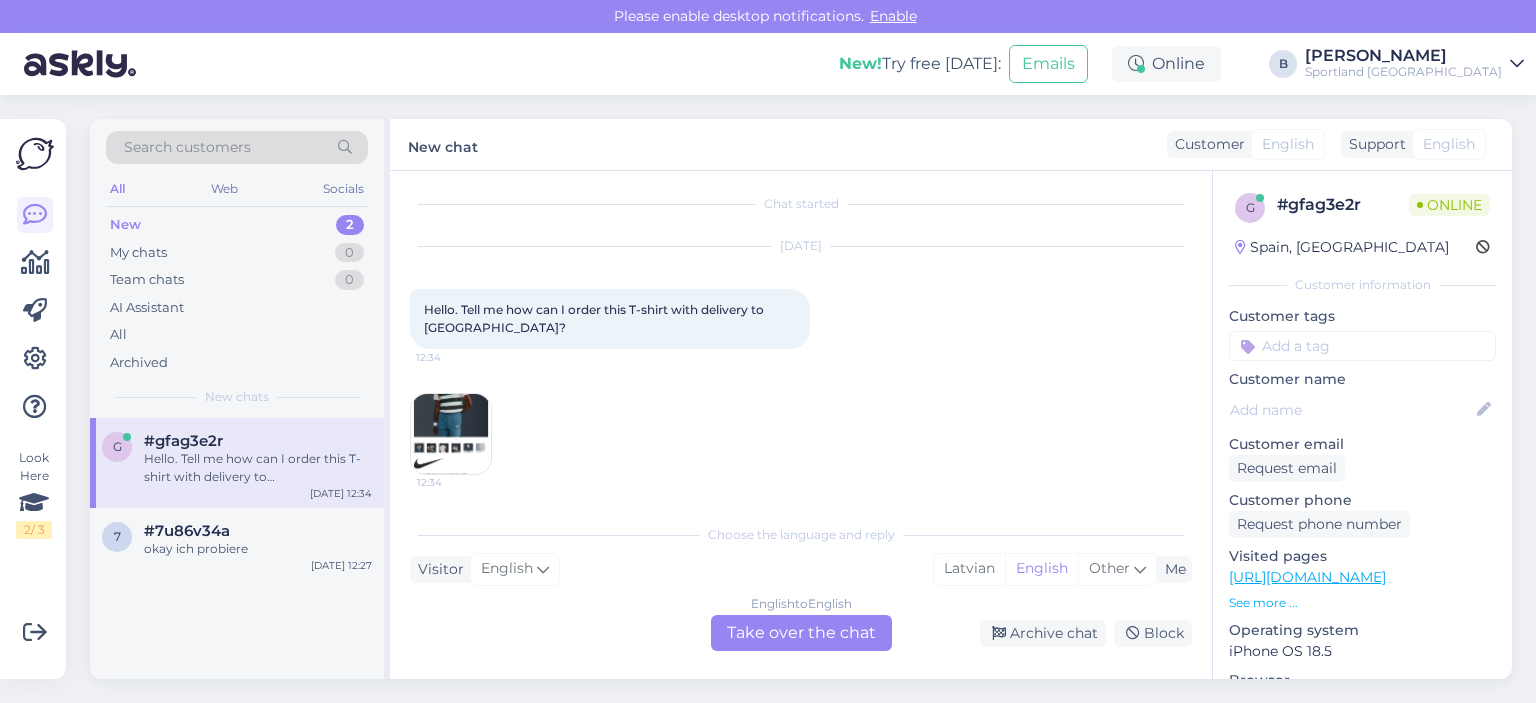 click at bounding box center (451, 434) 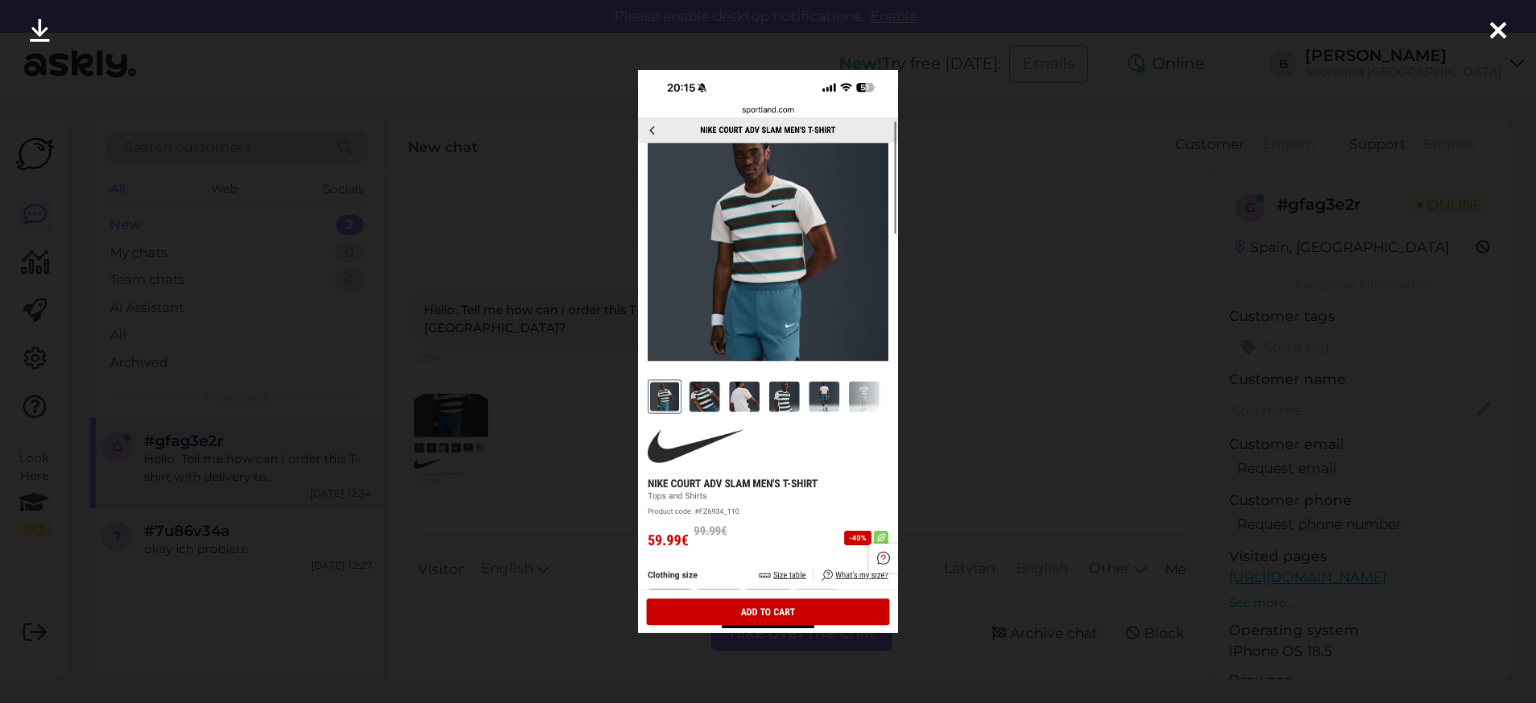click at bounding box center [768, 351] 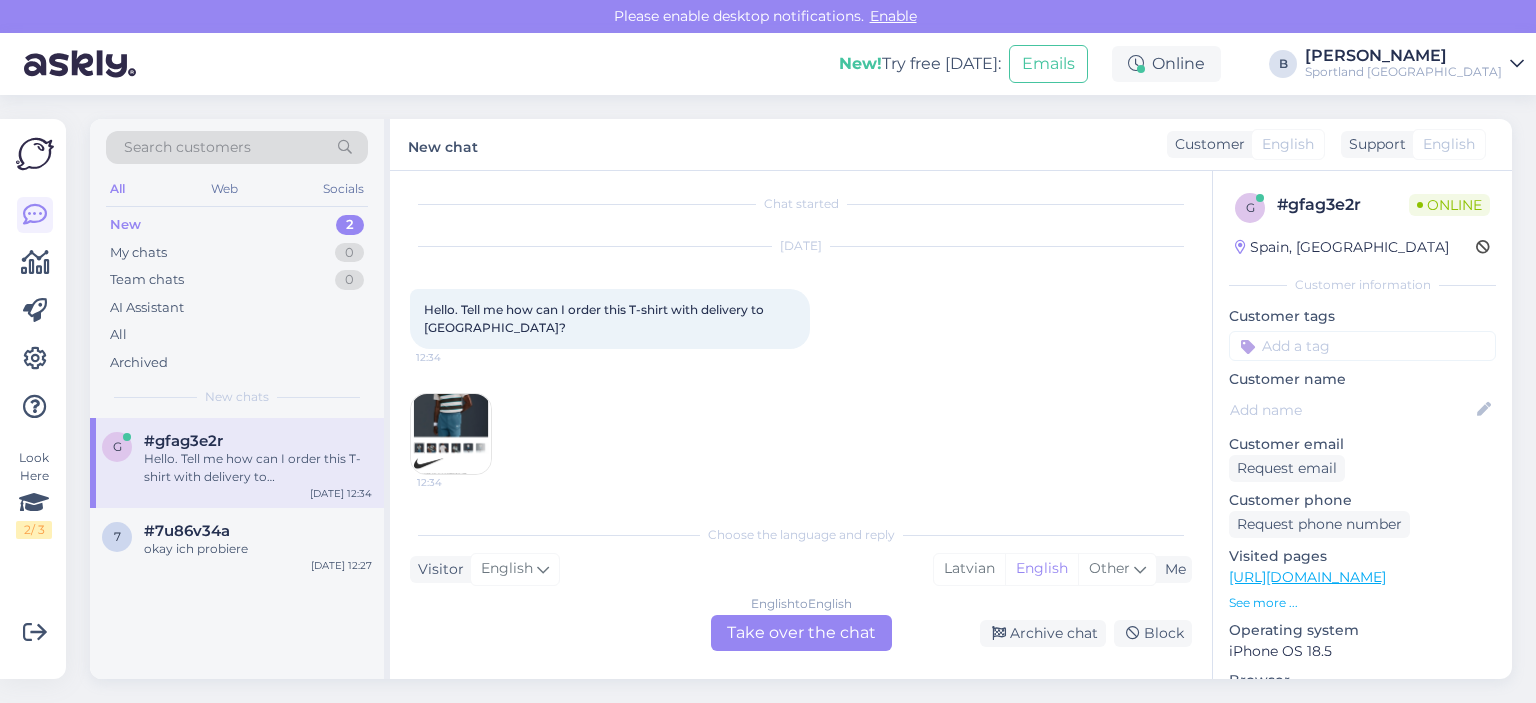 click on "English  to  English Take over the chat" at bounding box center (801, 633) 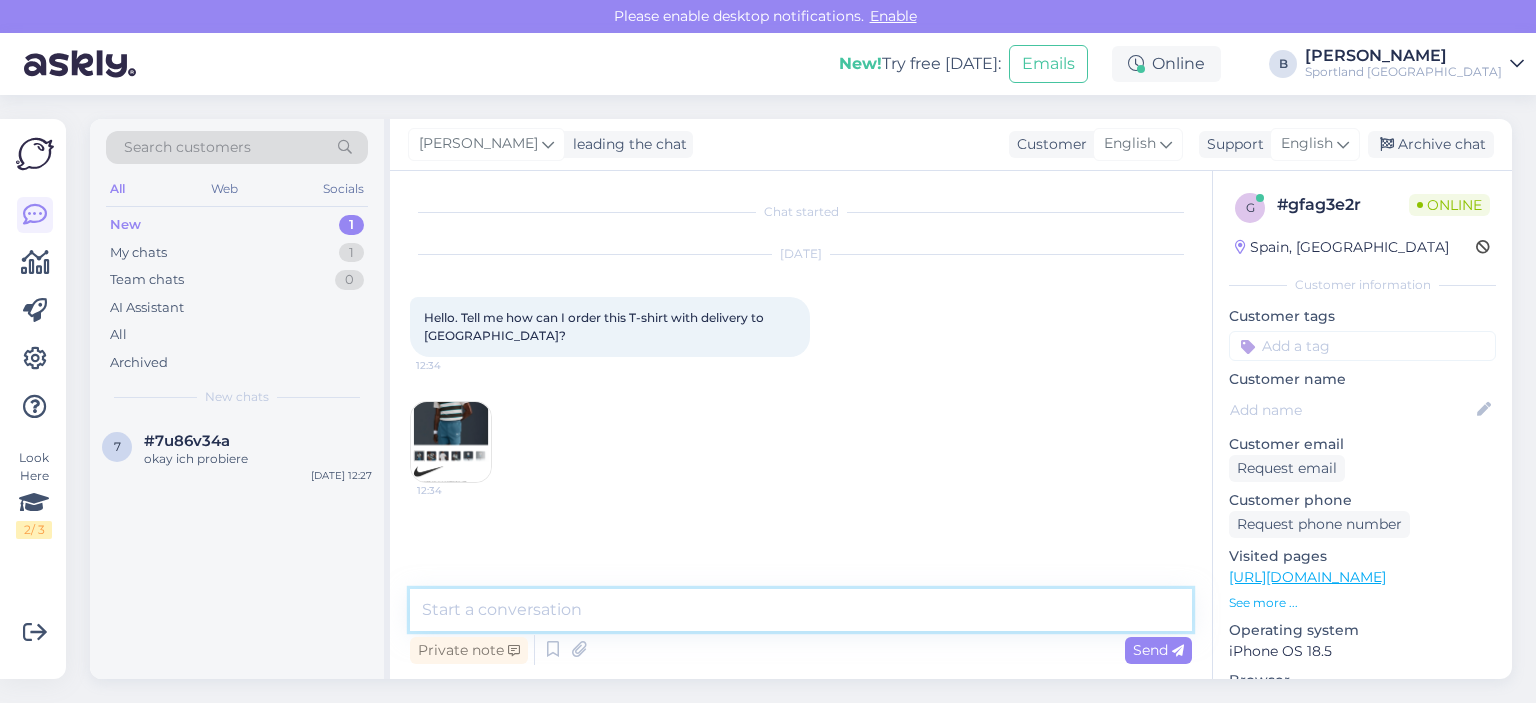 click at bounding box center (801, 610) 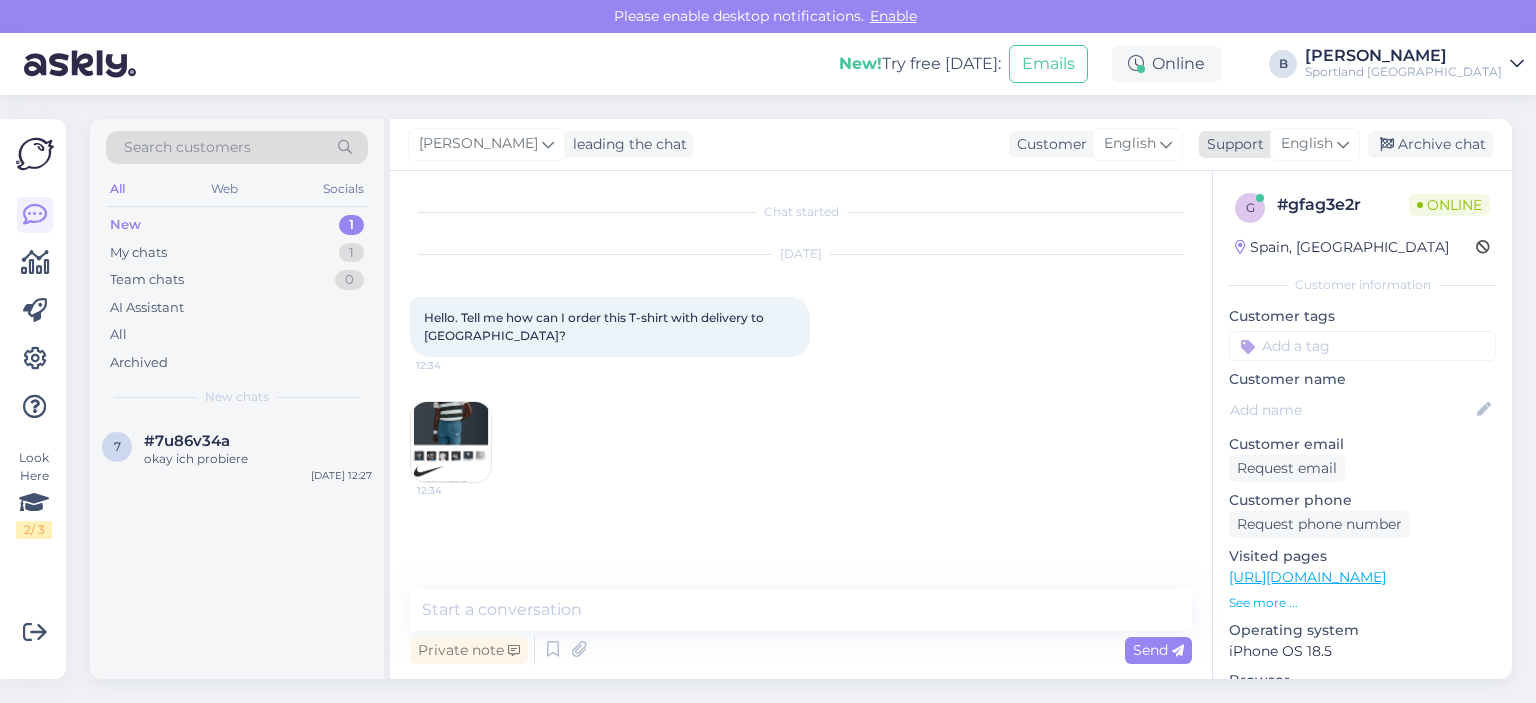 click on "English" at bounding box center [1307, 144] 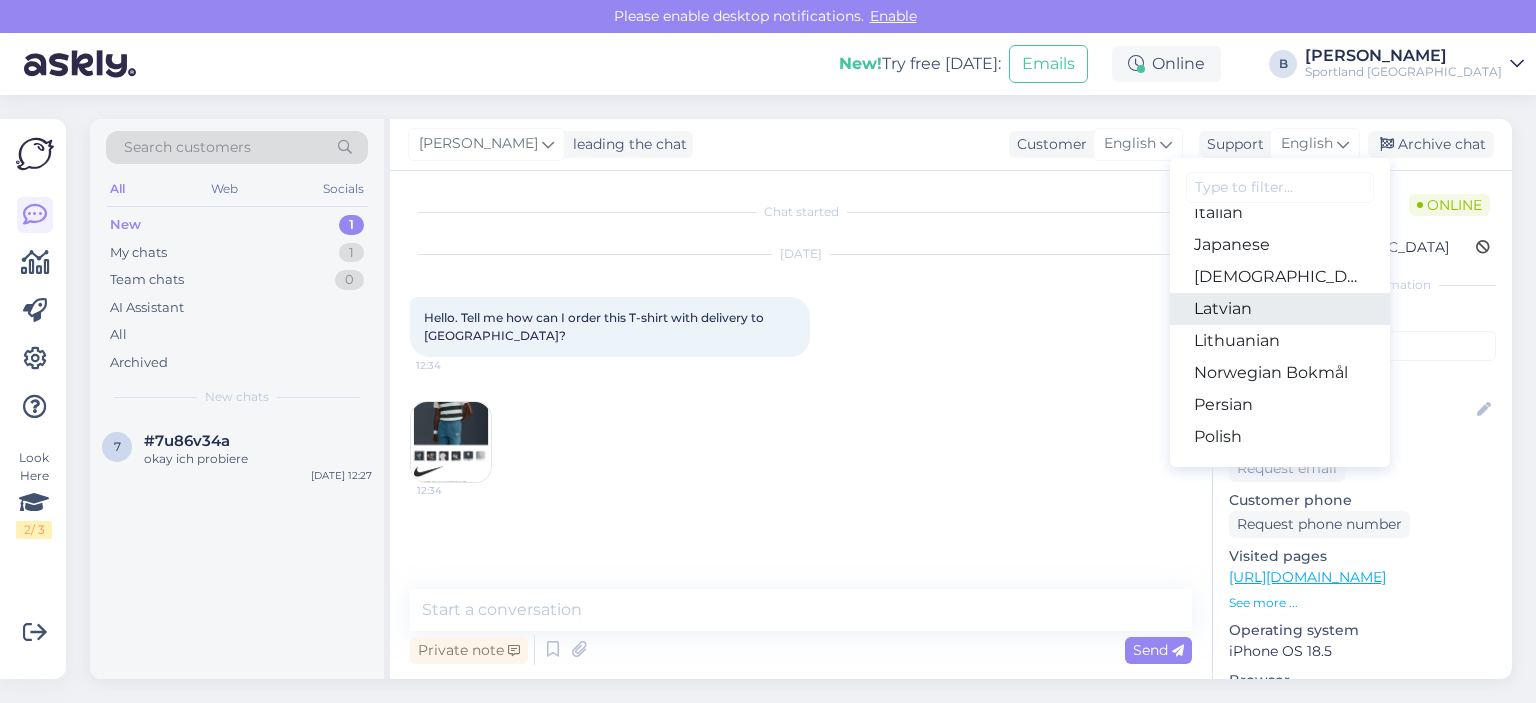 click on "Latvian" at bounding box center (1280, 309) 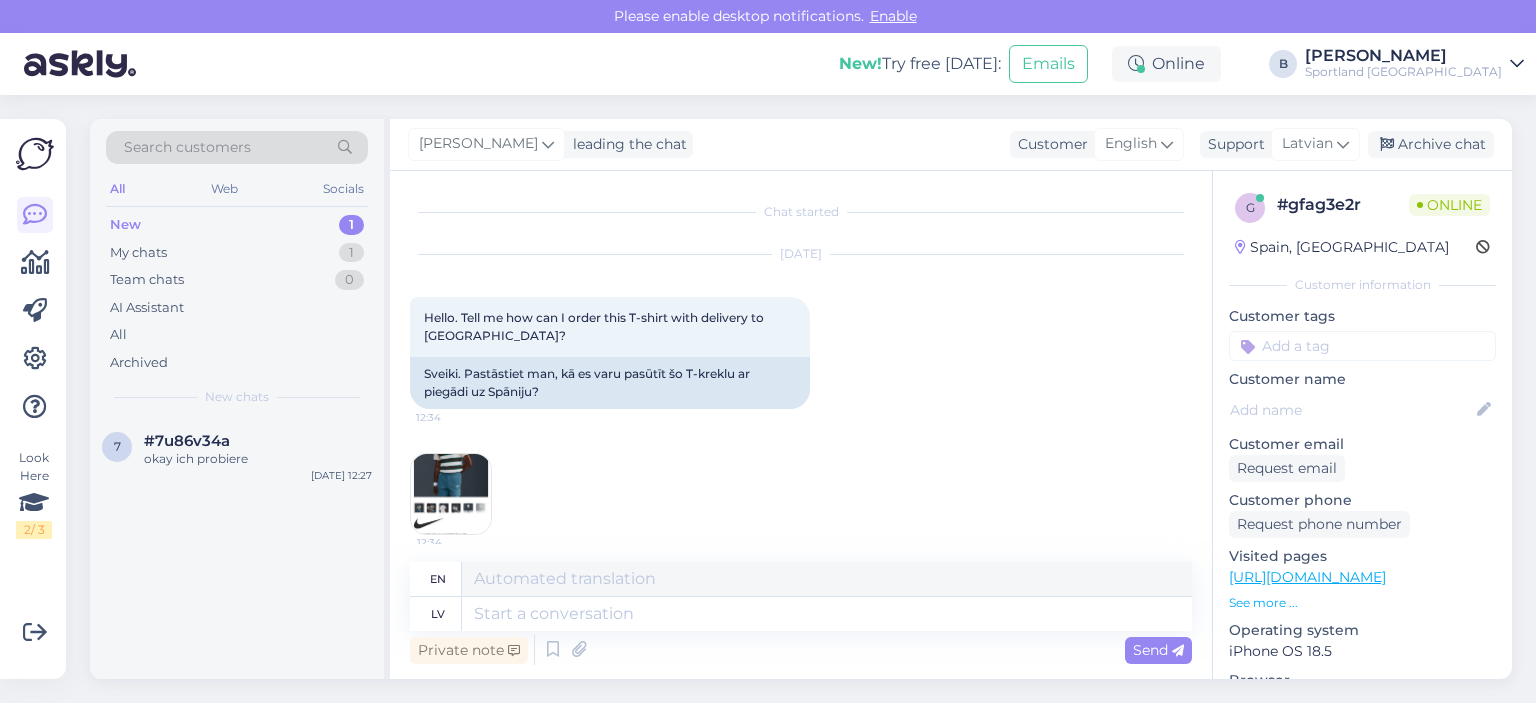 click on "[DATE] Hello. Tell me how can I order this T-shirt with delivery to [GEOGRAPHIC_DATA]? 12:34  Sveiki. Pastāstiet man, kā es varu pasūtīt šo T-kreklu ar piegādi uz Spāniju? 12:34" at bounding box center [801, 395] 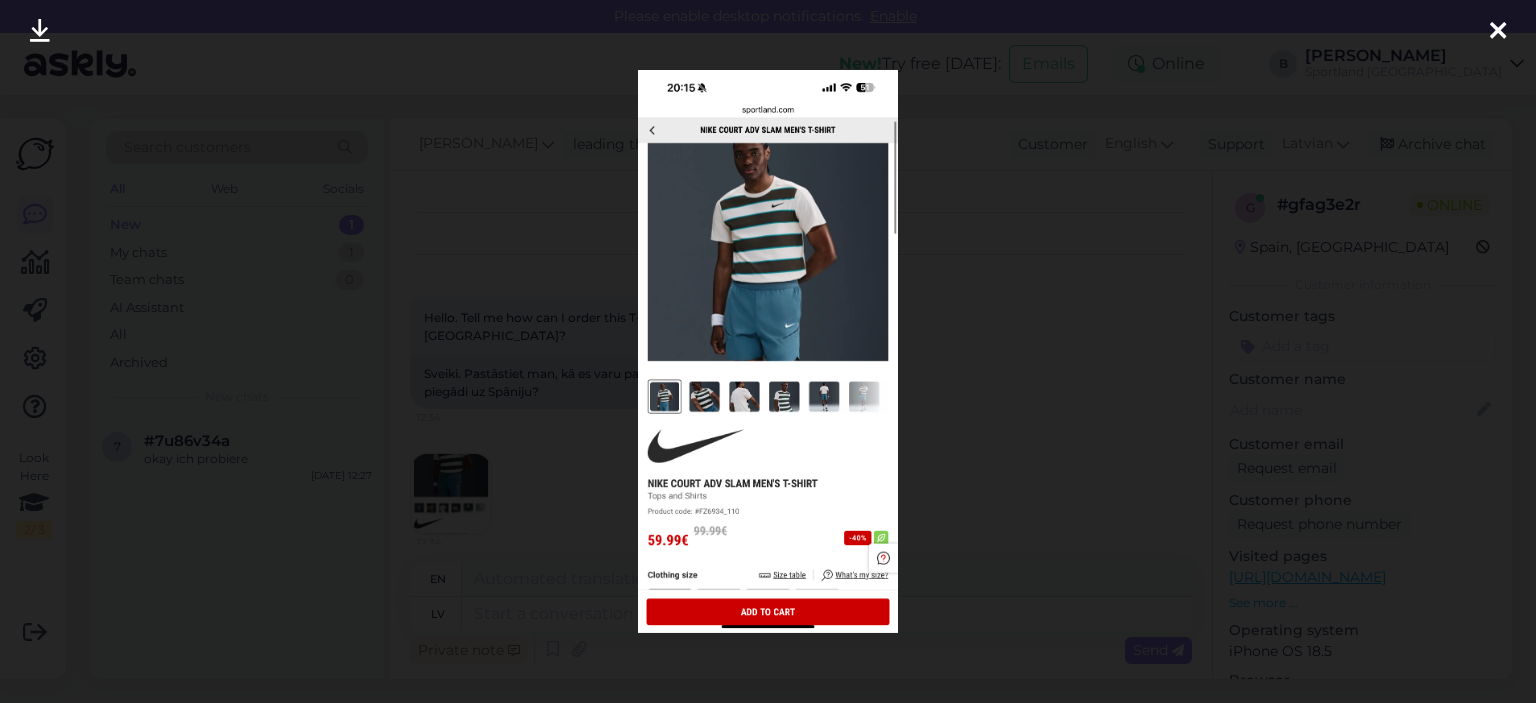 click at bounding box center [768, 351] 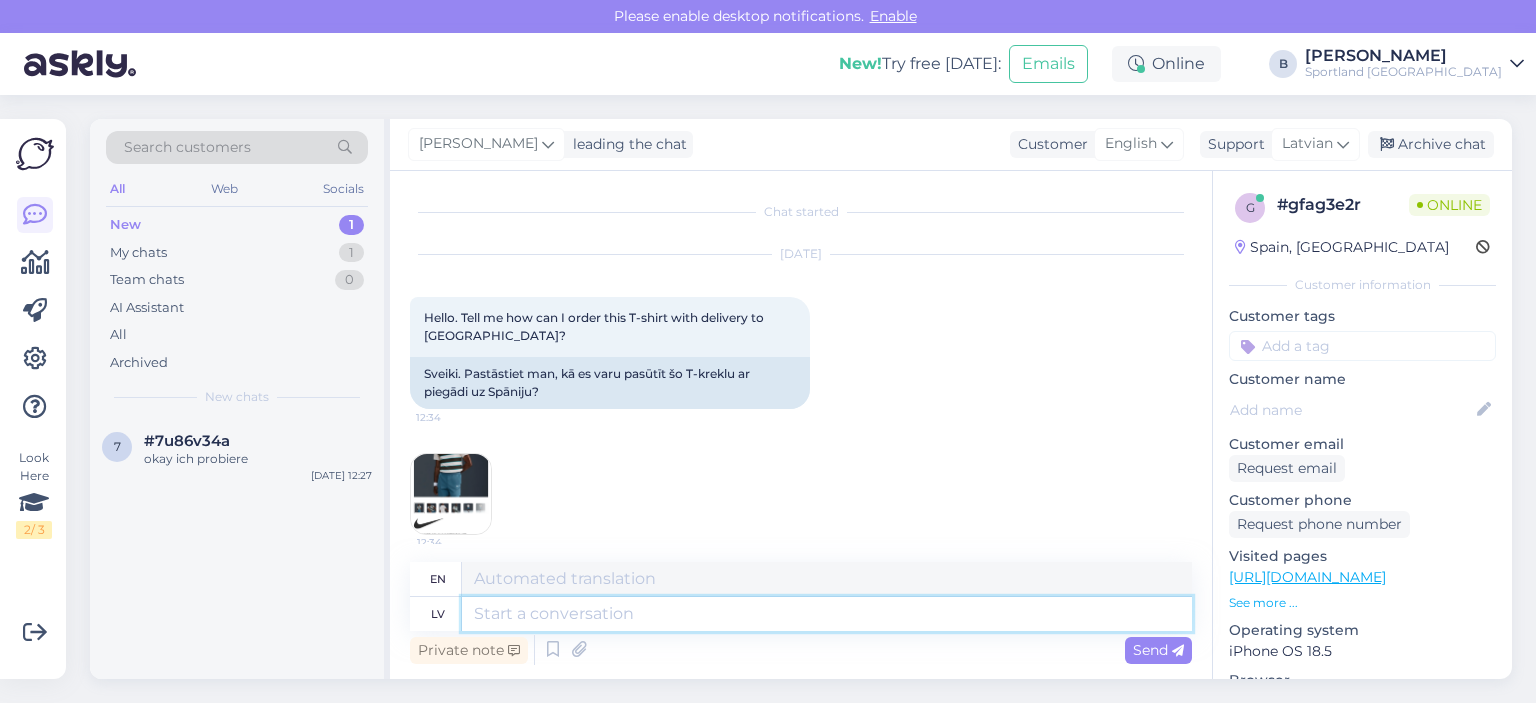 click at bounding box center [827, 614] 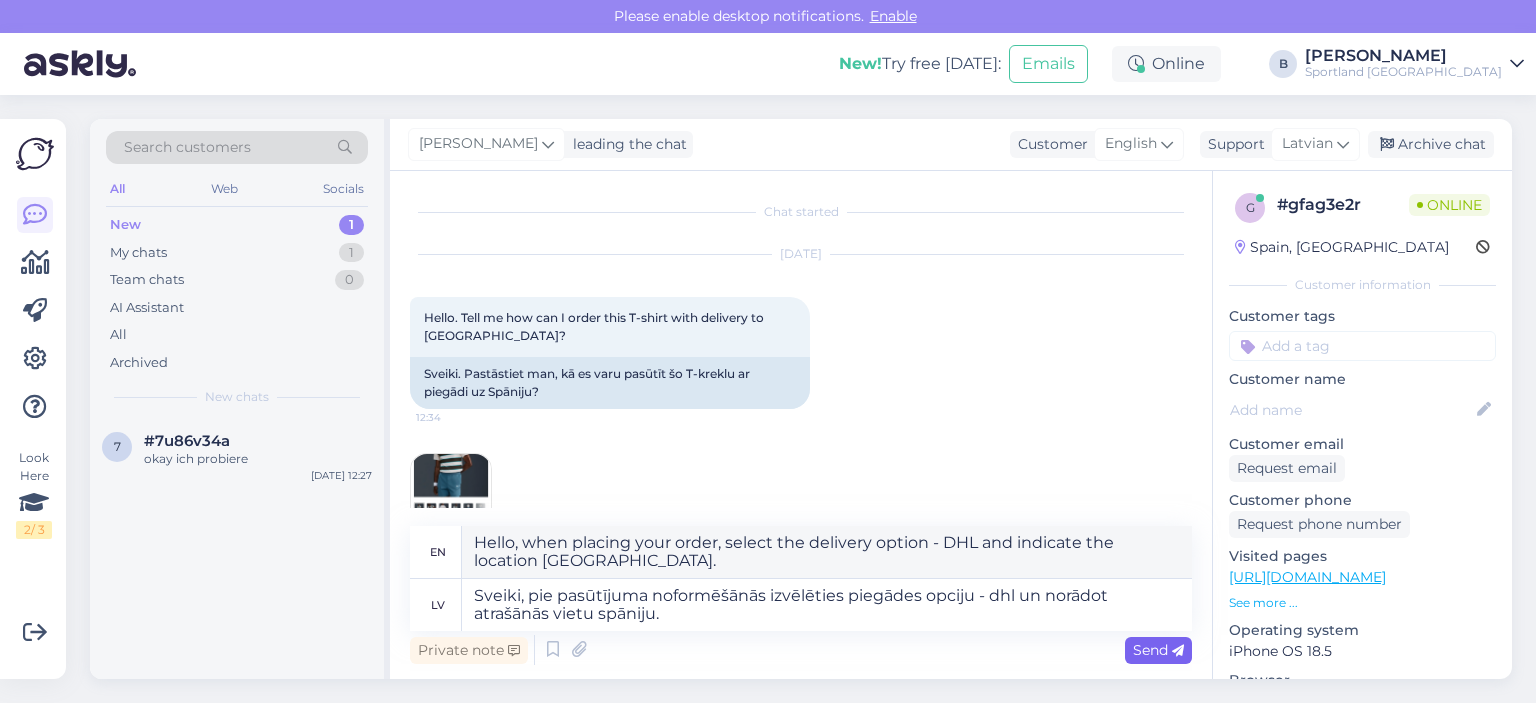 click on "Send" at bounding box center (1158, 650) 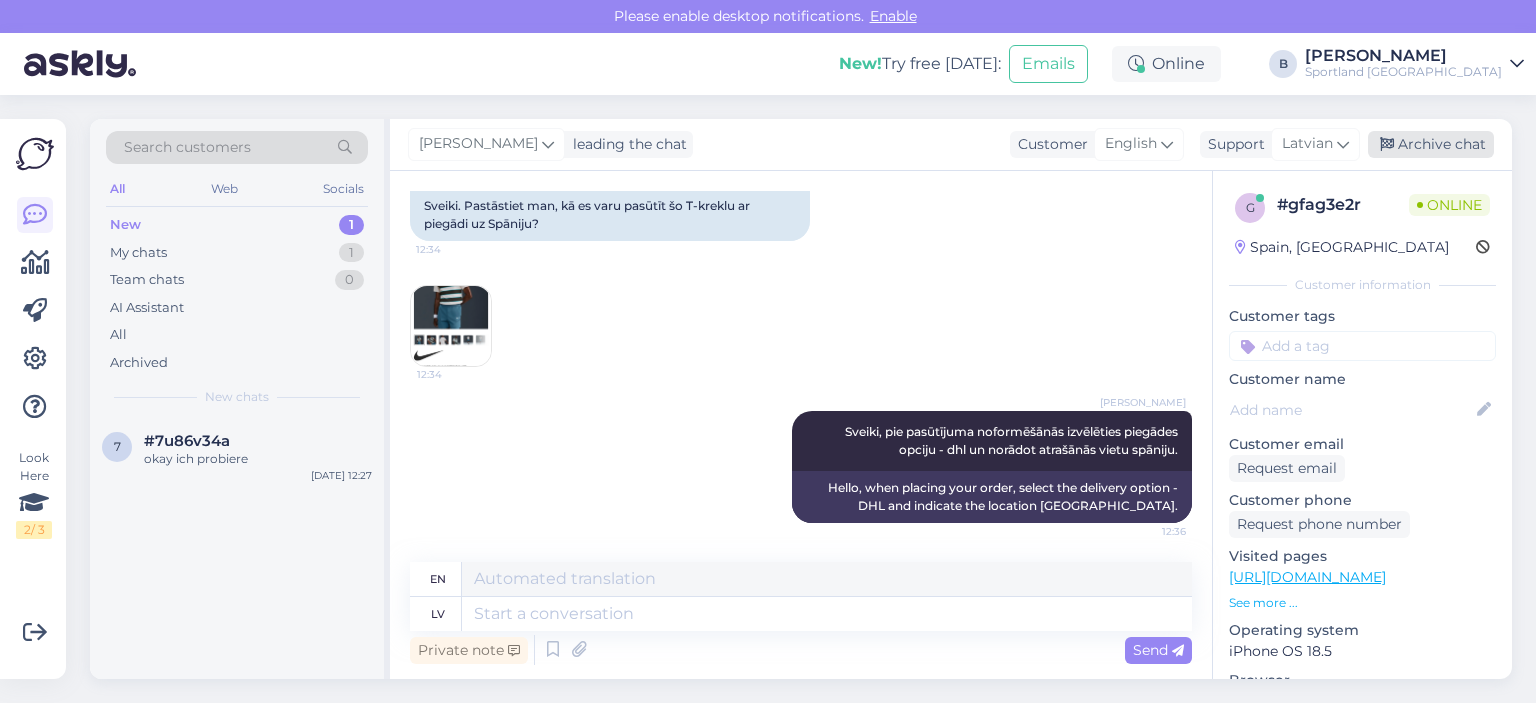click on "Archive chat" at bounding box center [1431, 144] 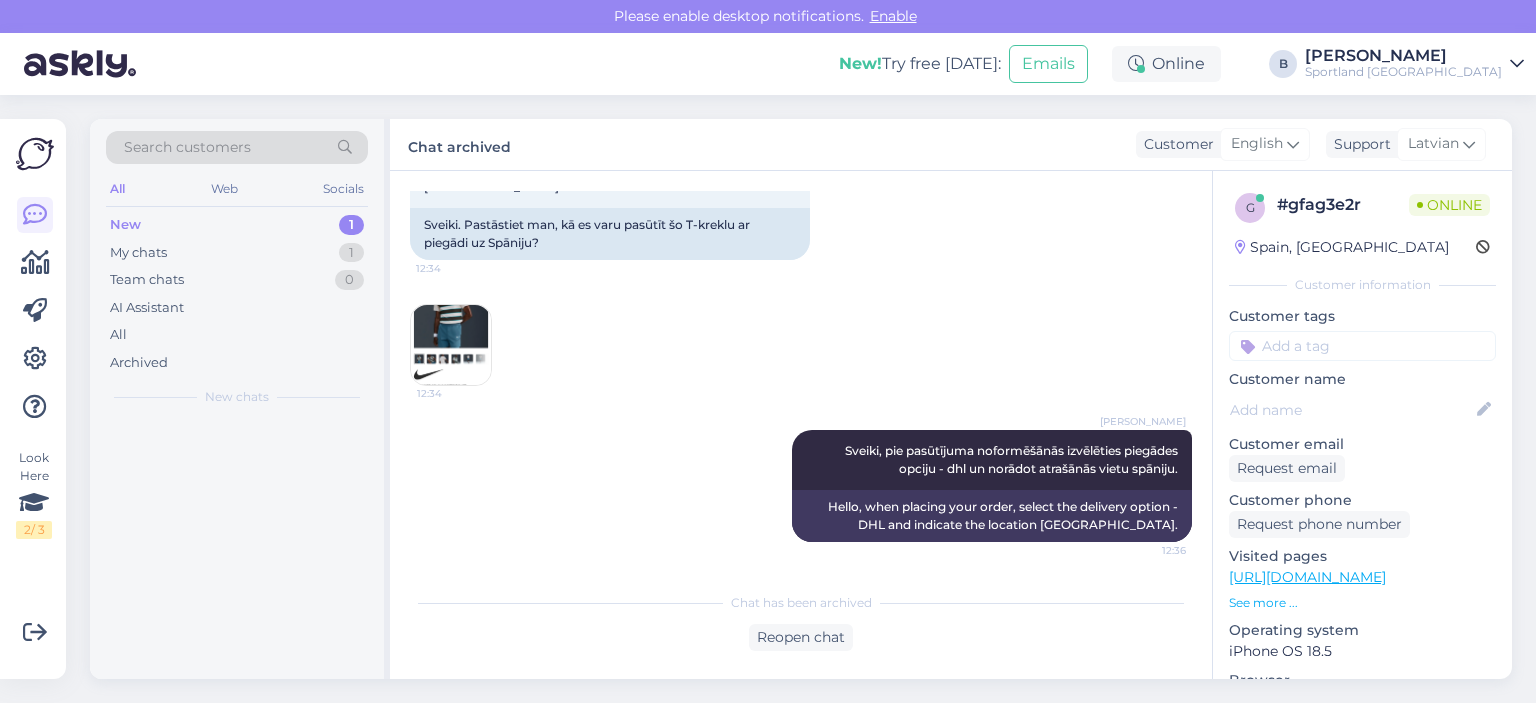 scroll, scrollTop: 148, scrollLeft: 0, axis: vertical 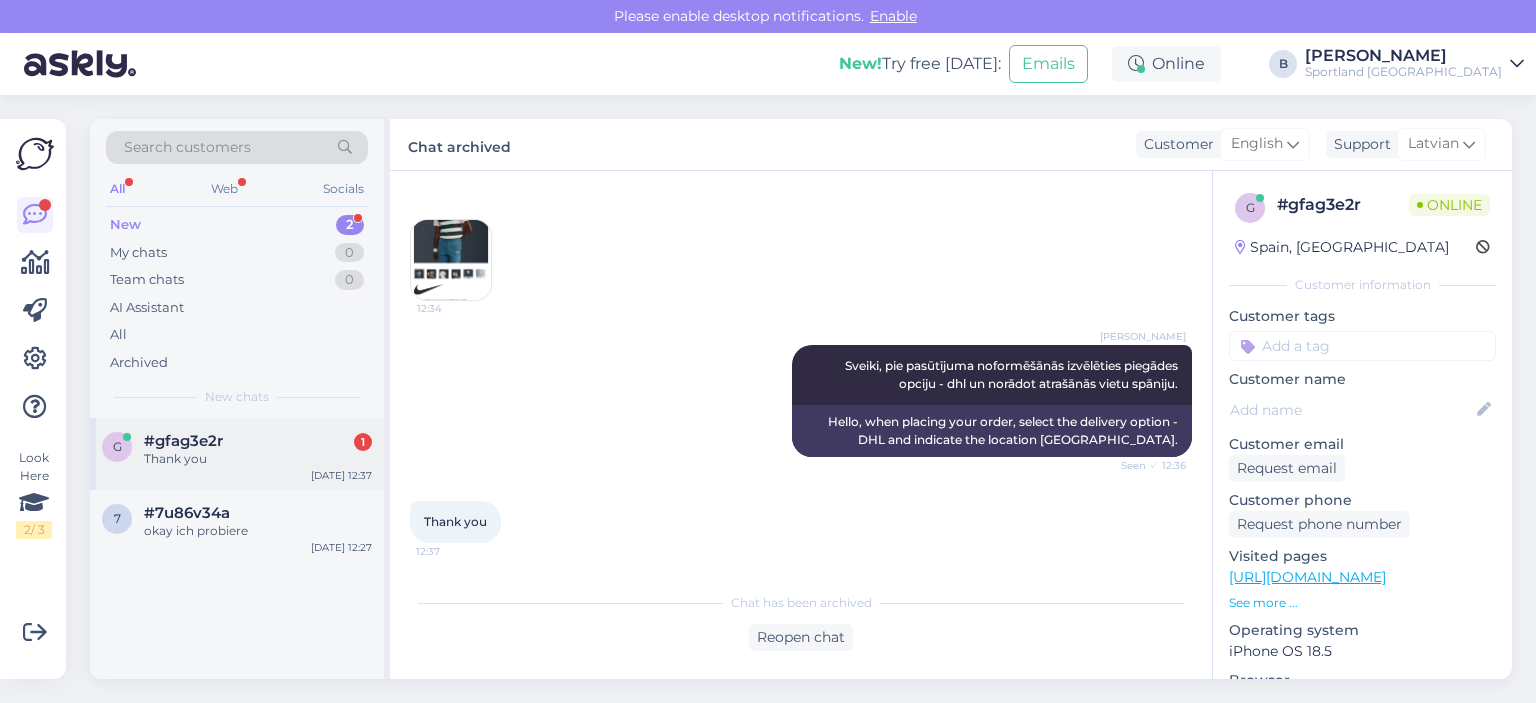 click on "#gfag3e2r" at bounding box center [183, 441] 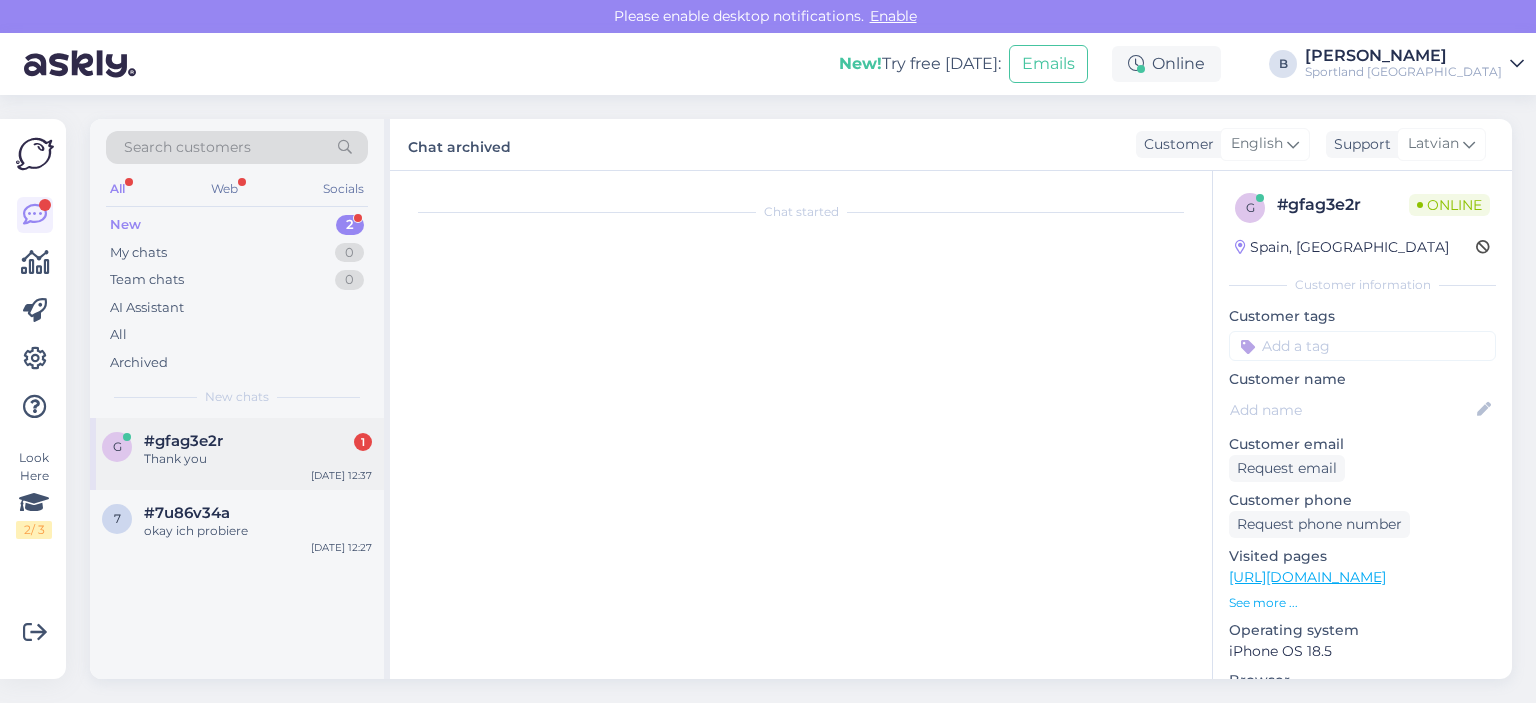 scroll, scrollTop: 302, scrollLeft: 0, axis: vertical 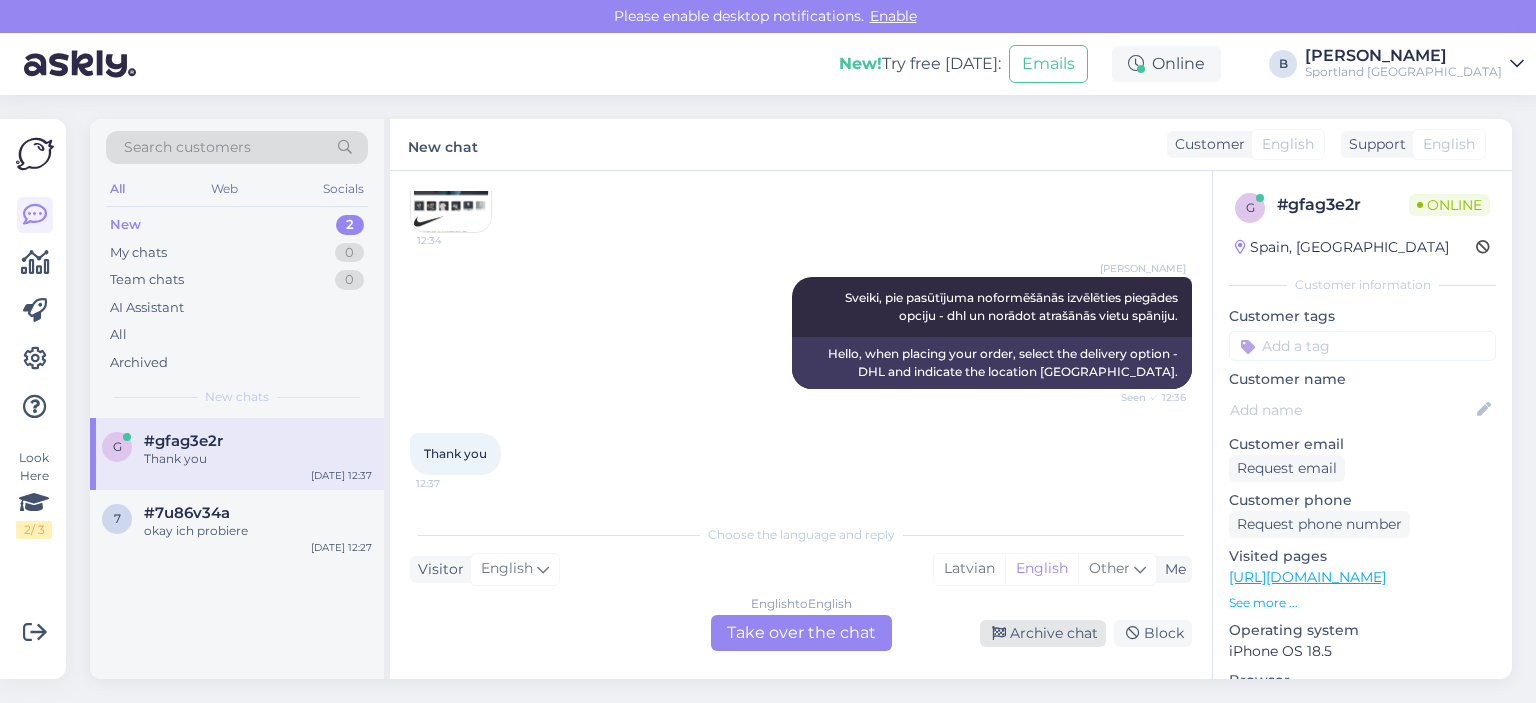 click on "Archive chat" at bounding box center [1043, 633] 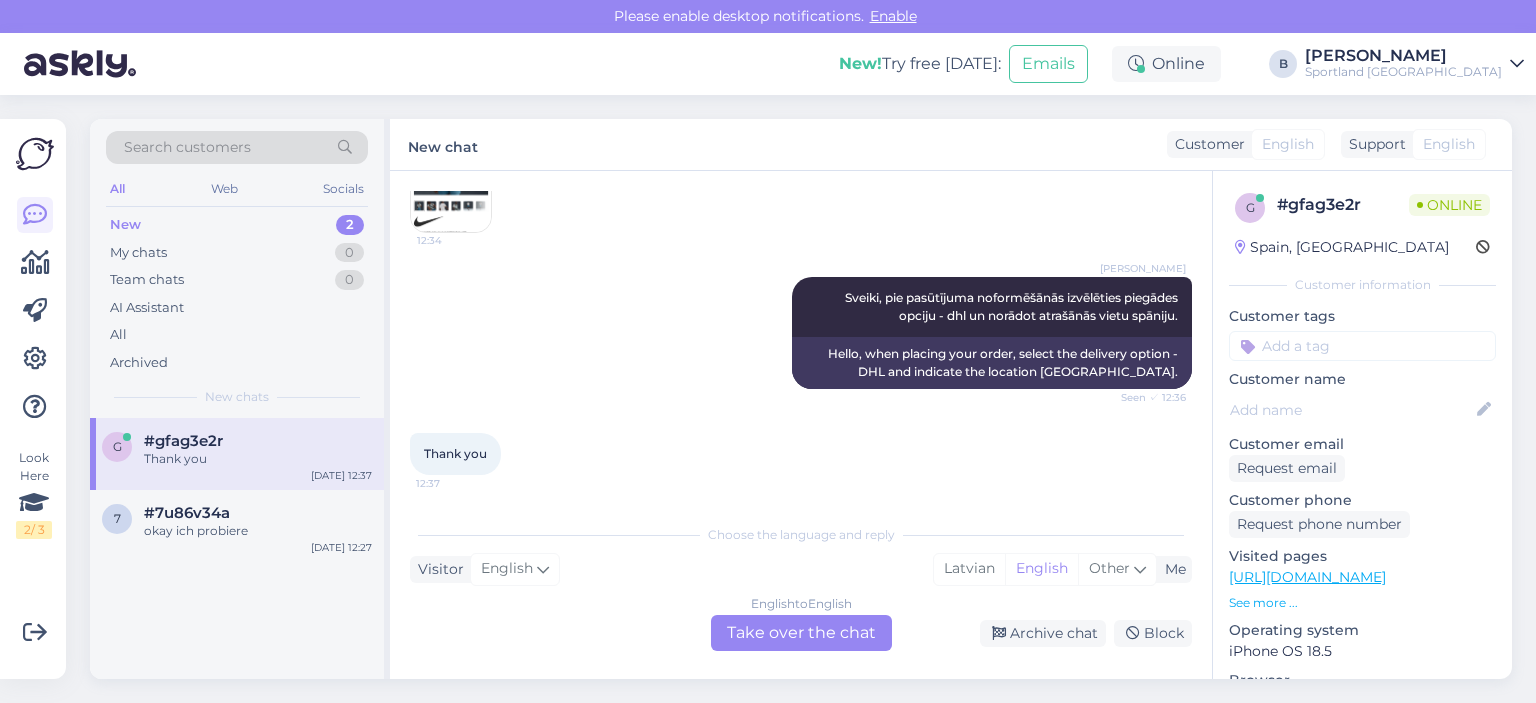 scroll, scrollTop: 234, scrollLeft: 0, axis: vertical 